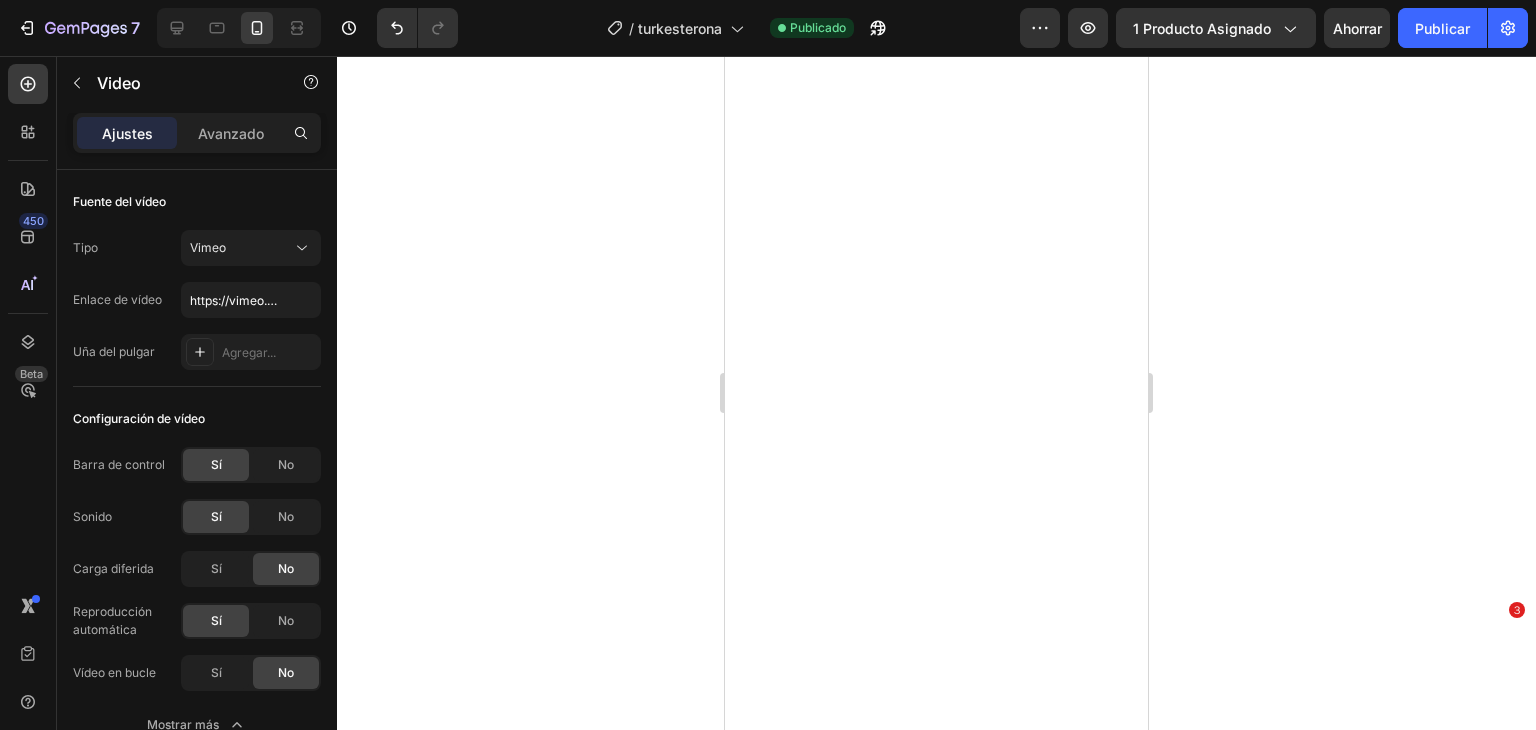 scroll, scrollTop: 0, scrollLeft: 0, axis: both 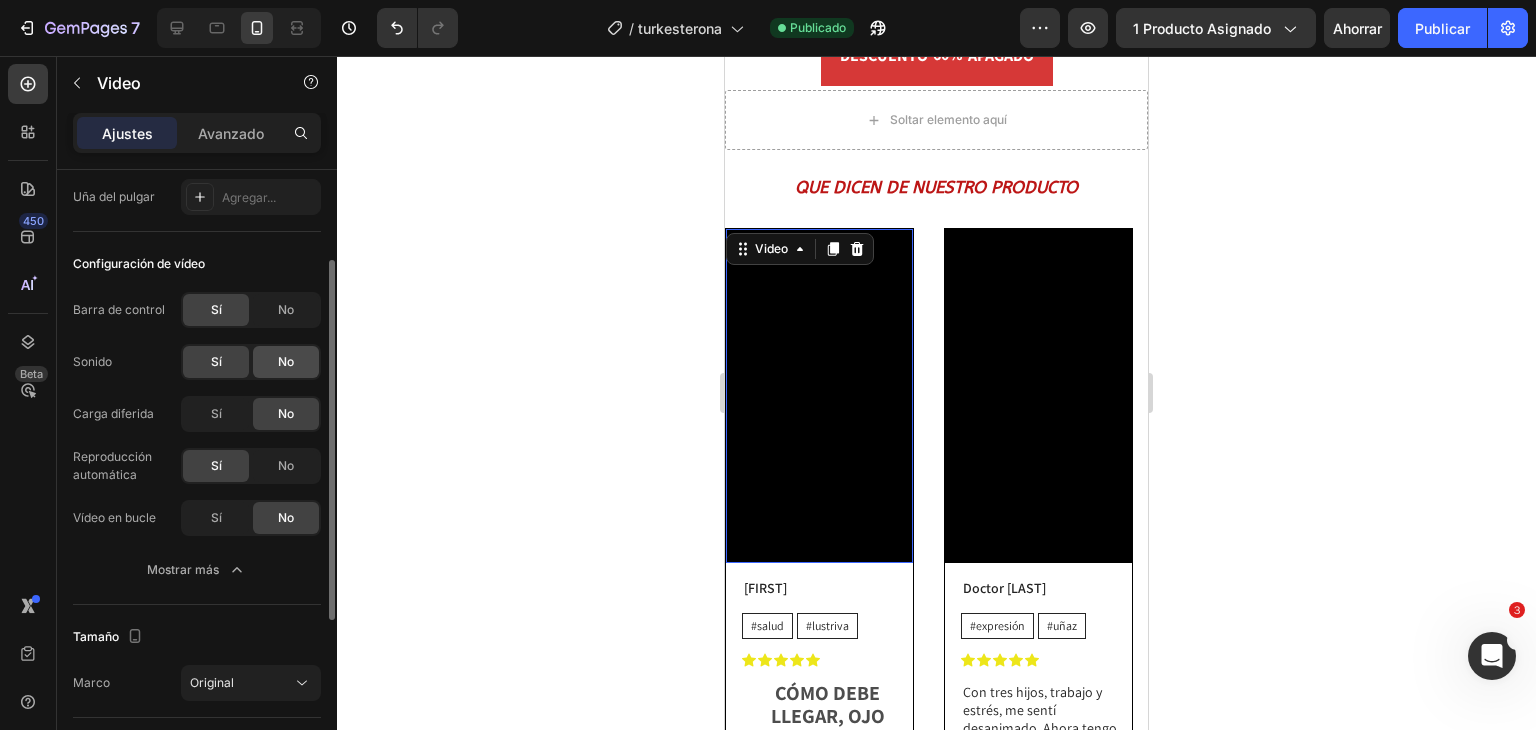 click on "No" 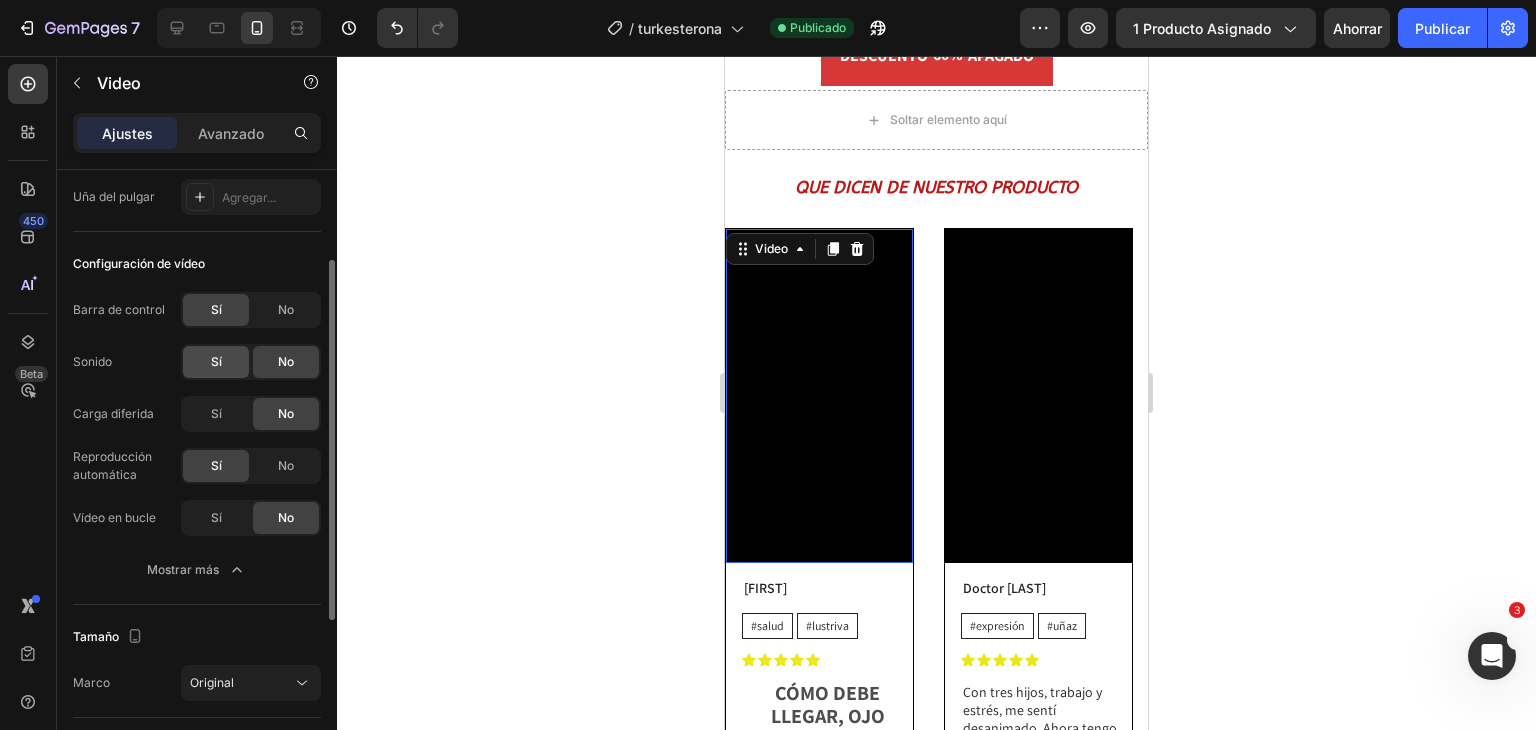 click on "Sí" 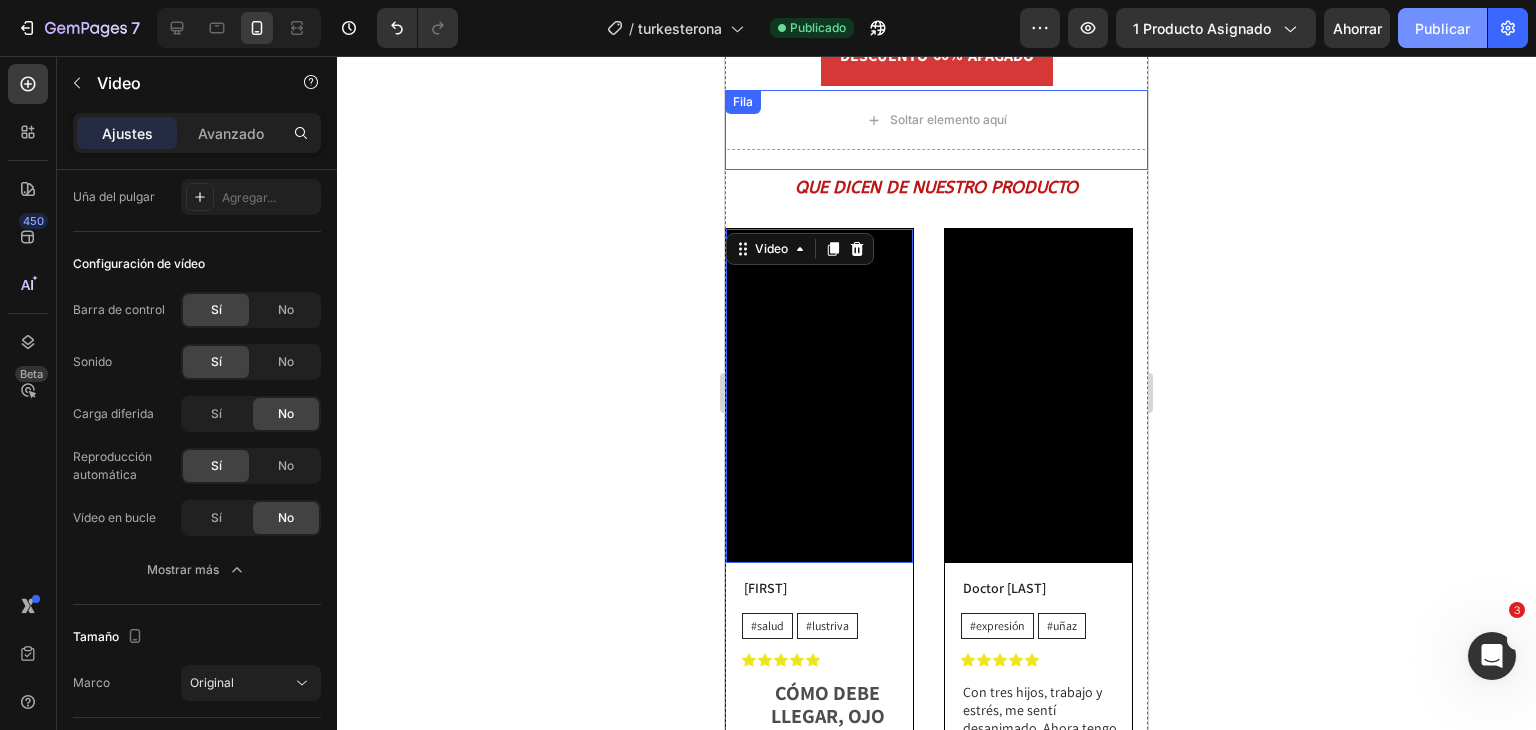 click on "Publicar" at bounding box center [1442, 28] 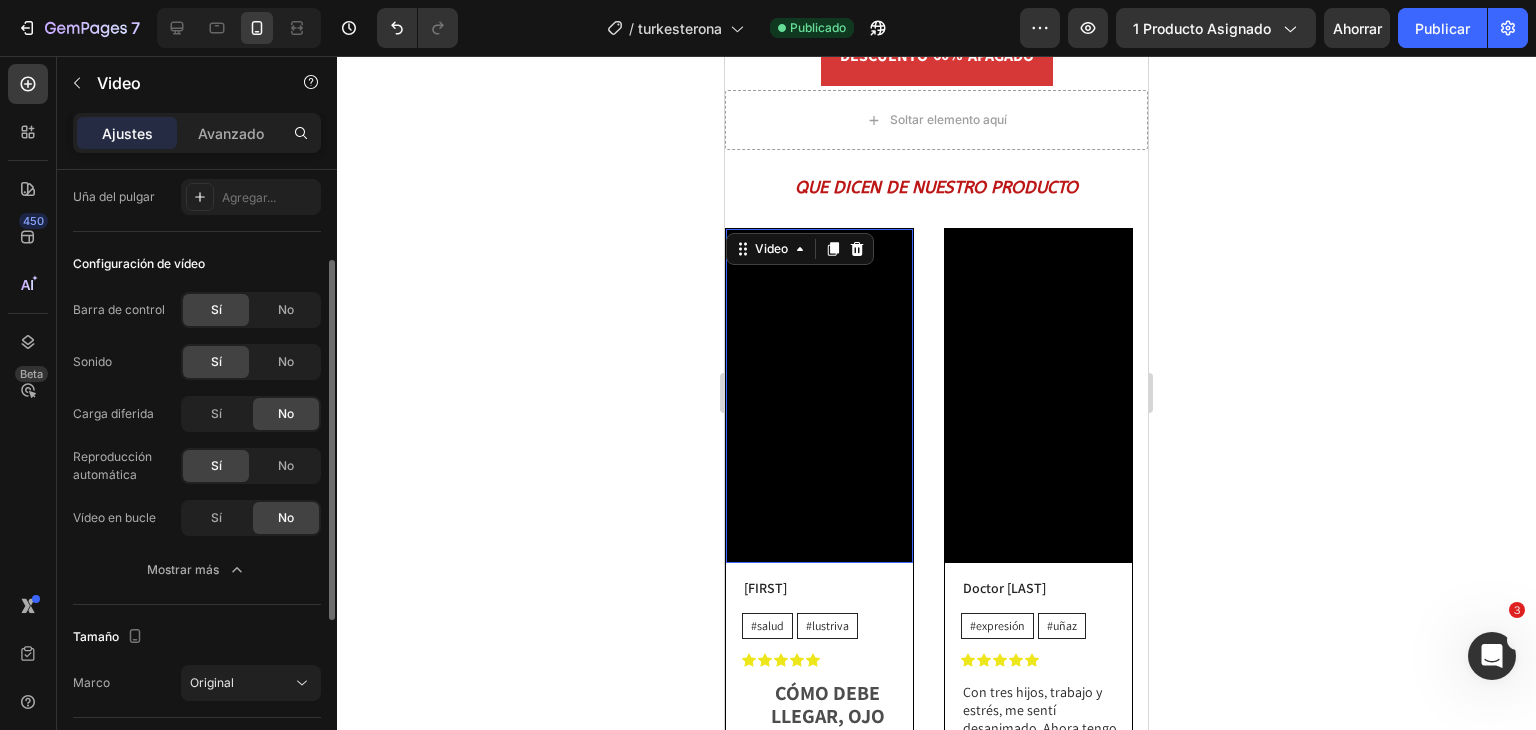 click on "Sí" 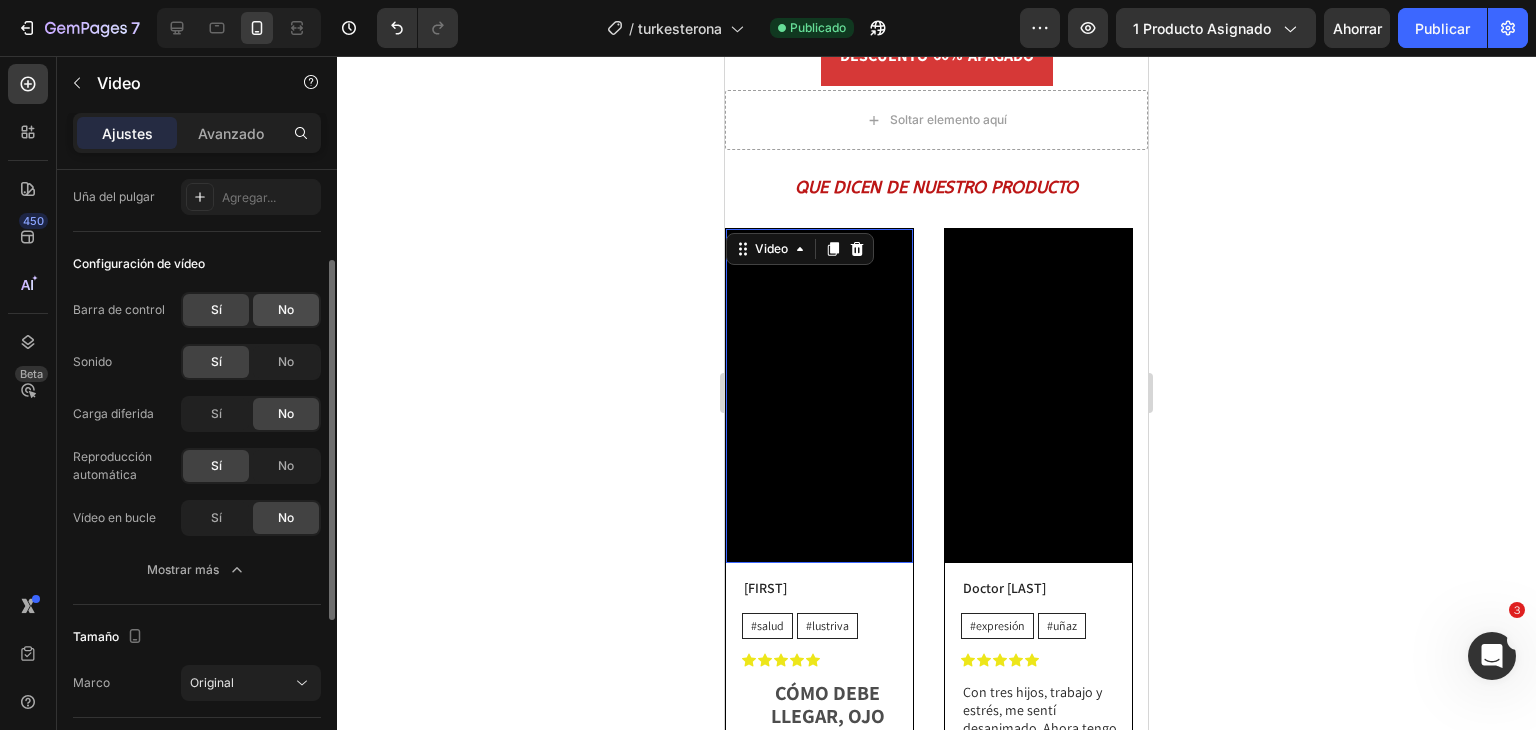 click on "No" 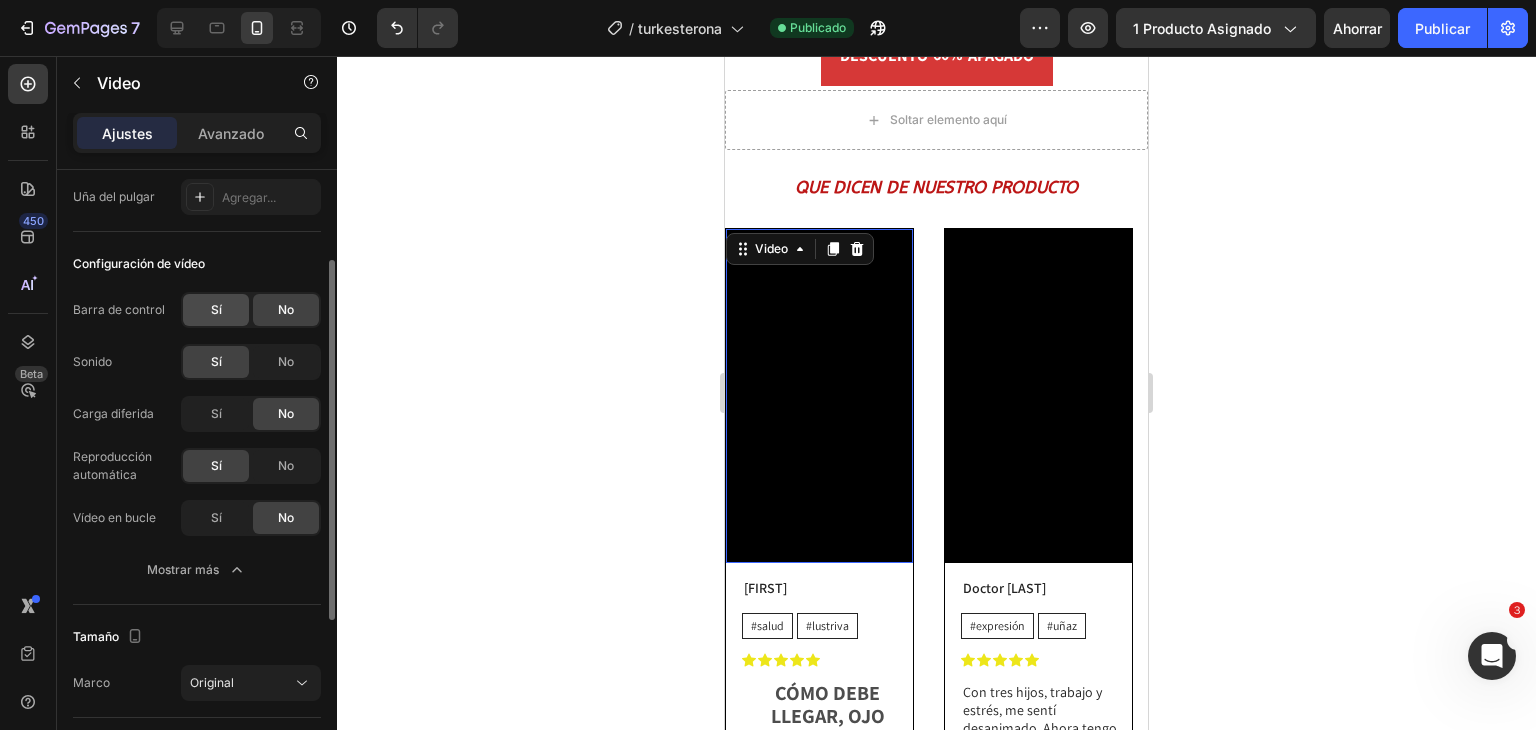 click on "Sí" 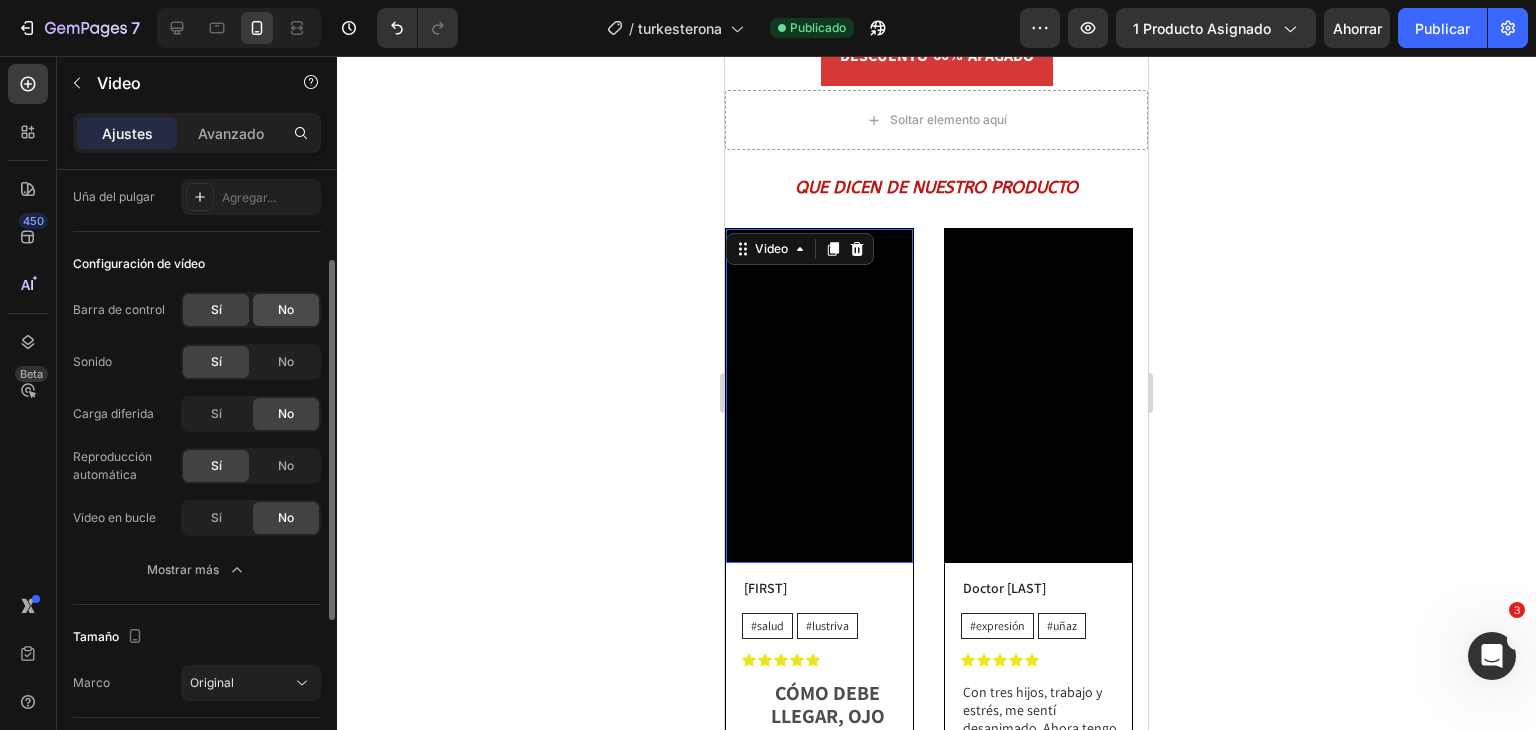click on "No" 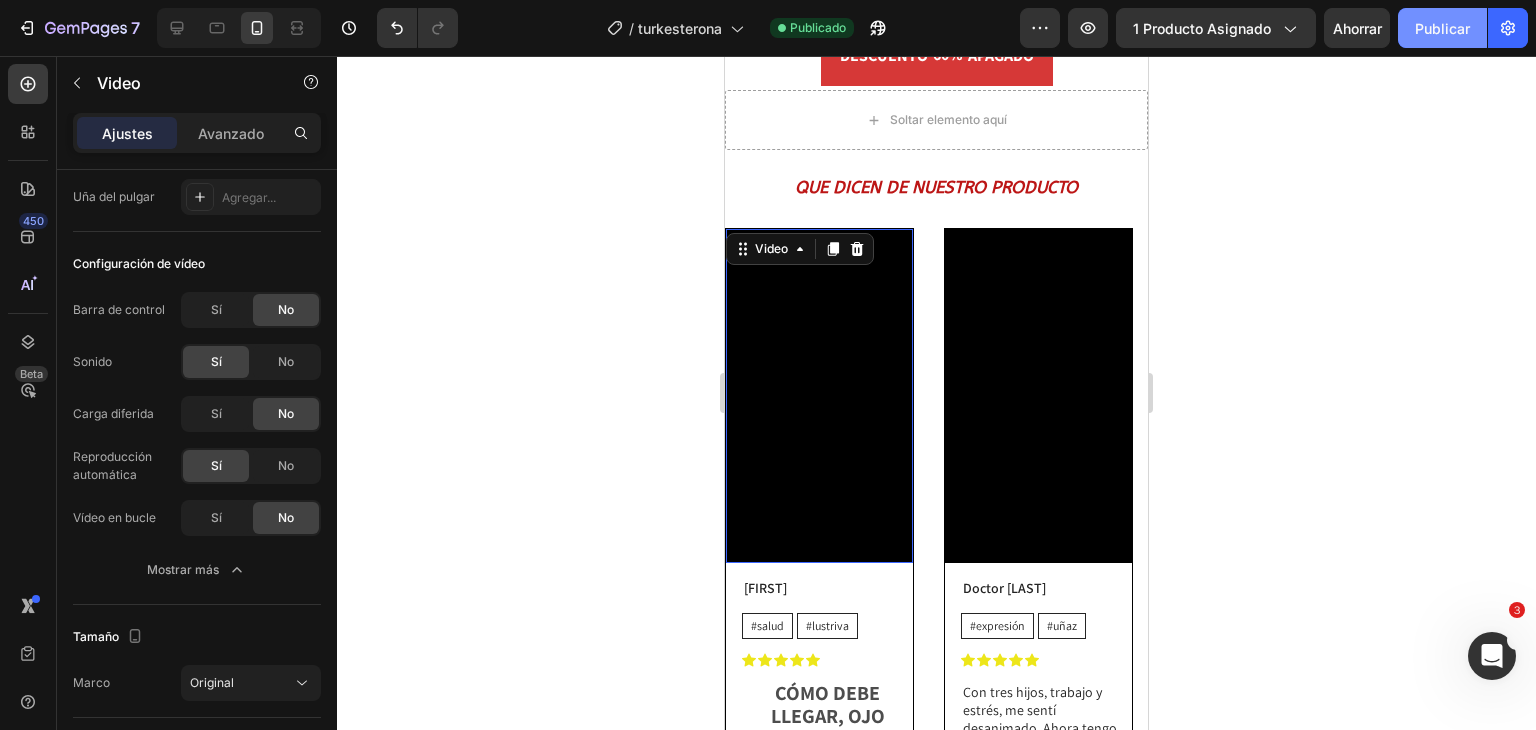 click on "Publicar" at bounding box center (1442, 28) 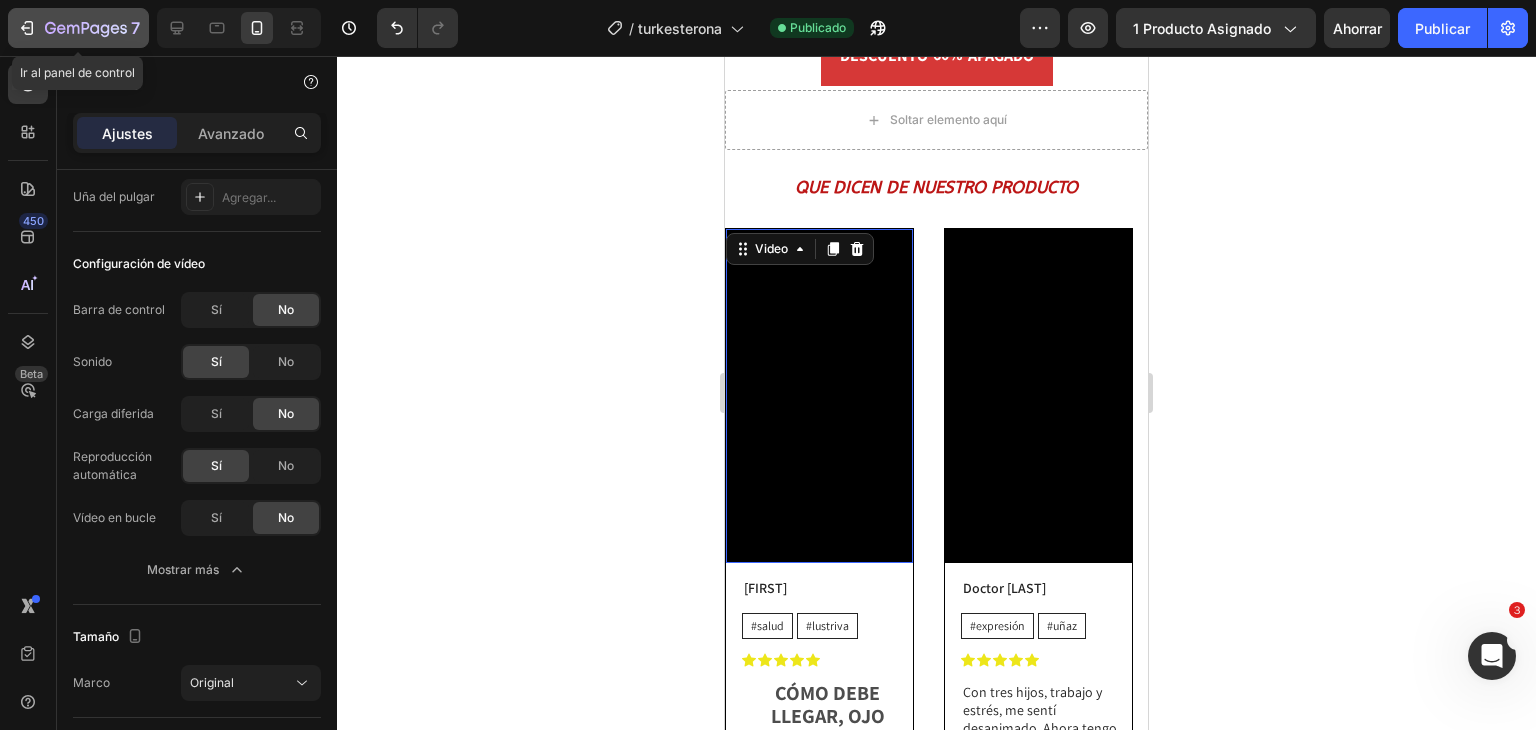 click 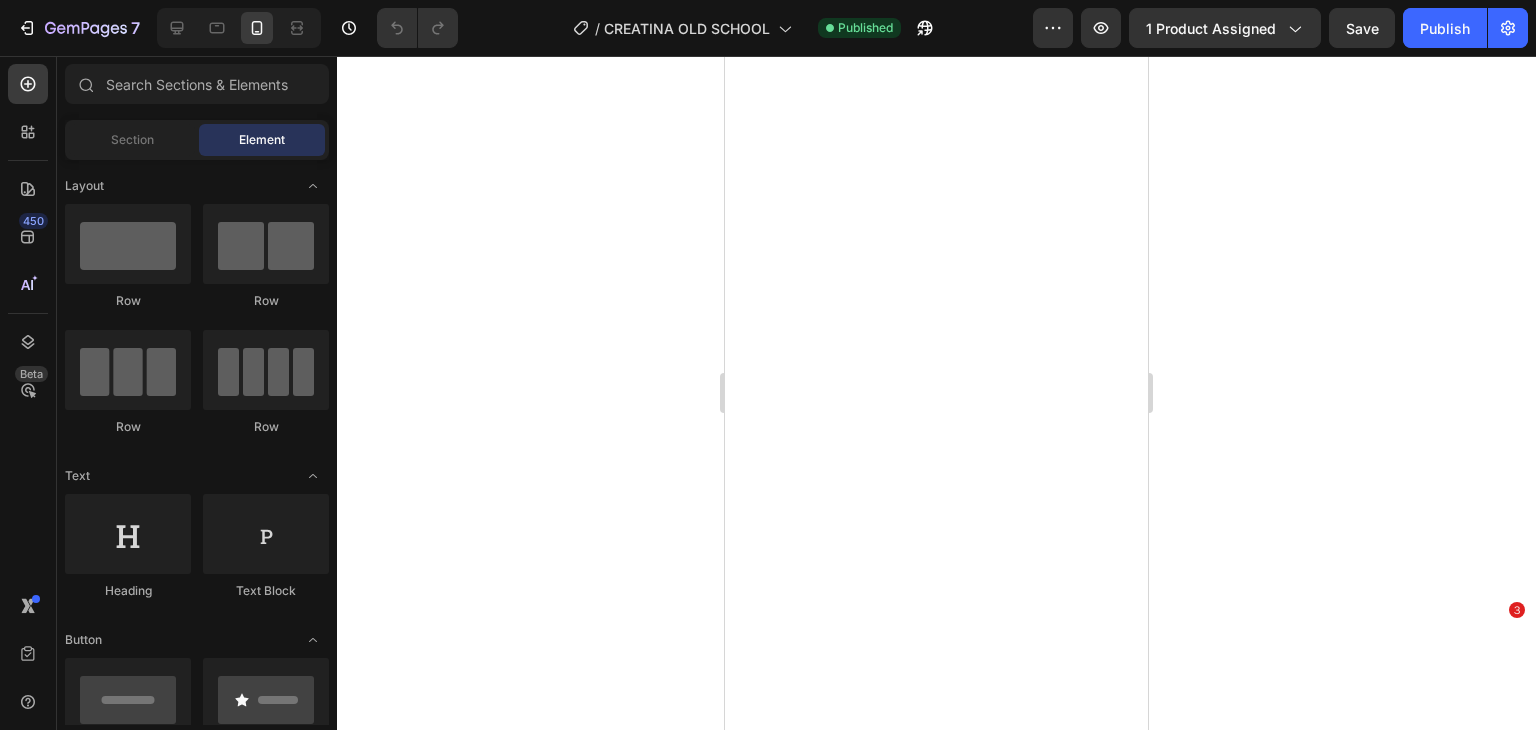 scroll, scrollTop: 0, scrollLeft: 0, axis: both 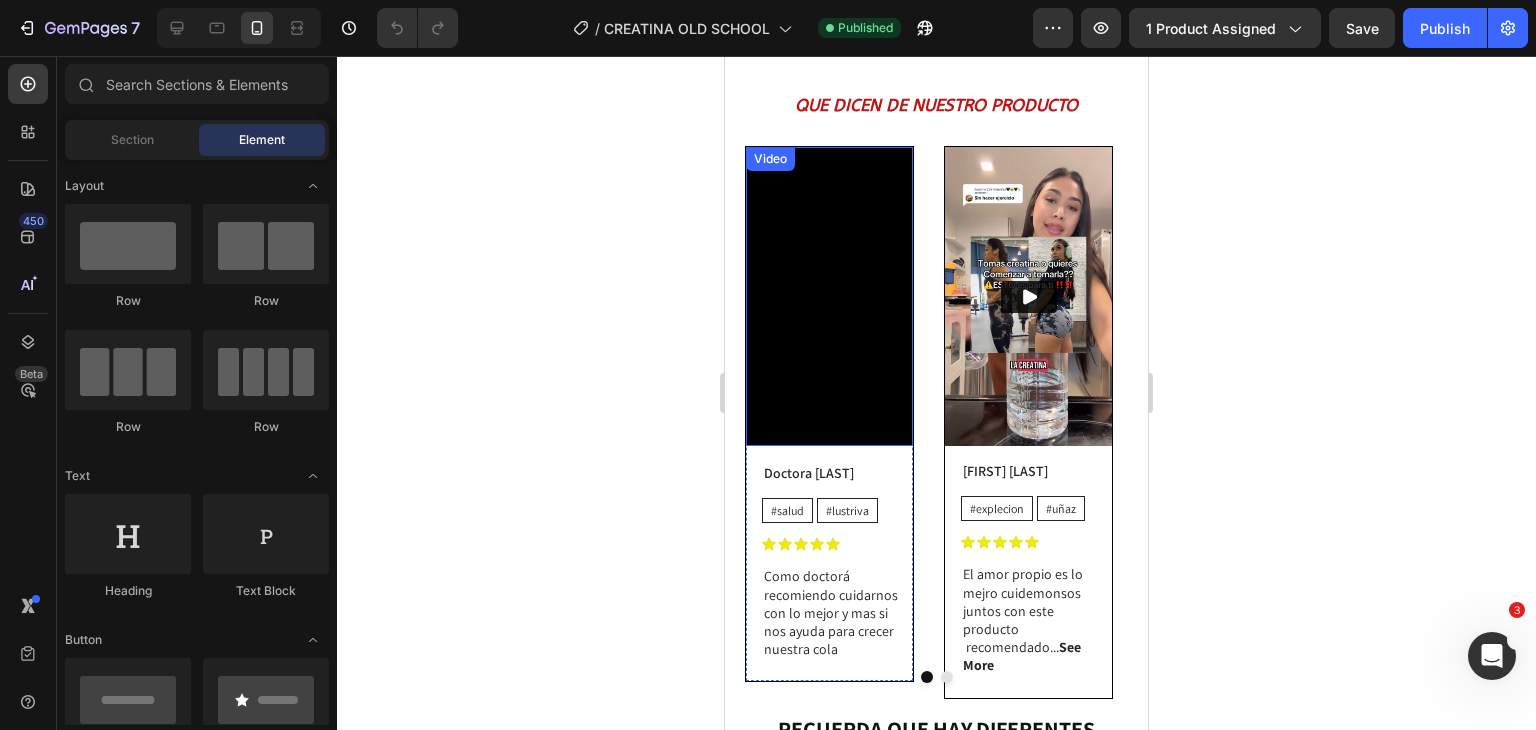 click on "Video" at bounding box center (770, 159) 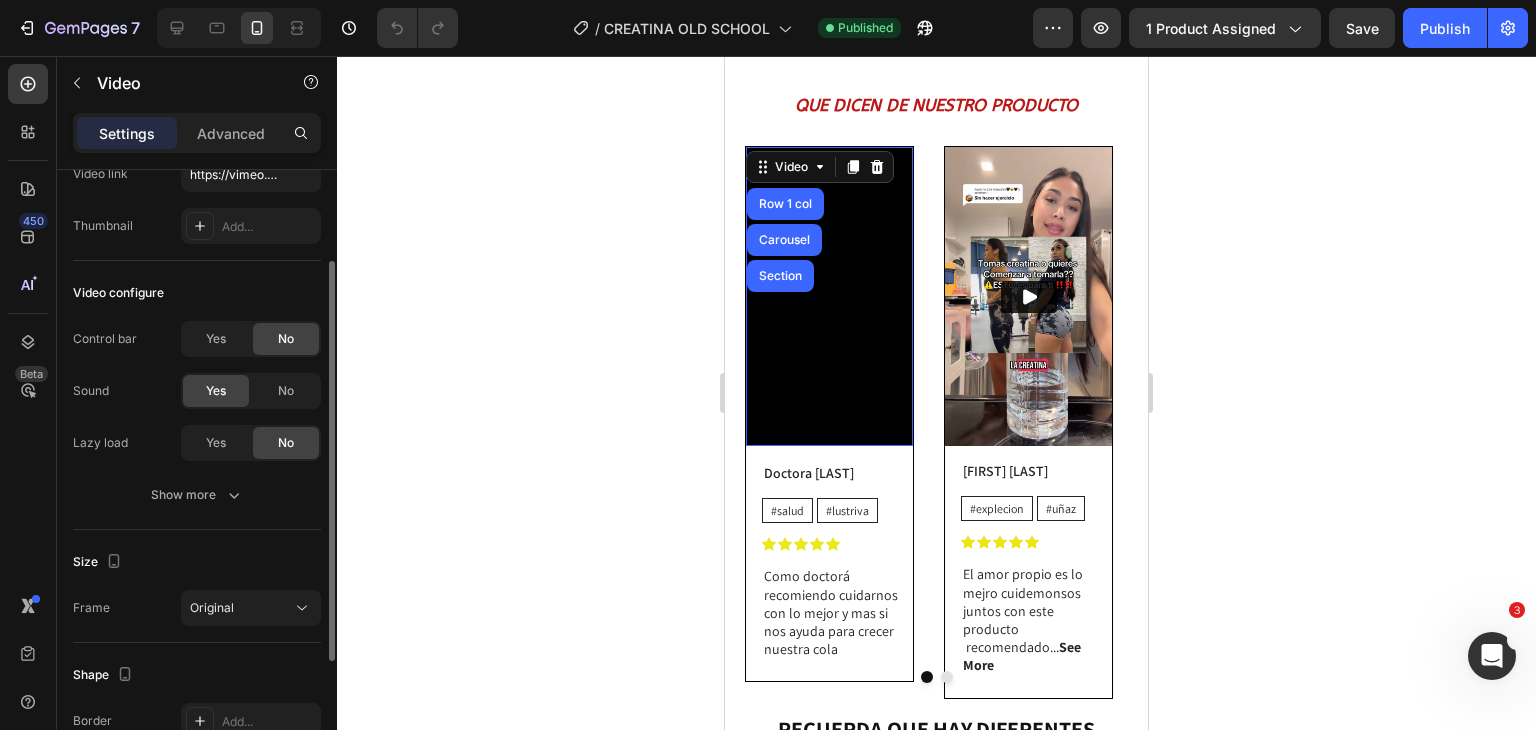 scroll, scrollTop: 132, scrollLeft: 0, axis: vertical 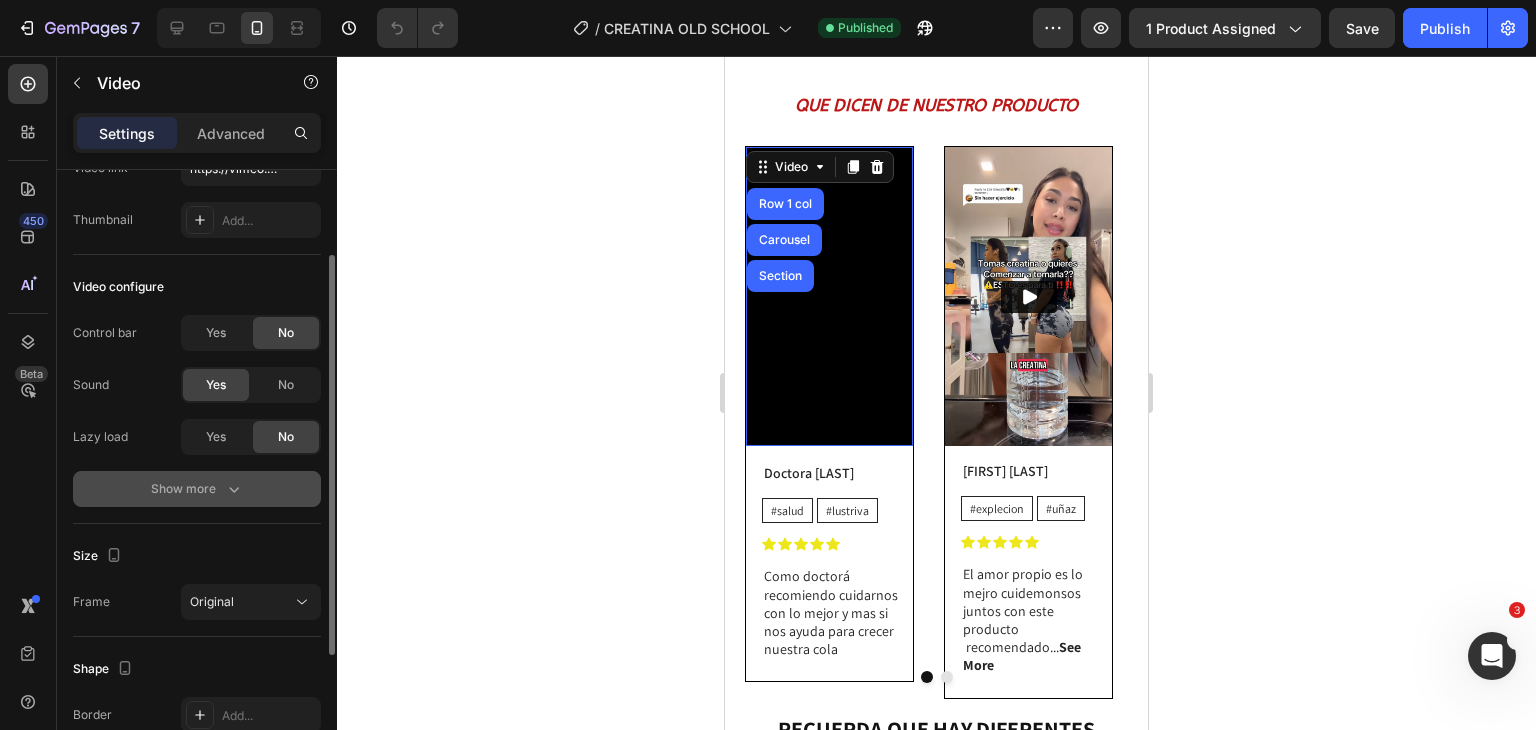 click on "Show more" at bounding box center [197, 489] 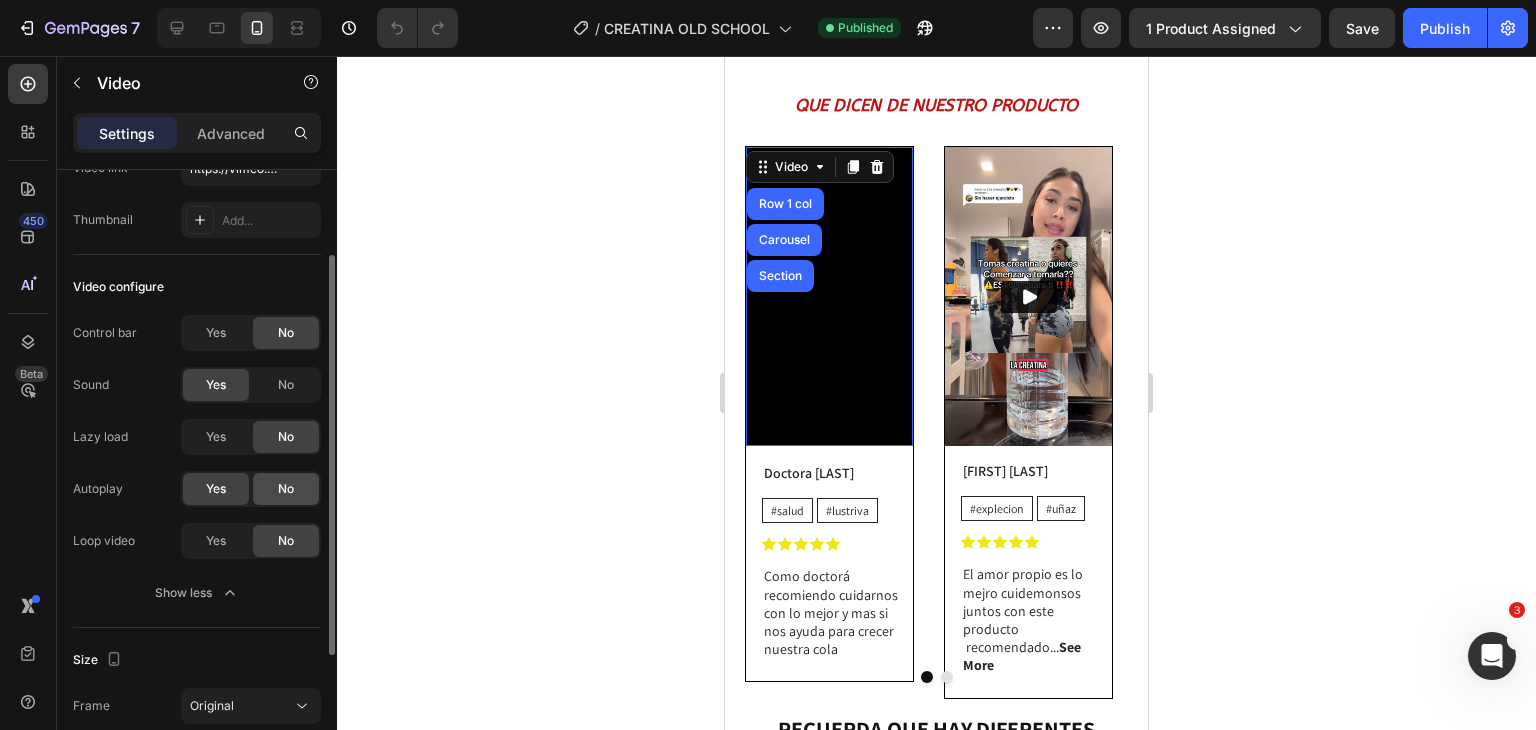 scroll, scrollTop: 188, scrollLeft: 0, axis: vertical 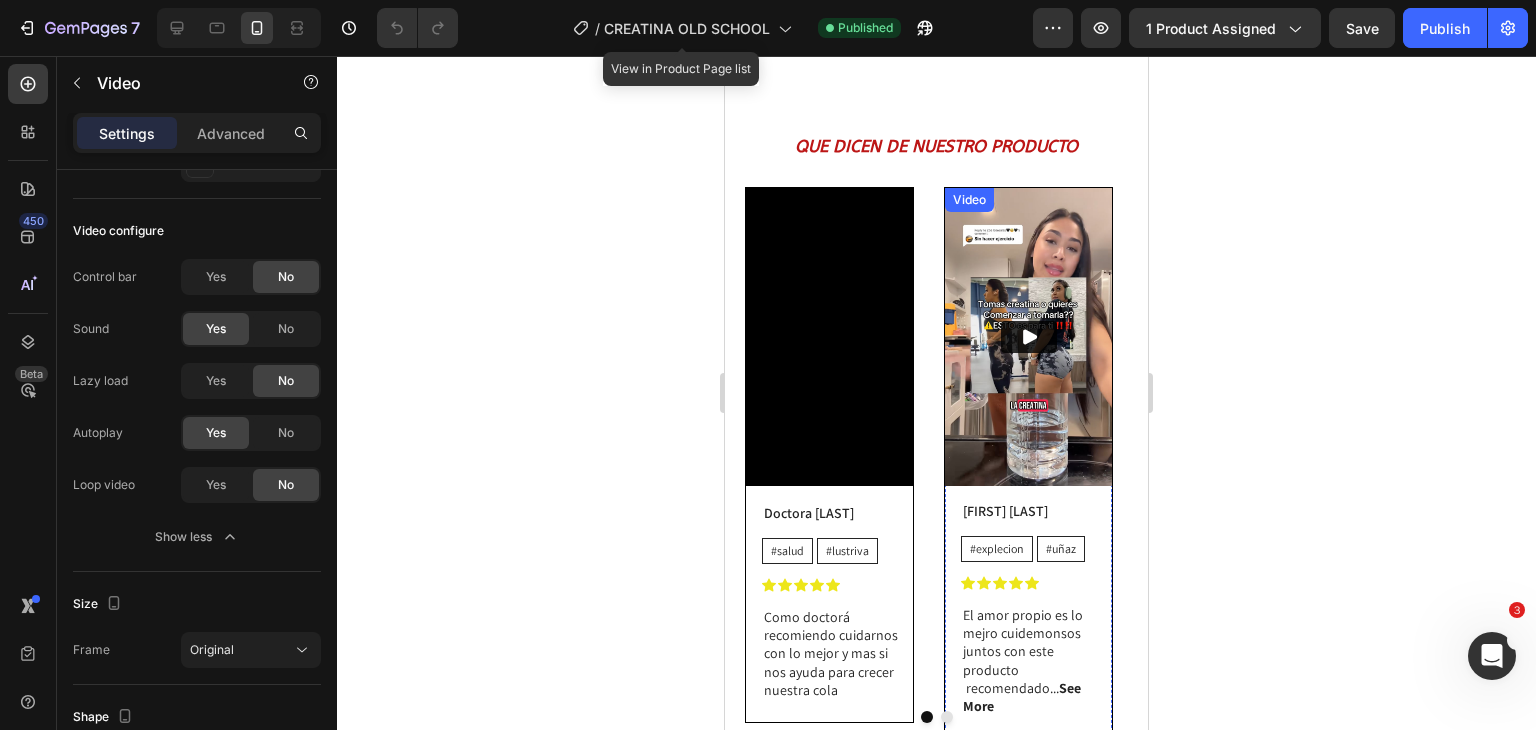click on "Video" at bounding box center [969, 200] 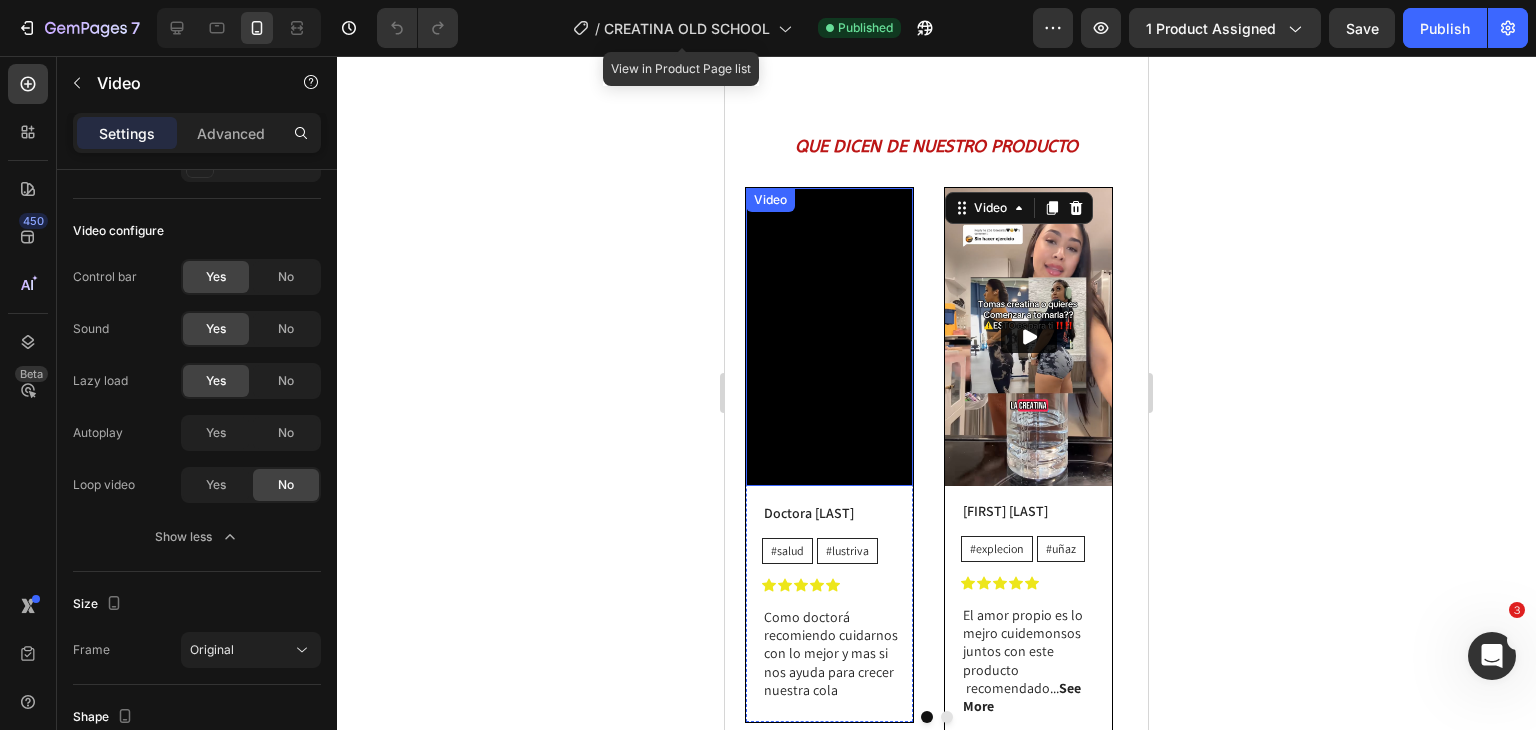 click on "Video" at bounding box center (770, 200) 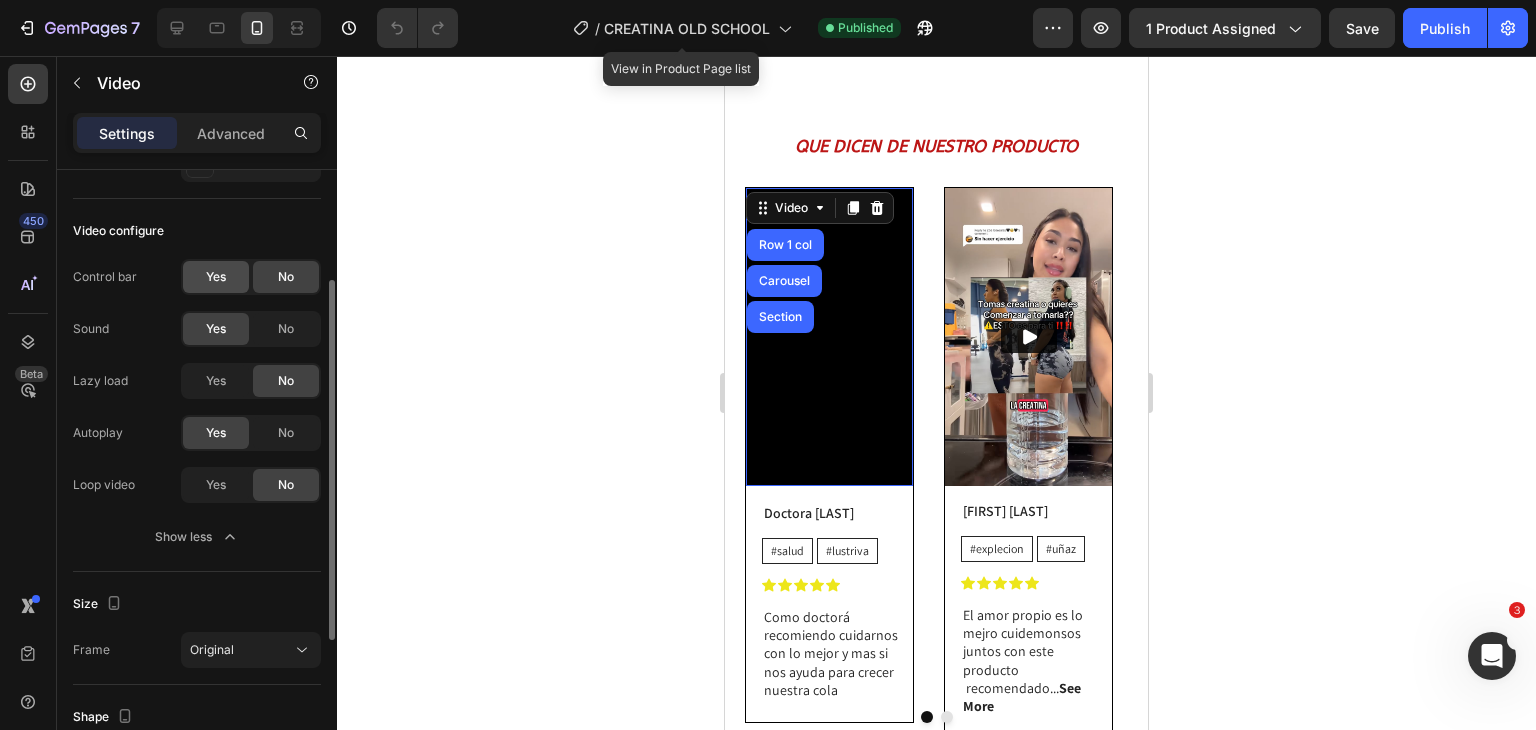 click on "Yes" 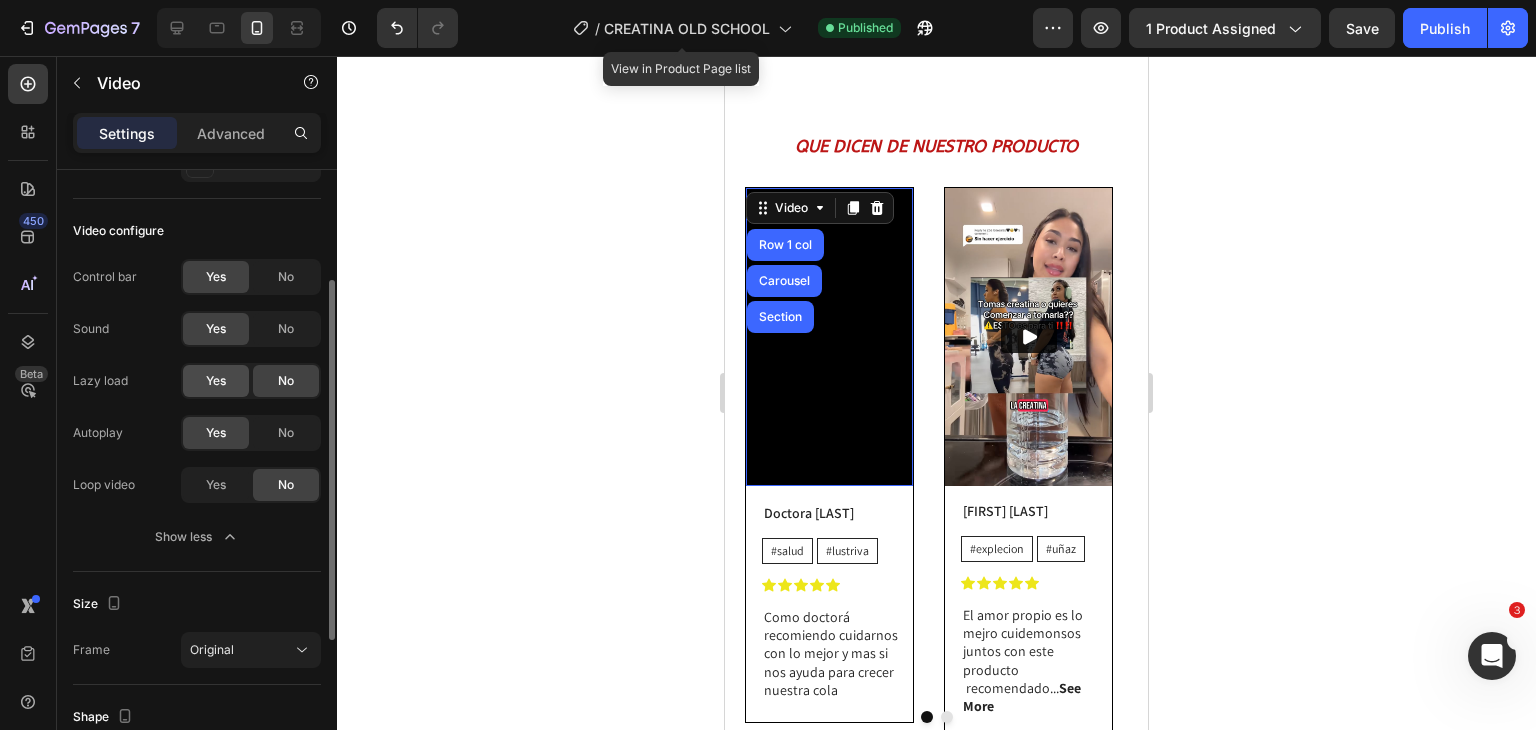 click on "Yes" 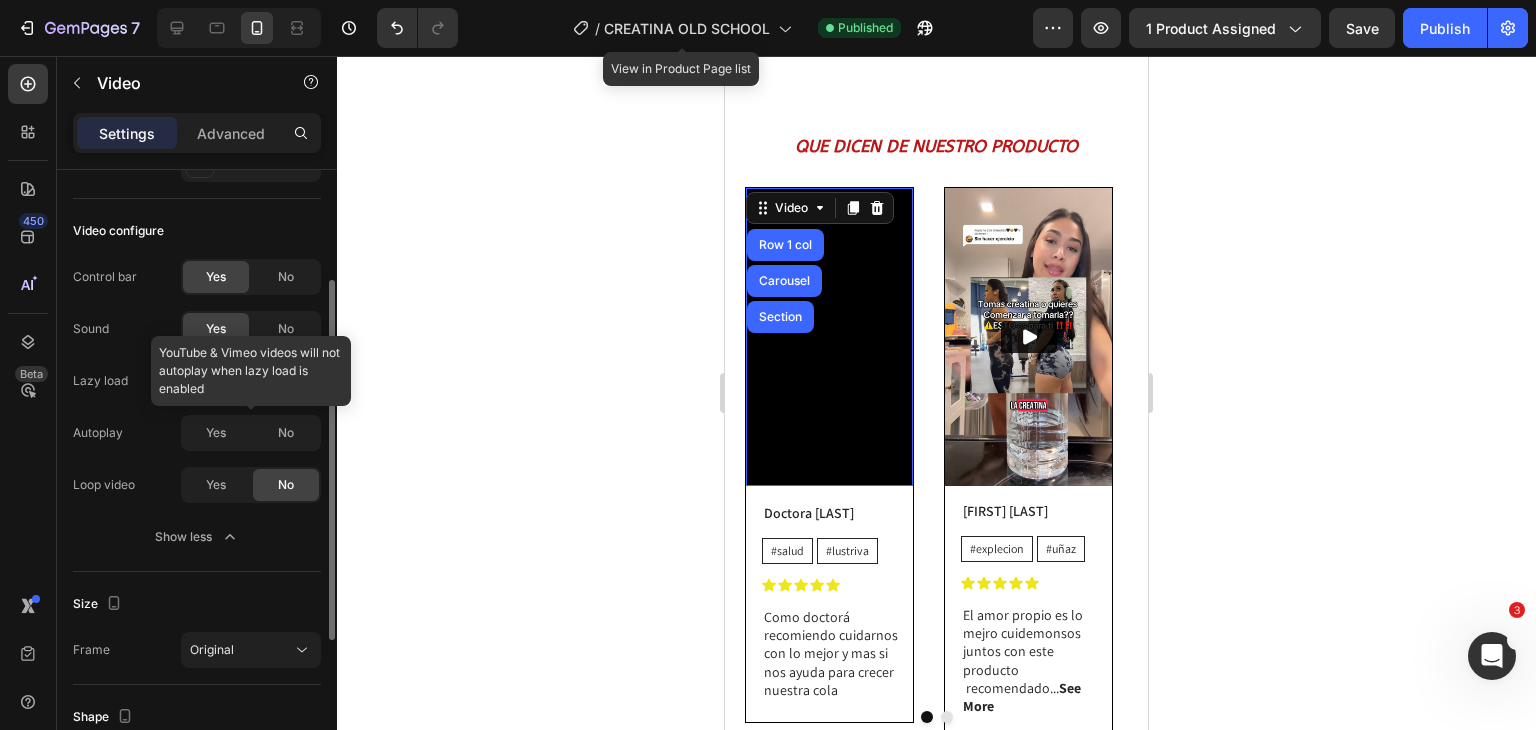 click 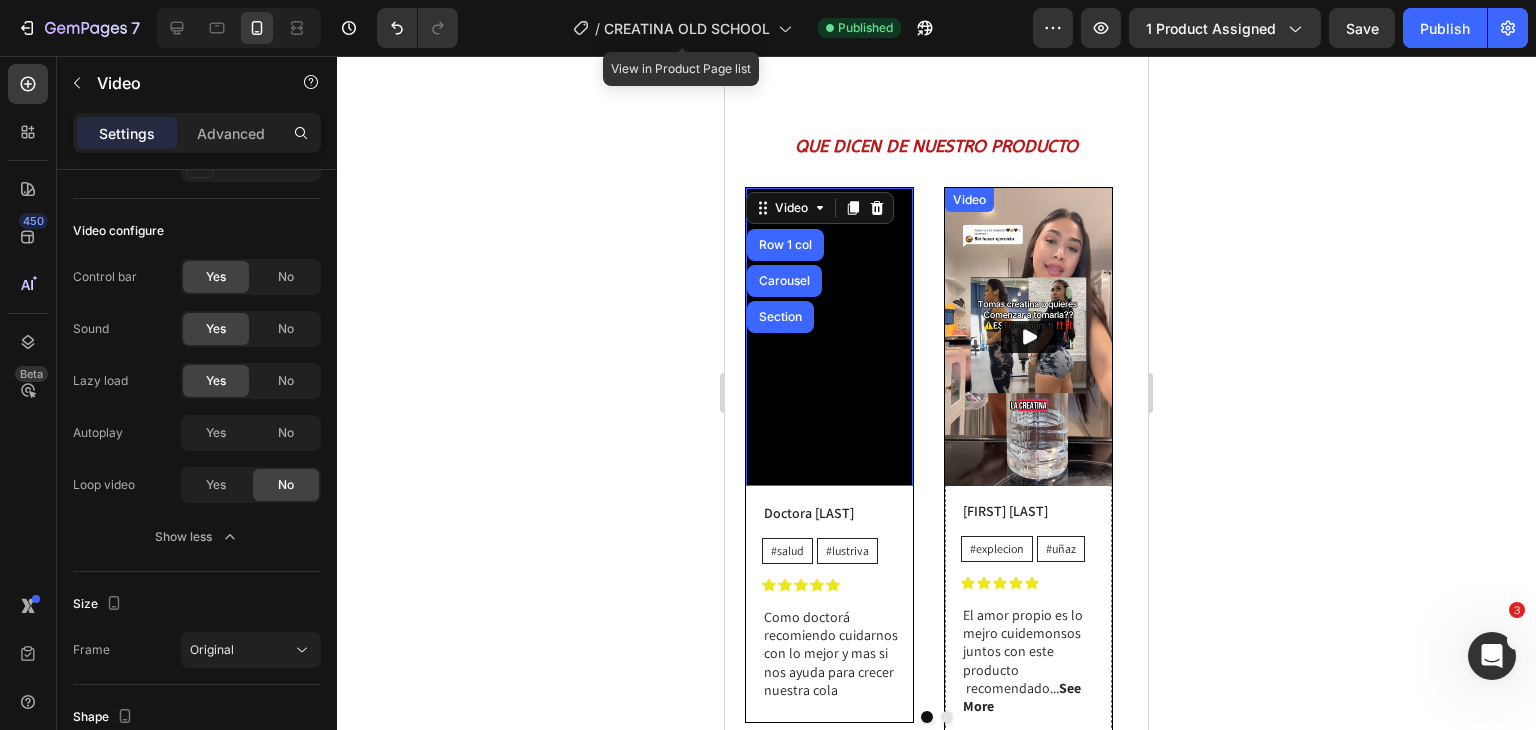 click on "Video" at bounding box center [969, 200] 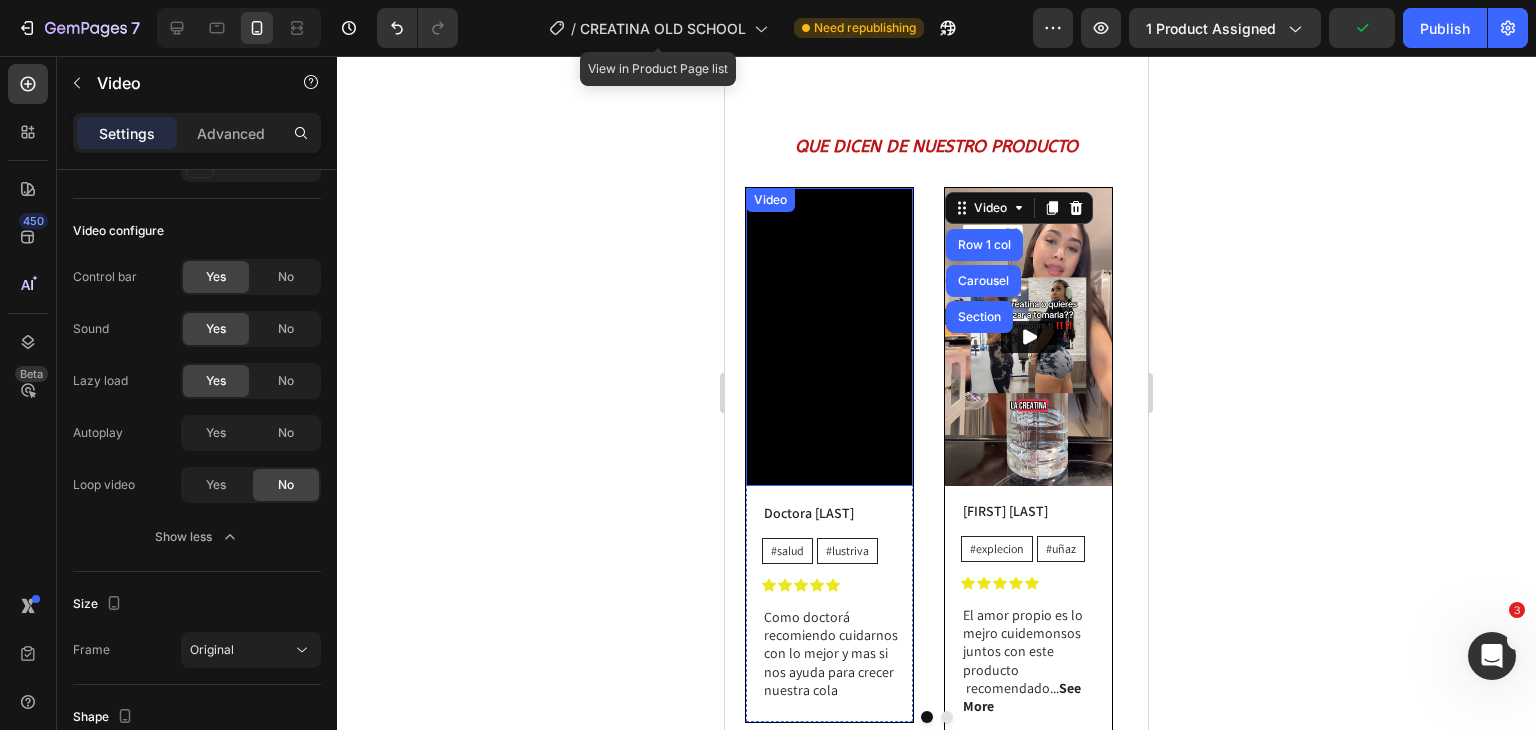 click on "Video" at bounding box center (770, 200) 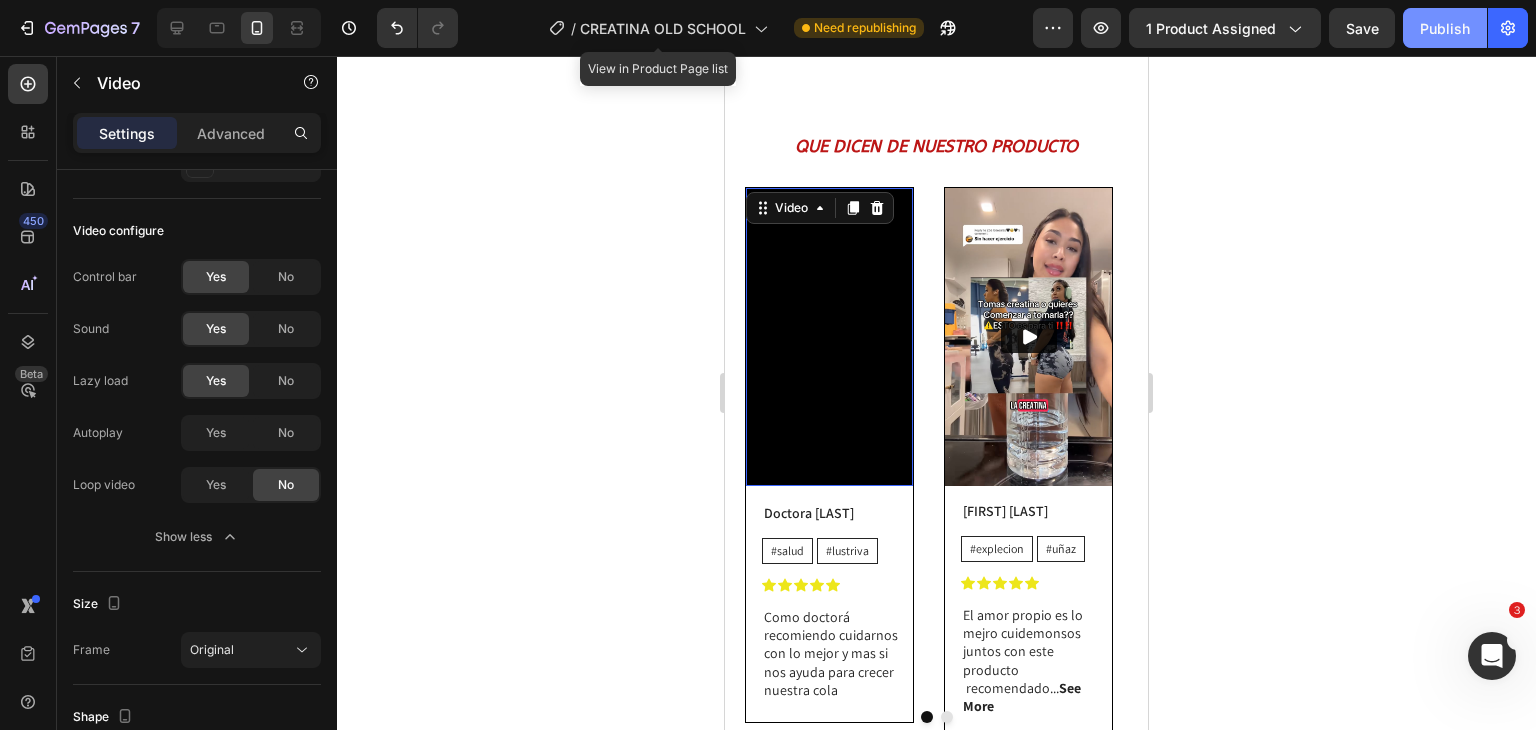 click on "Publish" at bounding box center (1445, 28) 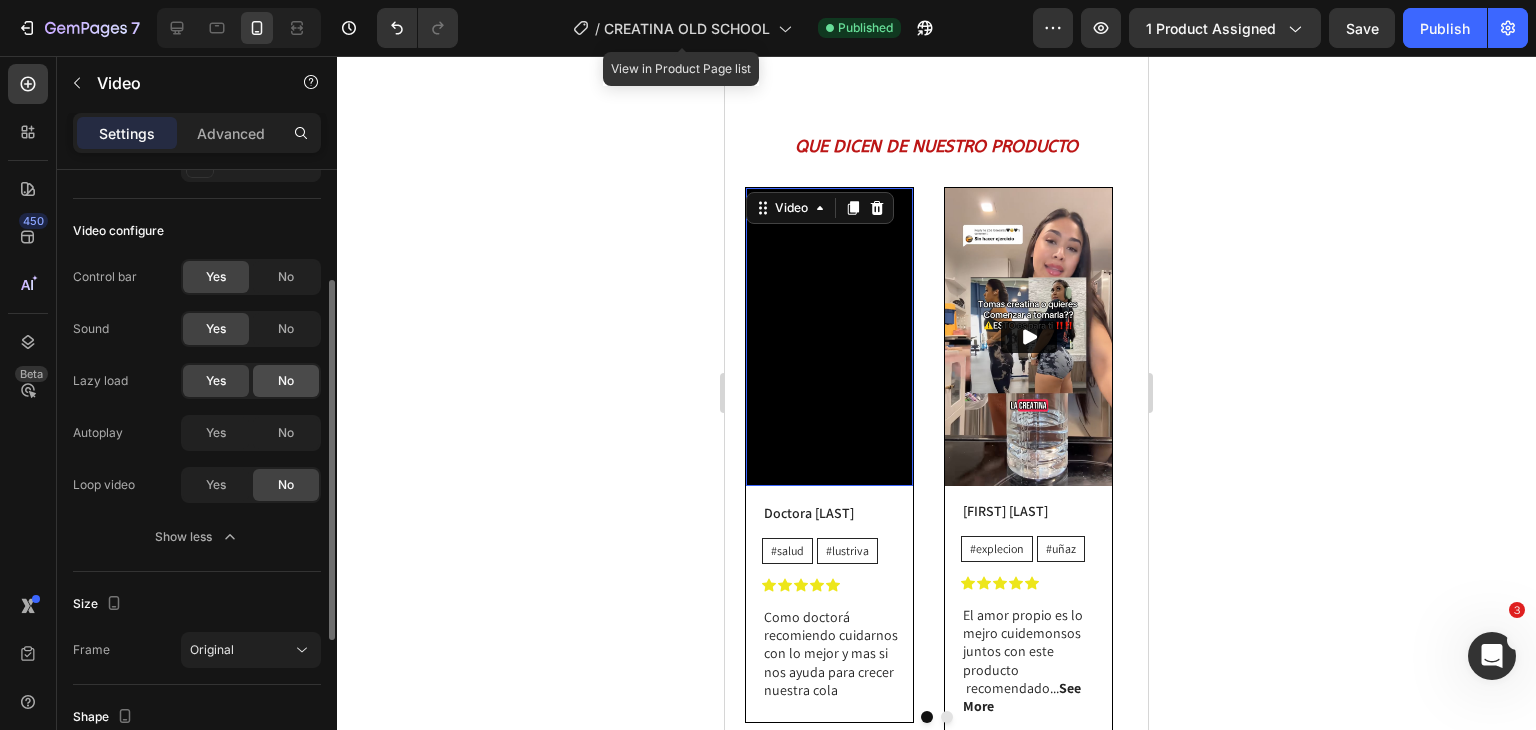 click on "No" 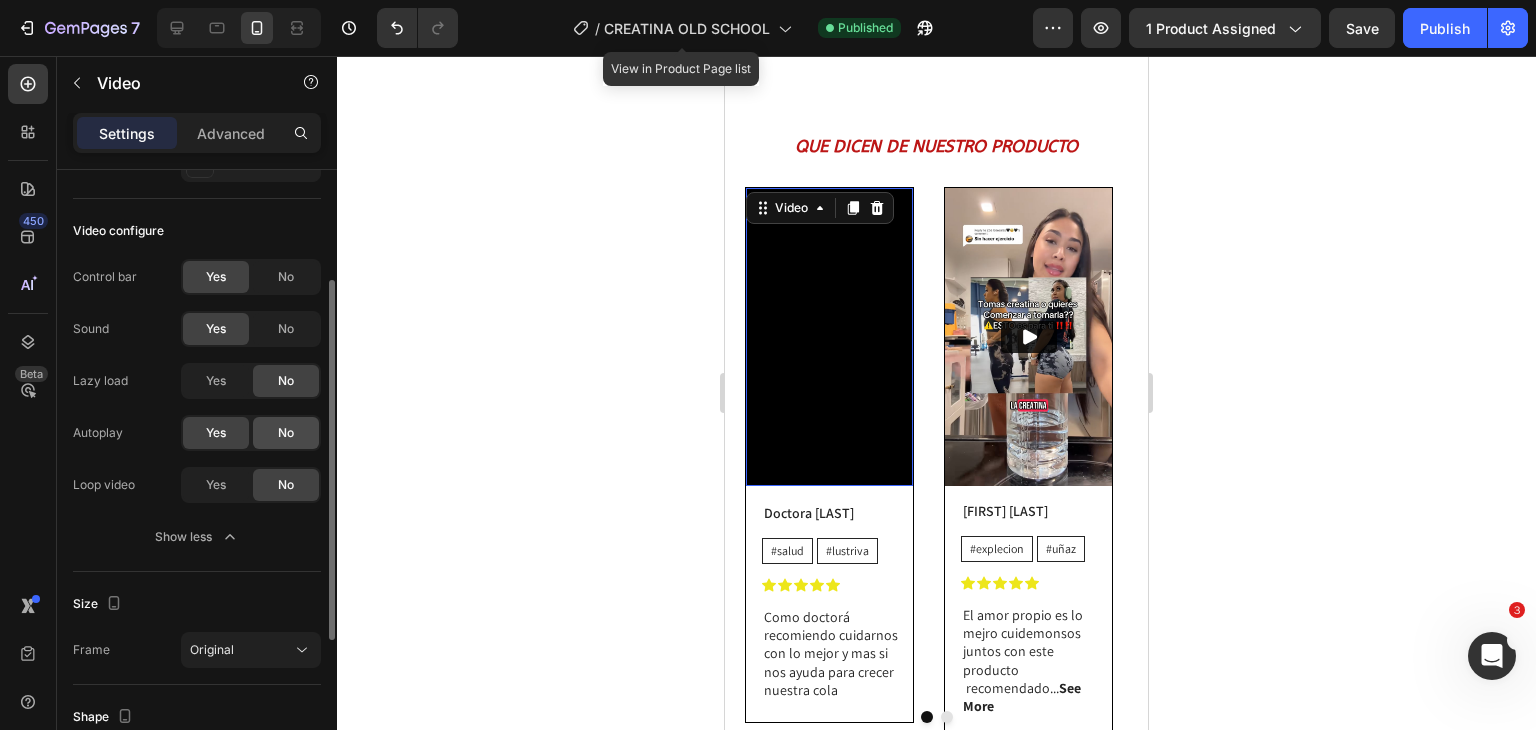 click on "No" 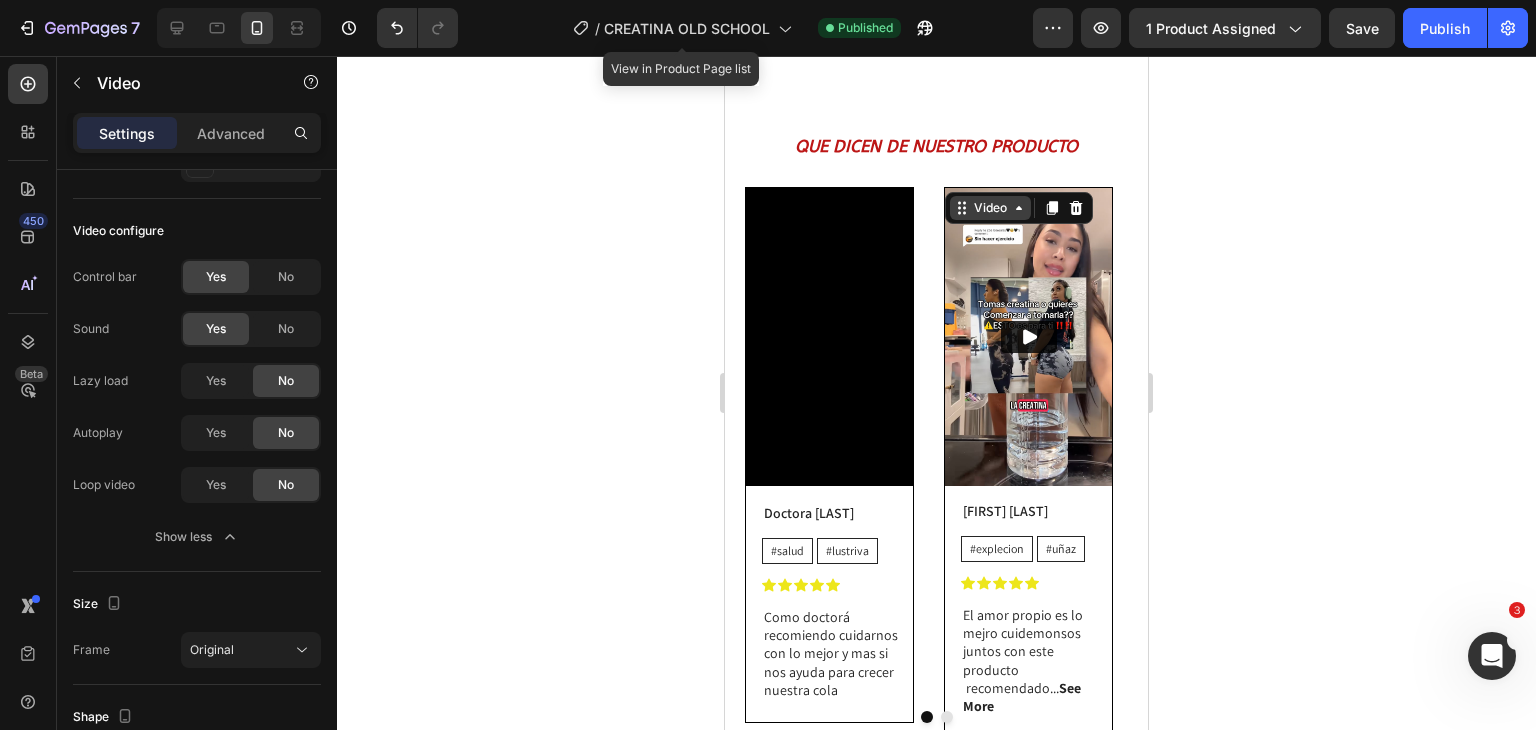 click on "Video" at bounding box center [990, 208] 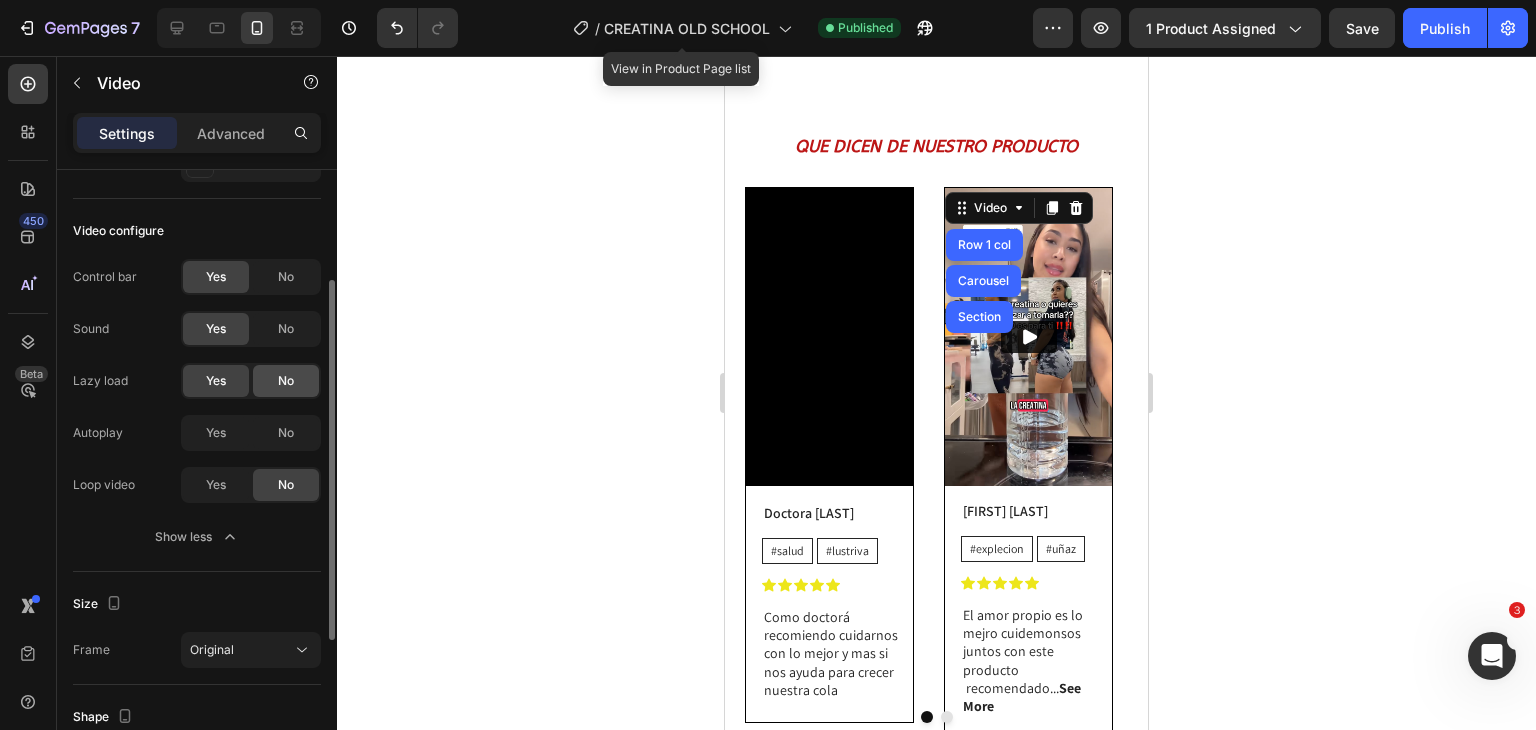click on "No" 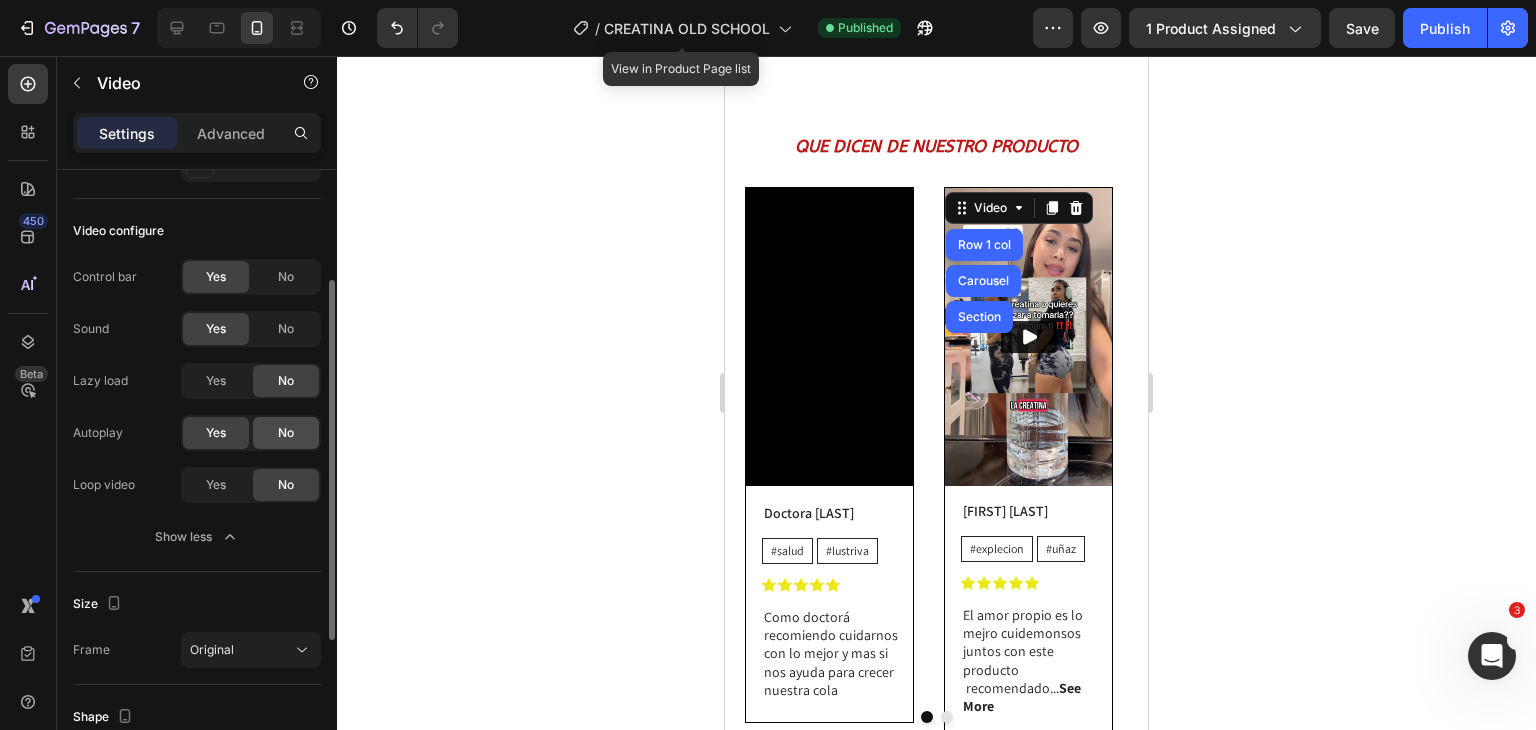 click on "No" 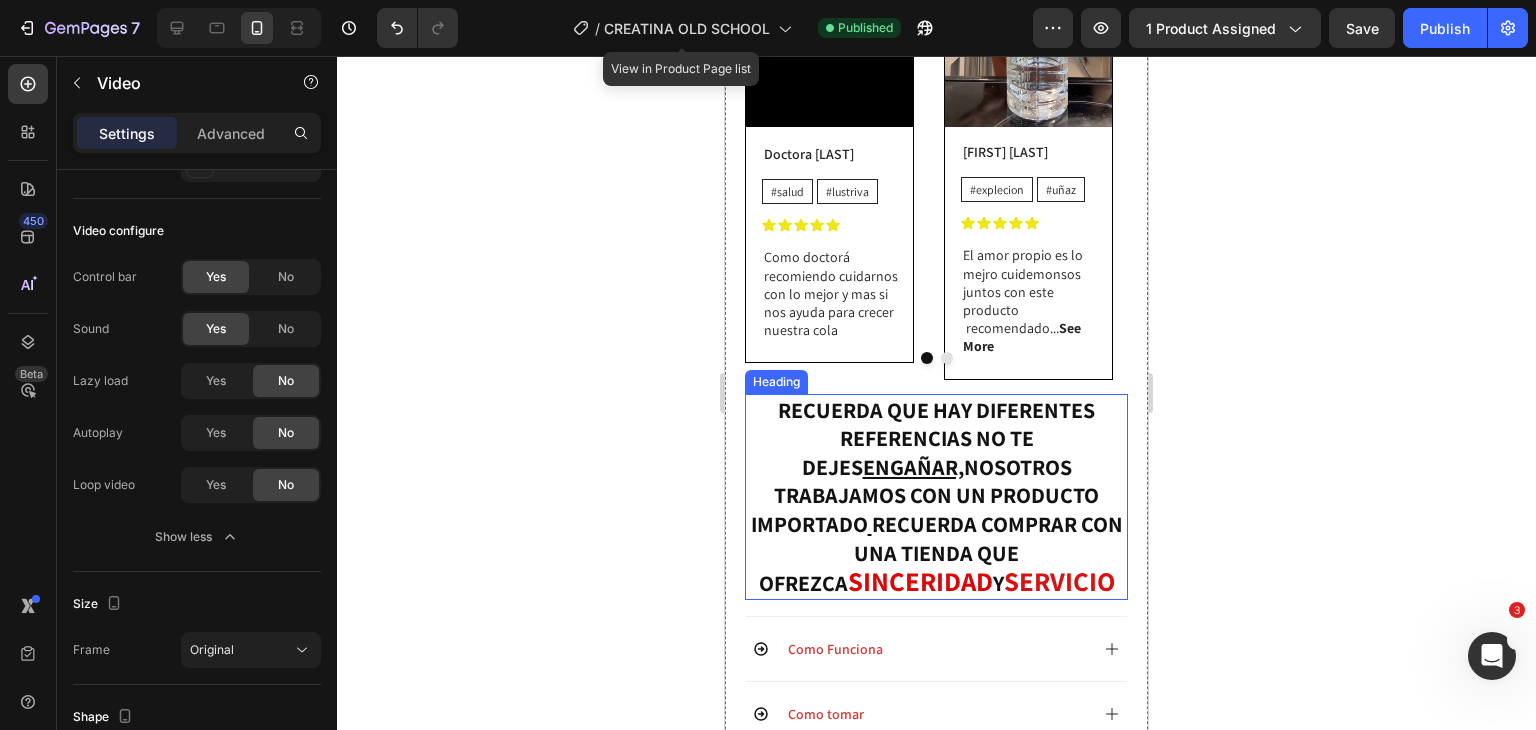 scroll, scrollTop: 3864, scrollLeft: 0, axis: vertical 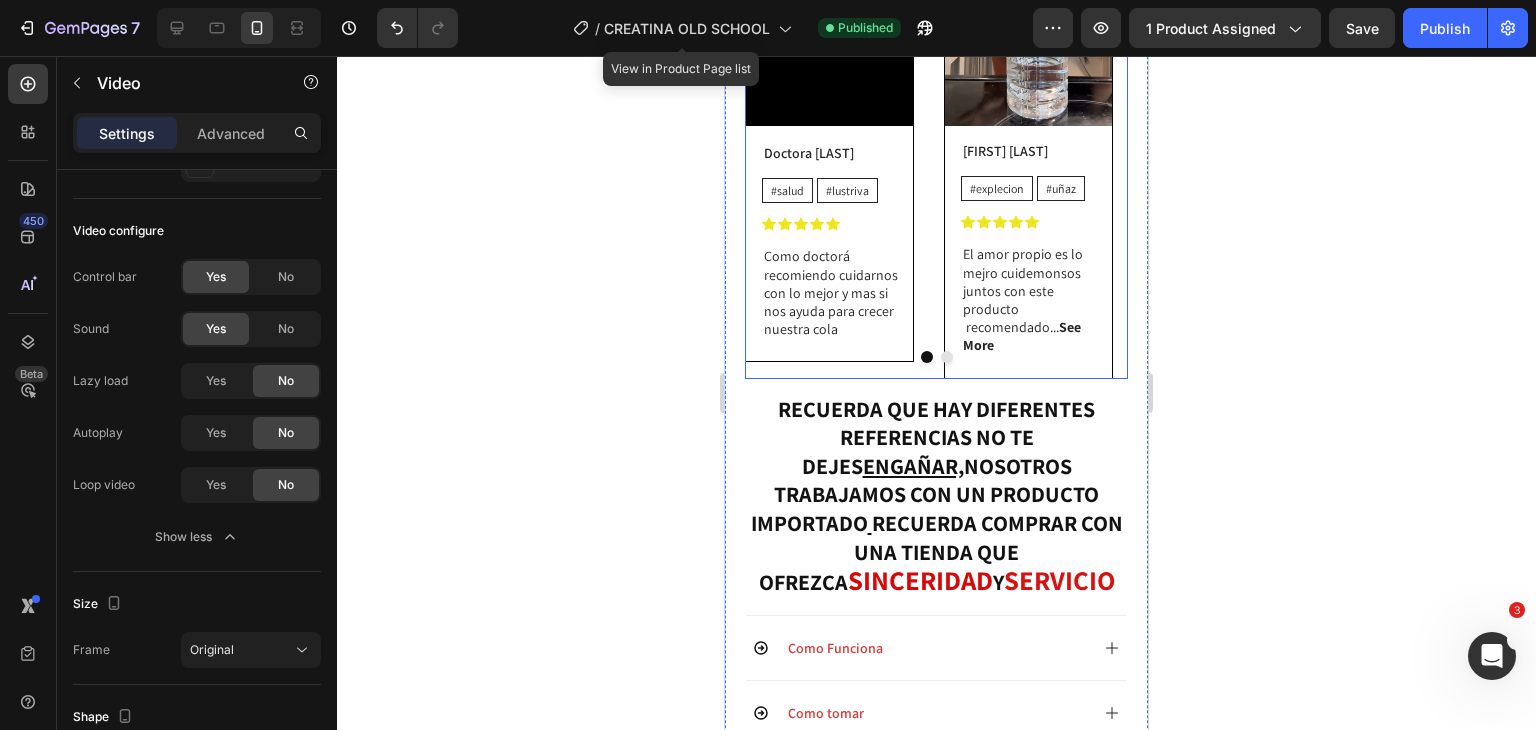 click at bounding box center [947, 357] 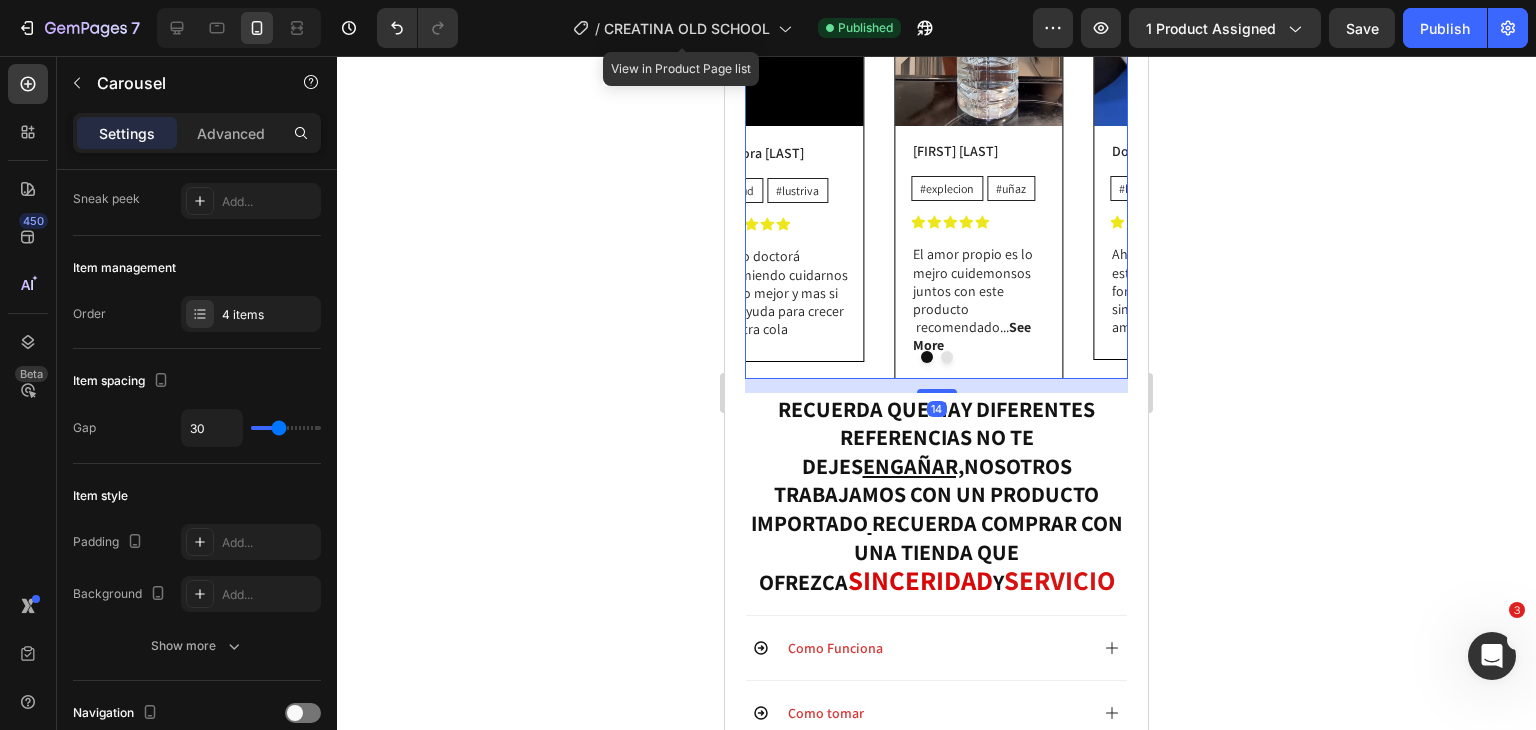 scroll, scrollTop: 0, scrollLeft: 0, axis: both 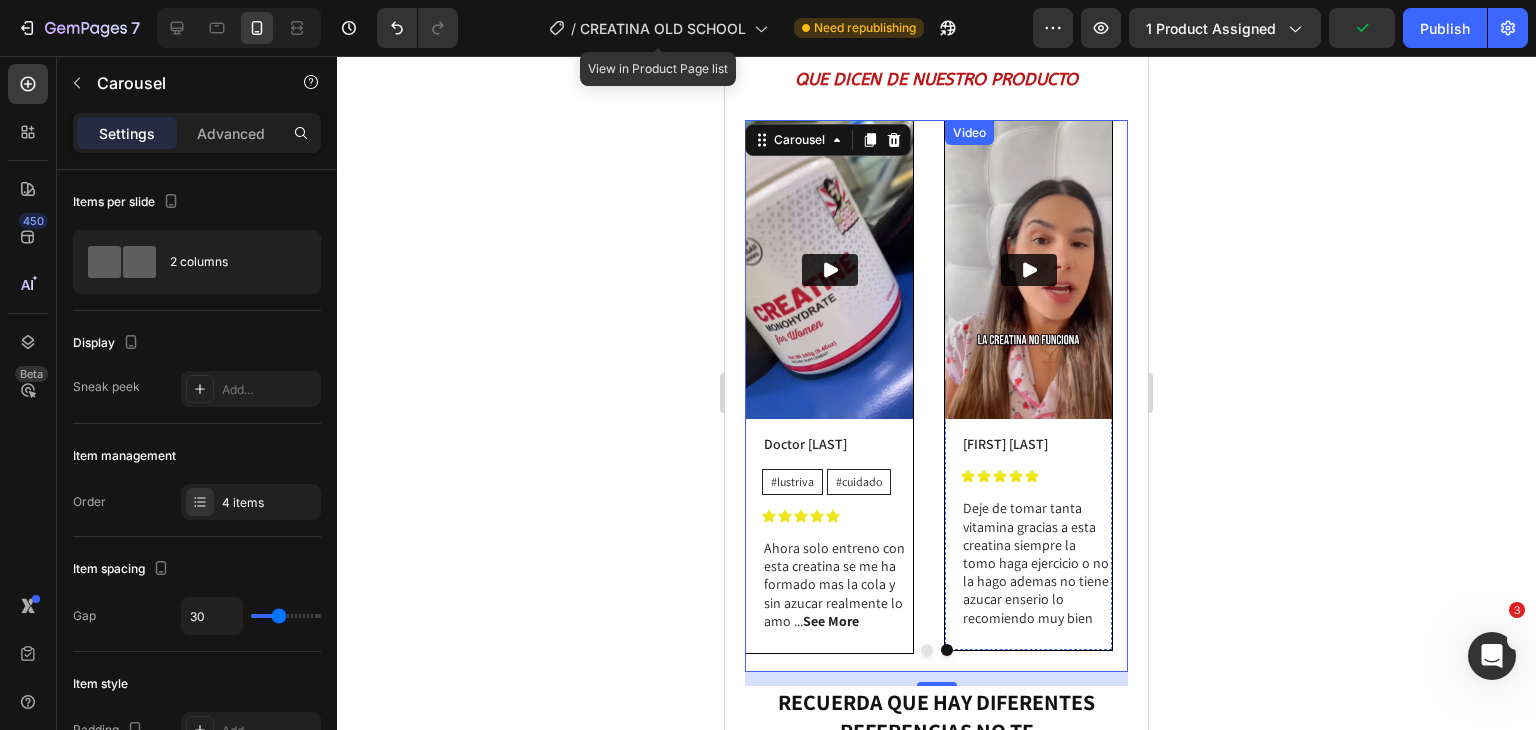 click on "Video" at bounding box center (969, 133) 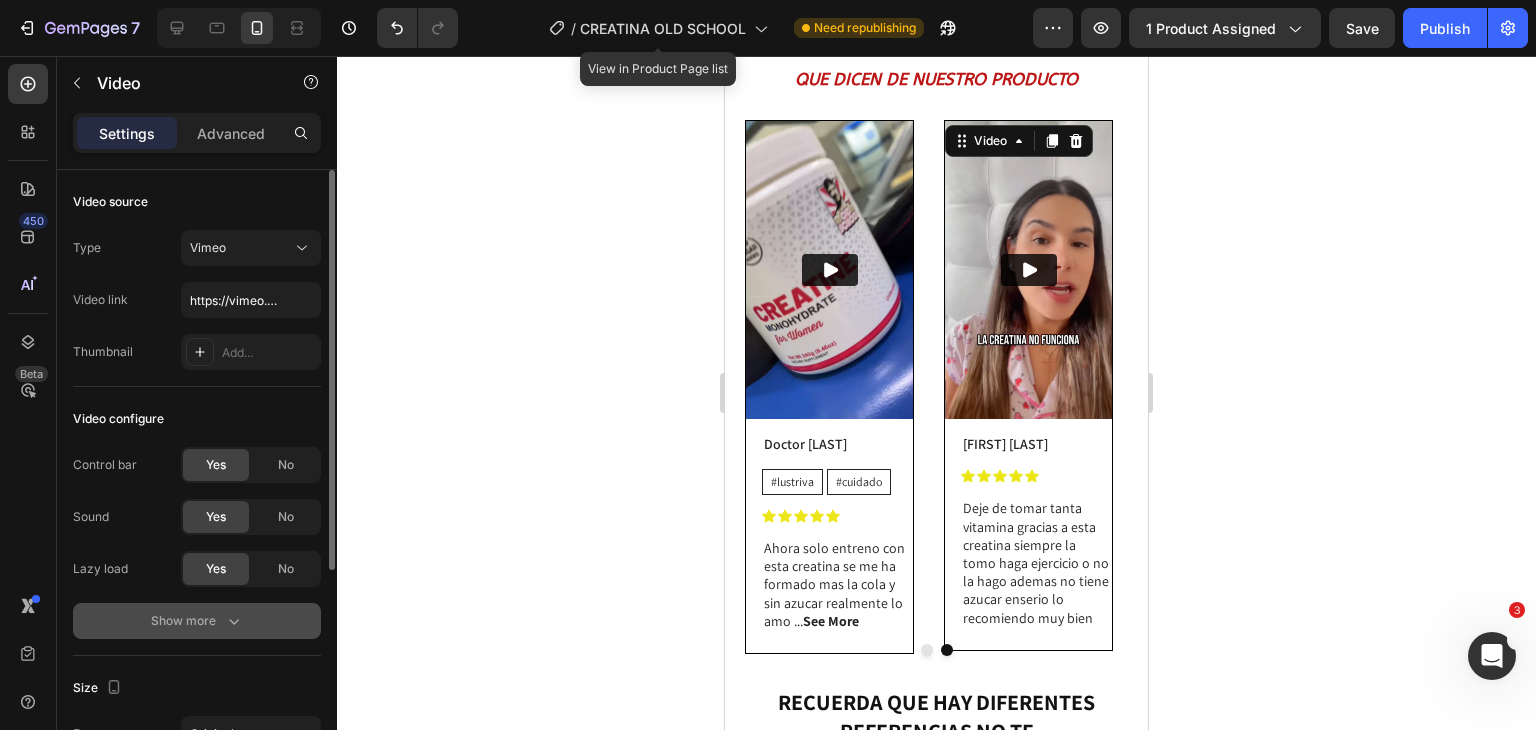 click on "Show more" at bounding box center [197, 621] 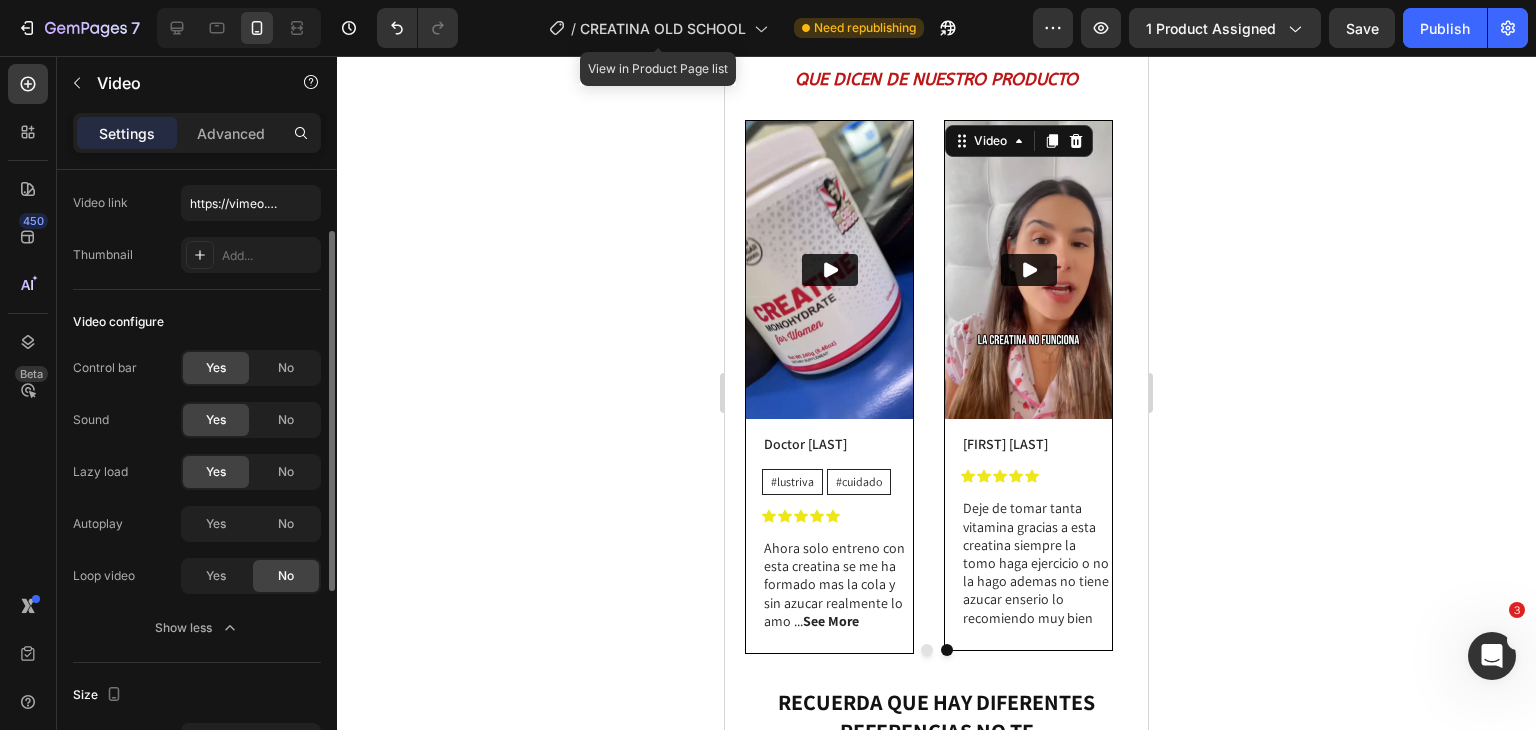 scroll, scrollTop: 100, scrollLeft: 0, axis: vertical 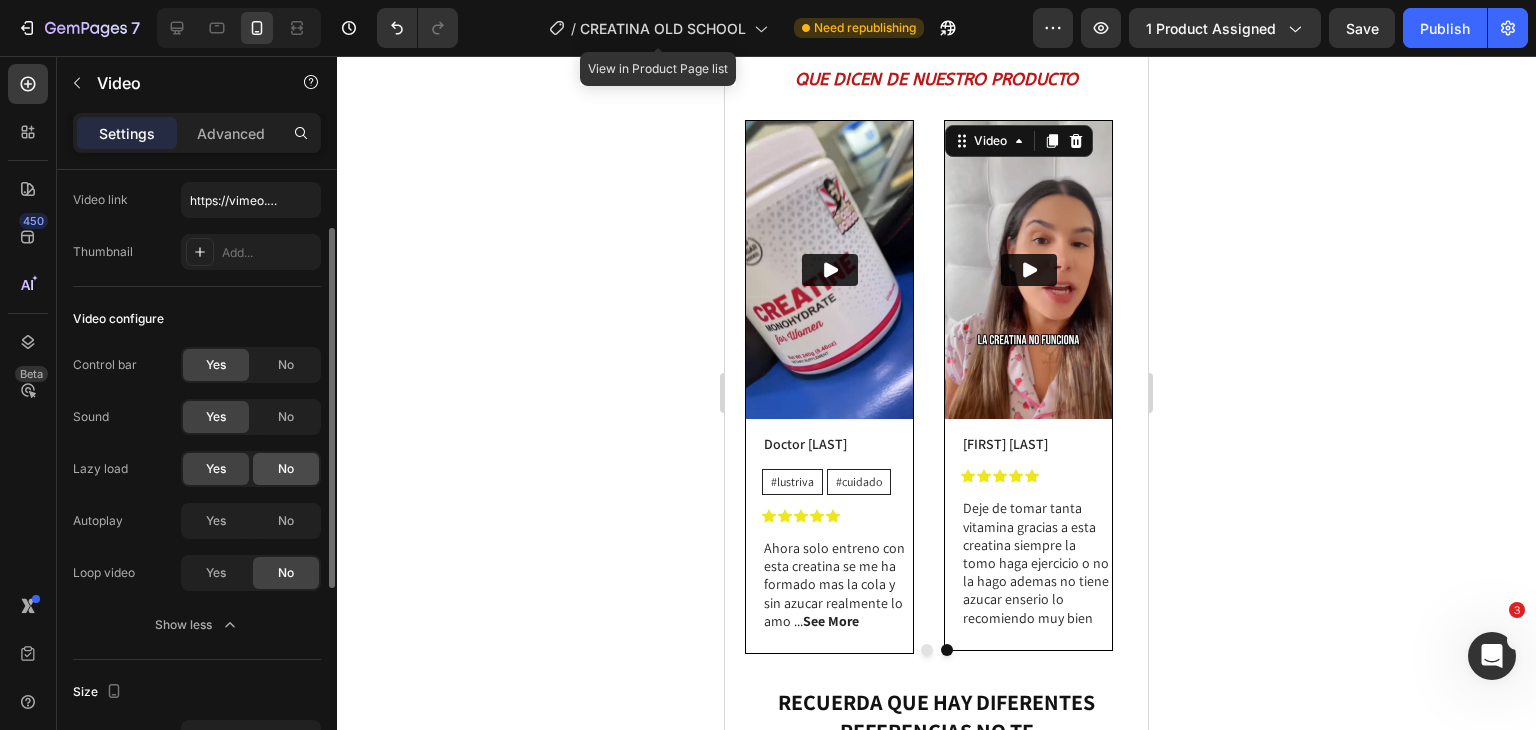 click on "No" 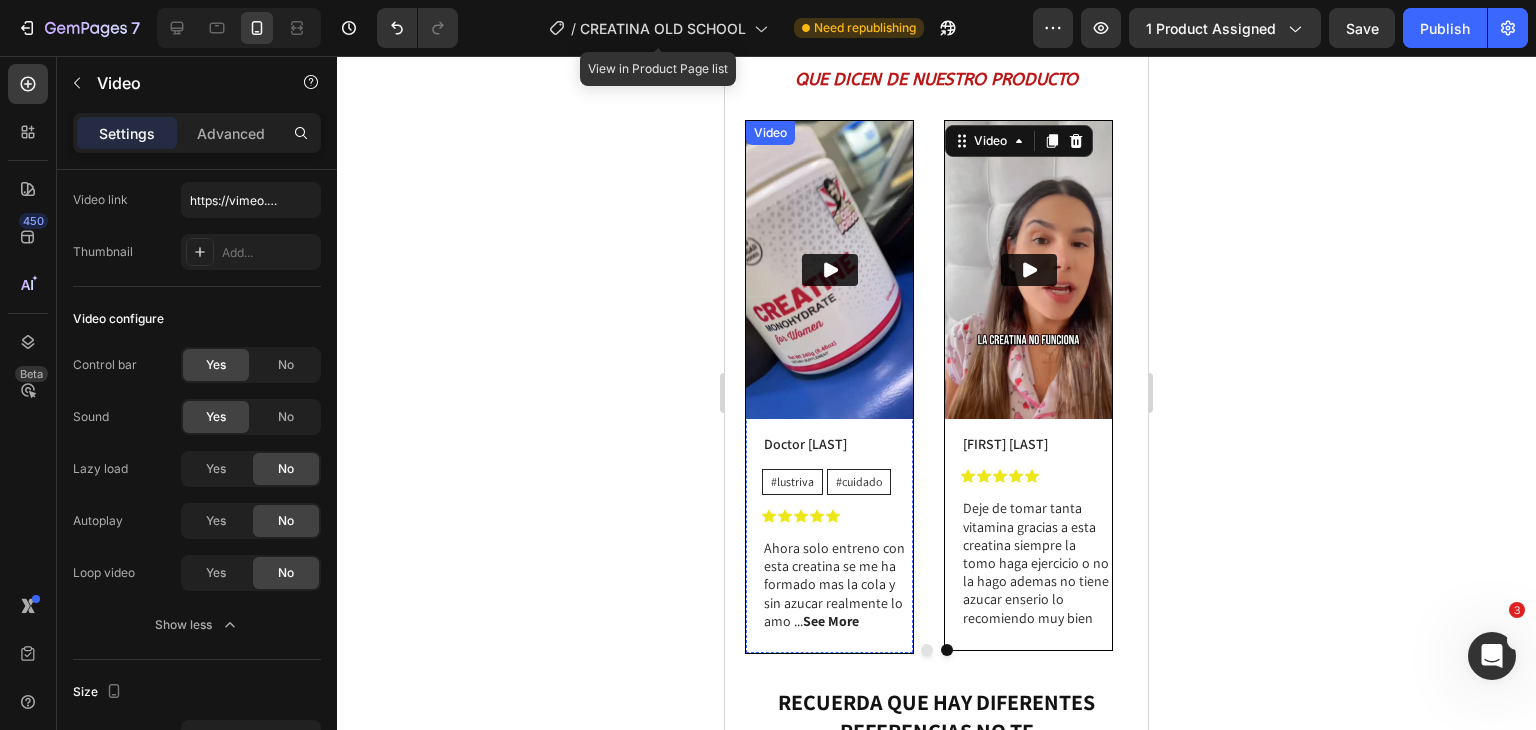 click on "Video" at bounding box center [770, 133] 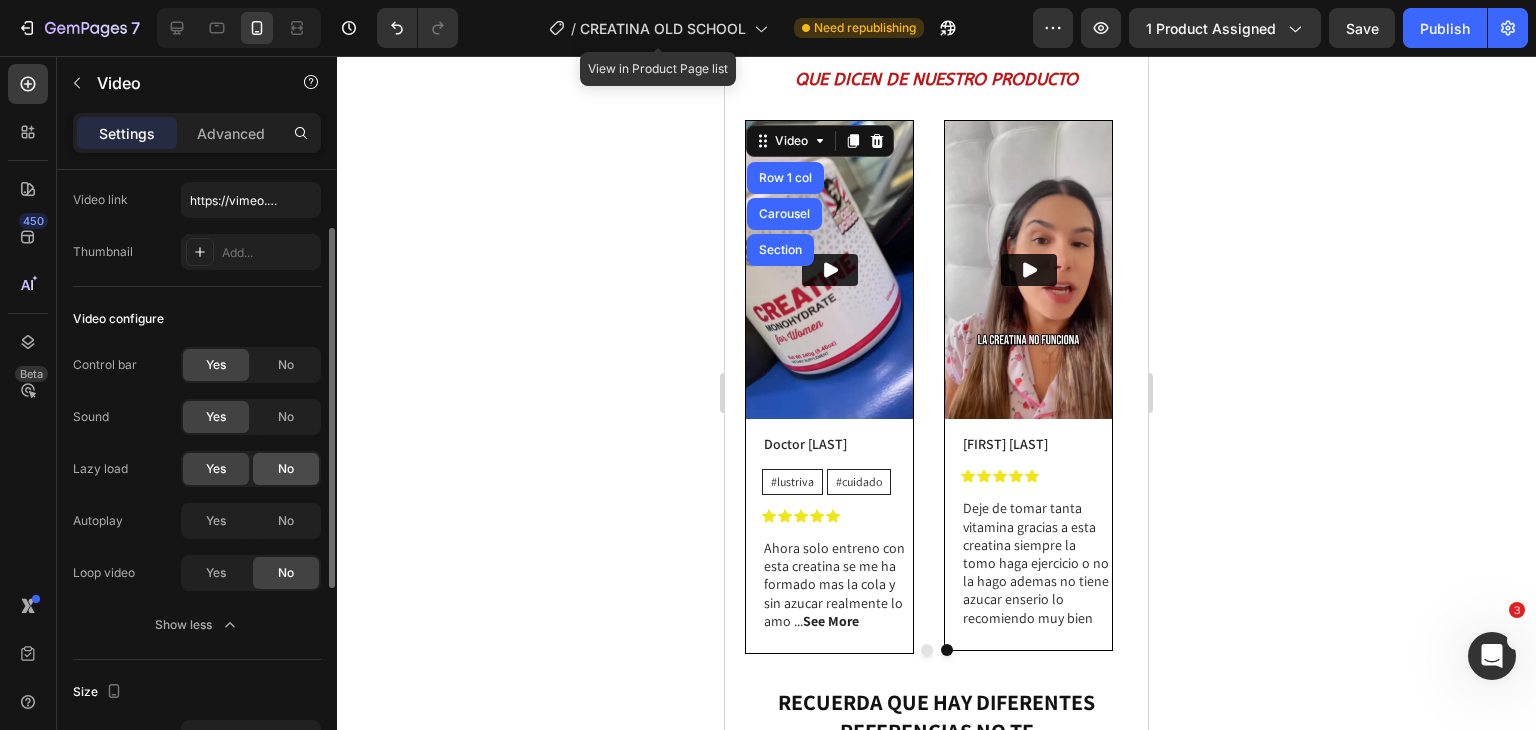 click on "No" 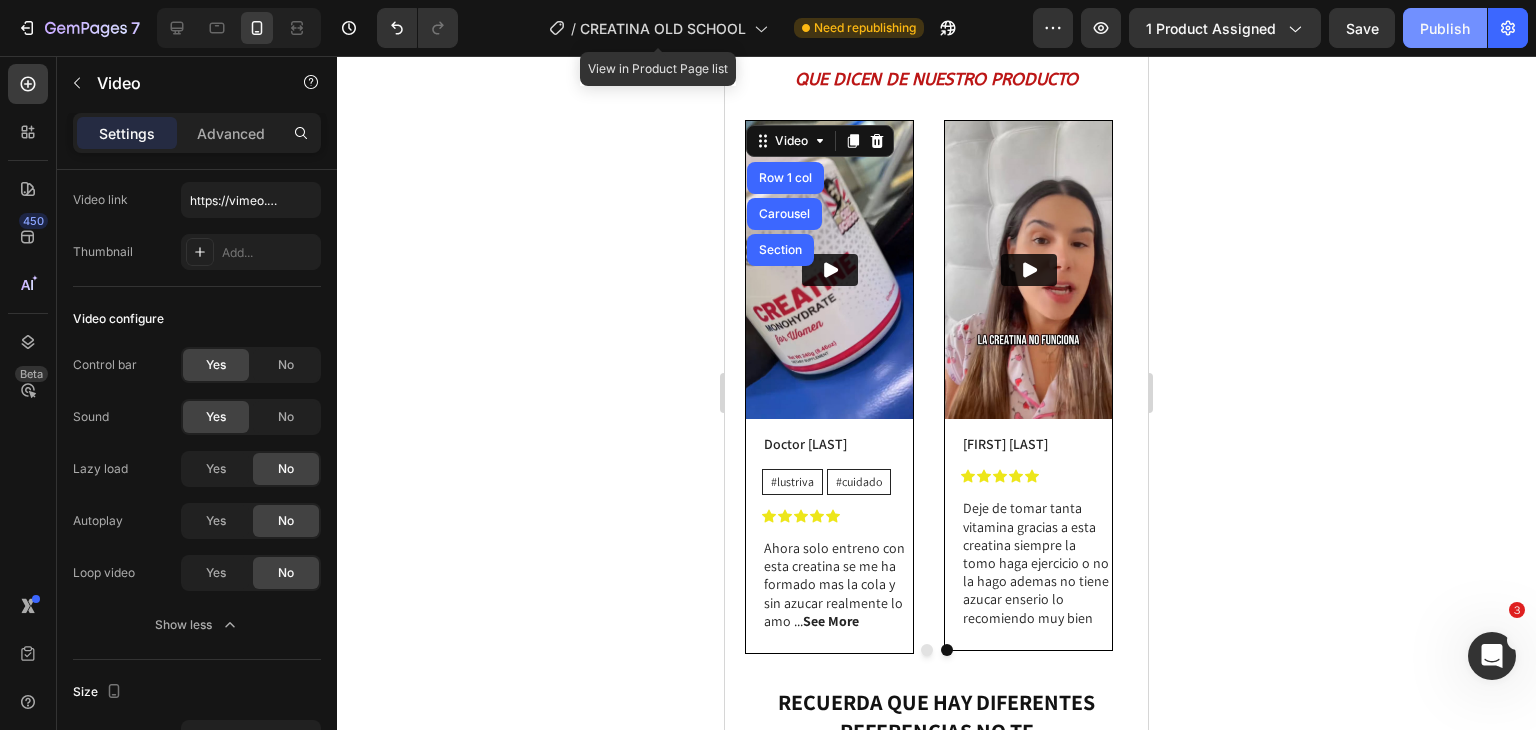 click on "Publish" at bounding box center [1445, 28] 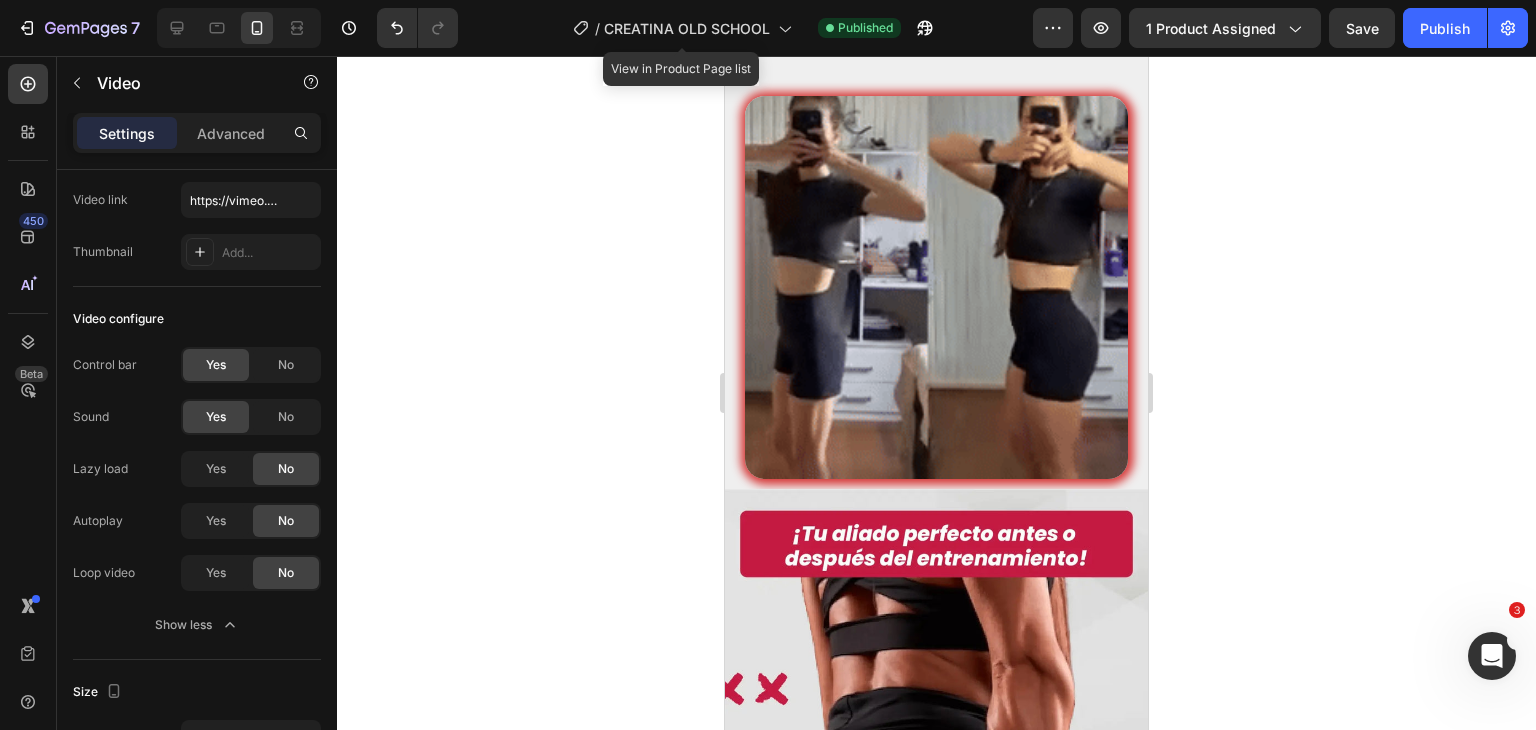 scroll, scrollTop: 5313, scrollLeft: 0, axis: vertical 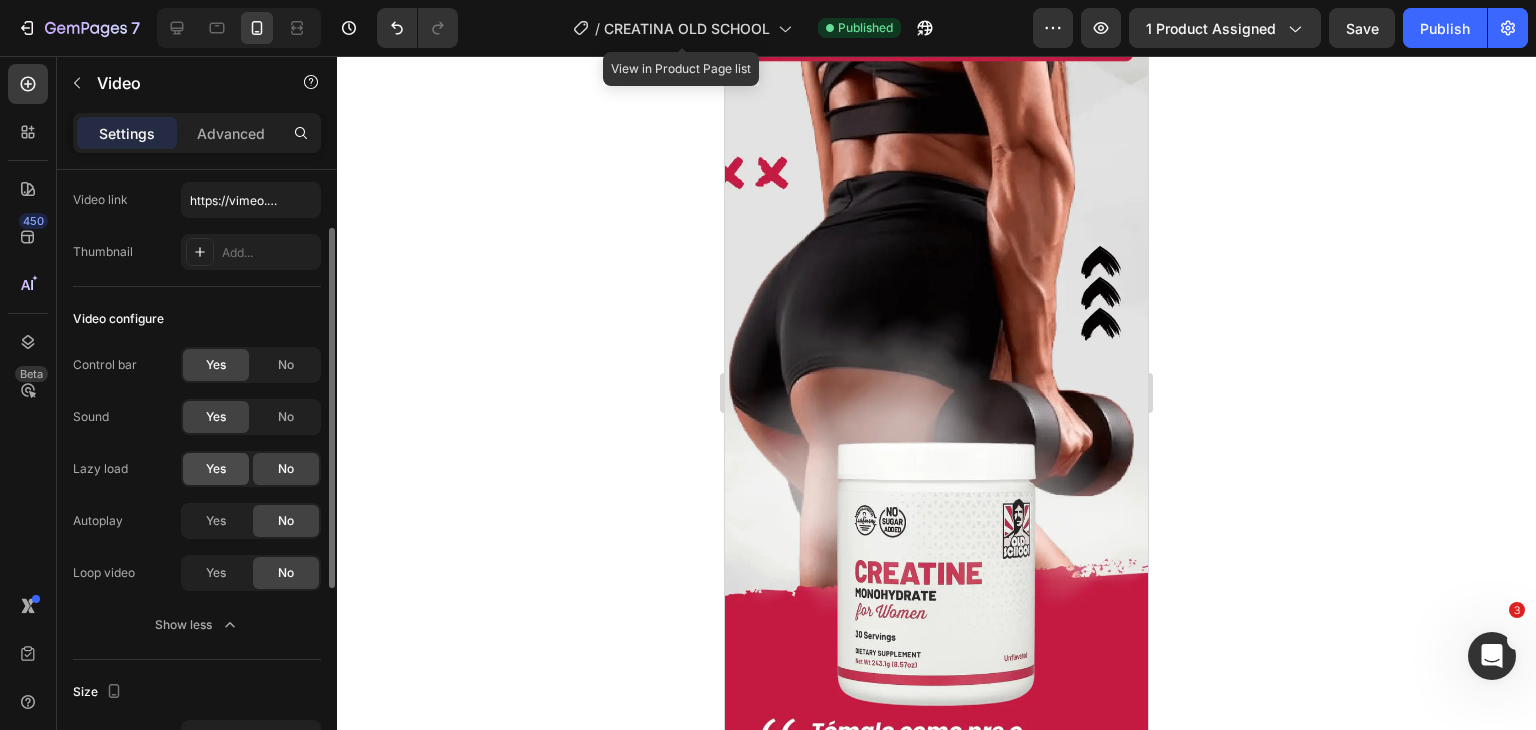 click on "Yes" 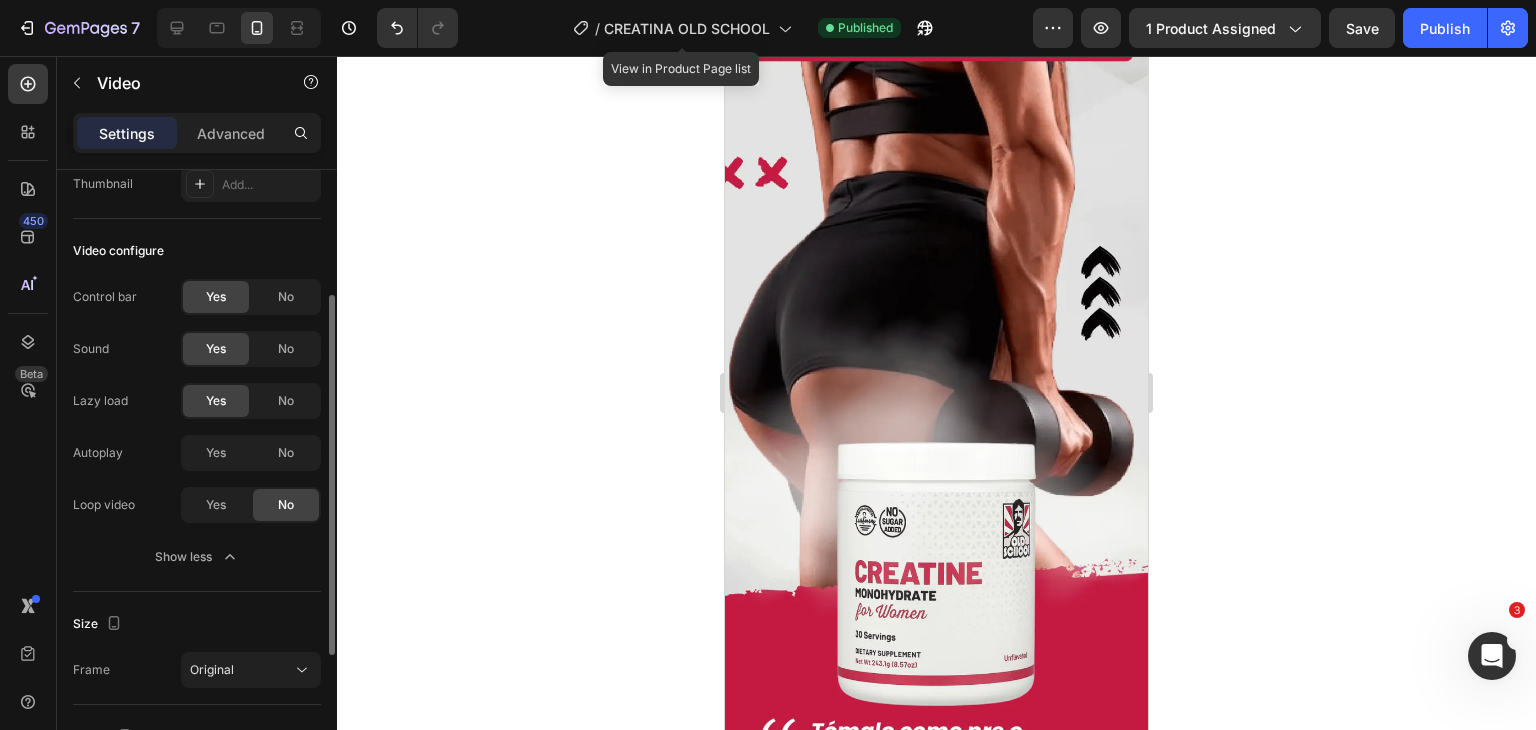 scroll, scrollTop: 185, scrollLeft: 0, axis: vertical 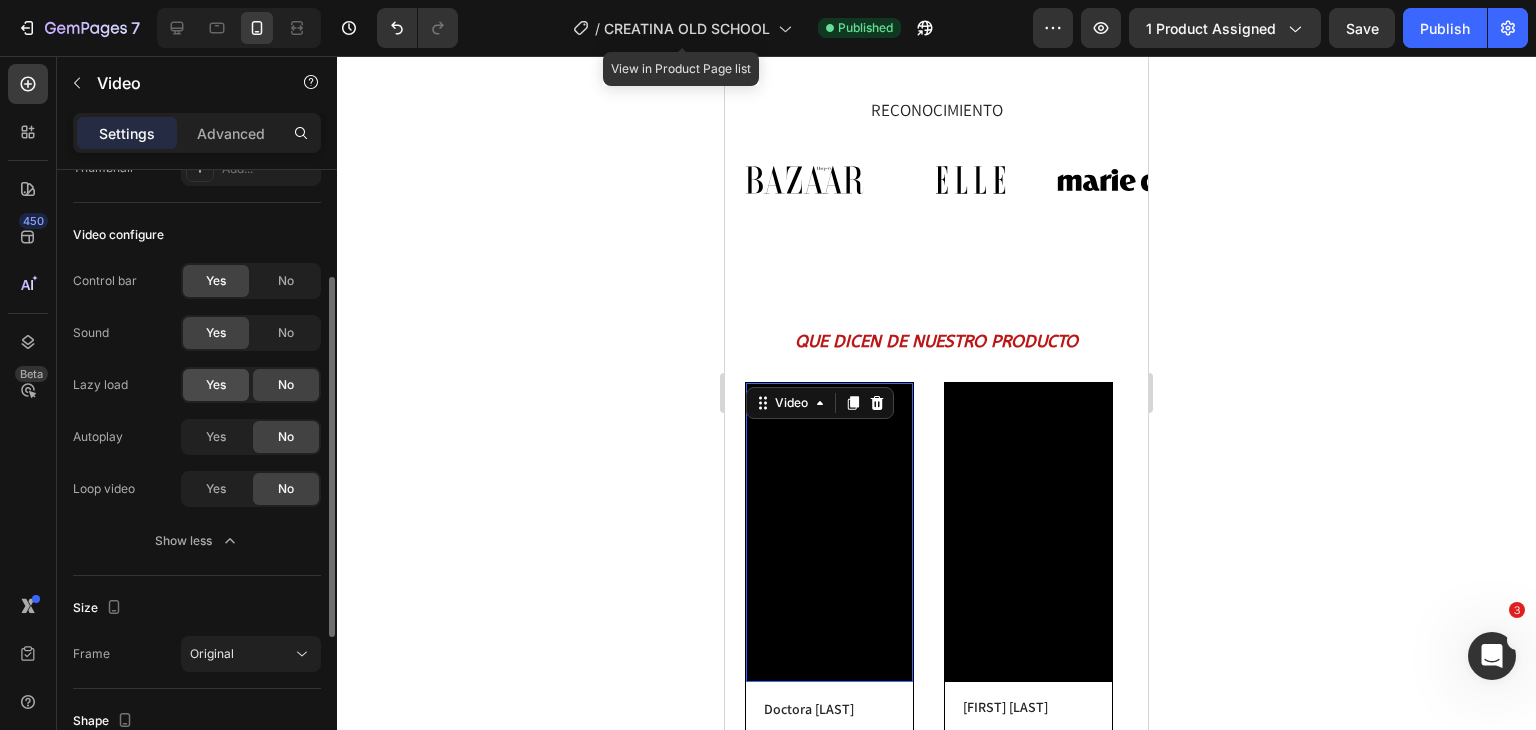 click on "Yes" 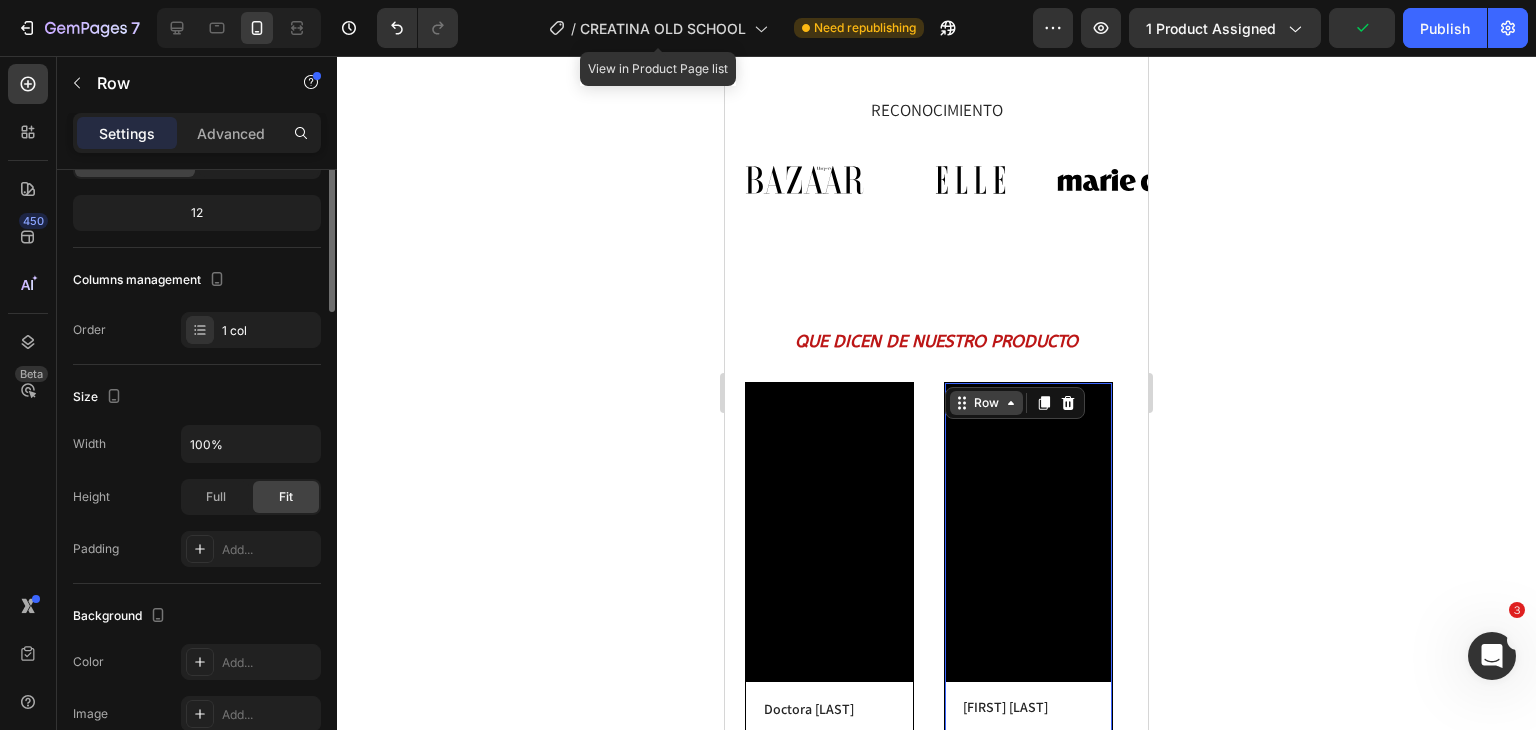 scroll, scrollTop: 0, scrollLeft: 0, axis: both 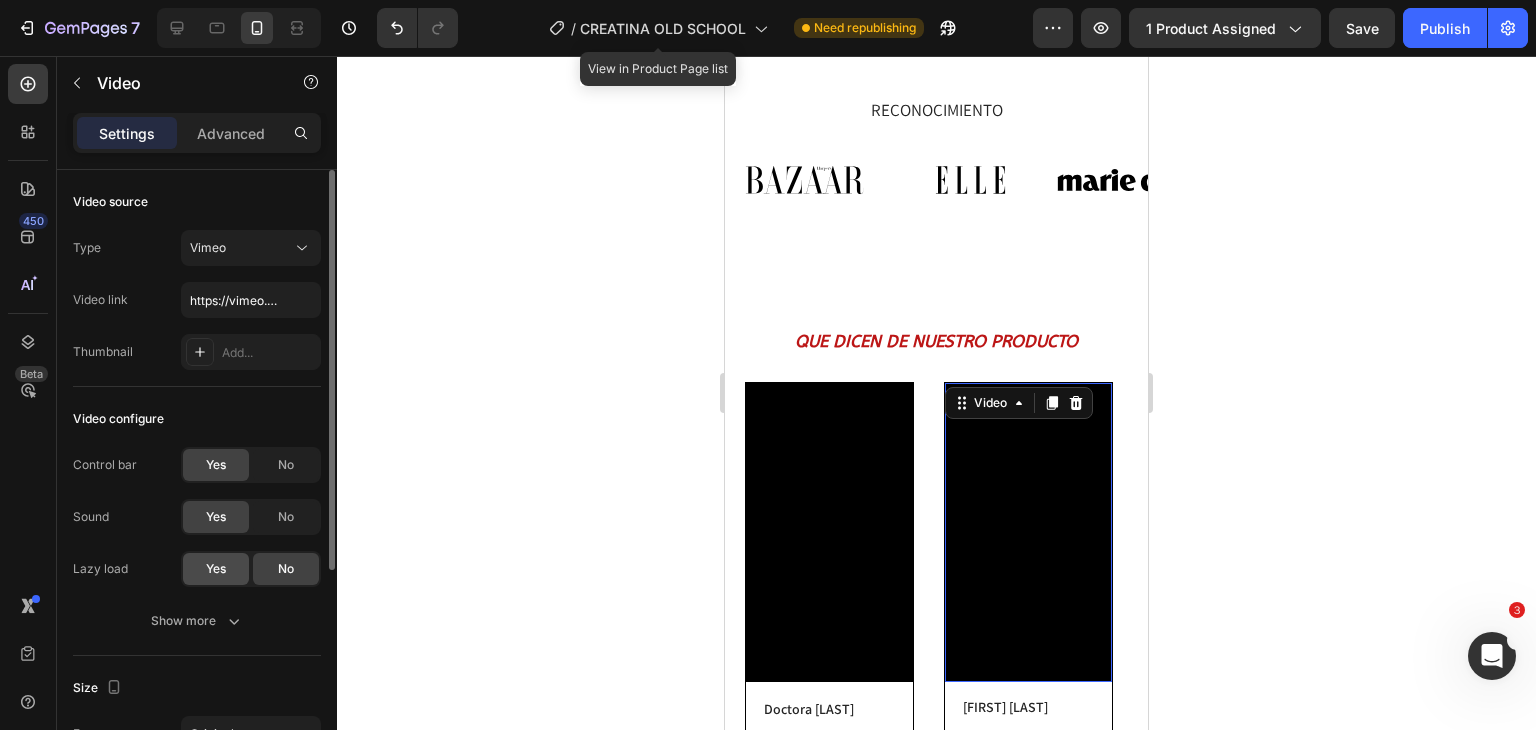 click on "Yes" 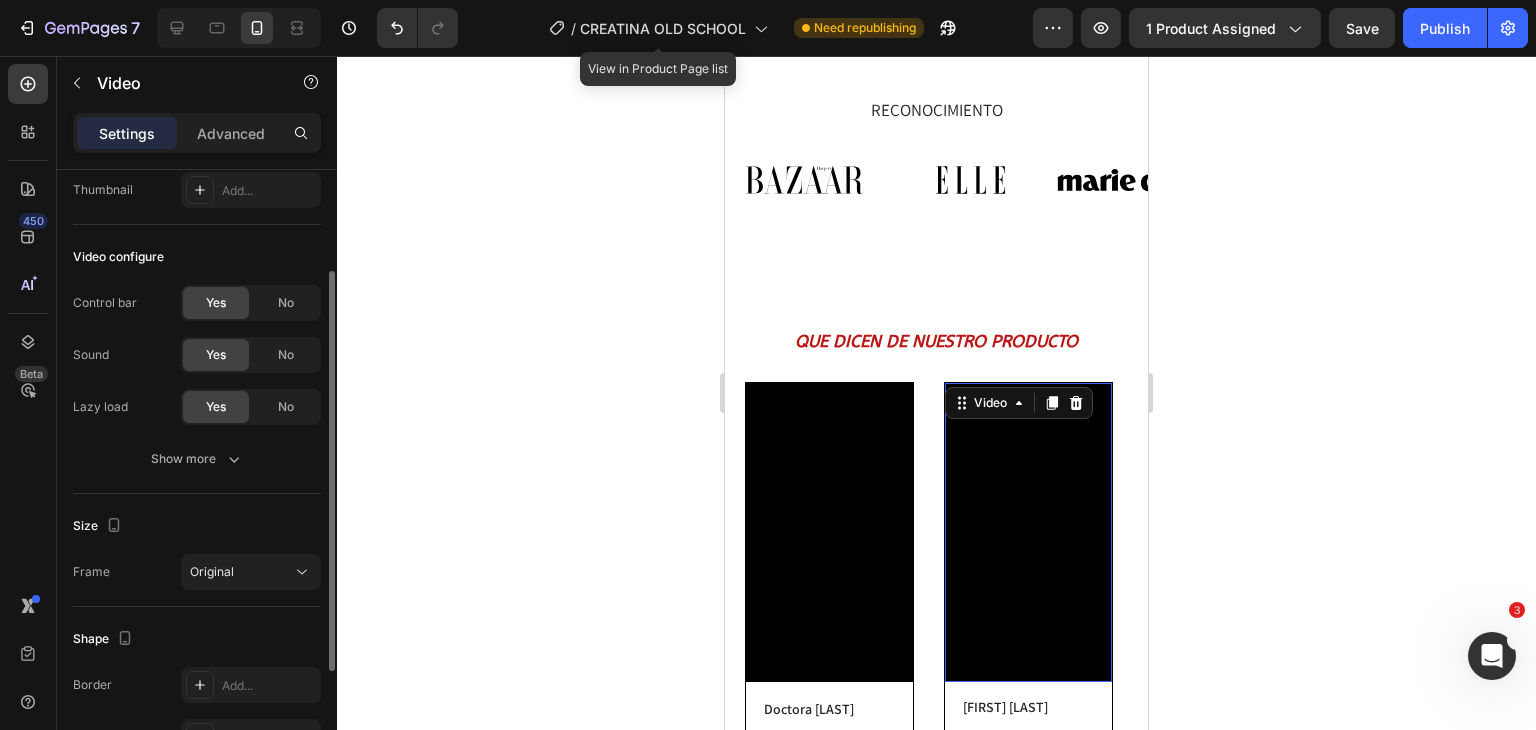 scroll, scrollTop: 163, scrollLeft: 0, axis: vertical 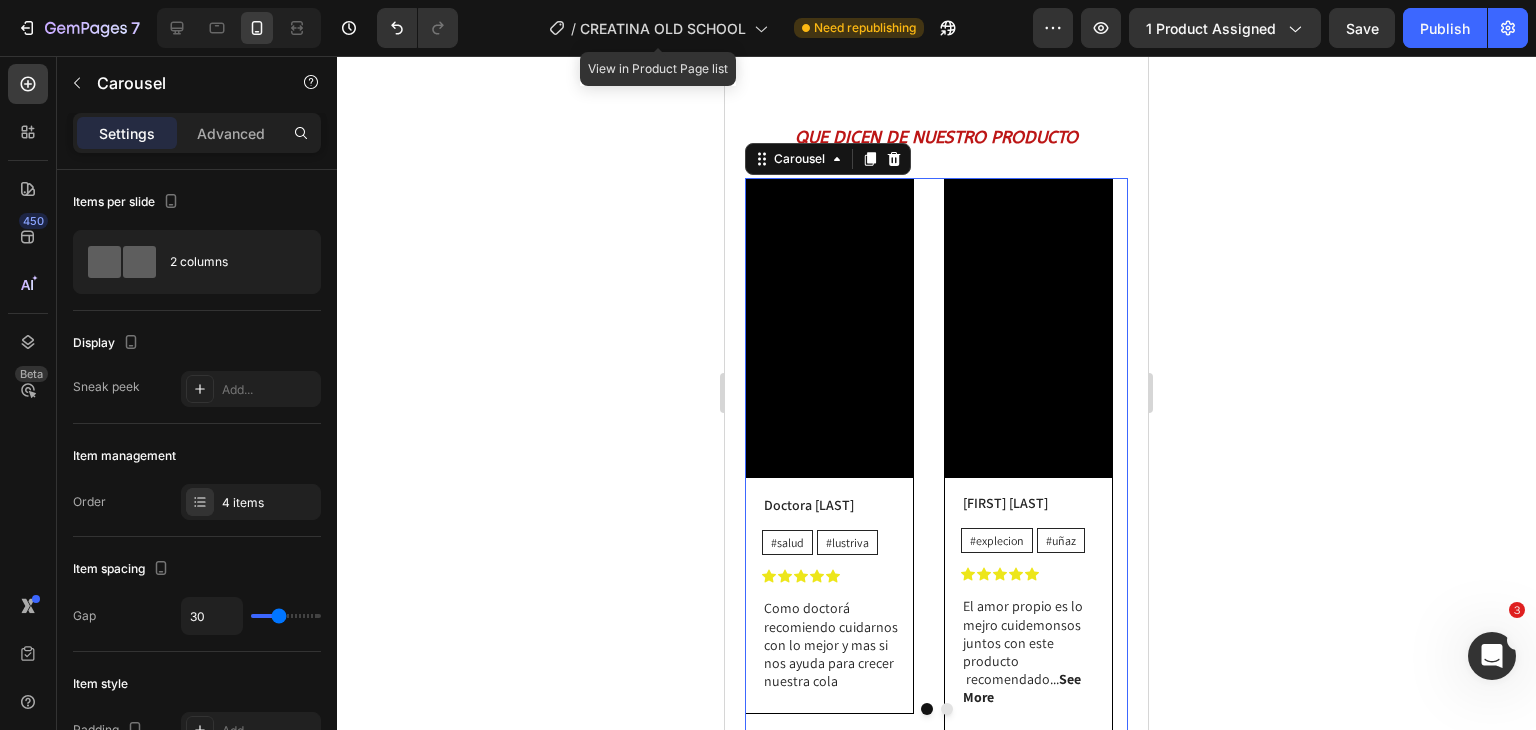click at bounding box center [947, 709] 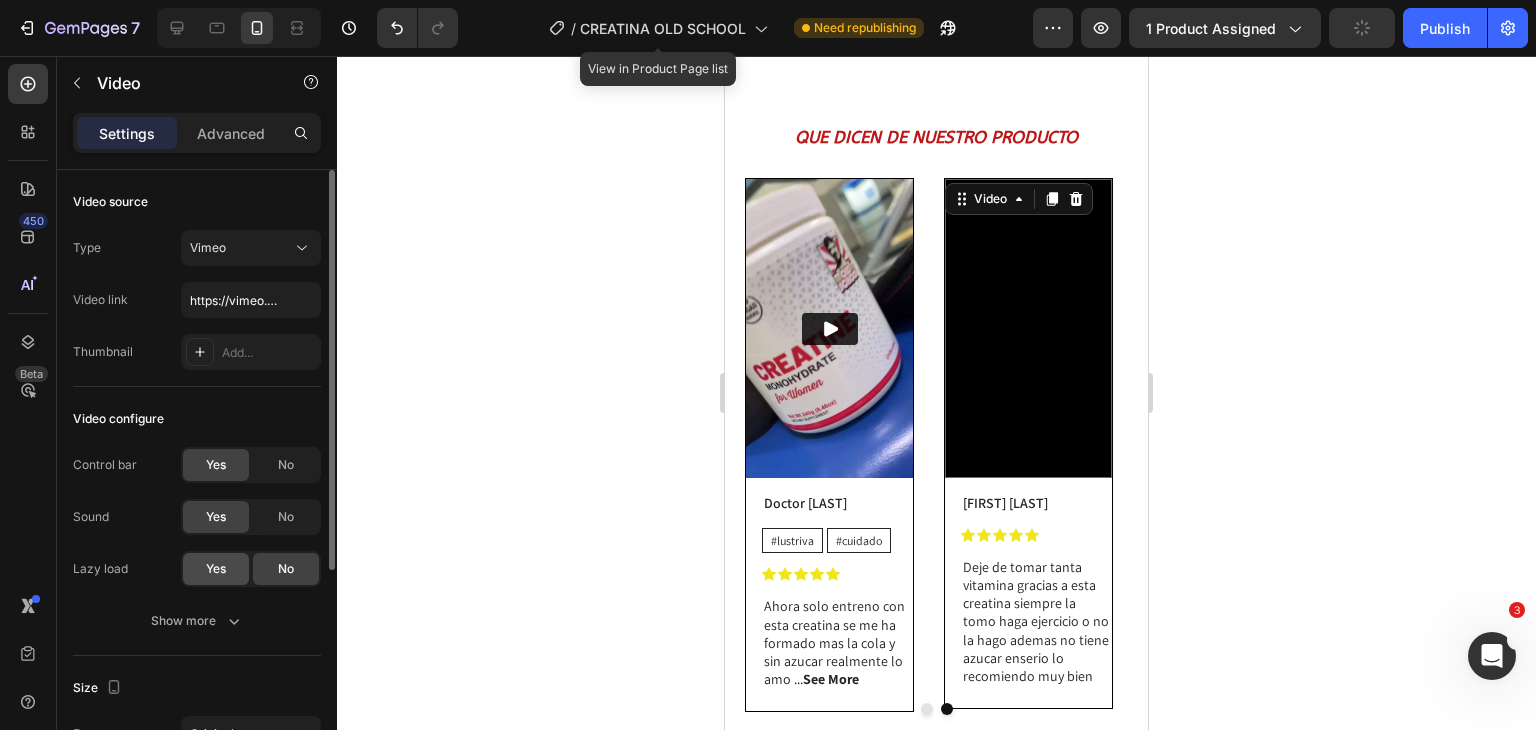 click on "Yes" 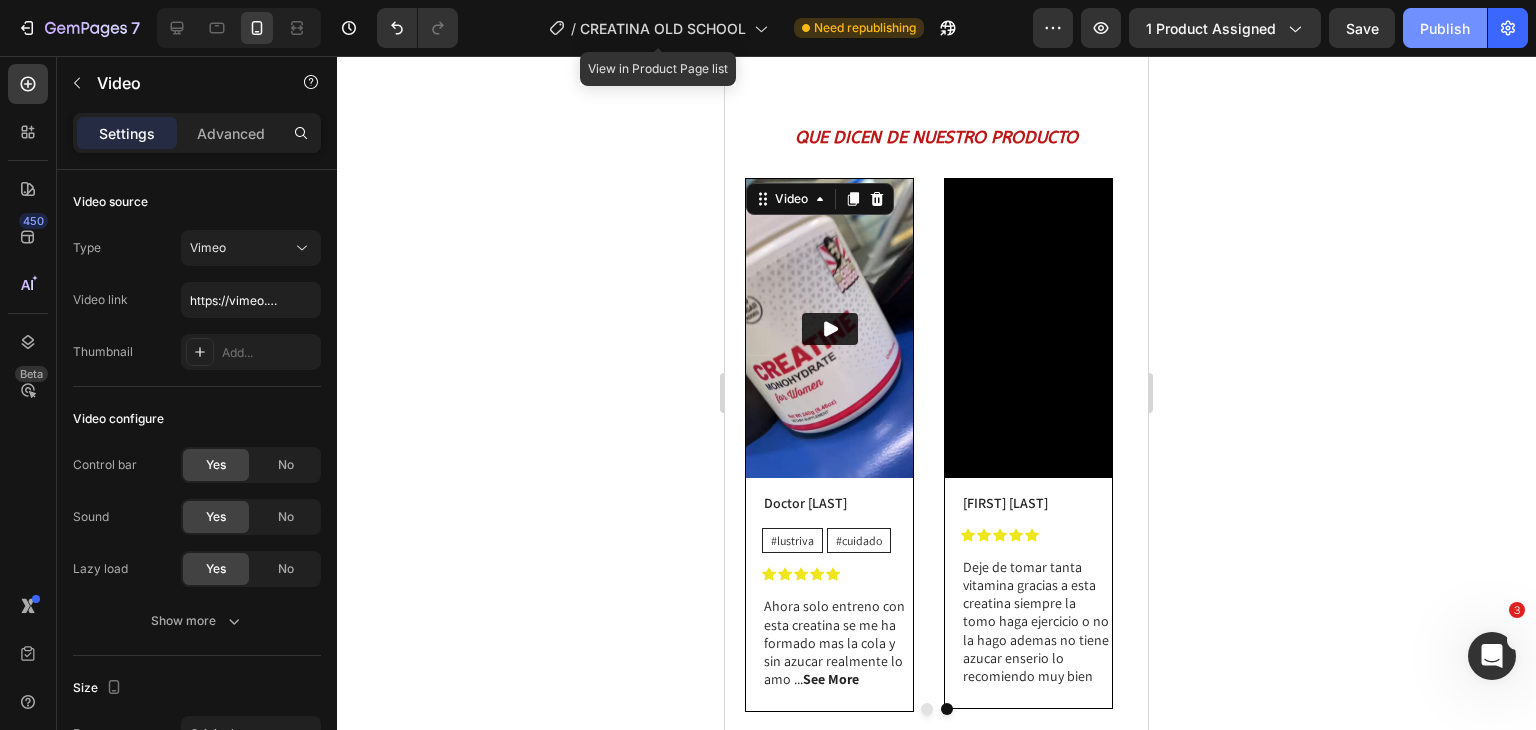 click on "Publish" at bounding box center (1445, 28) 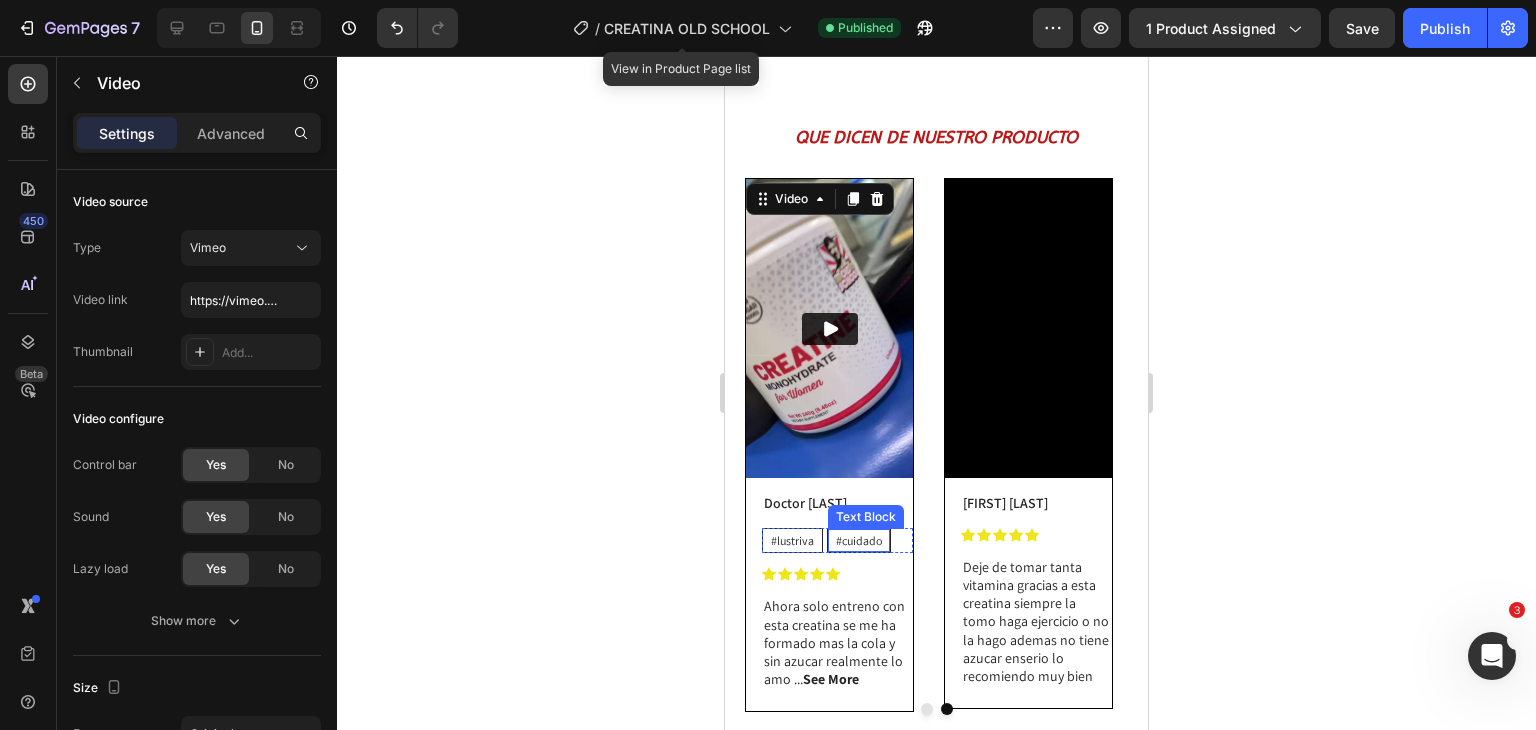 scroll, scrollTop: 3753, scrollLeft: 0, axis: vertical 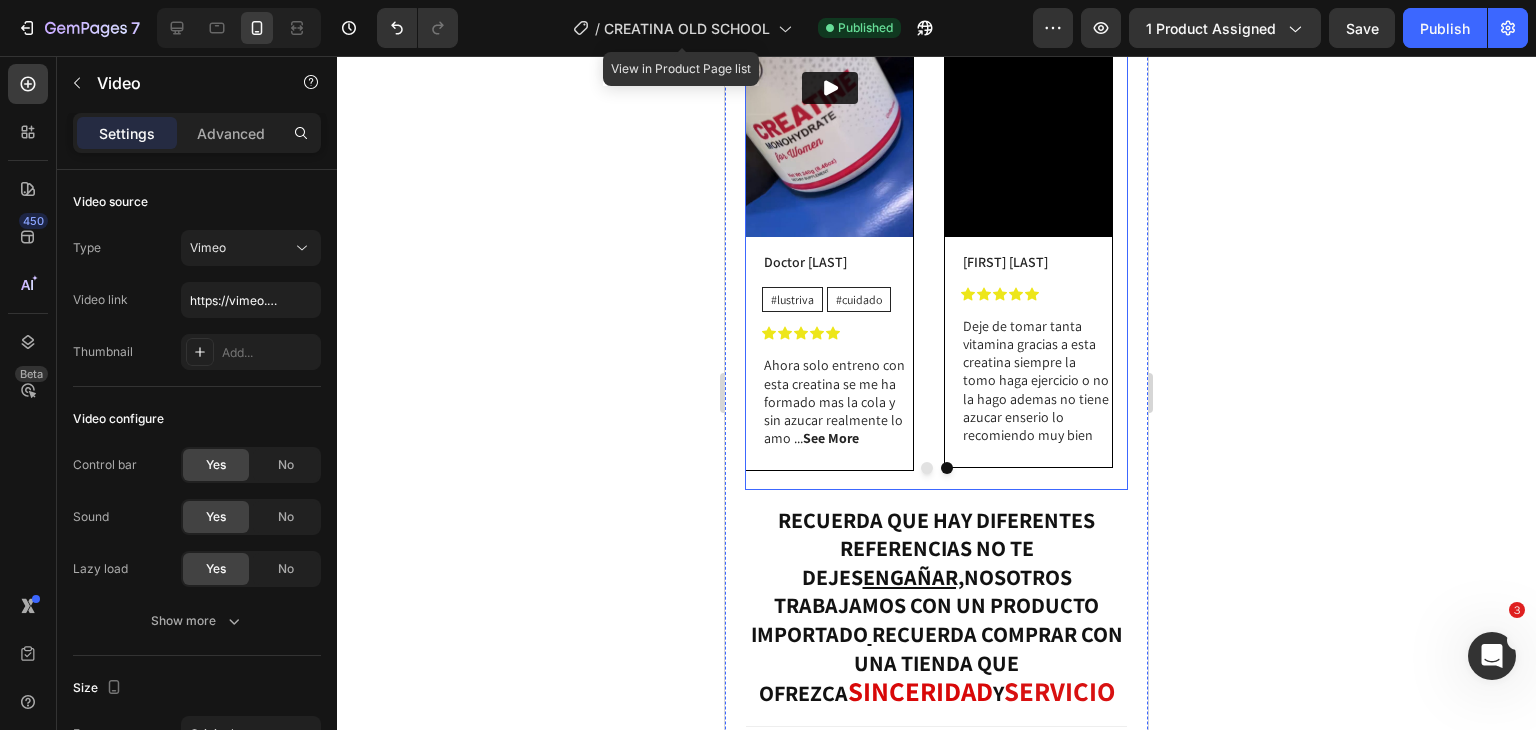click at bounding box center (927, 468) 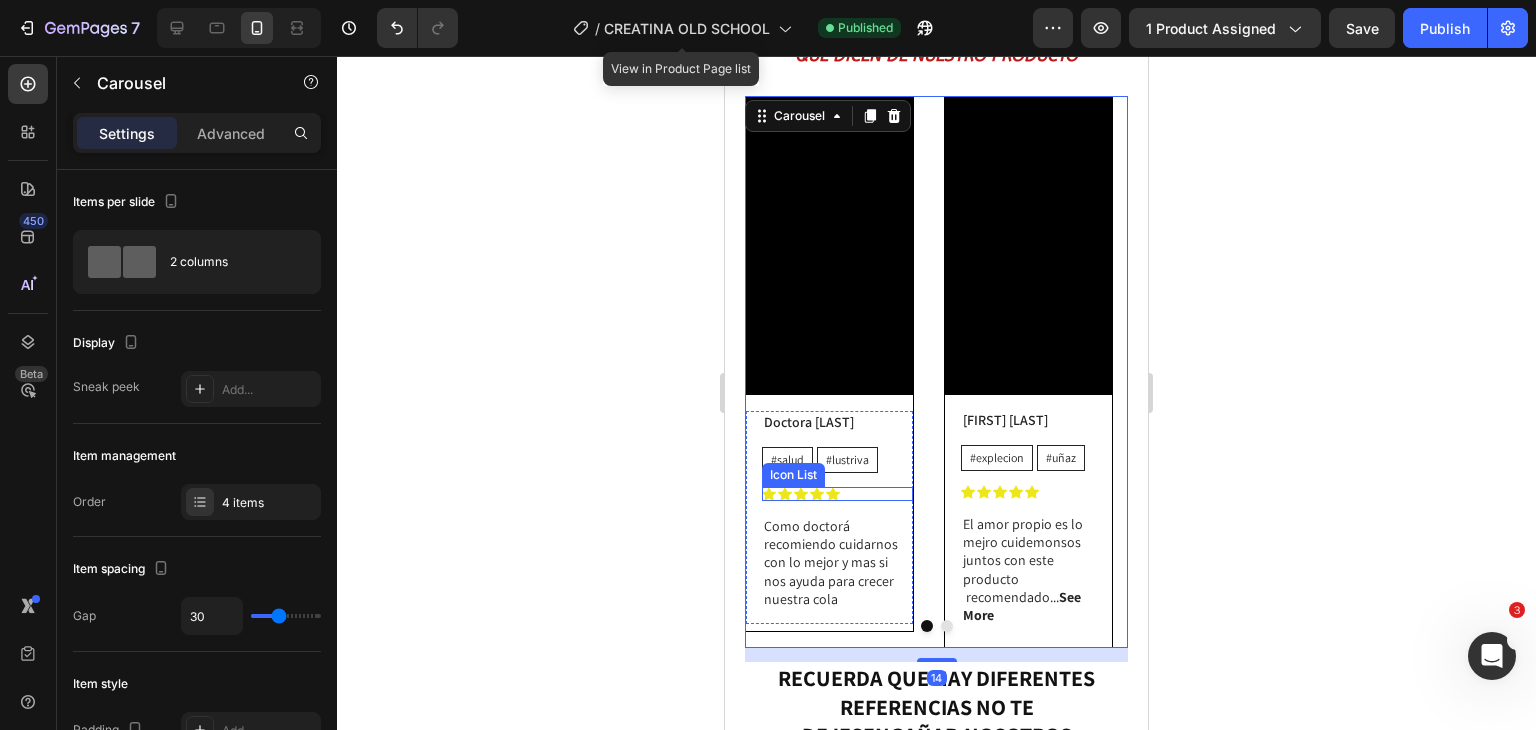scroll, scrollTop: 3515, scrollLeft: 0, axis: vertical 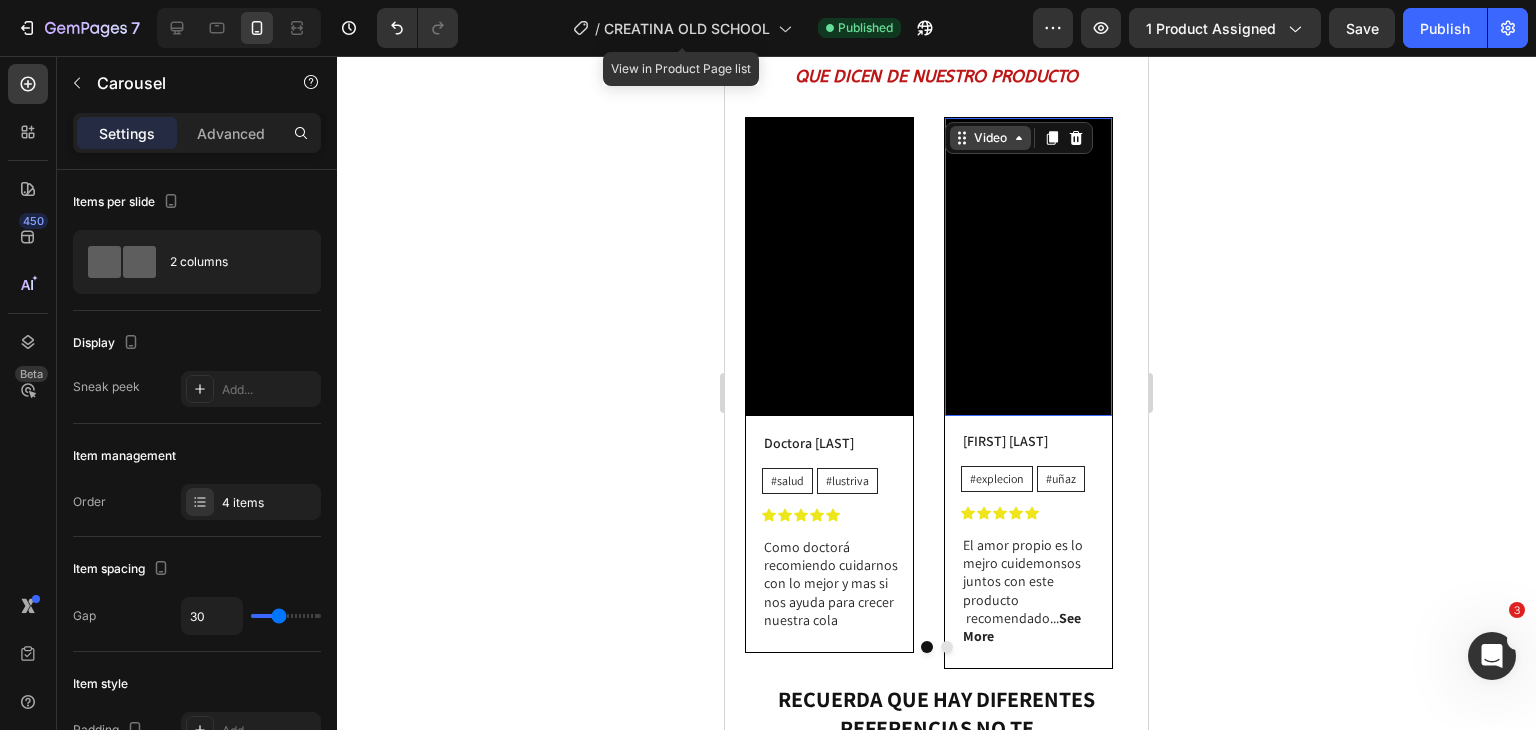 click on "Video" at bounding box center (990, 138) 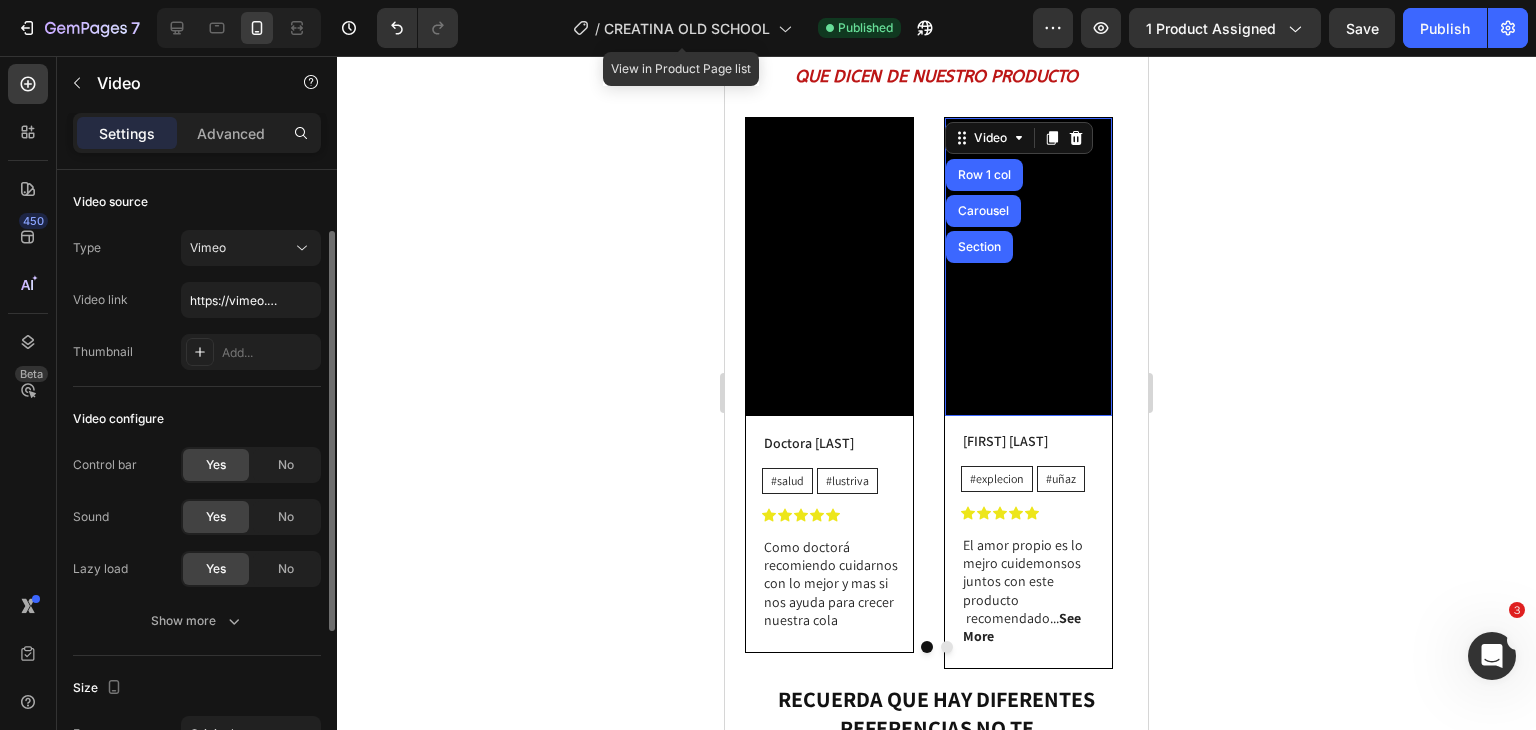 scroll, scrollTop: 69, scrollLeft: 0, axis: vertical 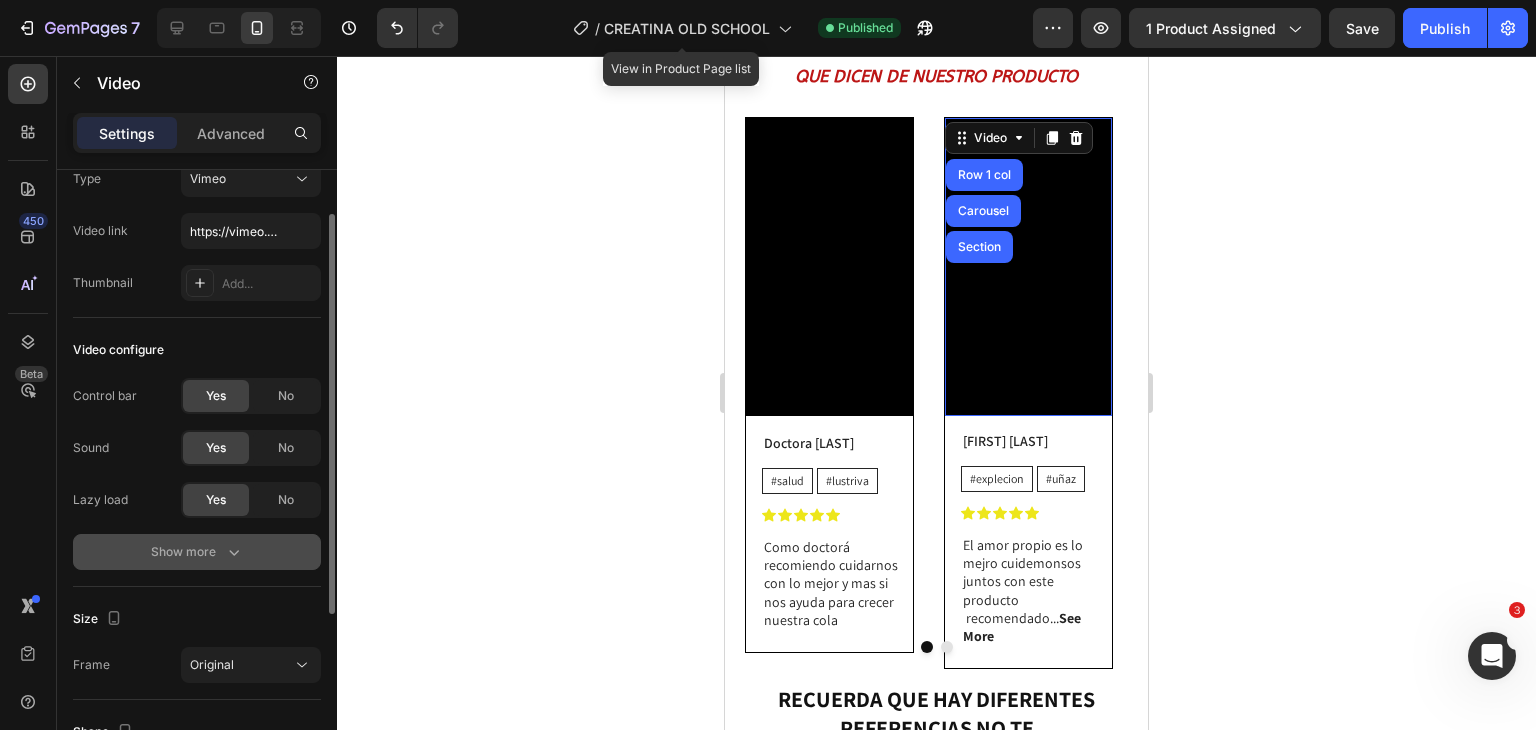 click 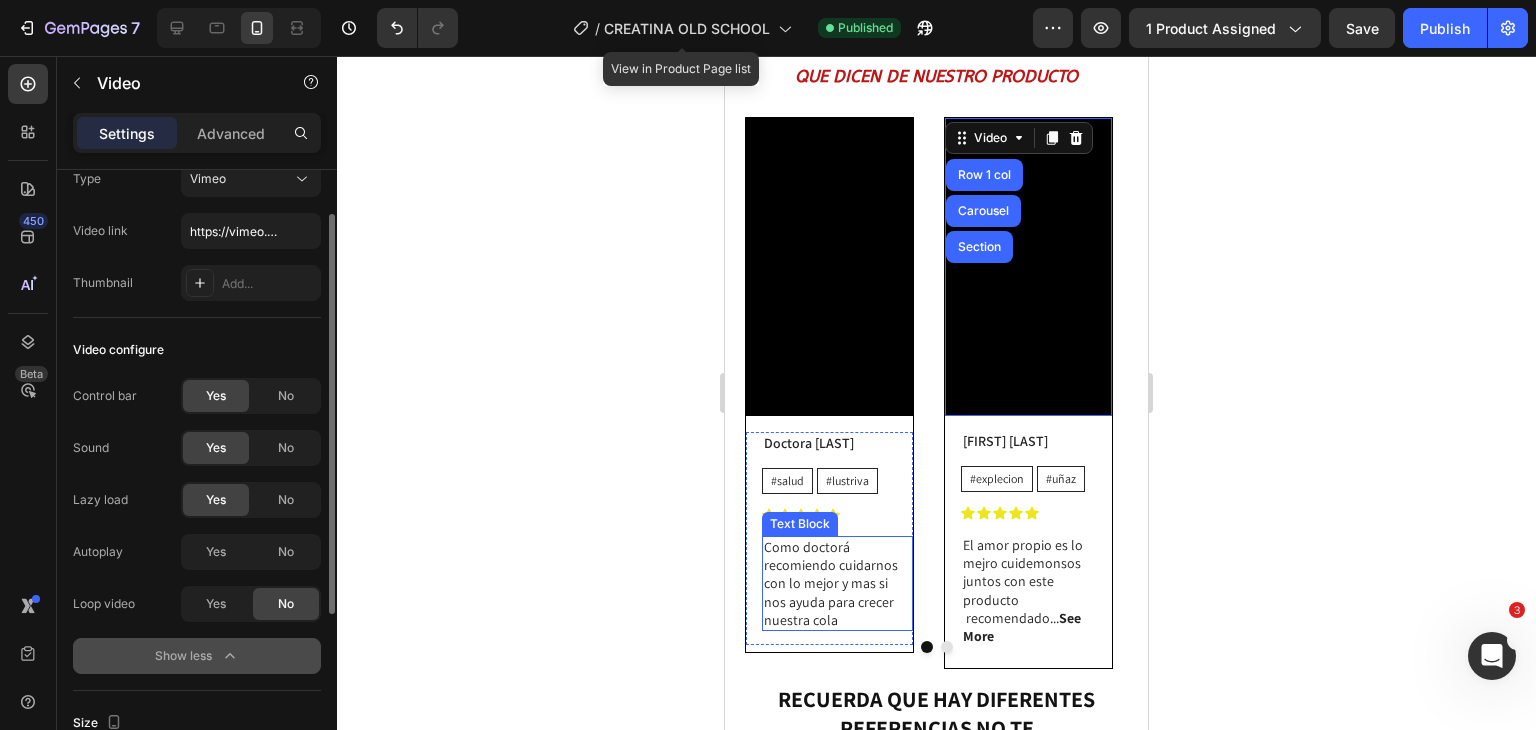 scroll, scrollTop: 3540, scrollLeft: 0, axis: vertical 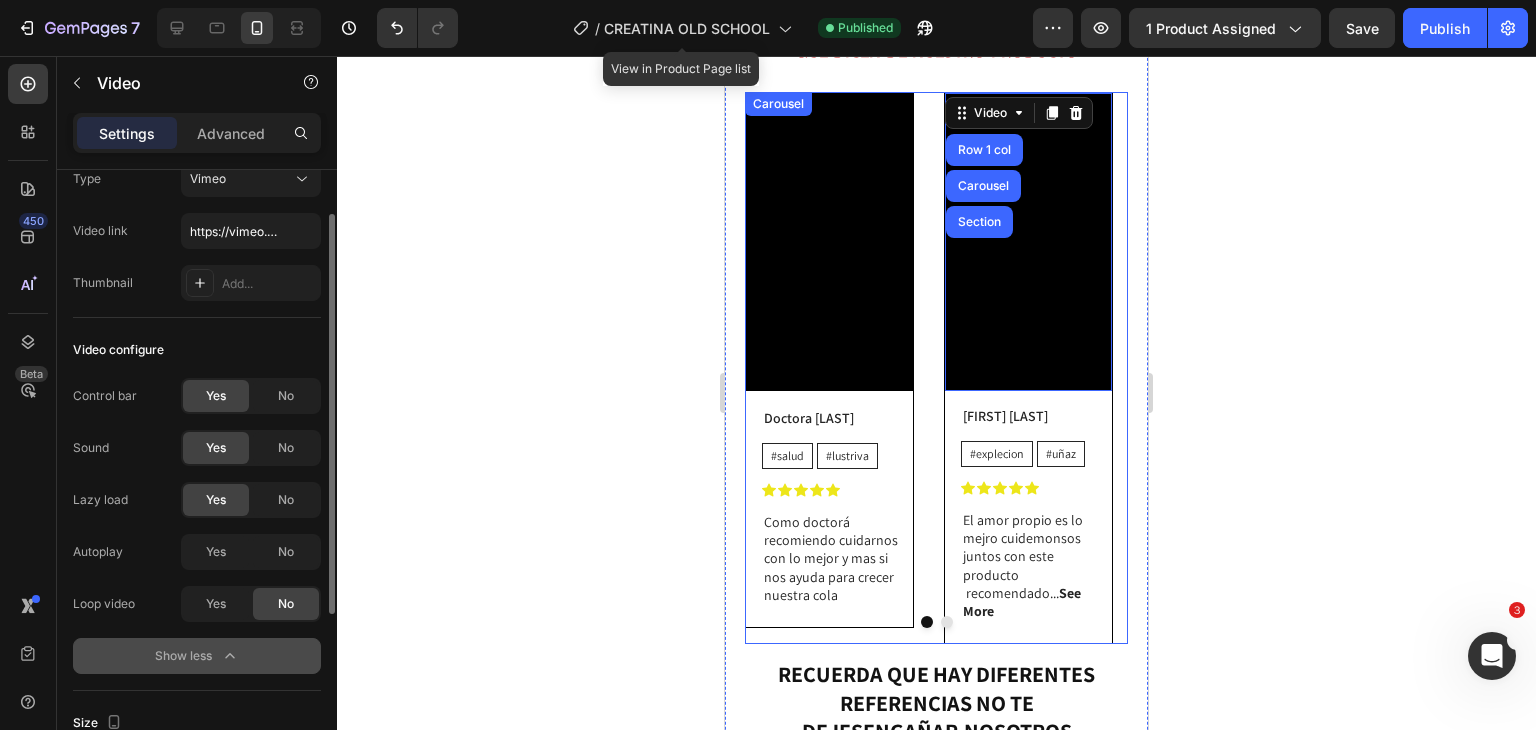 click at bounding box center (947, 622) 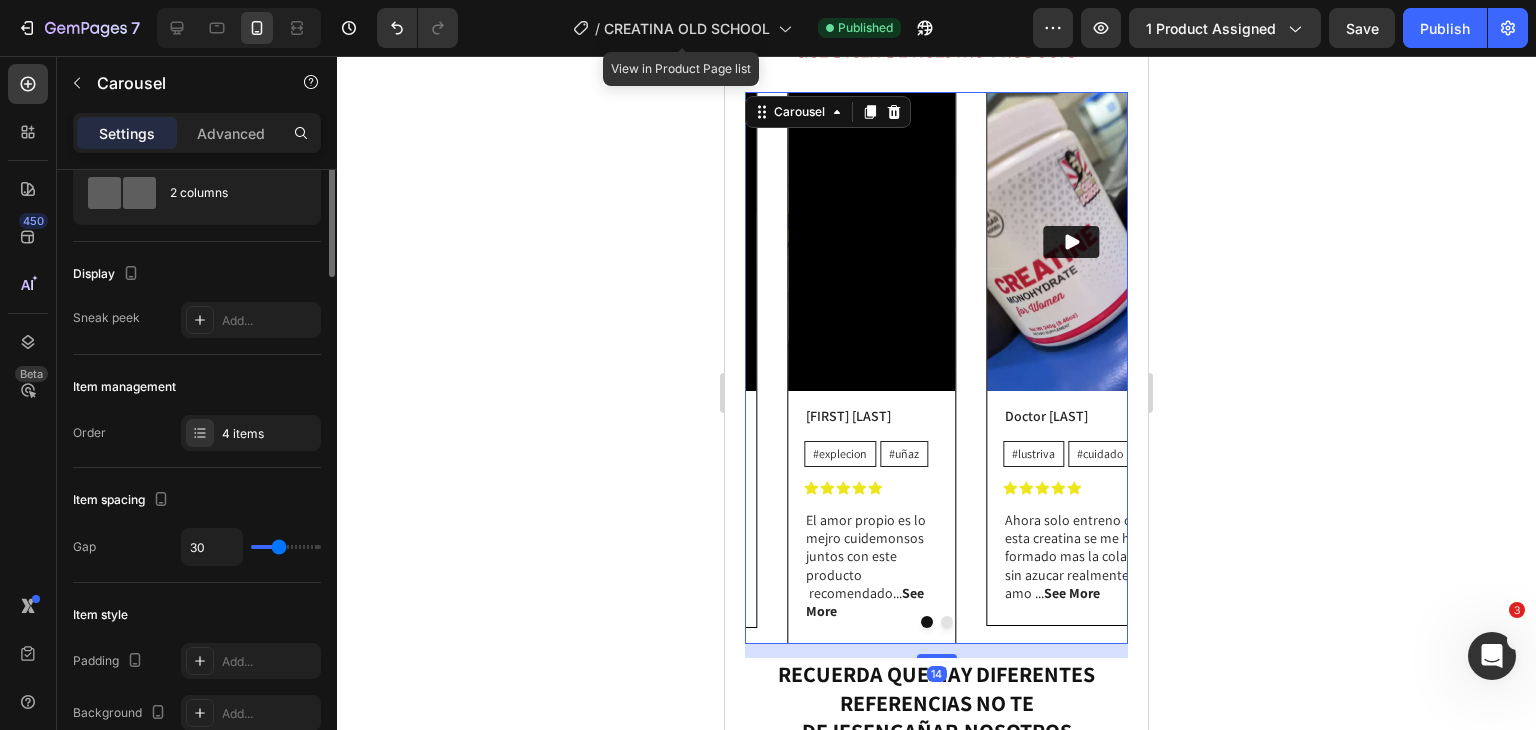 scroll, scrollTop: 0, scrollLeft: 0, axis: both 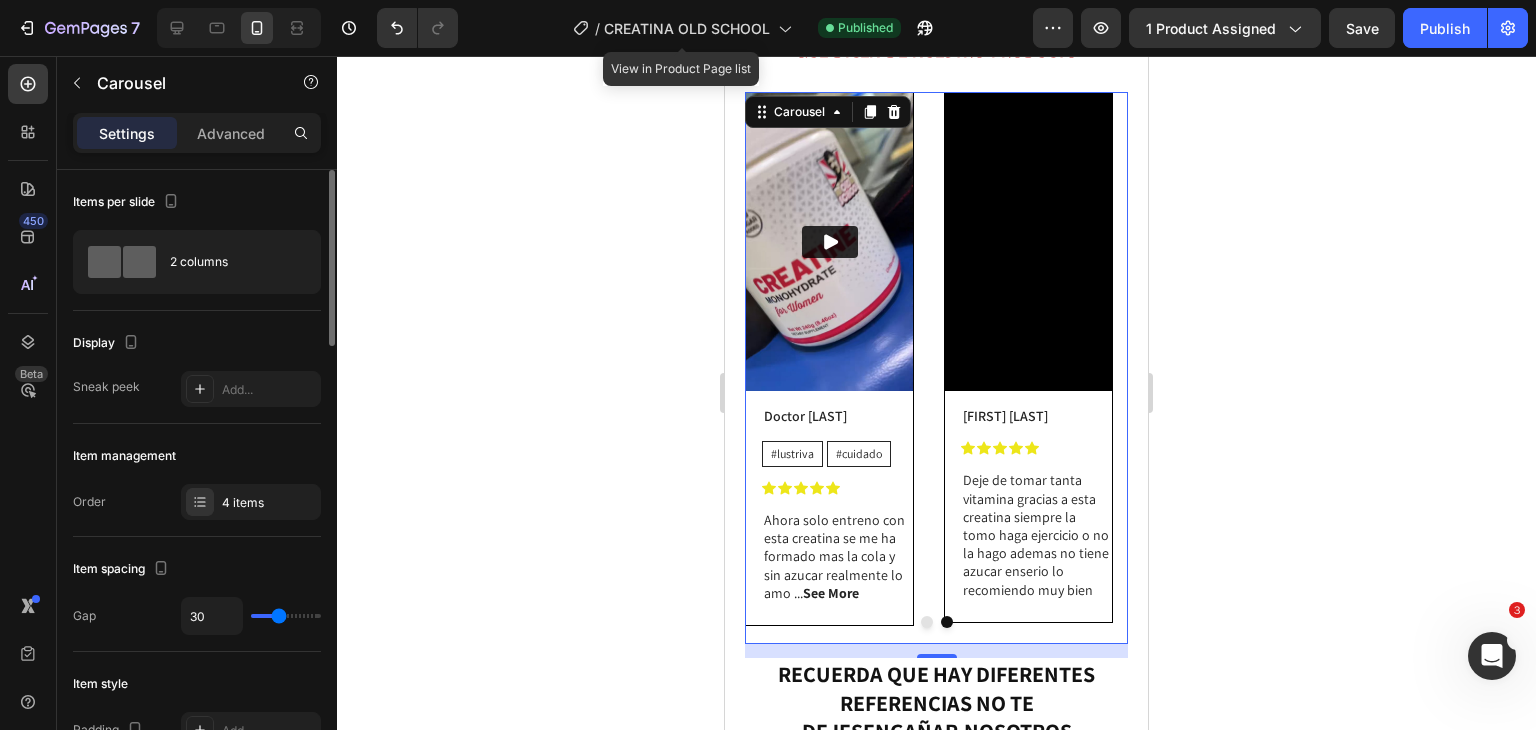 click at bounding box center [927, 622] 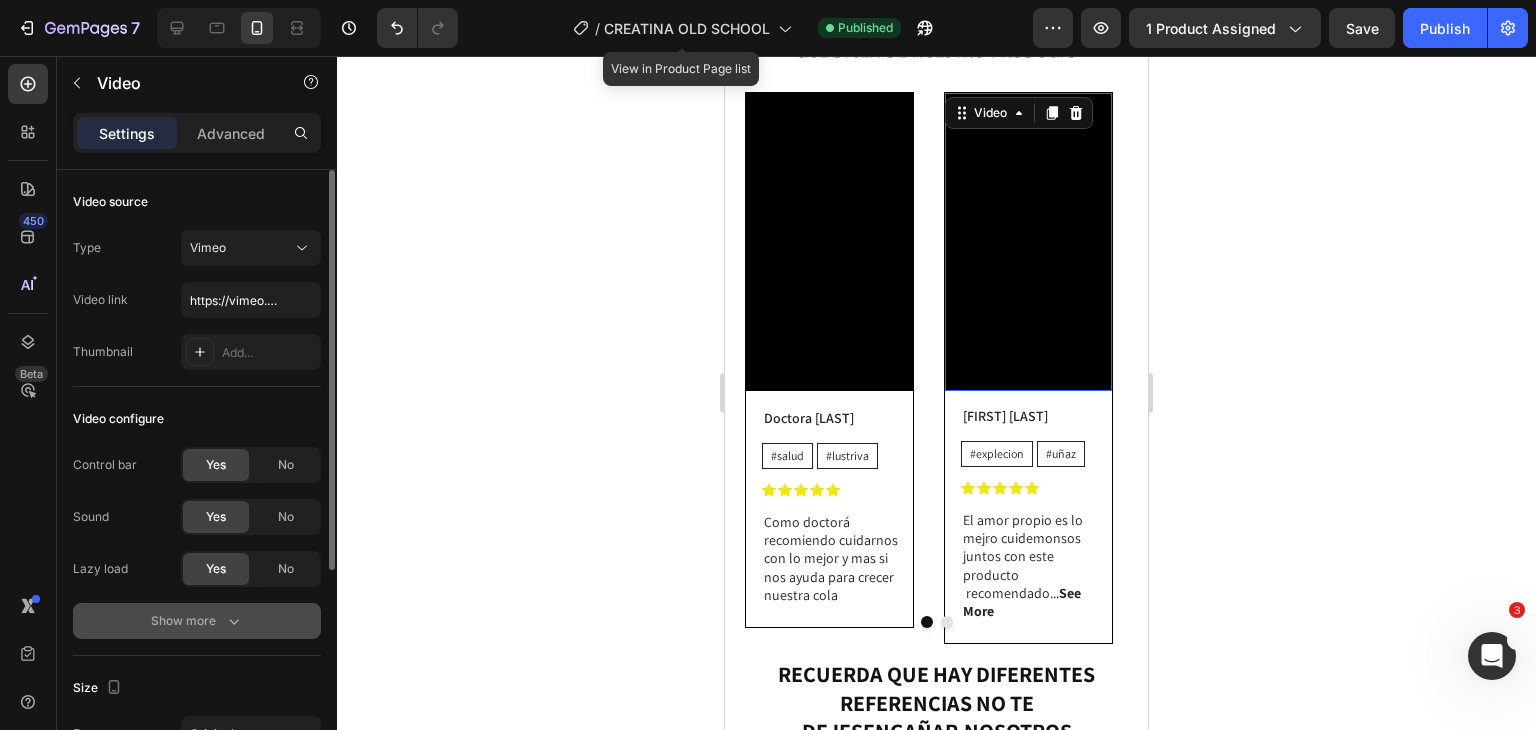 click on "Show more" at bounding box center (197, 621) 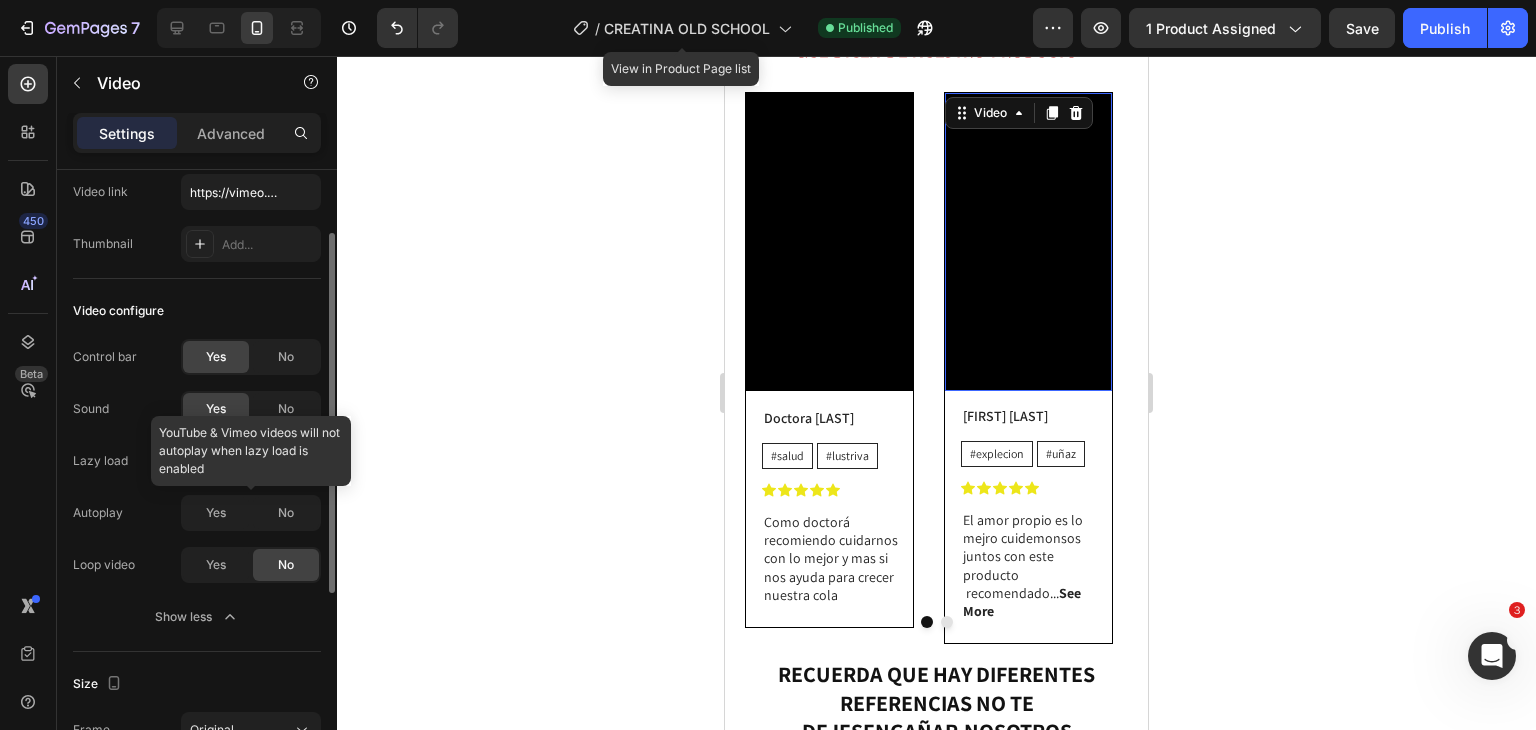 scroll, scrollTop: 108, scrollLeft: 0, axis: vertical 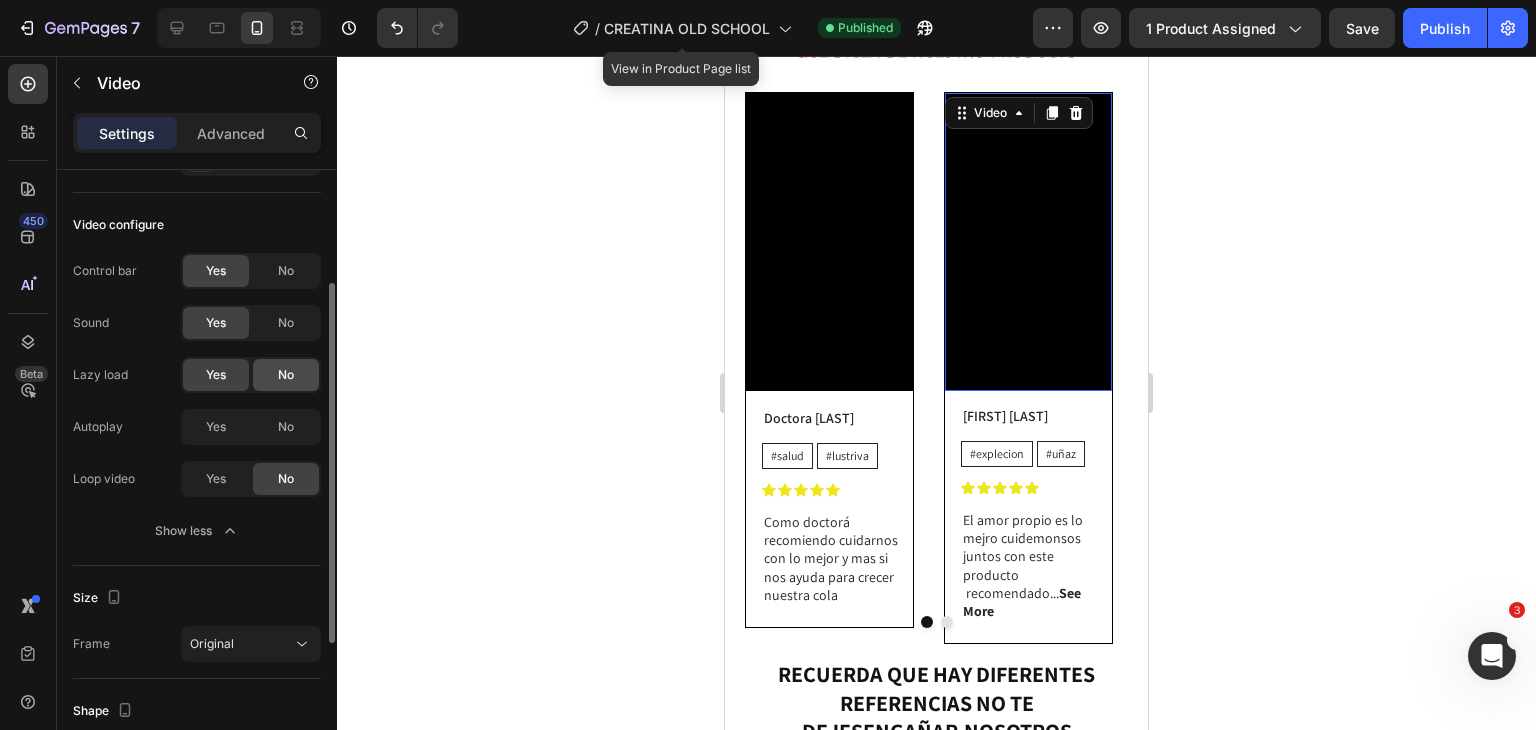 click on "No" 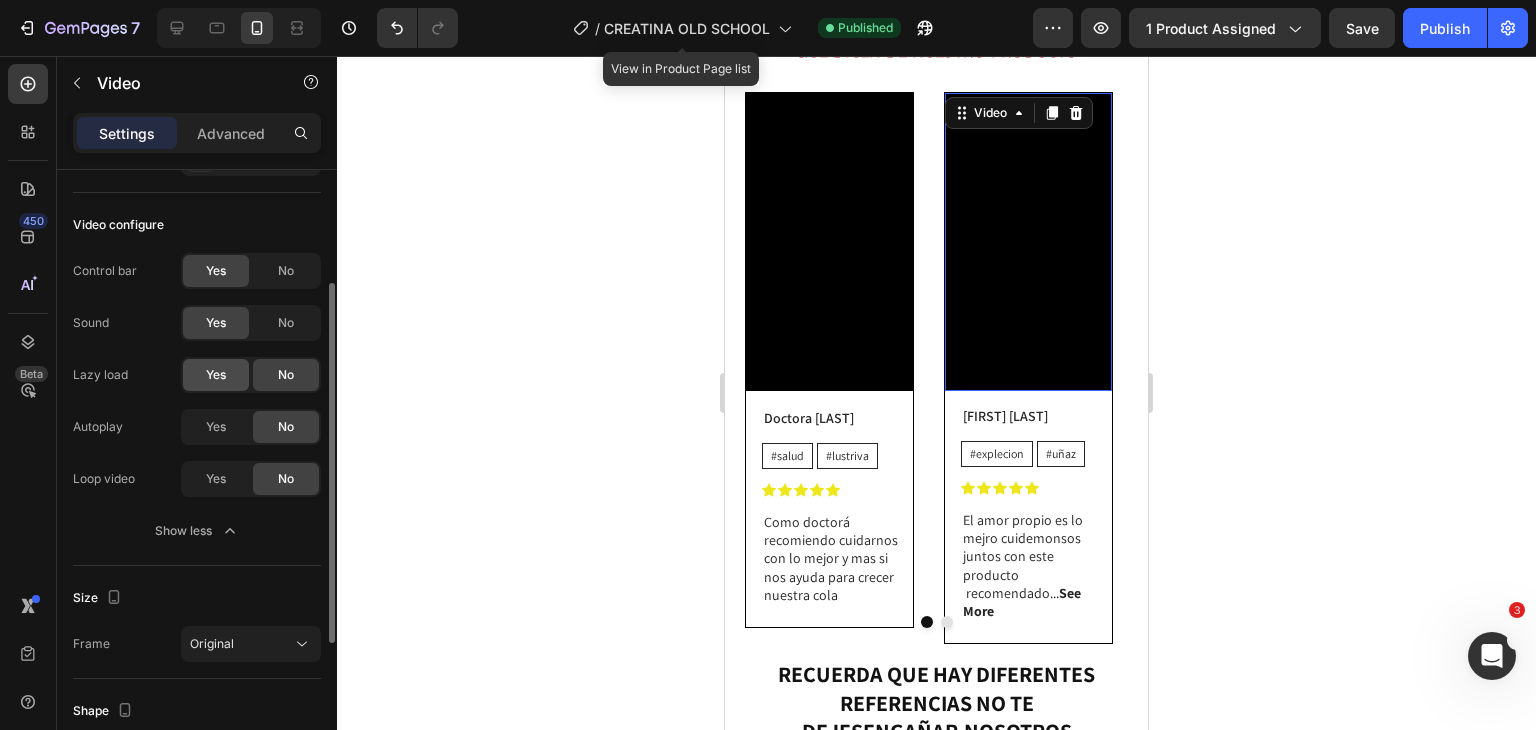 click on "Yes" 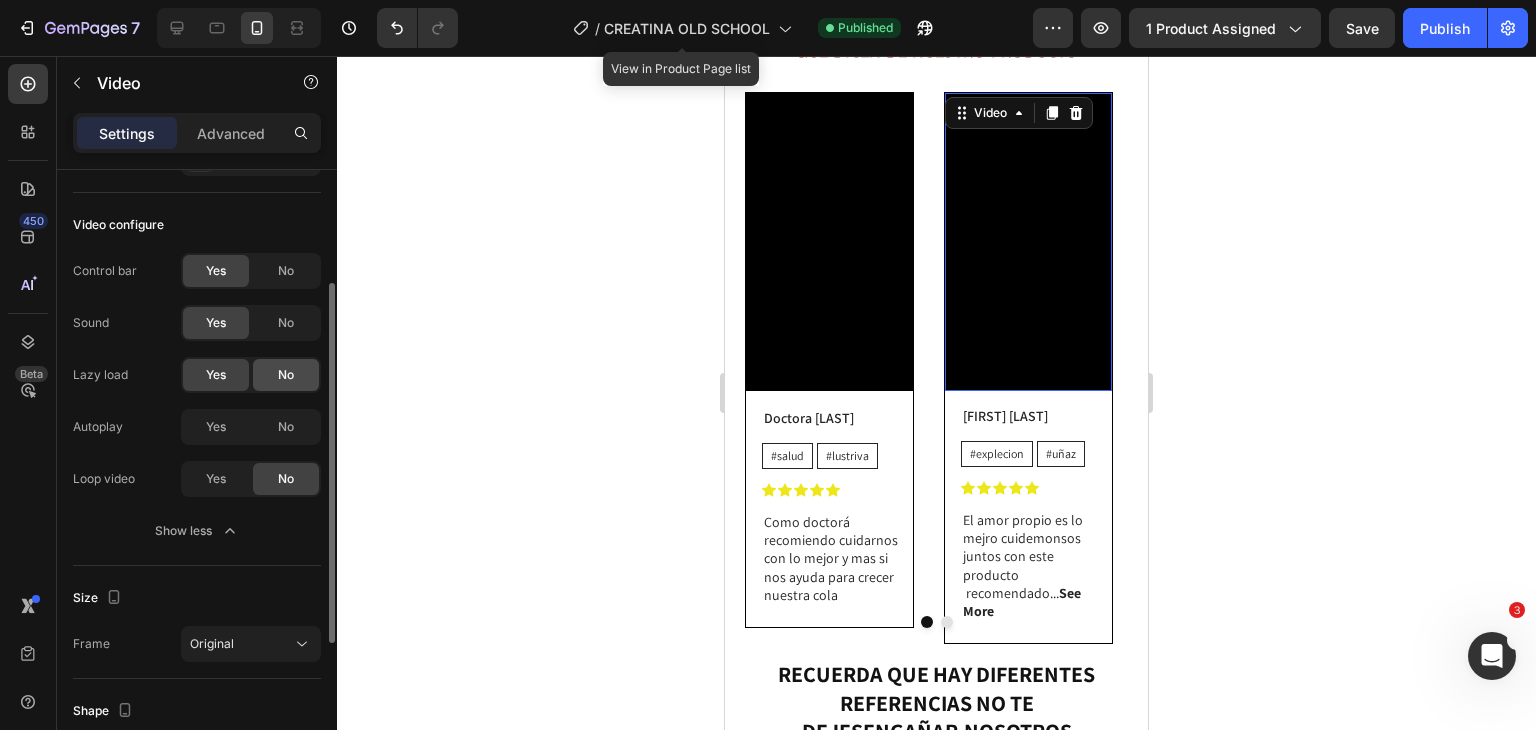 click on "No" 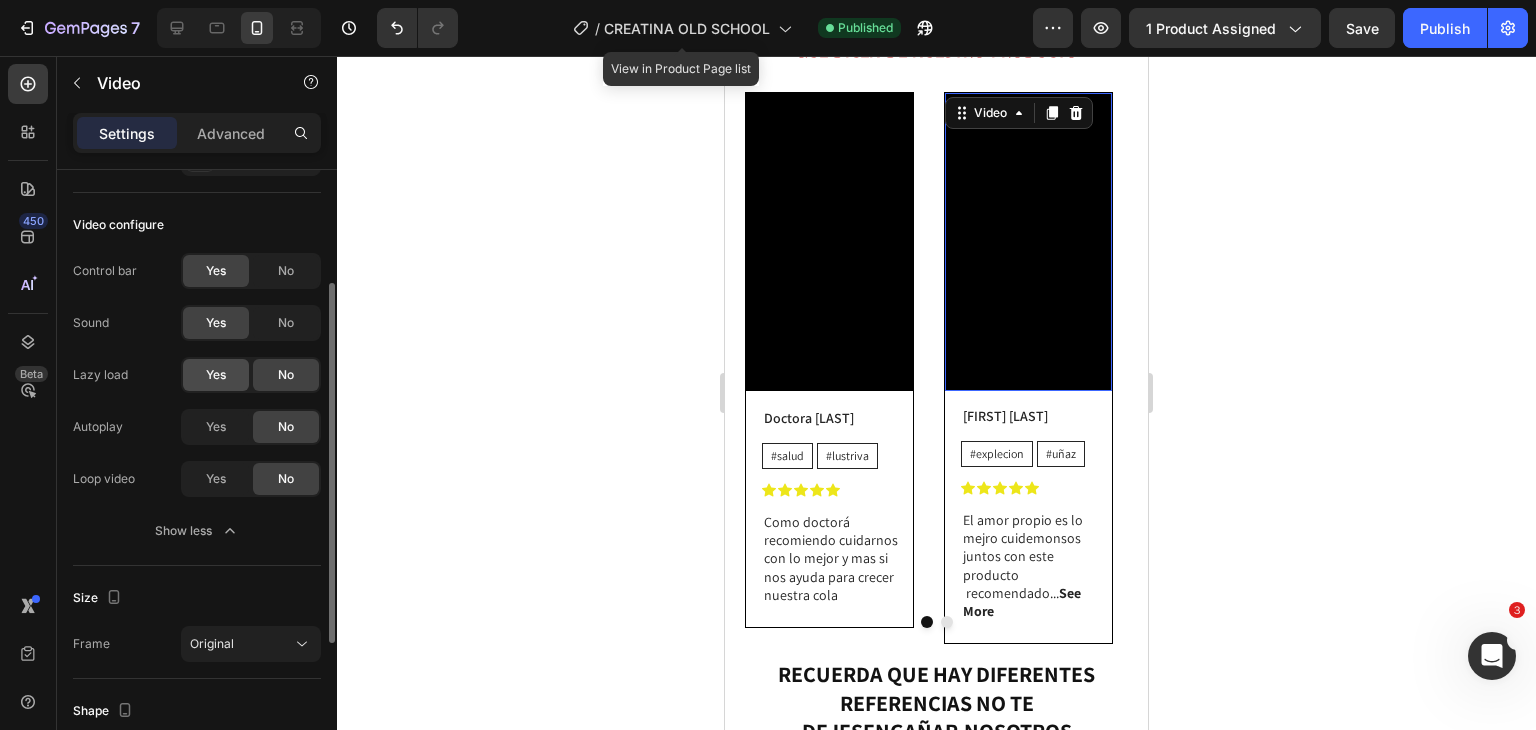 click on "Yes" 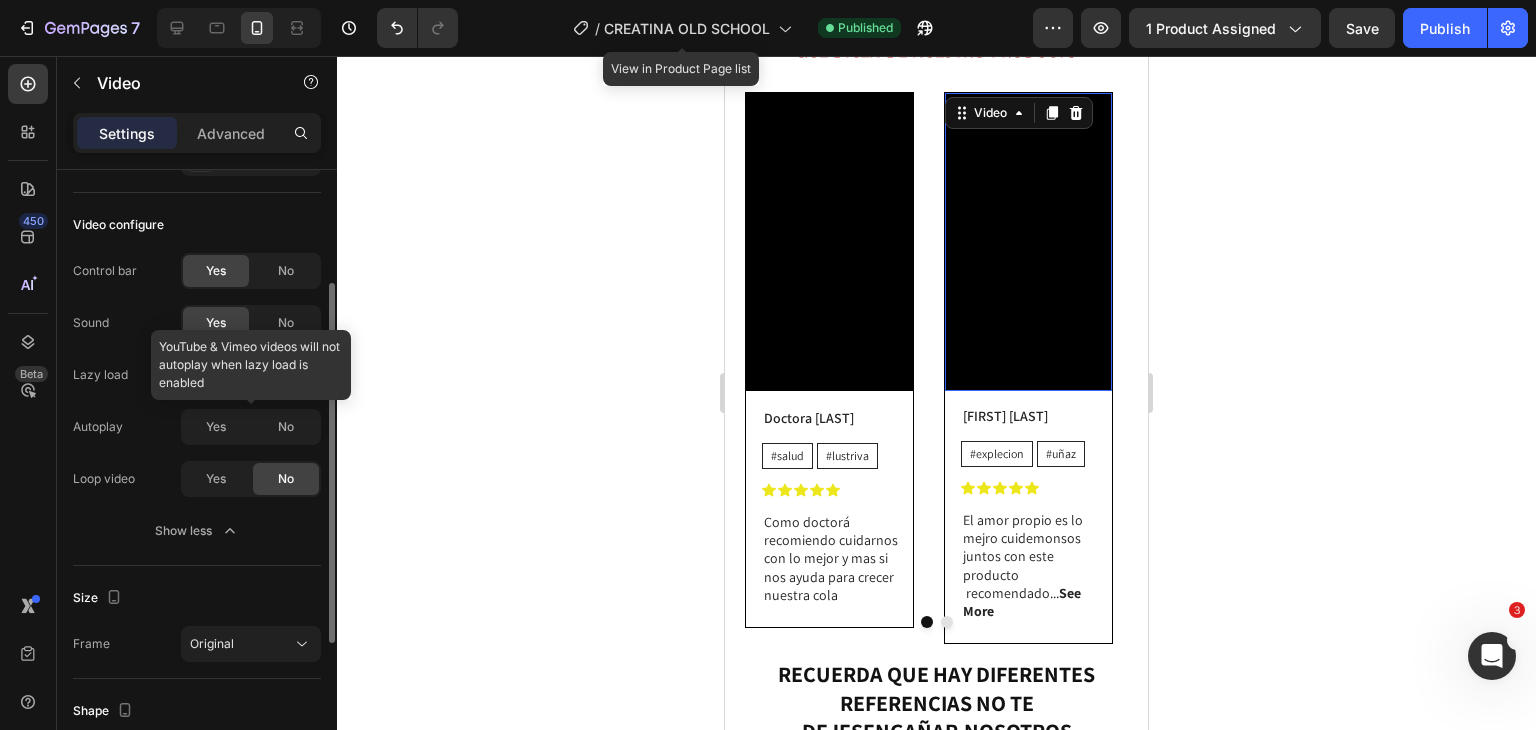 click 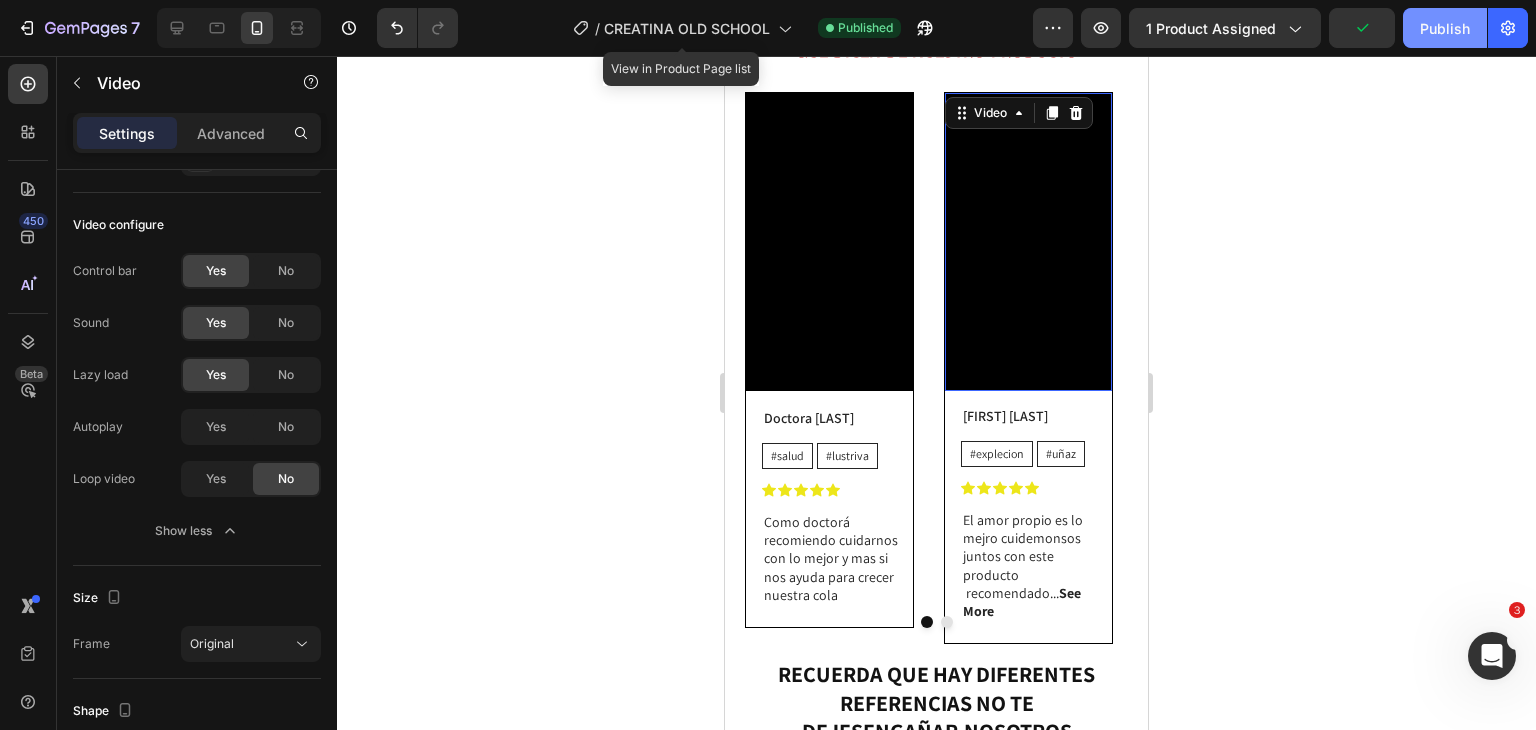 click on "Publish" 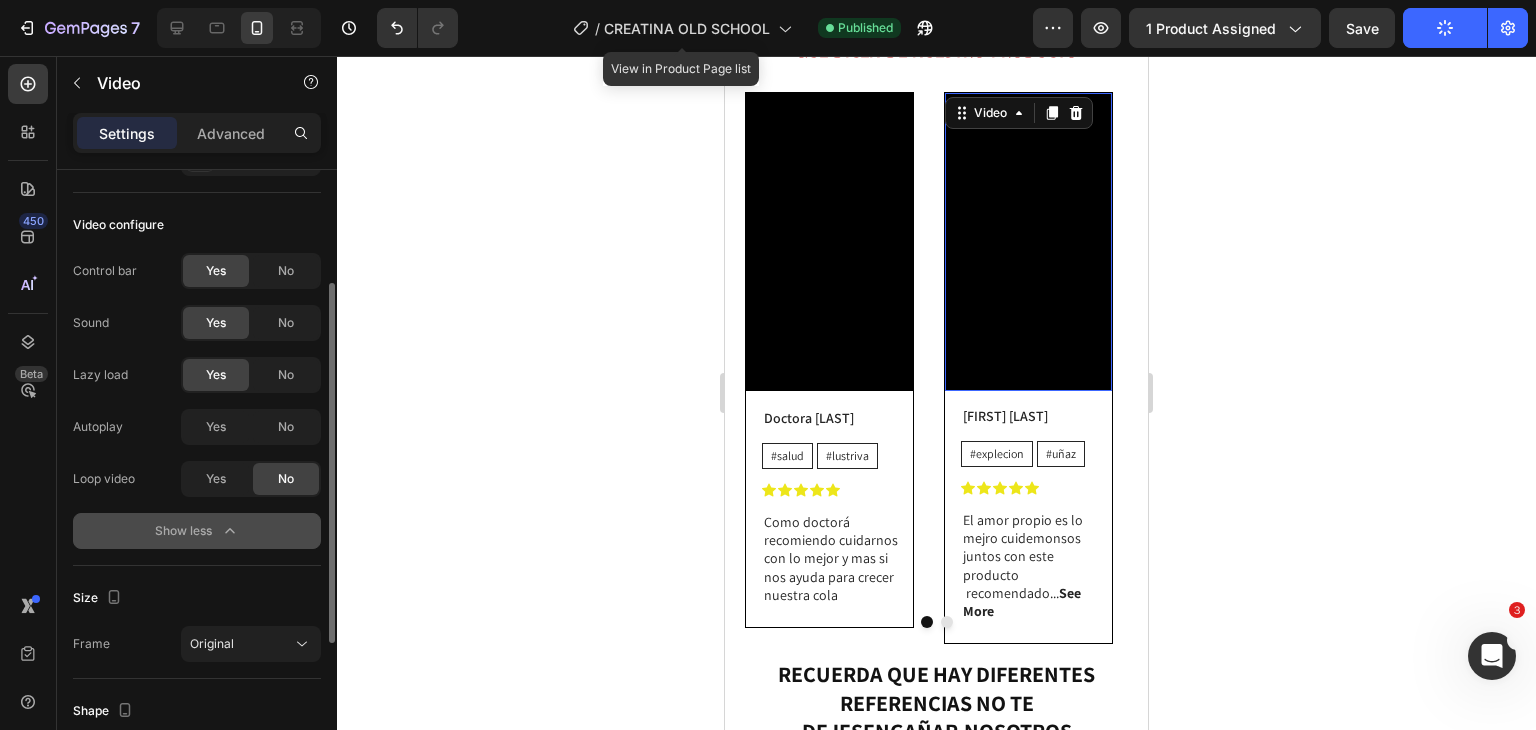 click on "Show less" at bounding box center [197, 531] 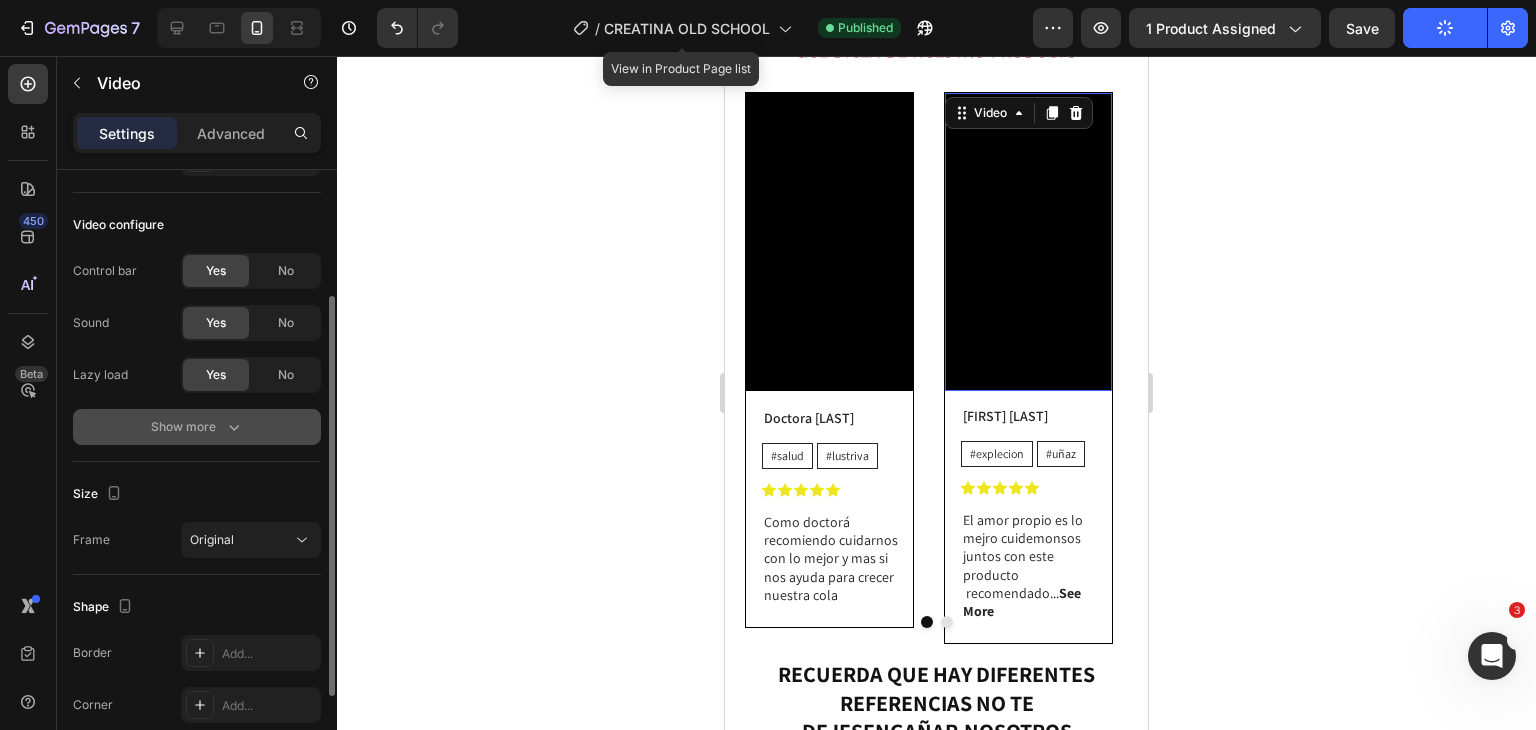 click 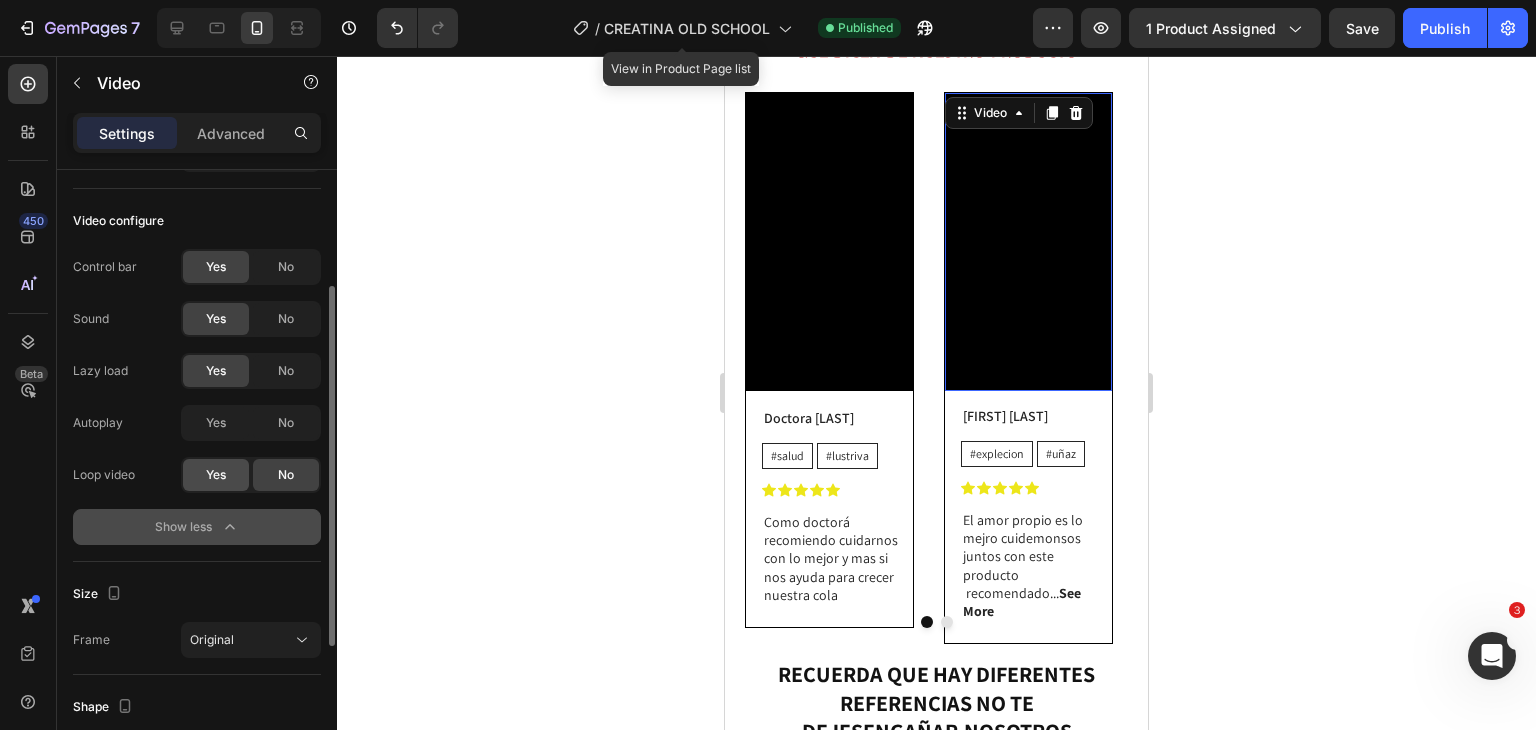 scroll, scrollTop: 197, scrollLeft: 0, axis: vertical 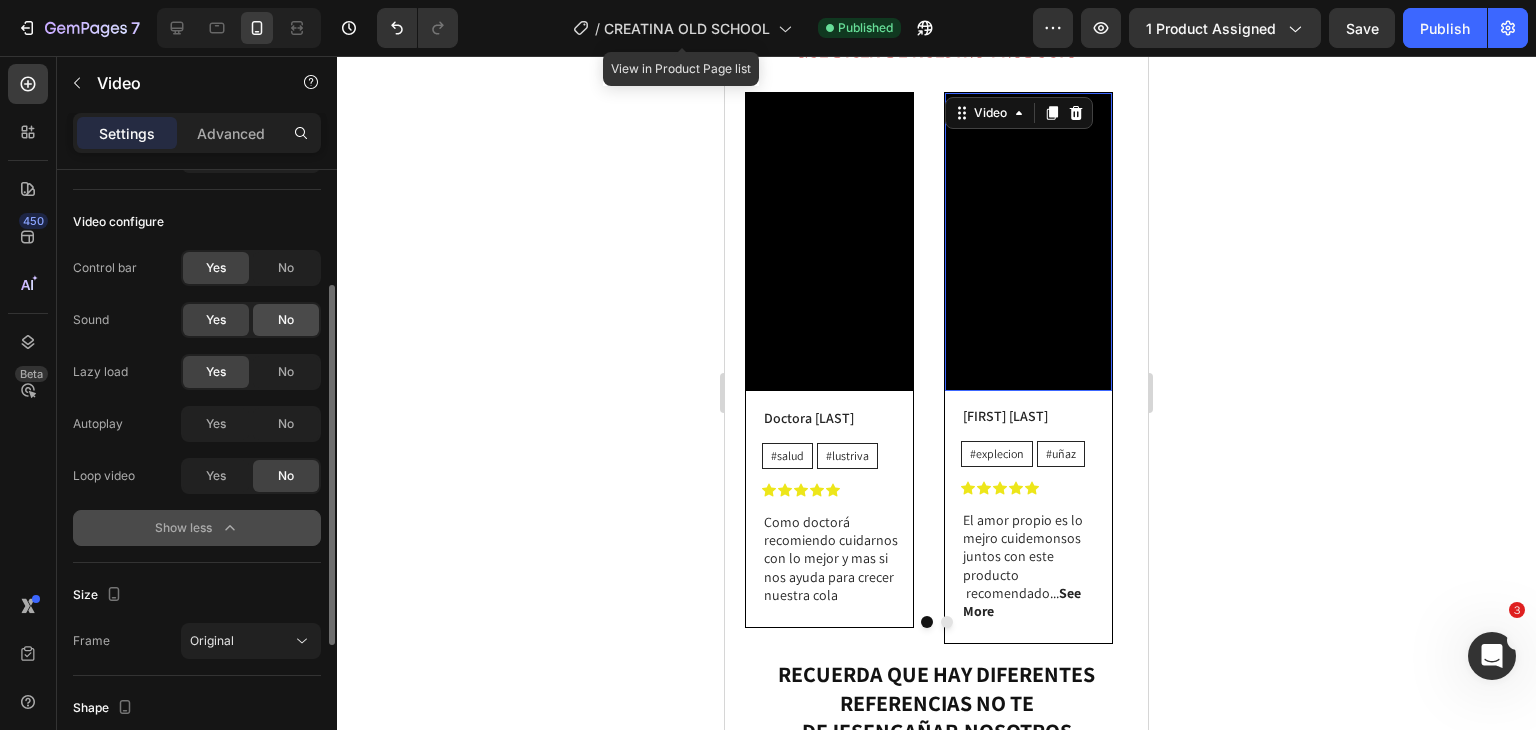 click on "No" 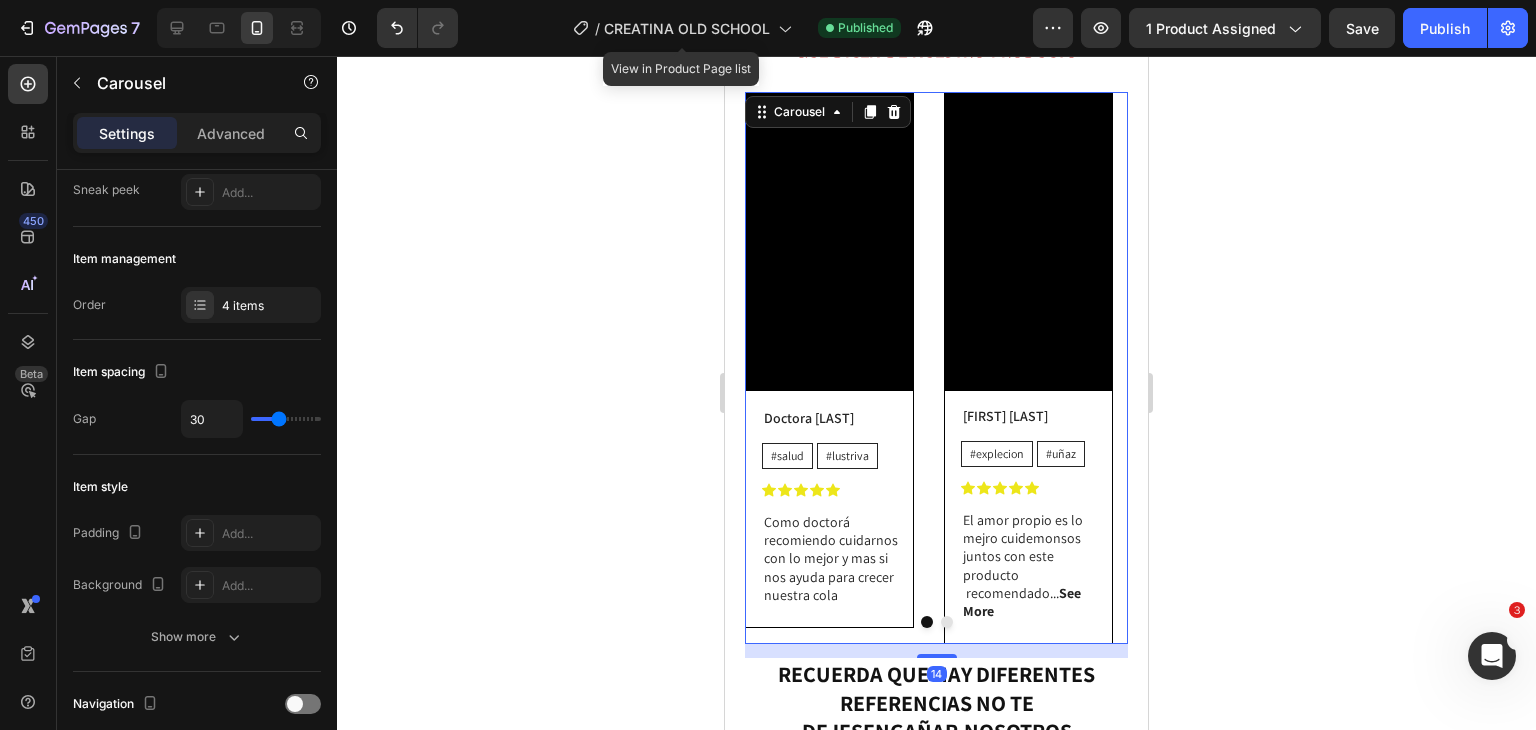 scroll, scrollTop: 0, scrollLeft: 0, axis: both 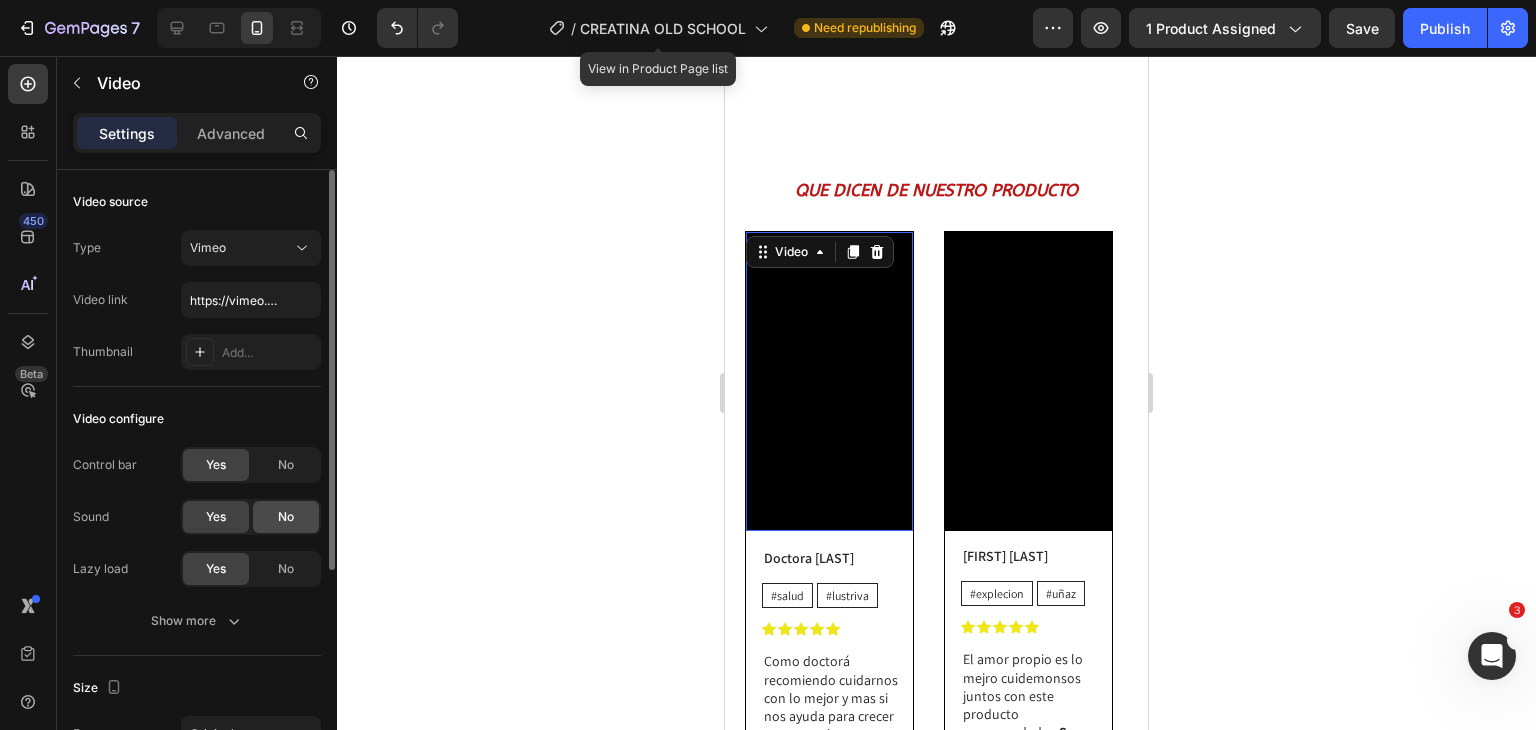 click on "No" 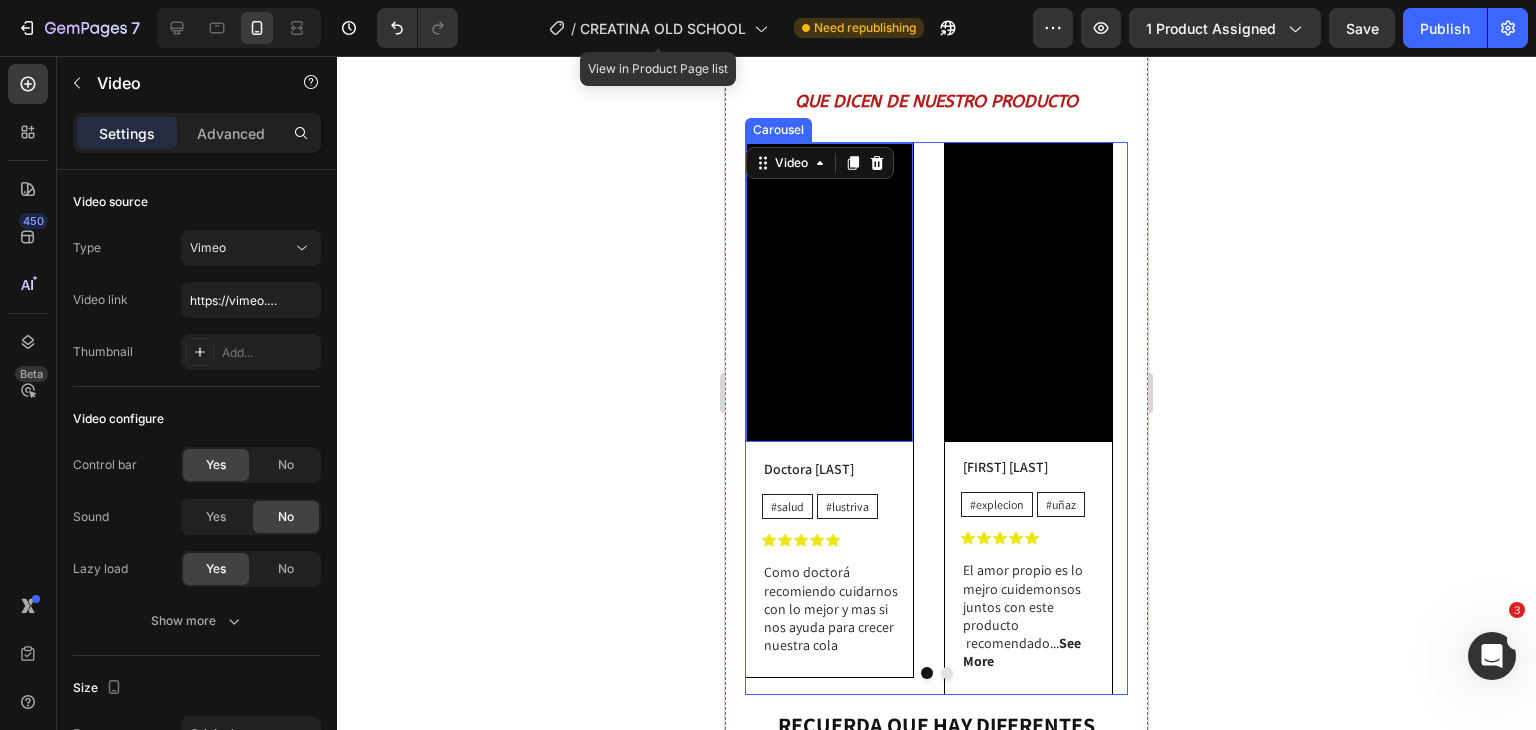 scroll, scrollTop: 3571, scrollLeft: 0, axis: vertical 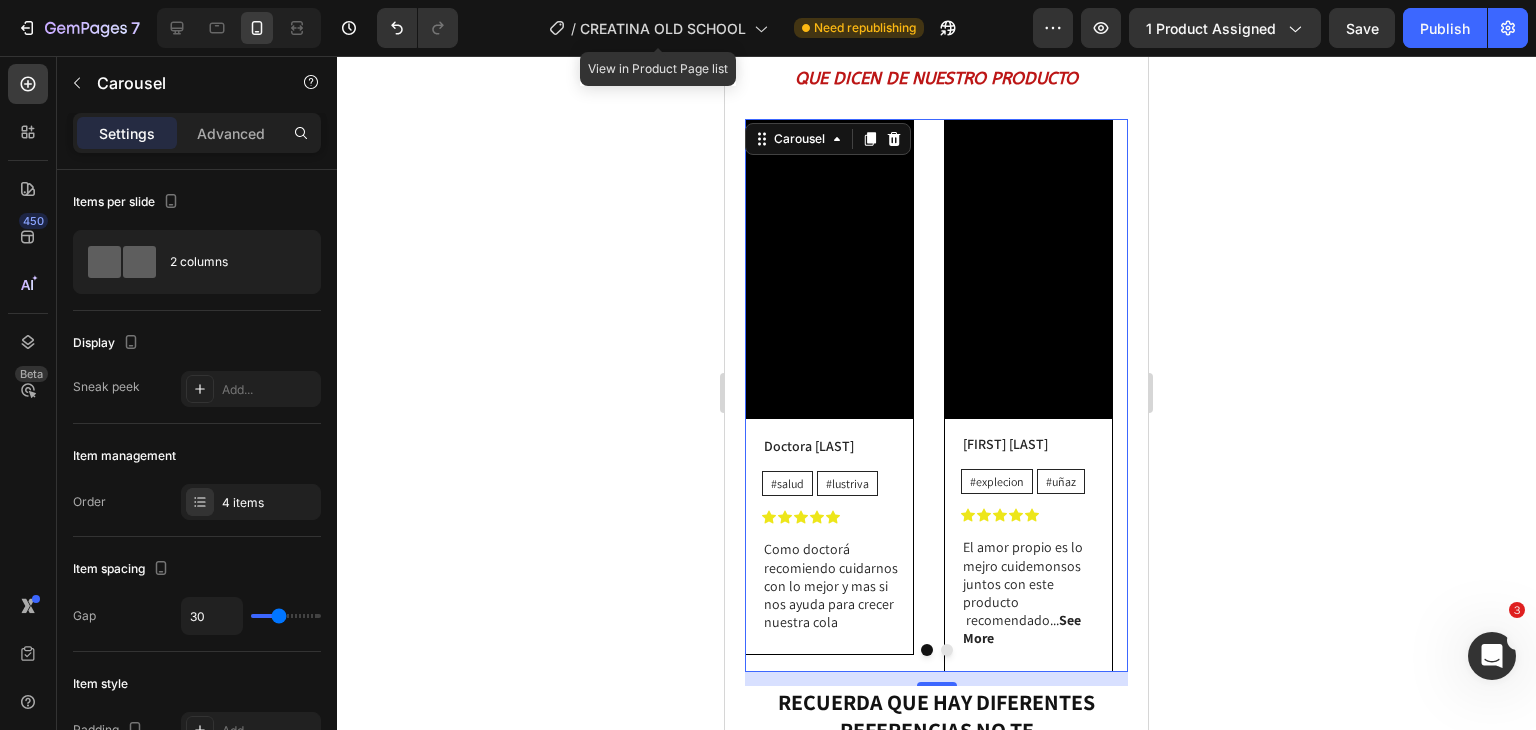 click at bounding box center (947, 650) 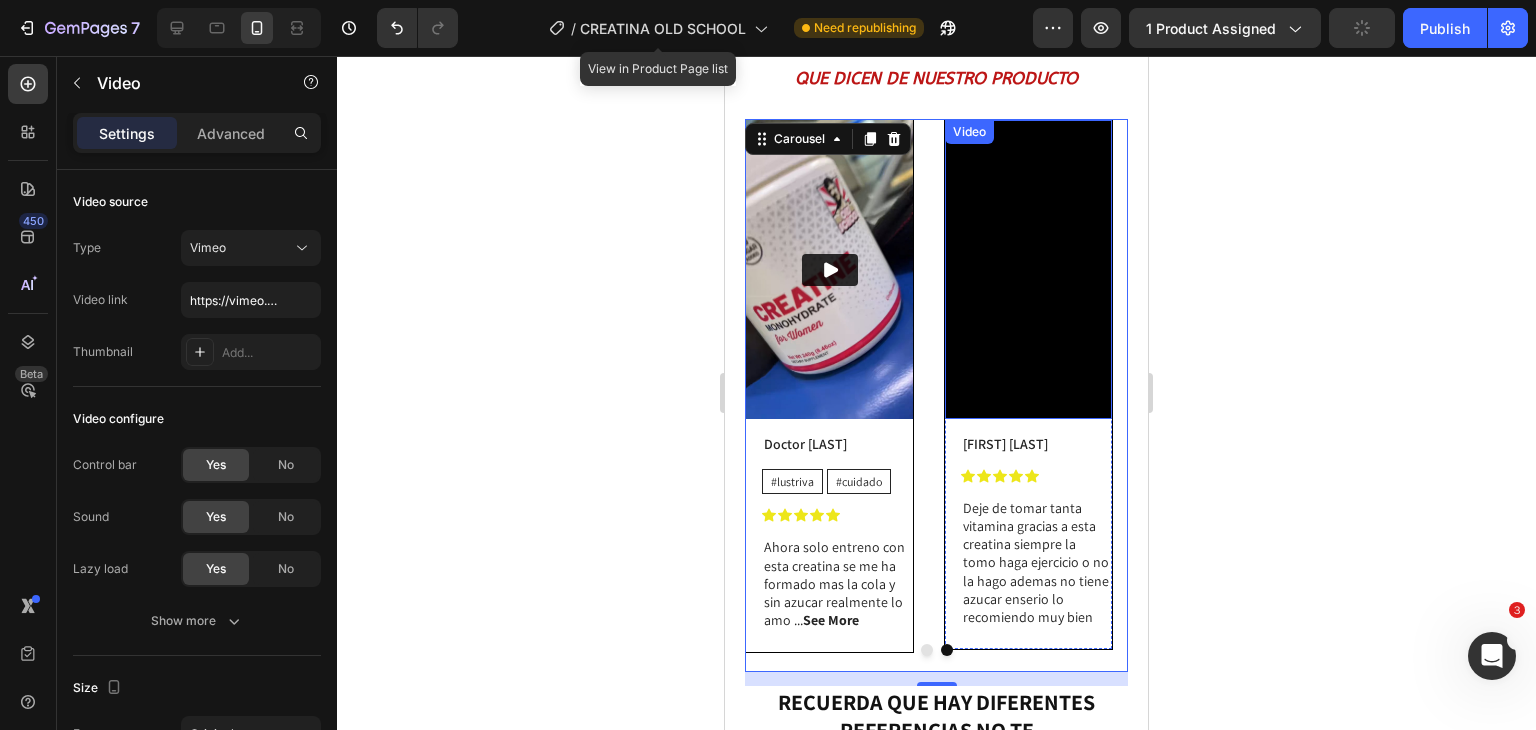 click on "Video" at bounding box center [969, 132] 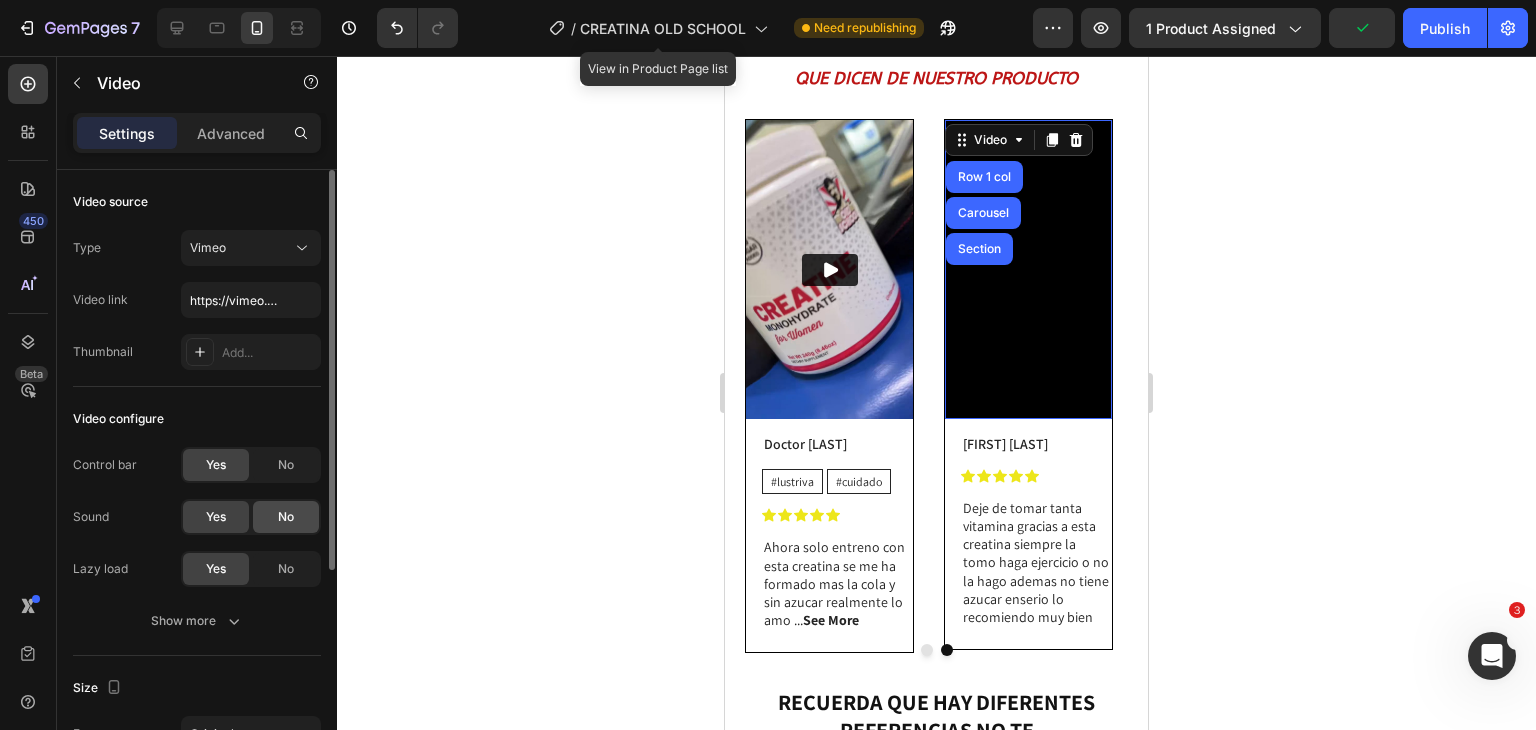 click on "No" 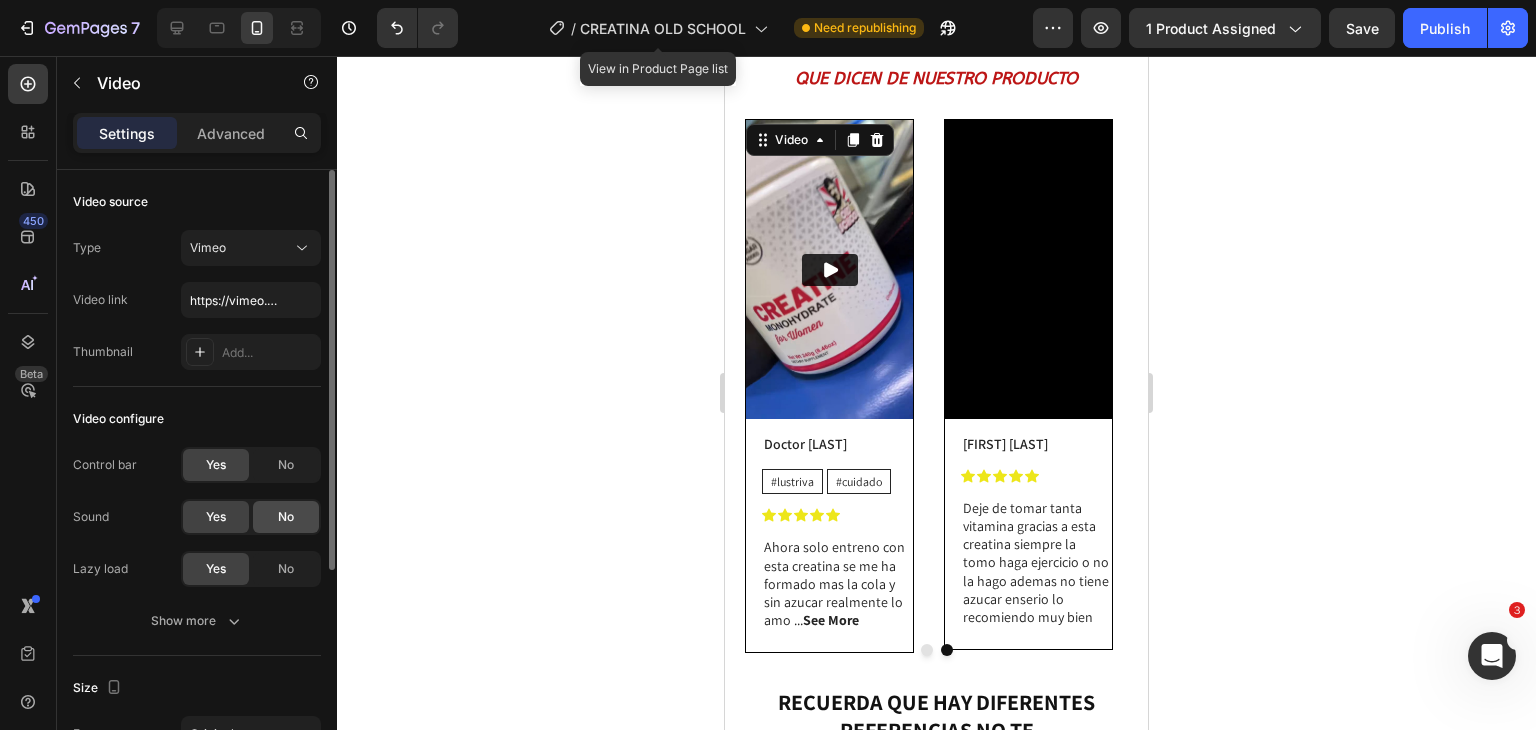 click on "No" 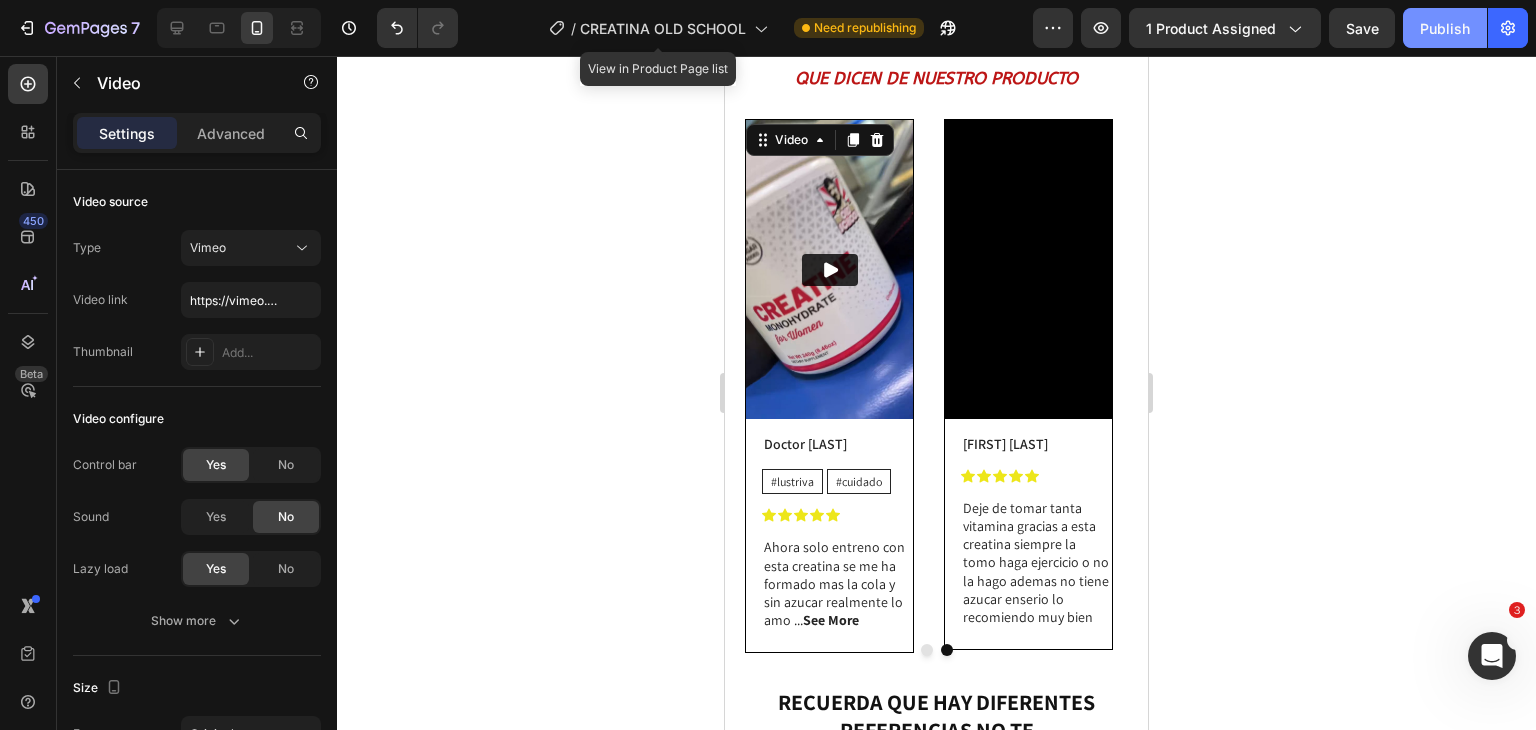 click on "Publish" at bounding box center [1445, 28] 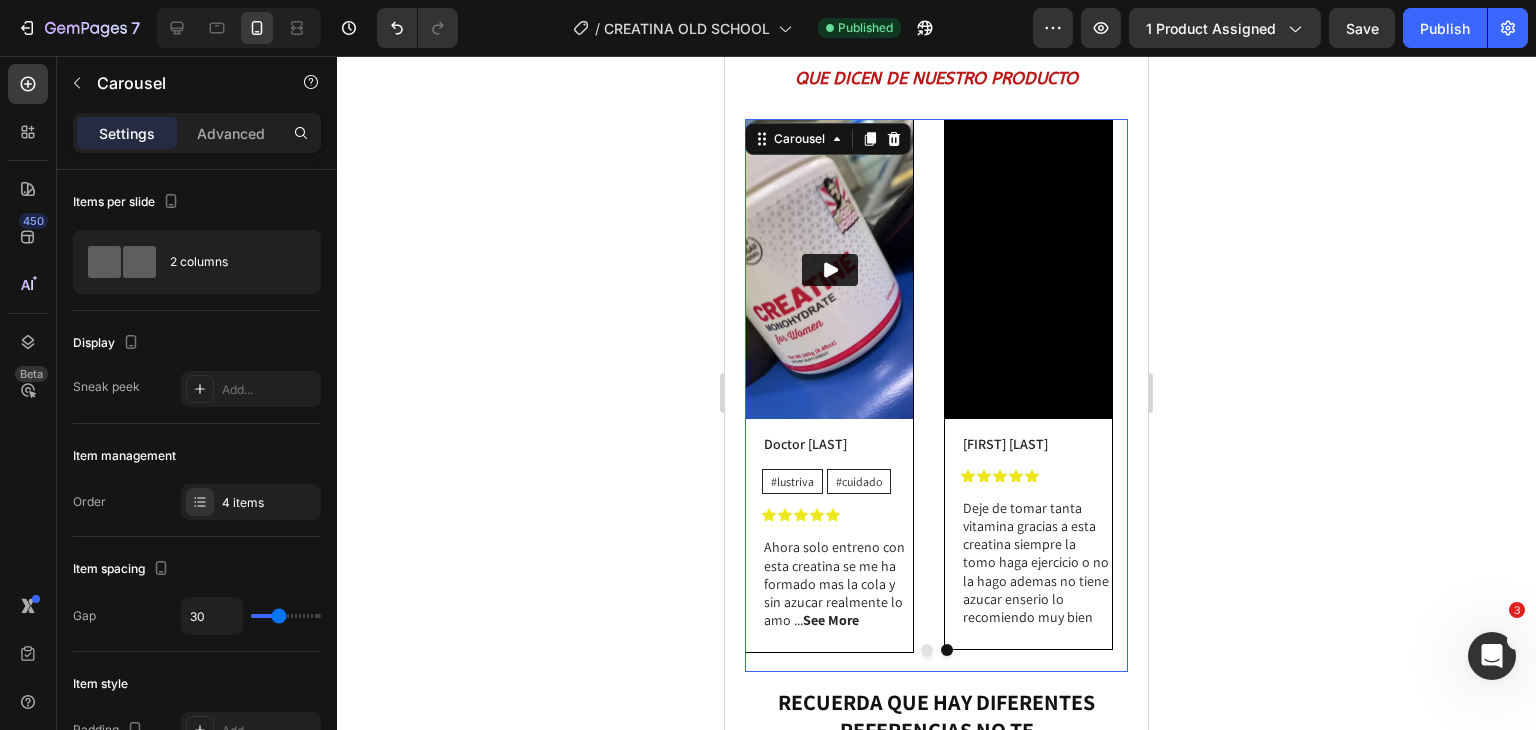 click at bounding box center (927, 650) 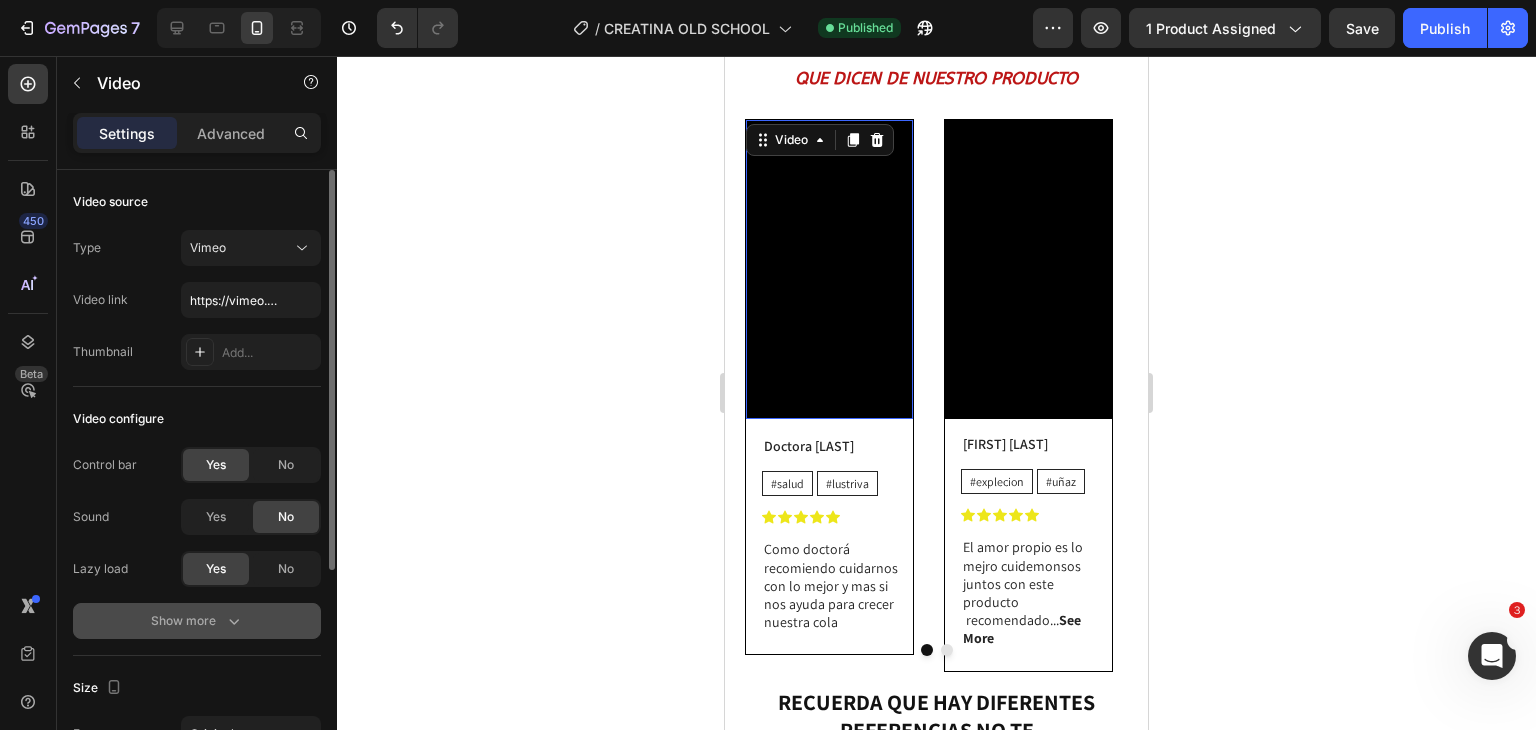 click on "Show more" at bounding box center (197, 621) 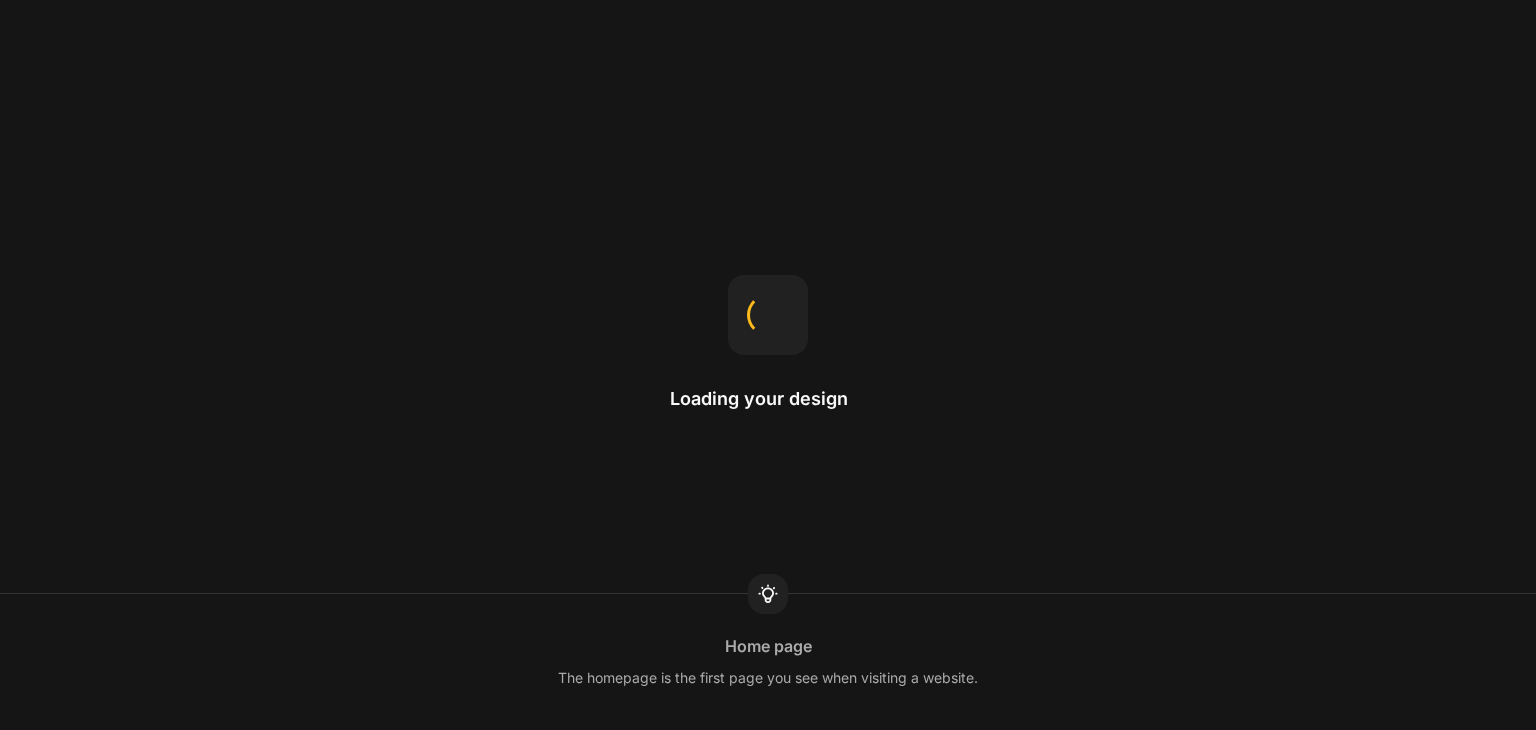 scroll, scrollTop: 0, scrollLeft: 0, axis: both 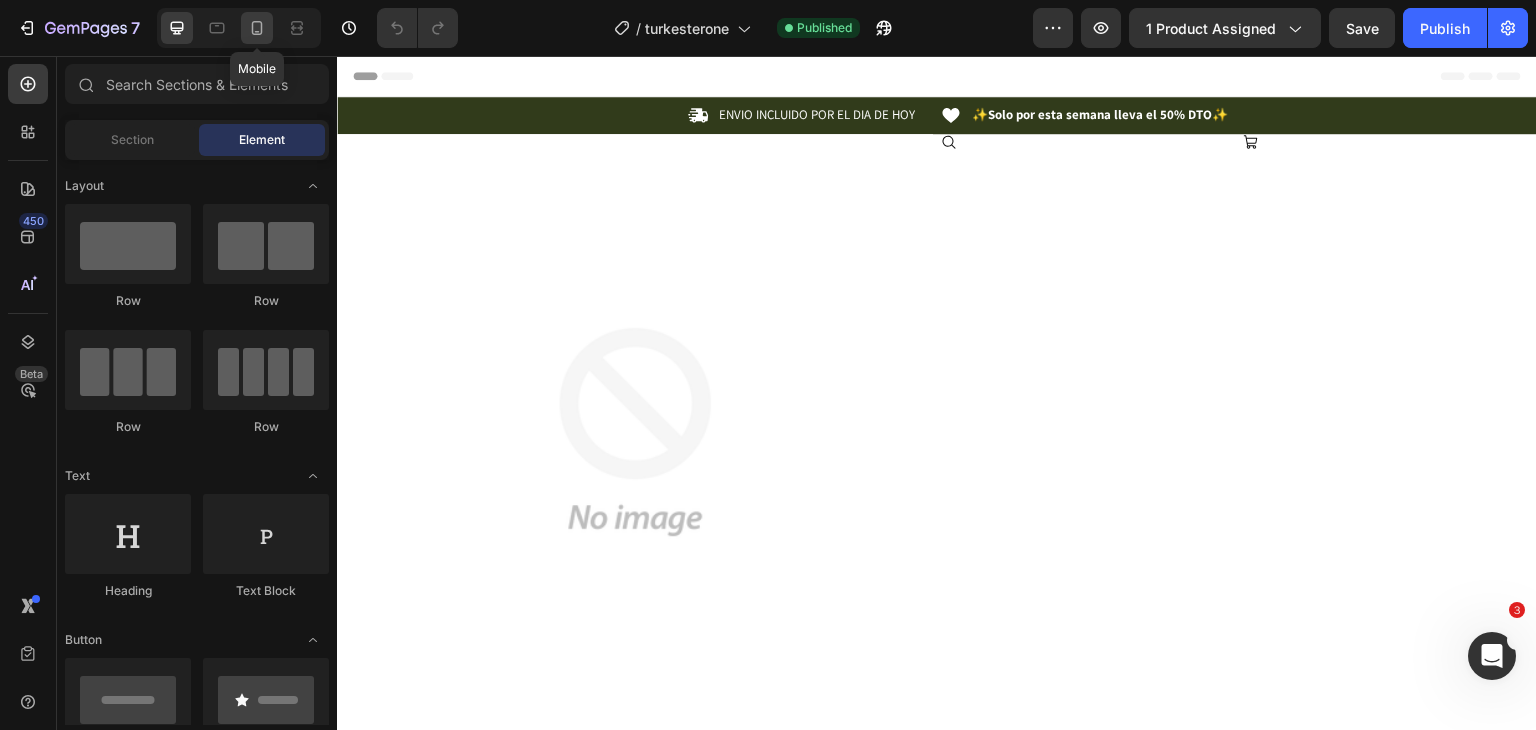 click 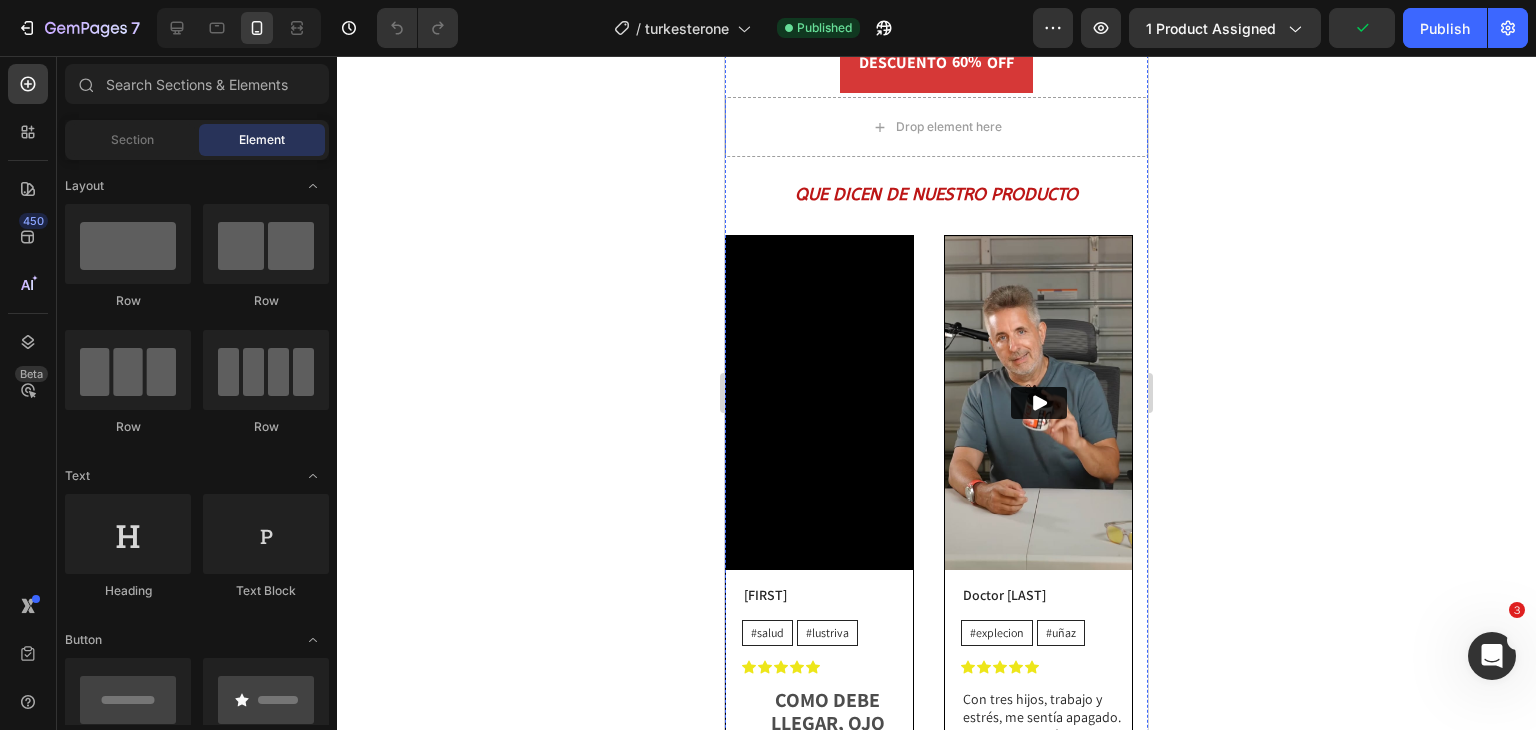 scroll, scrollTop: 1934, scrollLeft: 0, axis: vertical 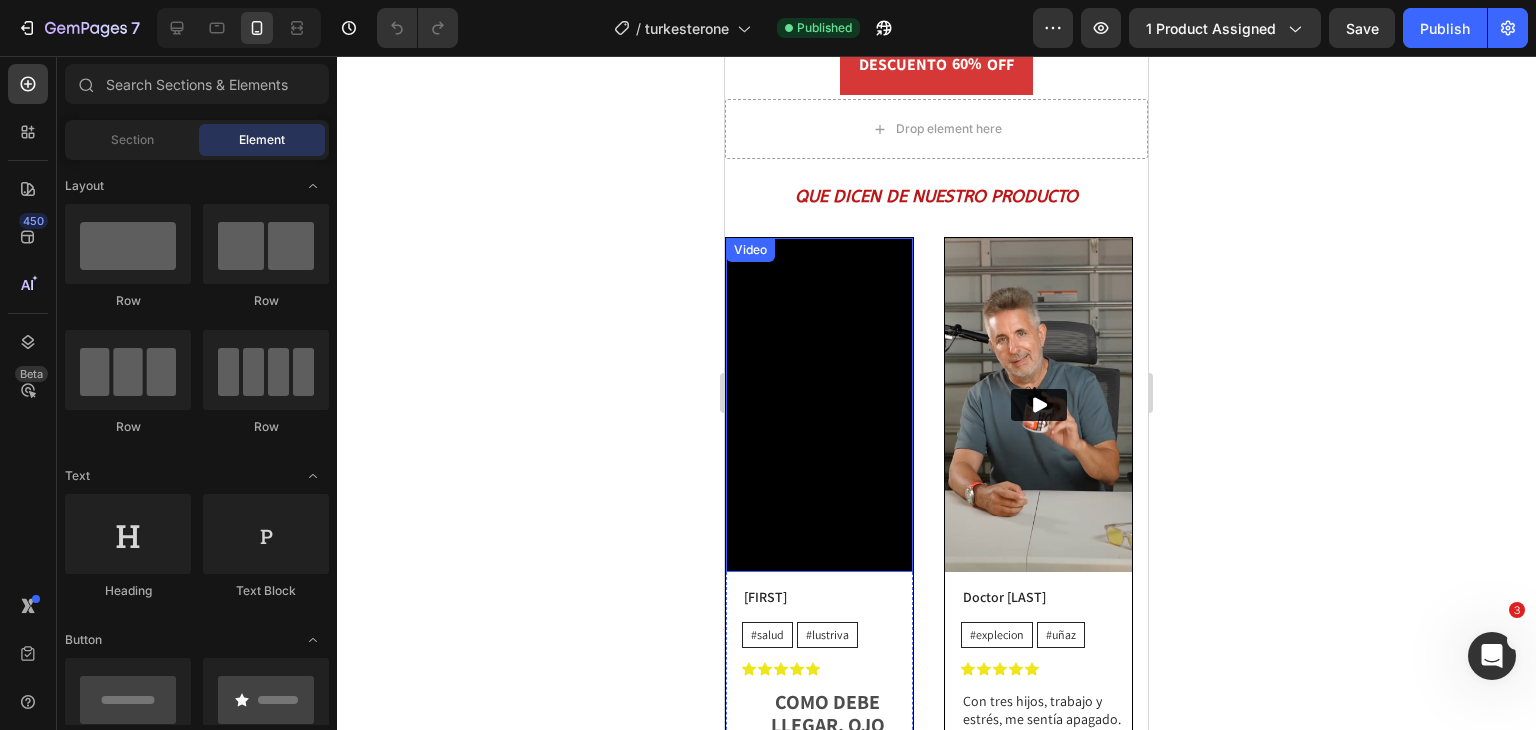 click on "Video" at bounding box center (750, 250) 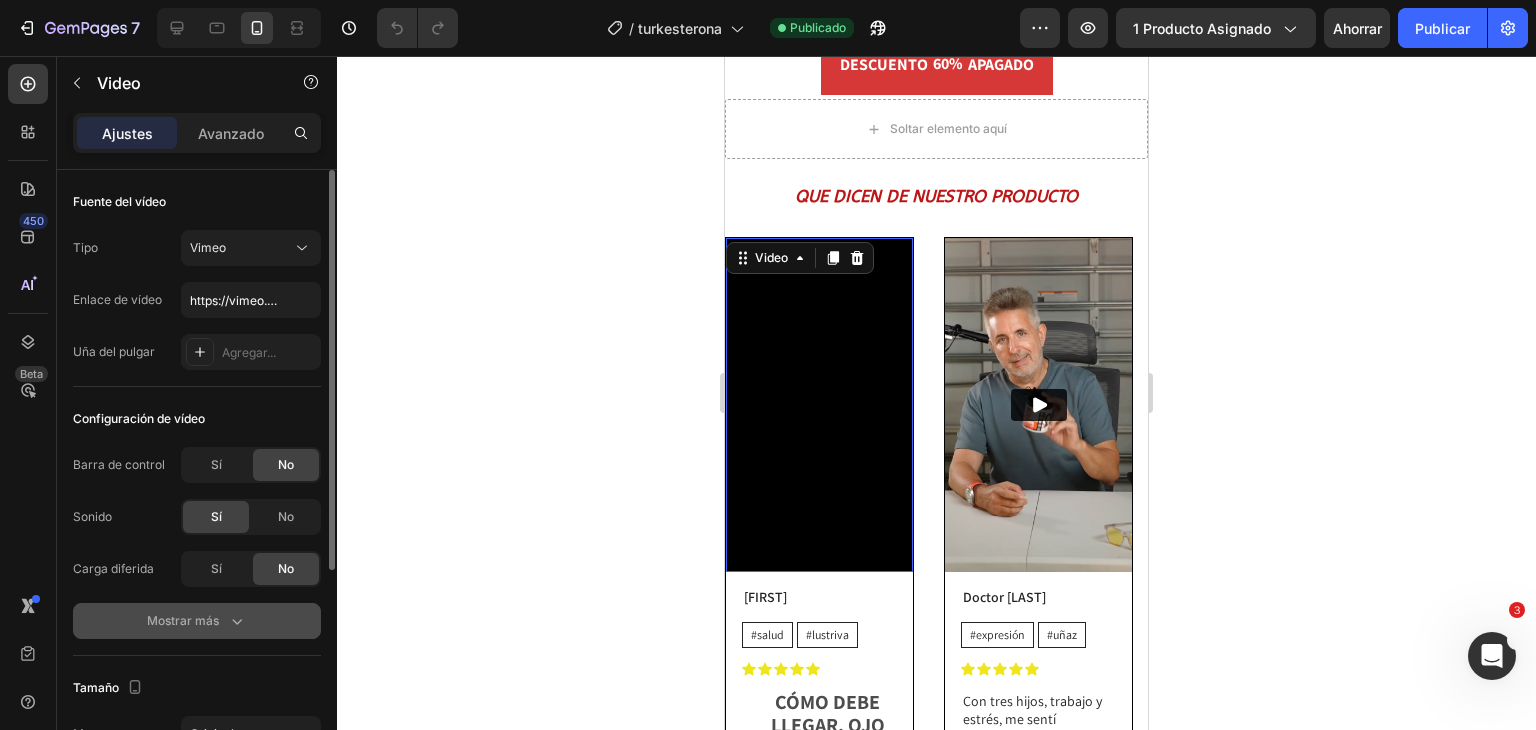 click on "Mostrar más" at bounding box center (183, 620) 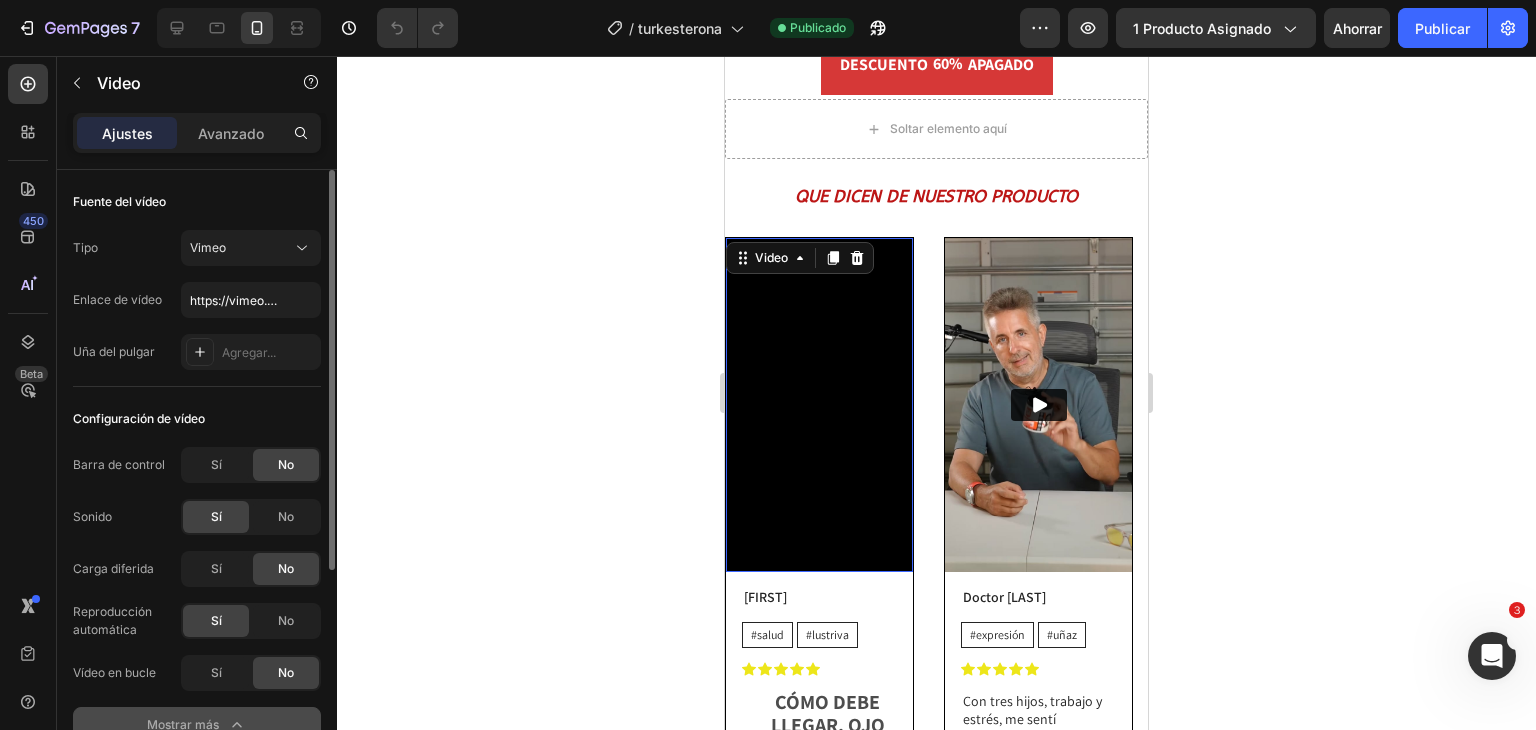 scroll, scrollTop: 165, scrollLeft: 0, axis: vertical 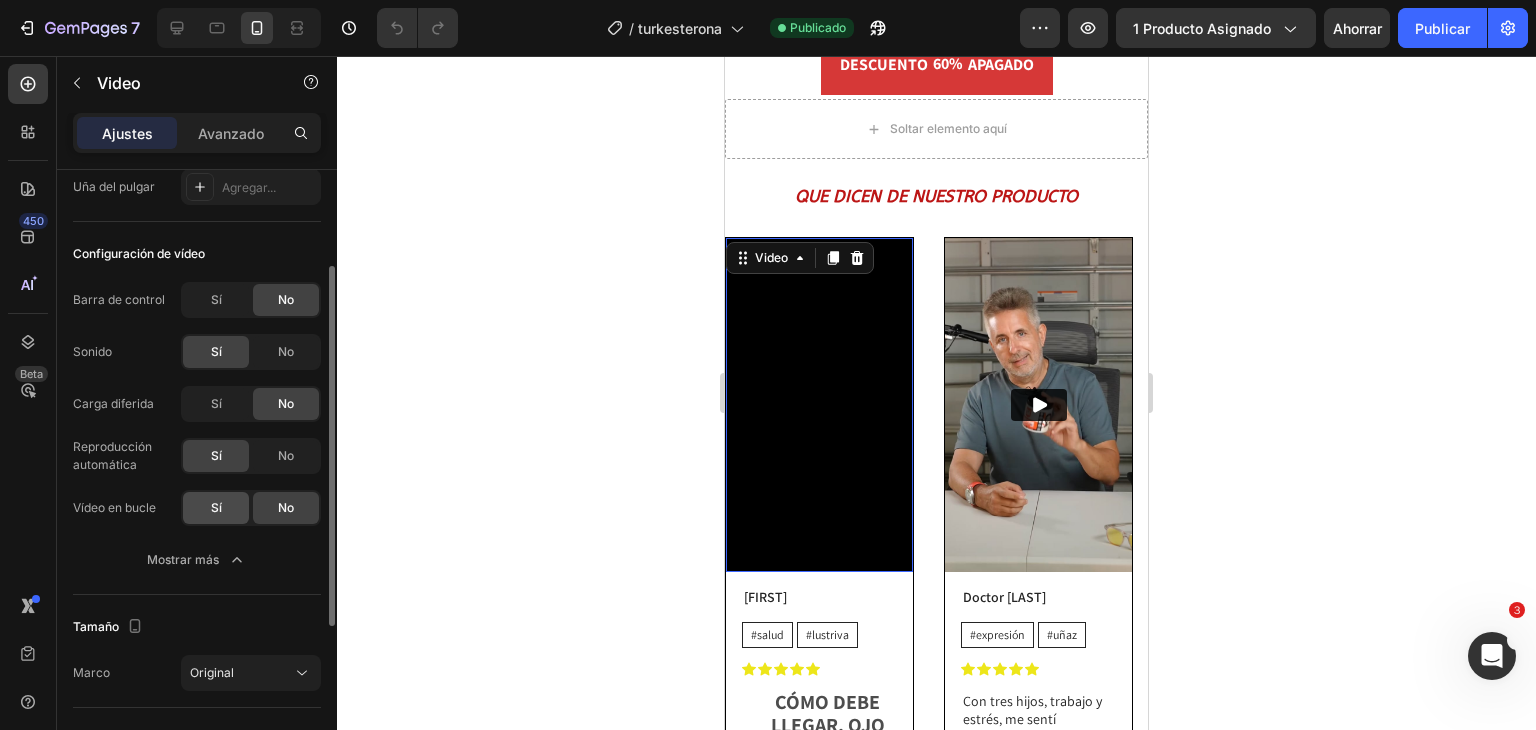 click on "Sí" 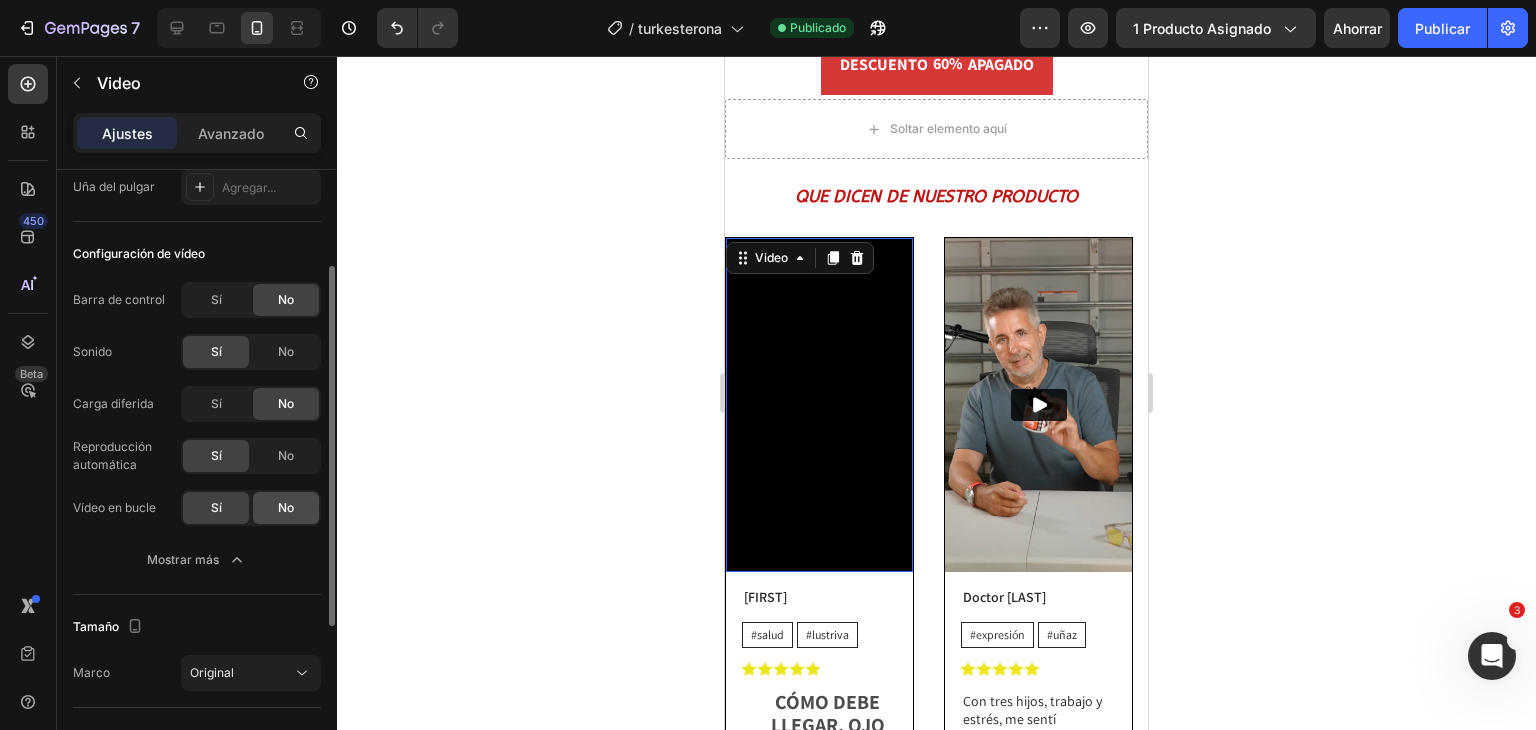 click on "No" at bounding box center [286, 507] 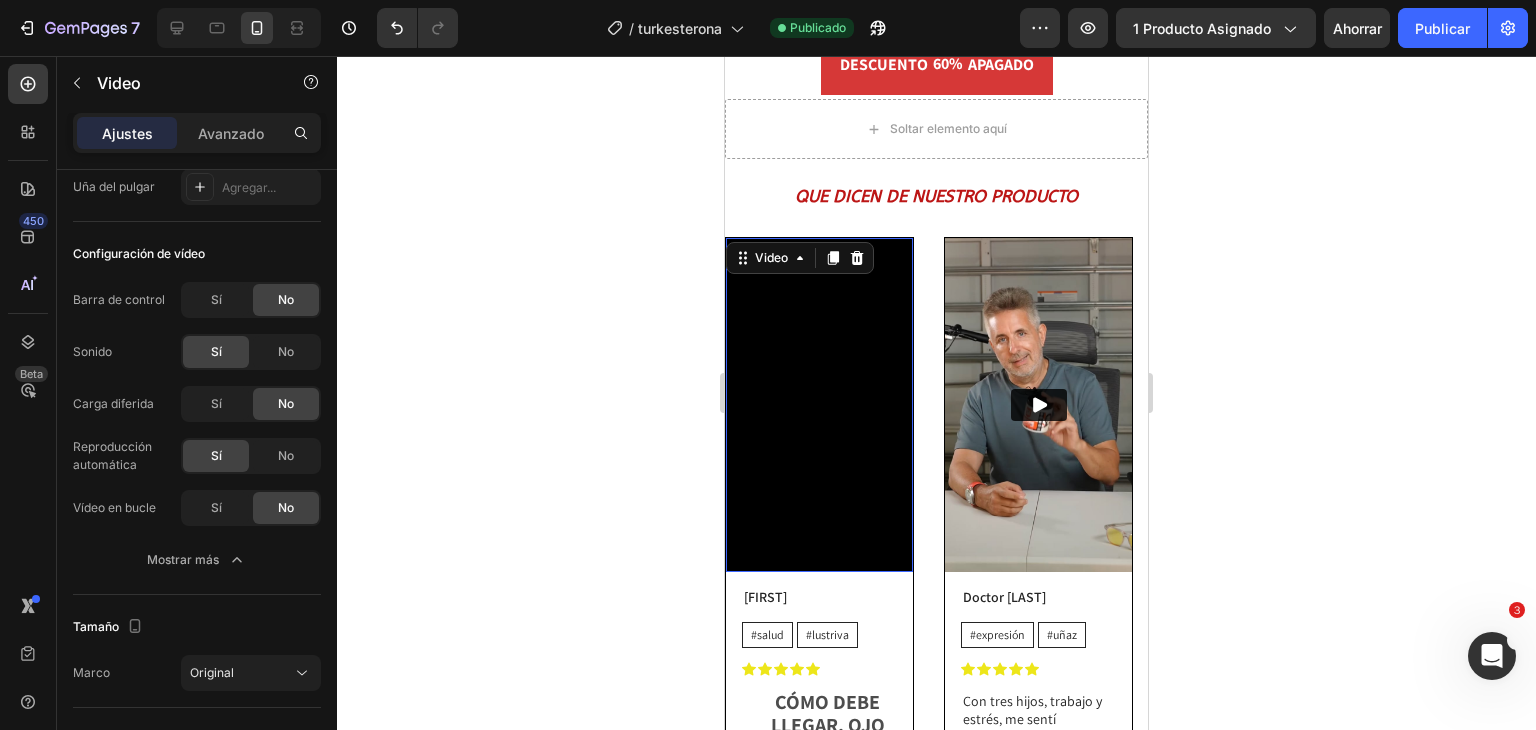 scroll, scrollTop: 1988, scrollLeft: 0, axis: vertical 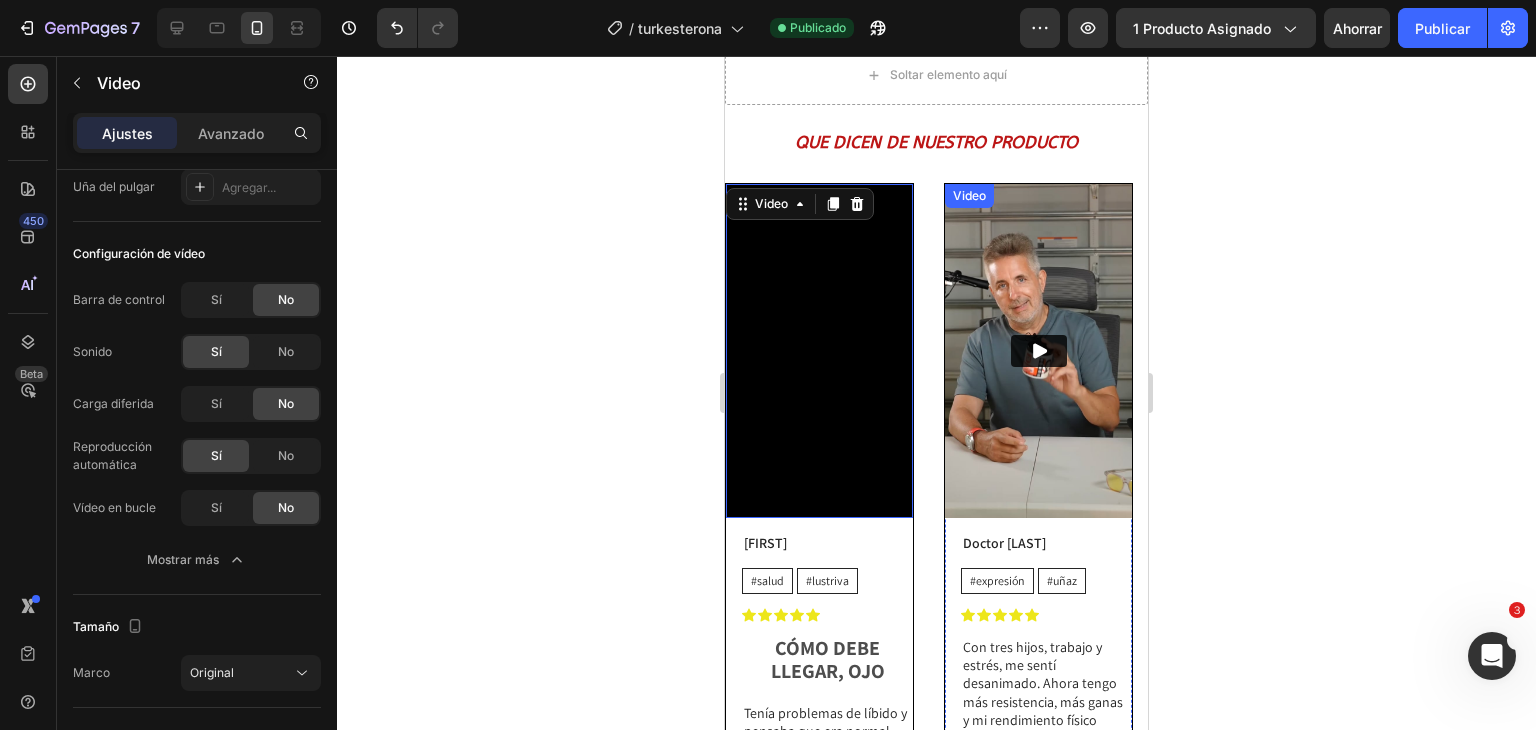click at bounding box center [1038, 351] 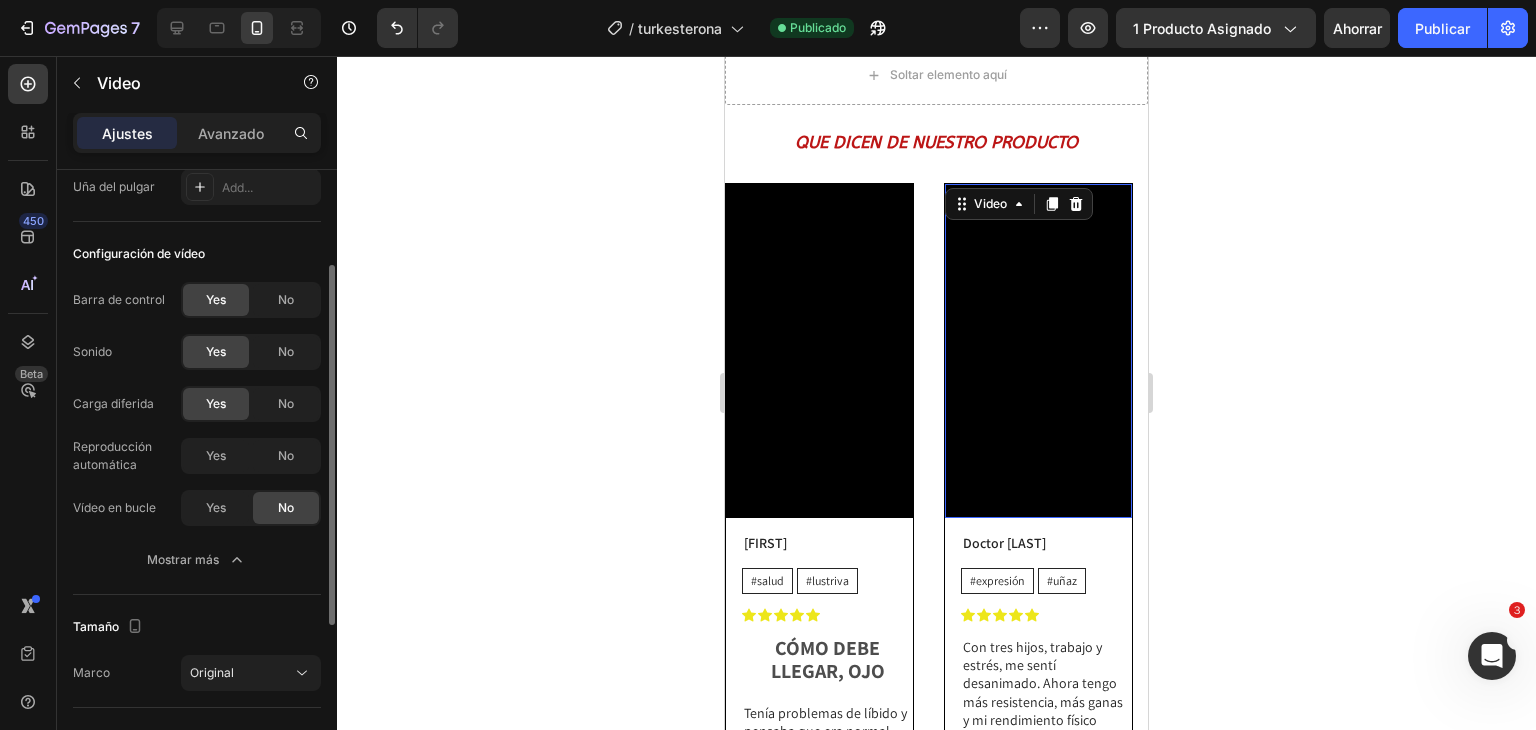 scroll, scrollTop: 164, scrollLeft: 0, axis: vertical 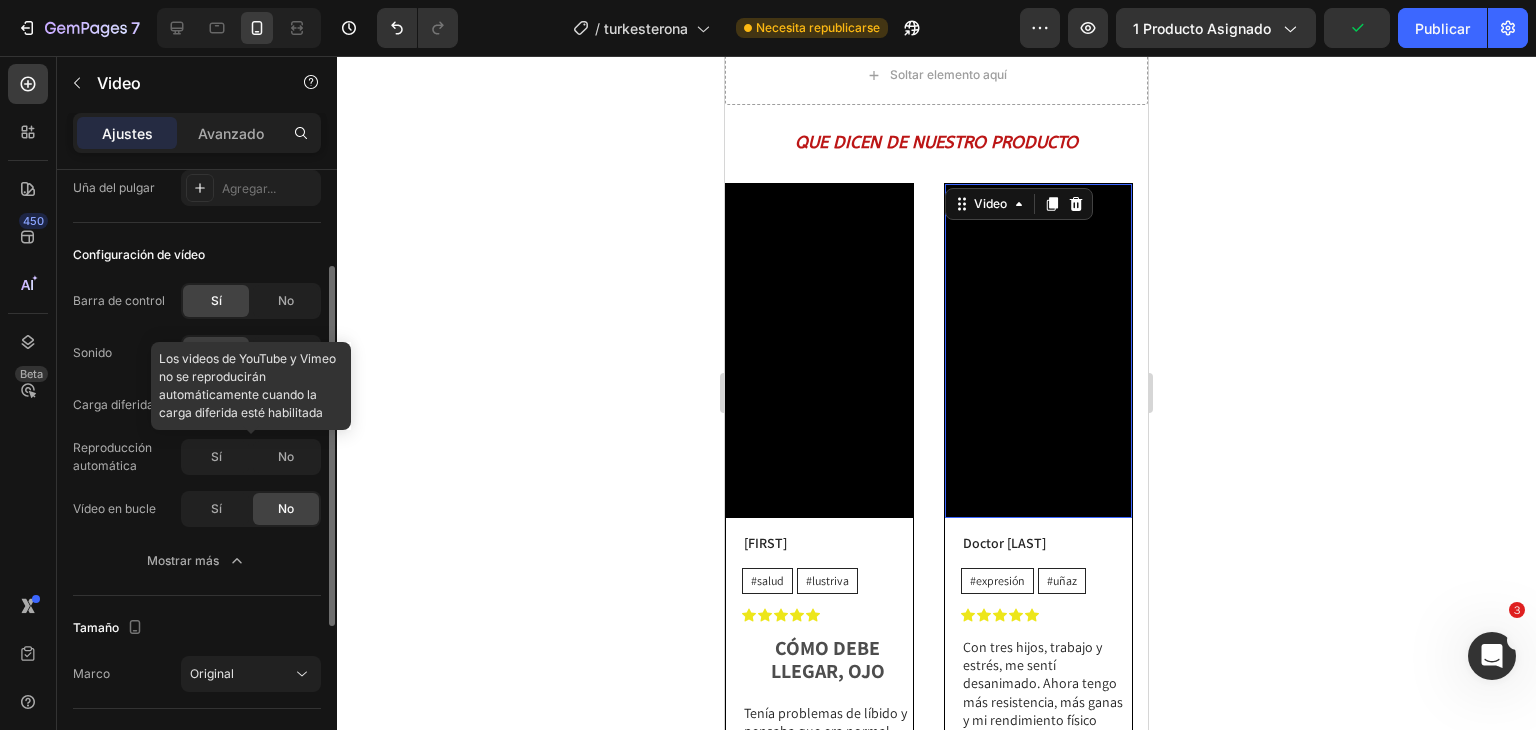 click 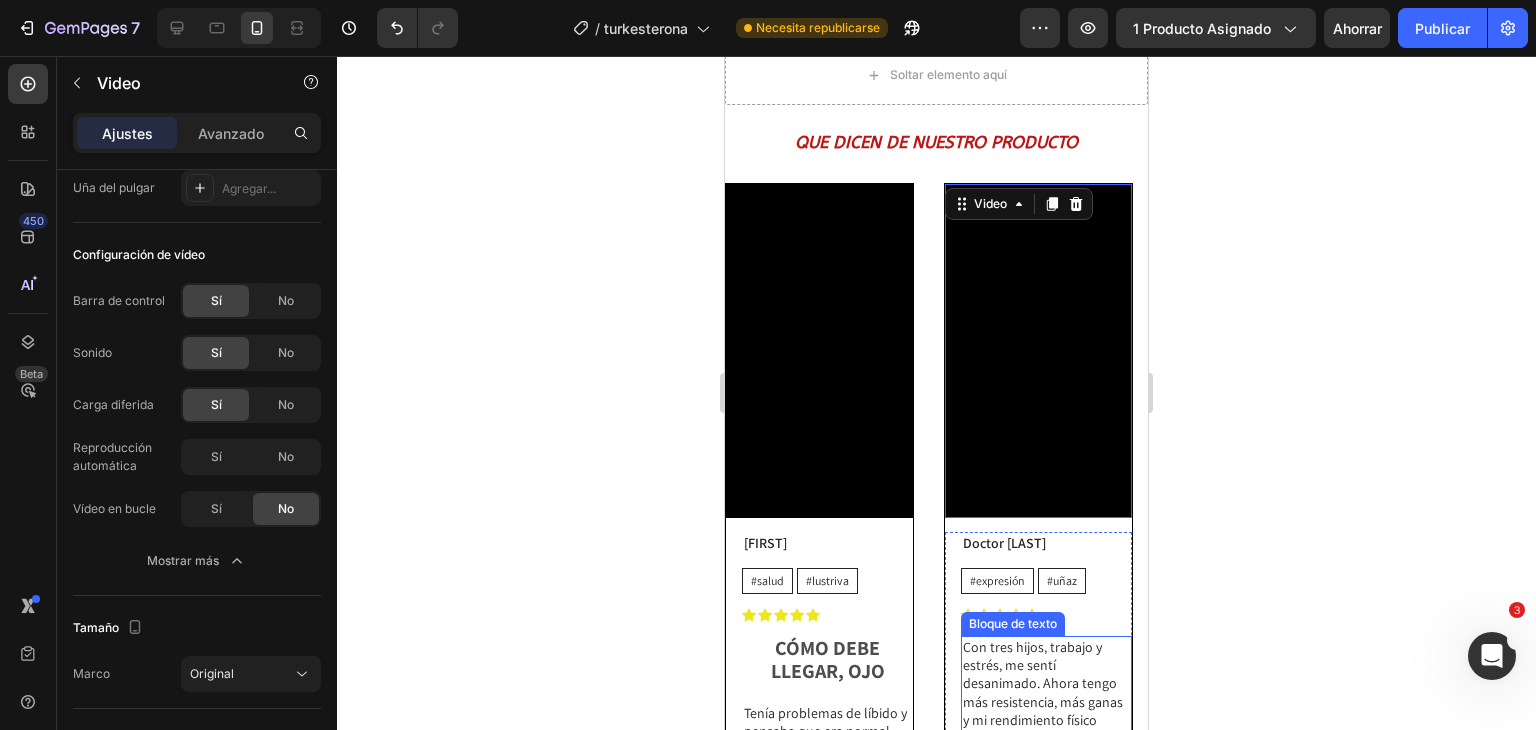 scroll, scrollTop: 2212, scrollLeft: 0, axis: vertical 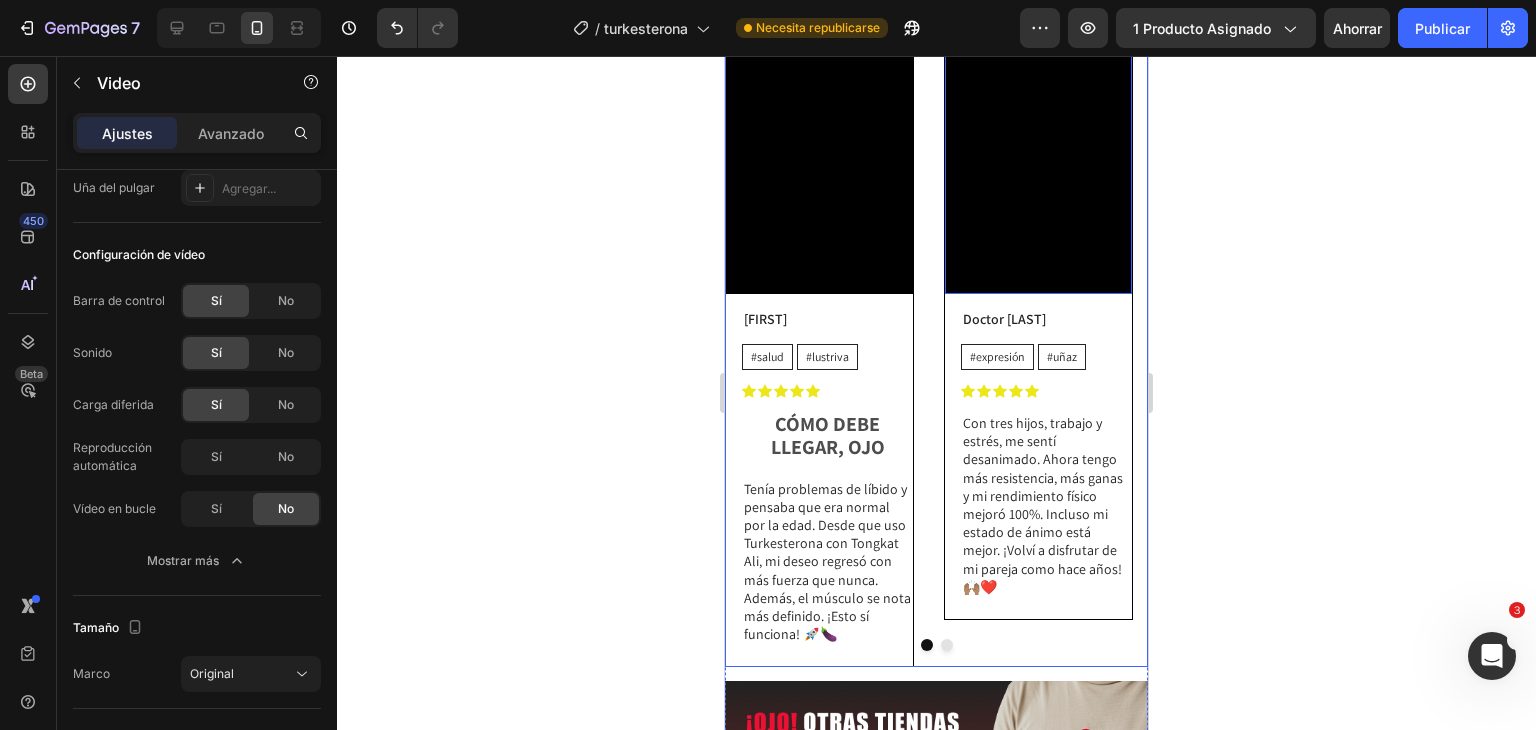 click at bounding box center [936, 645] 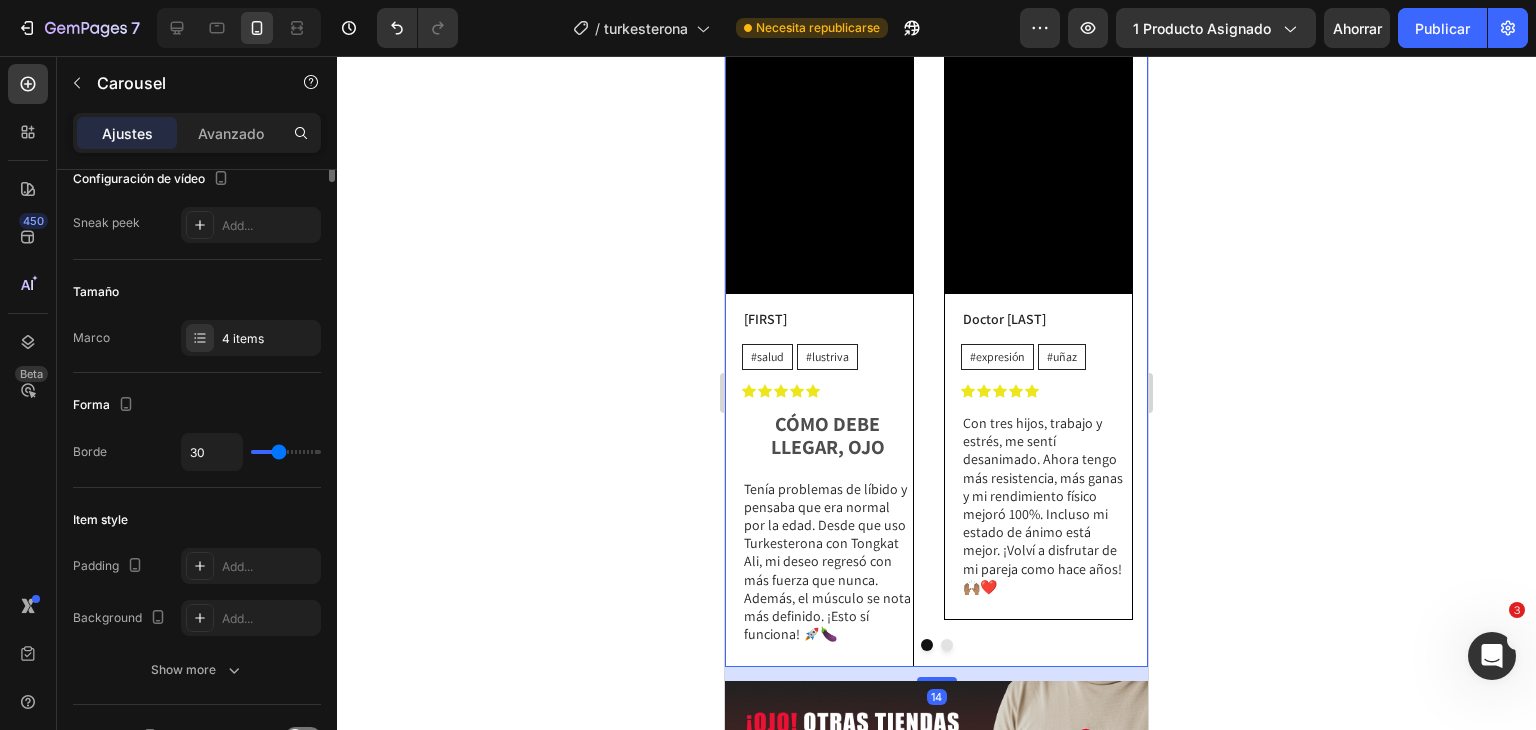 scroll, scrollTop: 0, scrollLeft: 0, axis: both 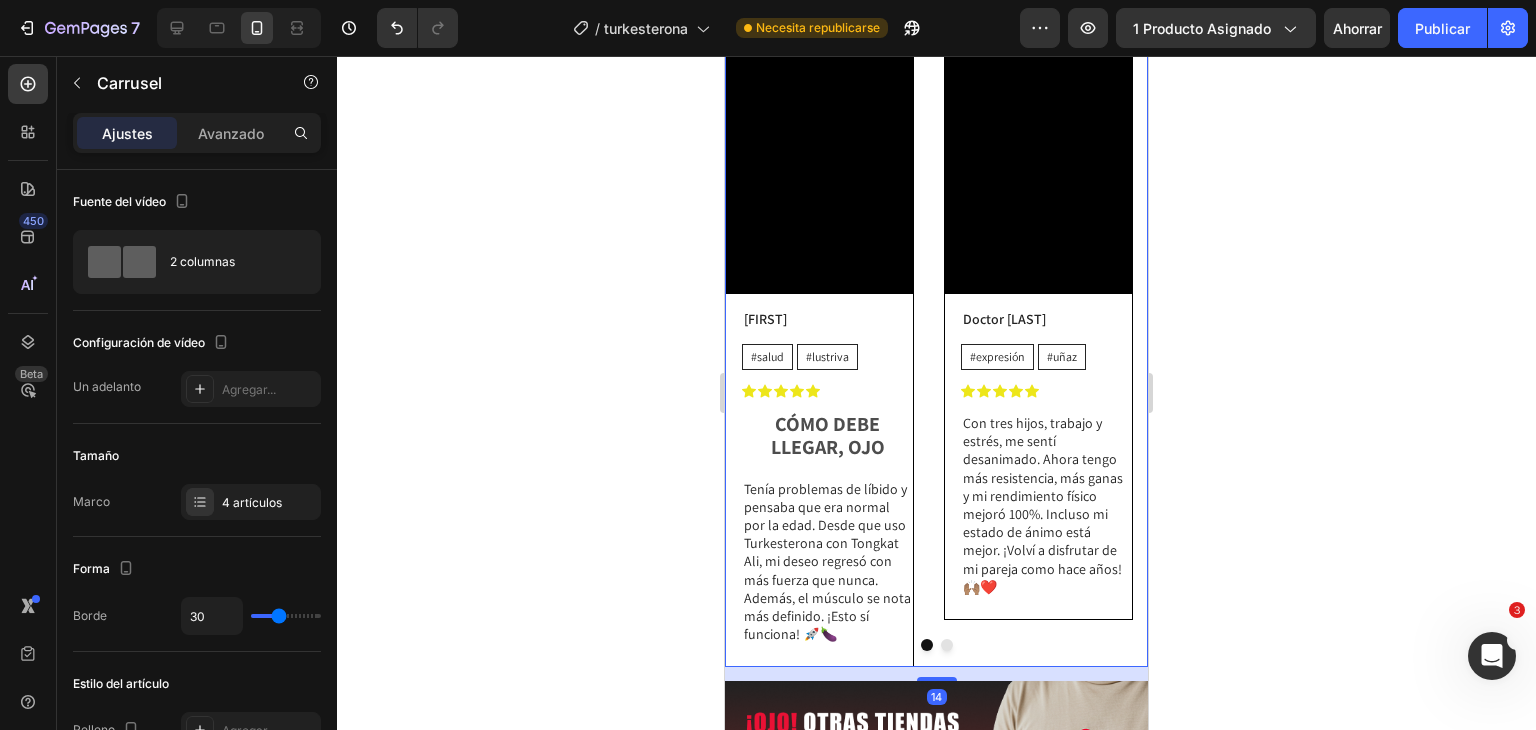 click at bounding box center (947, 645) 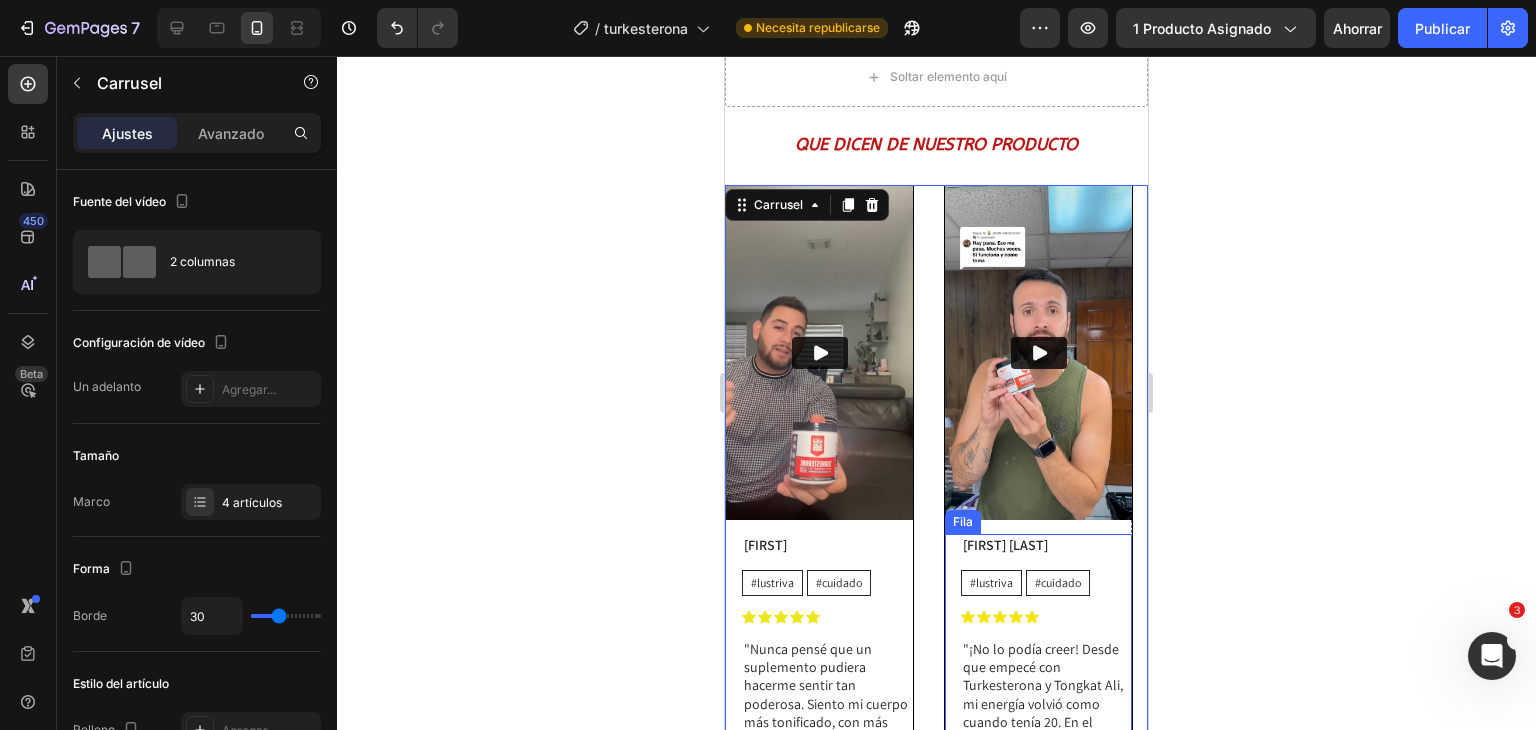 scroll, scrollTop: 1984, scrollLeft: 0, axis: vertical 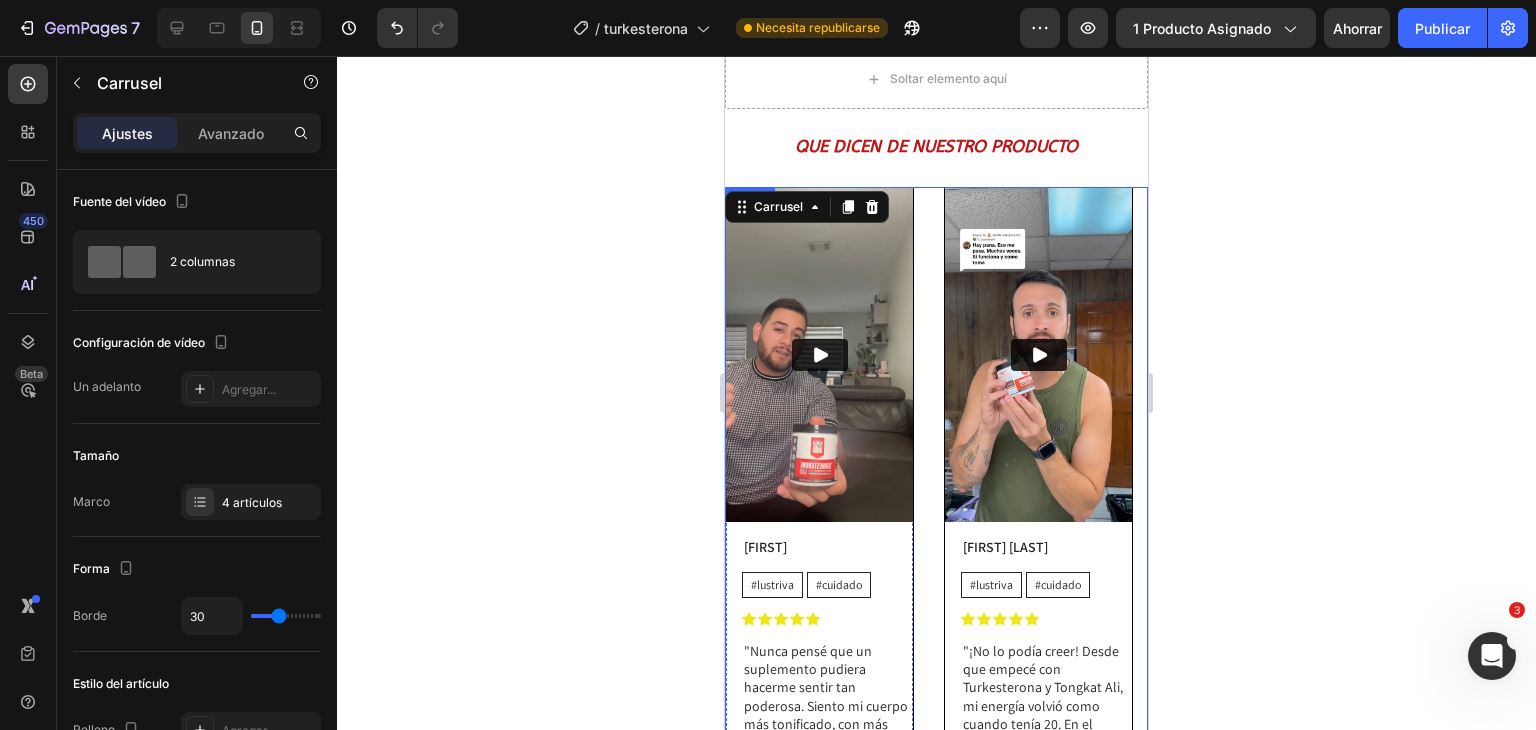 click 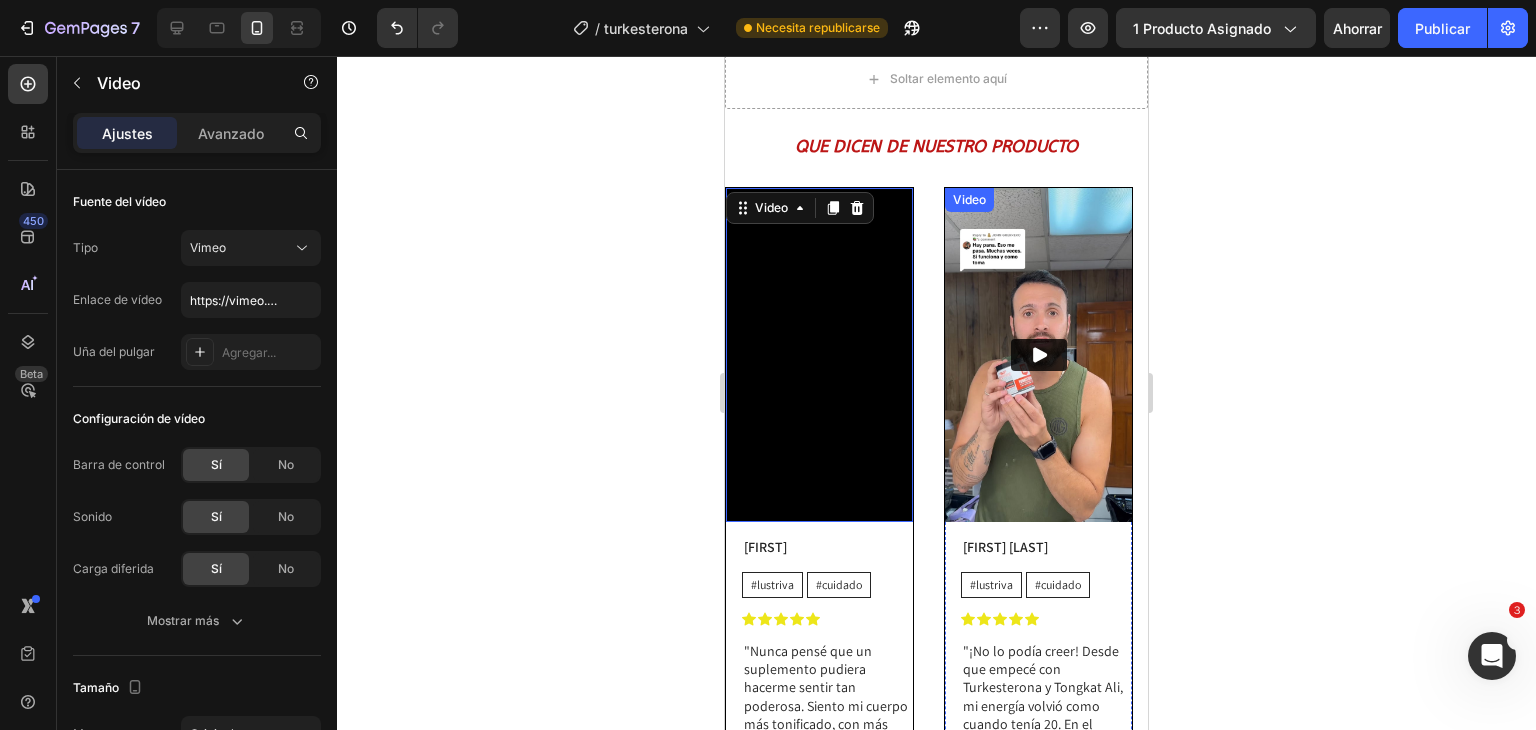 click 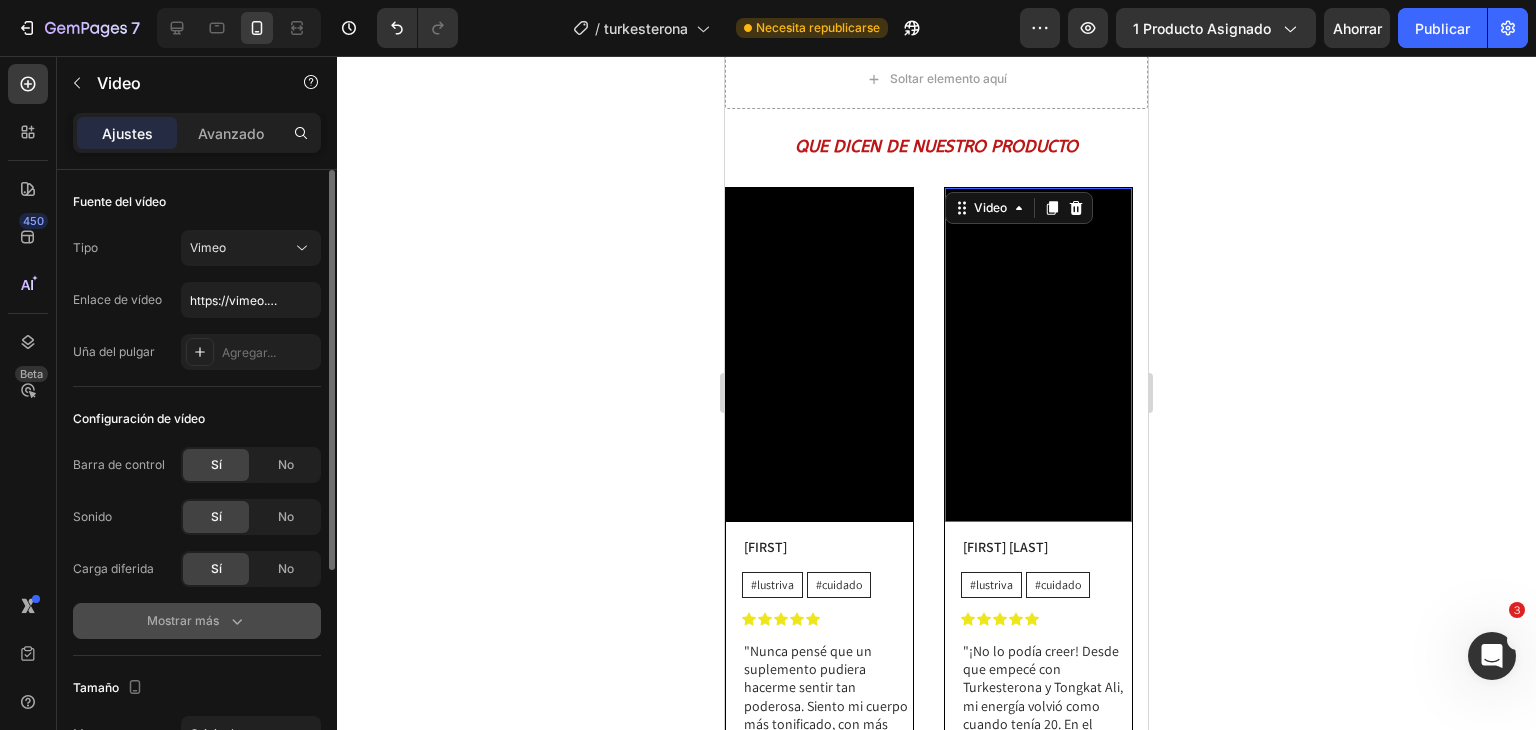 click 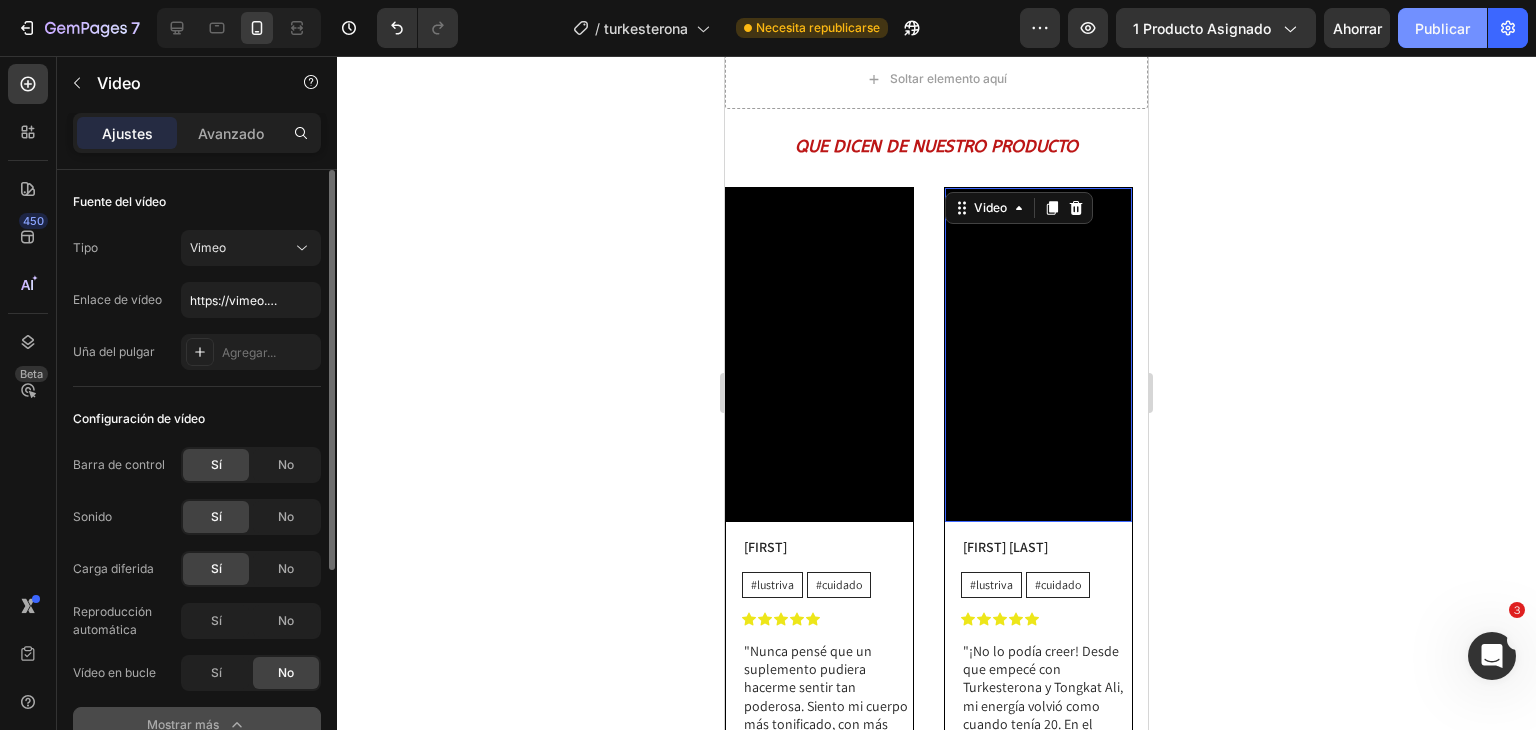 click on "Publicar" at bounding box center [1442, 28] 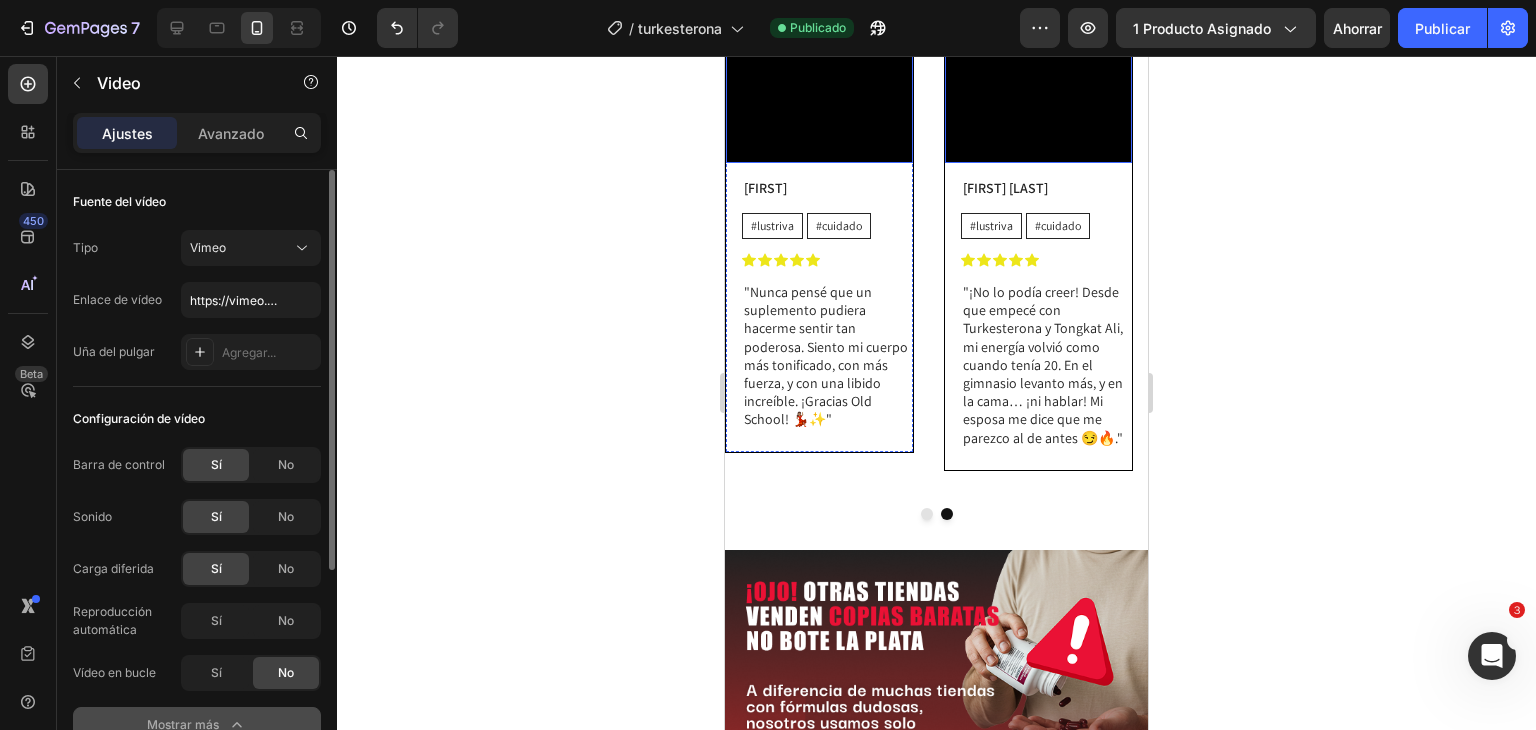 scroll, scrollTop: 2344, scrollLeft: 0, axis: vertical 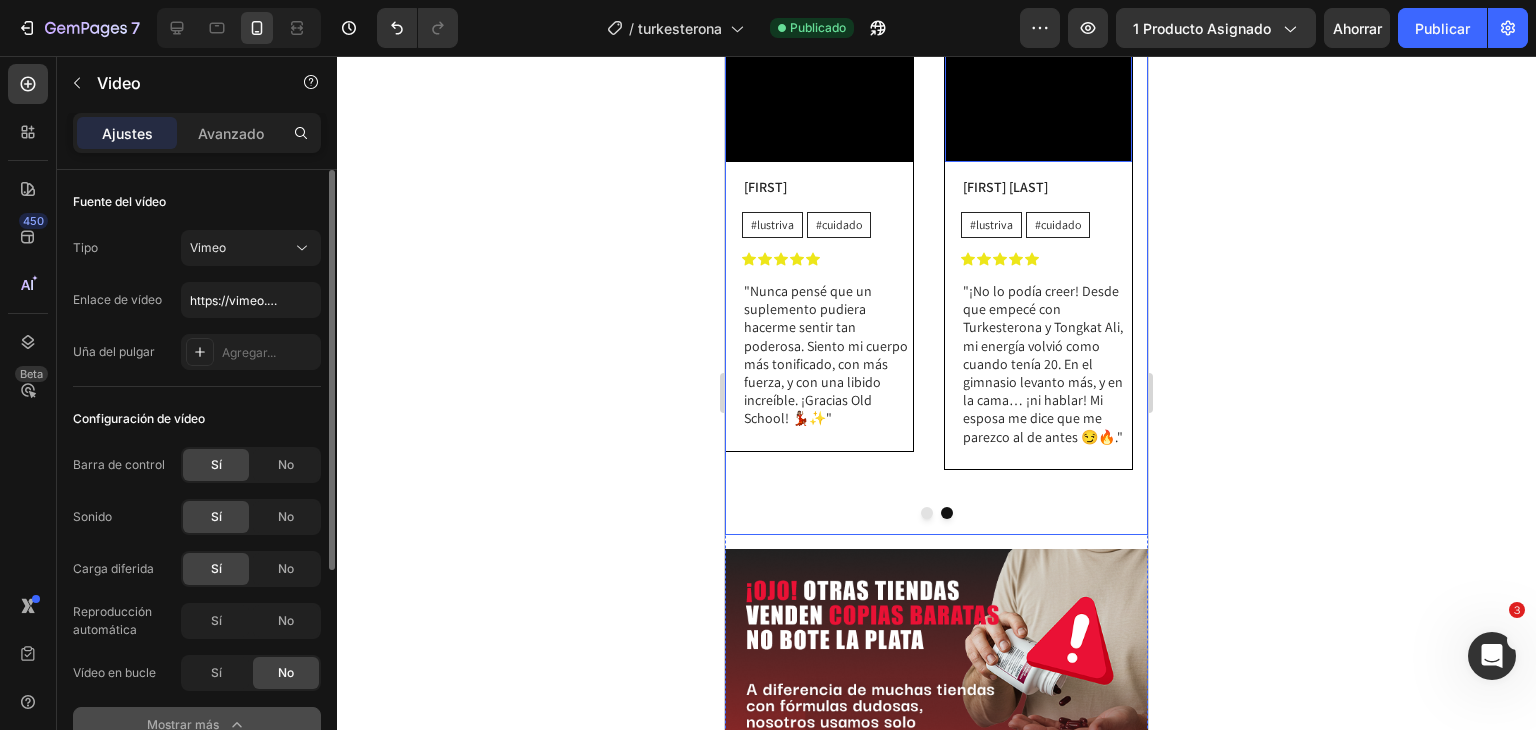 click at bounding box center [927, 513] 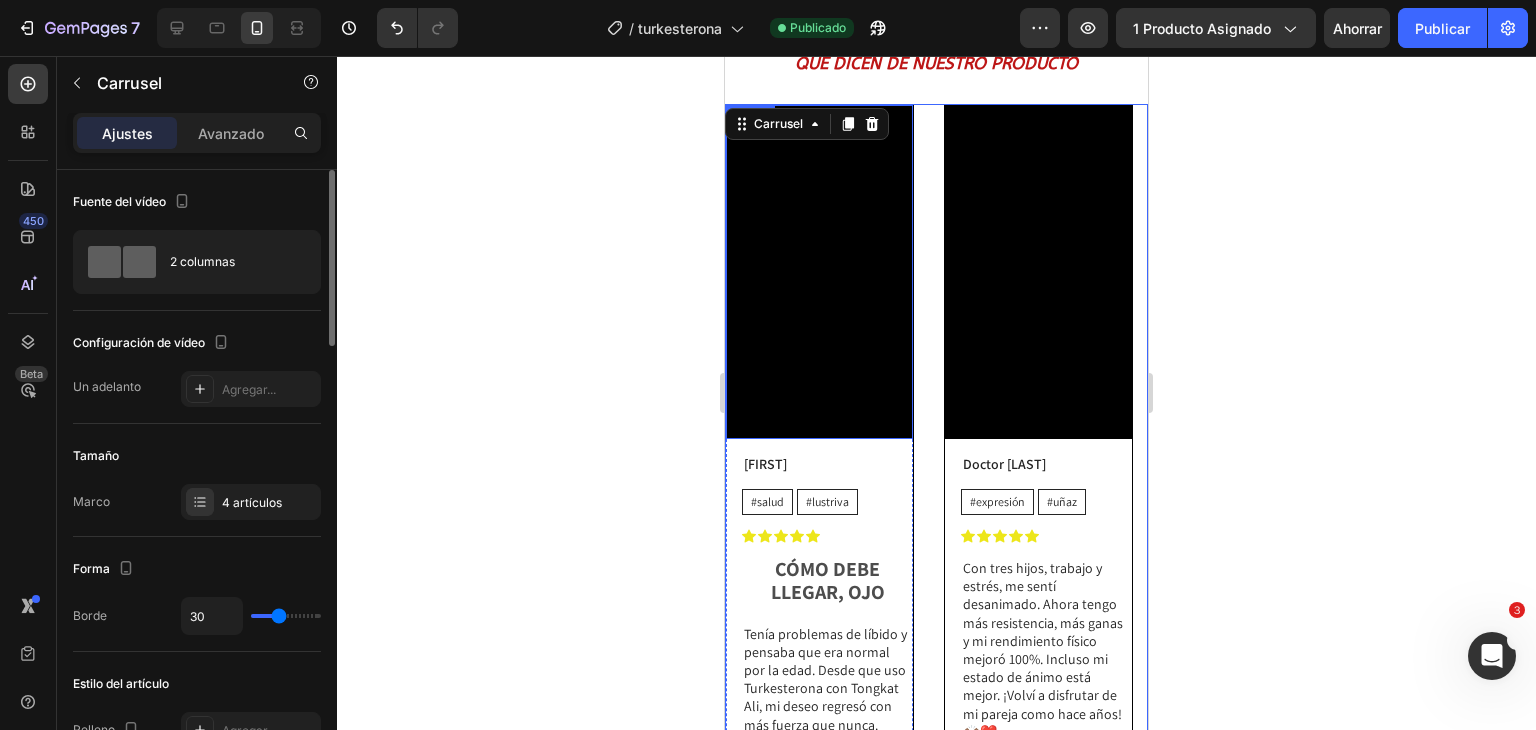 scroll, scrollTop: 1951, scrollLeft: 0, axis: vertical 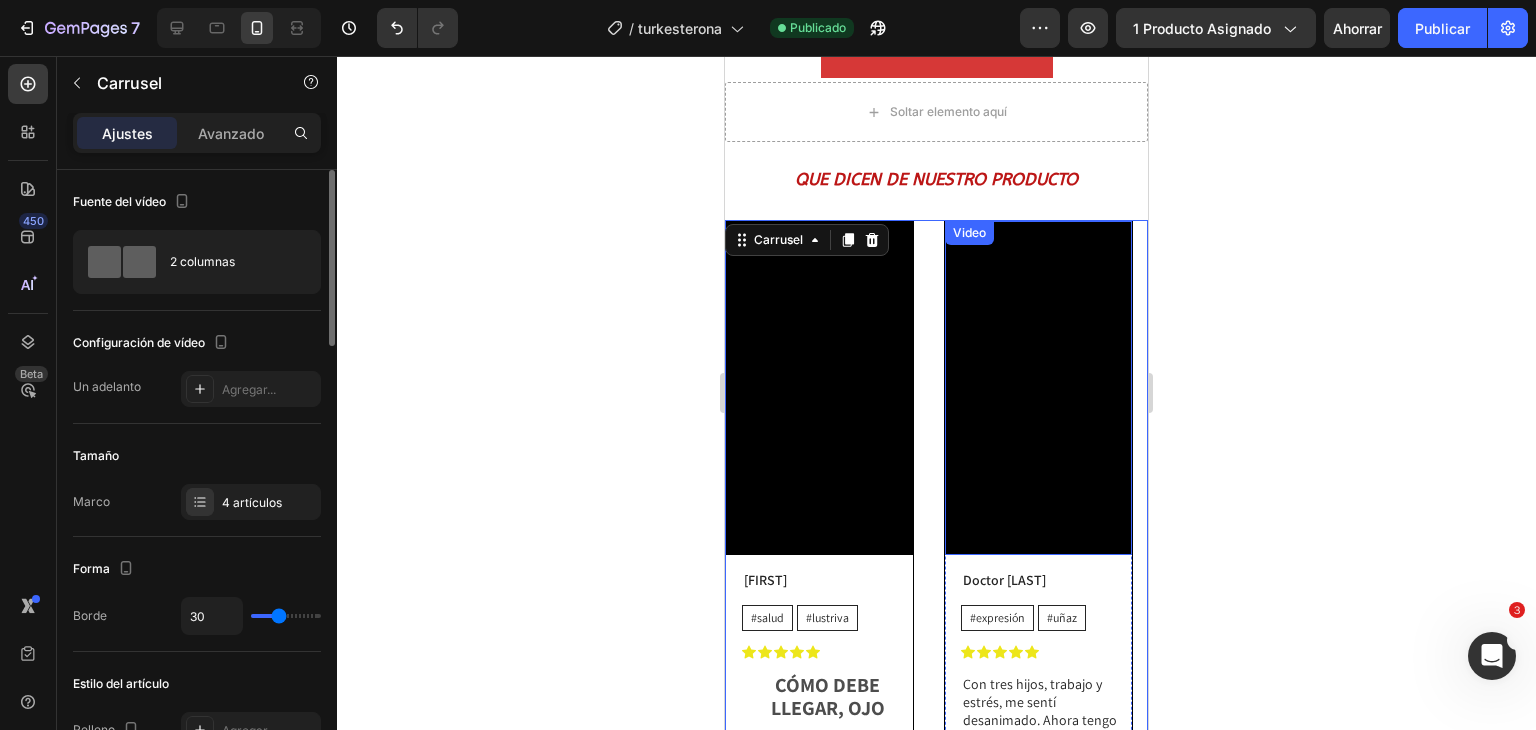 click on "Video" at bounding box center [969, 233] 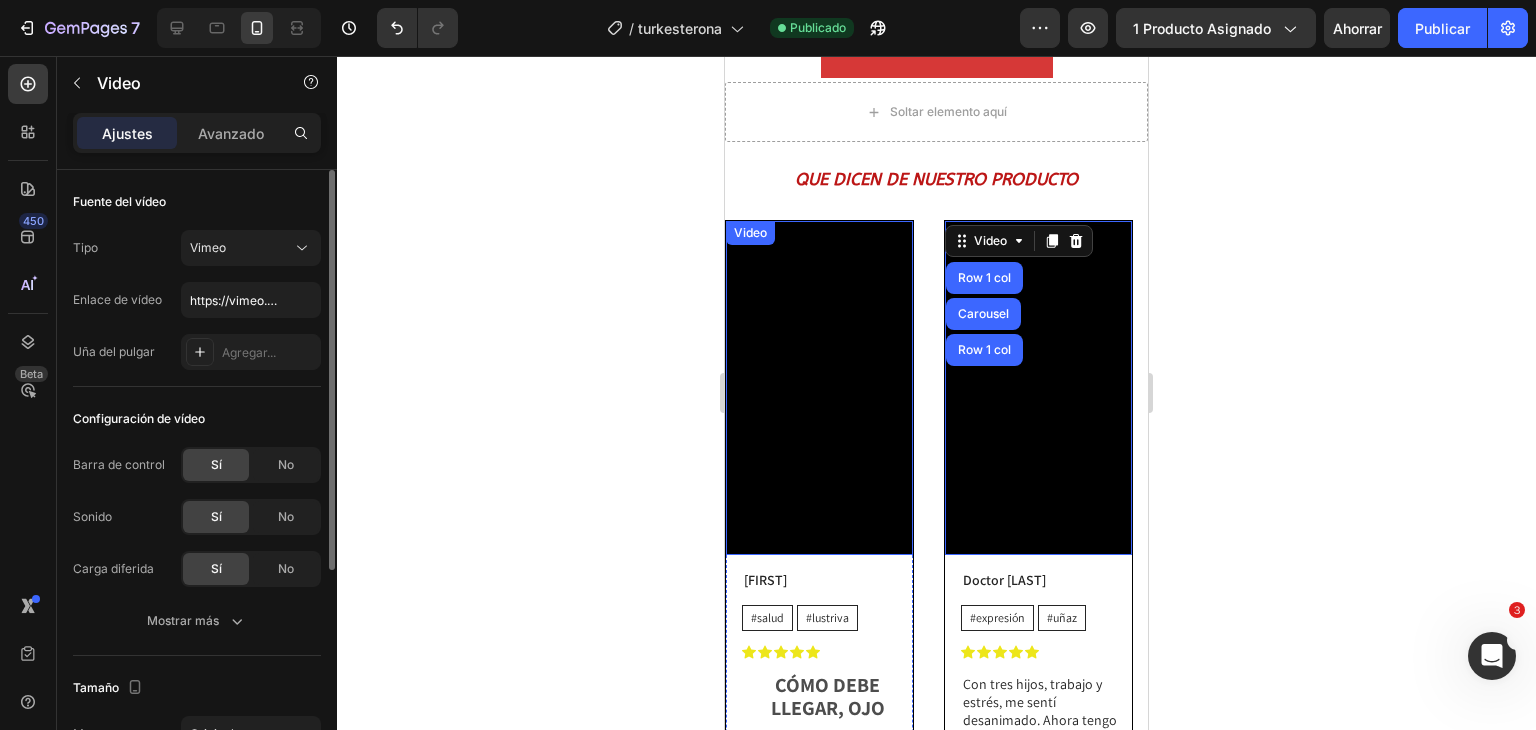 click on "Video" at bounding box center [750, 233] 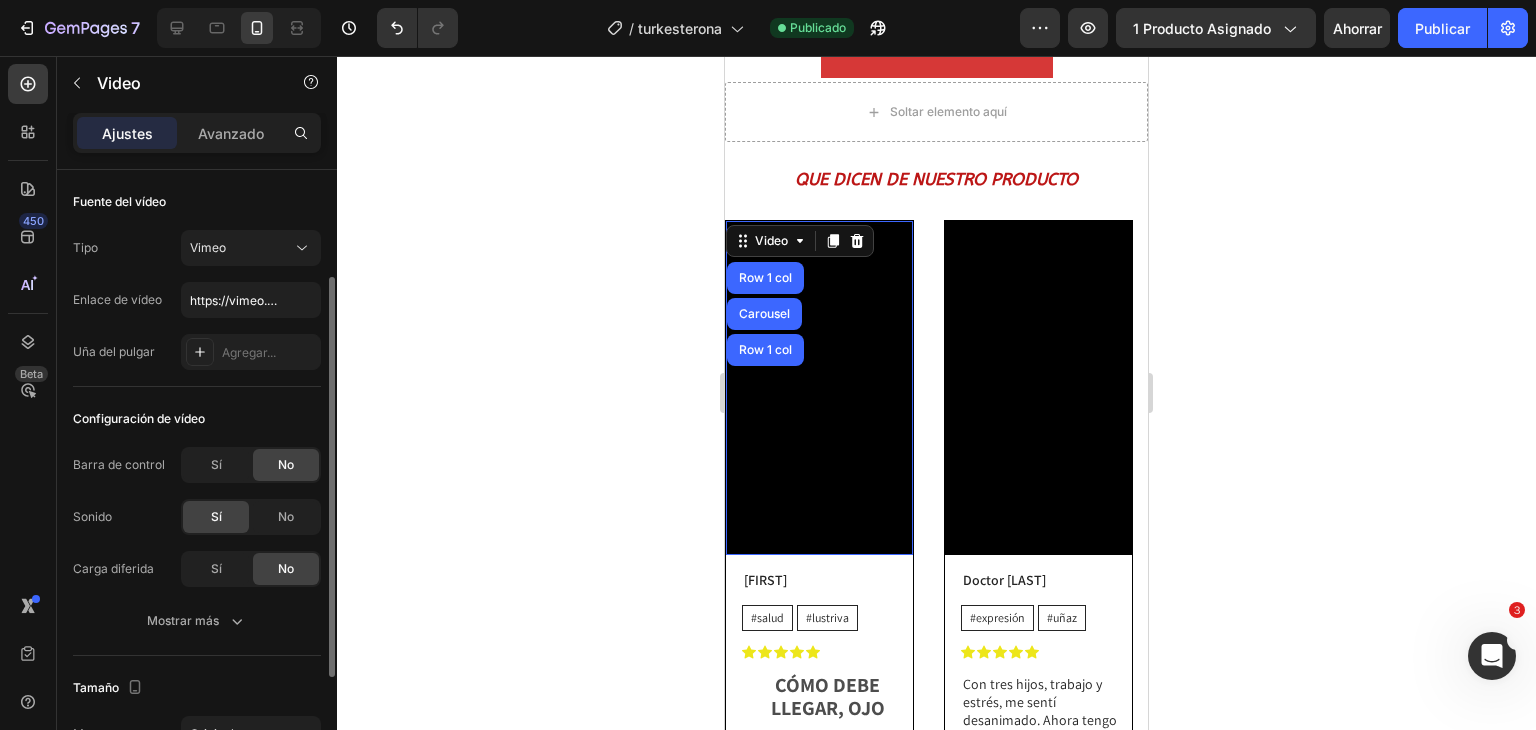 scroll, scrollTop: 64, scrollLeft: 0, axis: vertical 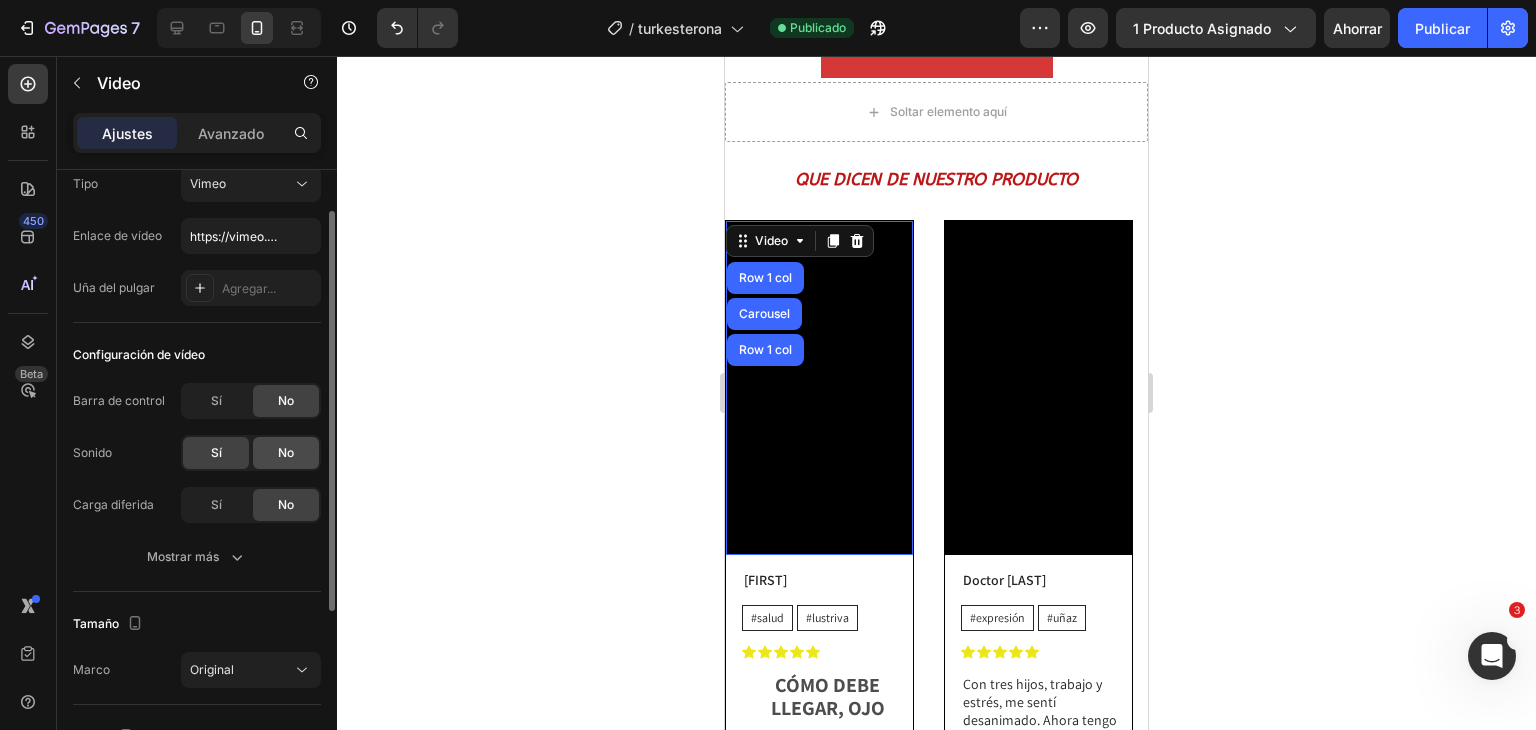 click on "No" 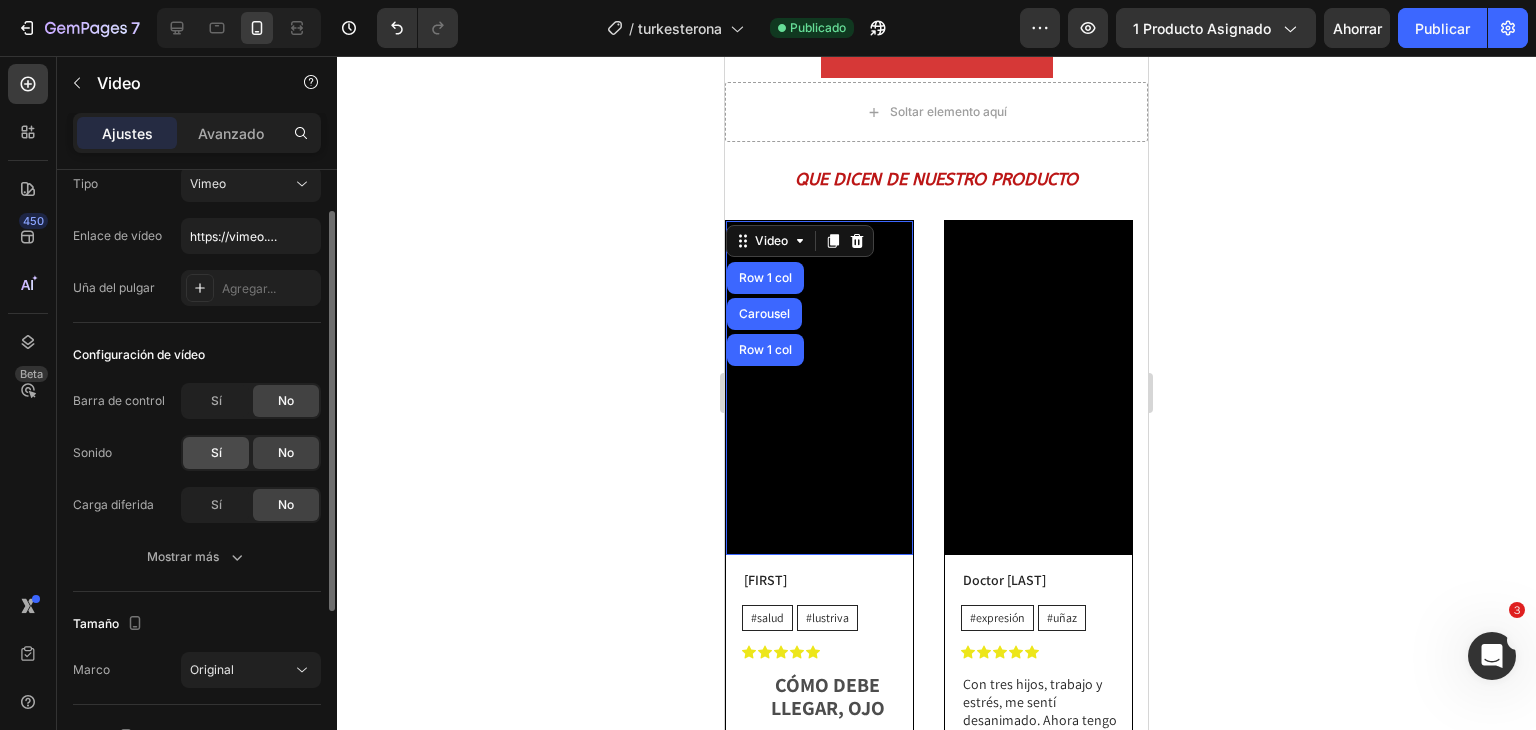 click on "Sí" 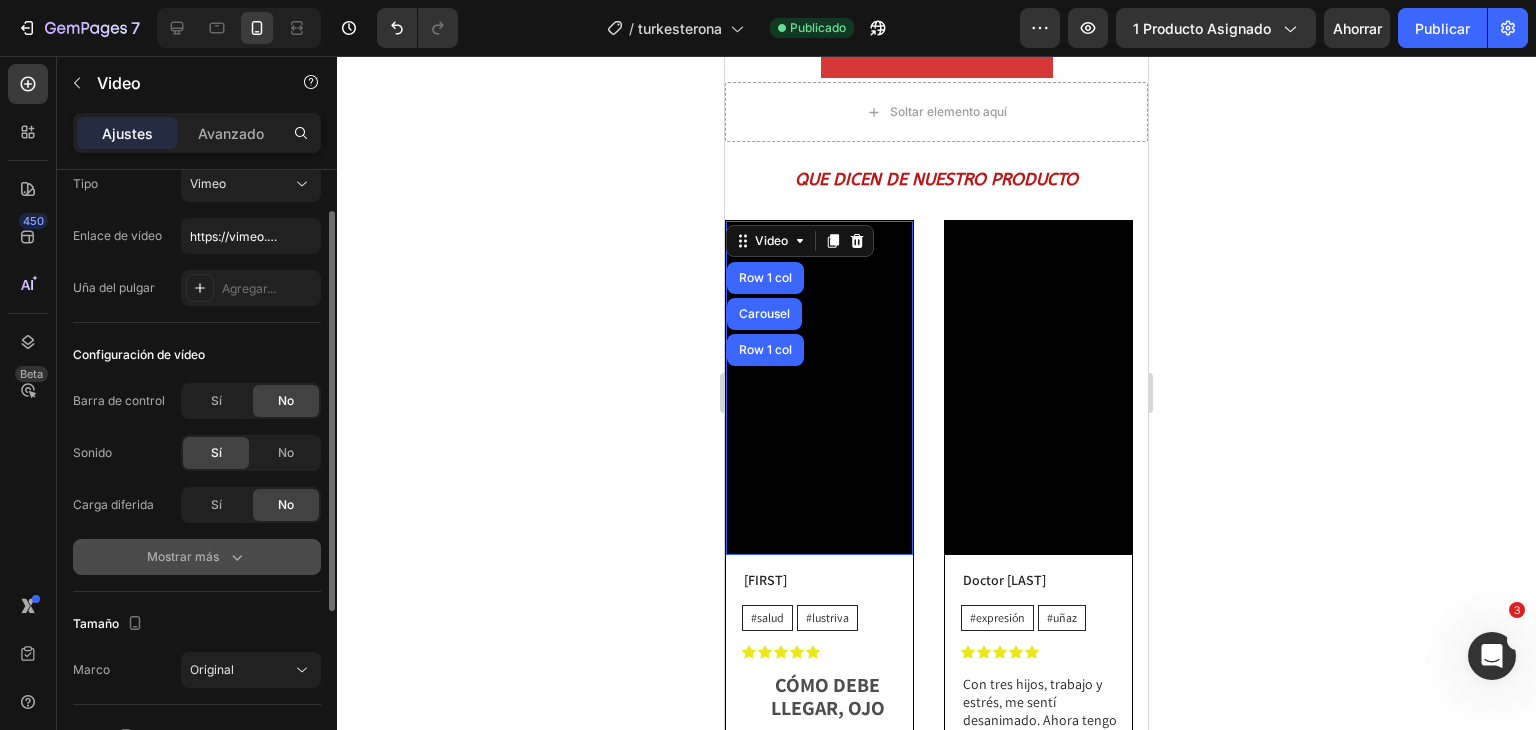 click on "Mostrar más" at bounding box center (183, 556) 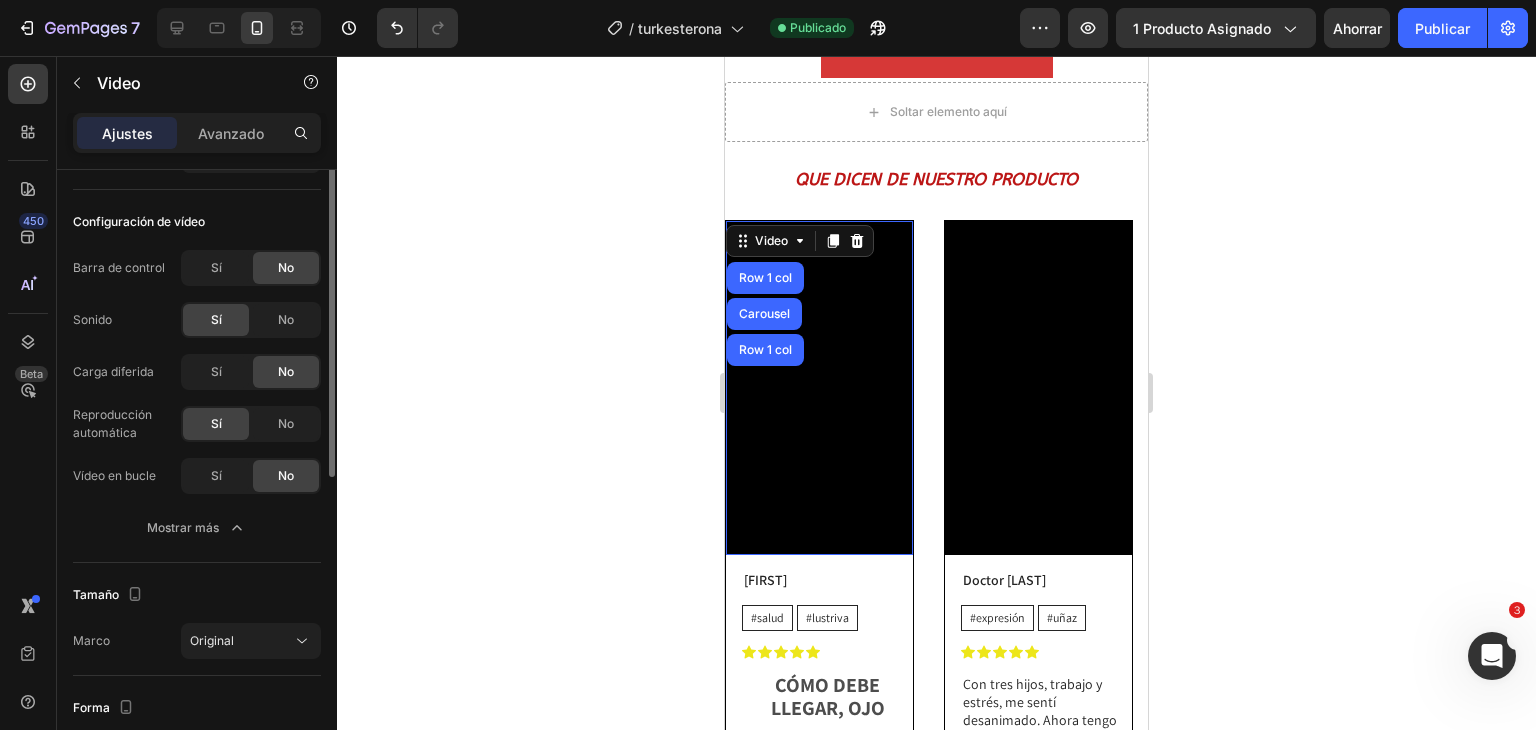 scroll, scrollTop: 91, scrollLeft: 0, axis: vertical 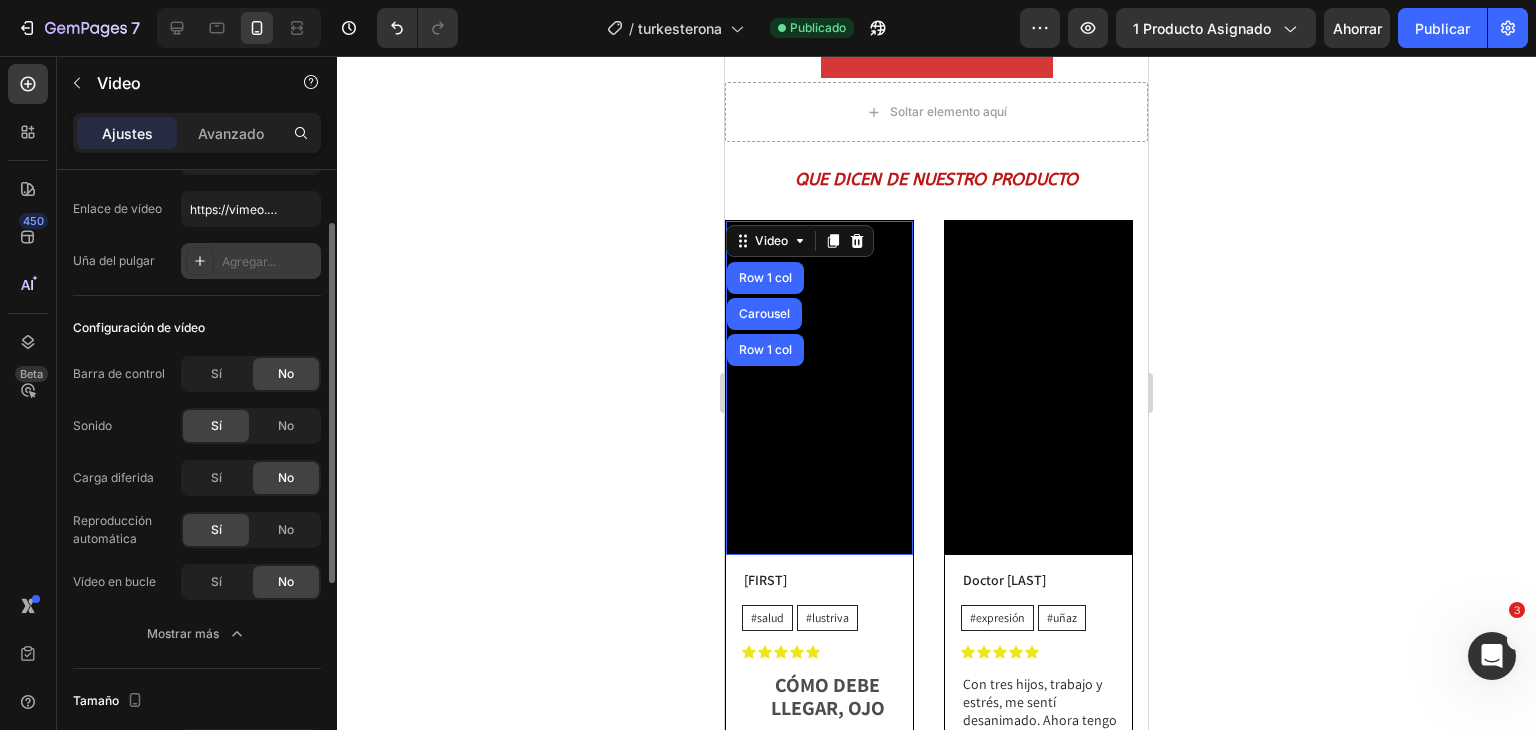 click 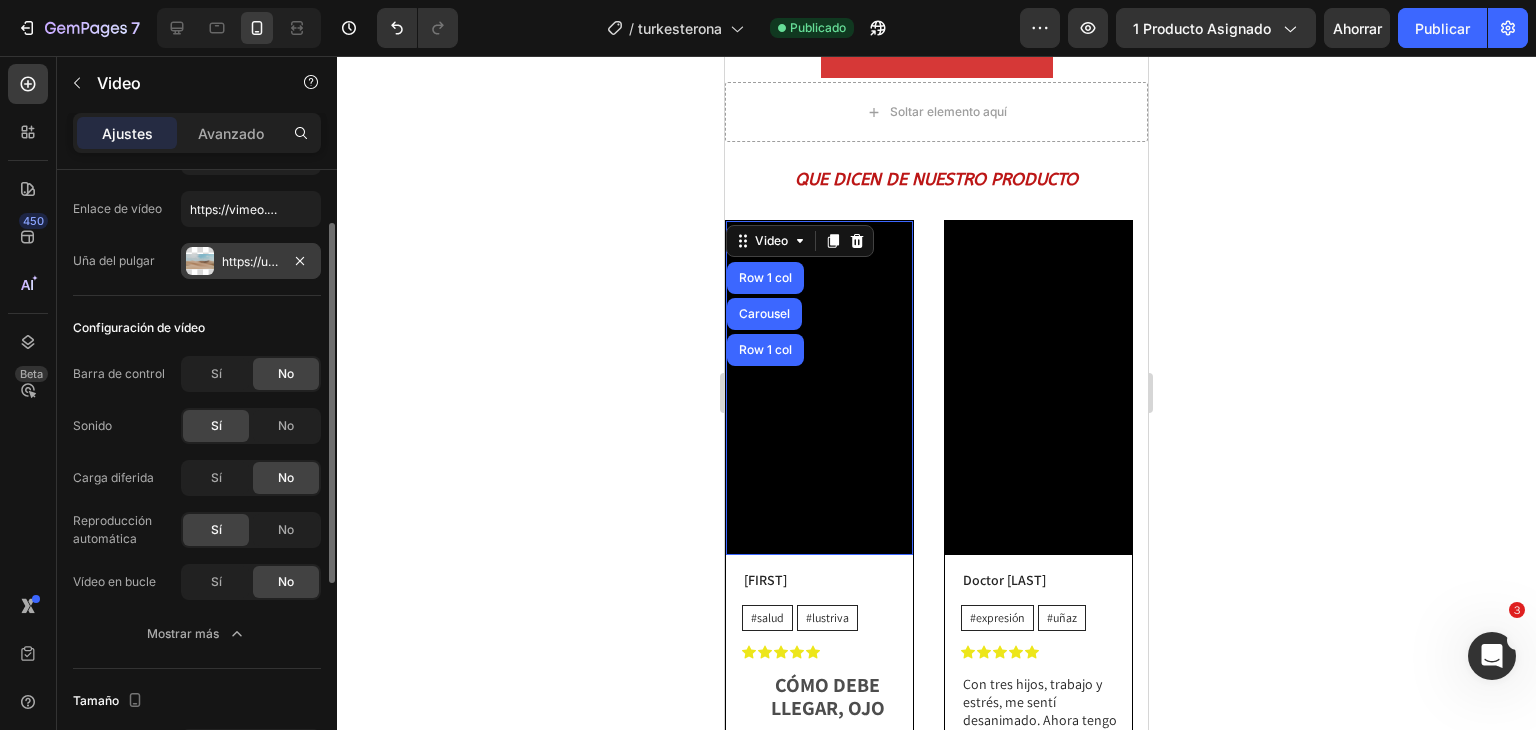 click on "Configuración de vídeo" at bounding box center (139, 327) 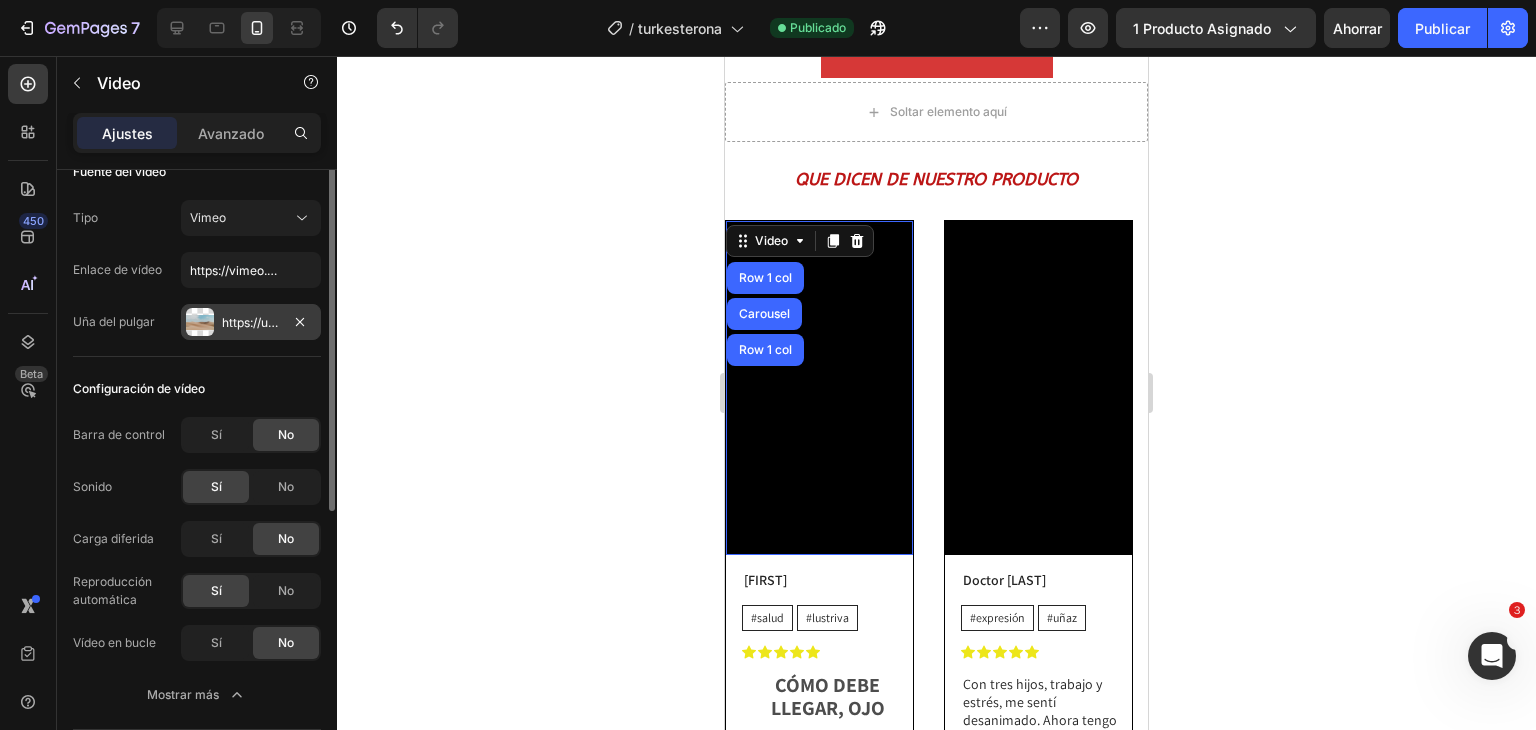 scroll, scrollTop: 0, scrollLeft: 0, axis: both 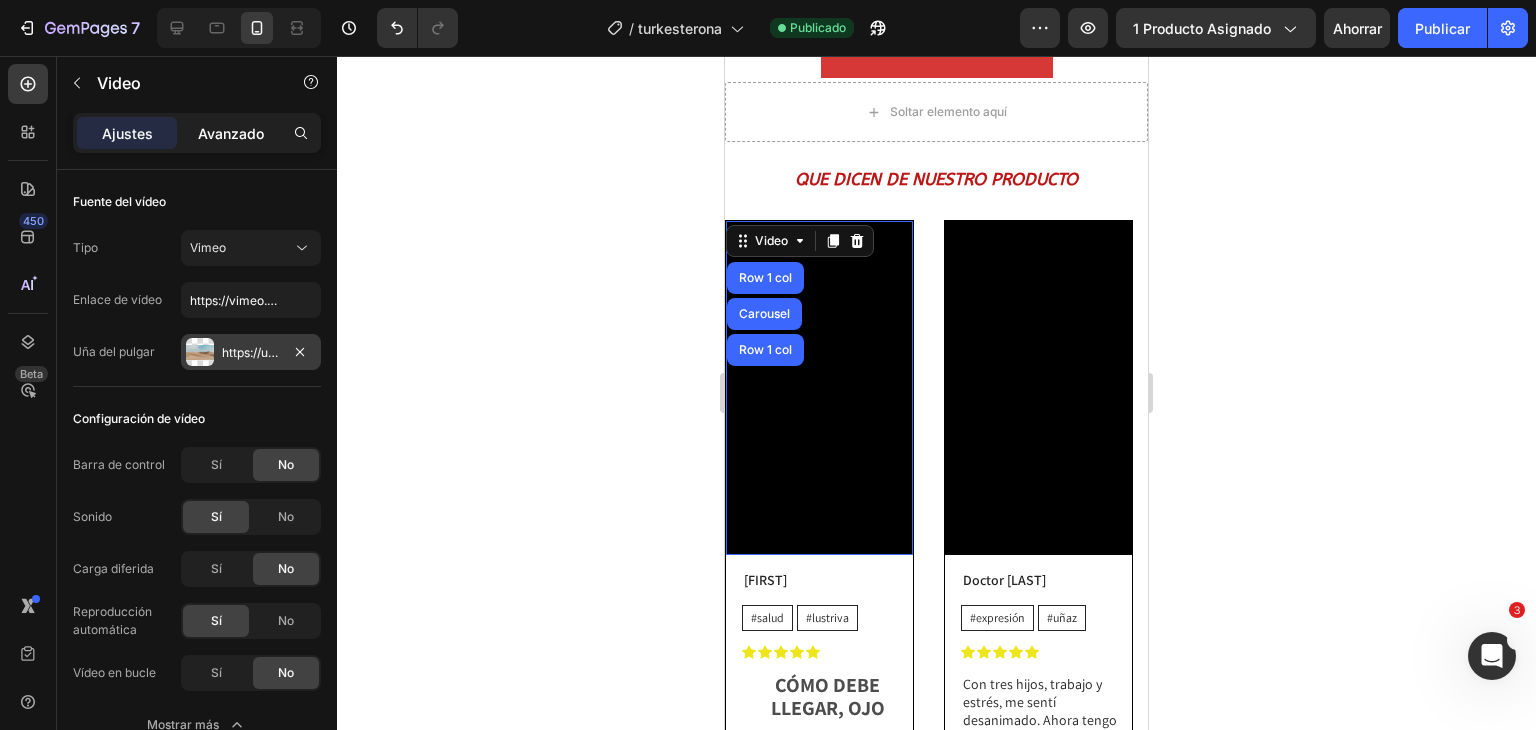 click on "Avanzado" at bounding box center [231, 133] 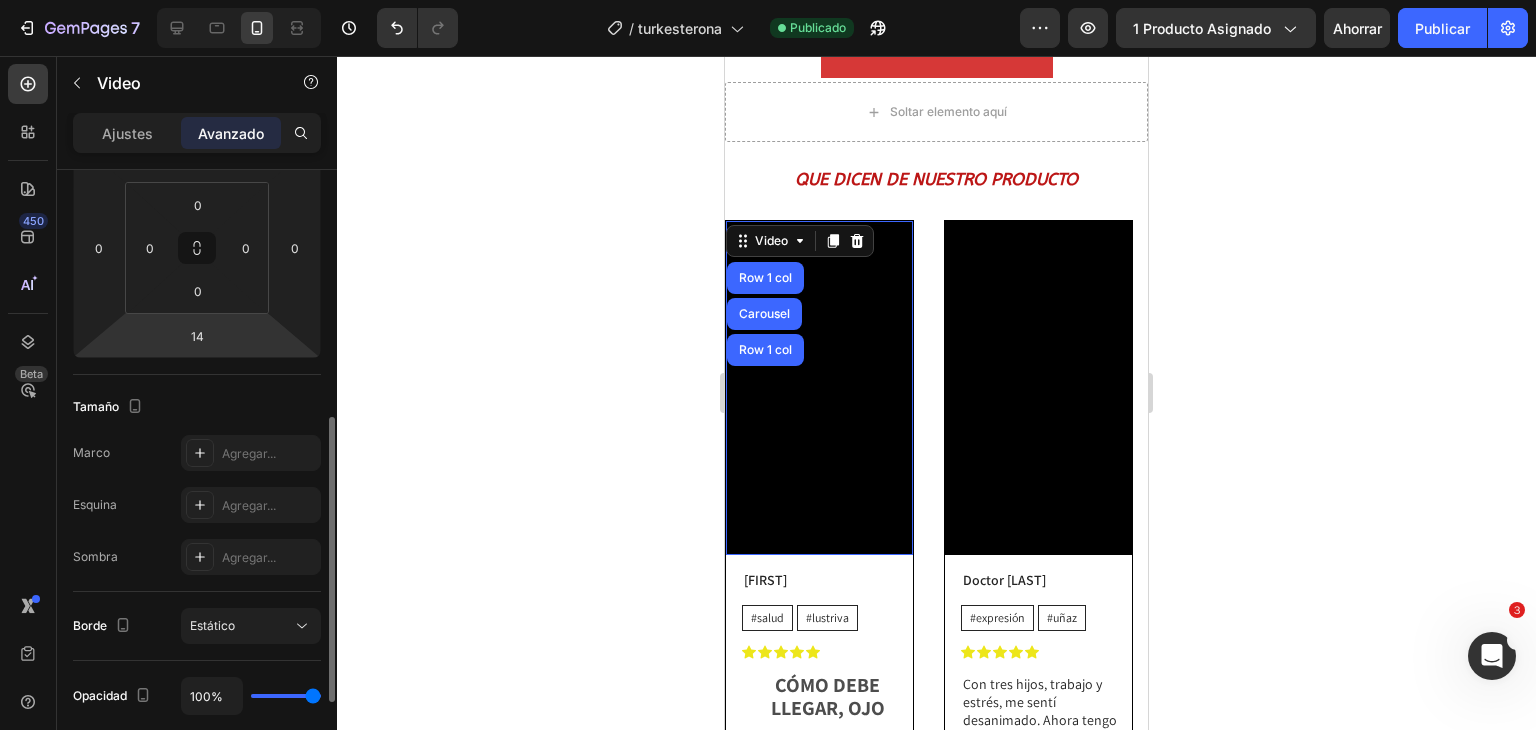 scroll, scrollTop: 380, scrollLeft: 0, axis: vertical 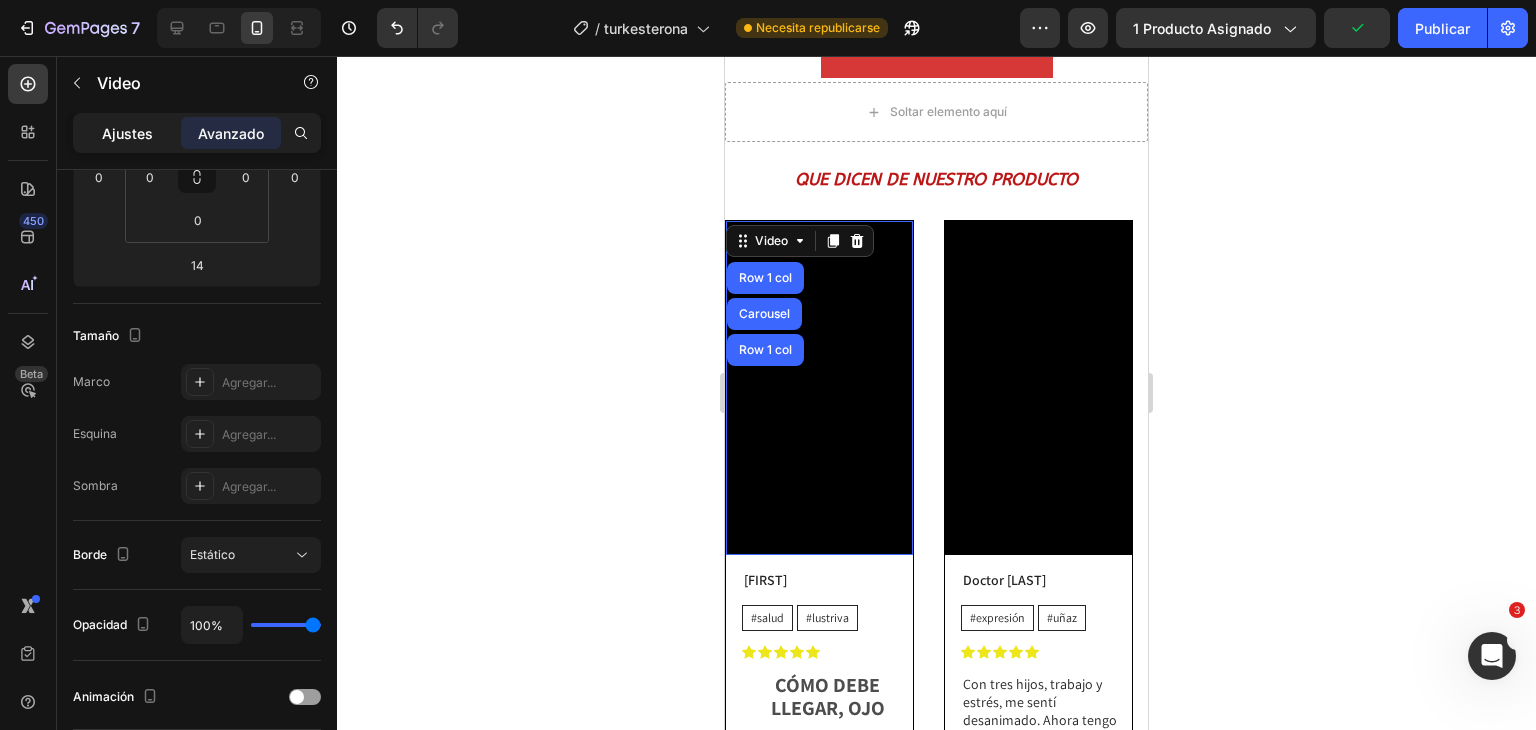 click on "Ajustes" at bounding box center (127, 133) 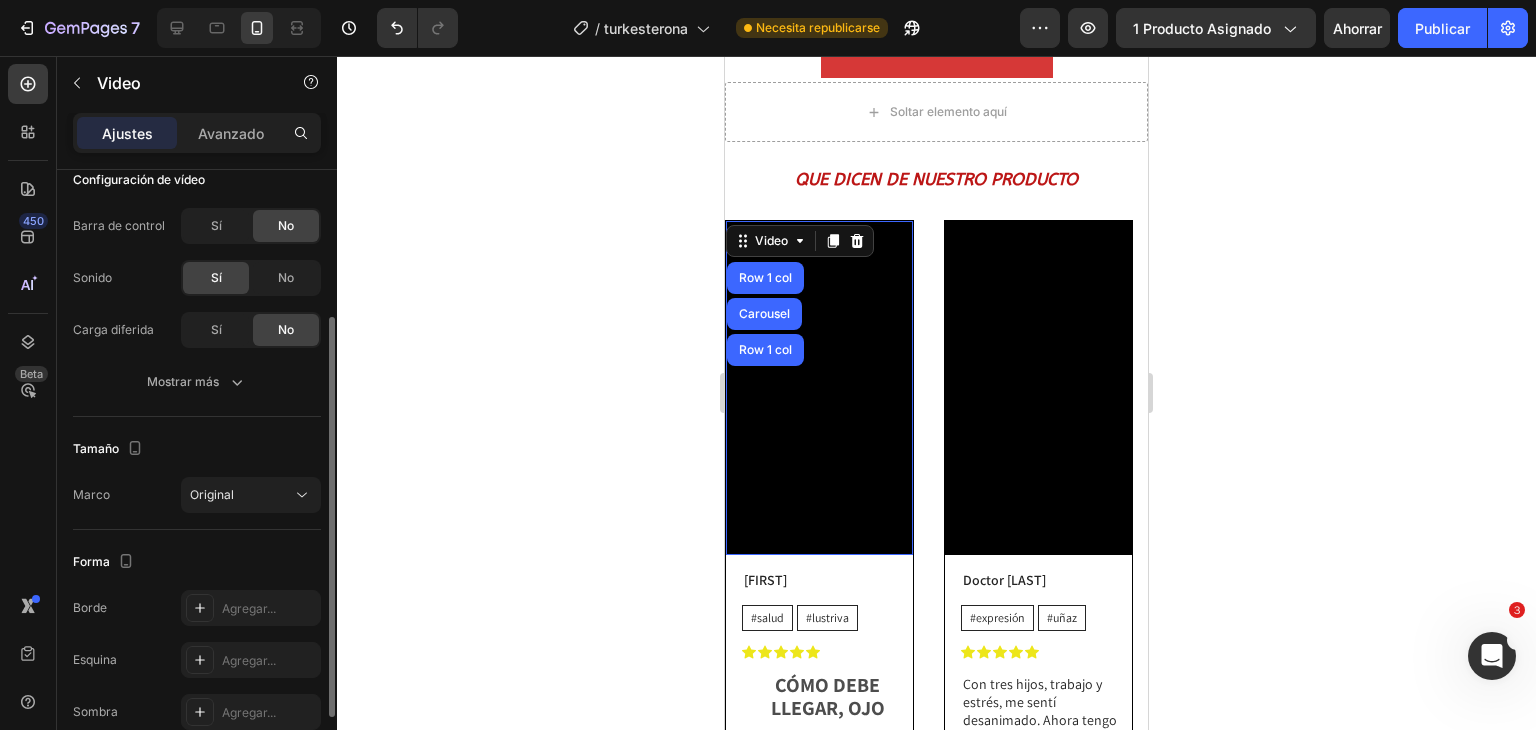 scroll, scrollTop: 234, scrollLeft: 0, axis: vertical 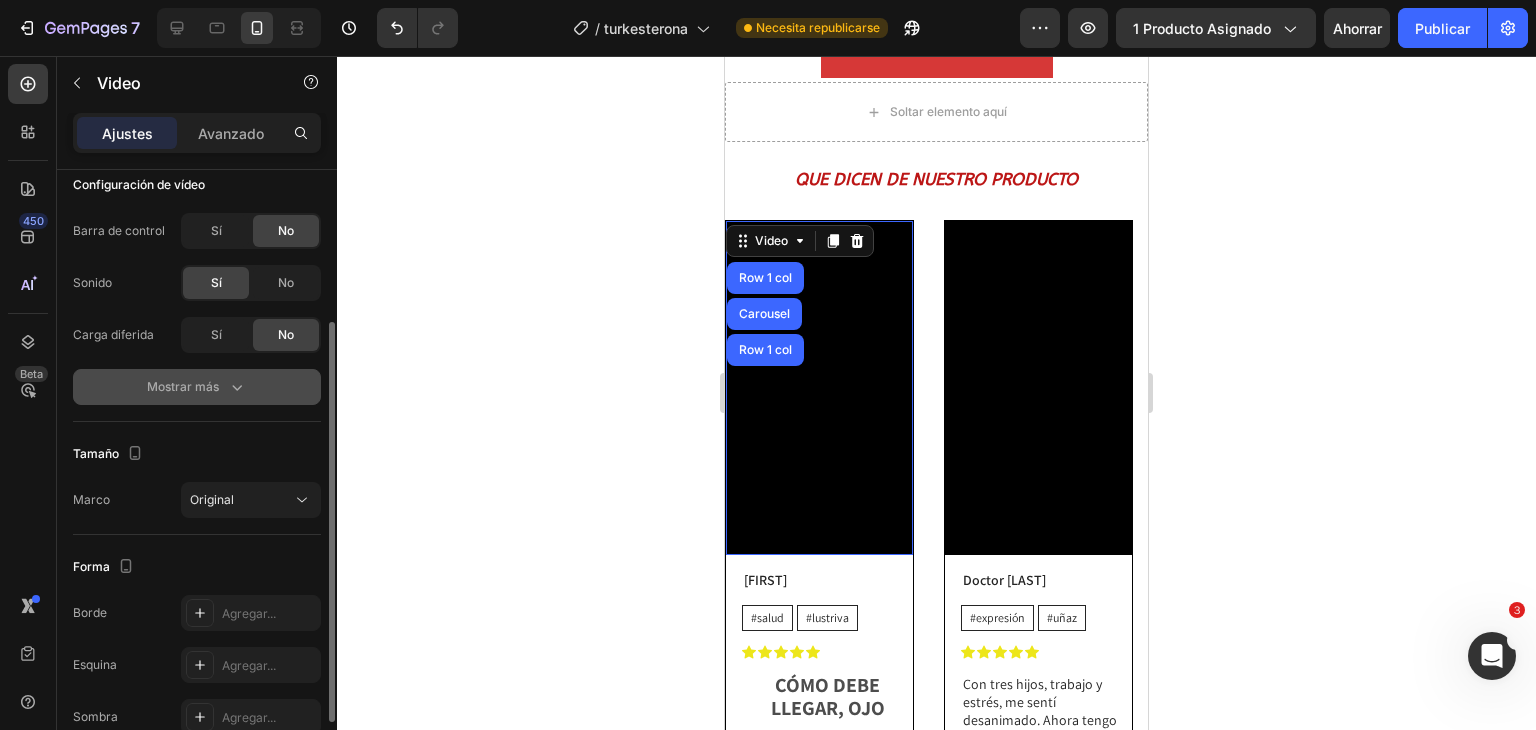 click 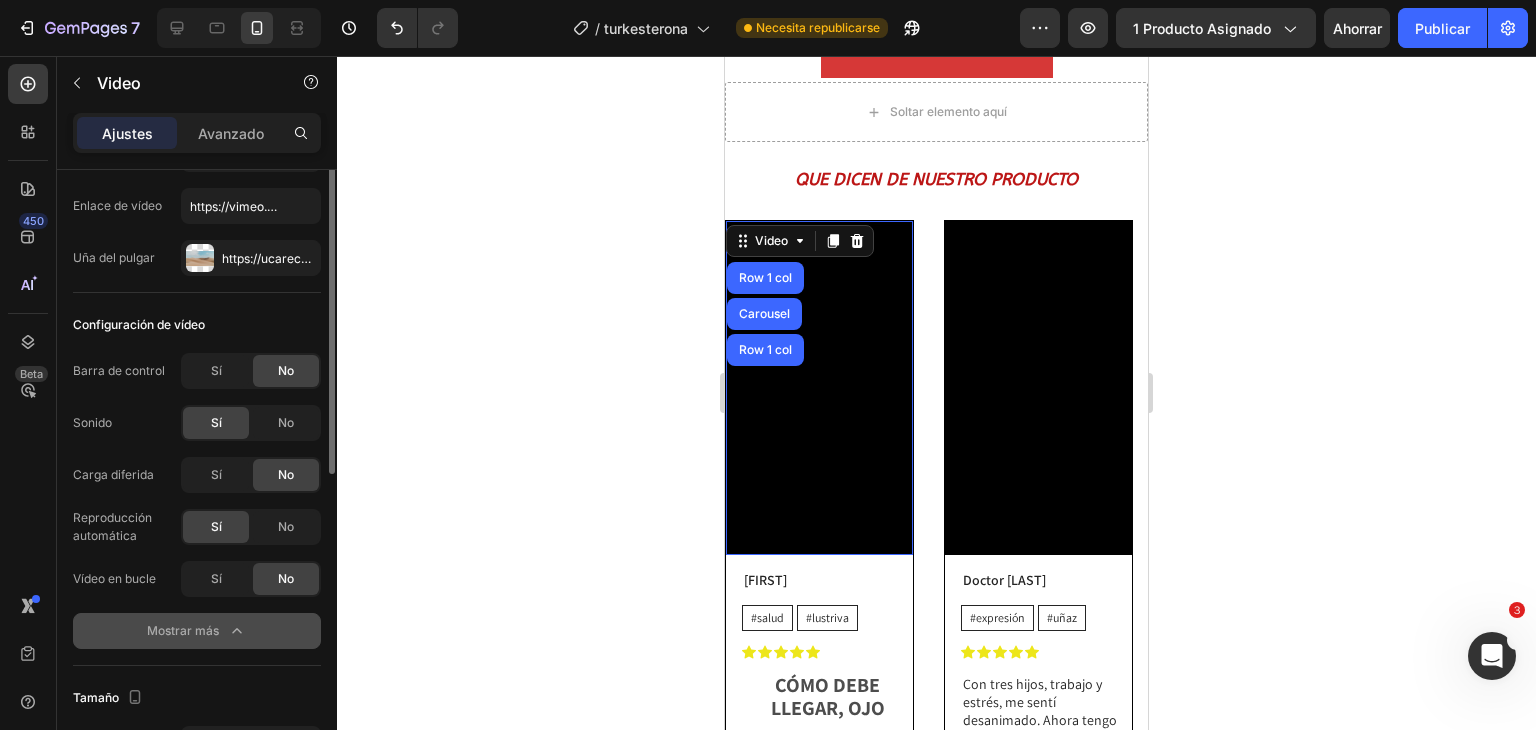 scroll, scrollTop: 17, scrollLeft: 0, axis: vertical 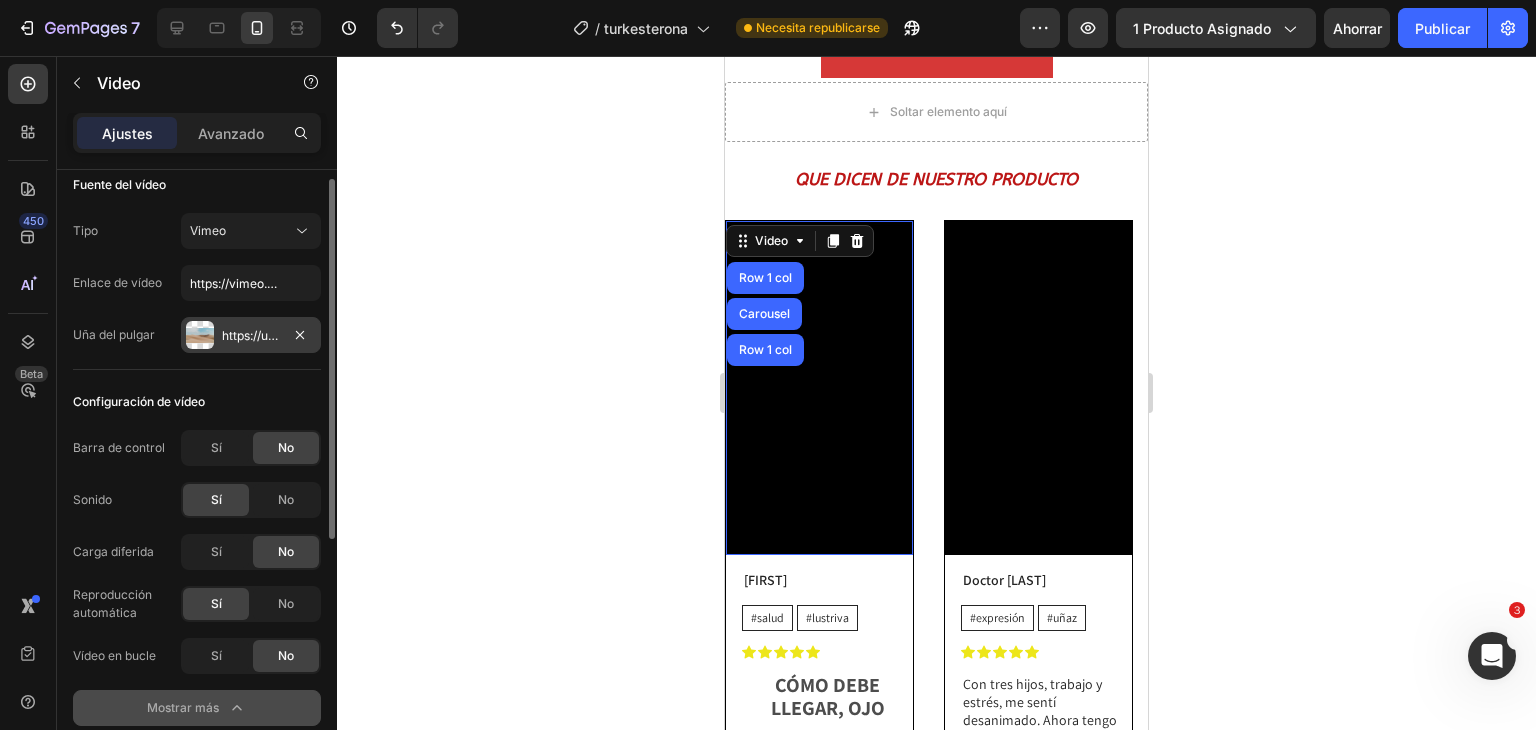 click at bounding box center (200, 335) 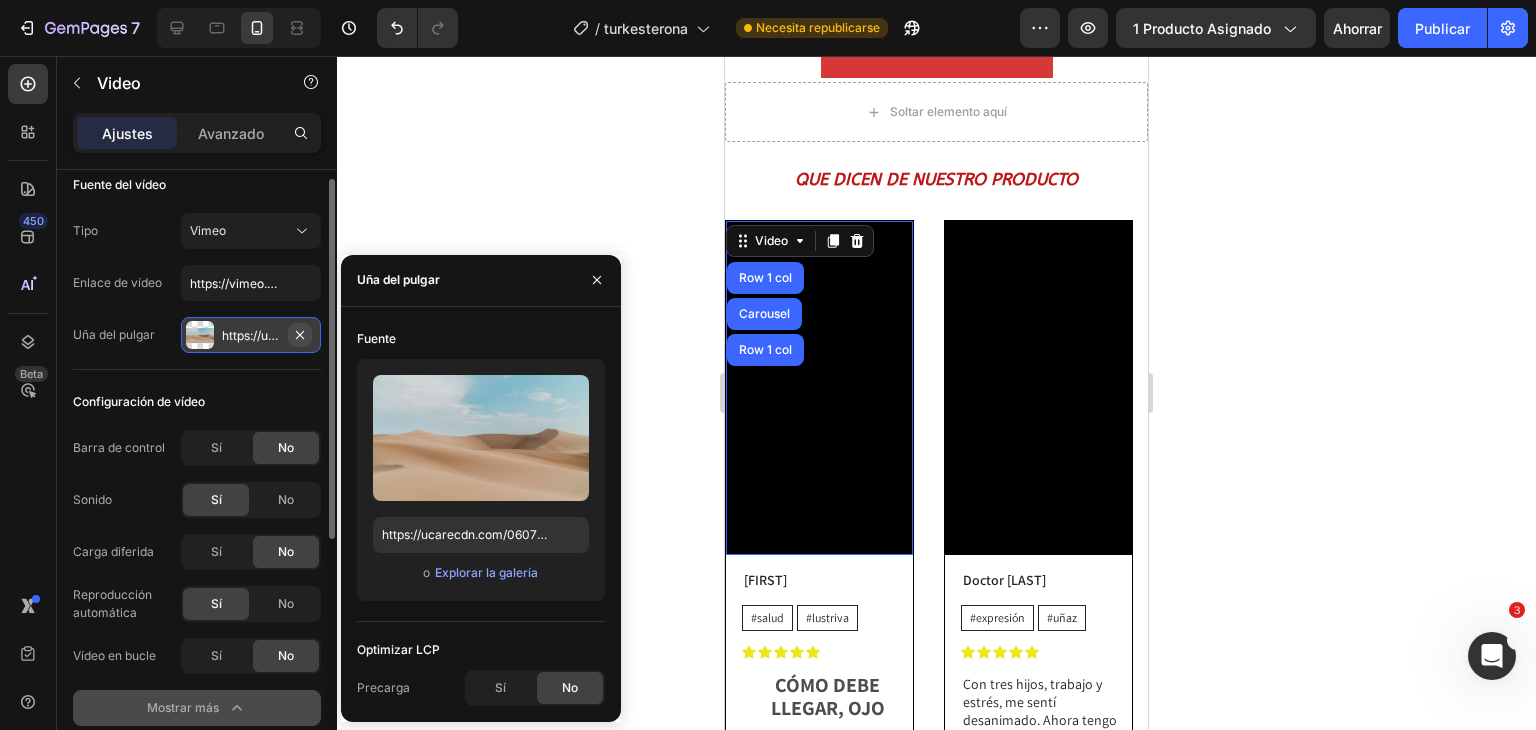click 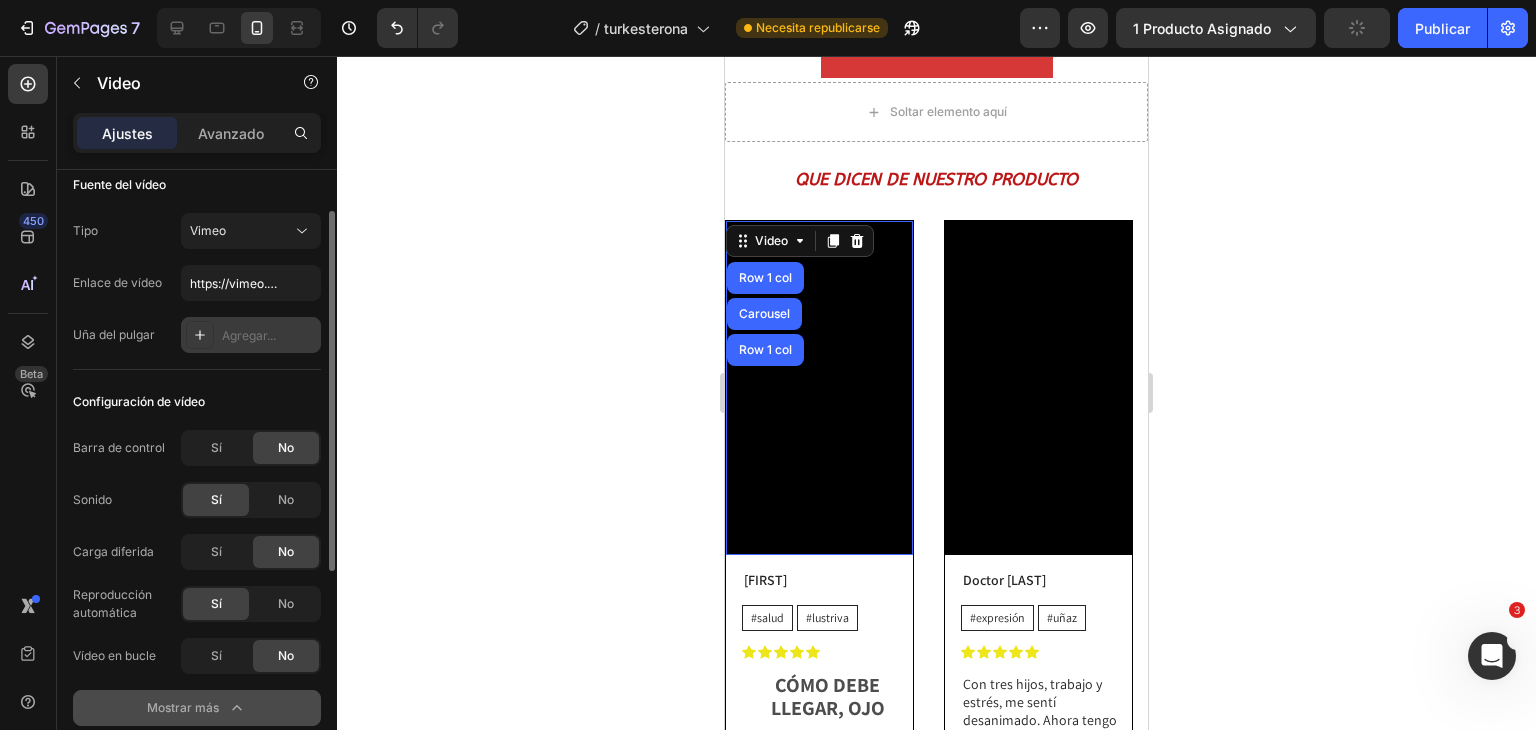scroll, scrollTop: 37, scrollLeft: 0, axis: vertical 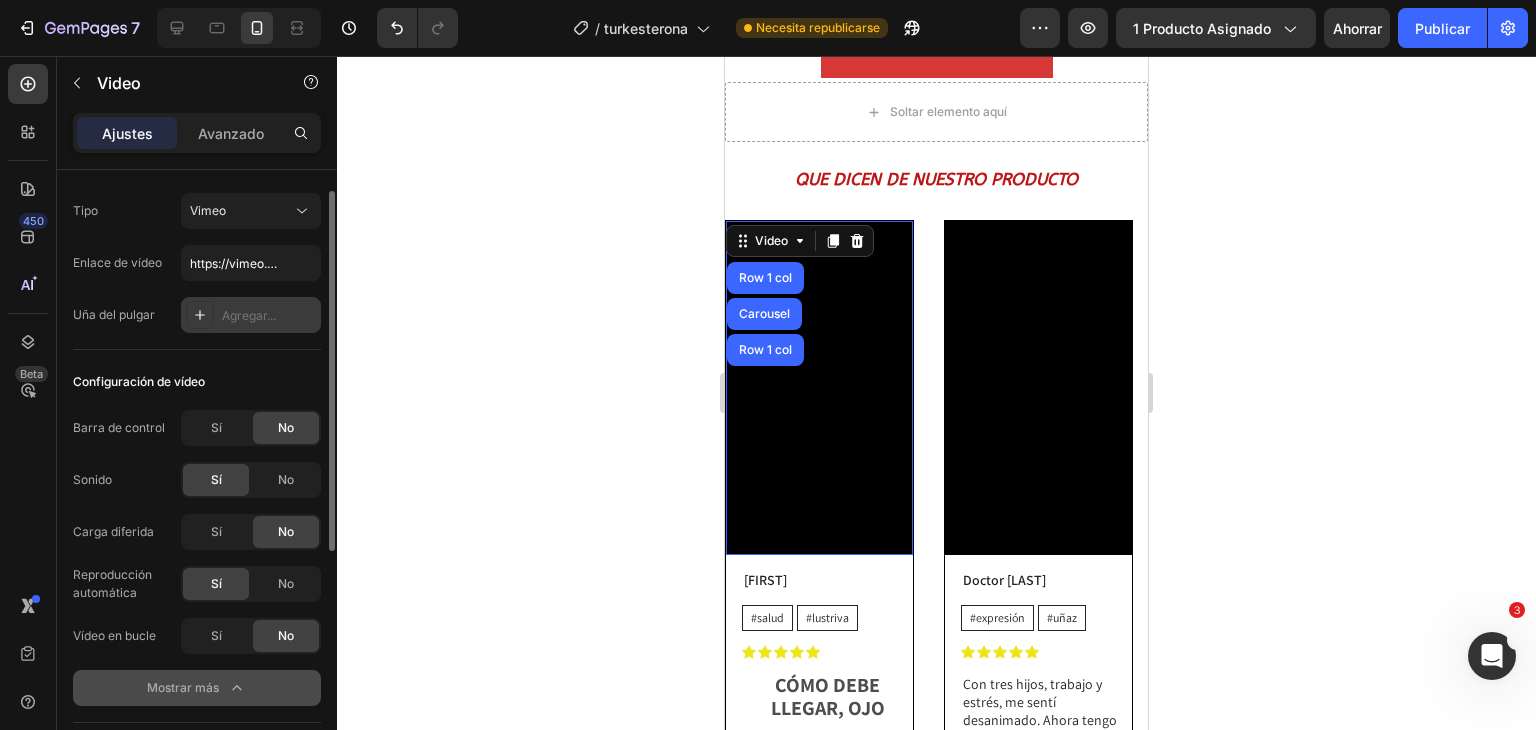 click on "Sí" 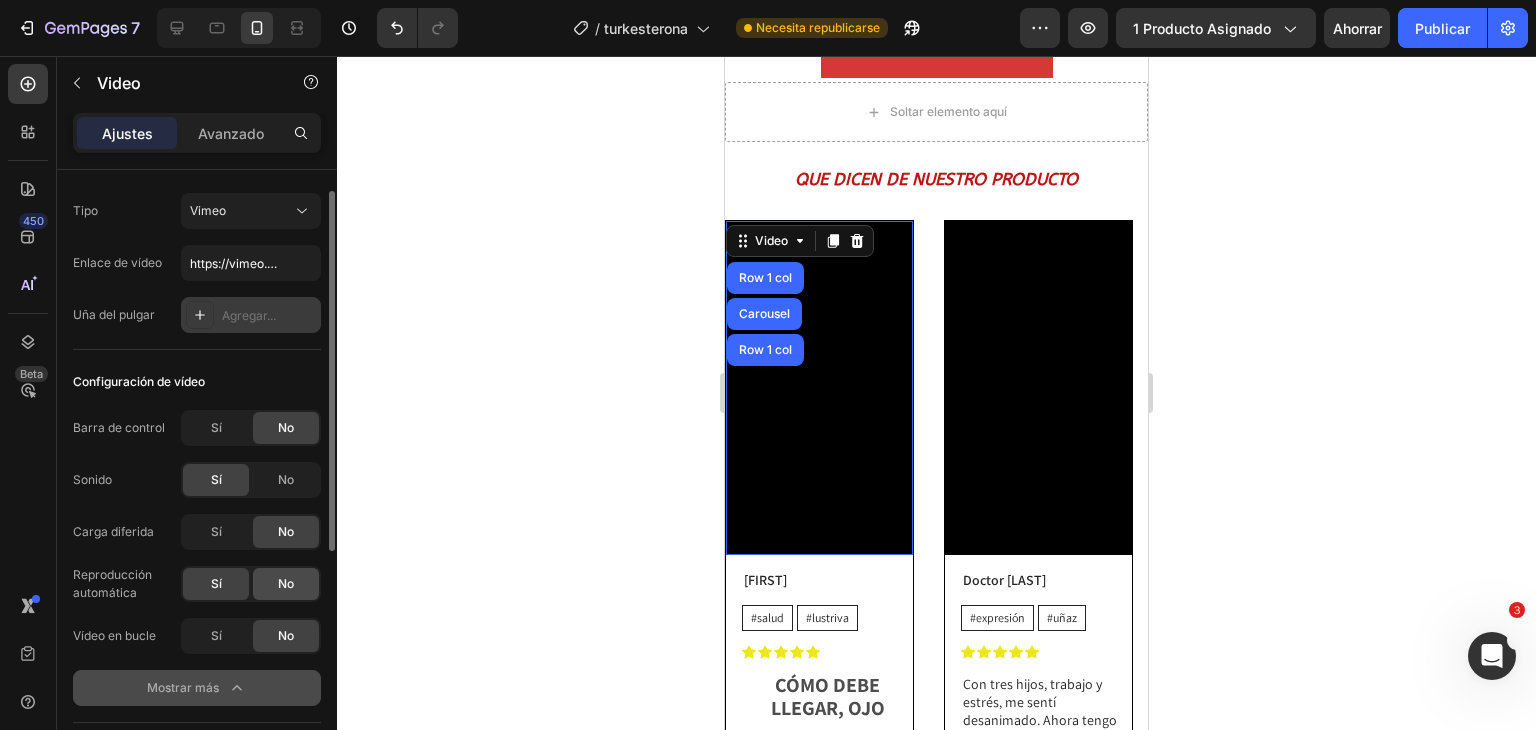 click on "No" 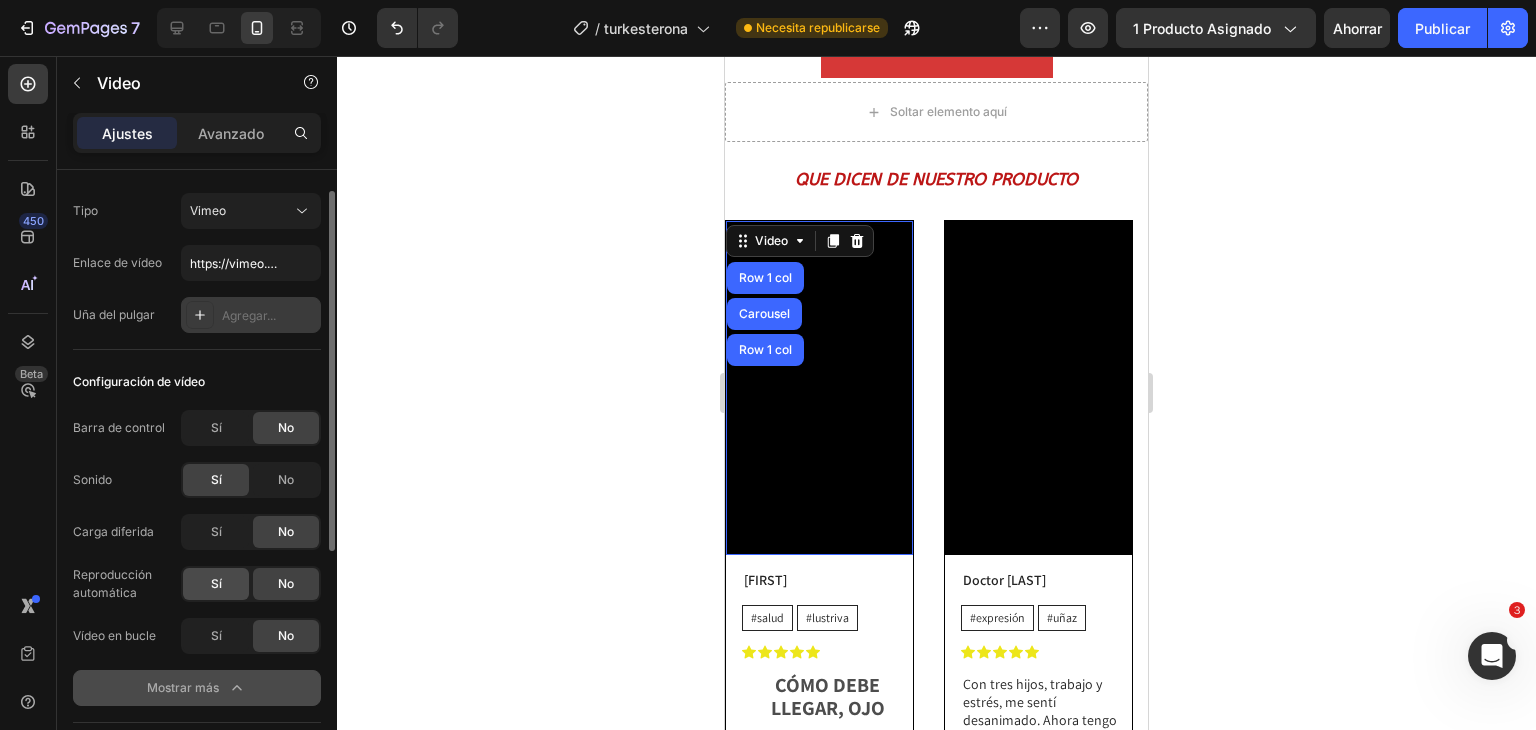 click on "Sí" 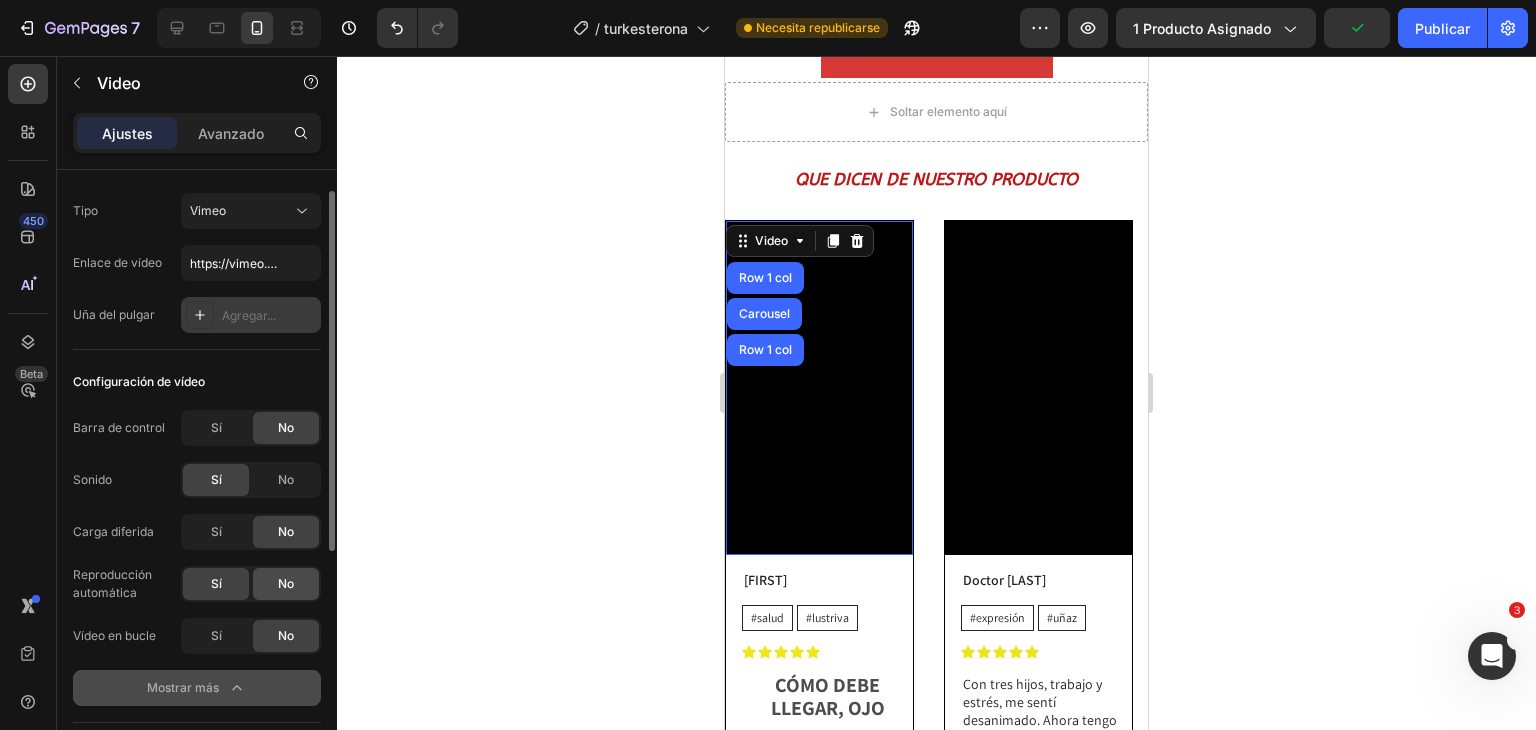 click on "No" at bounding box center (286, 583) 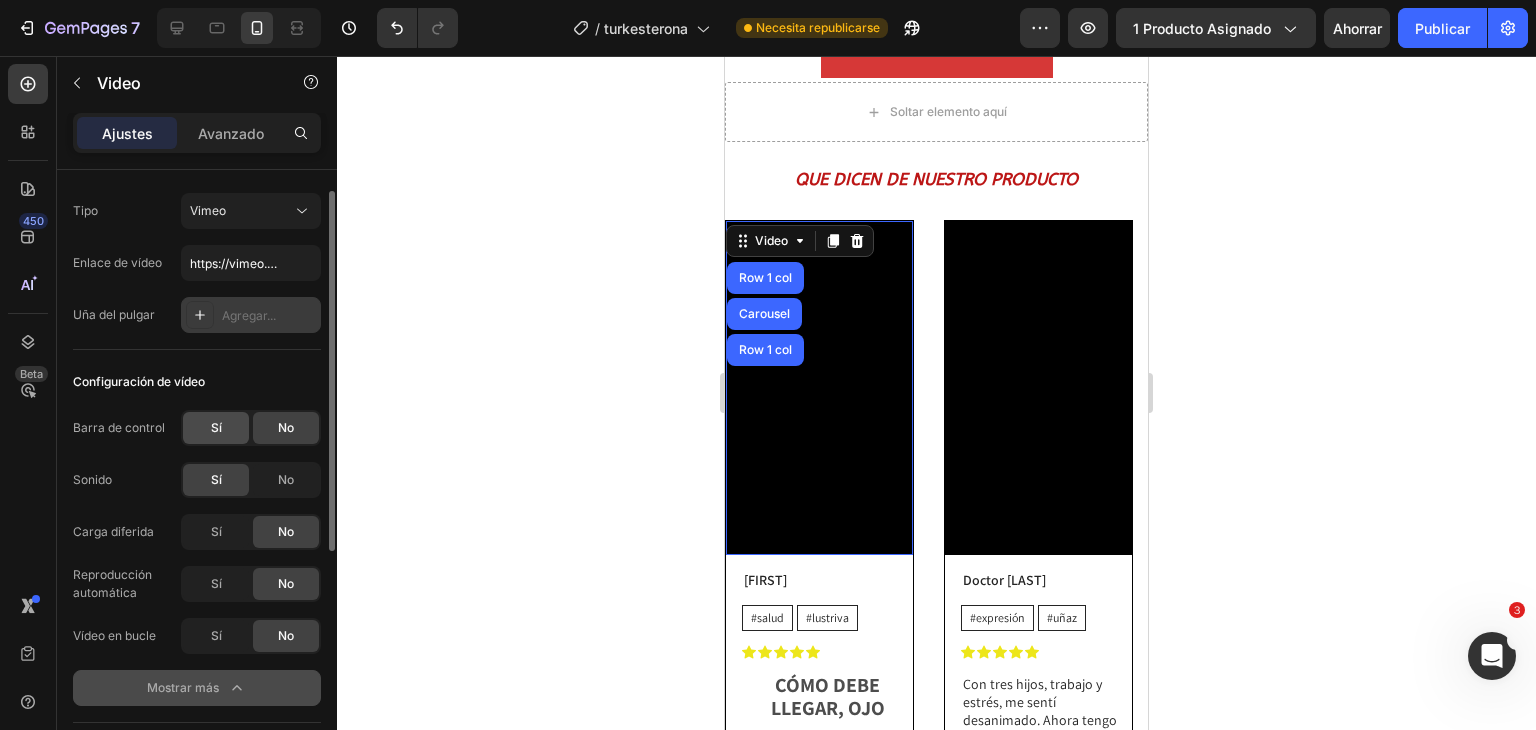 click on "Sí" 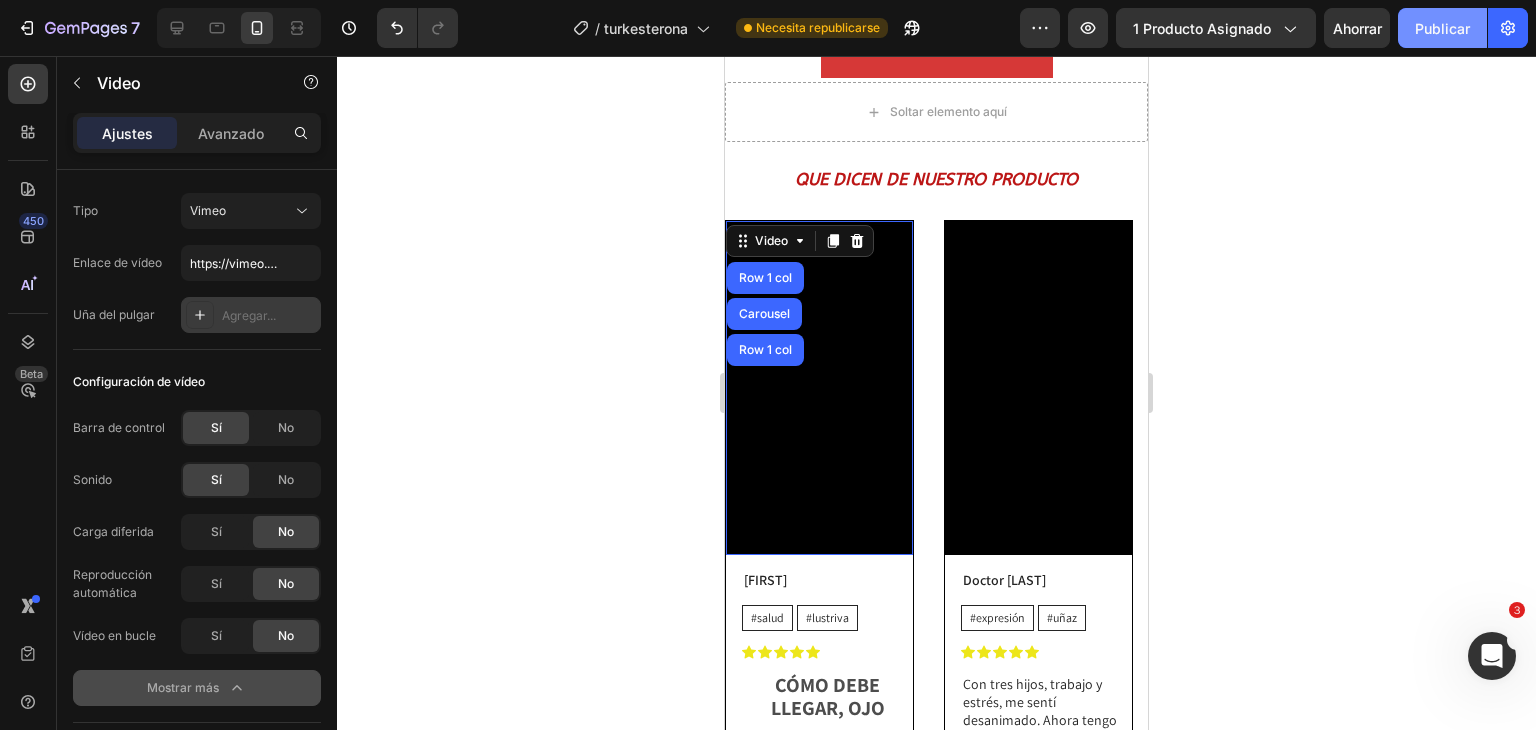 drag, startPoint x: 1435, startPoint y: 32, endPoint x: 315, endPoint y: 124, distance: 1123.7722 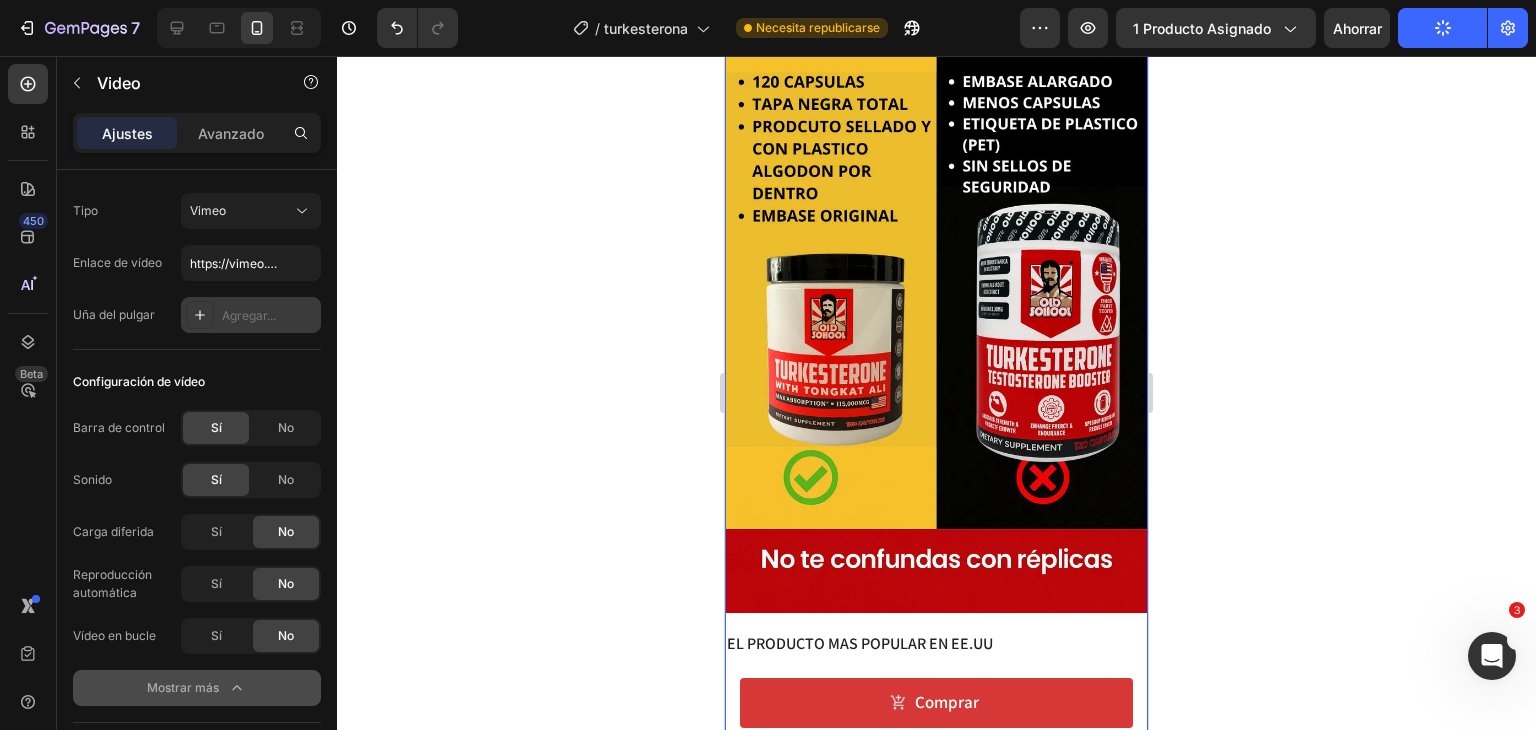 scroll, scrollTop: 3290, scrollLeft: 0, axis: vertical 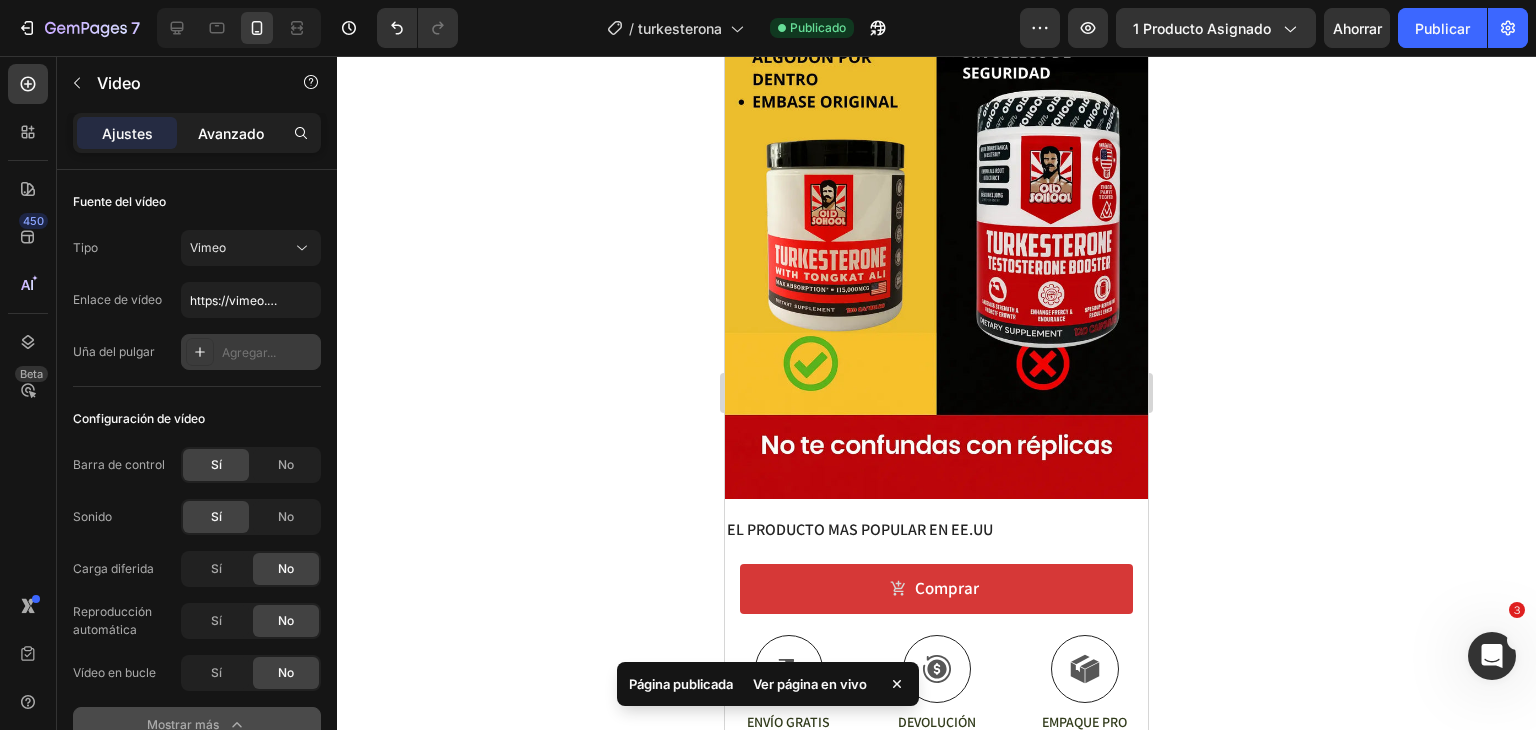 click on "Avanzado" at bounding box center [231, 133] 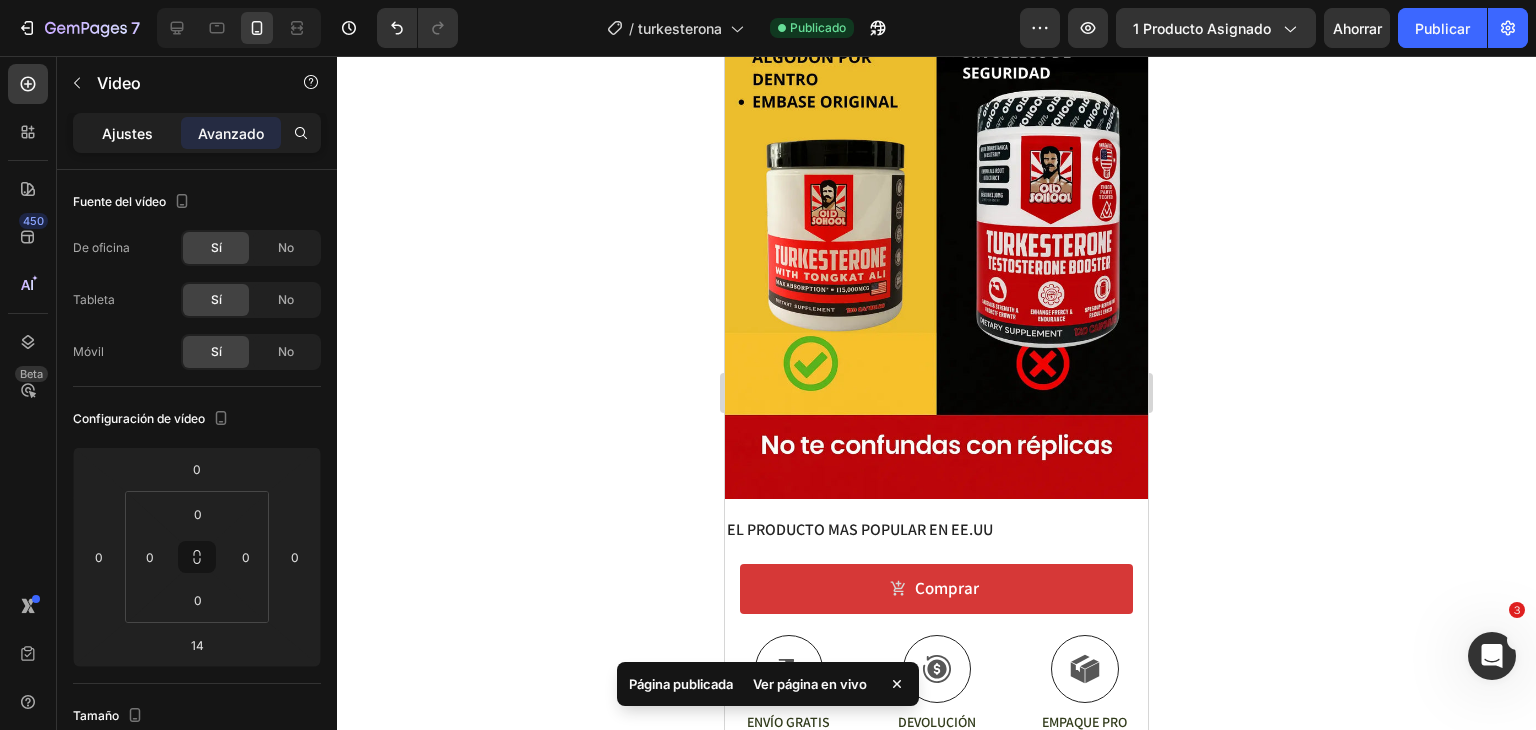 click on "Ajustes" at bounding box center (127, 133) 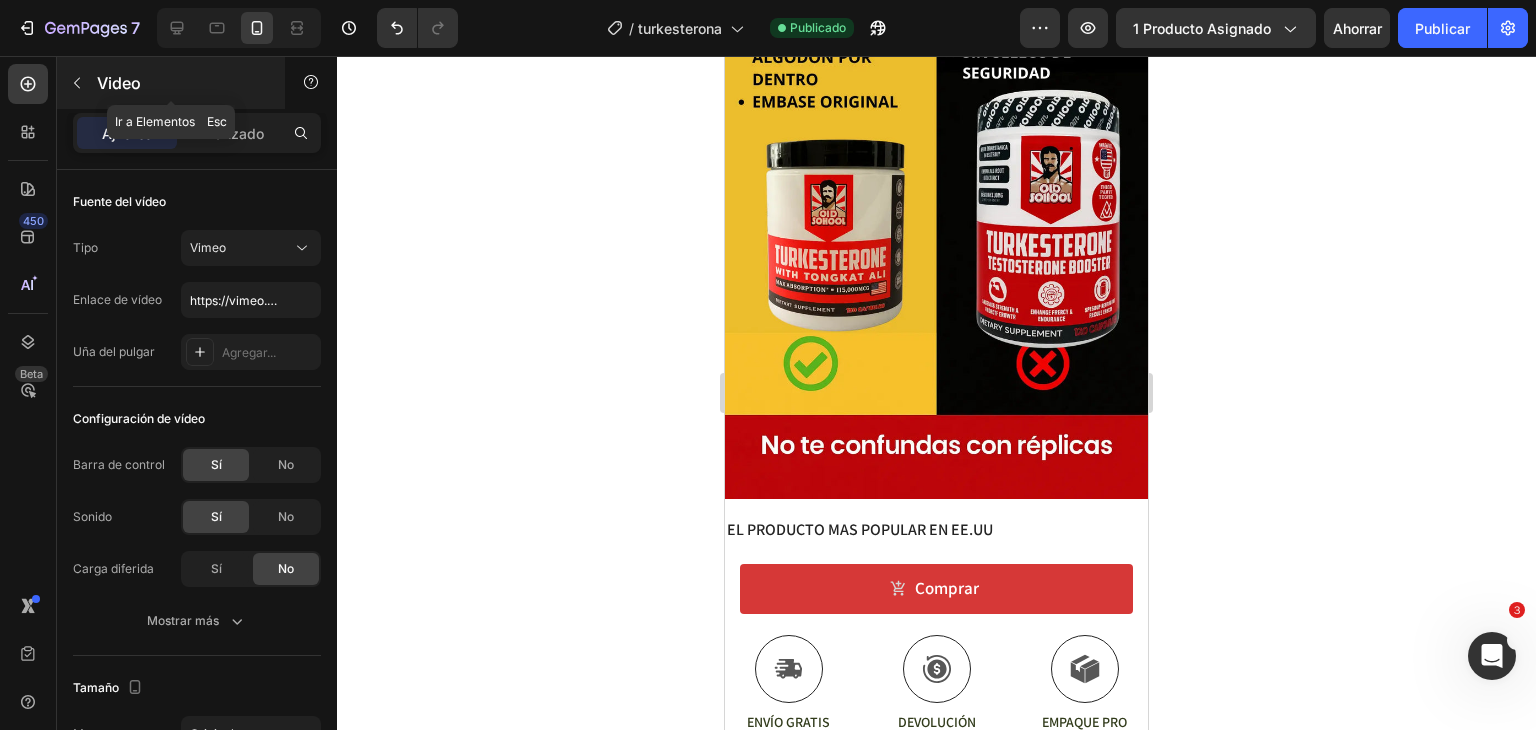 click on "Video" at bounding box center [119, 83] 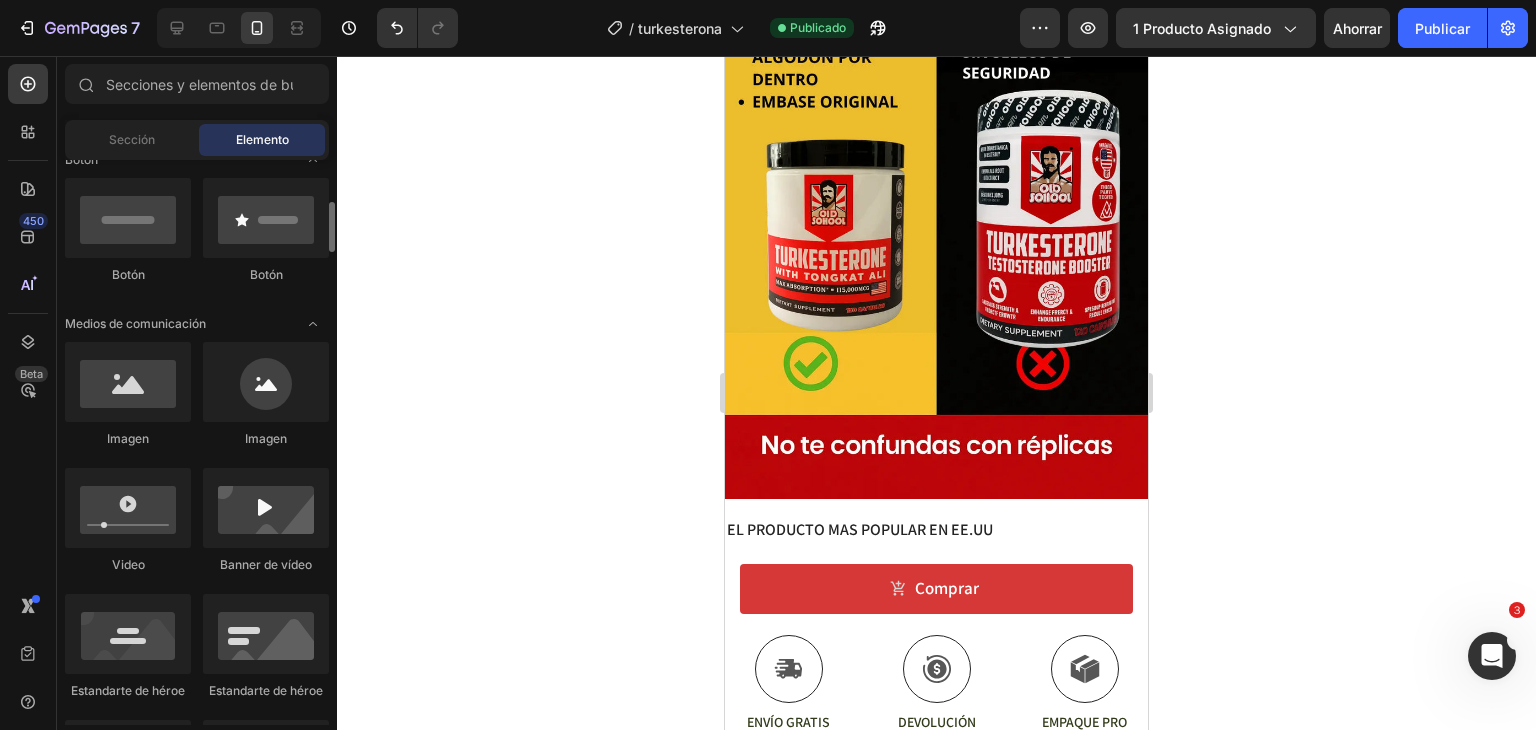 scroll, scrollTop: 593, scrollLeft: 0, axis: vertical 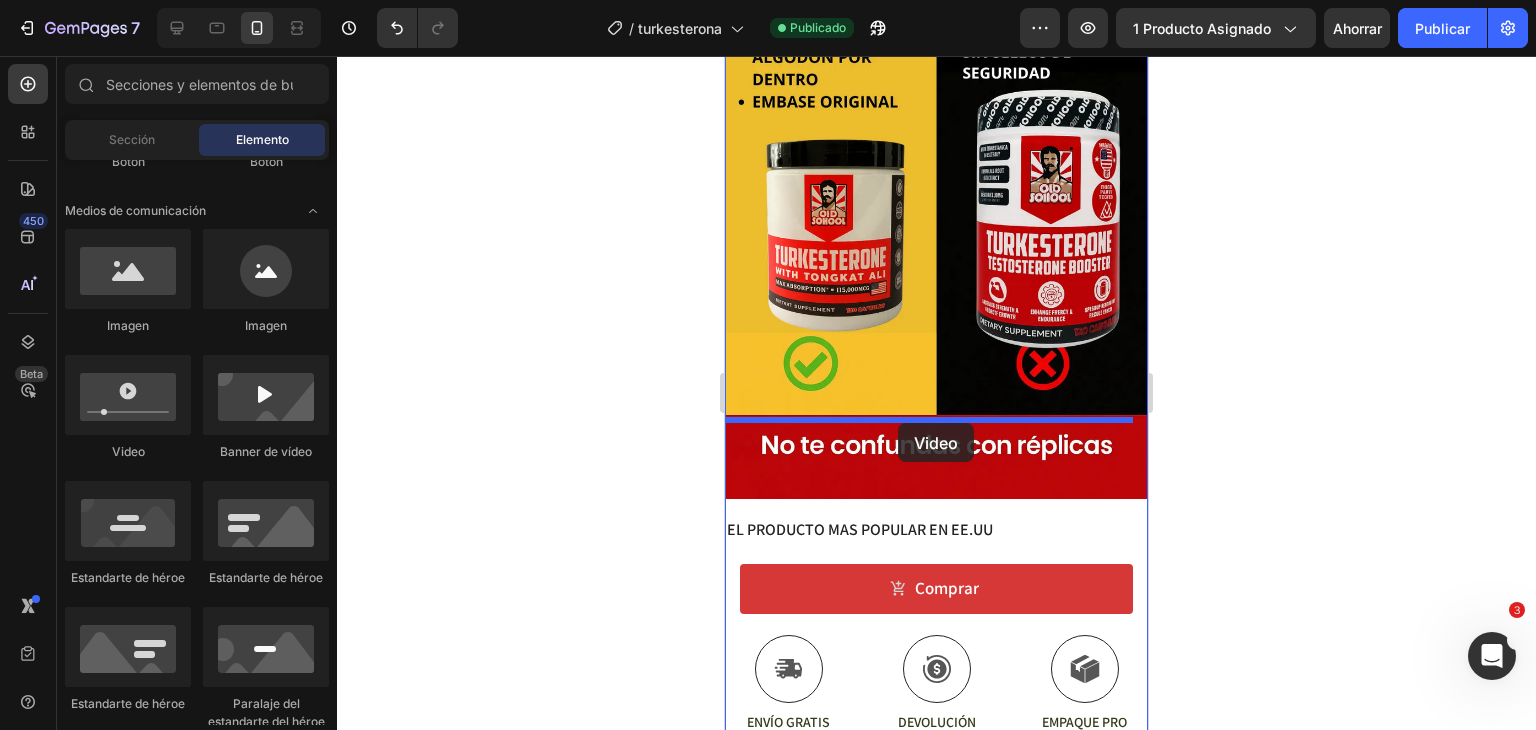 drag, startPoint x: 845, startPoint y: 489, endPoint x: 898, endPoint y: 423, distance: 84.646324 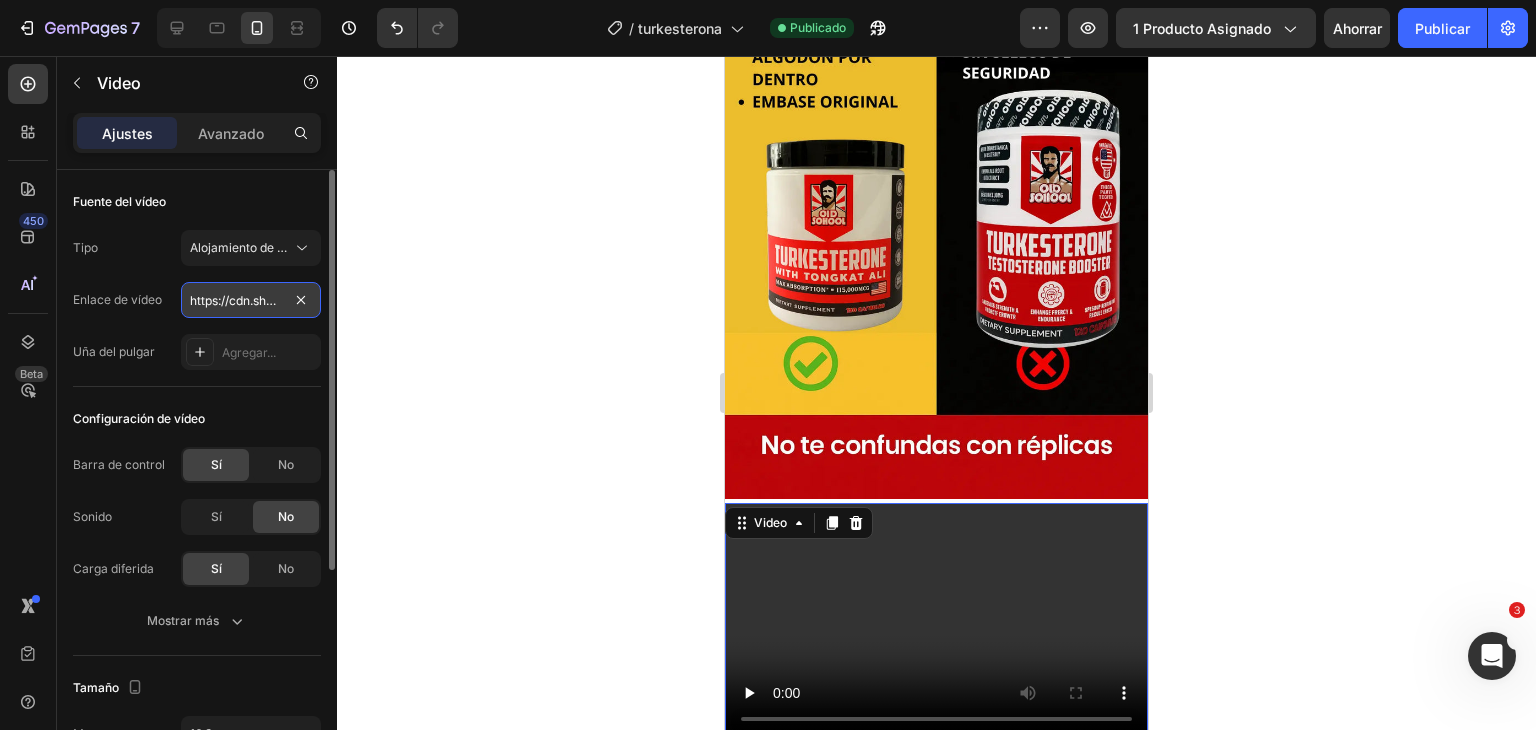 click on "https://cdn.shopify.com/videos/c/o/v/2cd3deb506b54b009063f7270ab5cf2e.mp4" at bounding box center (251, 300) 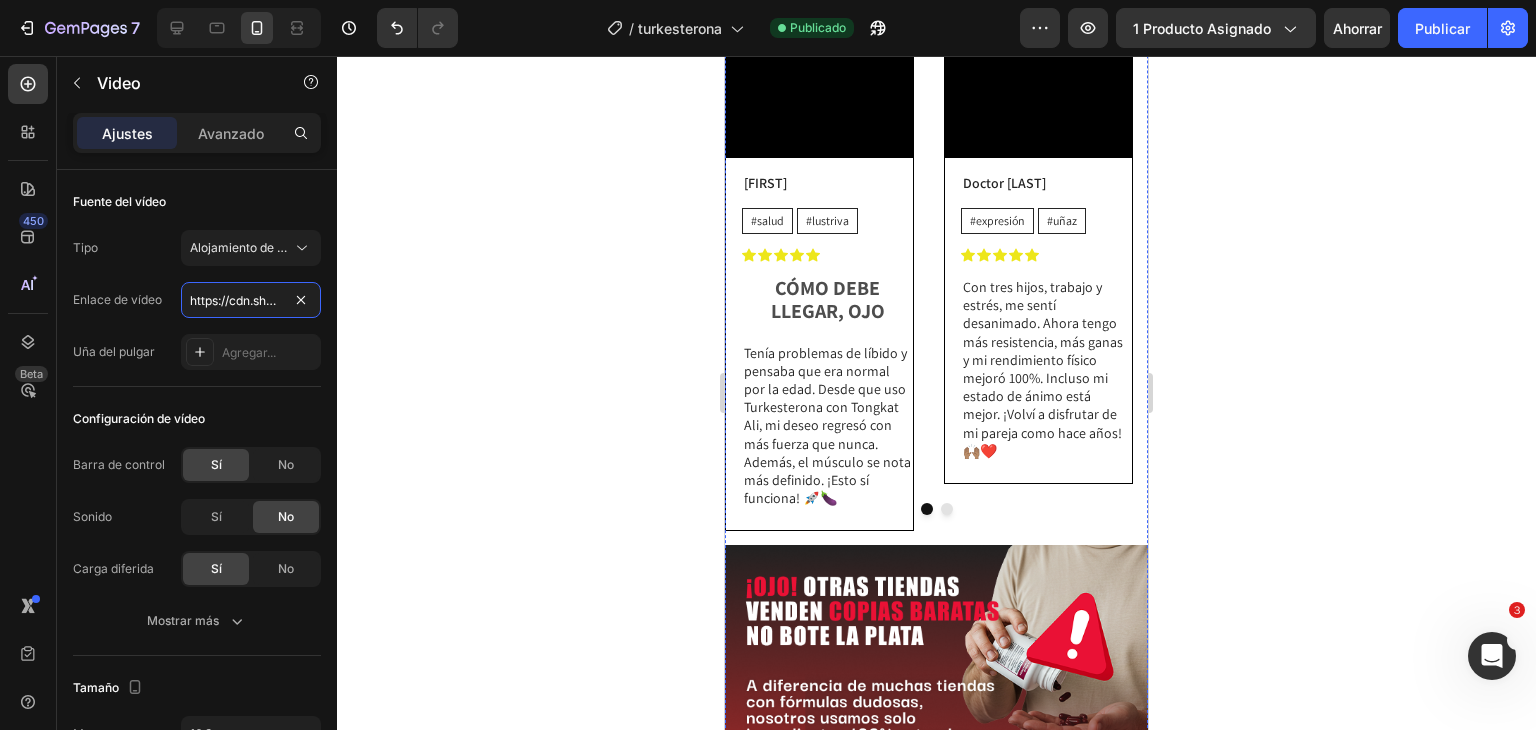 scroll, scrollTop: 2162, scrollLeft: 0, axis: vertical 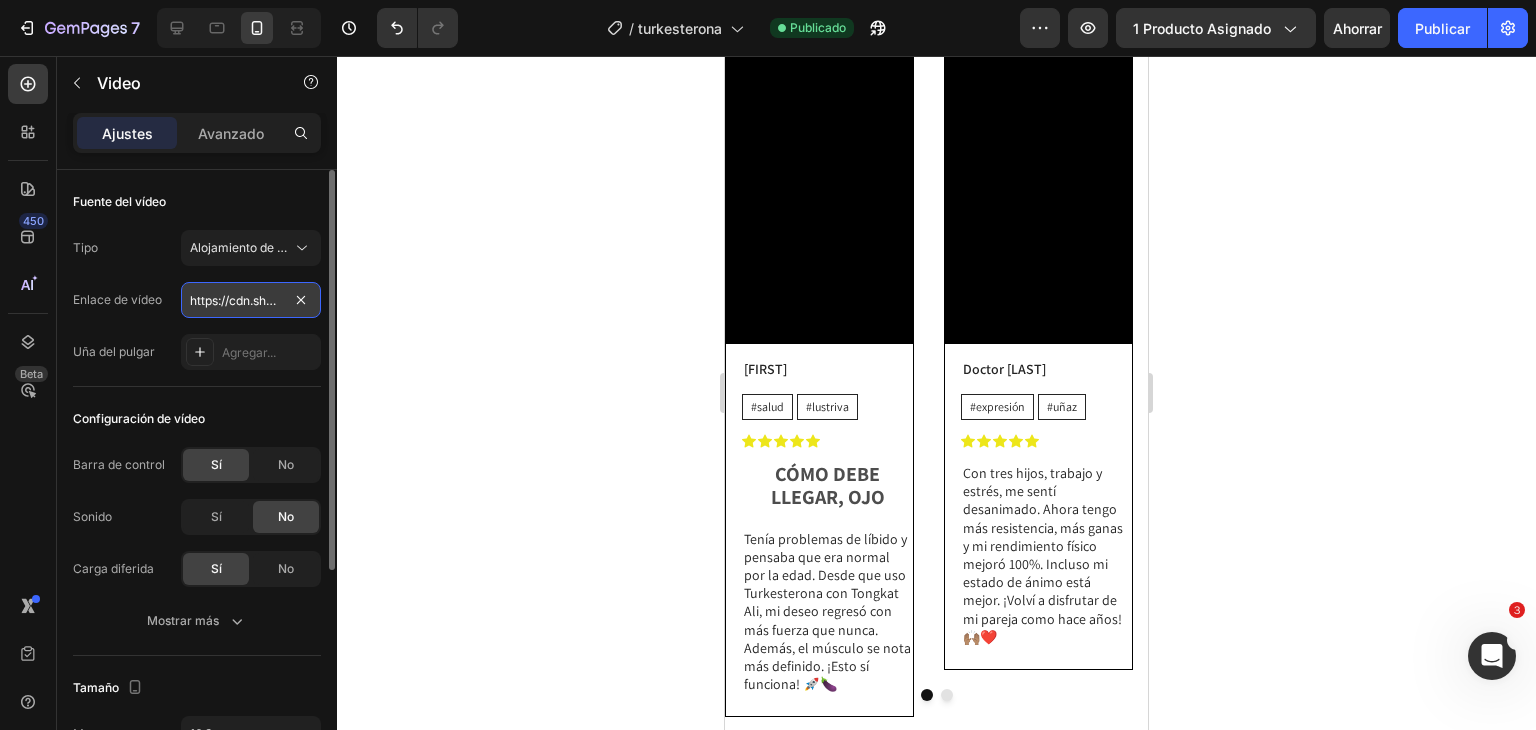 click on "https://cdn.shopify.com/videos/c/o/v/2cd3deb506b54b009063f7270ab5cf2e.mp4" at bounding box center [251, 300] 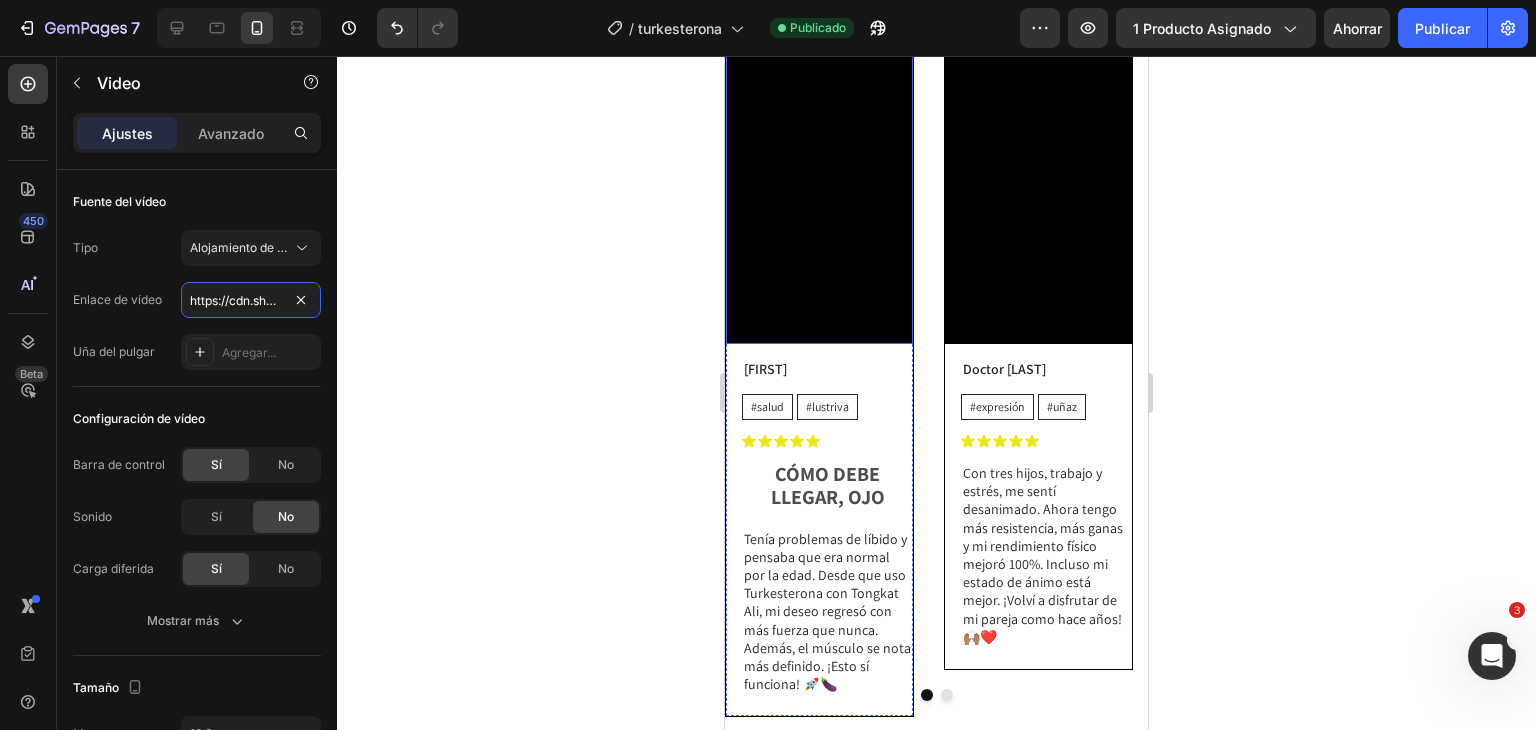 scroll, scrollTop: 1942, scrollLeft: 0, axis: vertical 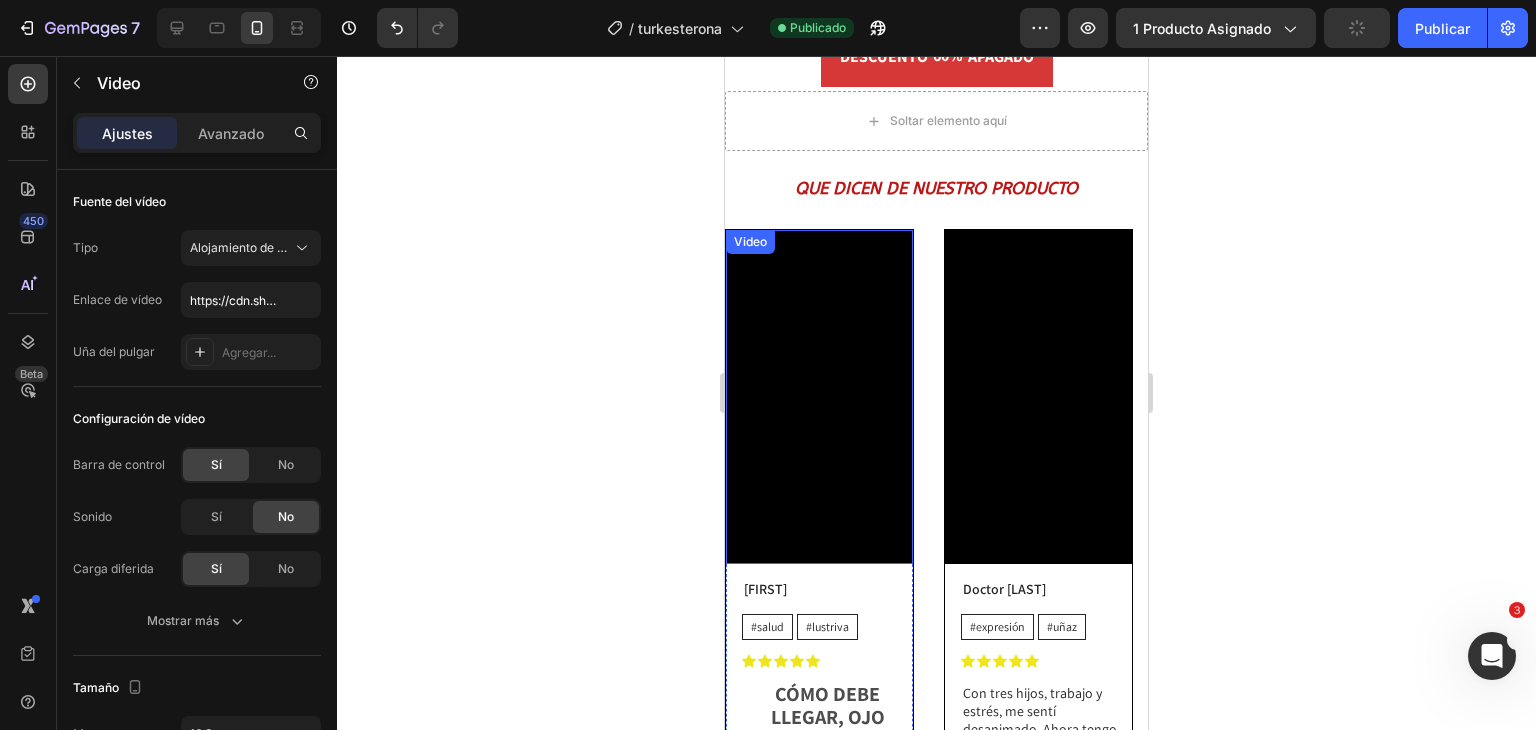 click on "Video" at bounding box center (750, 242) 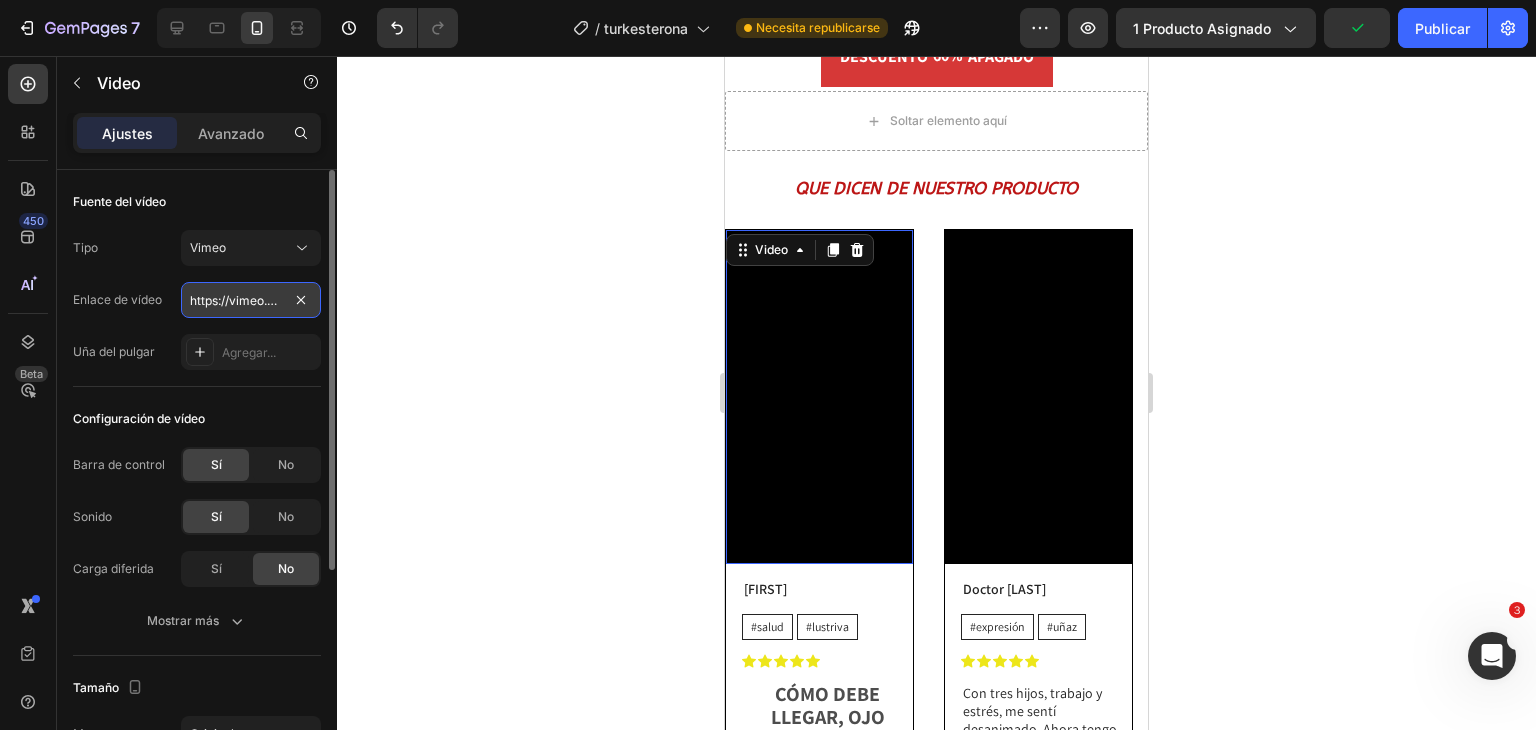 click on "https://vimeo.com/1106665373?share=copy" at bounding box center (251, 300) 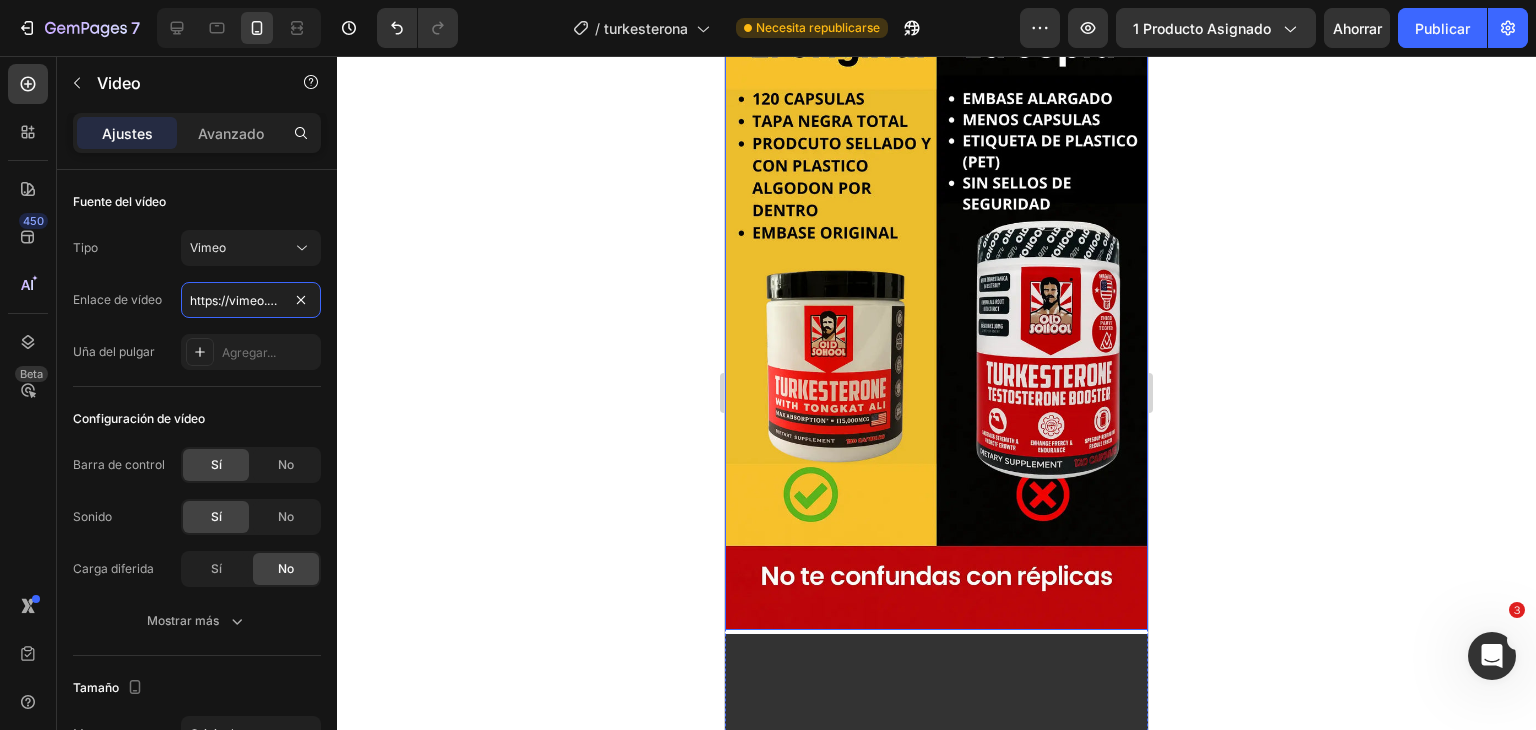 scroll, scrollTop: 3330, scrollLeft: 0, axis: vertical 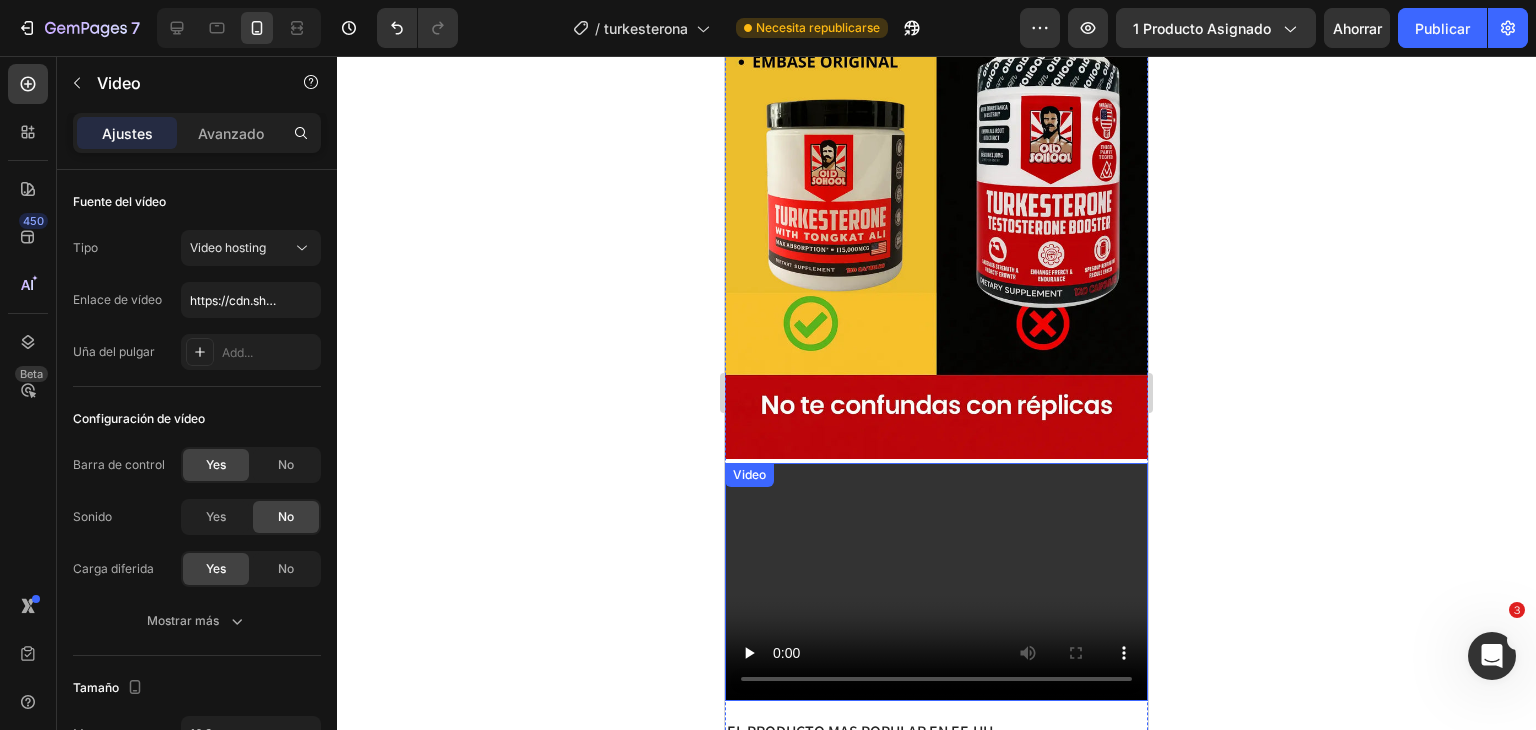 click at bounding box center (936, 582) 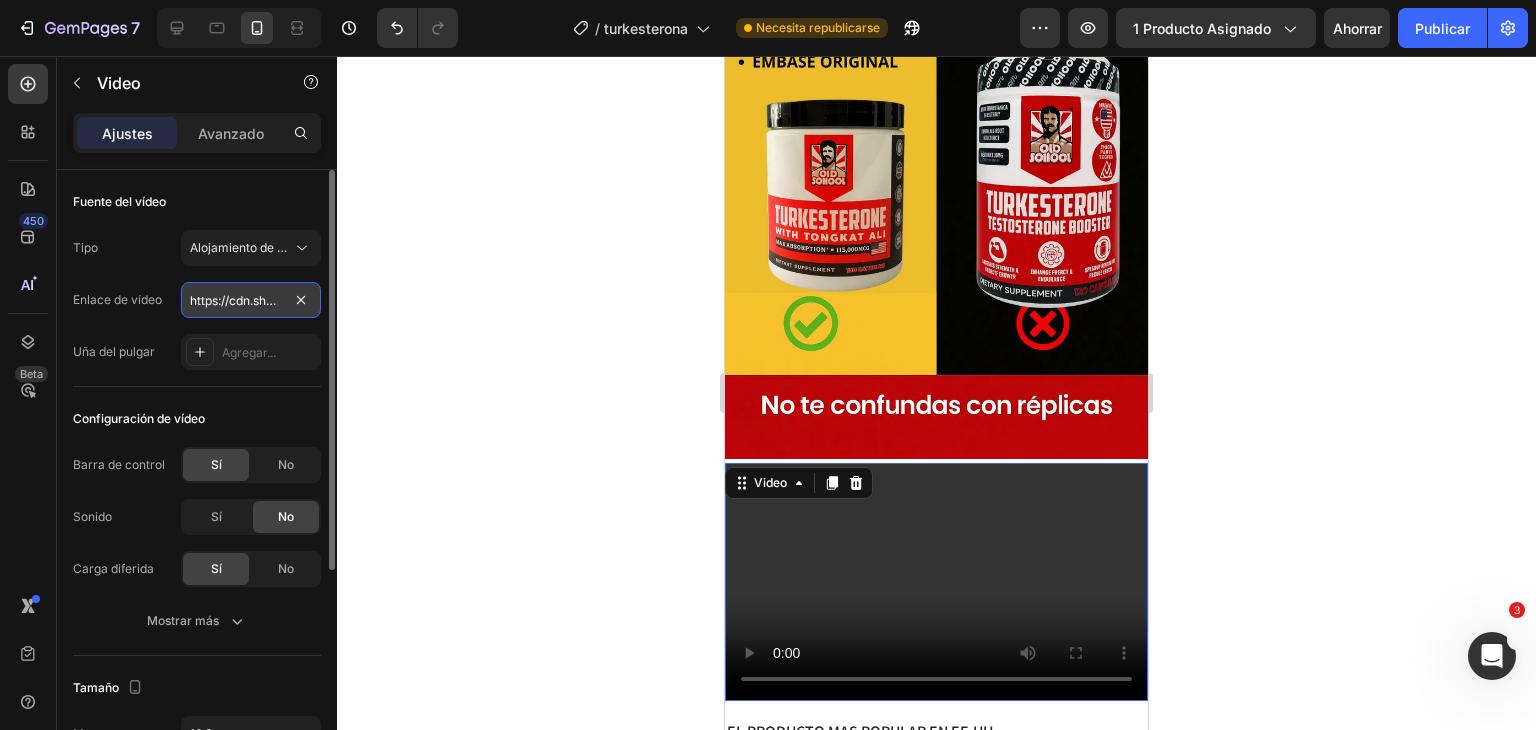 click on "https://cdn.shopify.com/videos/c/o/v/2cd3deb506b54b009063f7270ab5cf2e.mp4" at bounding box center [251, 300] 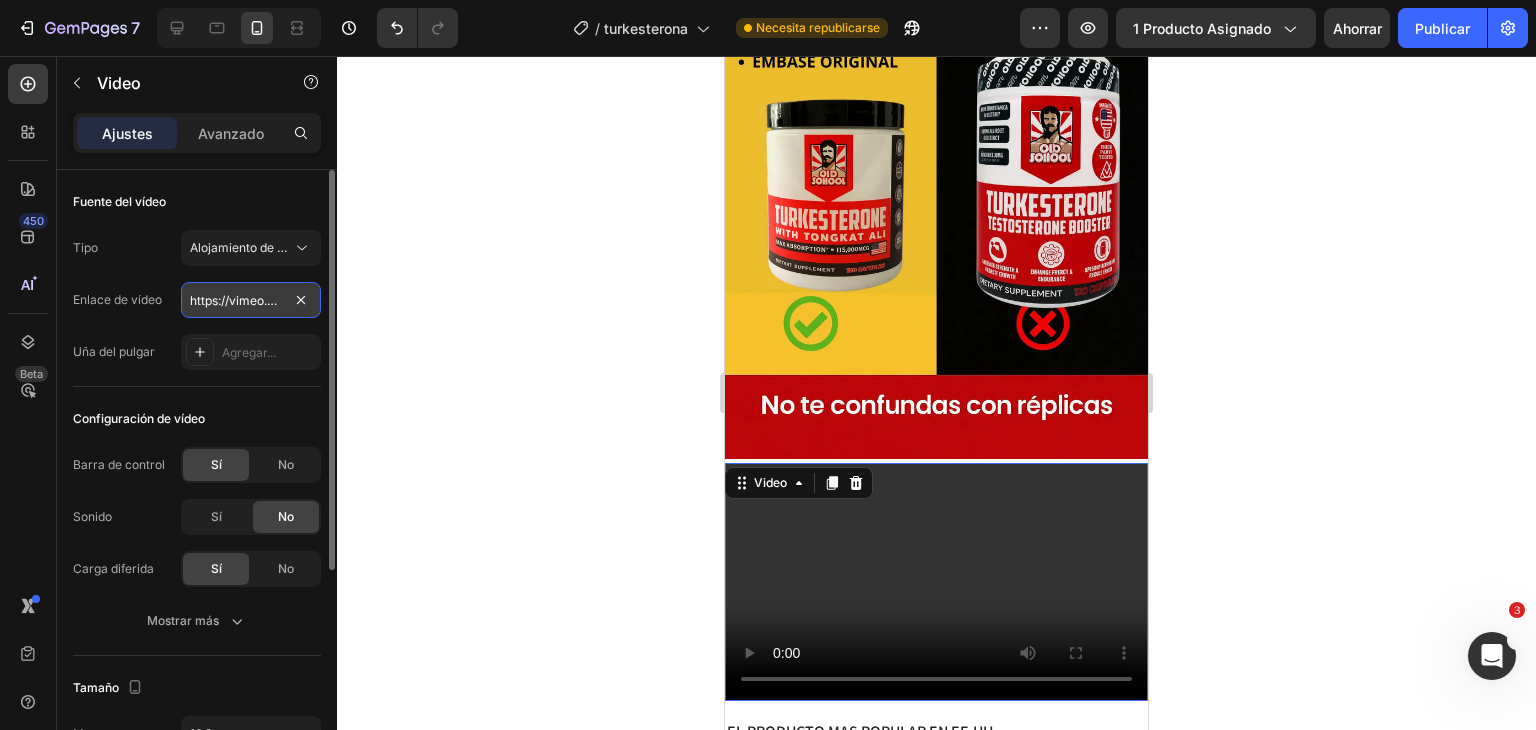 scroll, scrollTop: 0, scrollLeft: 158, axis: horizontal 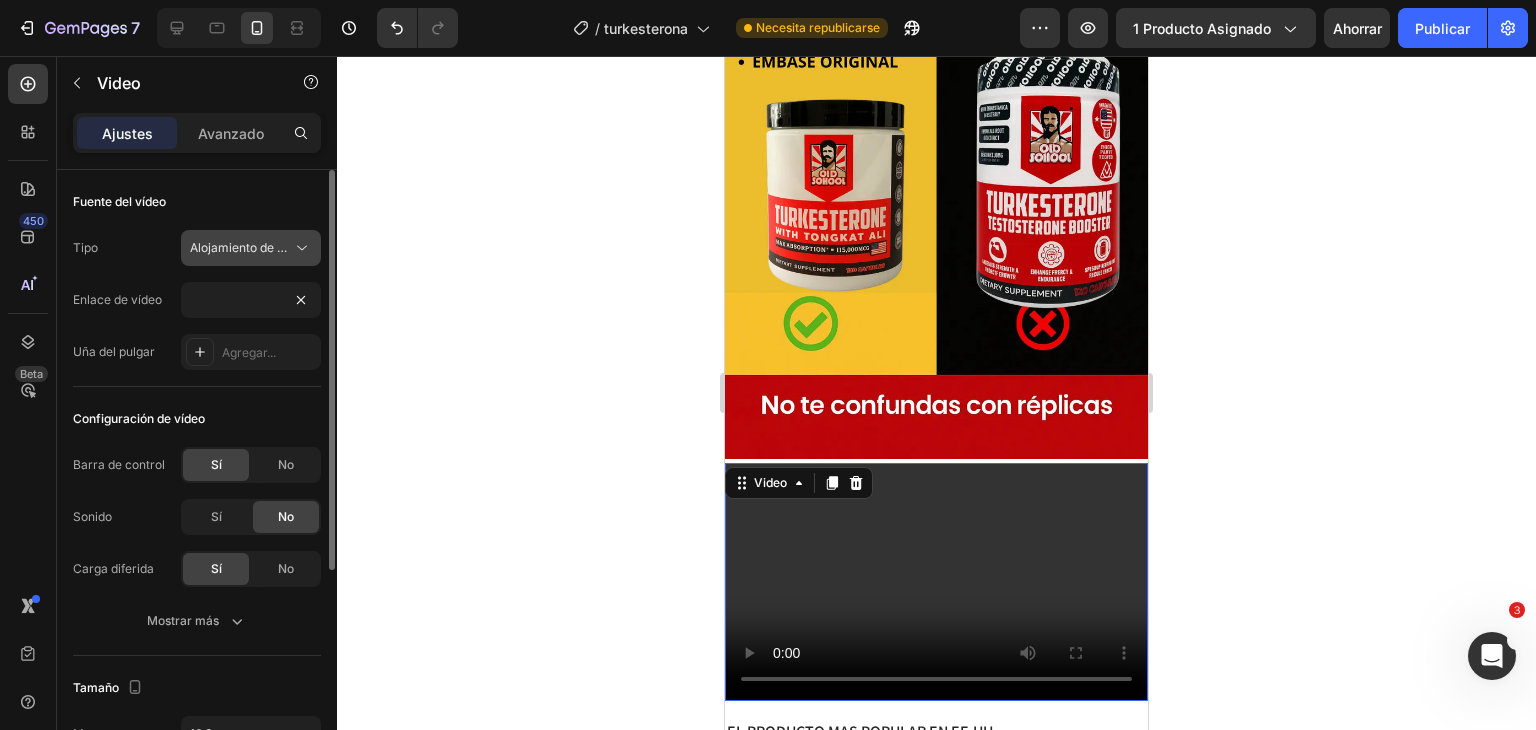 click 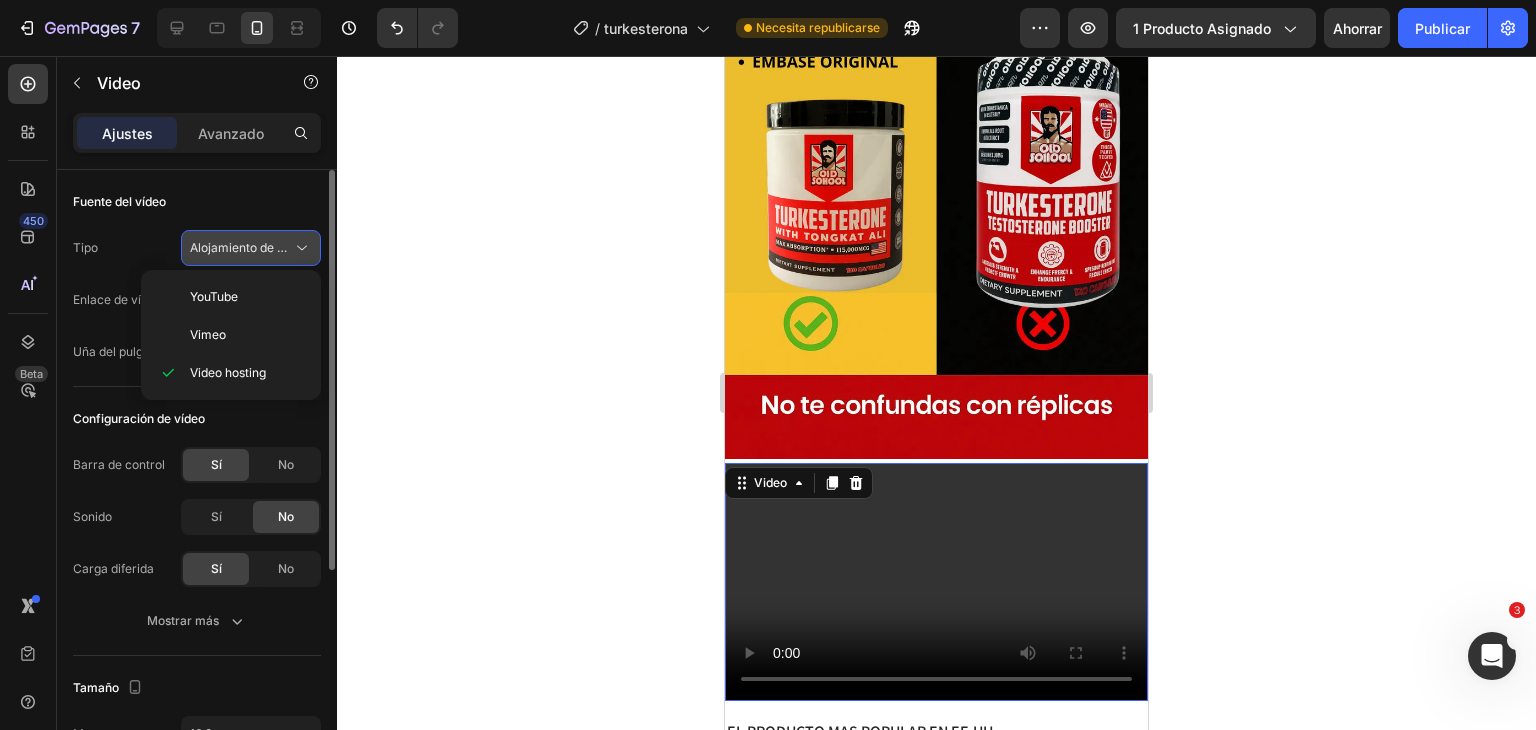 scroll, scrollTop: 0, scrollLeft: 0, axis: both 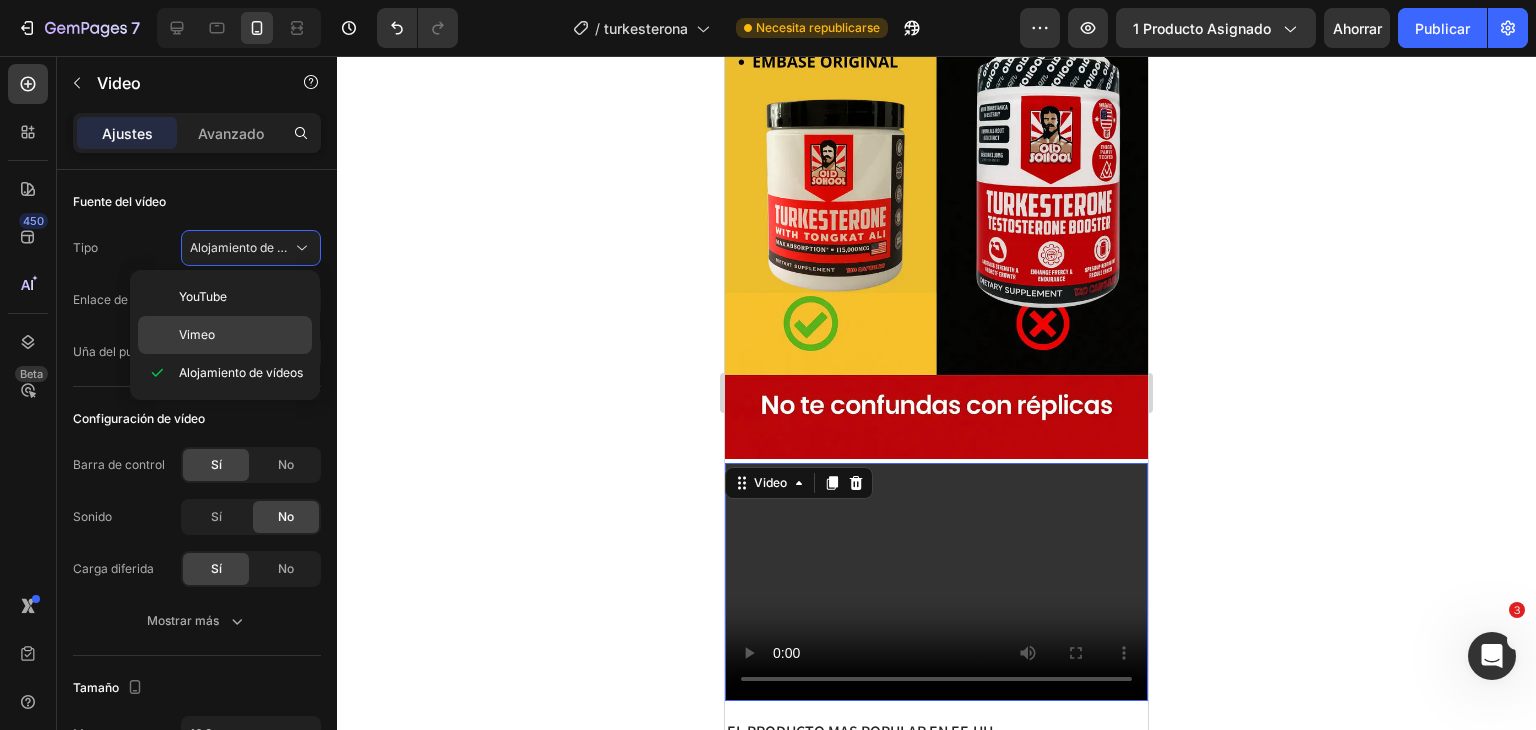 click on "Vimeo" at bounding box center (241, 335) 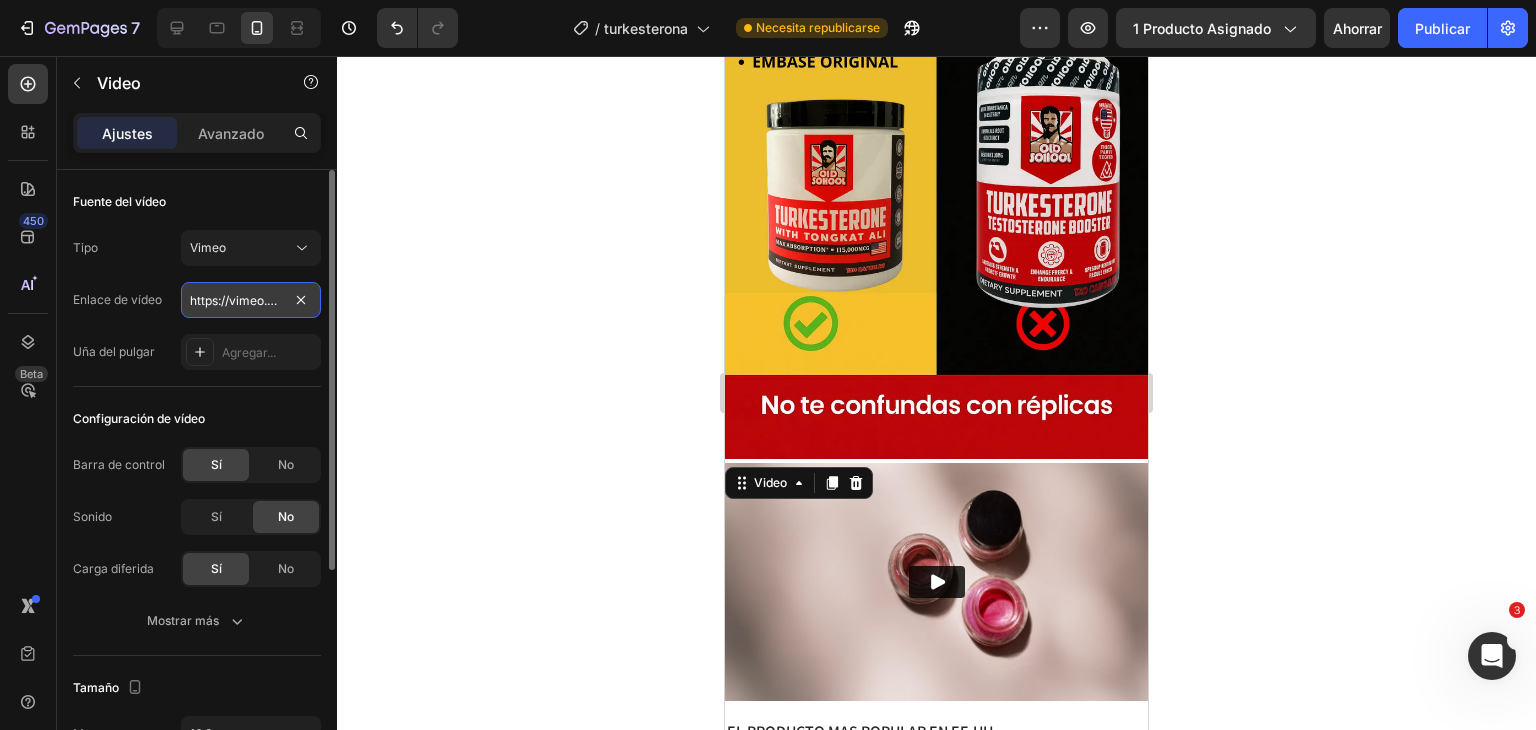 click on "https://vimeo.com/1095883398" at bounding box center (251, 300) 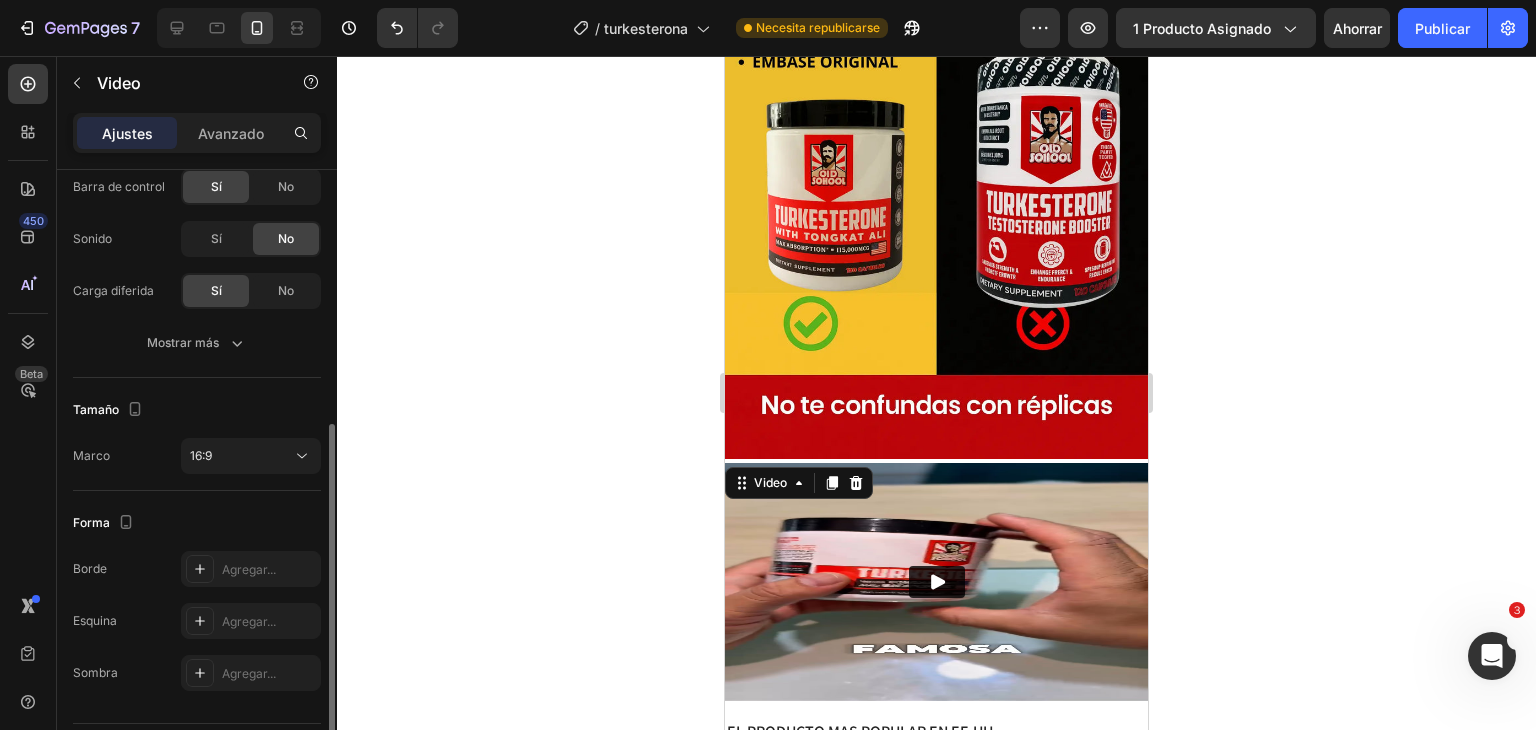 scroll, scrollTop: 323, scrollLeft: 0, axis: vertical 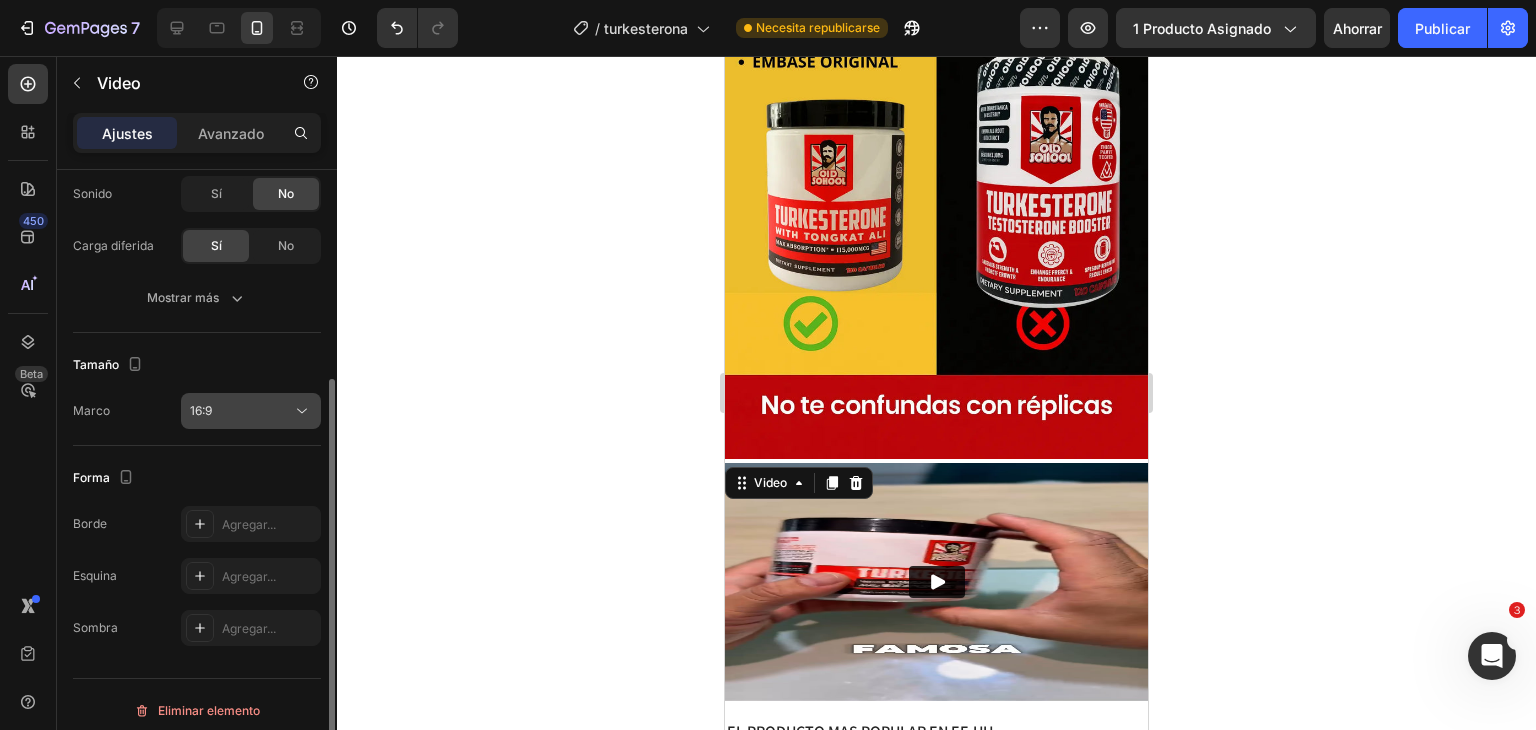 type on "https://vimeo.com/1106665373?share=copy" 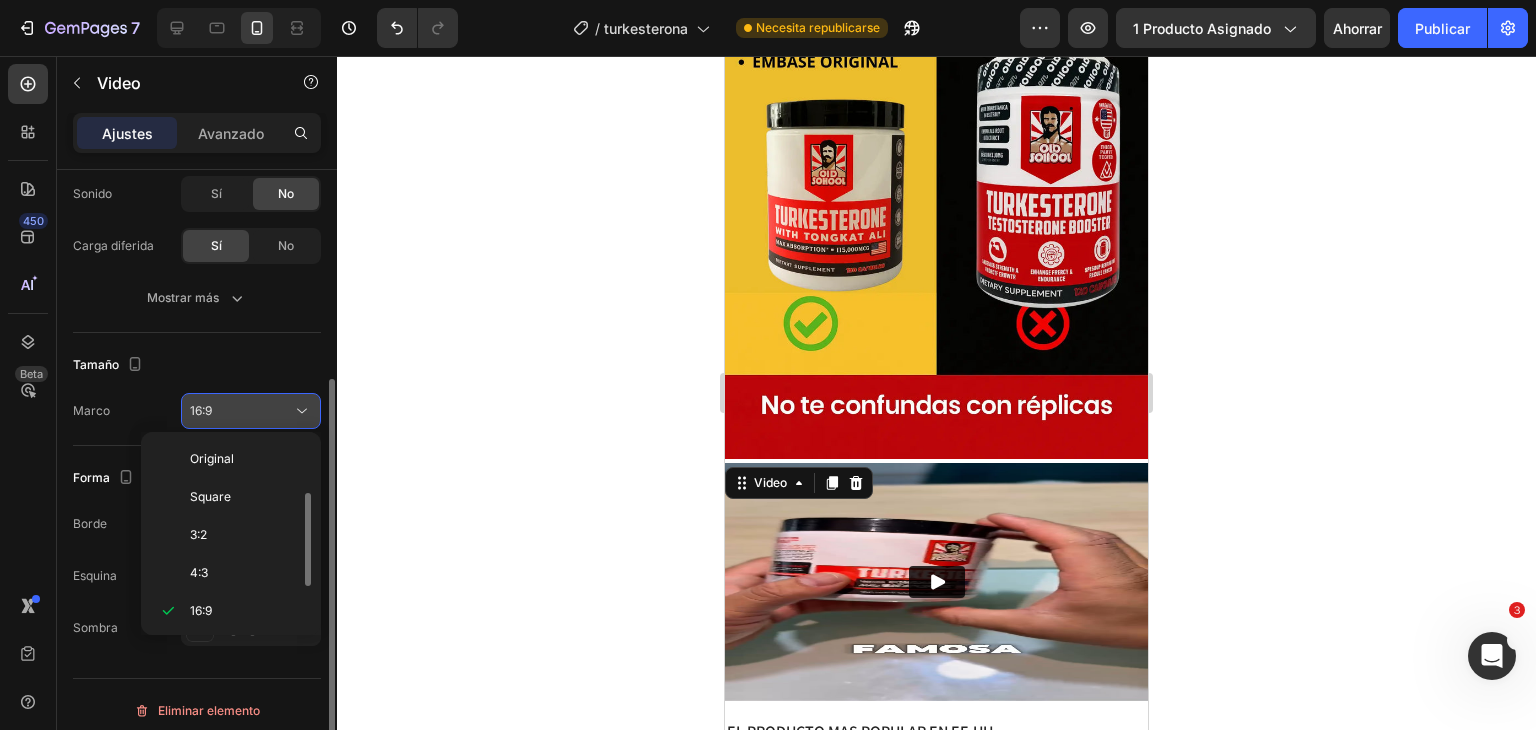 scroll, scrollTop: 0, scrollLeft: 0, axis: both 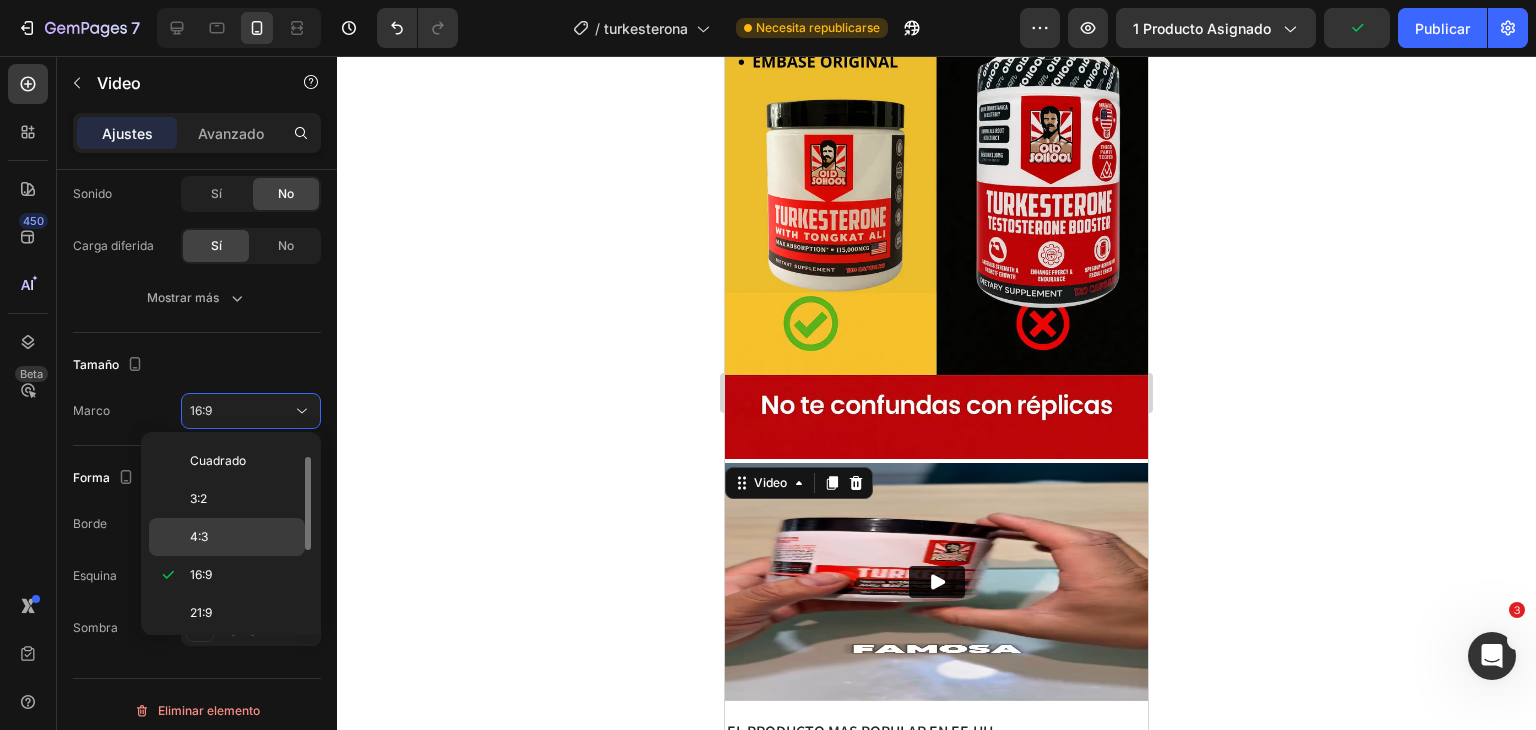 click on "4:3" at bounding box center [243, 537] 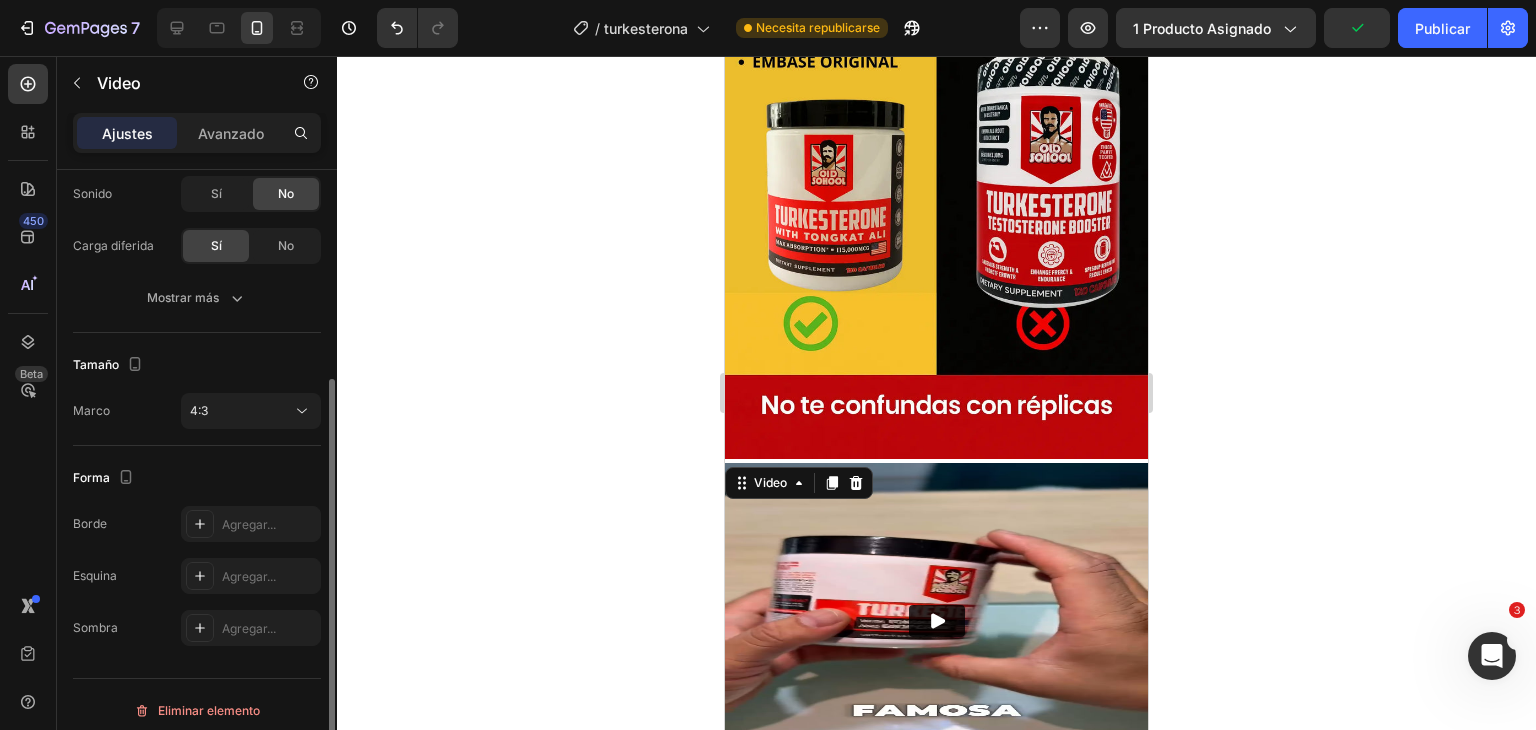 click on "Tamaño Marco 4:3" 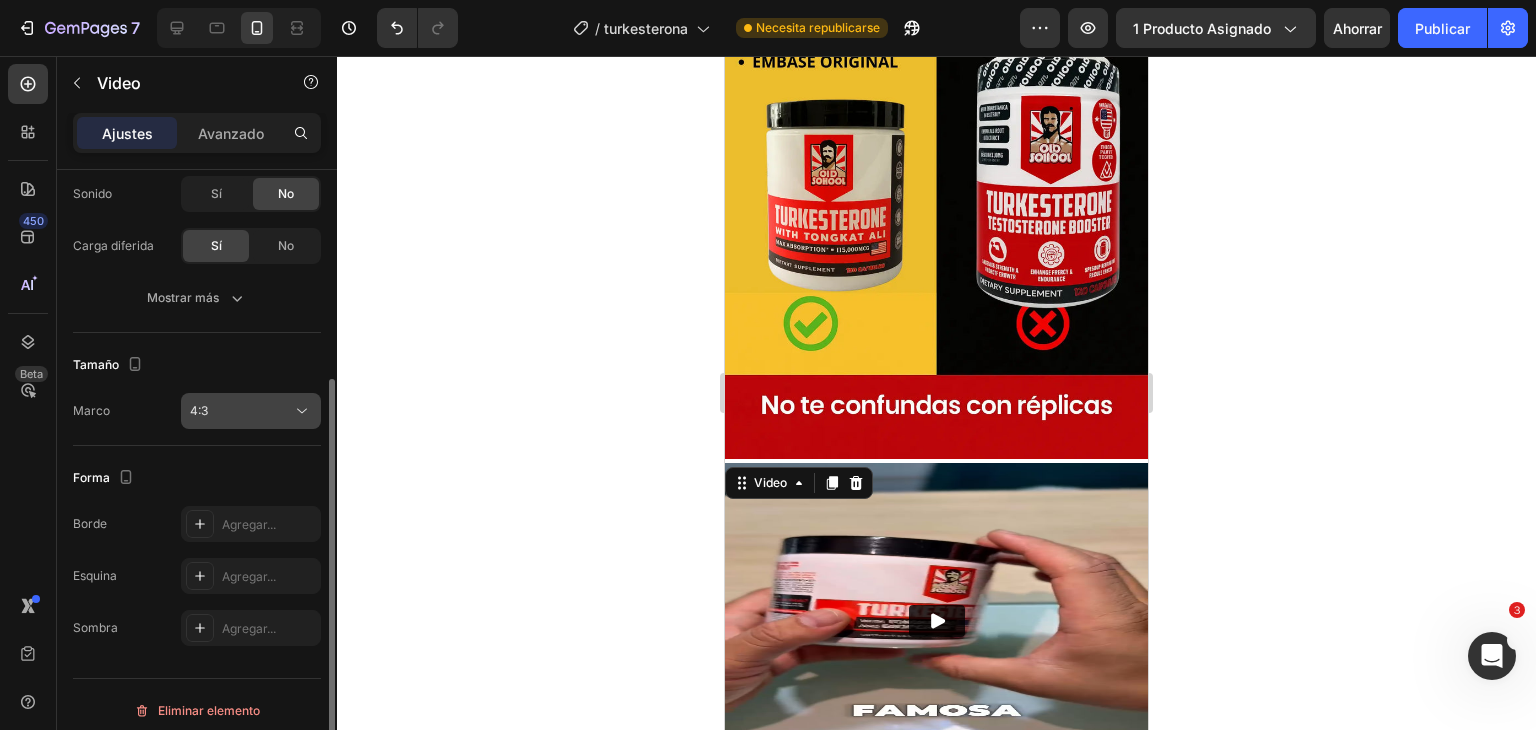 click on "4:3" at bounding box center [241, 411] 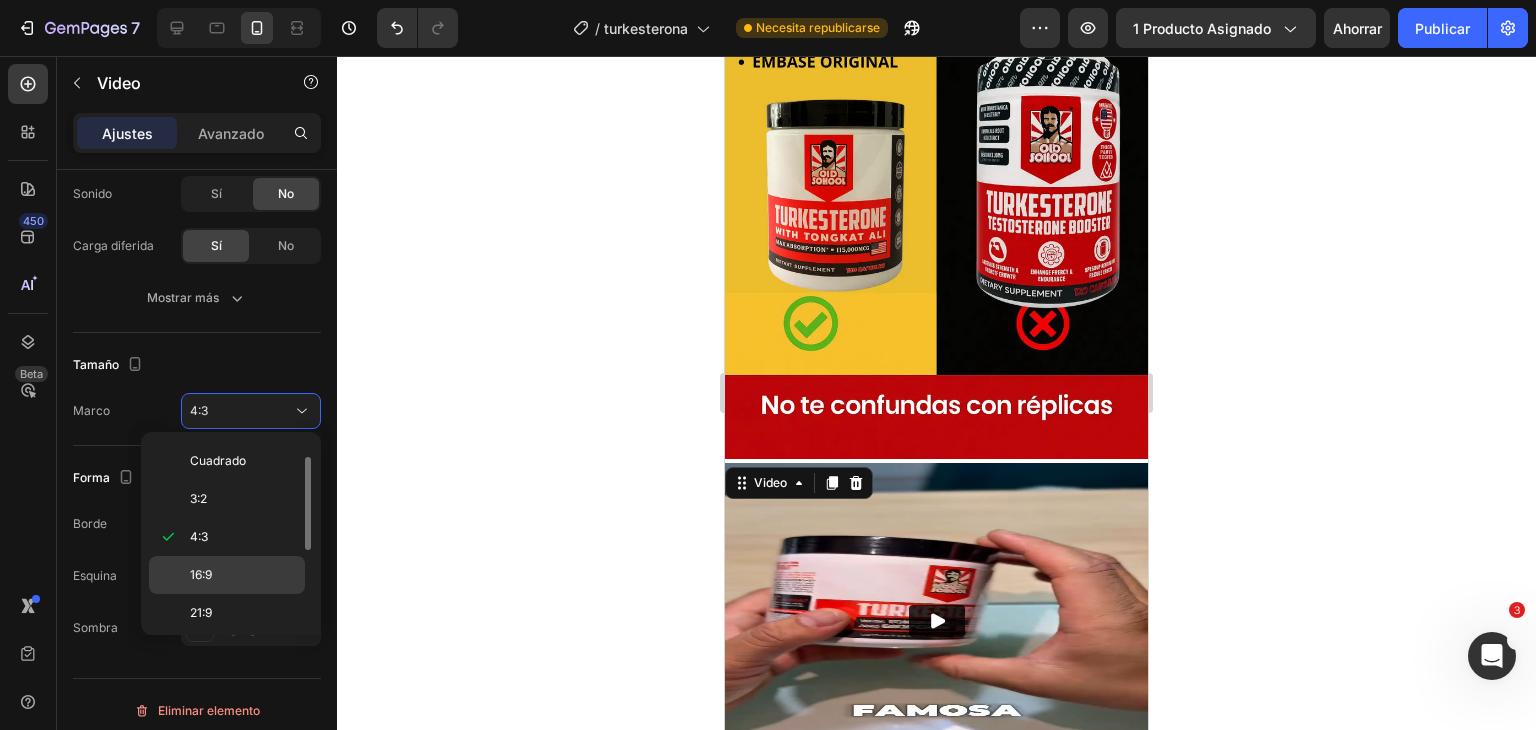 click on "16:9" at bounding box center (201, 574) 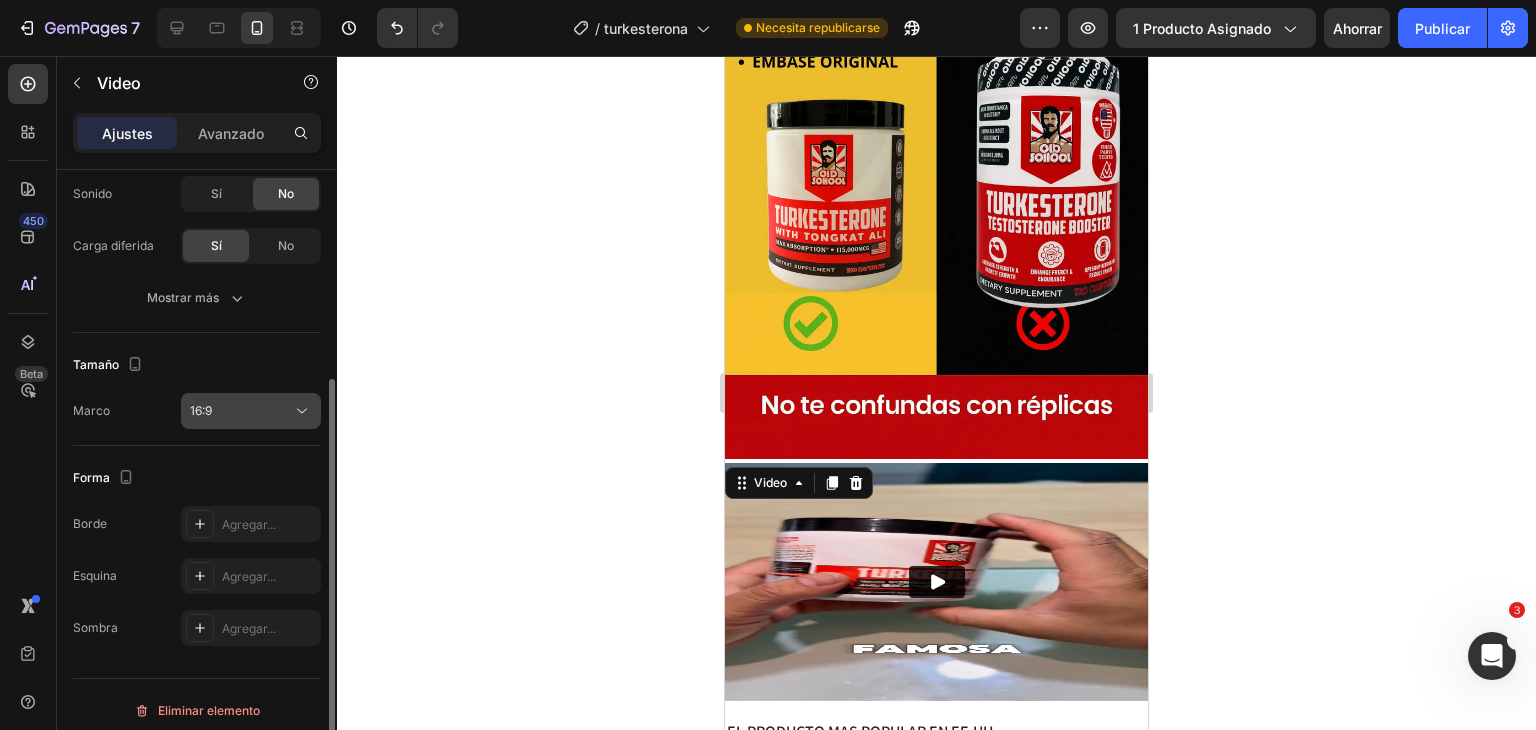 click on "16:9" at bounding box center [241, 411] 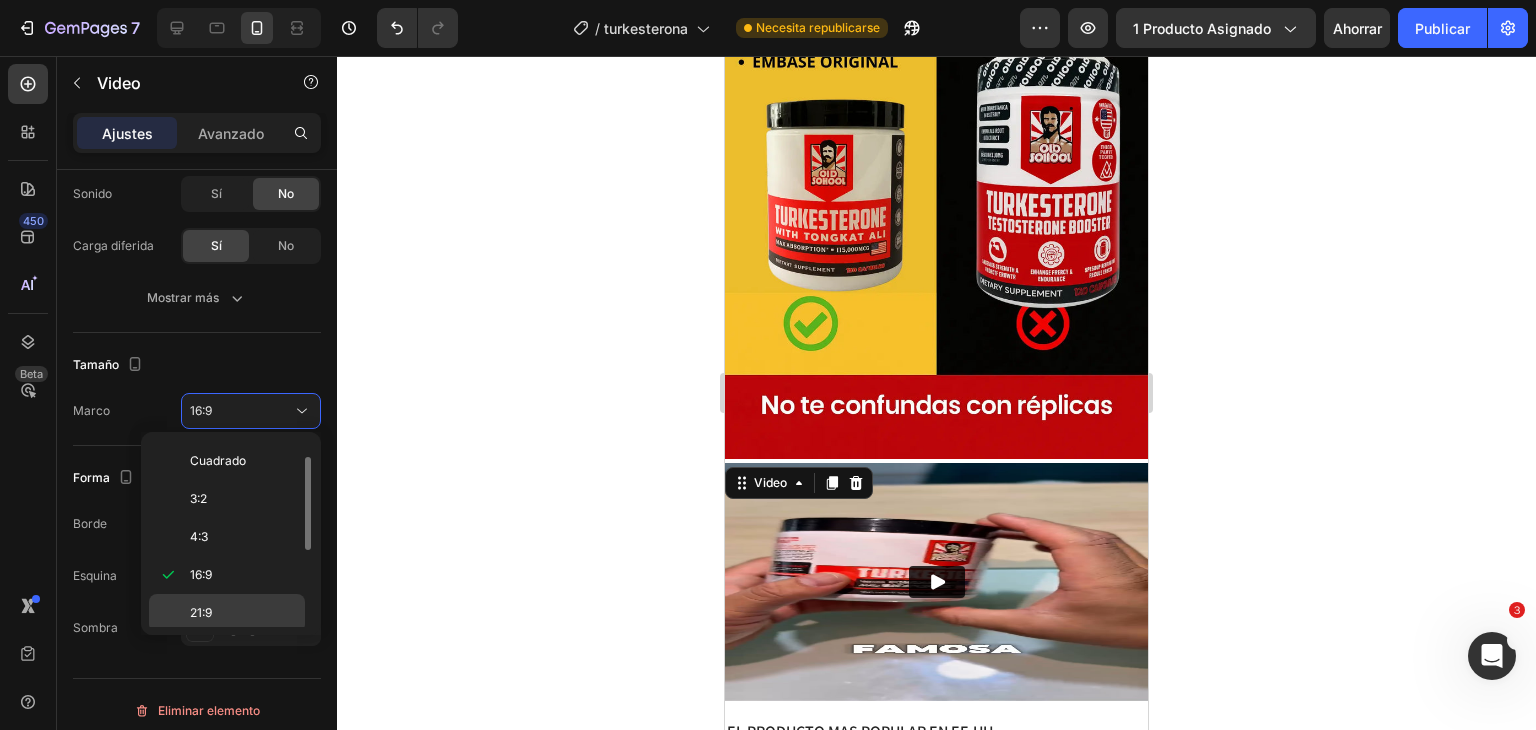 click on "21:9" at bounding box center (201, 612) 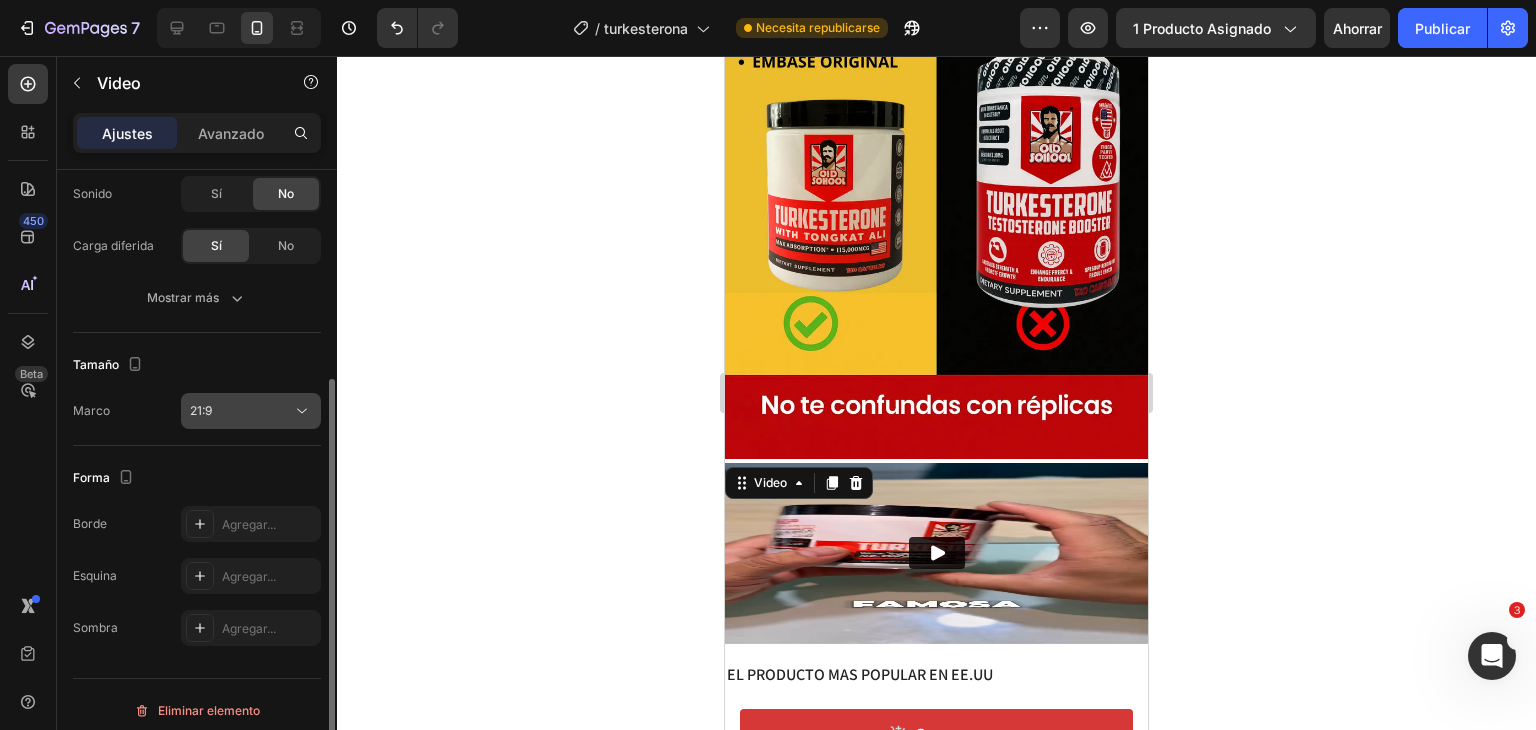 click on "21:9" at bounding box center (241, 411) 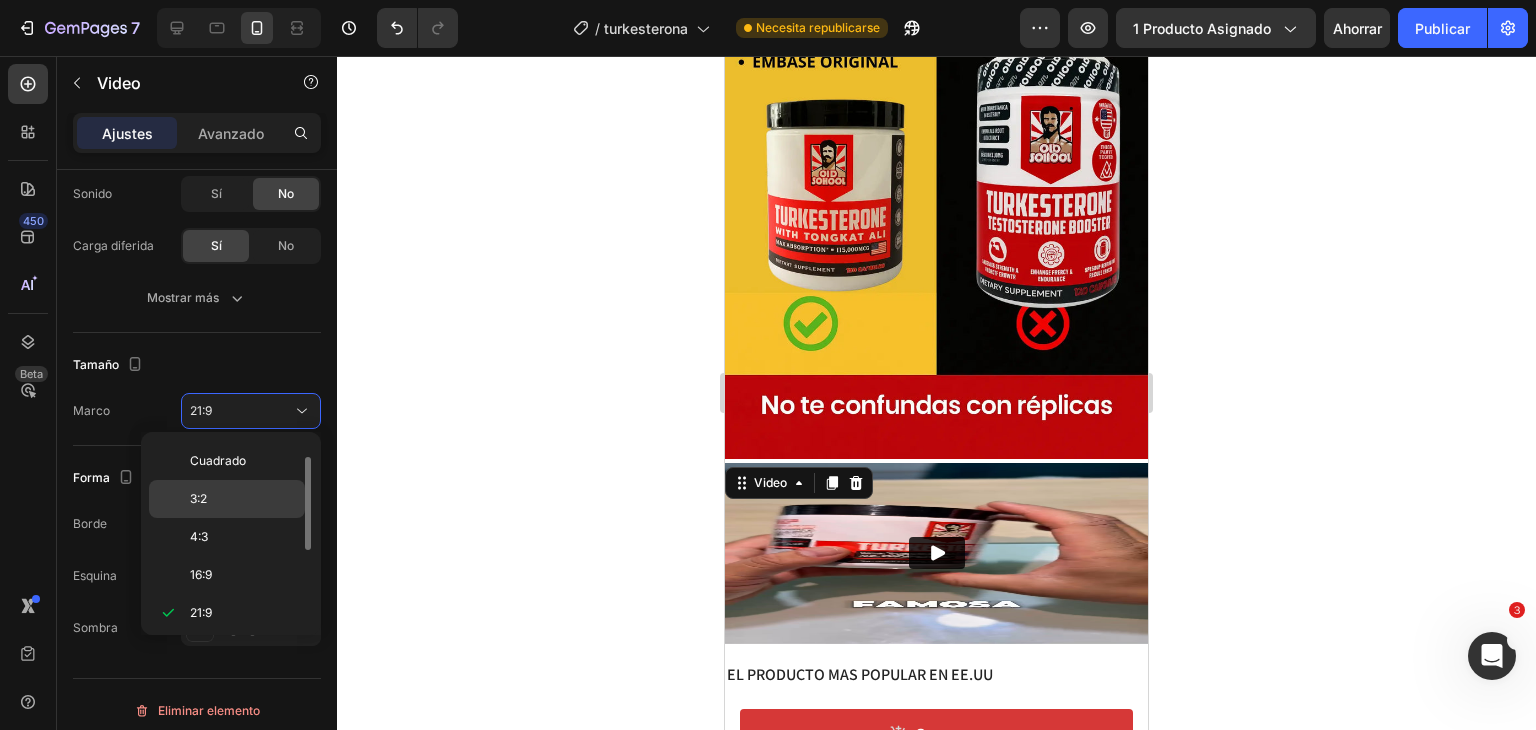 click on "3:2" 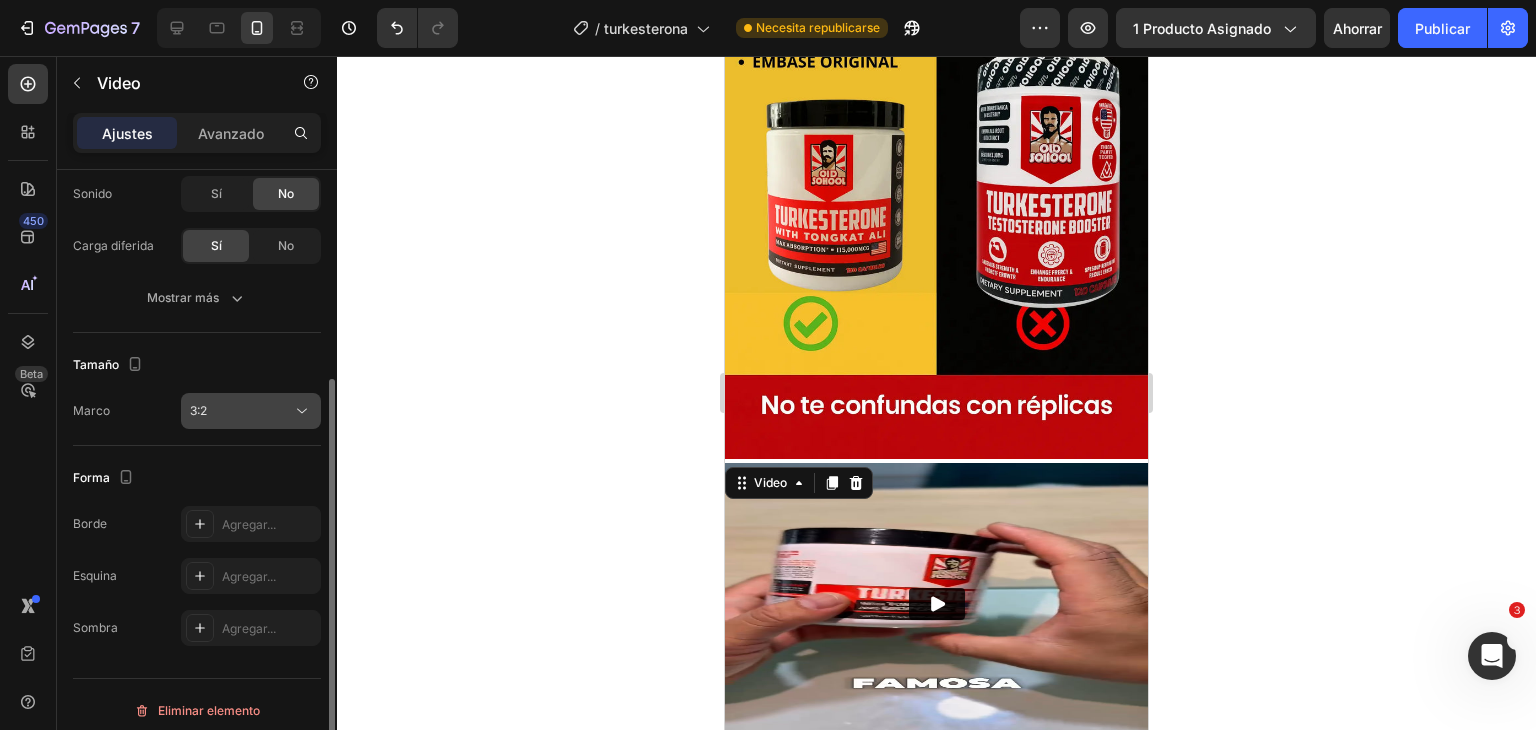 click on "3:2" at bounding box center (241, 411) 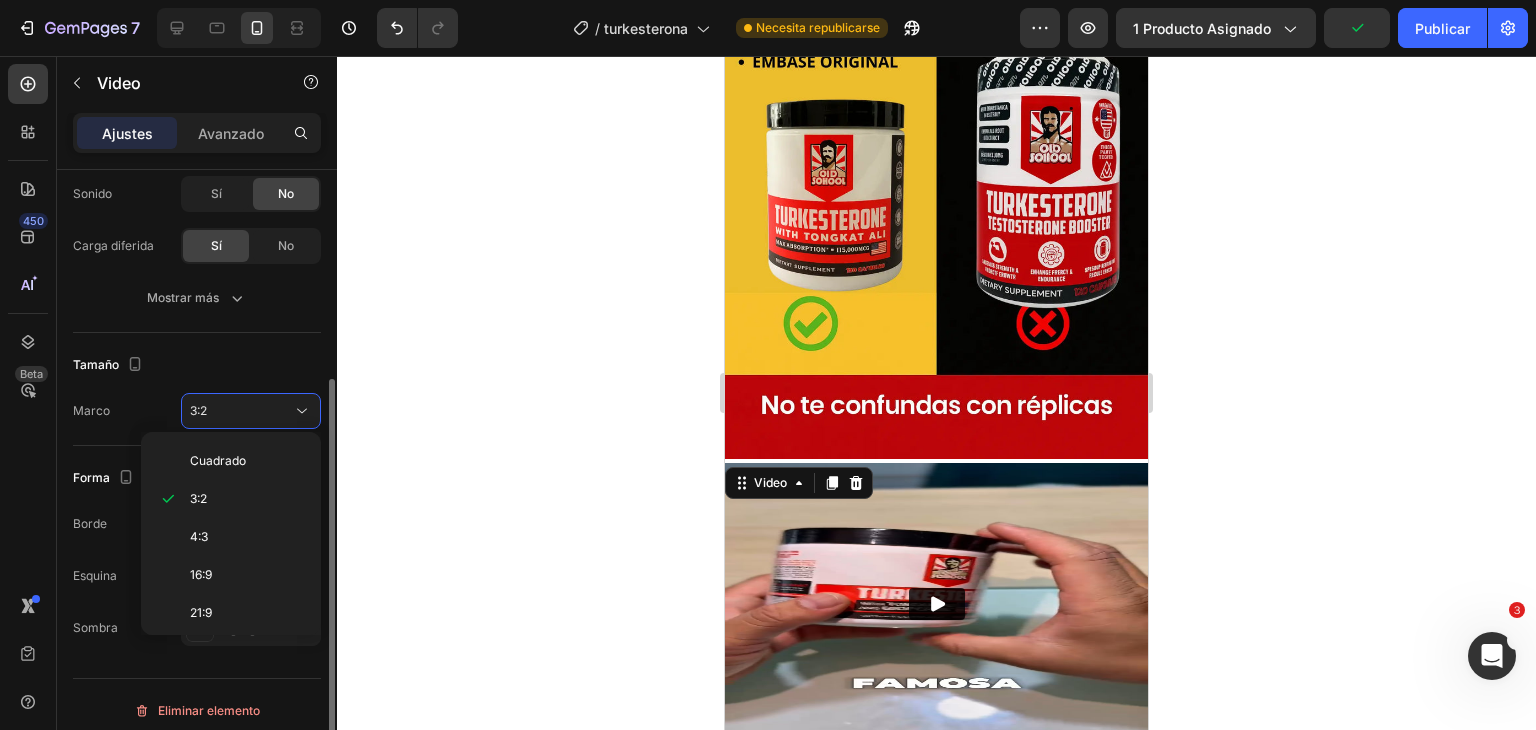 click on "Tamaño Marco 3:2" 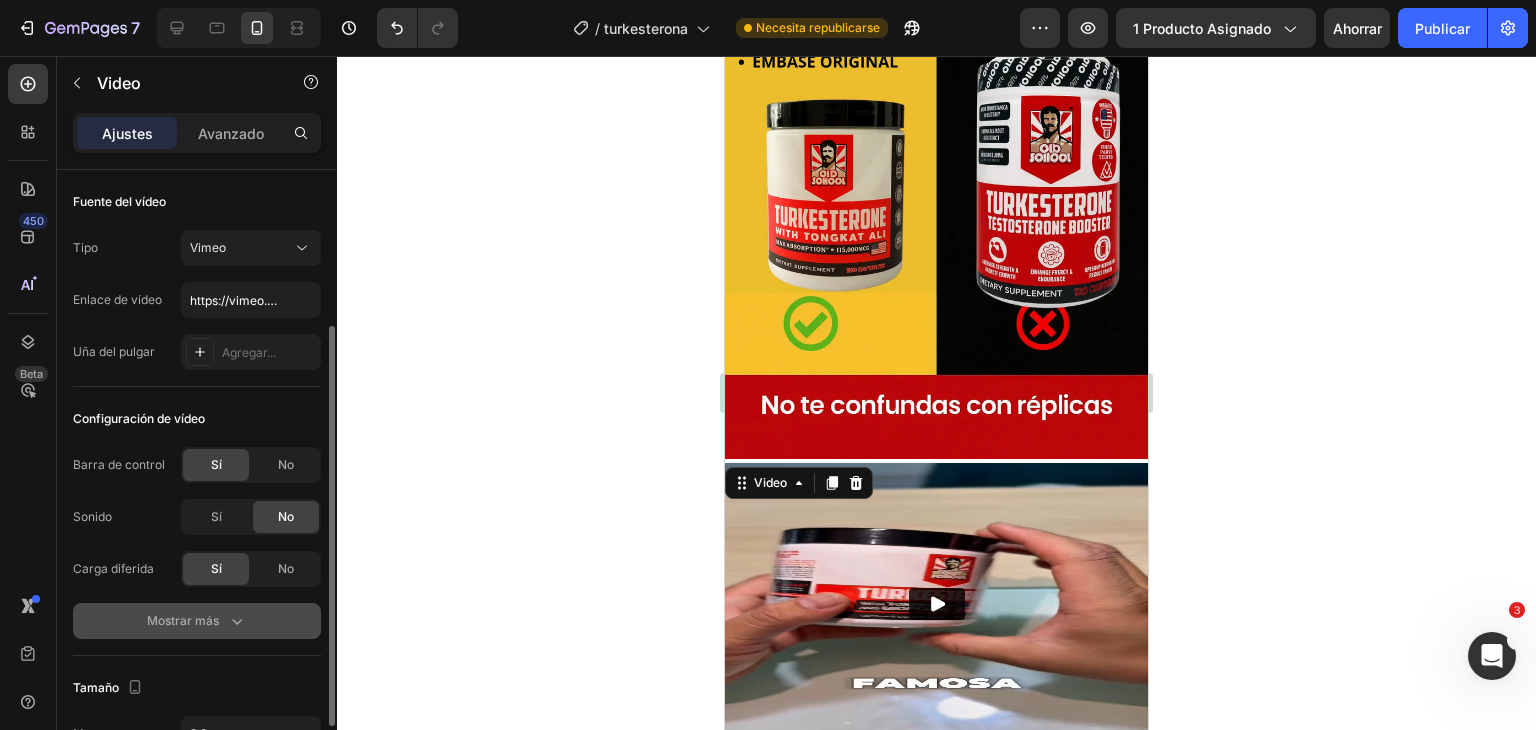 scroll, scrollTop: 248, scrollLeft: 0, axis: vertical 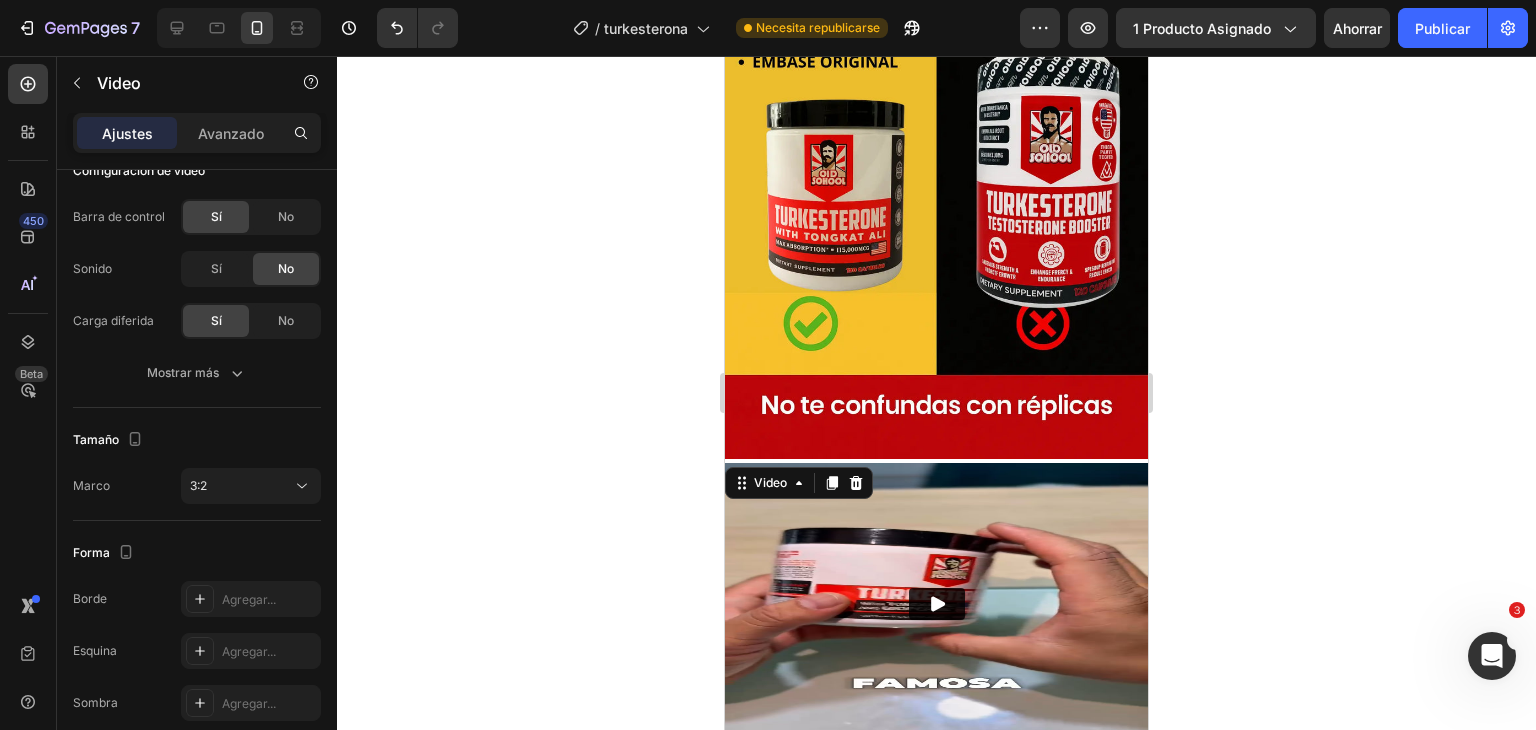 click at bounding box center [937, 604] 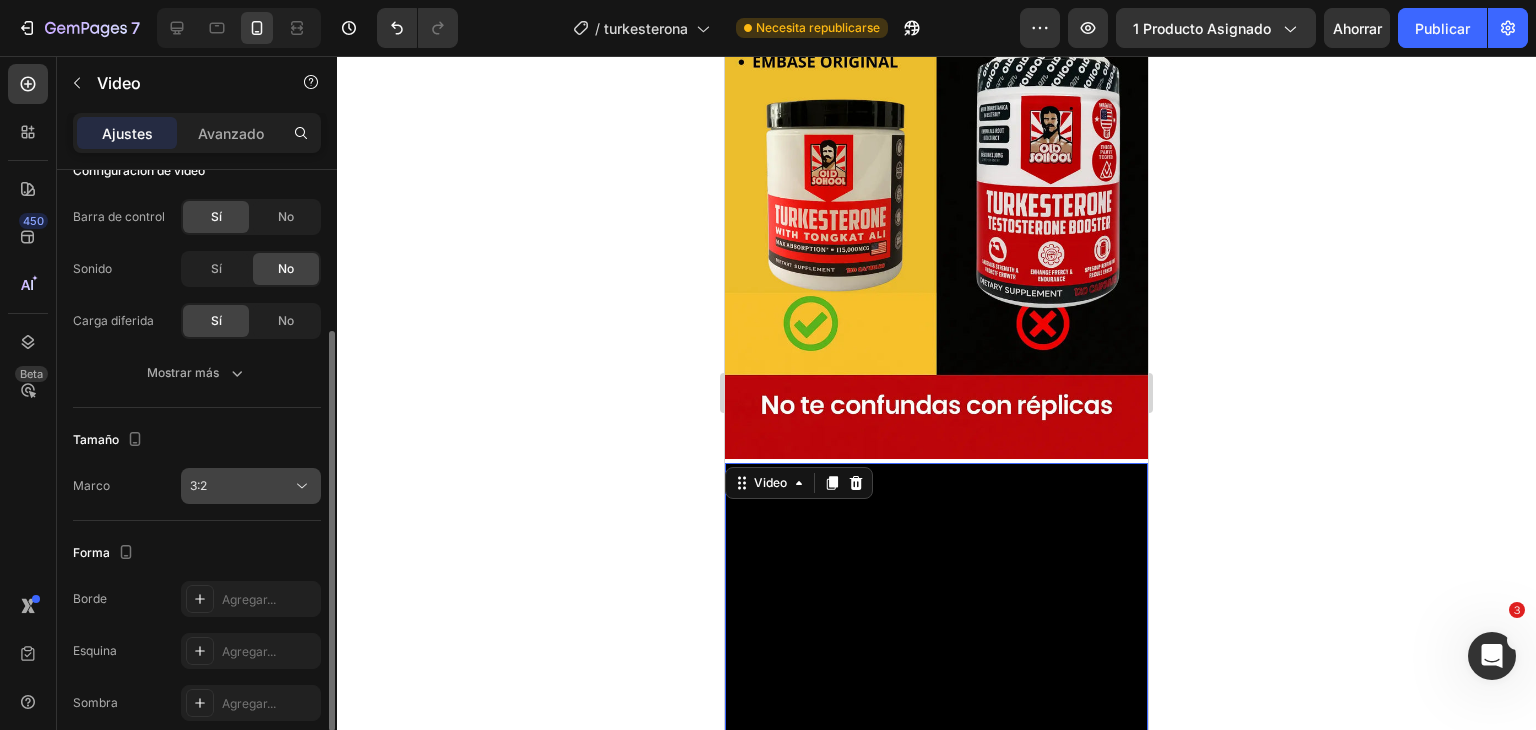 click on "3:2" at bounding box center [241, 486] 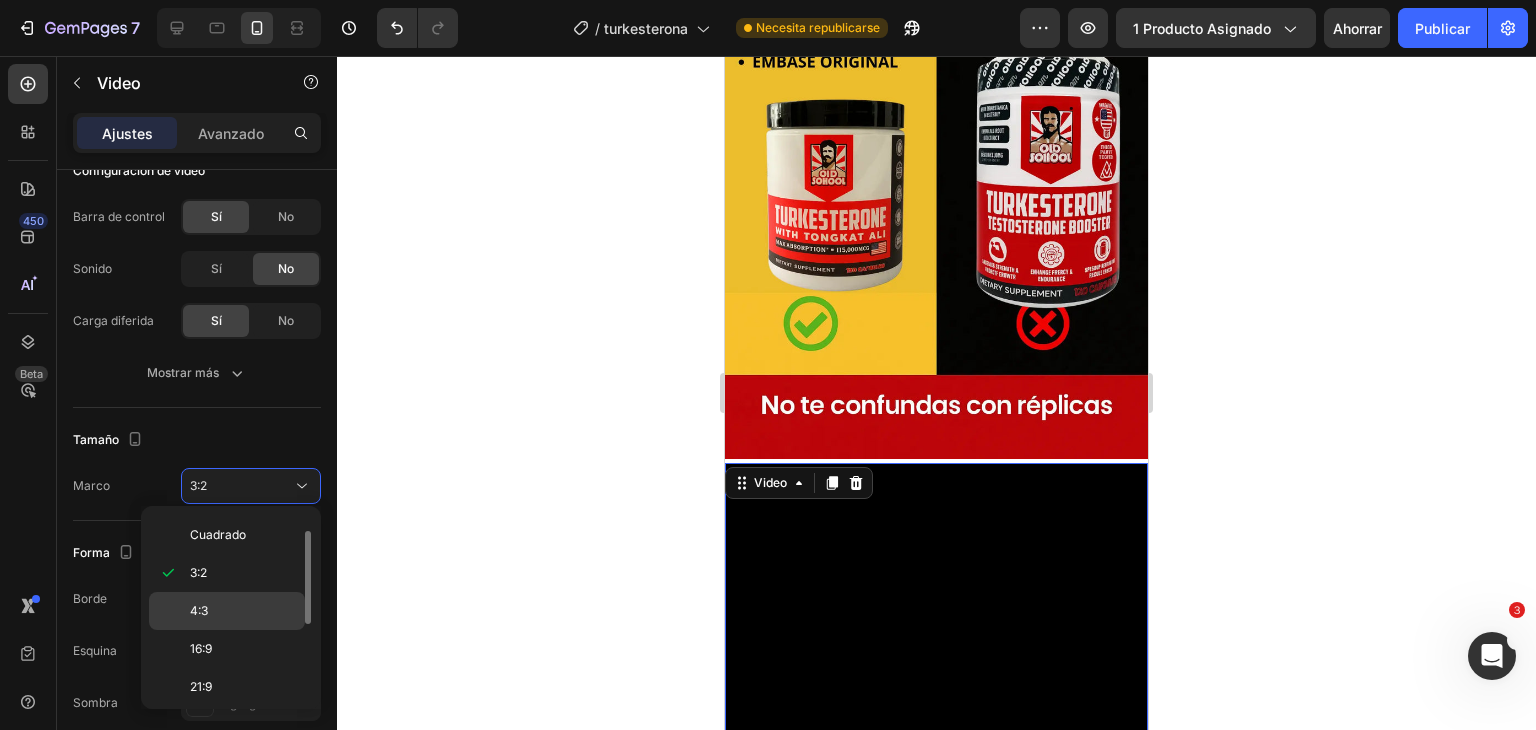click on "4:3" at bounding box center (243, 611) 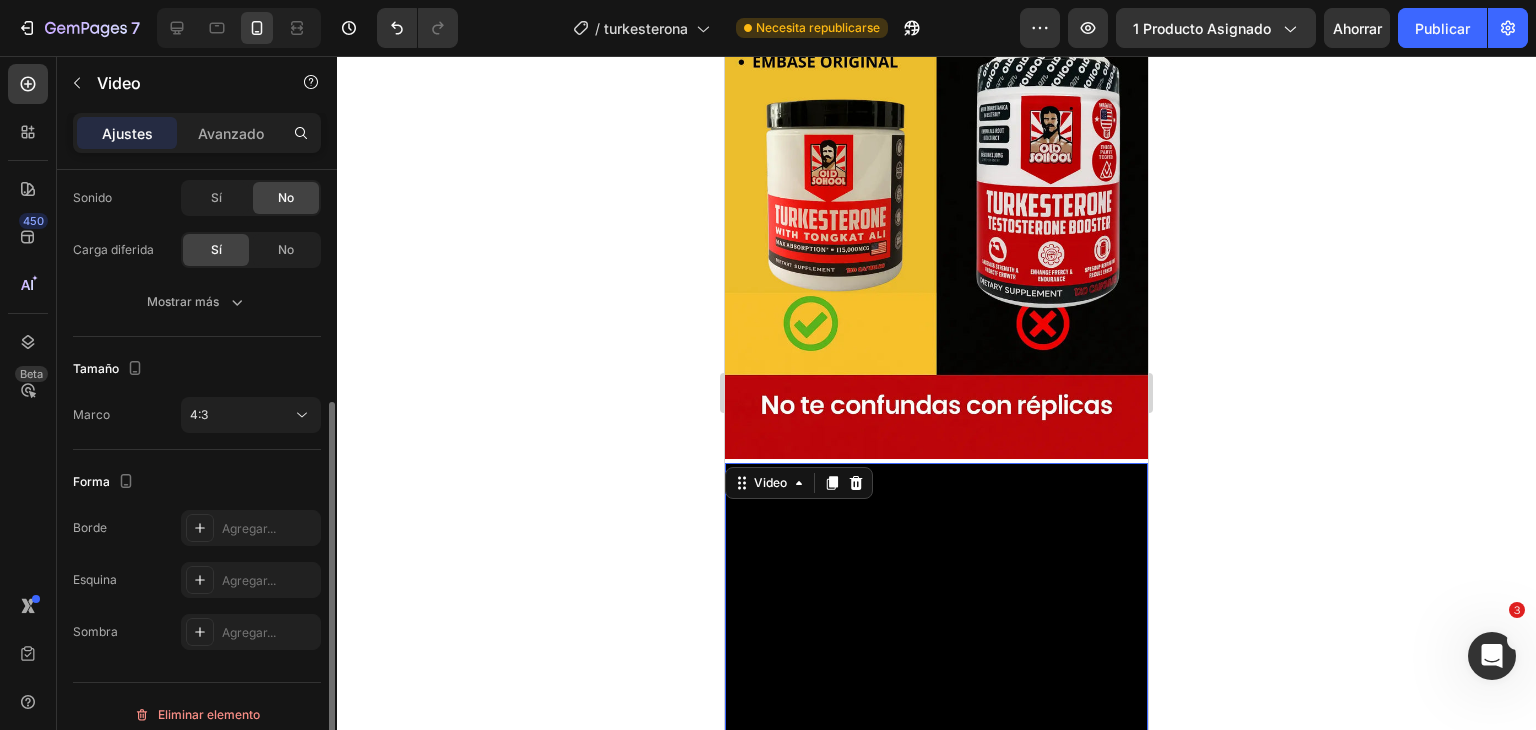 scroll, scrollTop: 334, scrollLeft: 0, axis: vertical 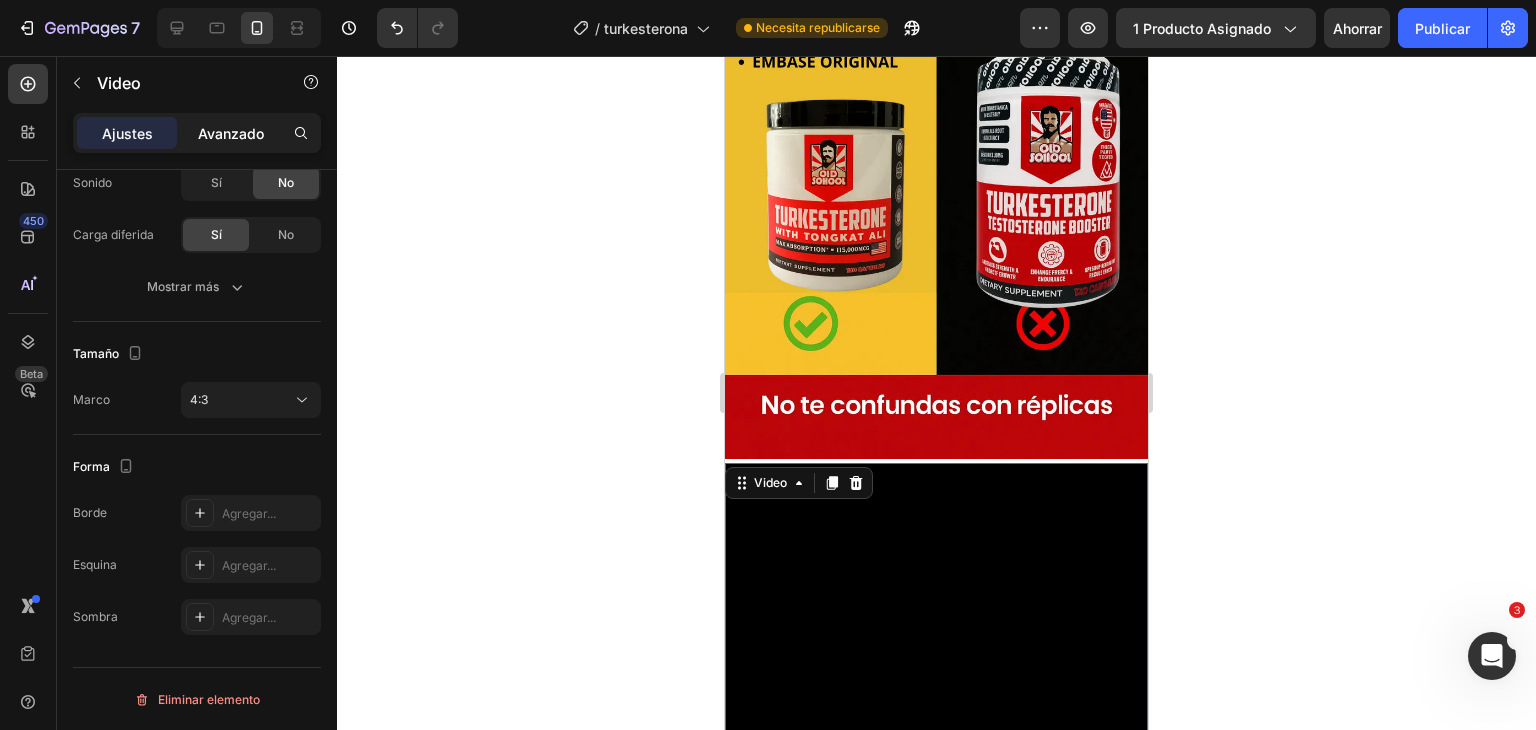 click on "Avanzado" 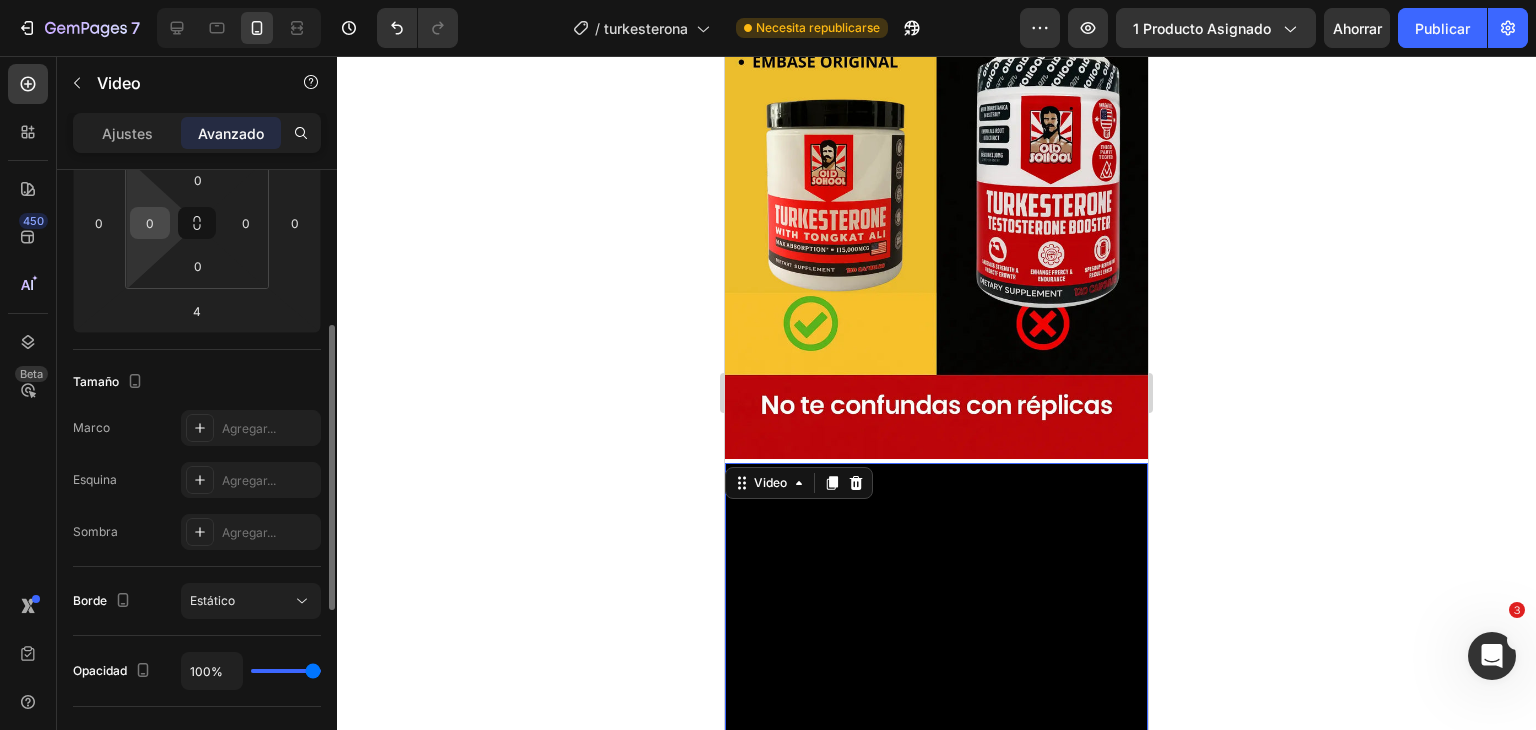 click on "0" at bounding box center (150, 223) 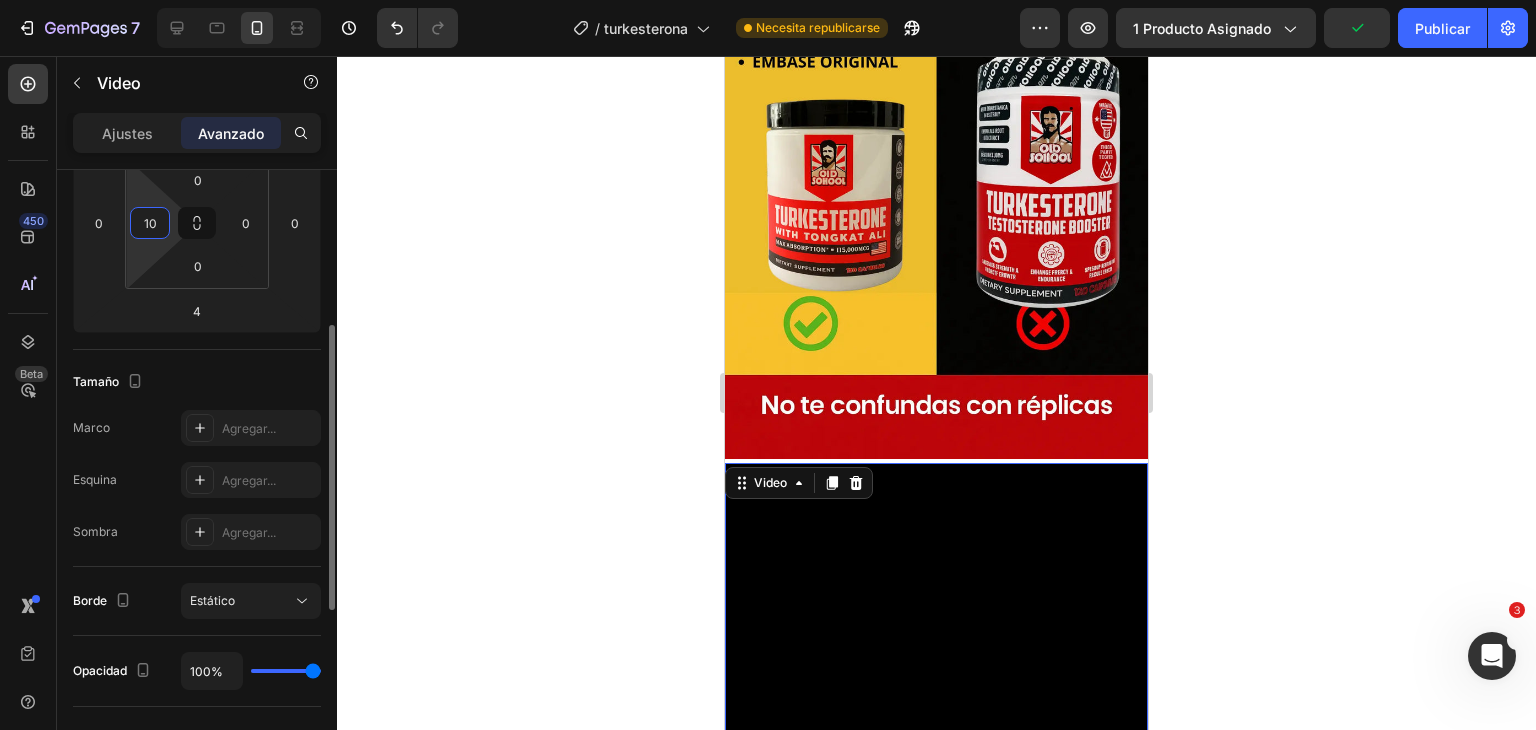 type on "1" 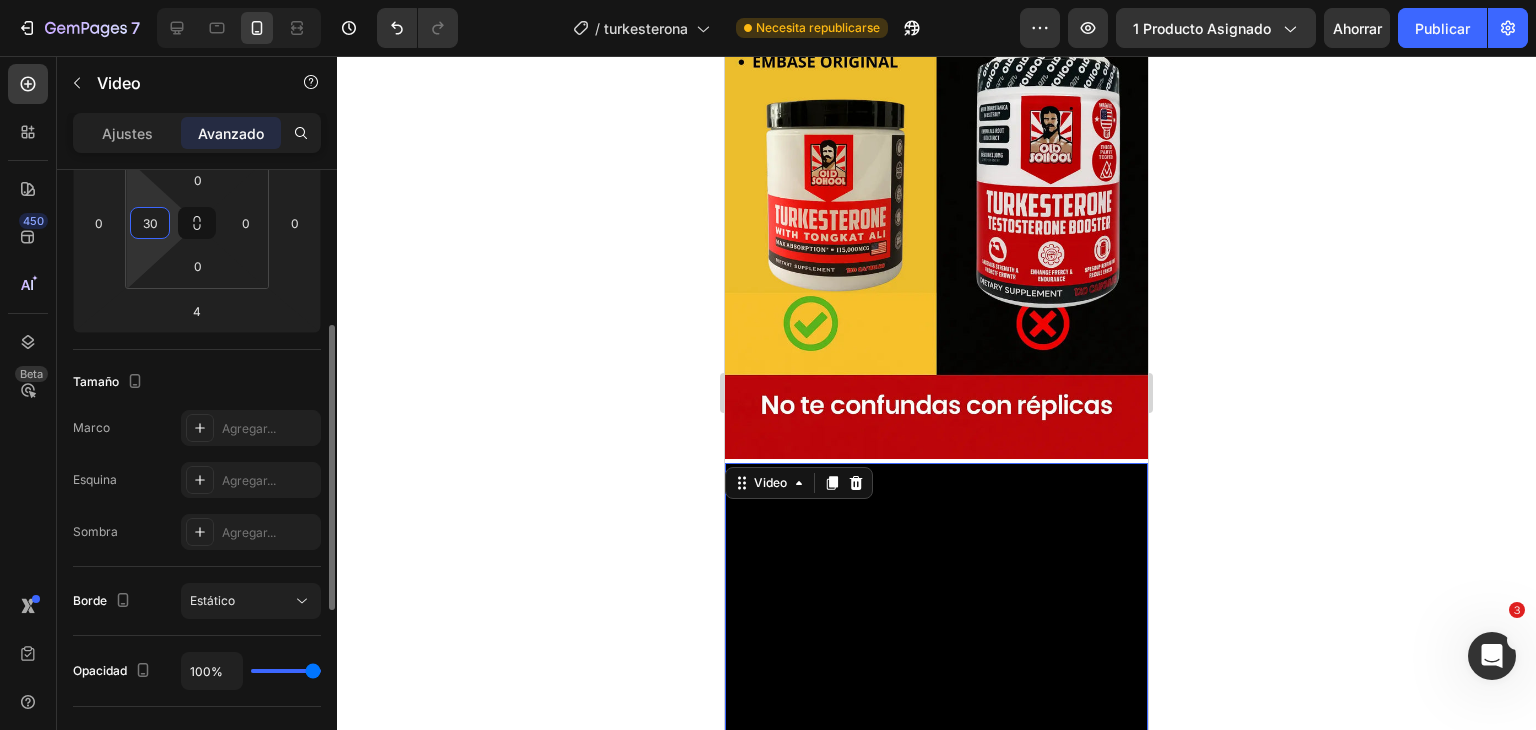type on "3" 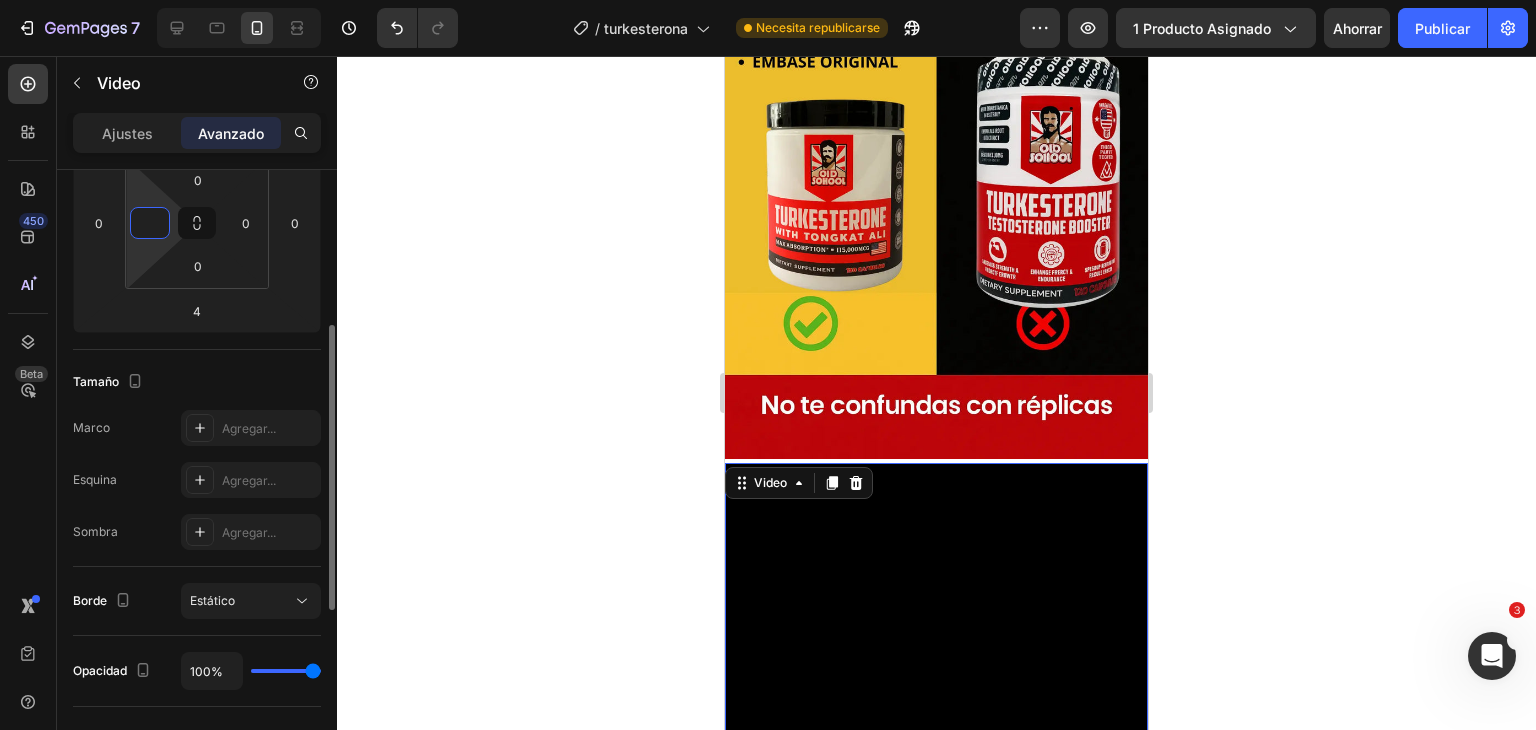 type on "0" 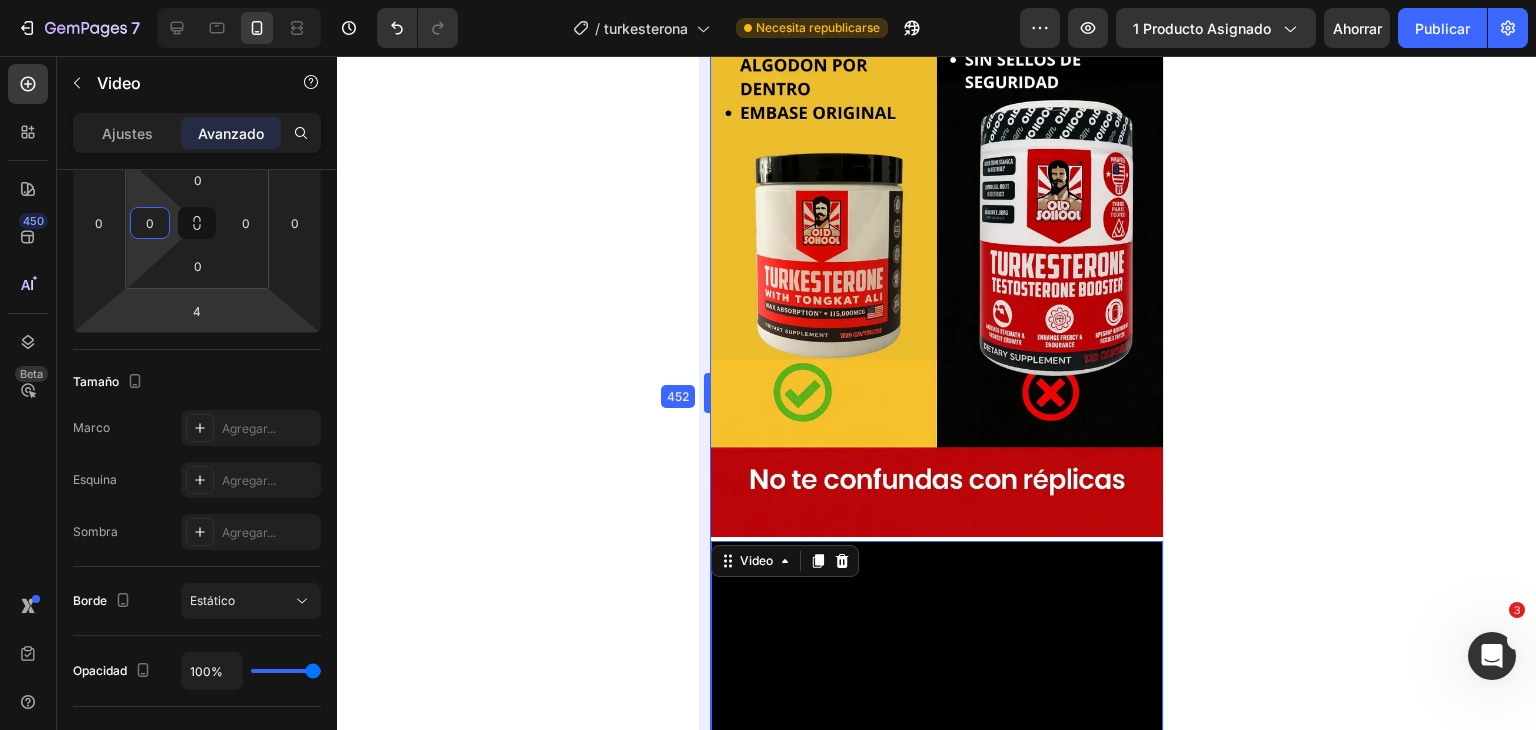 drag, startPoint x: 720, startPoint y: 510, endPoint x: 691, endPoint y: 506, distance: 29.274563 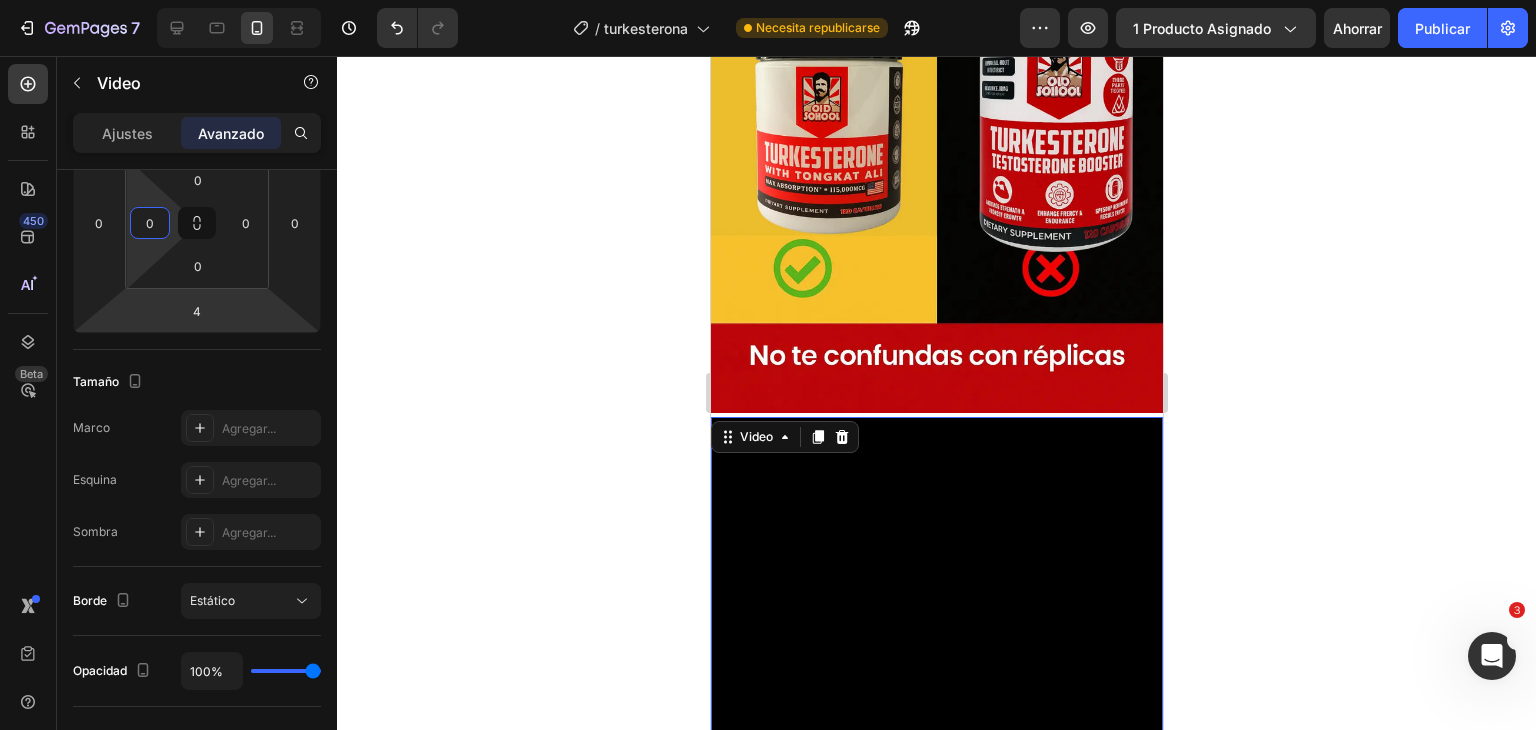 scroll, scrollTop: 3561, scrollLeft: 0, axis: vertical 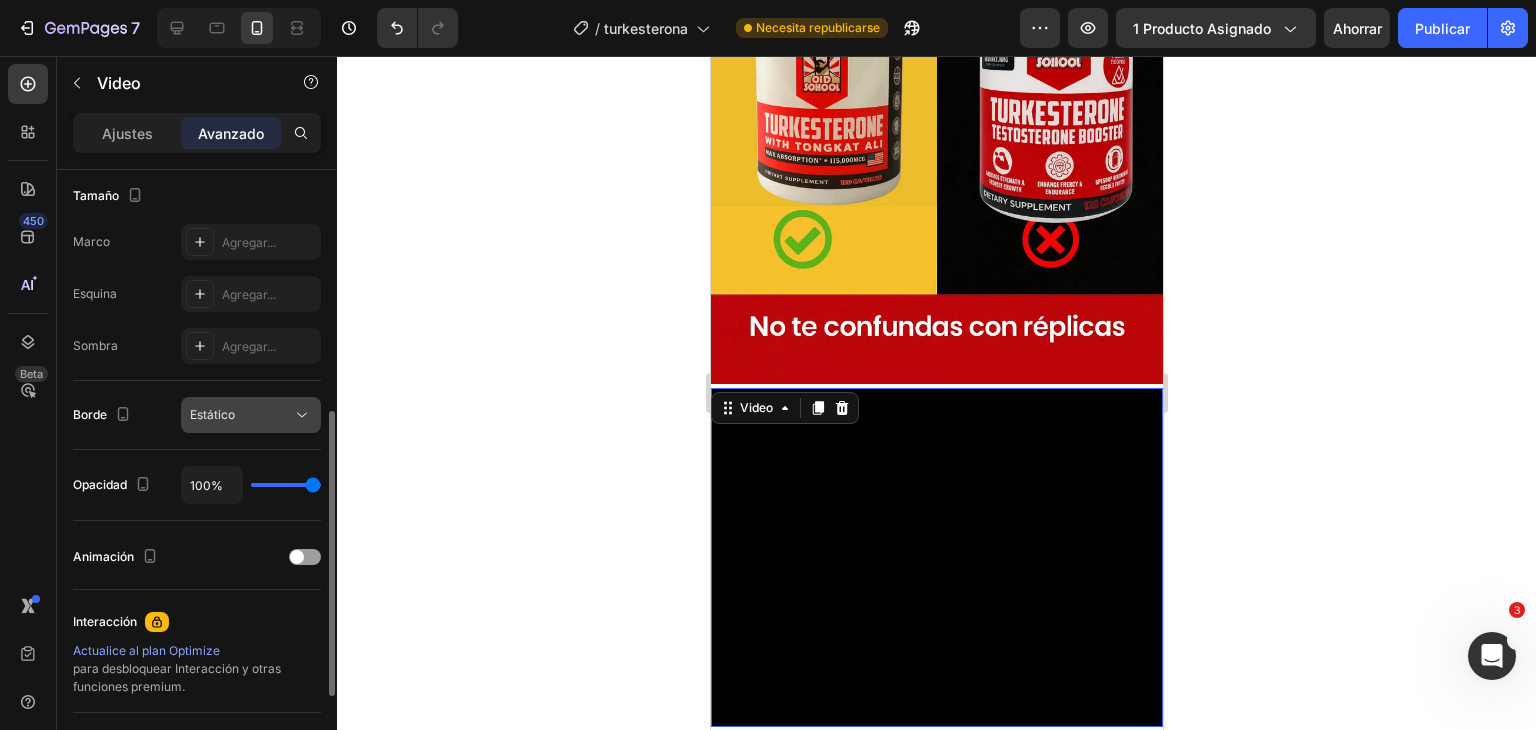 click on "Estático" at bounding box center [212, 414] 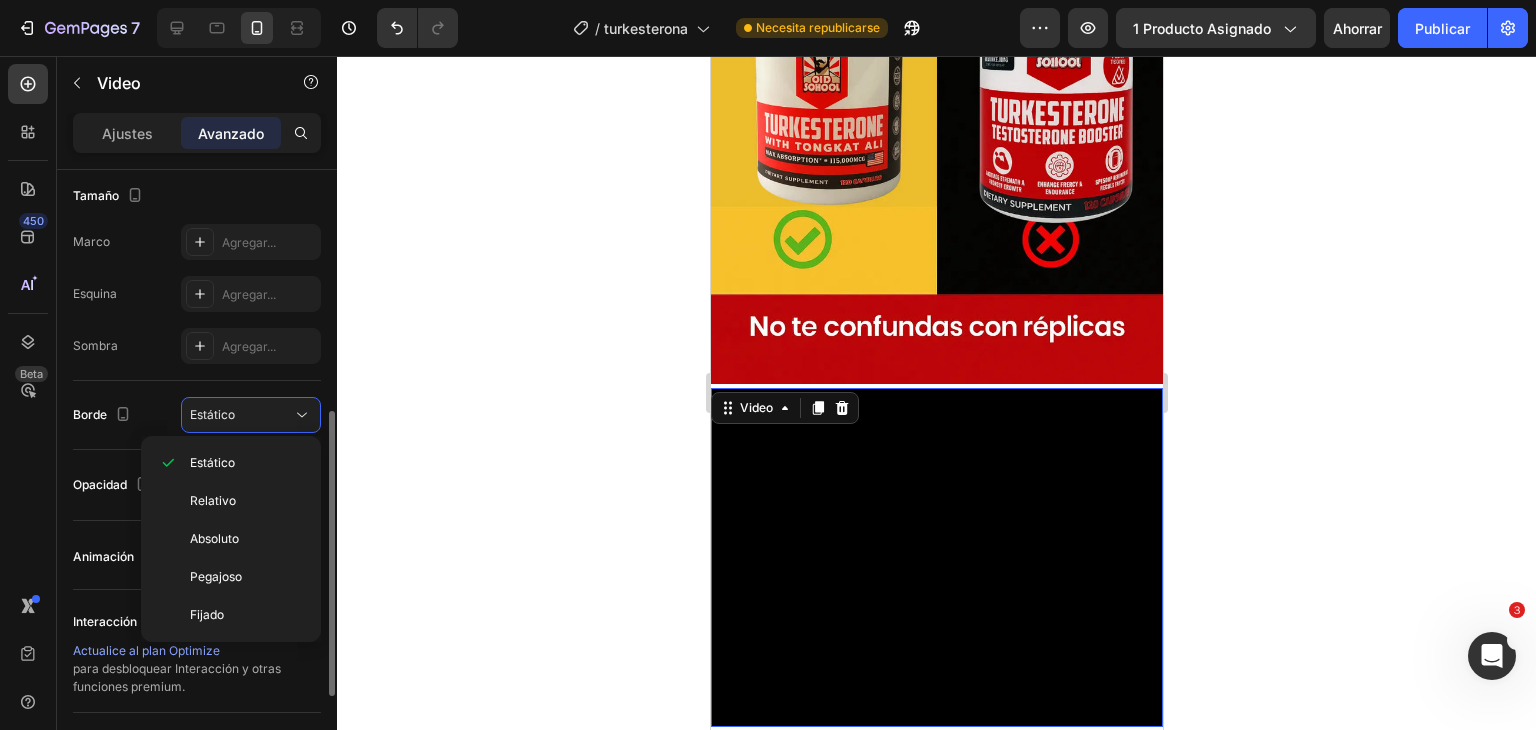 click on "Sombra" at bounding box center [95, 346] 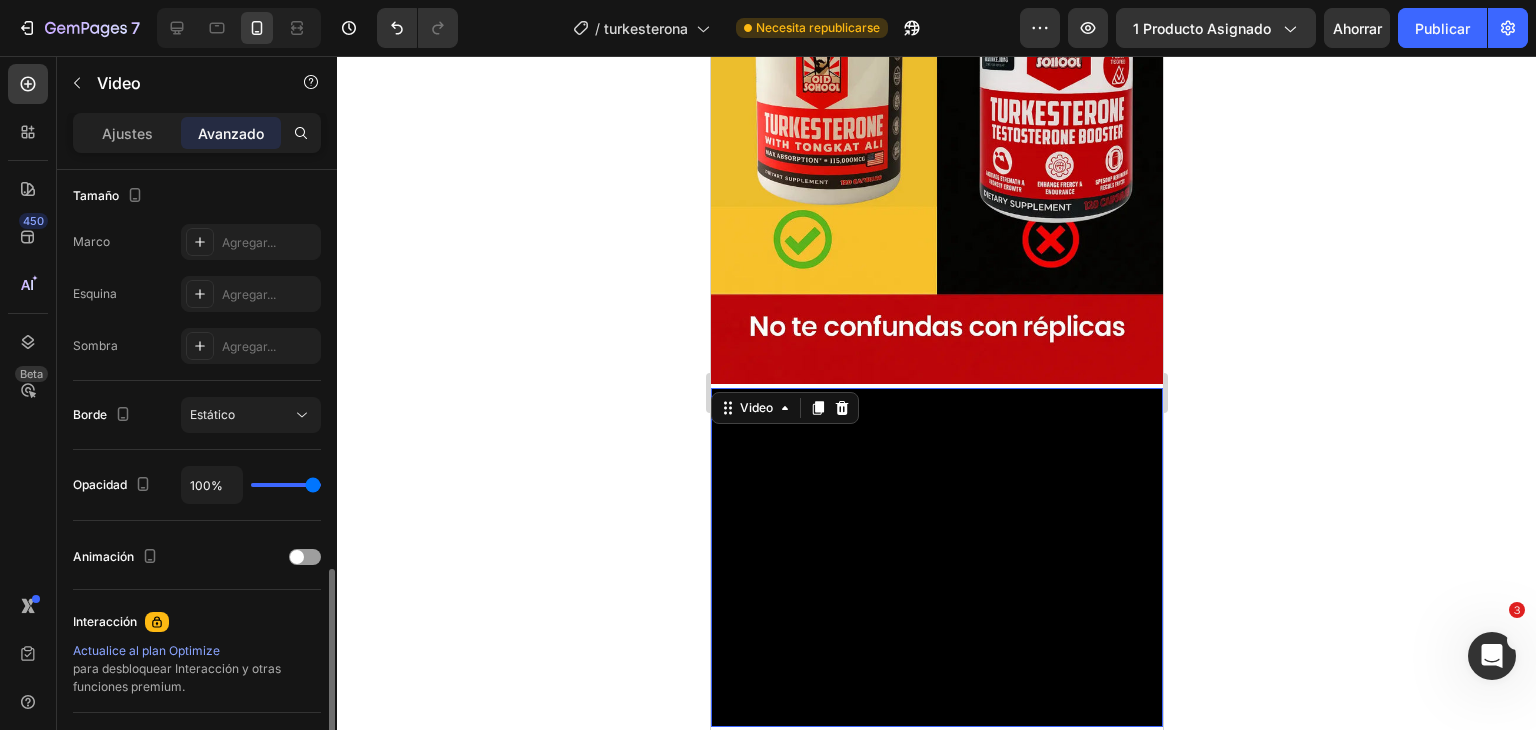 scroll, scrollTop: 628, scrollLeft: 0, axis: vertical 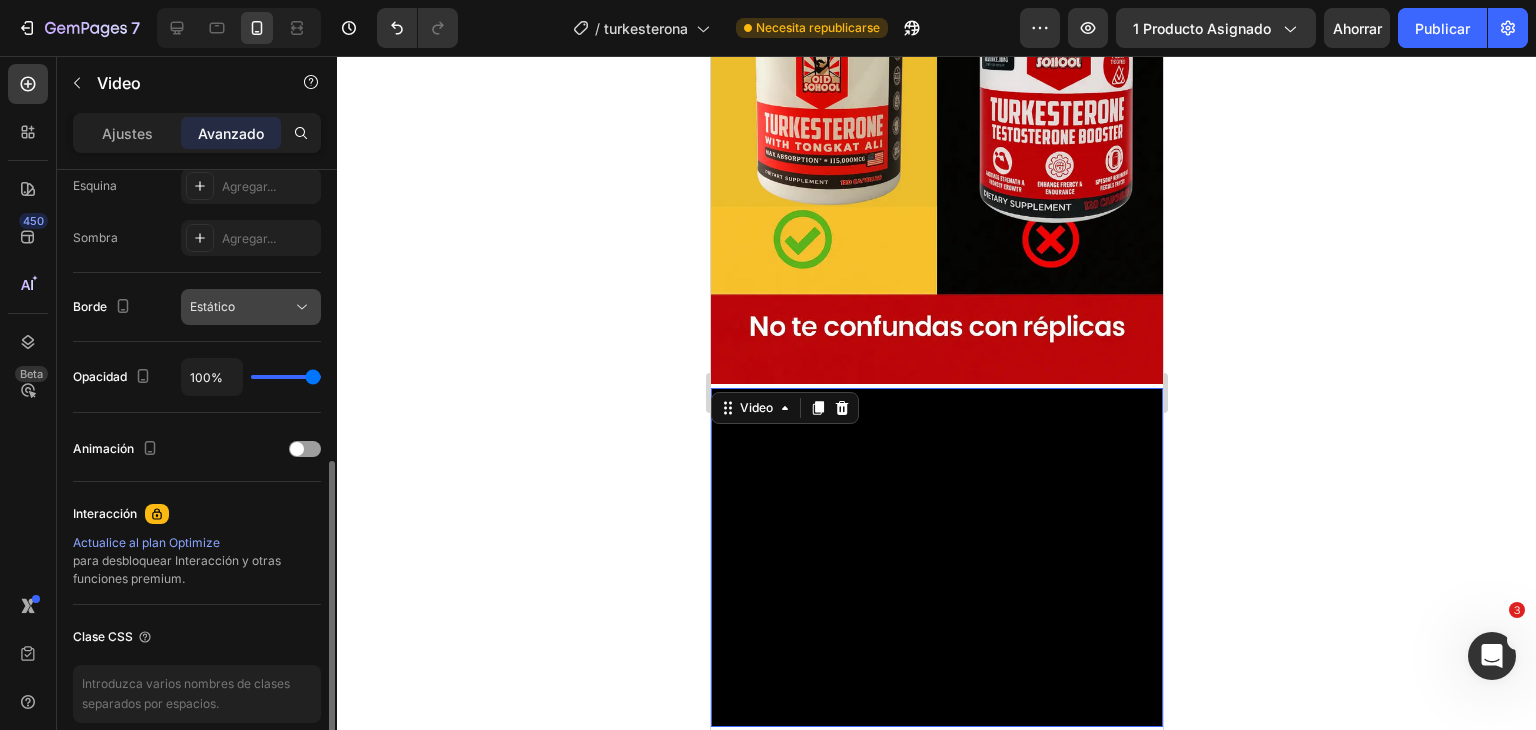 click on "Estático" at bounding box center [241, 307] 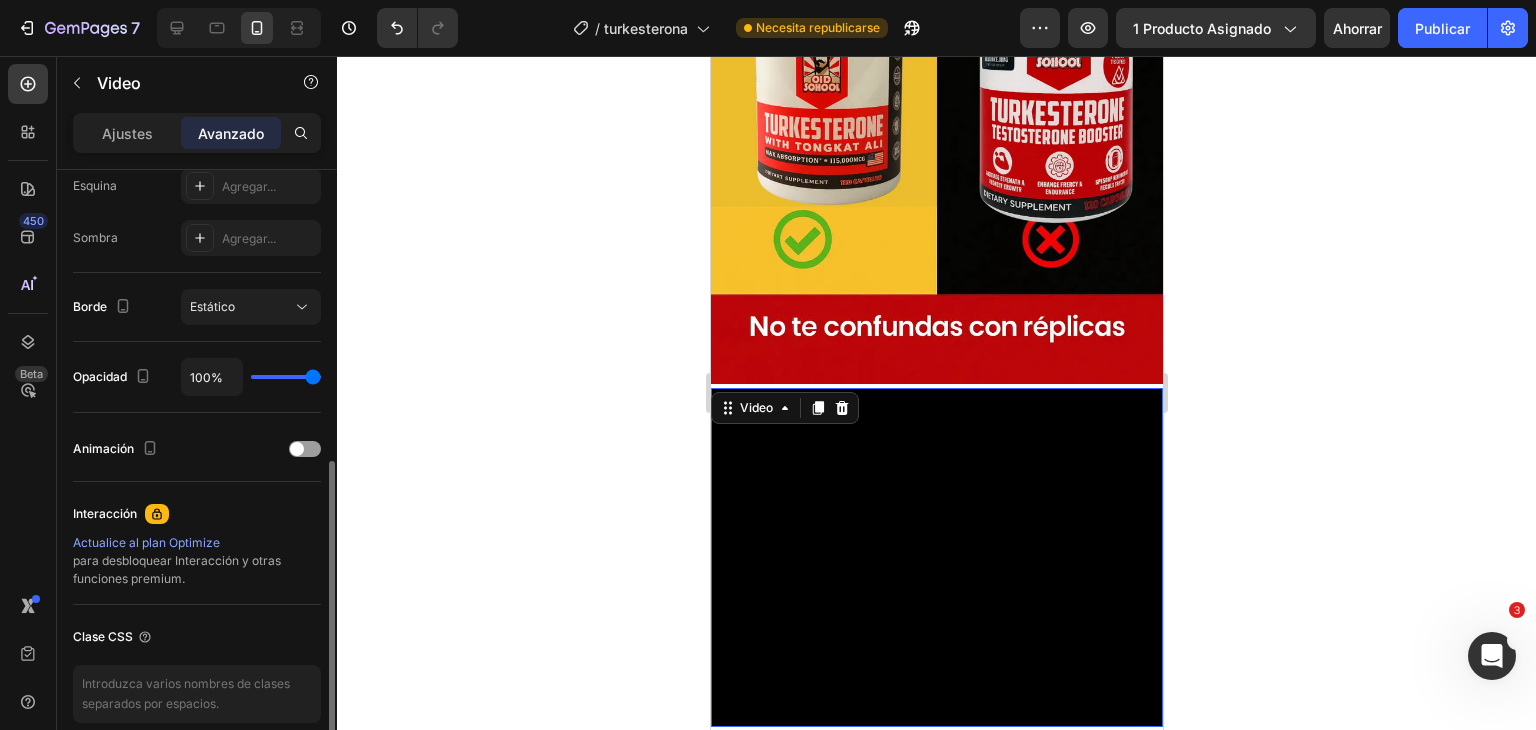 click on "Fuente del vídeo De oficina Sí No Tableta Sí No Móvil Sí No Configuración de vídeo 0 0 4 0 0 0 0 0 Tamaño Marco Agregar... Esquina Agregar... Sombra Agregar... Borde Estático Opacidad 100% Animación Interacción Actualice al plan Optimize para desbloquear Interacción y otras funciones premium. Clase CSS Eliminar elemento" at bounding box center [197, 209] 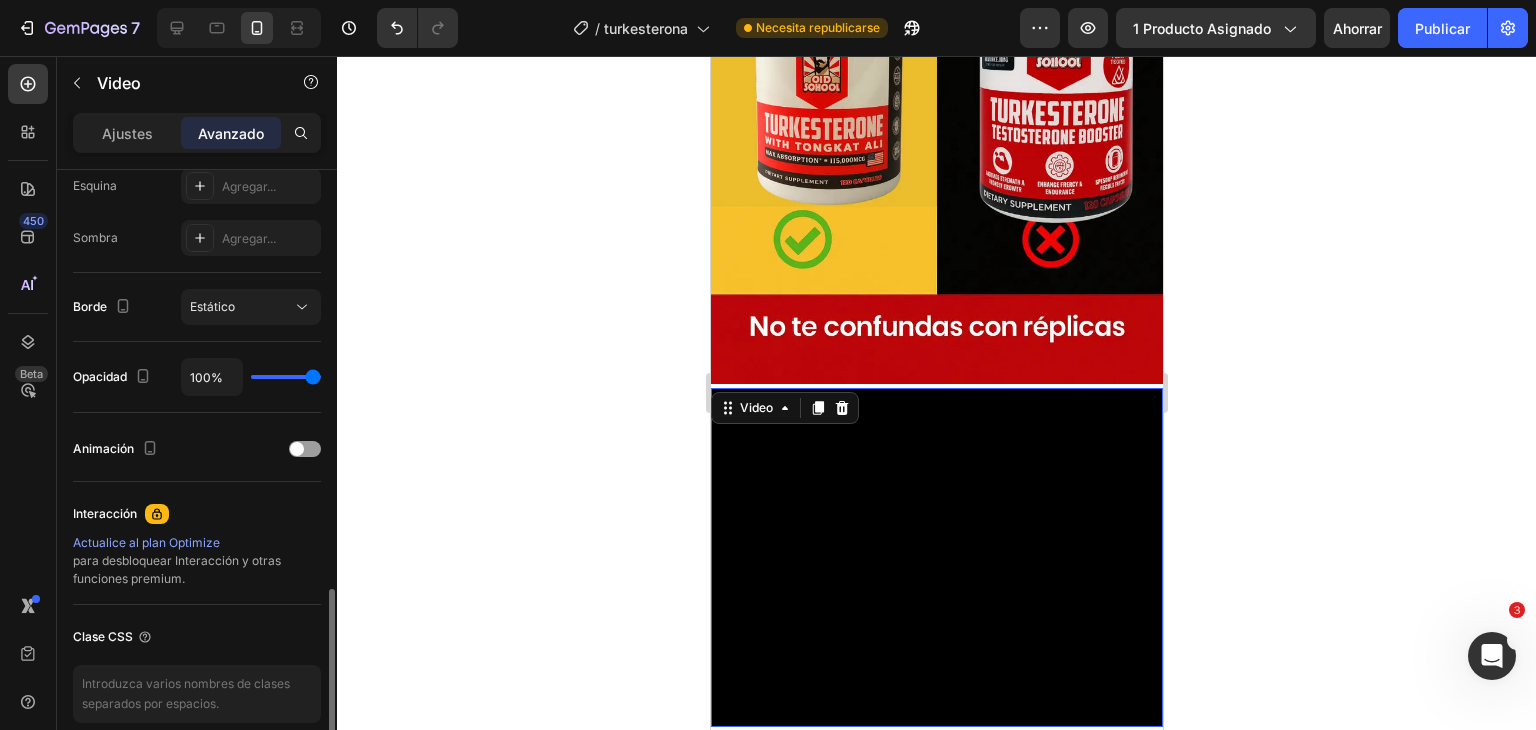 scroll, scrollTop: 715, scrollLeft: 0, axis: vertical 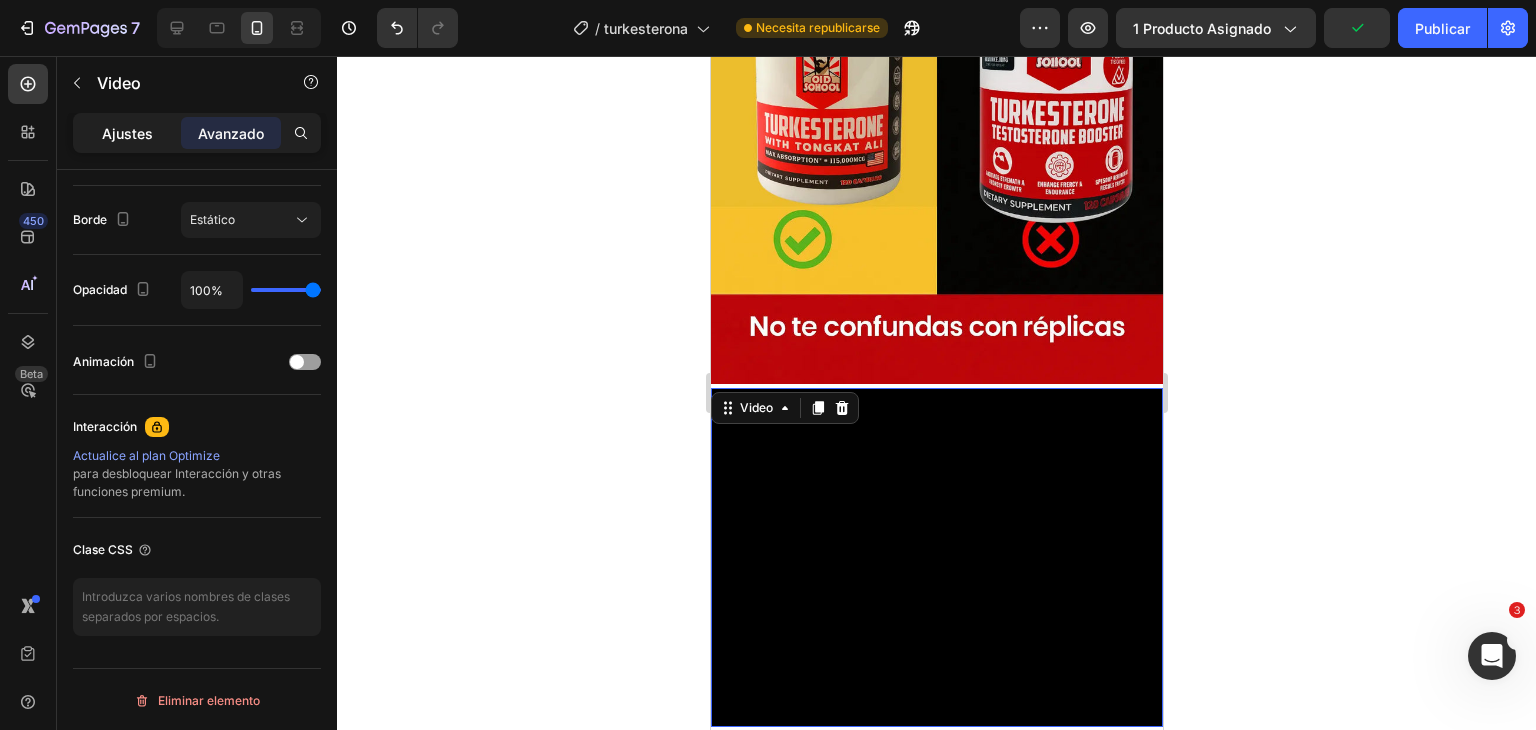 click on "Ajustes" 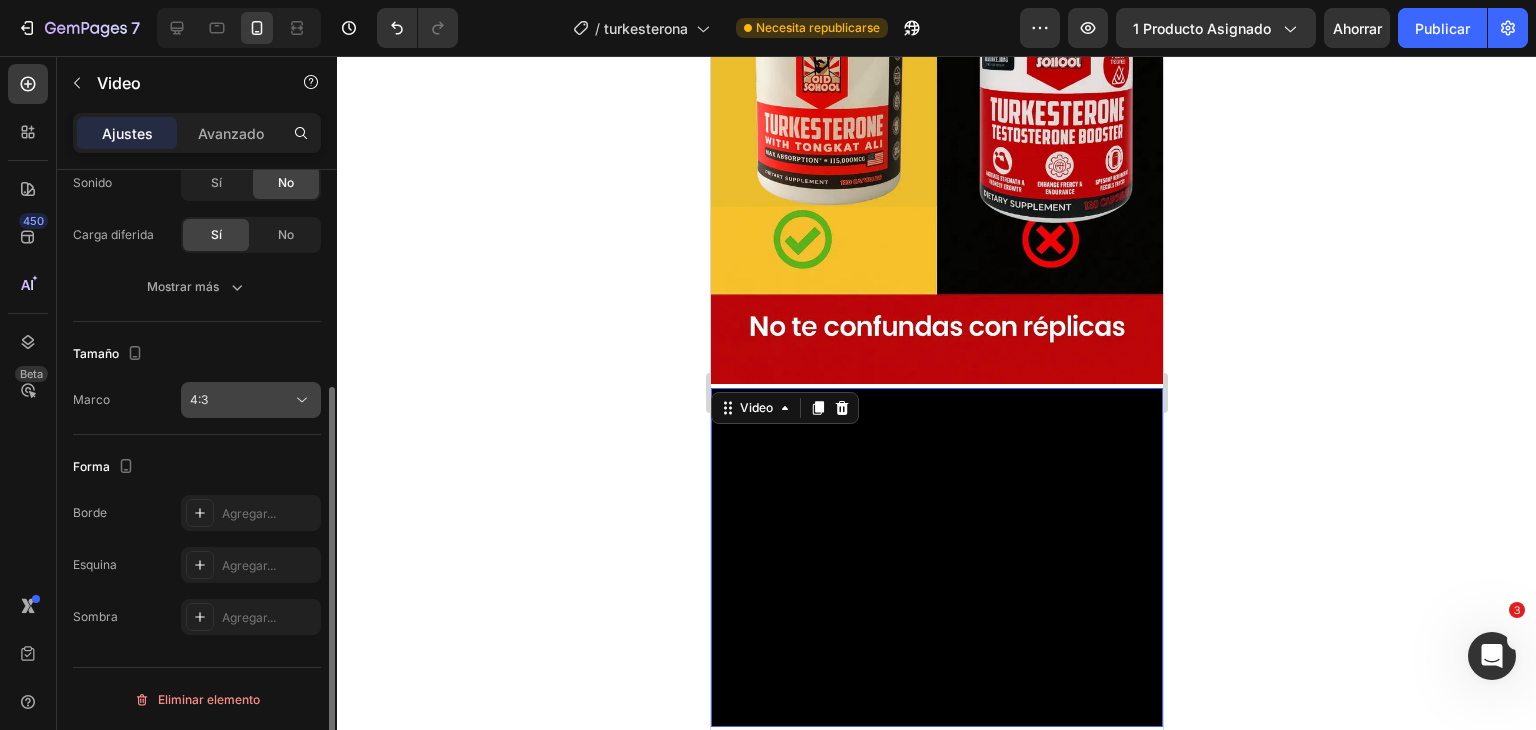 click on "4:3" at bounding box center [241, 400] 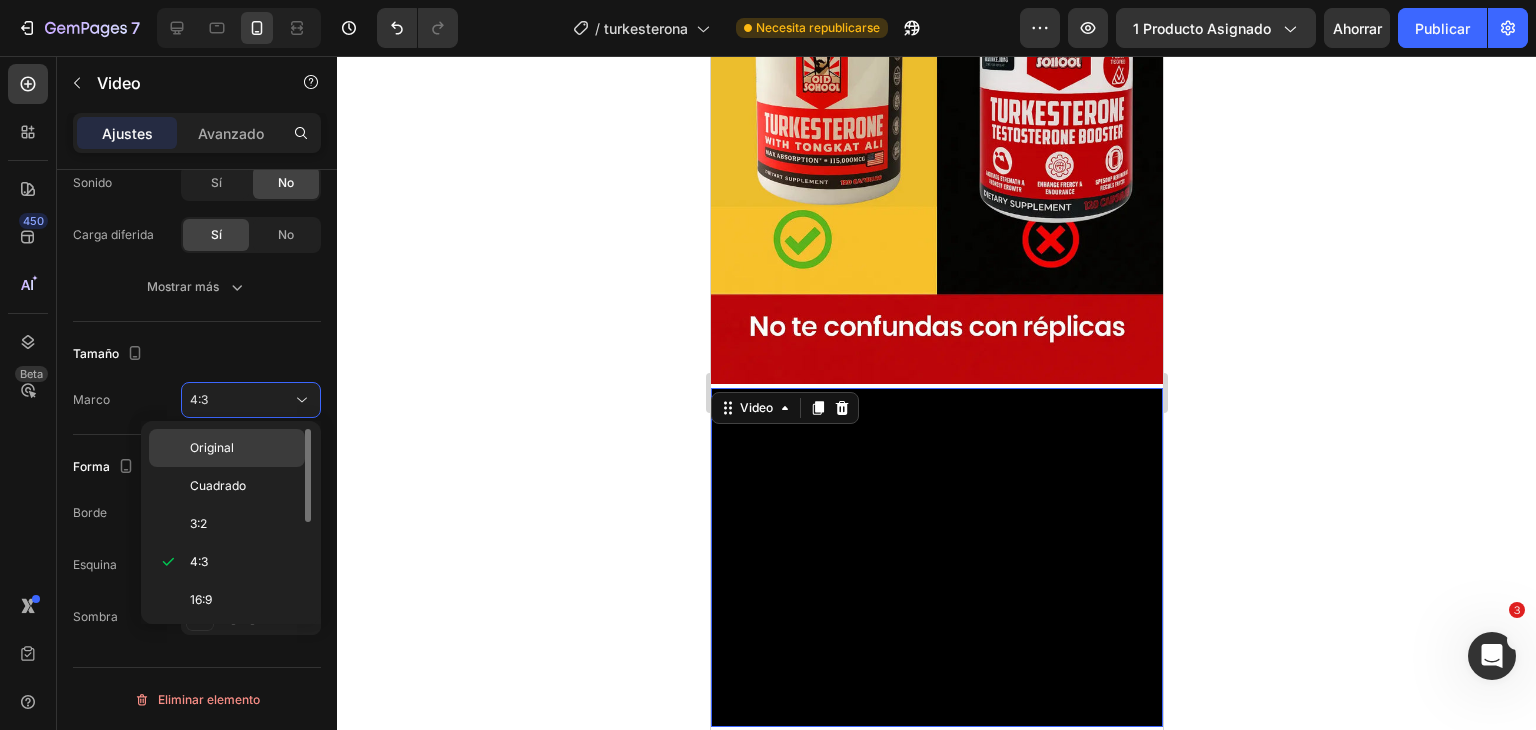 click on "Original" 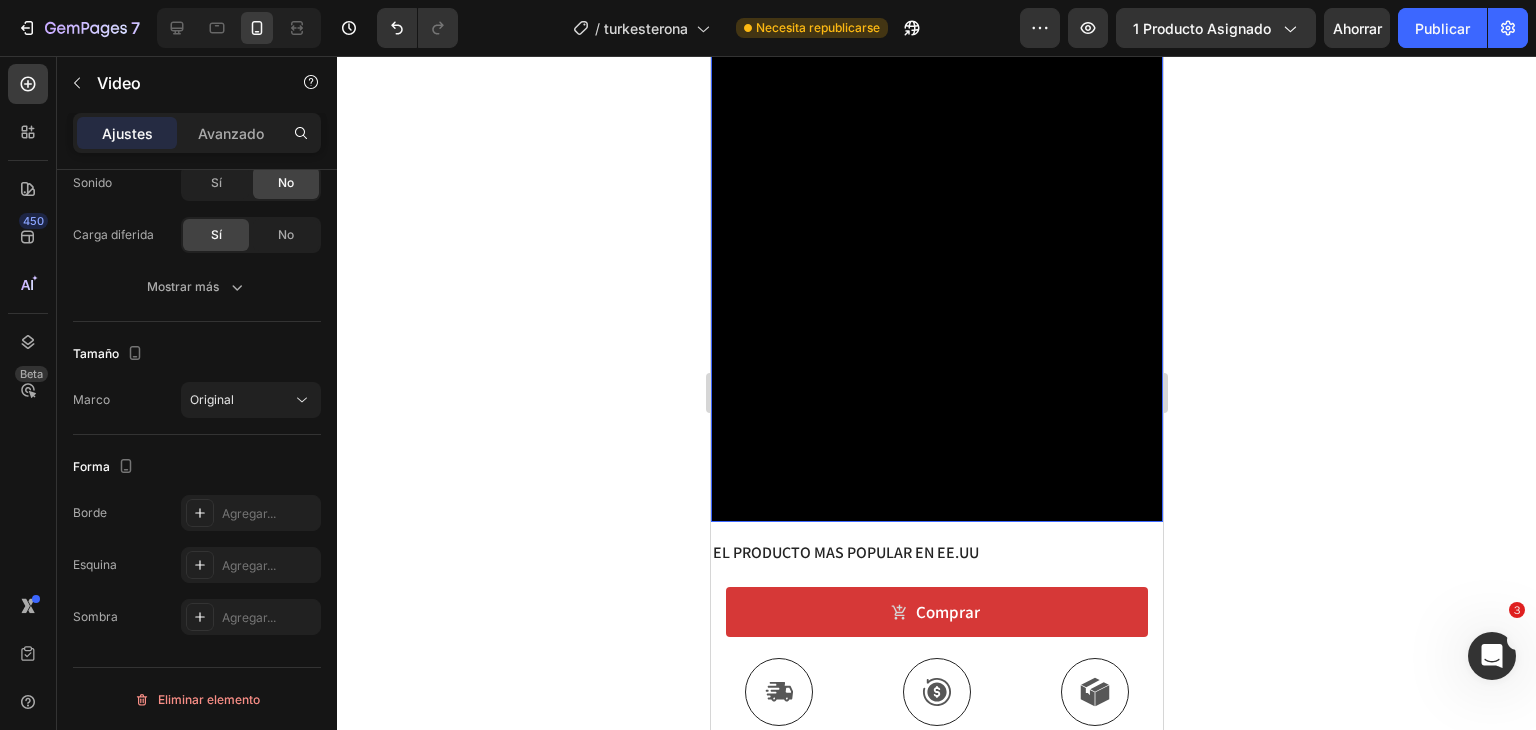 scroll, scrollTop: 4008, scrollLeft: 0, axis: vertical 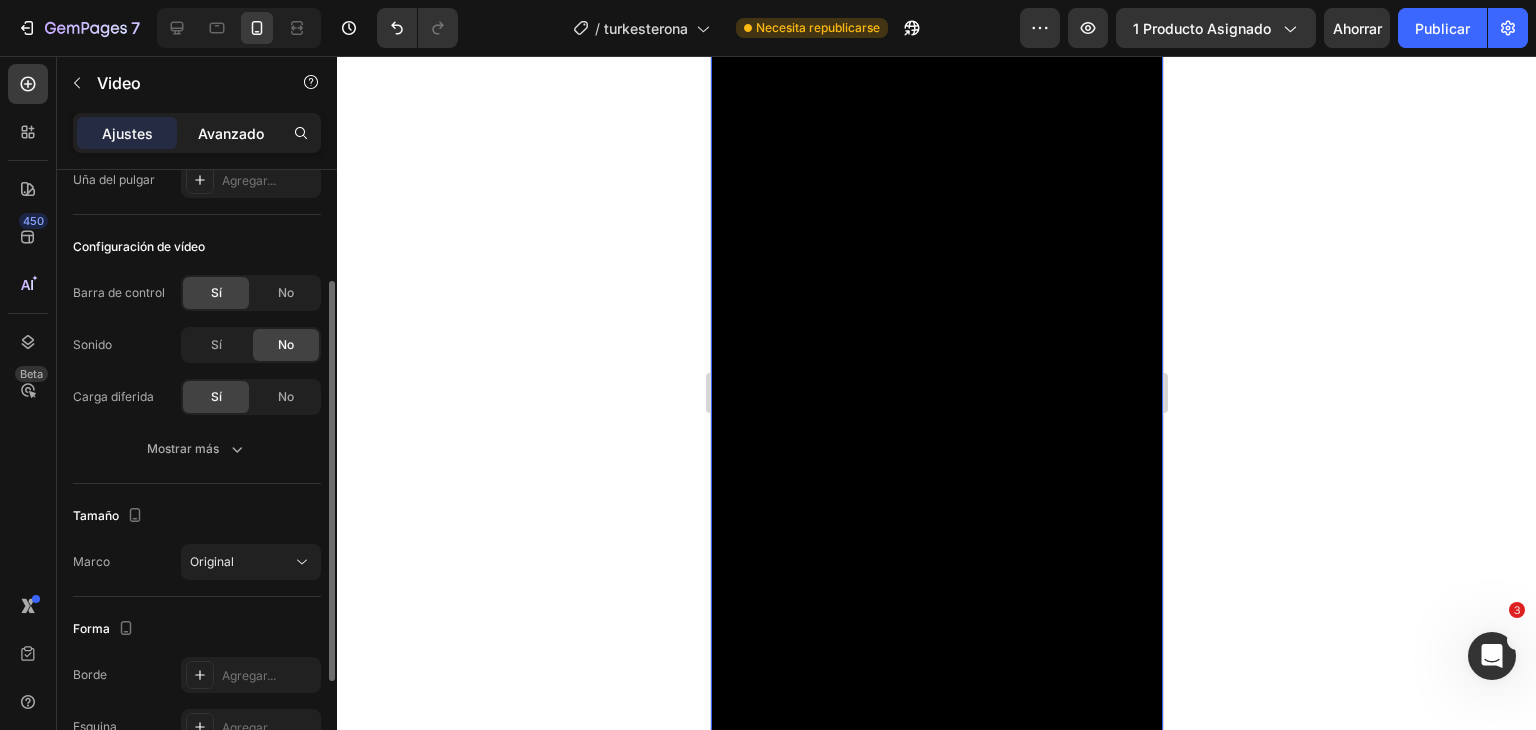 click on "Avanzado" at bounding box center (231, 133) 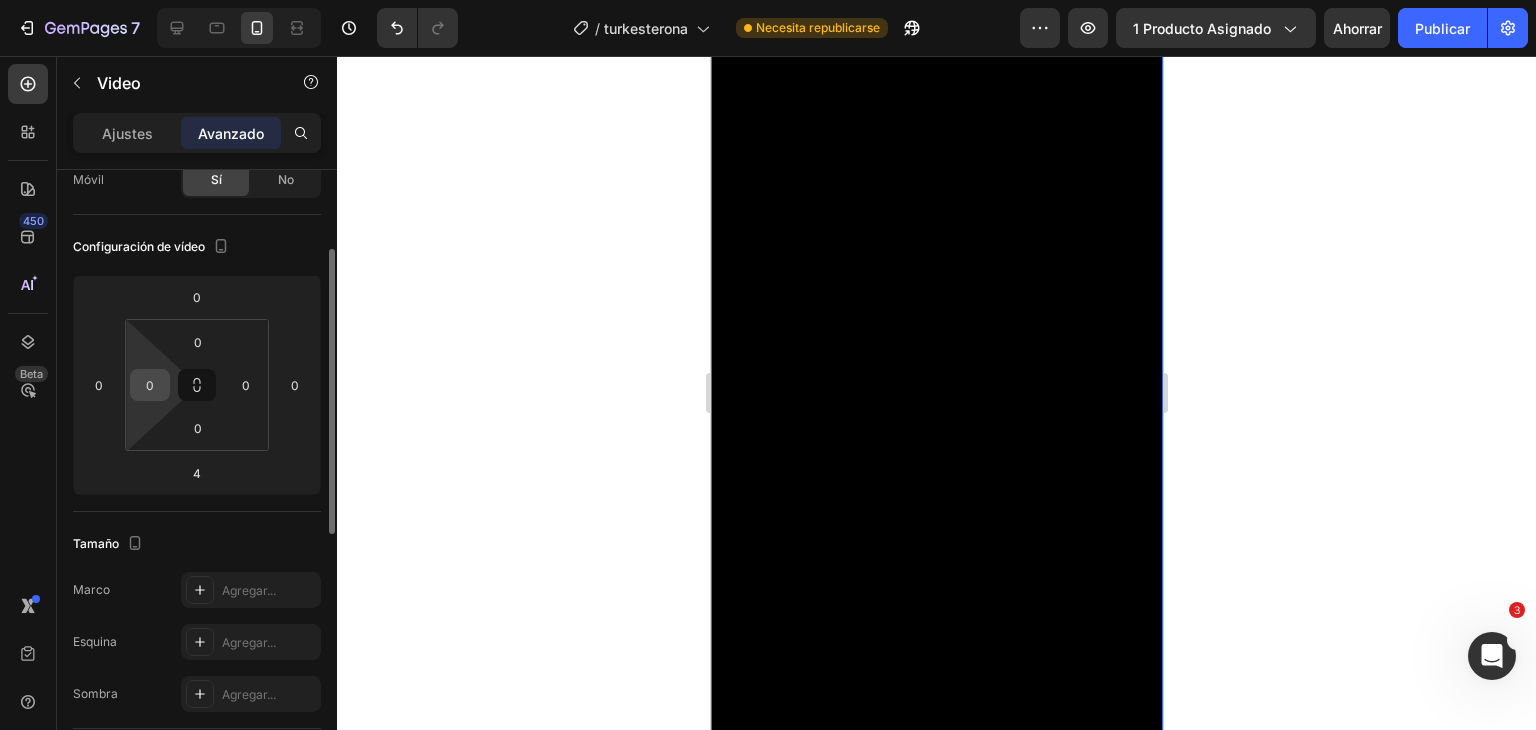 click on "0" at bounding box center [150, 385] 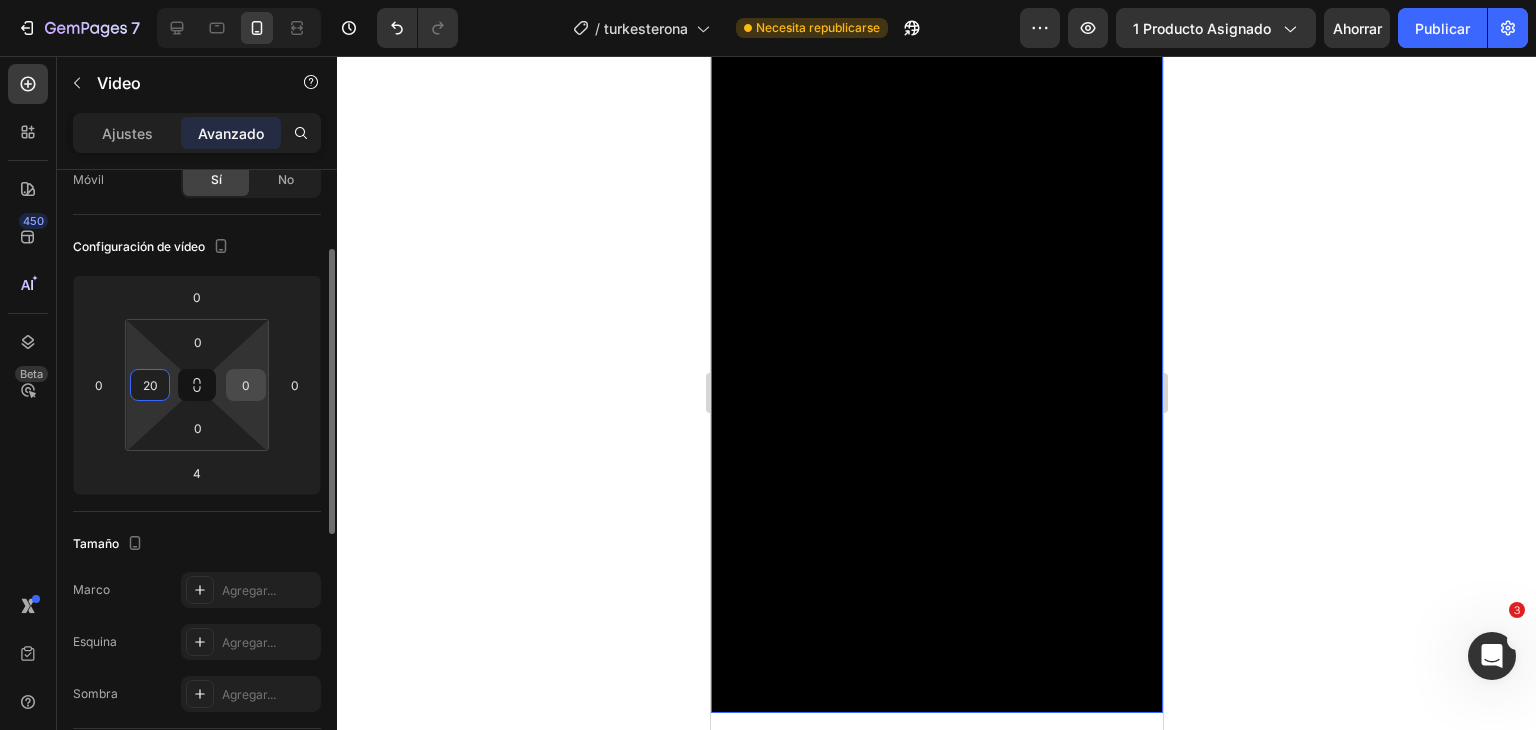 type on "20" 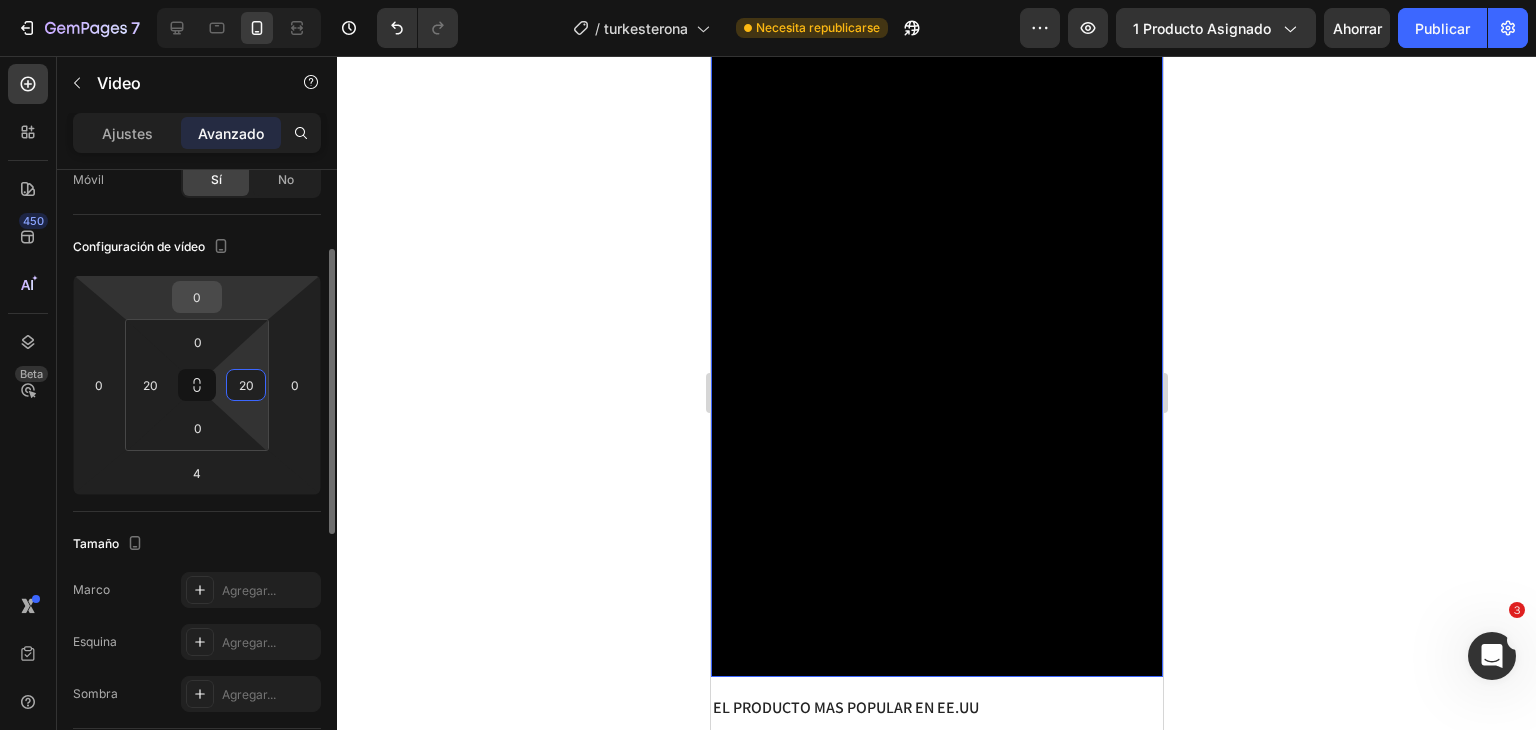 type on "20" 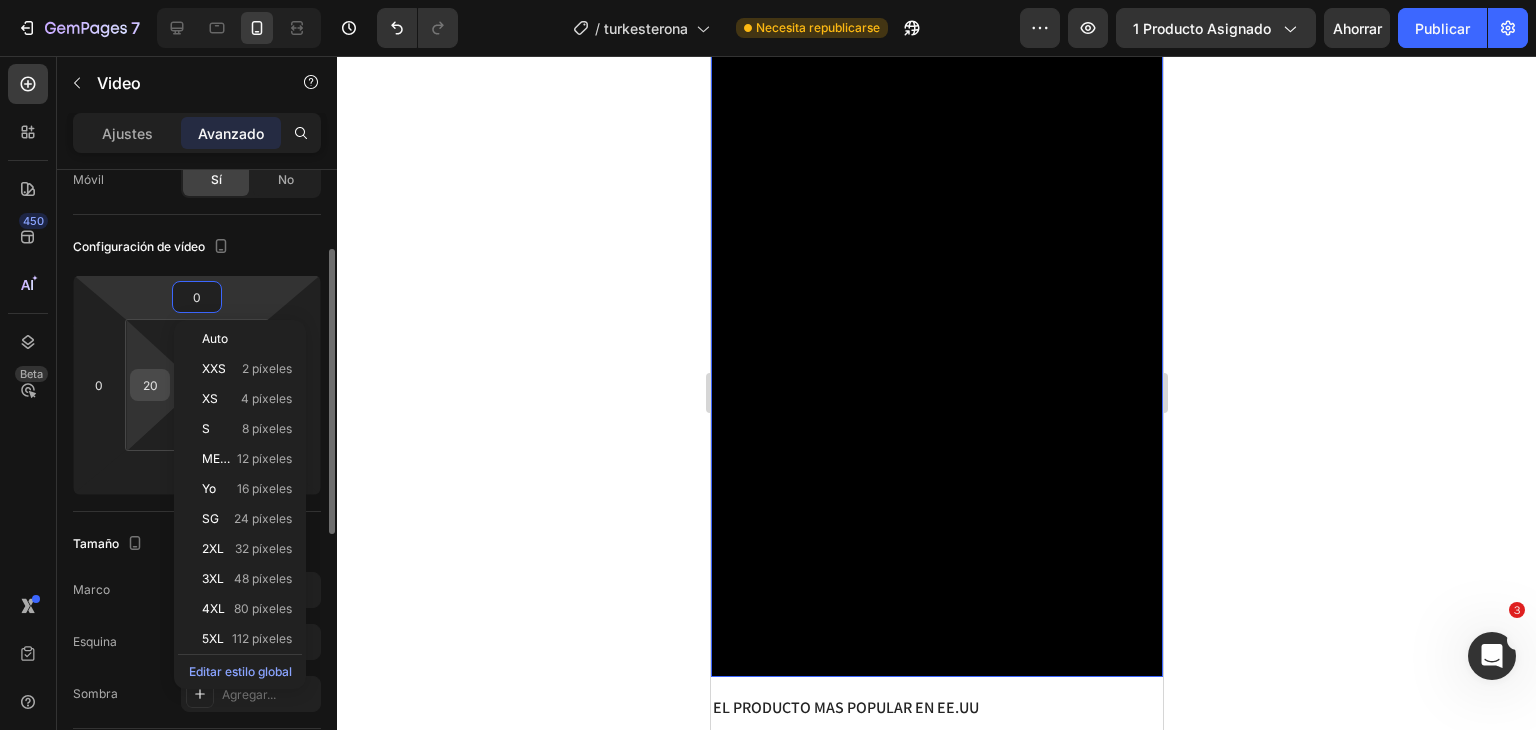 click on "20" at bounding box center [150, 385] 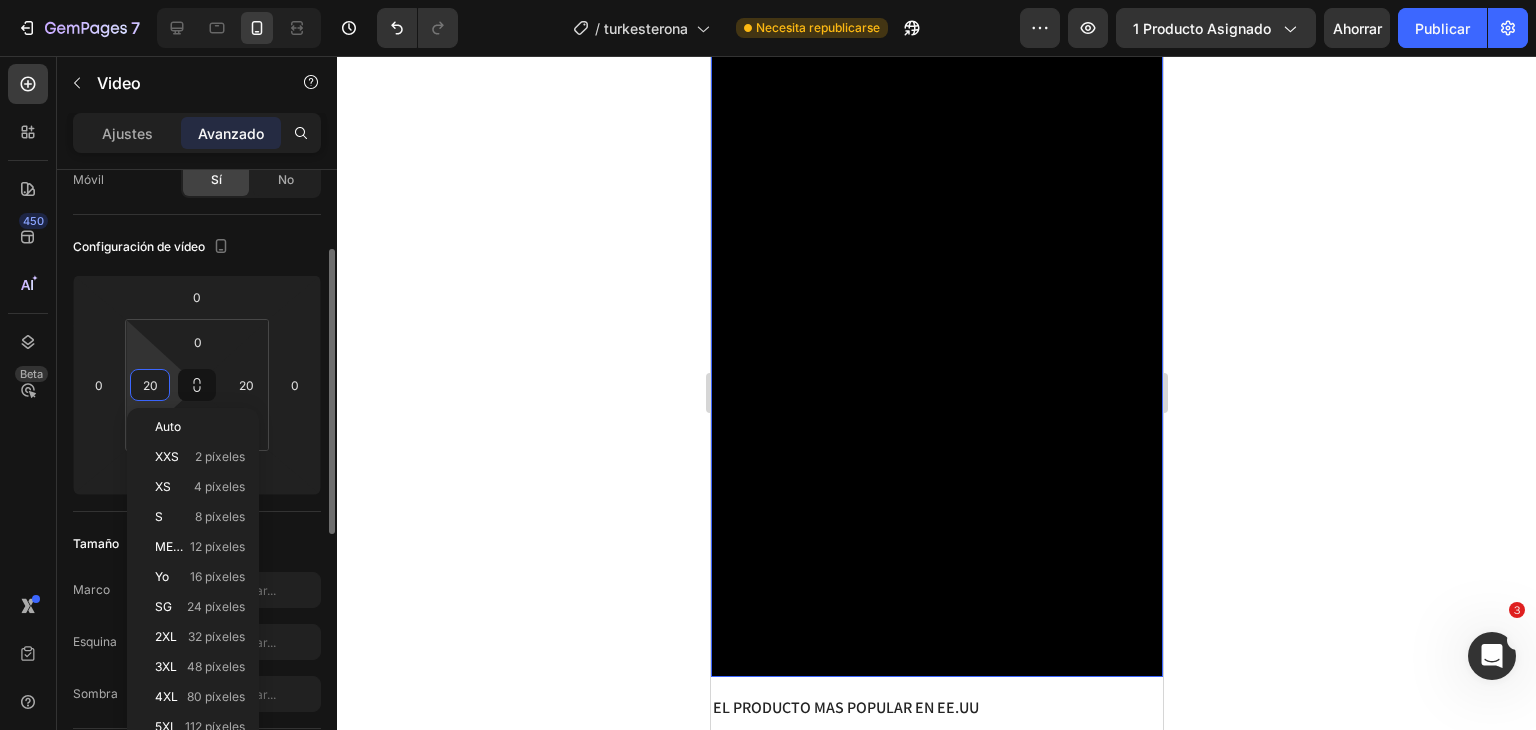 click on "20" at bounding box center (150, 385) 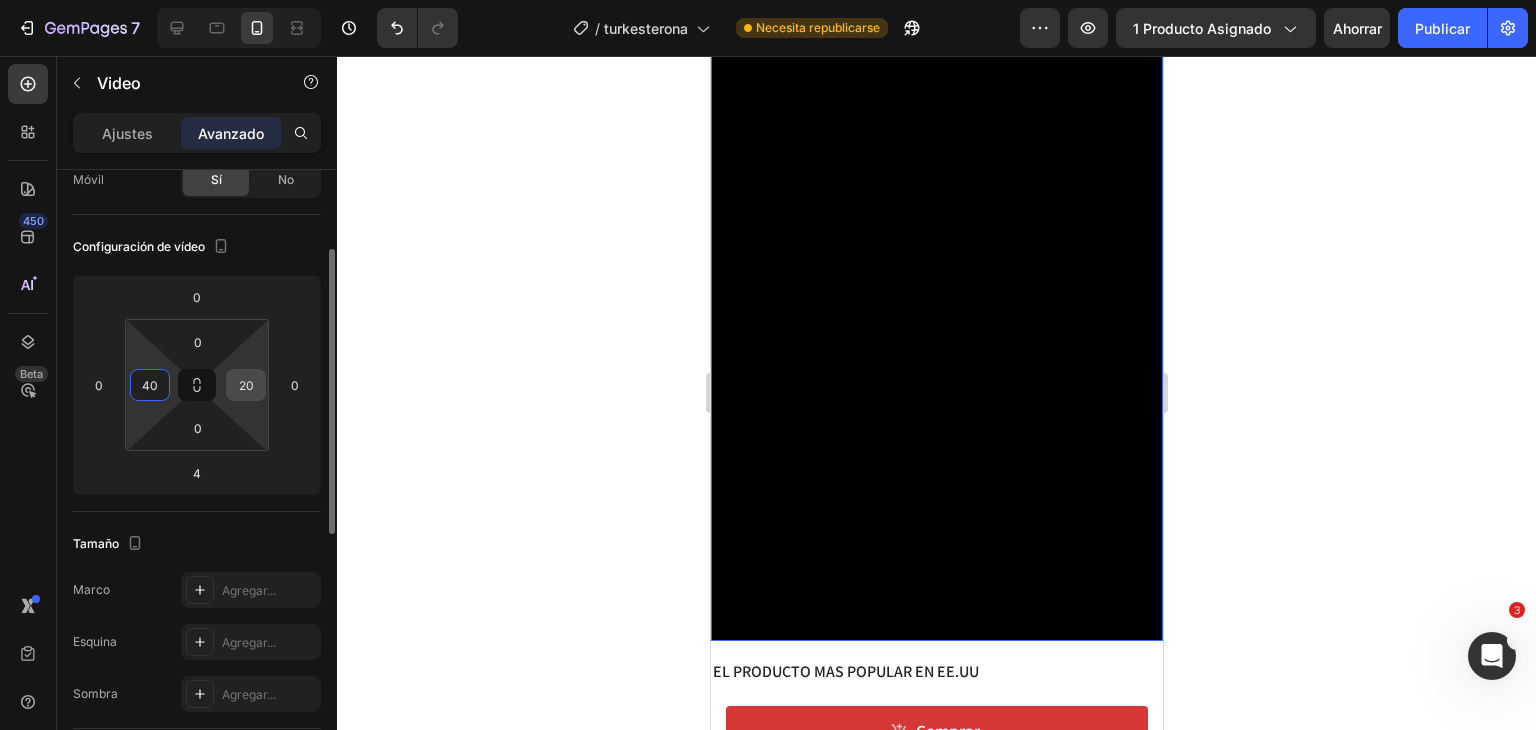 type on "40" 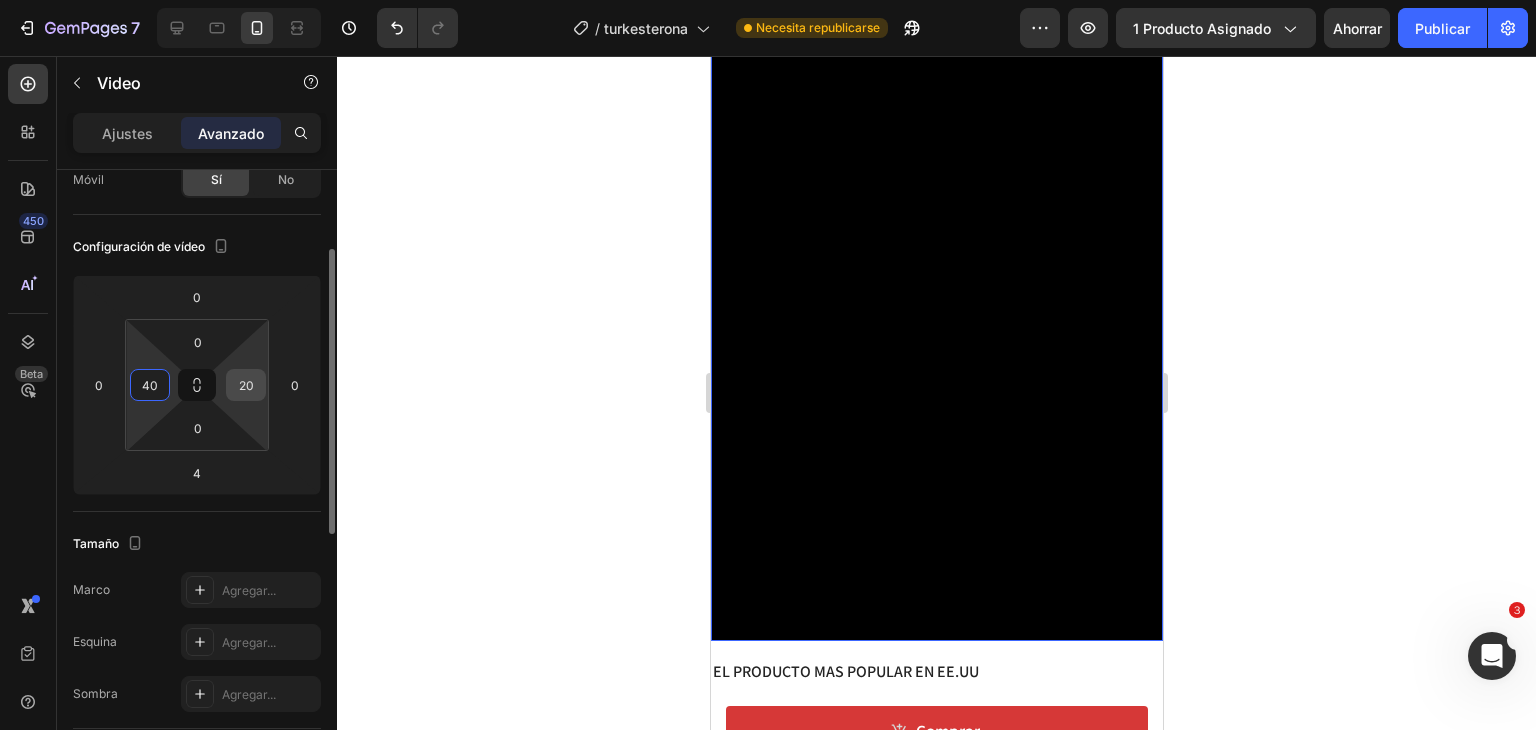 click on "20" at bounding box center [246, 385] 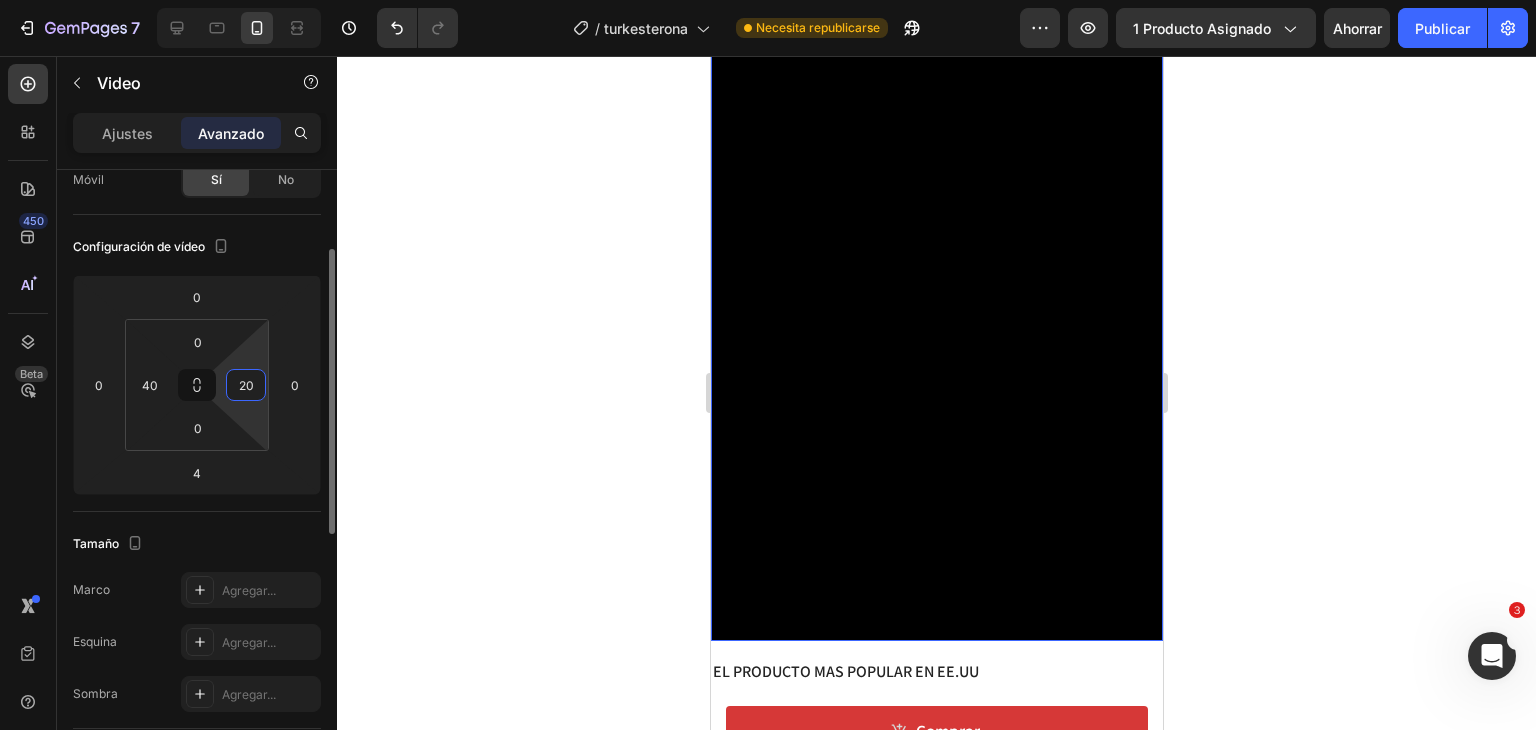 click on "20" at bounding box center [246, 385] 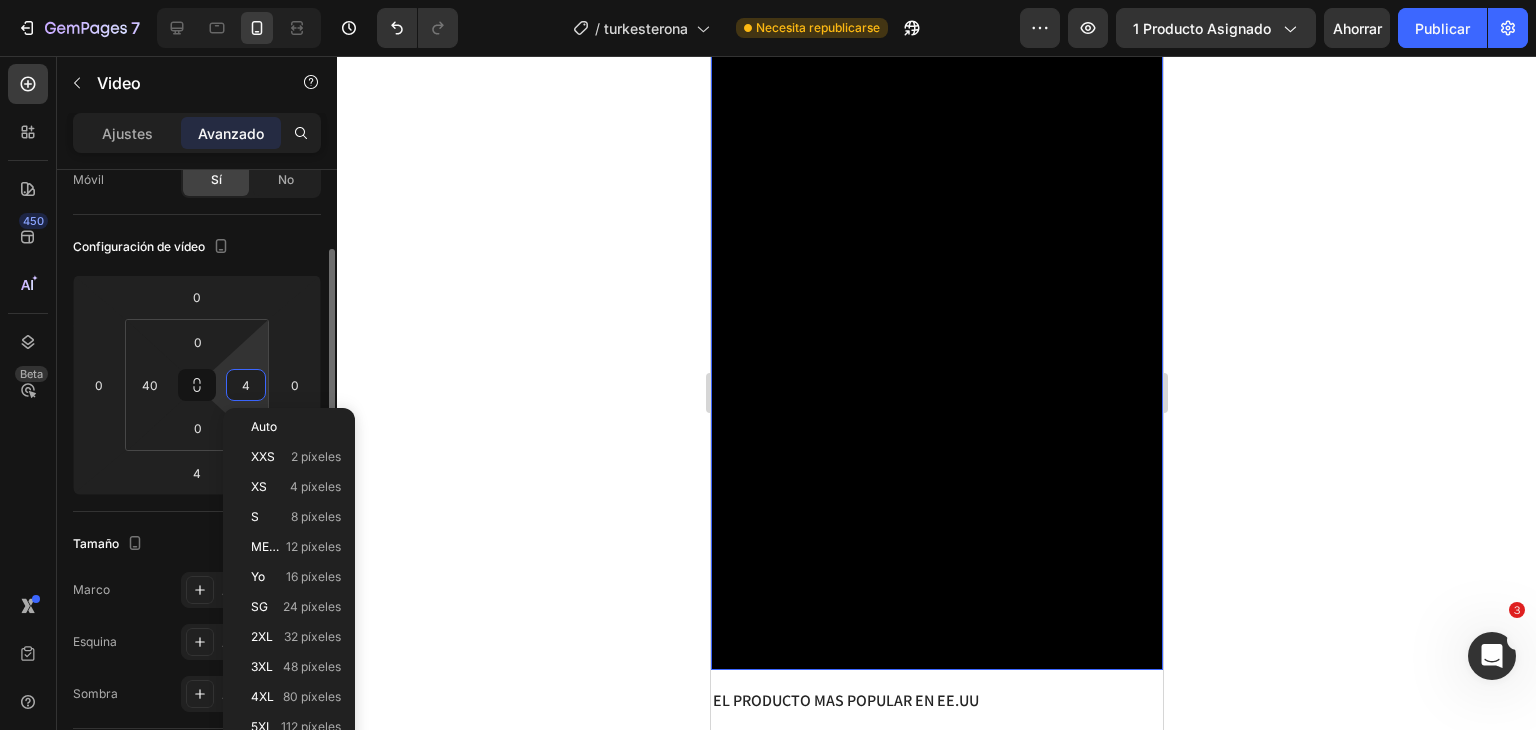 type on "40" 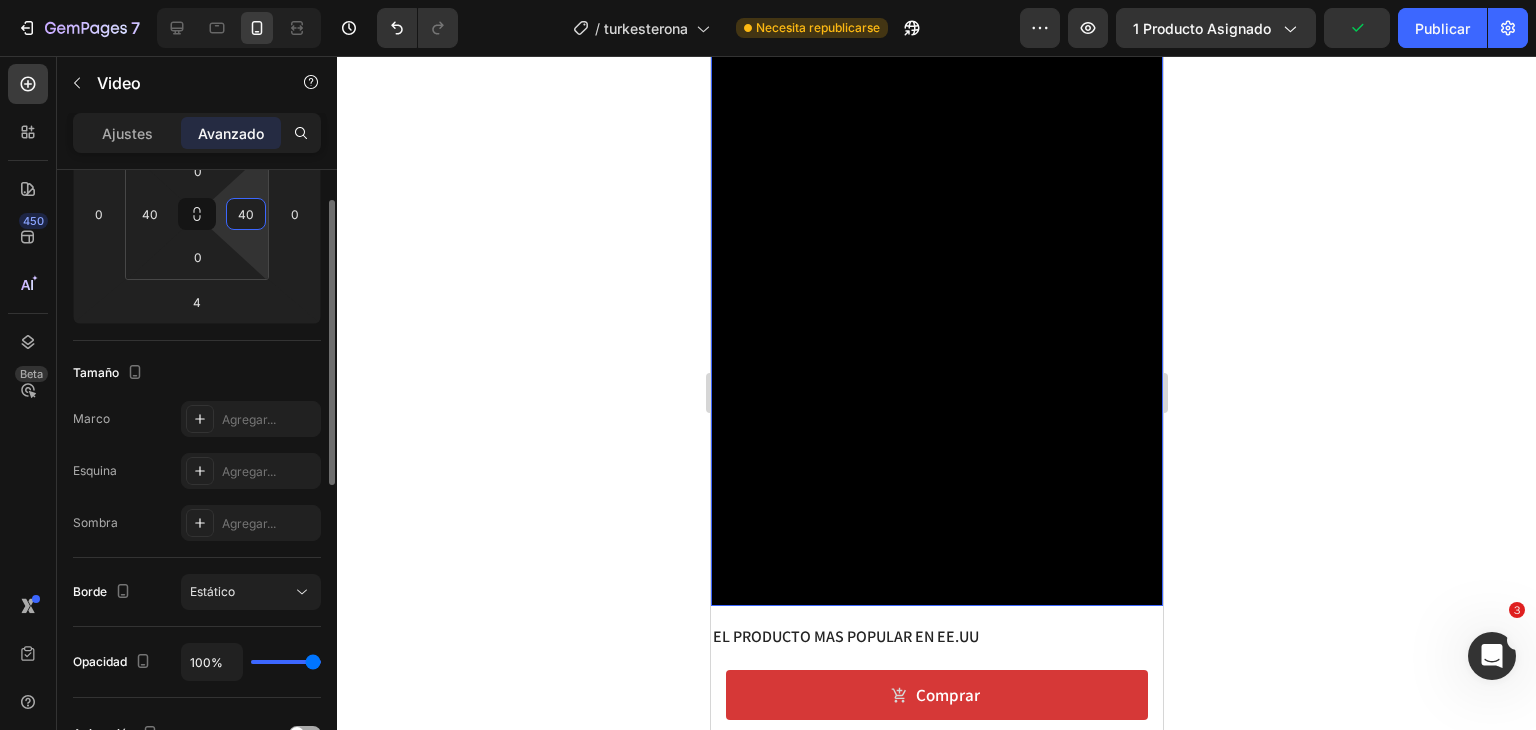 scroll, scrollTop: 248, scrollLeft: 0, axis: vertical 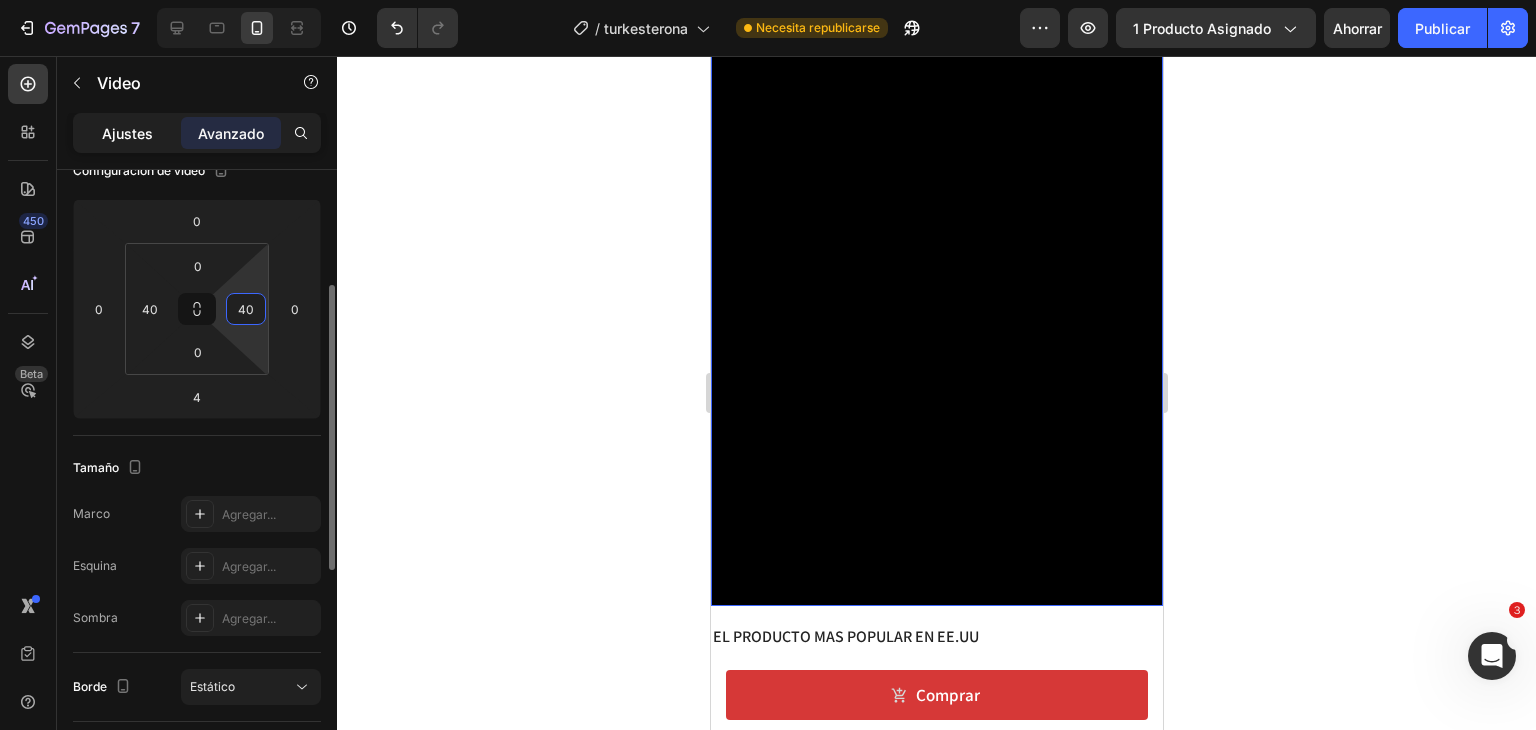 click on "Ajustes" 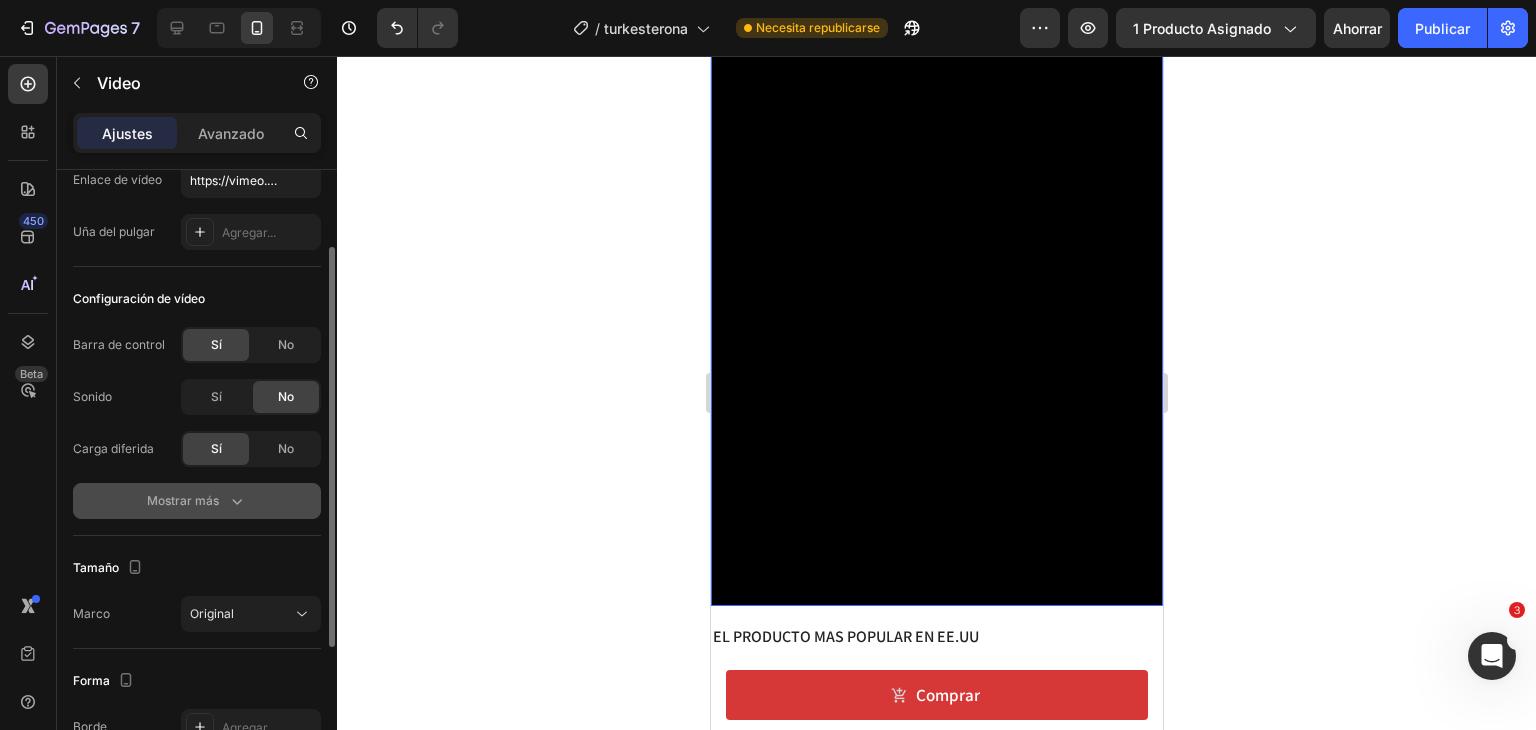 scroll, scrollTop: 0, scrollLeft: 0, axis: both 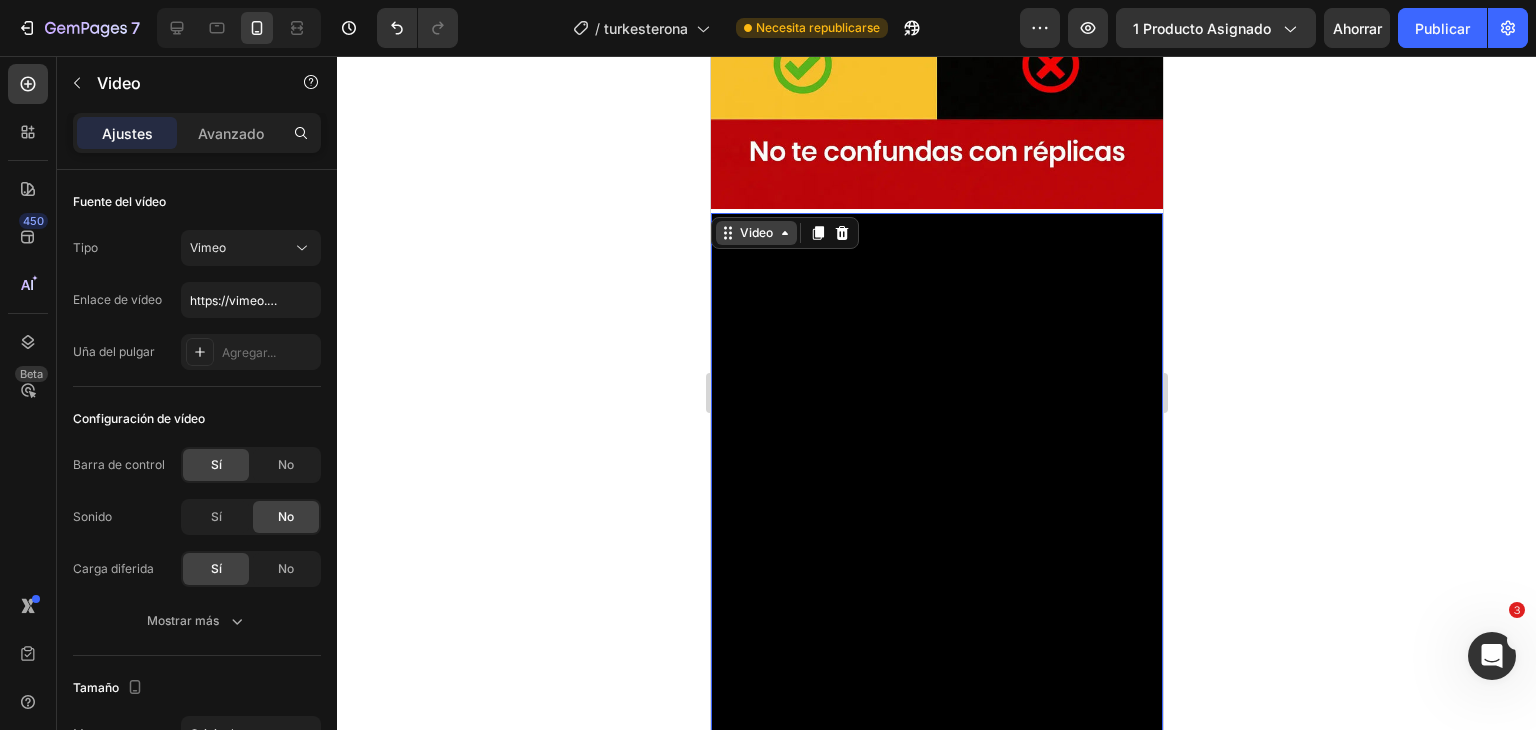 click 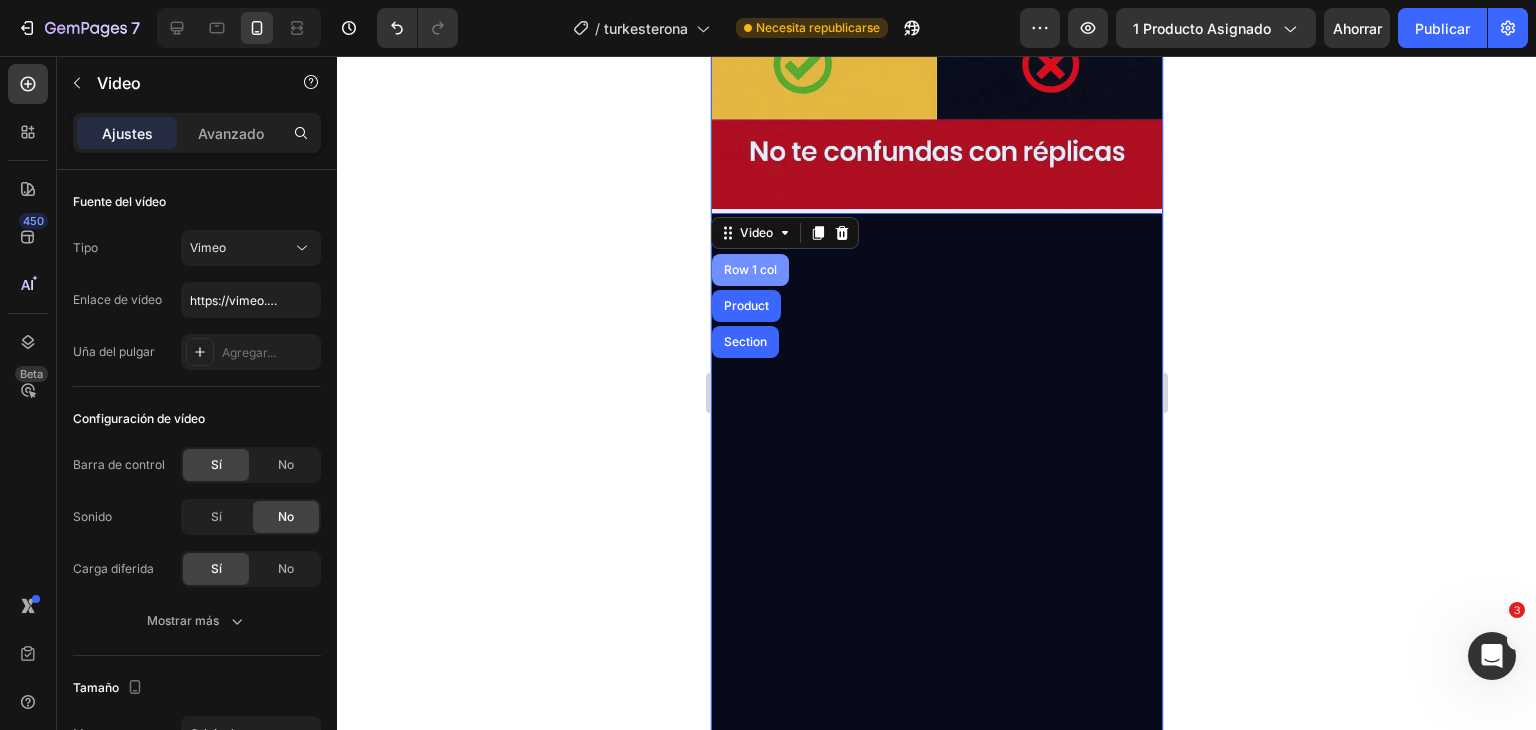 click on "Row 1 col" at bounding box center [749, 270] 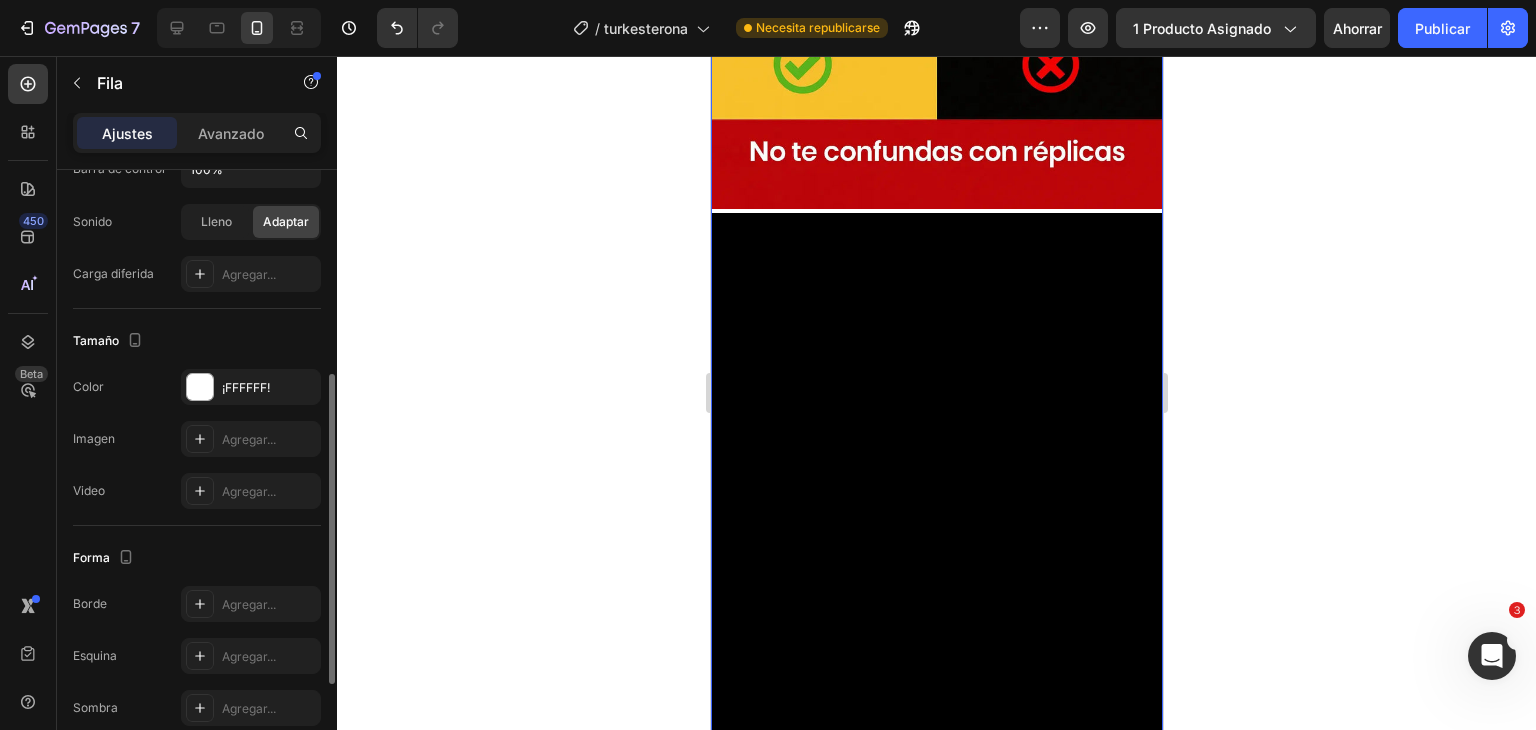 scroll, scrollTop: 610, scrollLeft: 0, axis: vertical 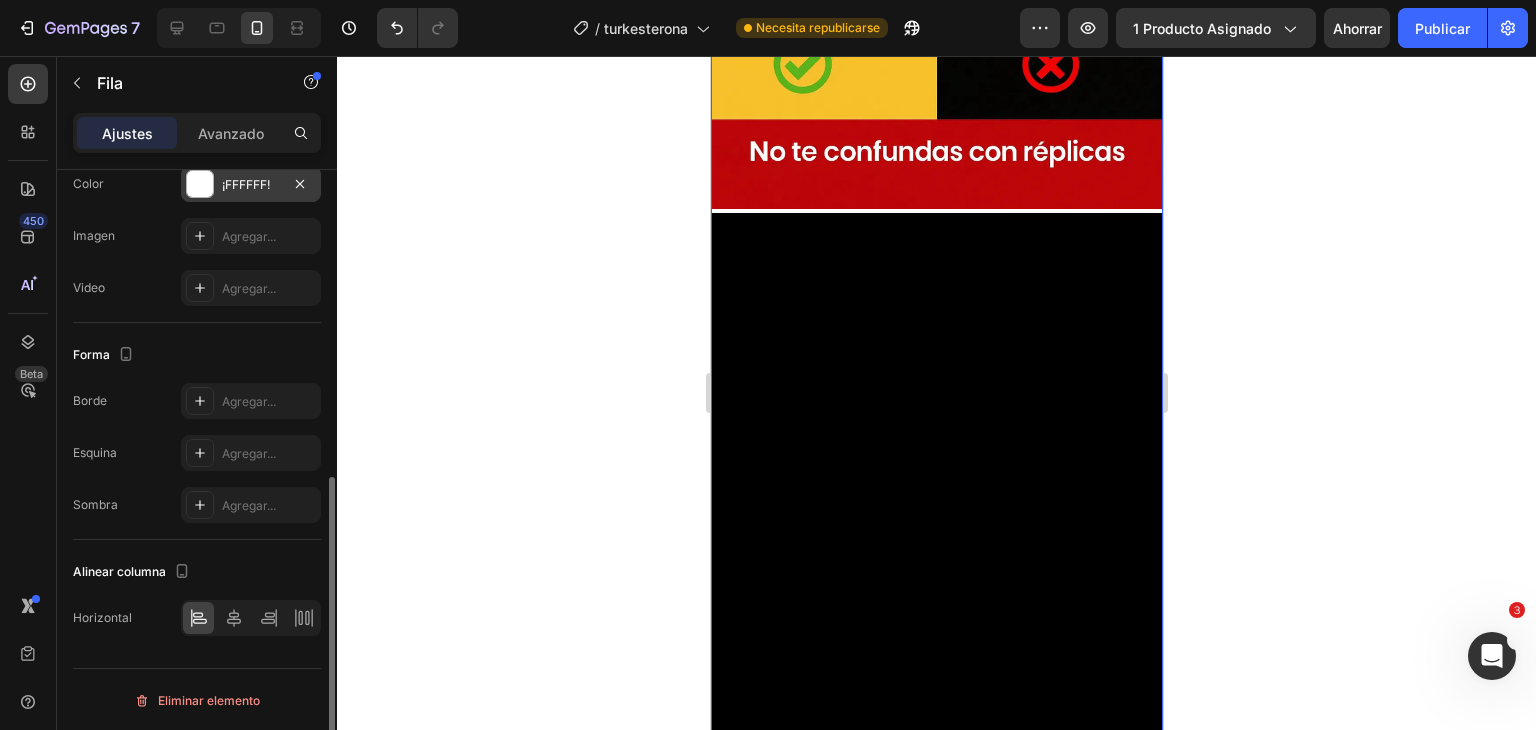 click at bounding box center (200, 184) 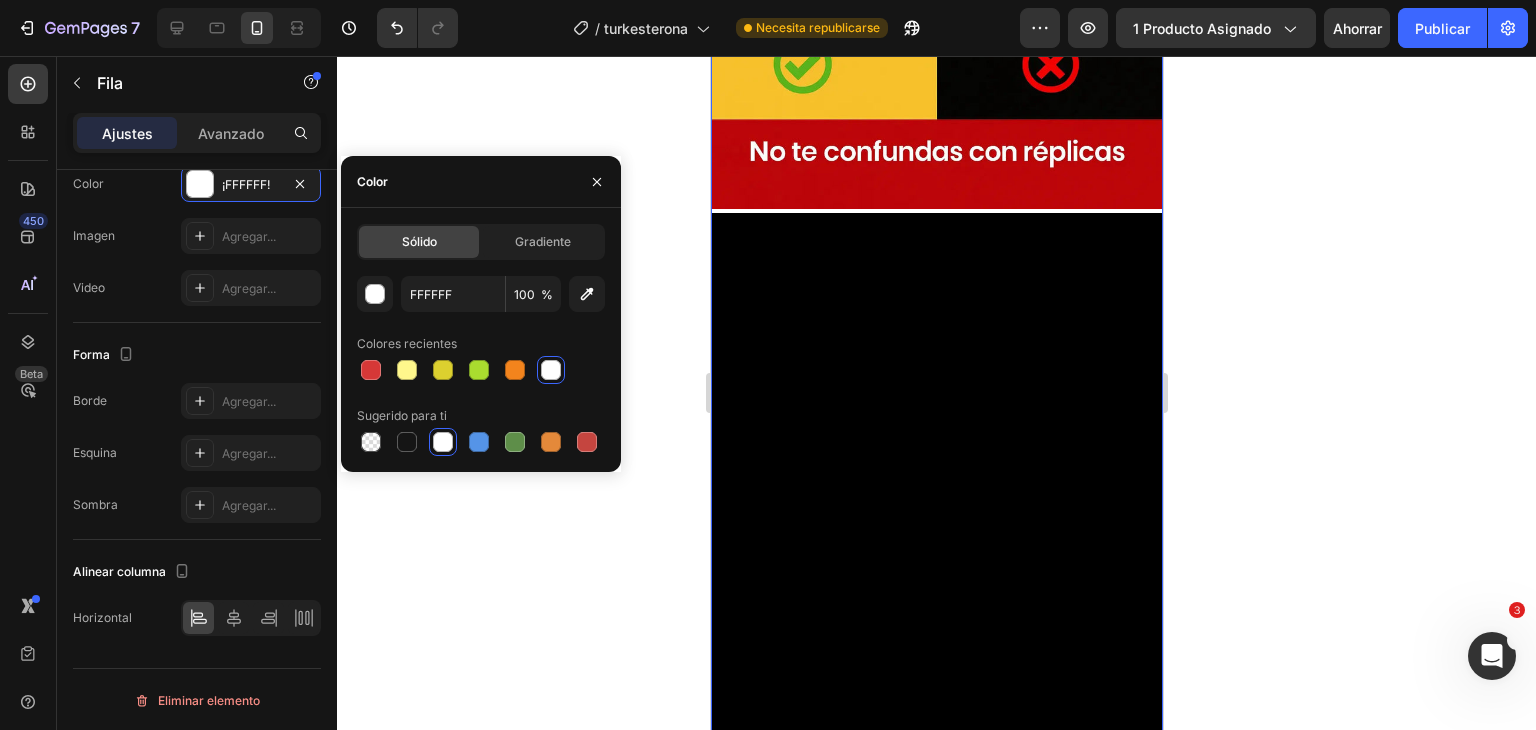 click at bounding box center (551, 370) 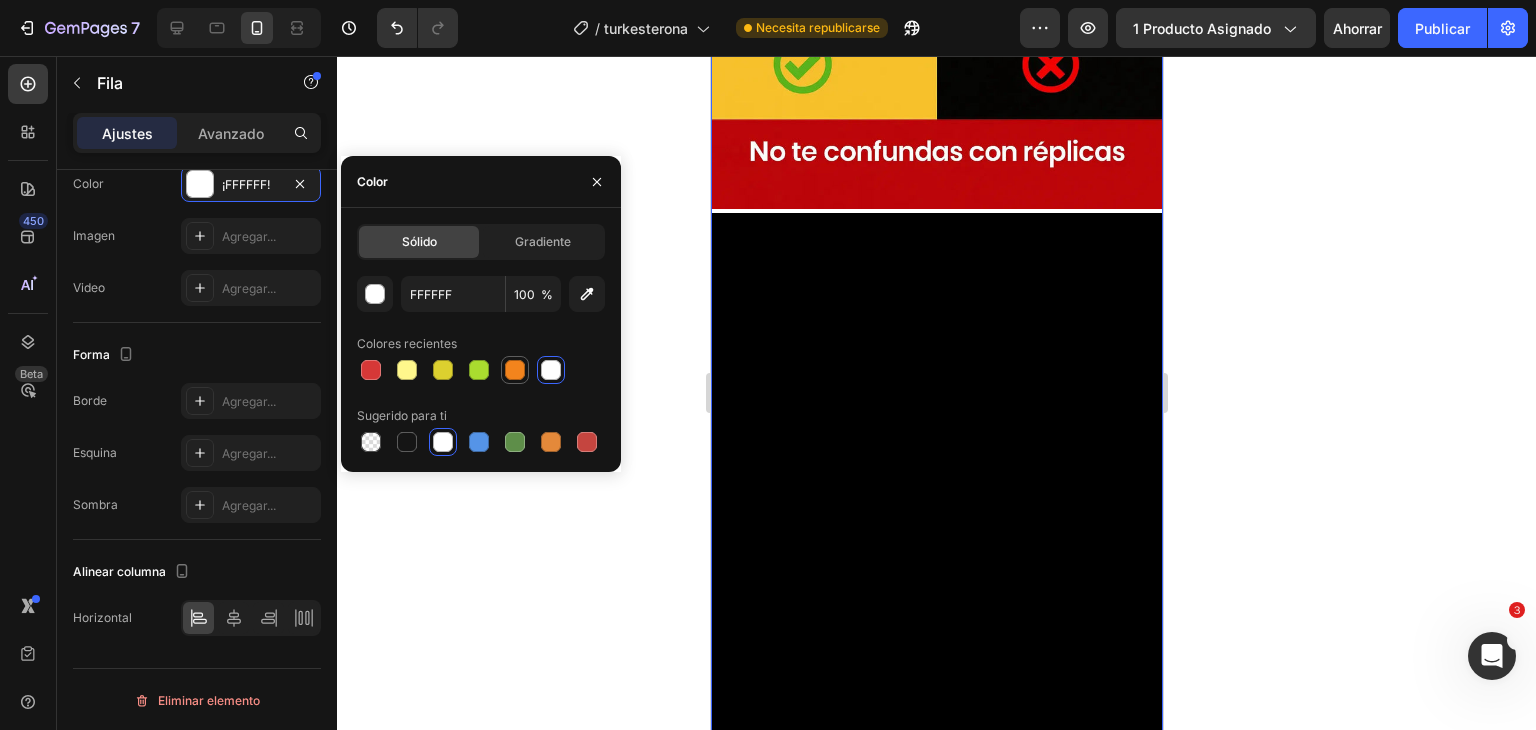 click at bounding box center [515, 370] 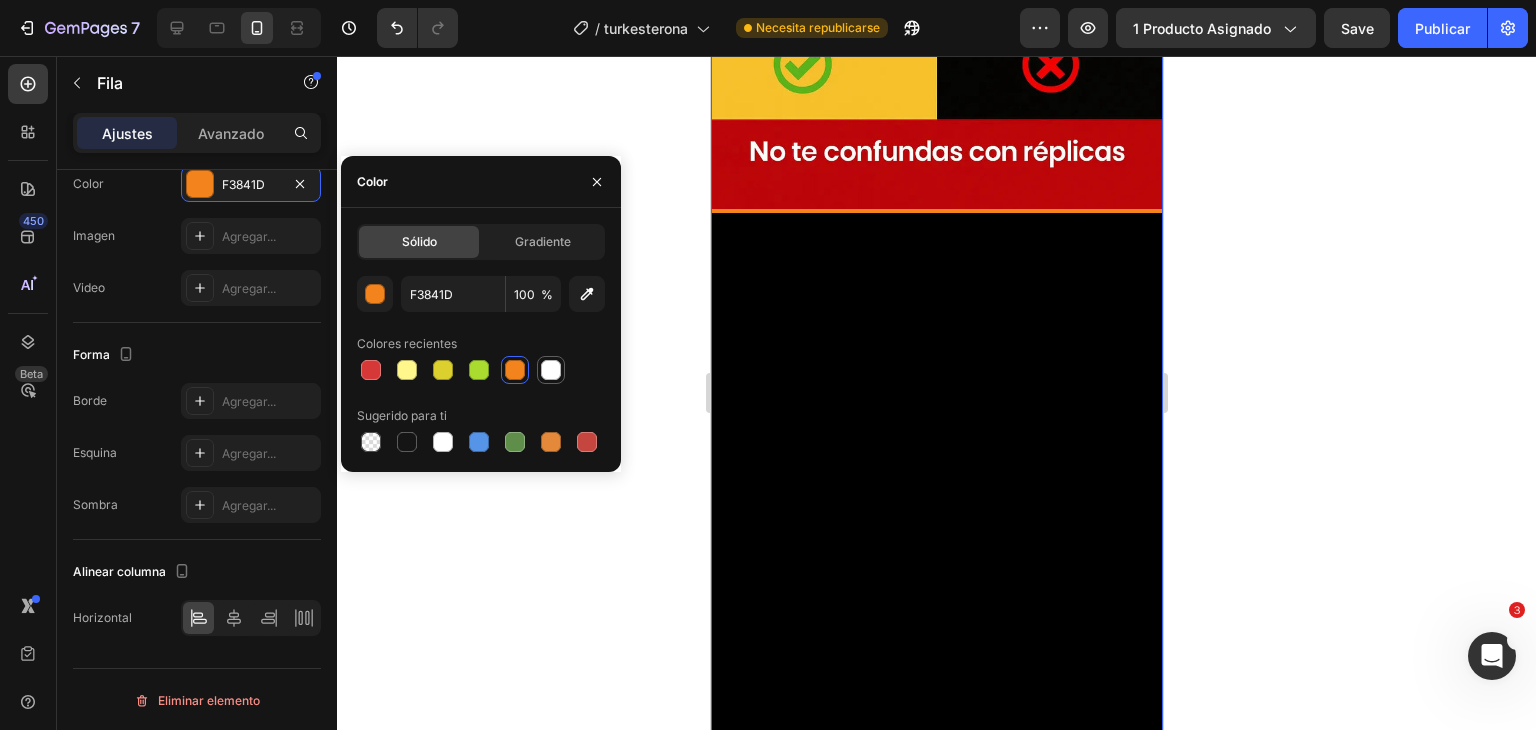 click at bounding box center [551, 370] 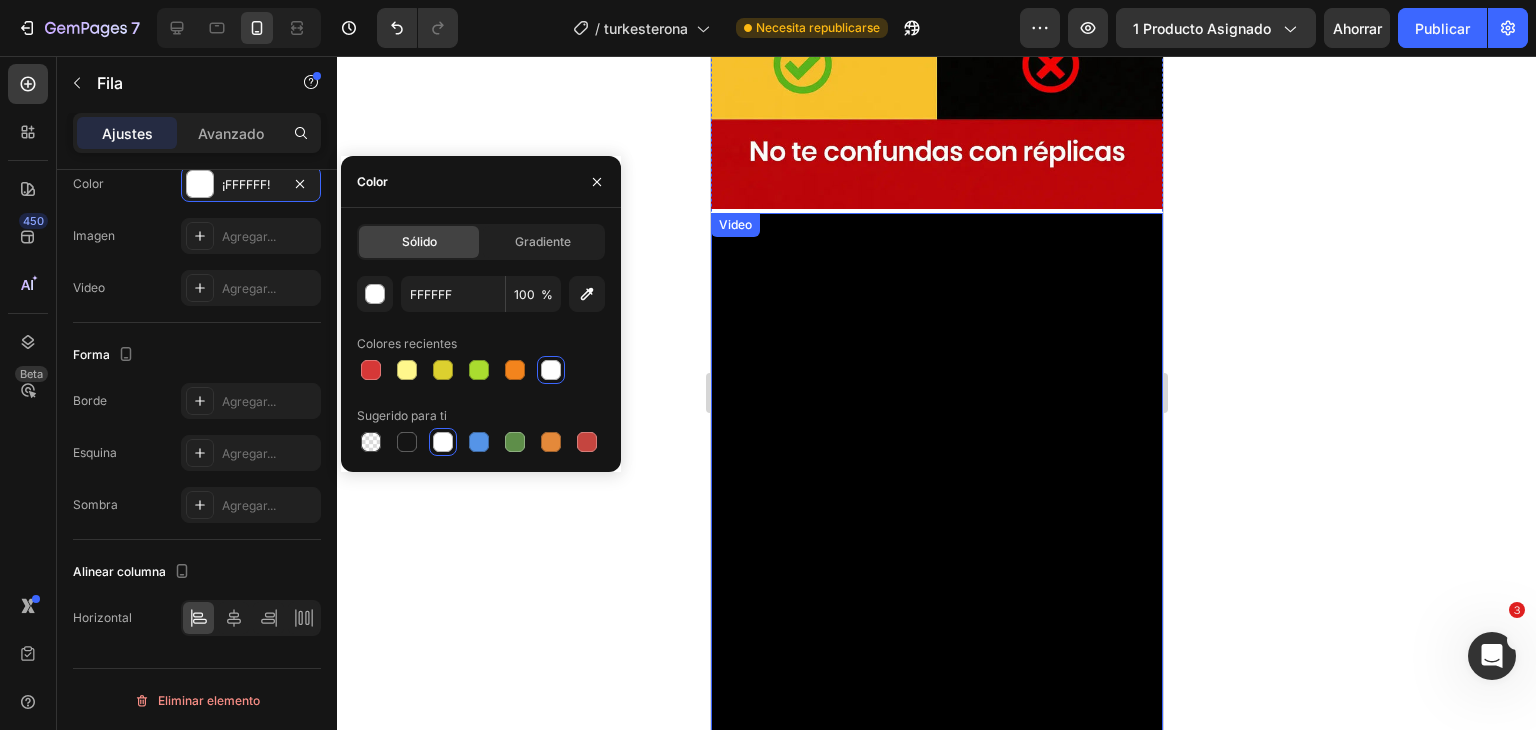 click on "Video" at bounding box center (936, 545) 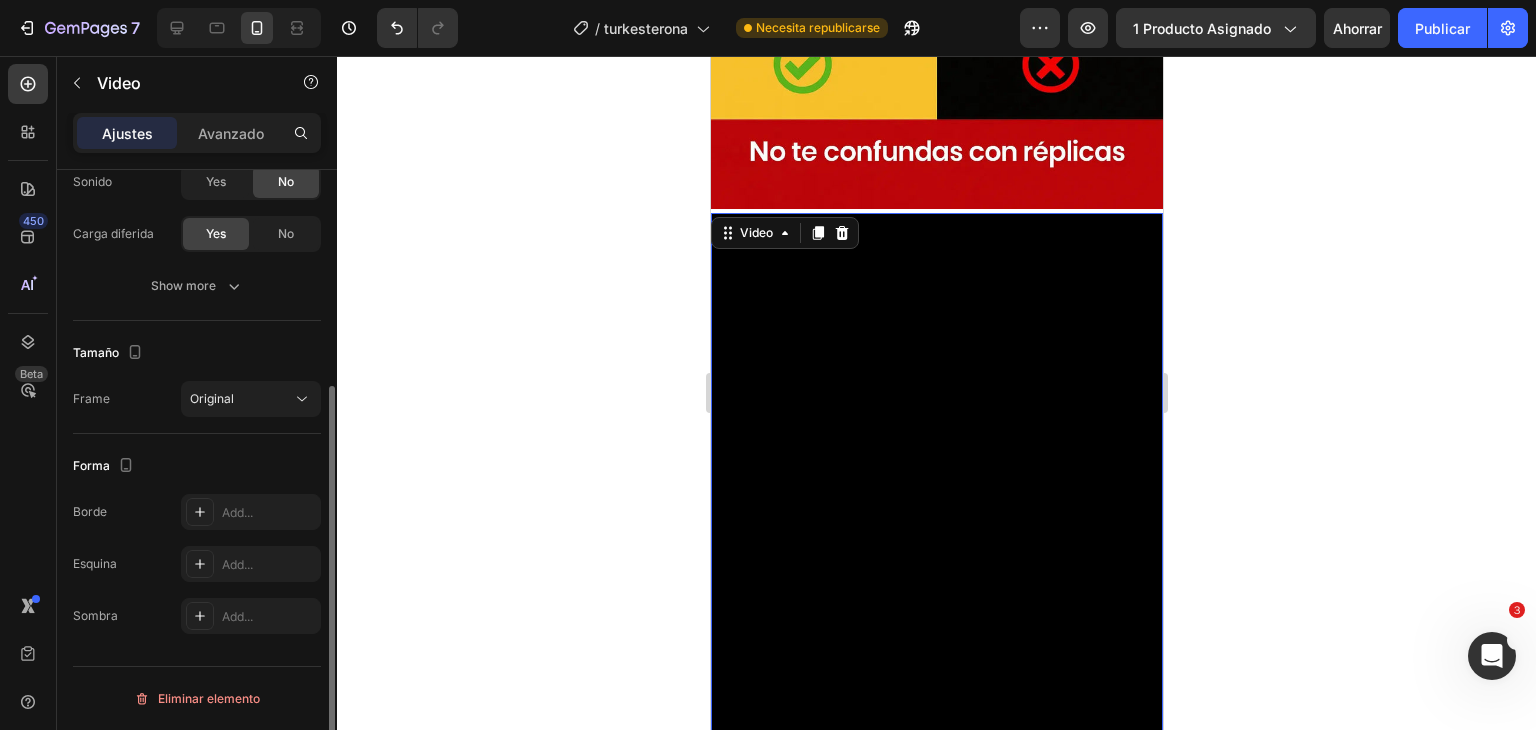 scroll, scrollTop: 0, scrollLeft: 0, axis: both 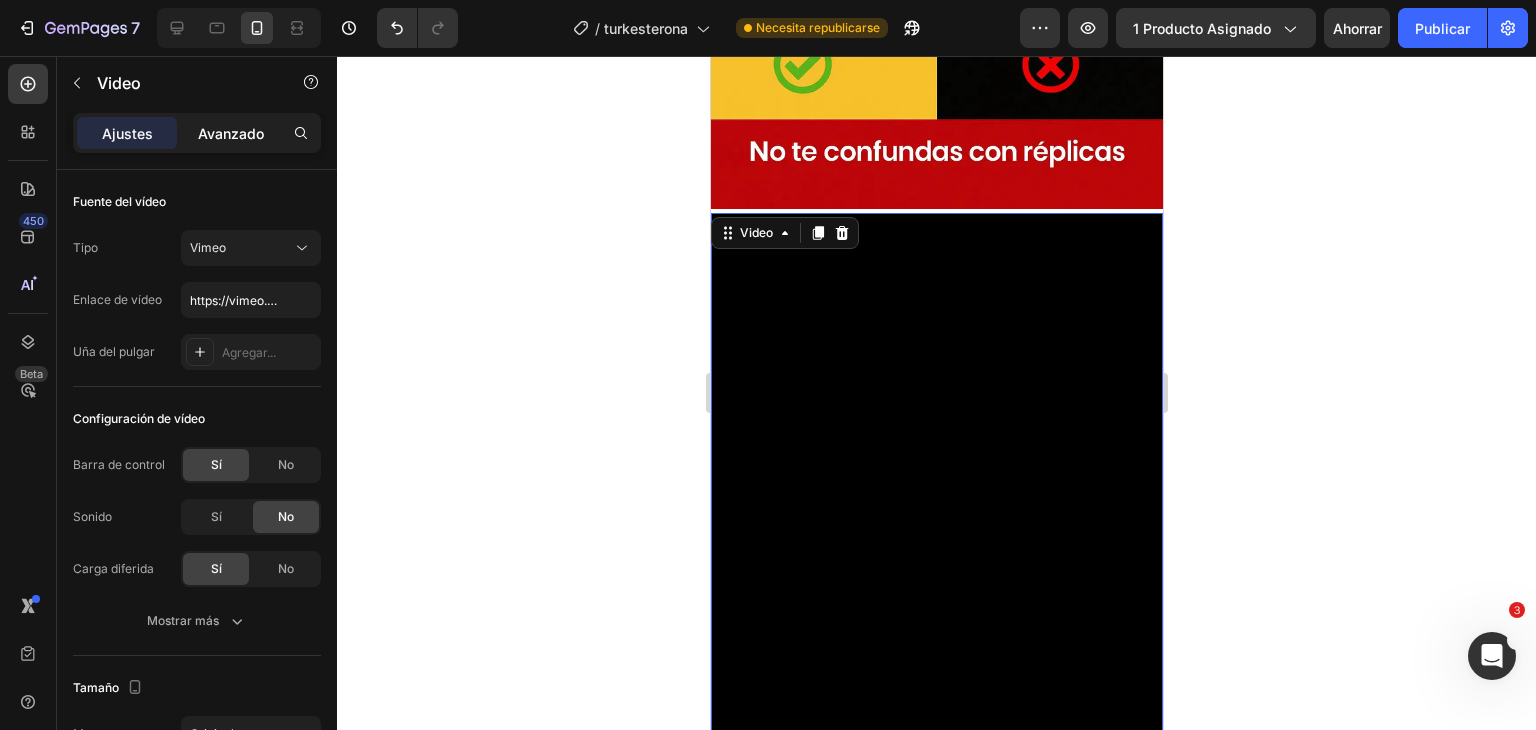 click on "Avanzado" at bounding box center (231, 133) 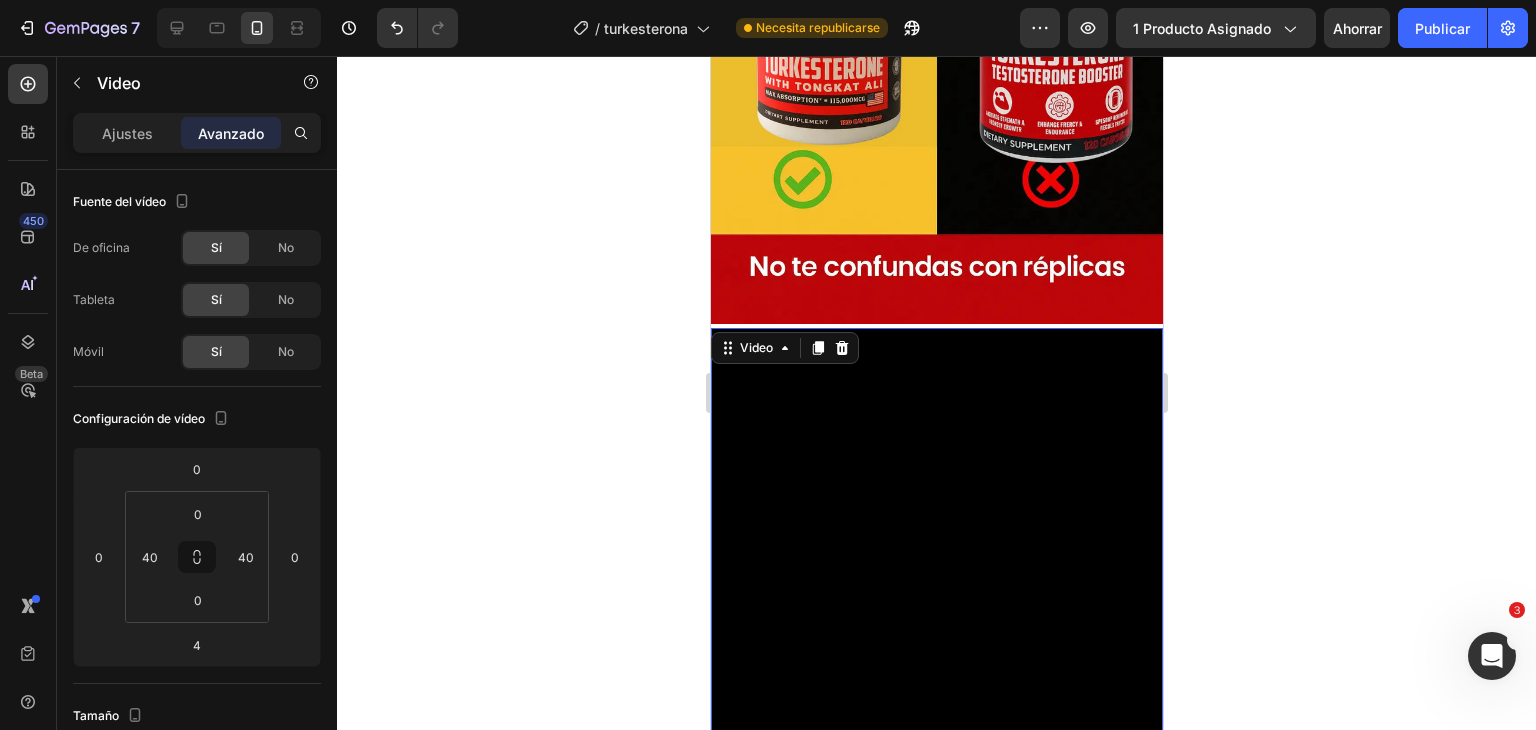 scroll, scrollTop: 3620, scrollLeft: 0, axis: vertical 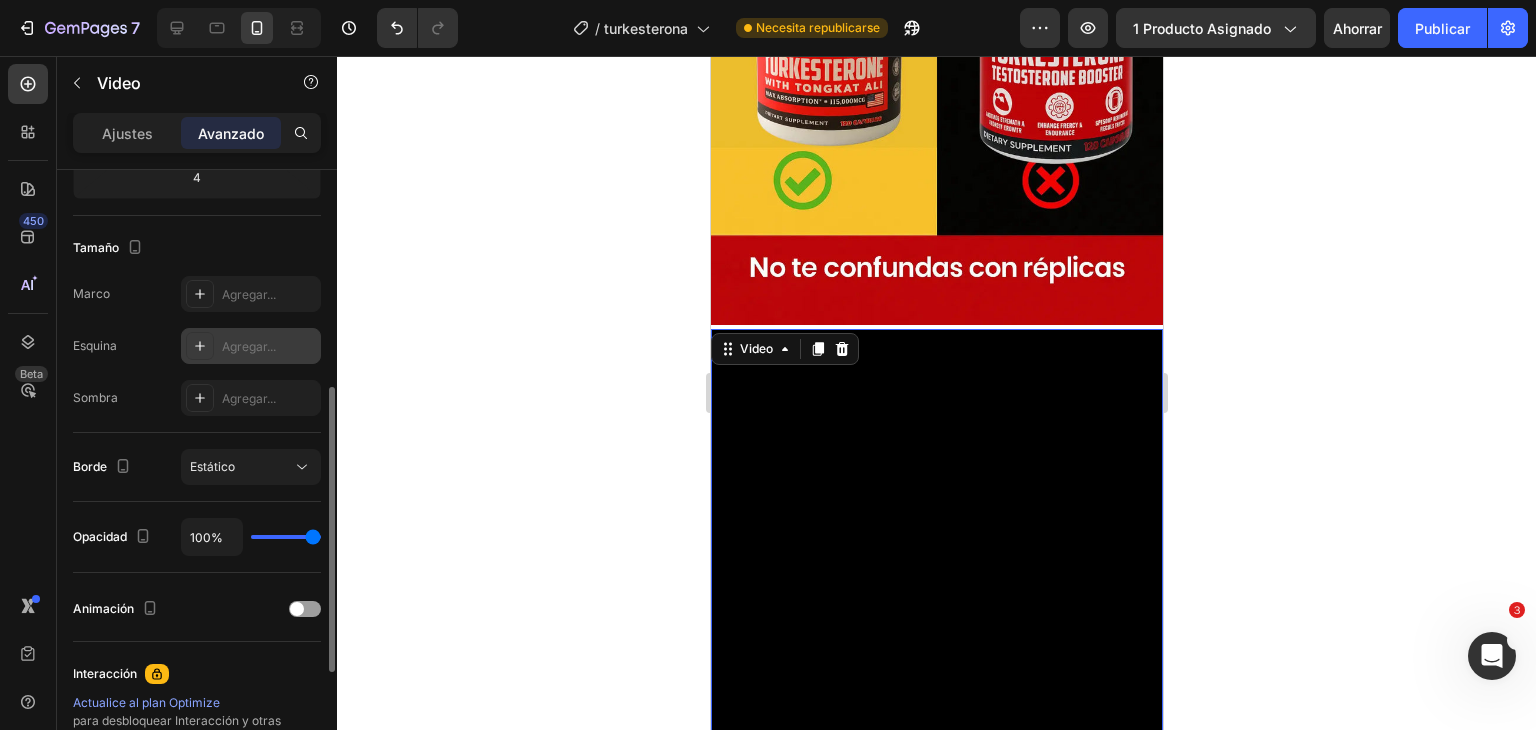 click at bounding box center [200, 346] 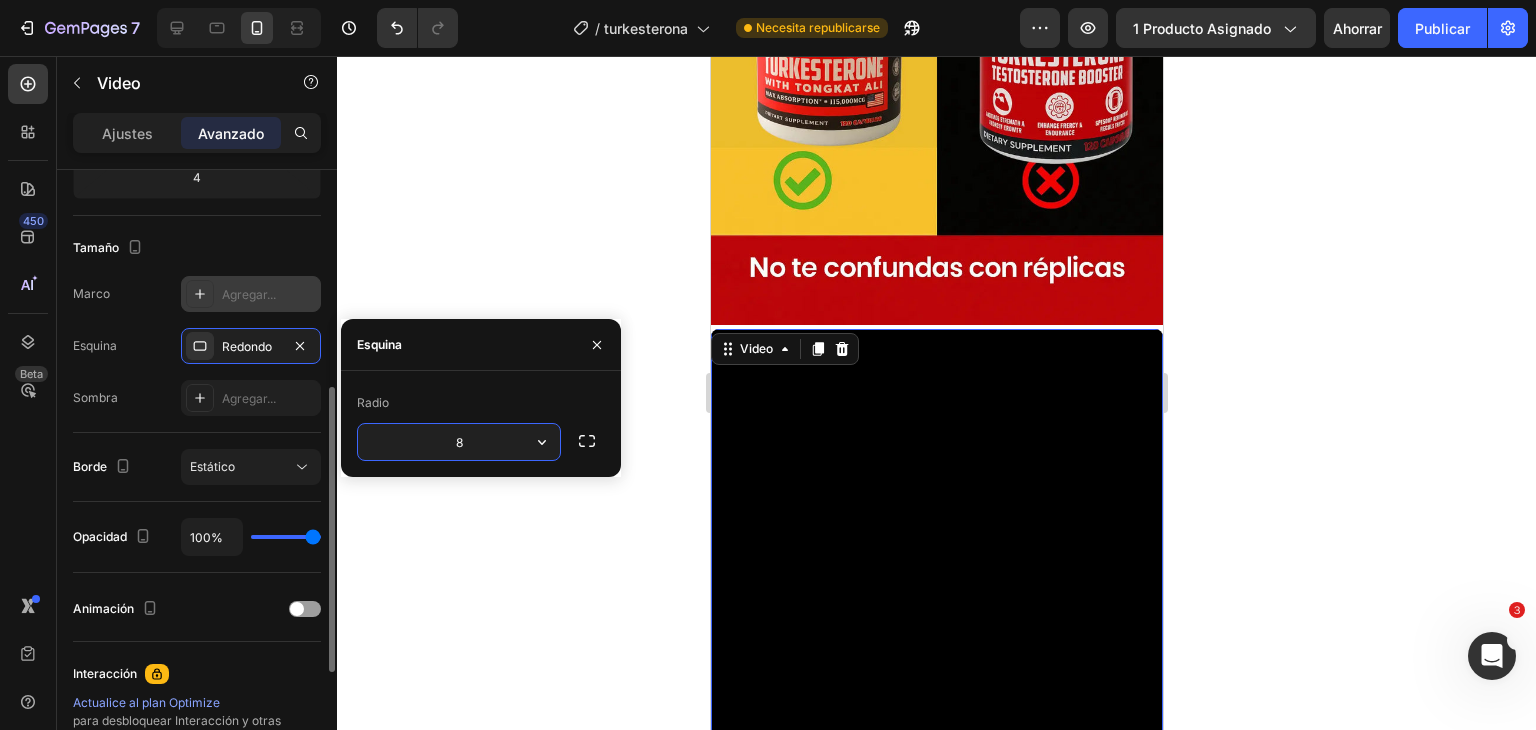 click 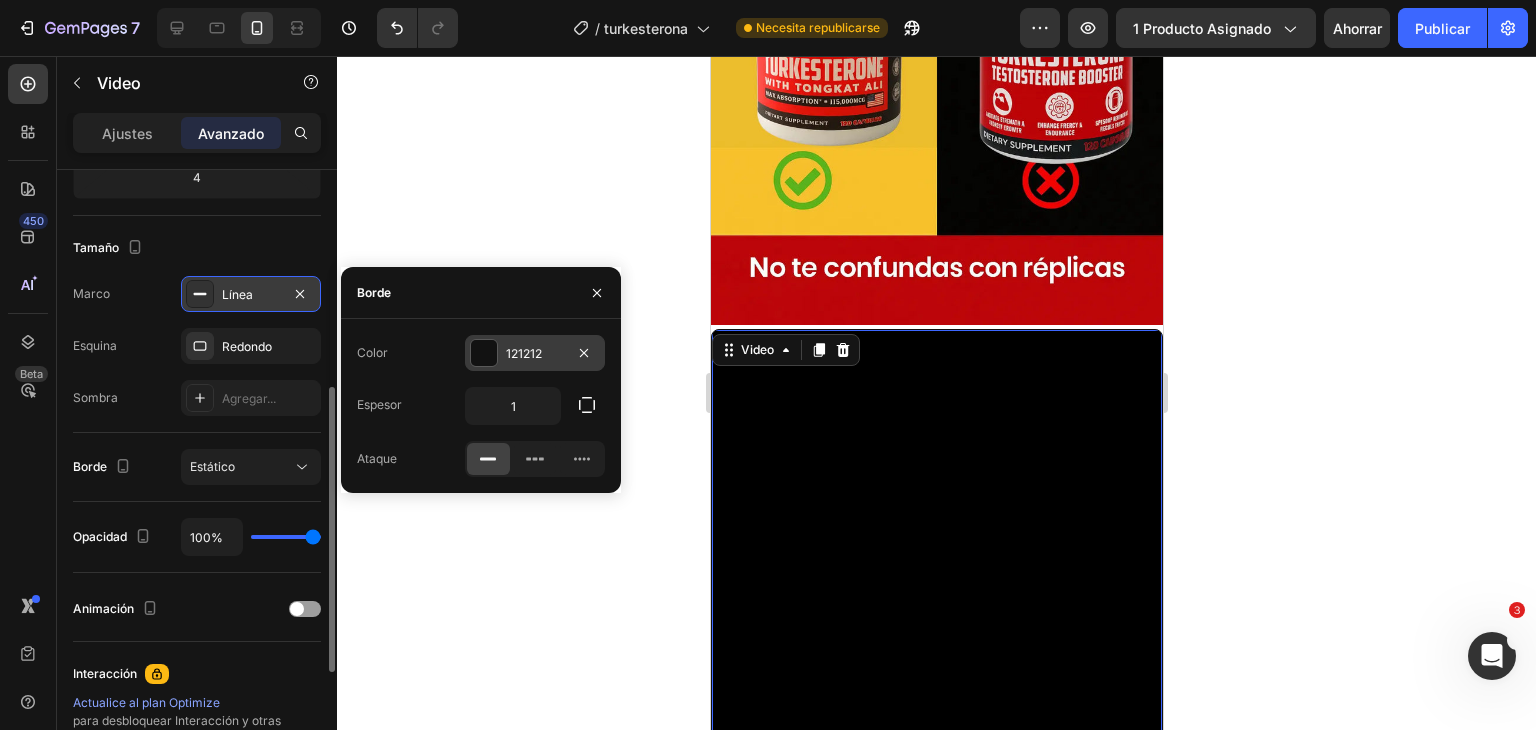 click at bounding box center (484, 353) 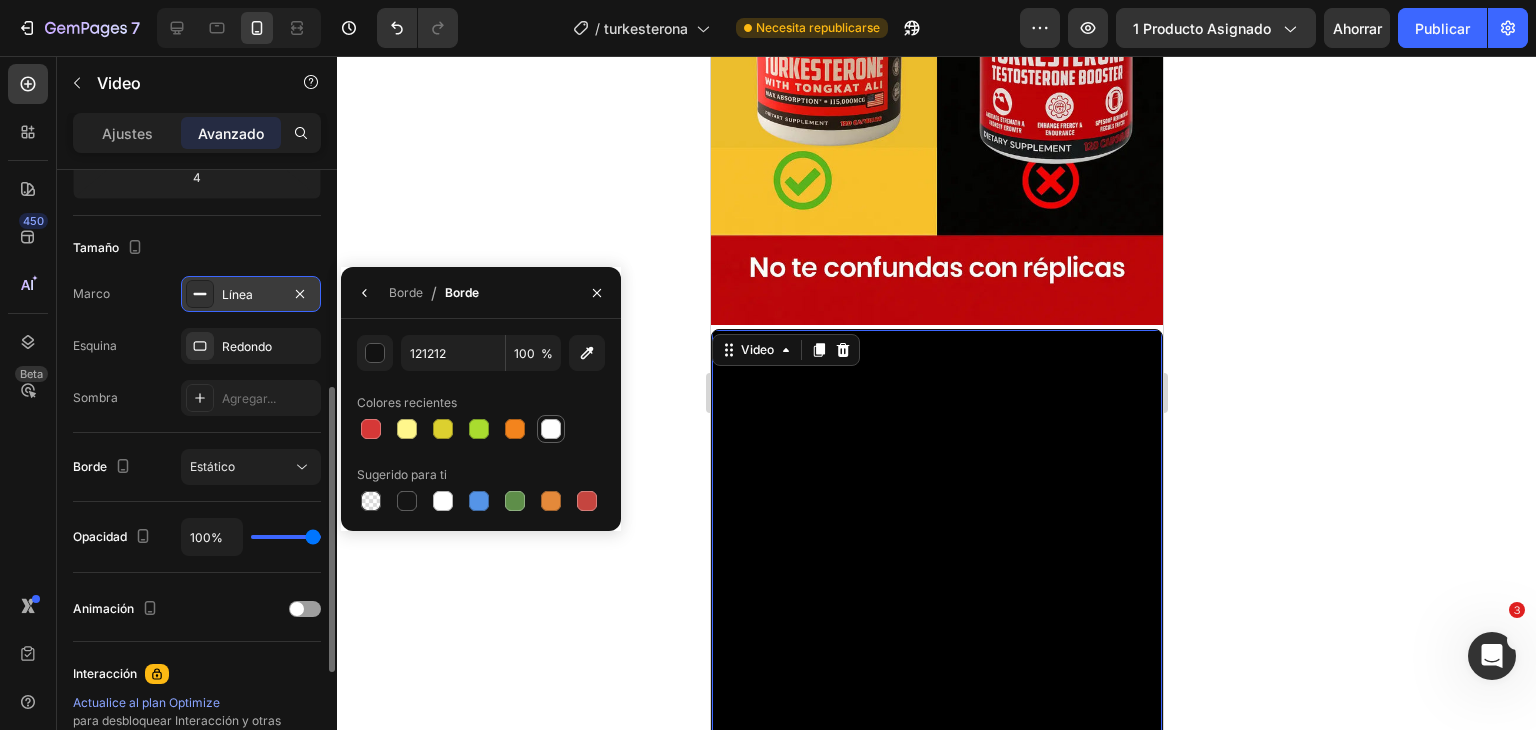 click at bounding box center (551, 429) 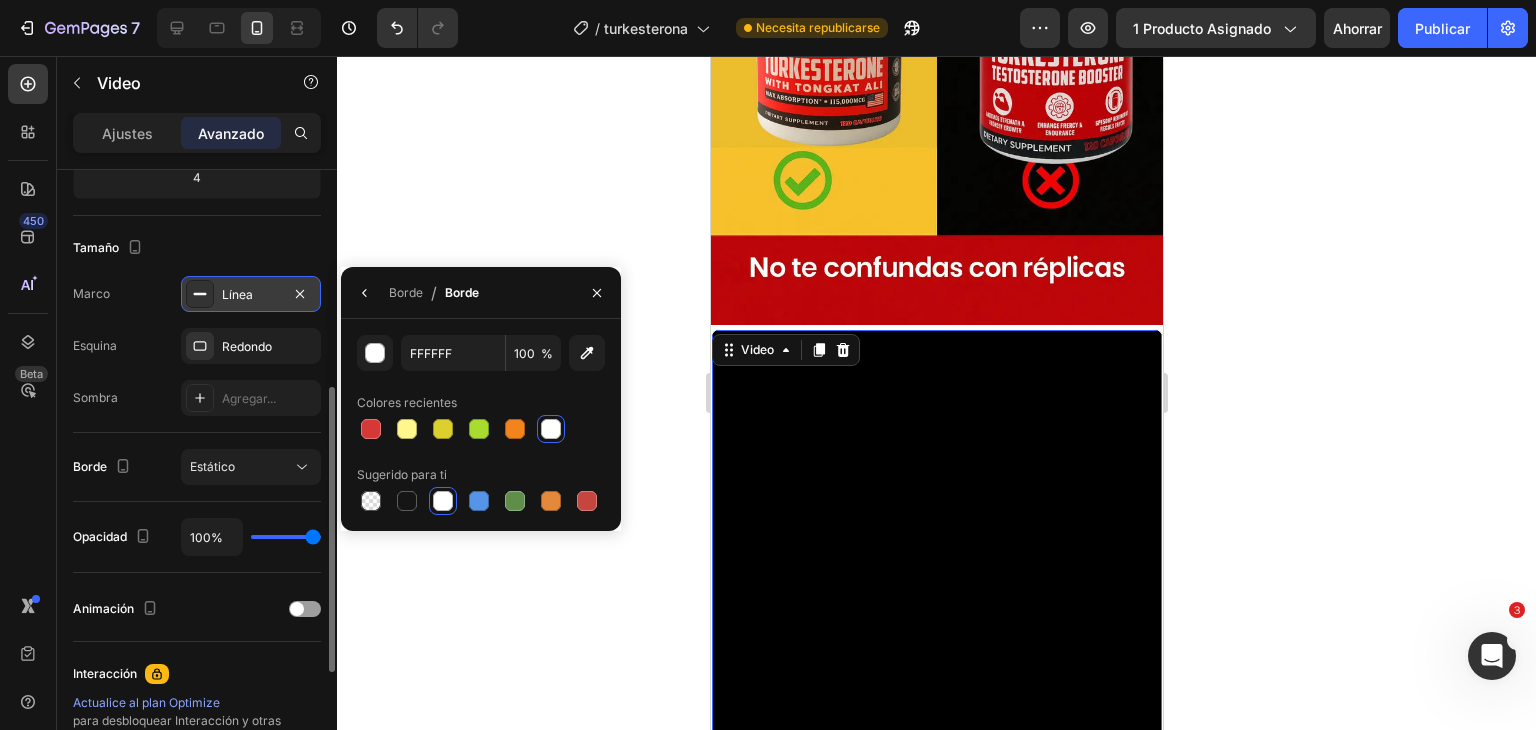 click at bounding box center [551, 429] 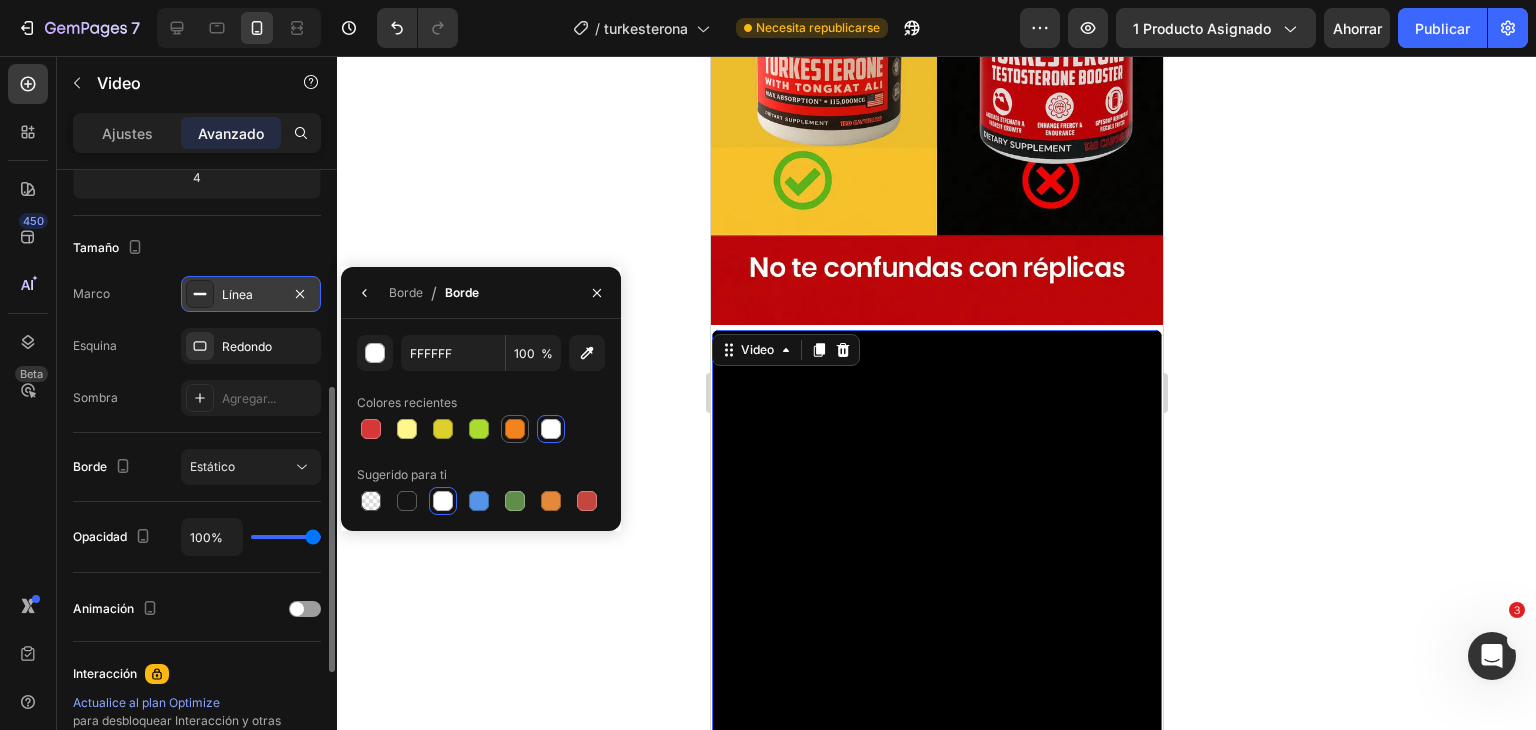 click at bounding box center (515, 429) 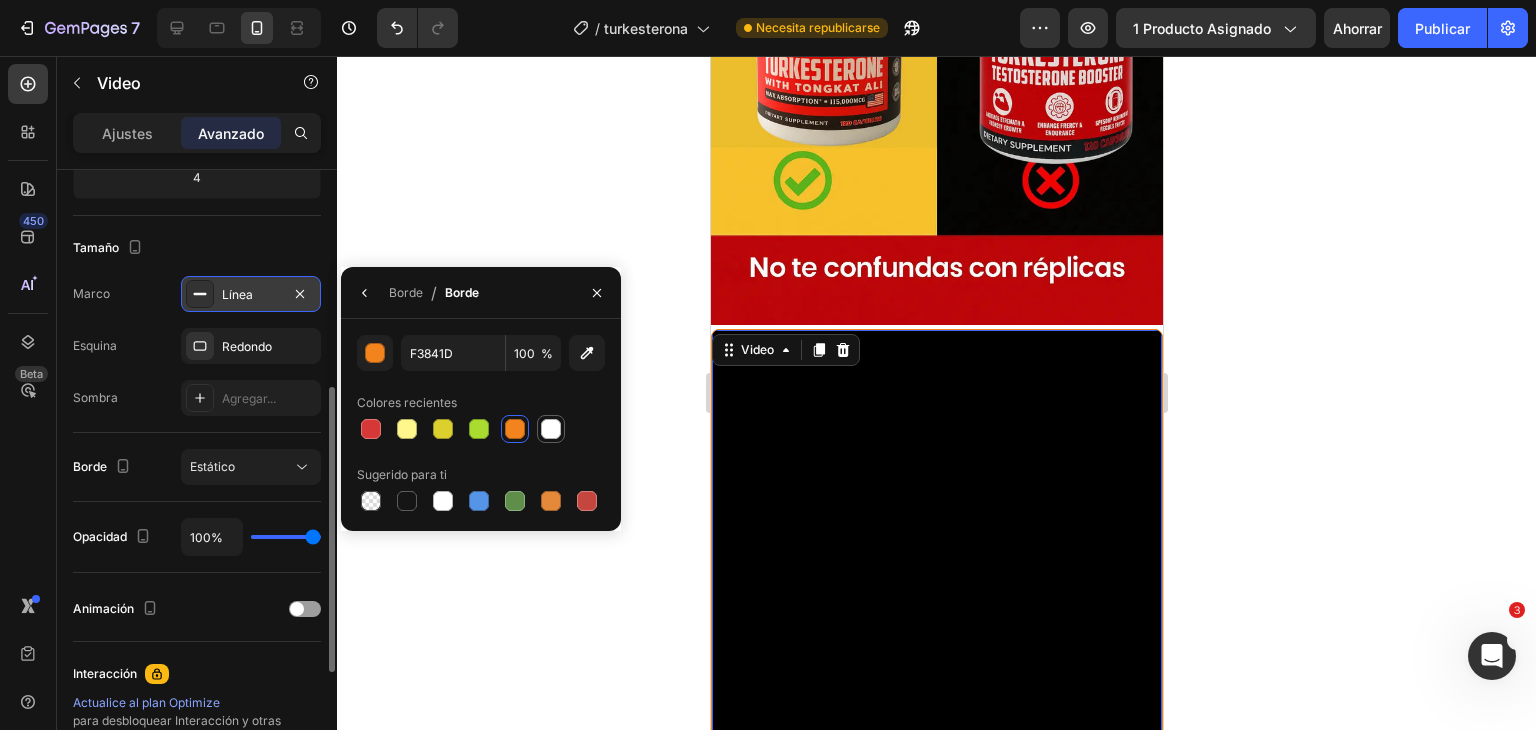 click at bounding box center (551, 429) 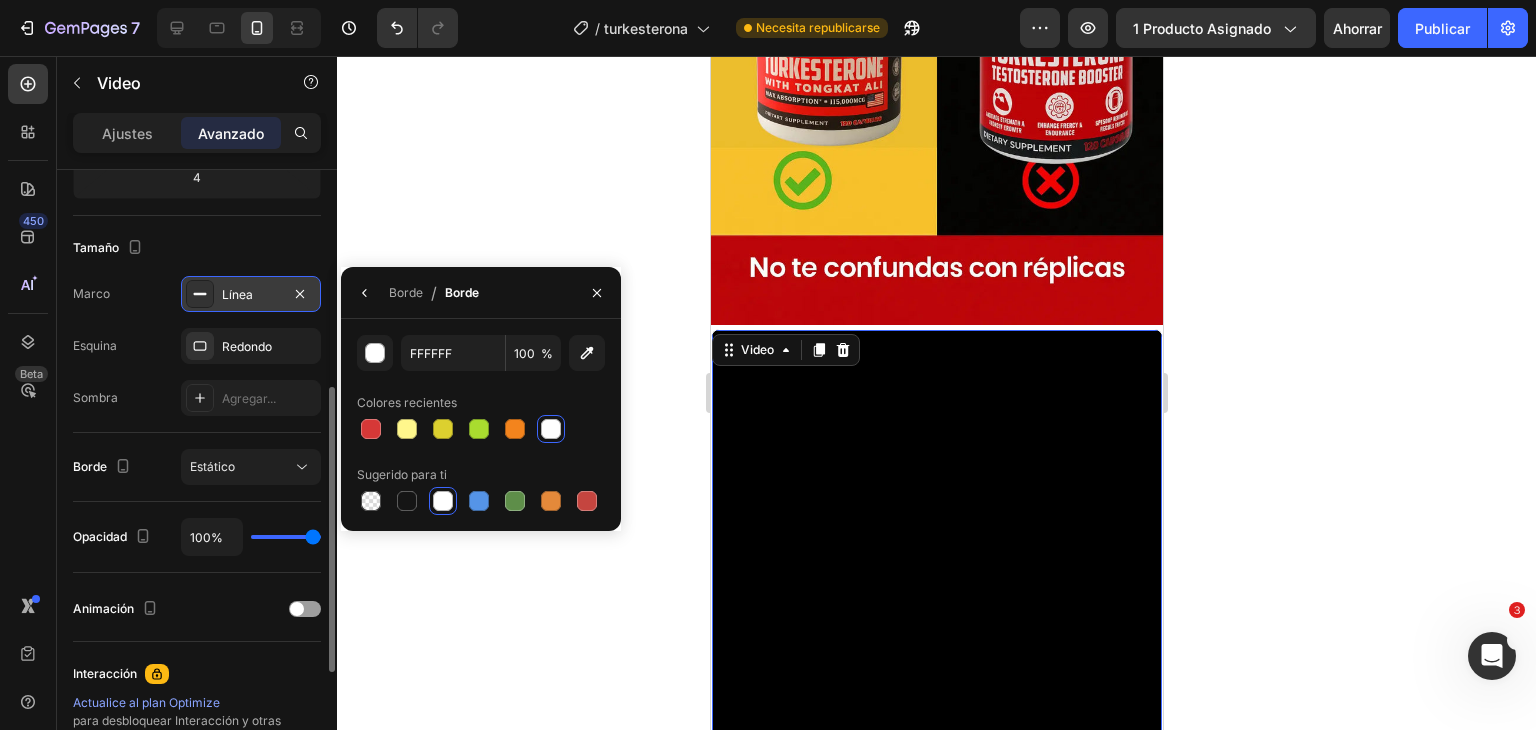 click on "Tamaño" at bounding box center (197, 248) 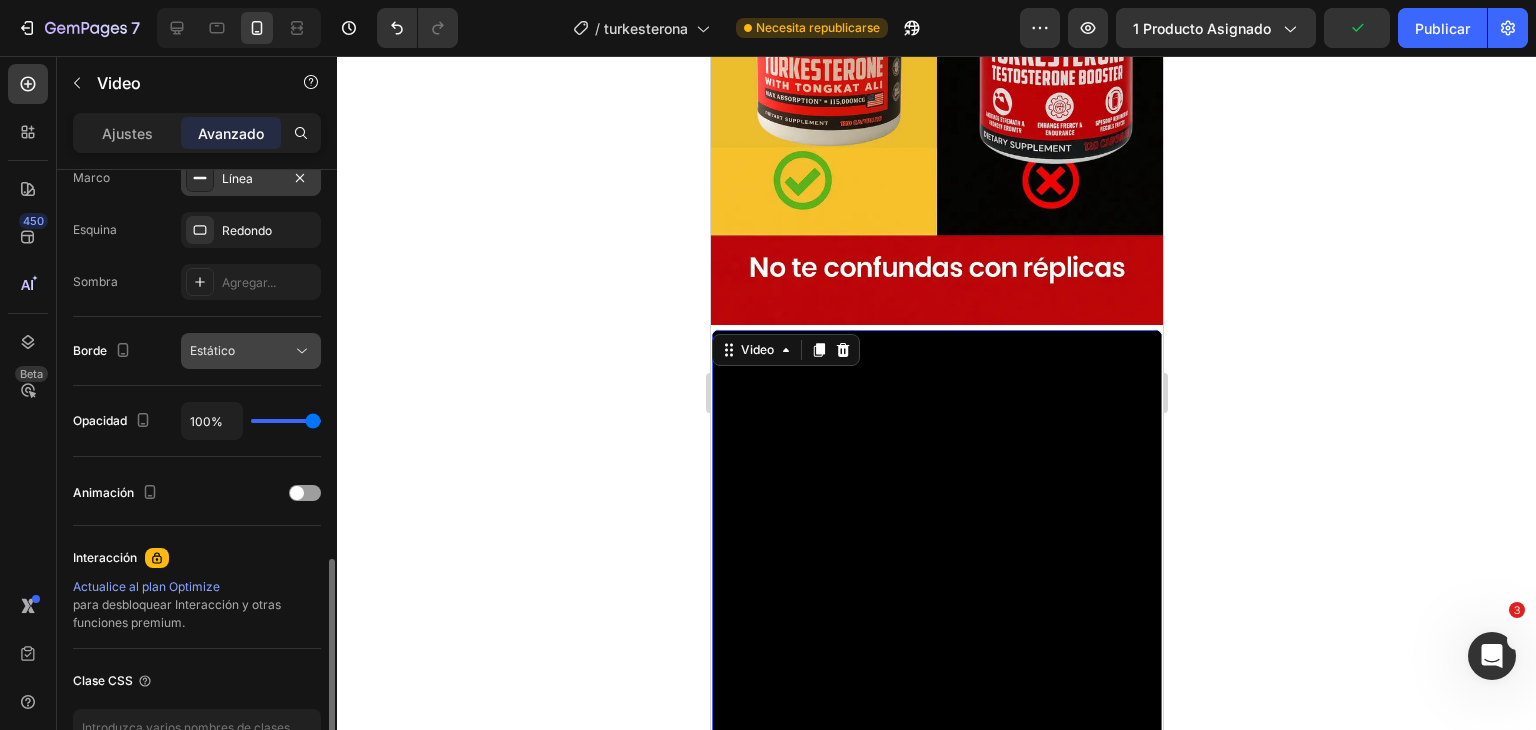 scroll, scrollTop: 665, scrollLeft: 0, axis: vertical 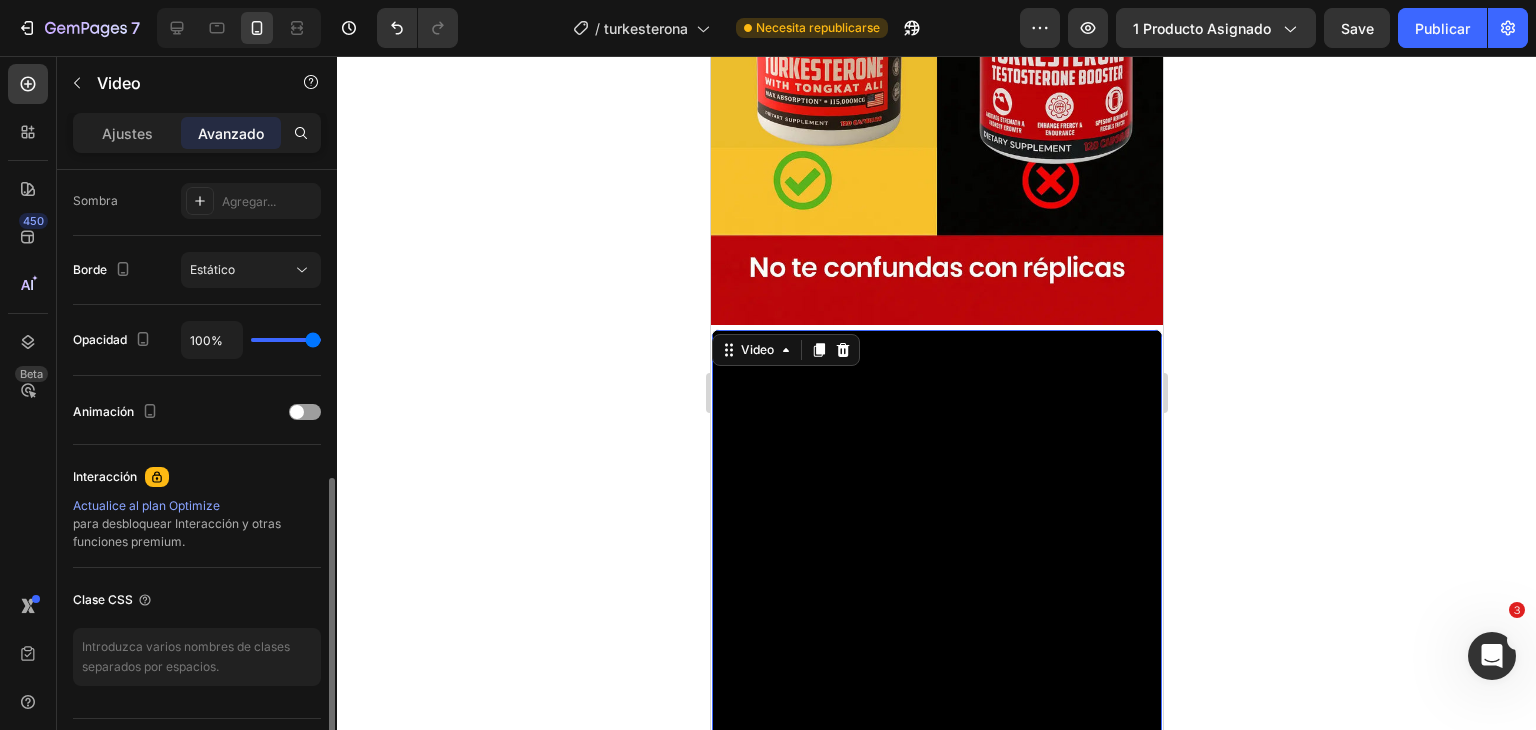 type on "42%" 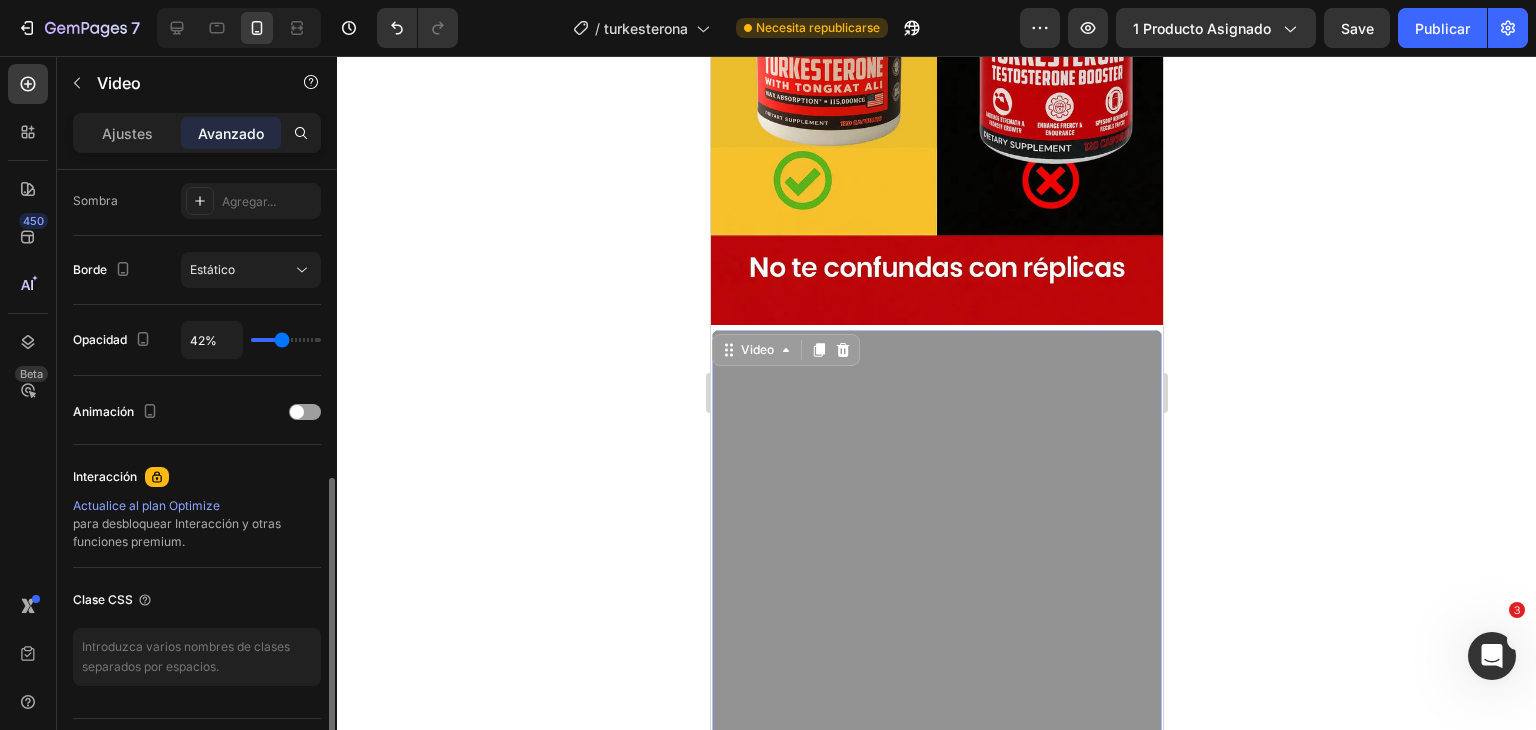 type on "0%" 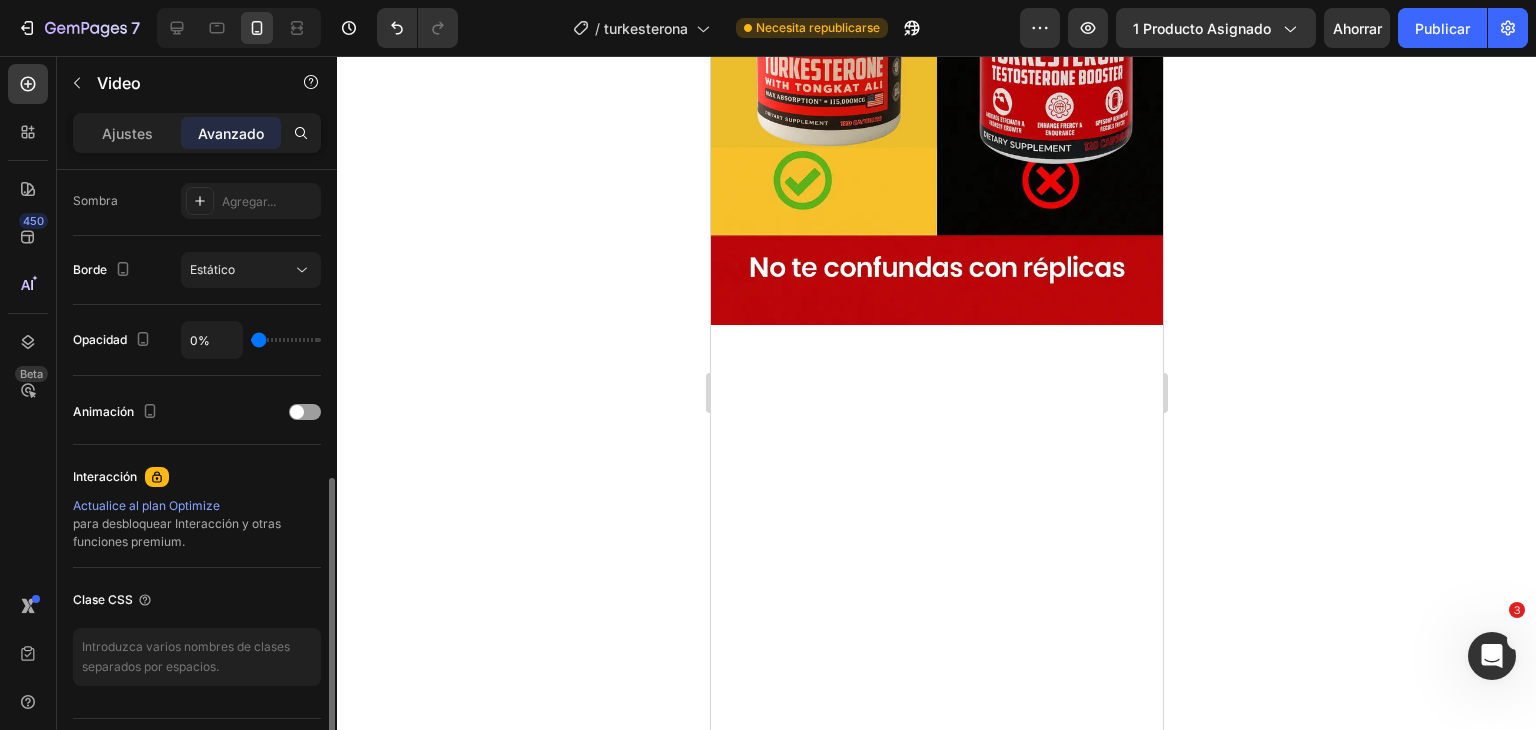 drag, startPoint x: 315, startPoint y: 334, endPoint x: 200, endPoint y: 324, distance: 115.43397 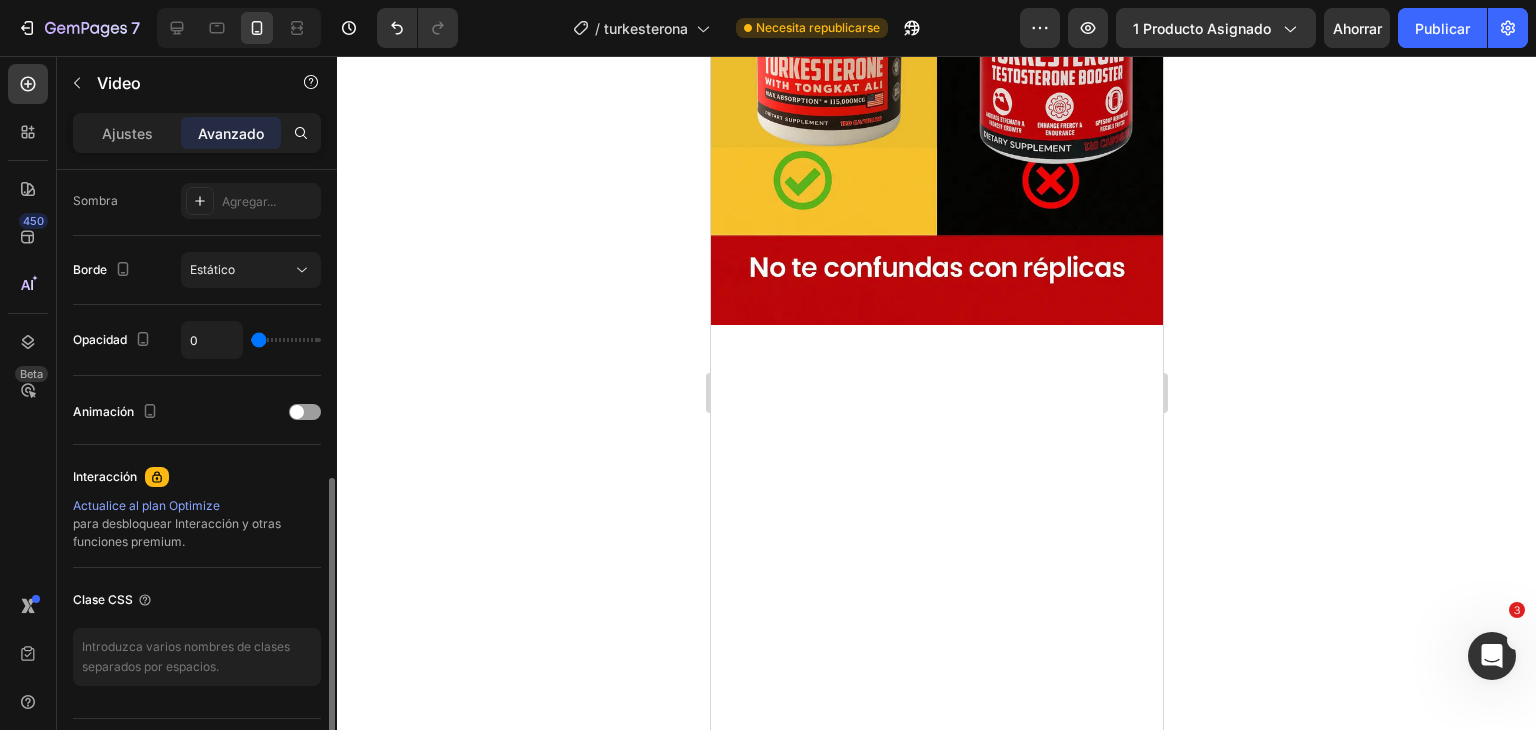 type on "37%" 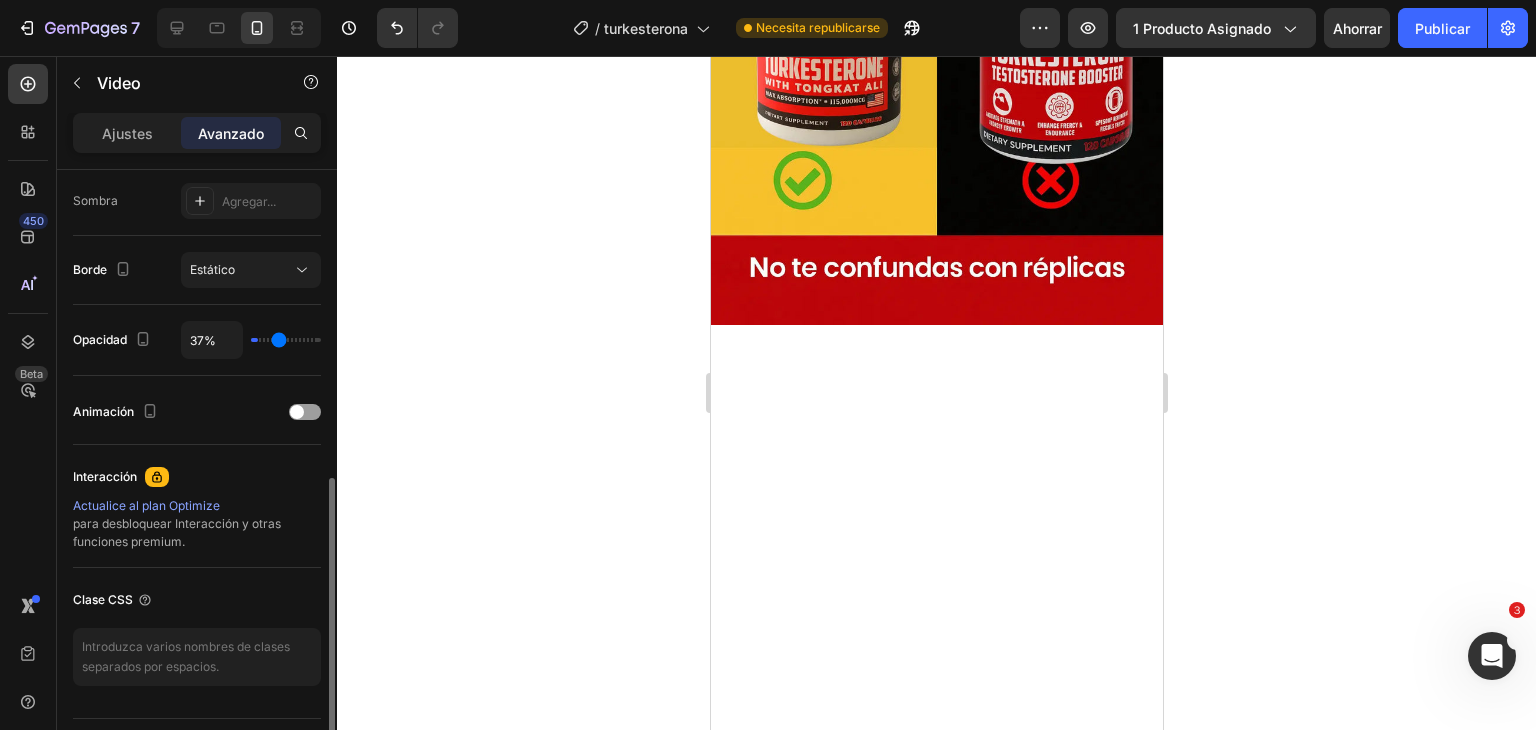 type on "64%" 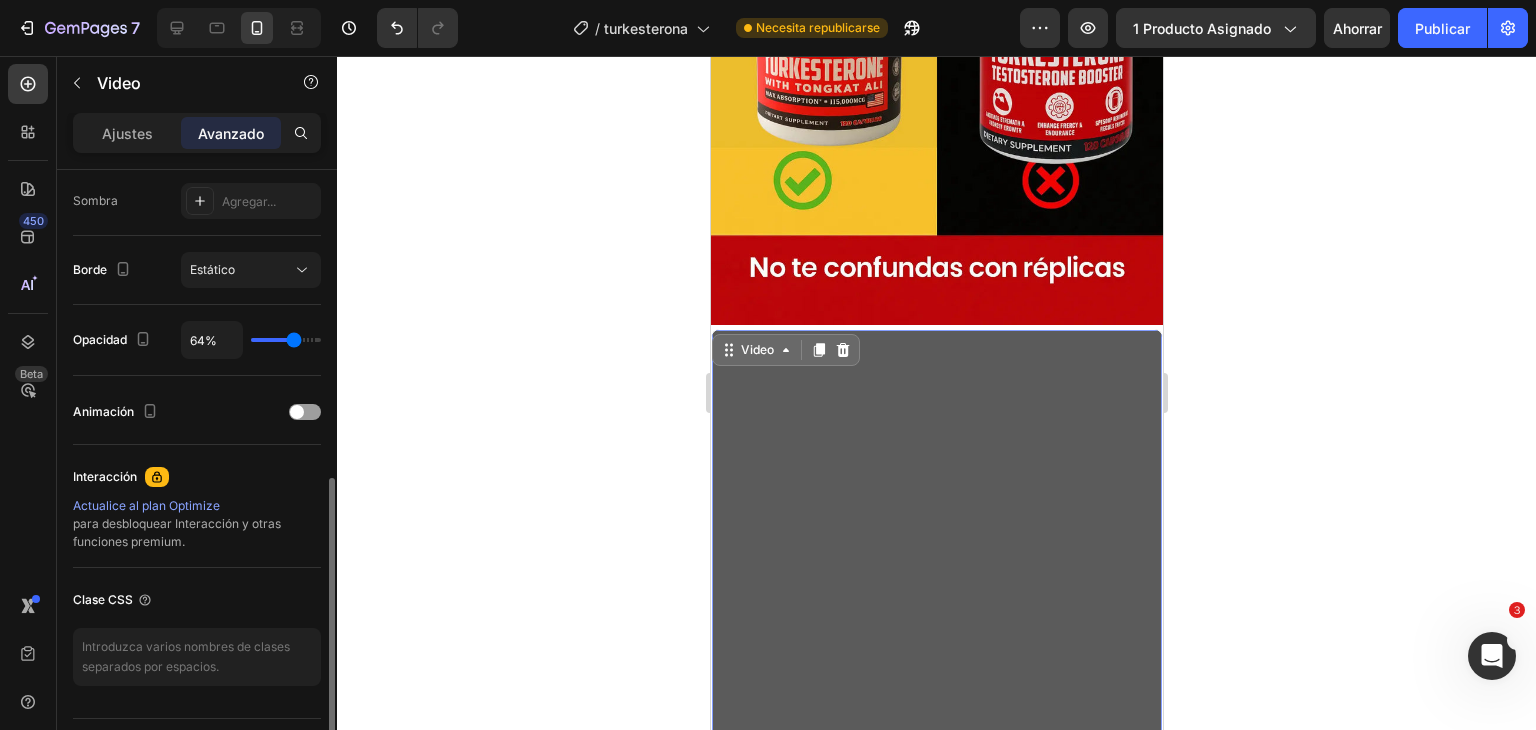 type on "66%" 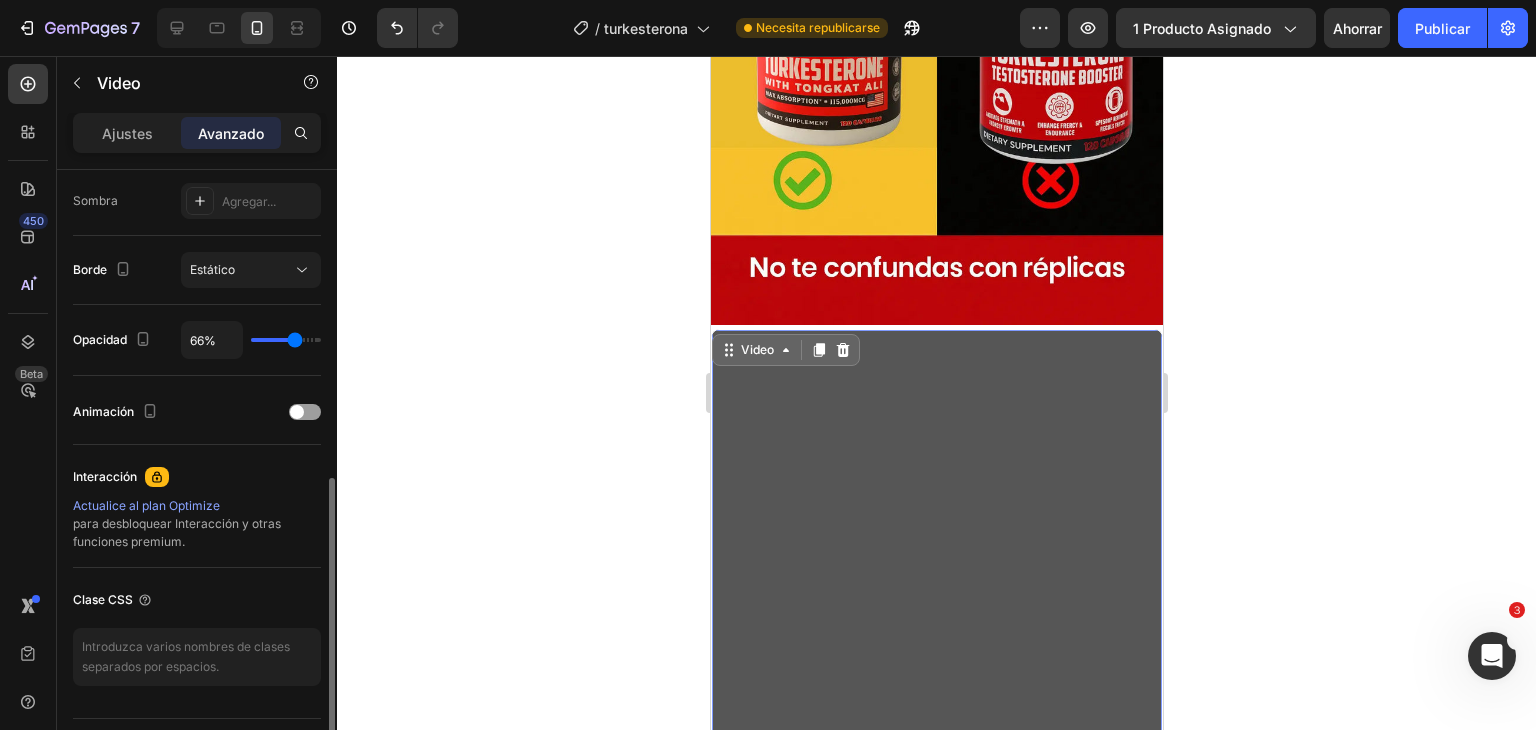 drag, startPoint x: 263, startPoint y: 339, endPoint x: 294, endPoint y: 347, distance: 32.01562 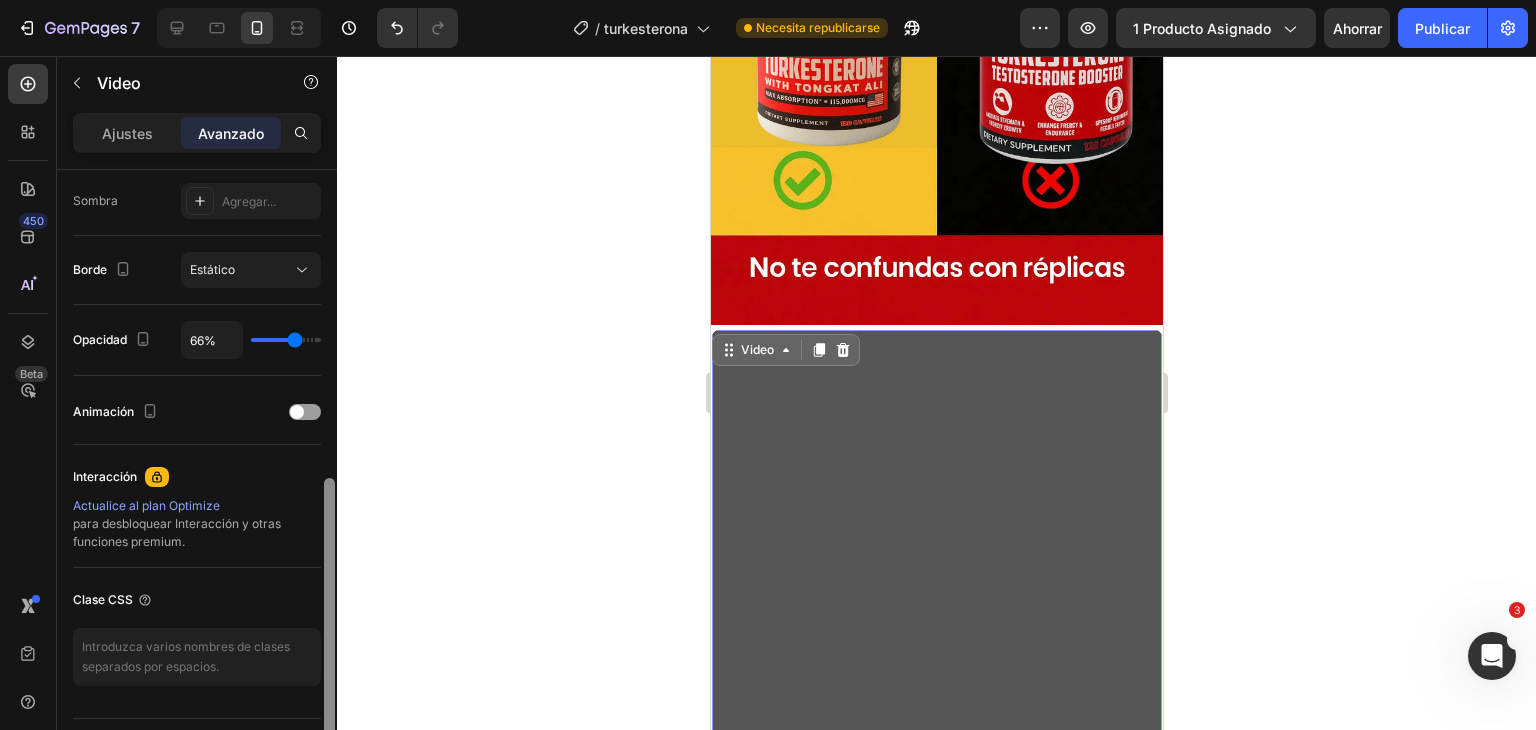 drag, startPoint x: 294, startPoint y: 347, endPoint x: 334, endPoint y: 346, distance: 40.012497 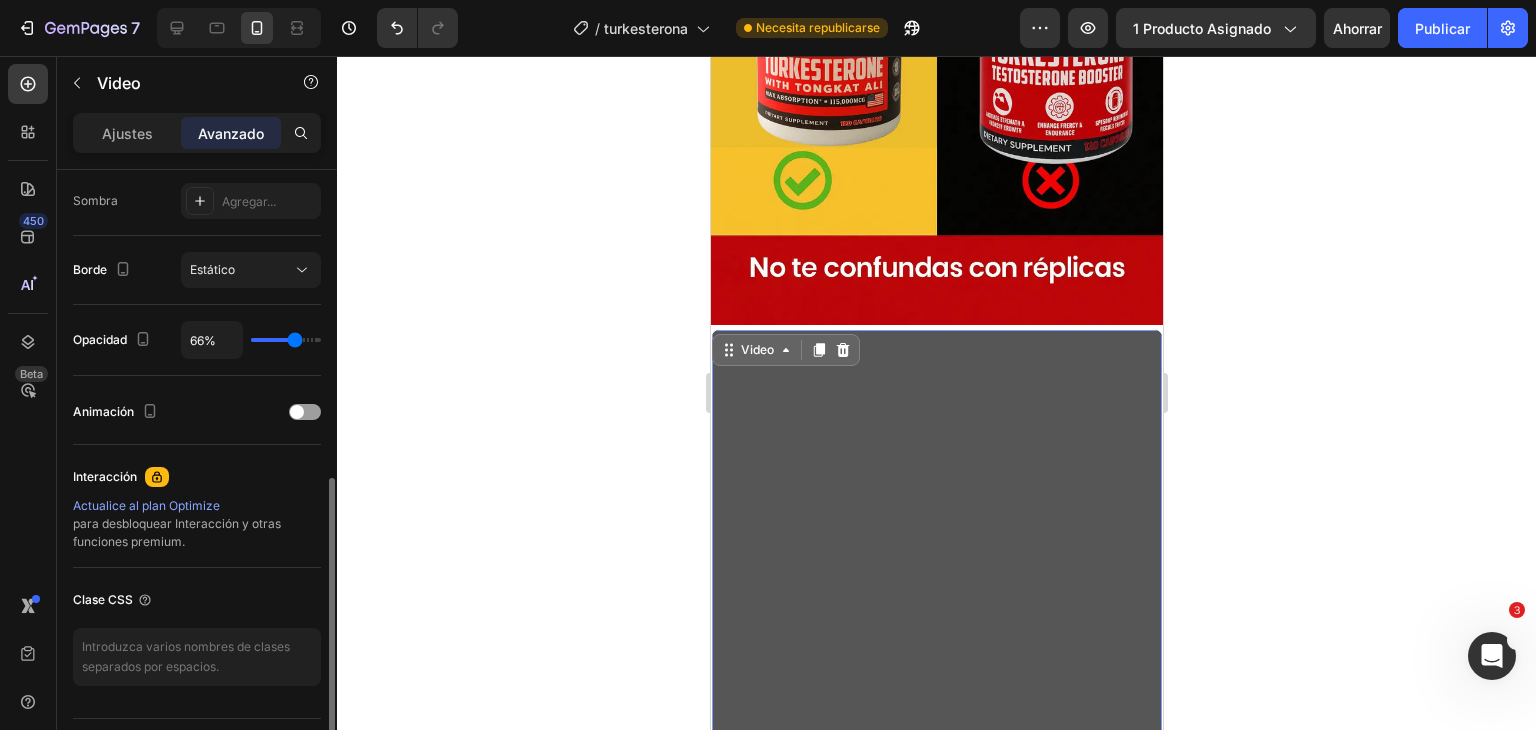 type on "97%" 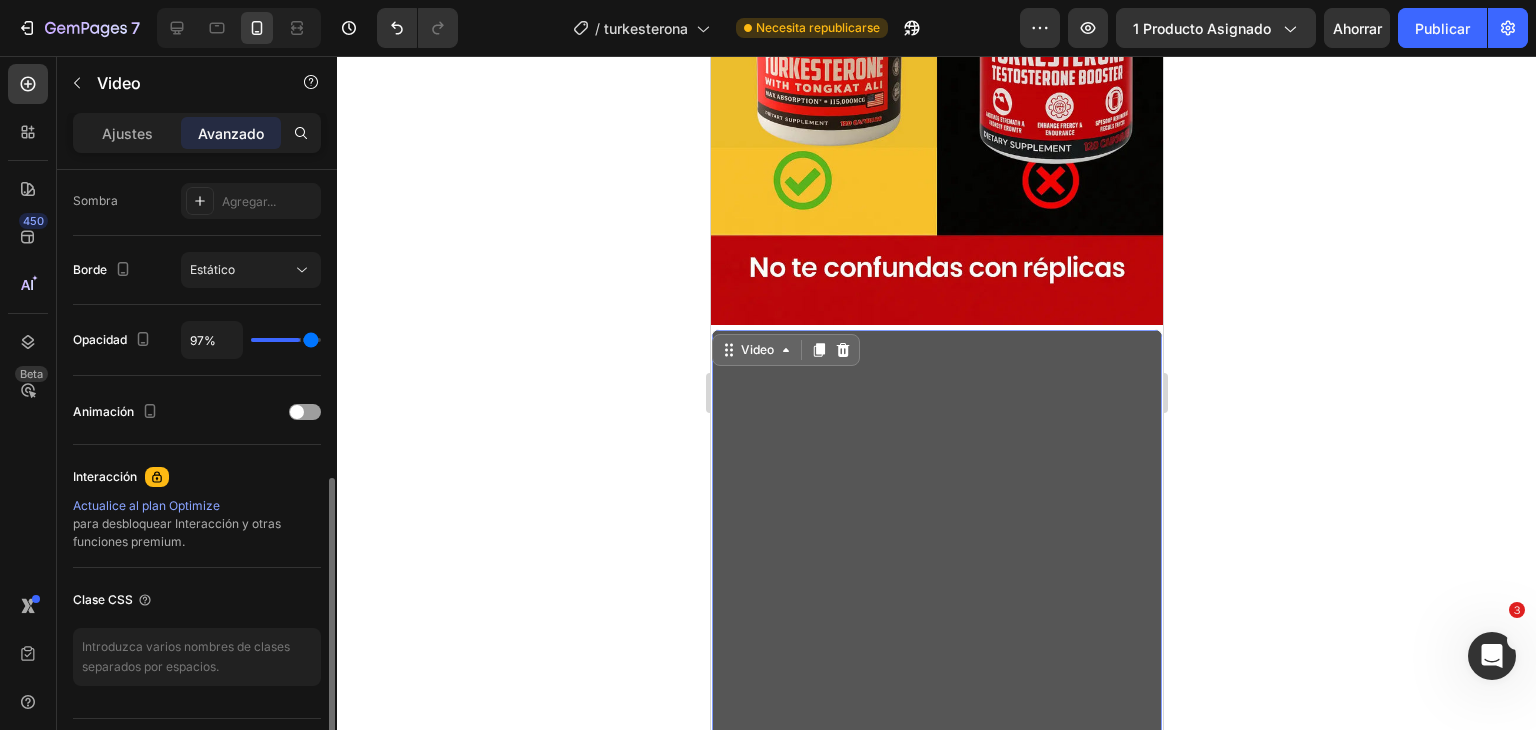 type on "100%" 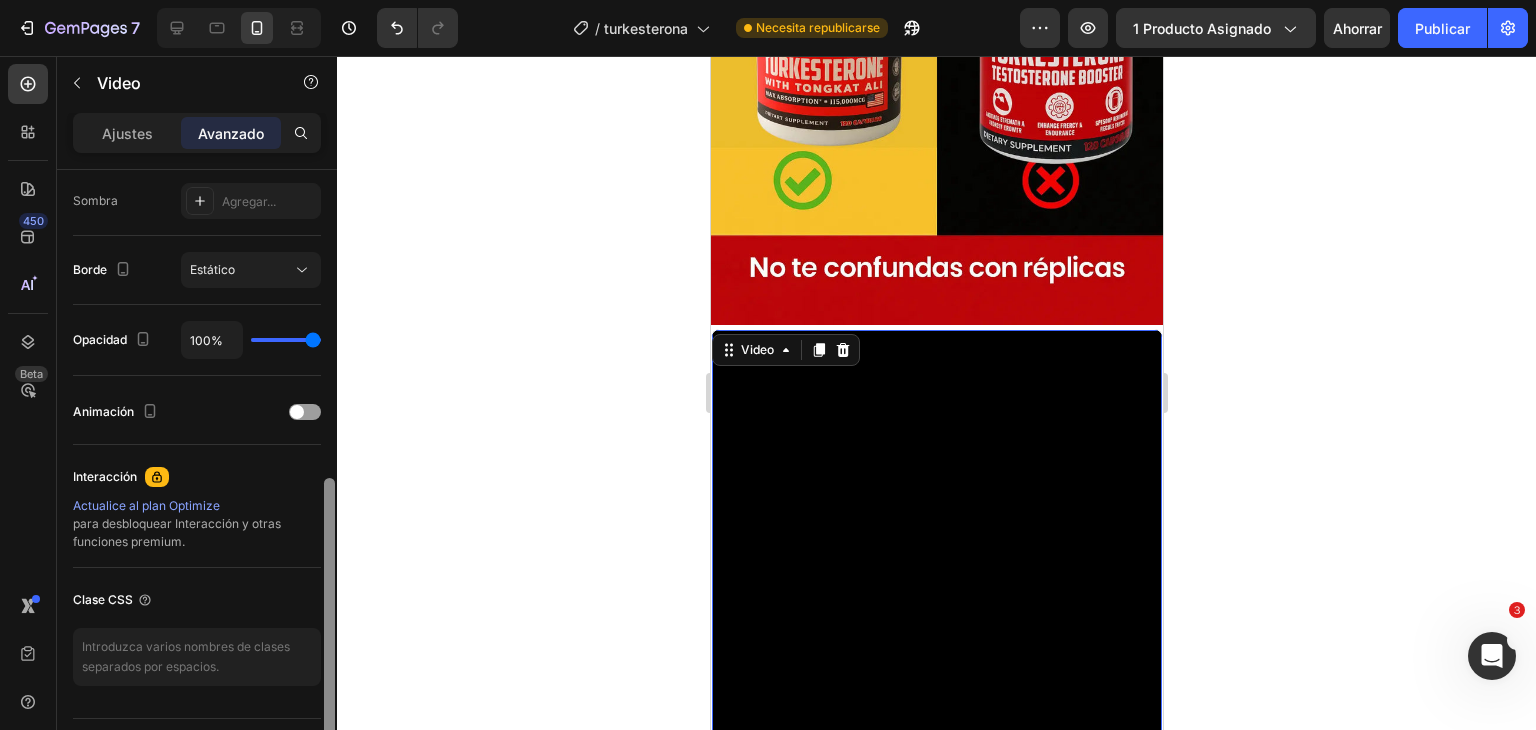 drag, startPoint x: 290, startPoint y: 339, endPoint x: 332, endPoint y: 341, distance: 42.047592 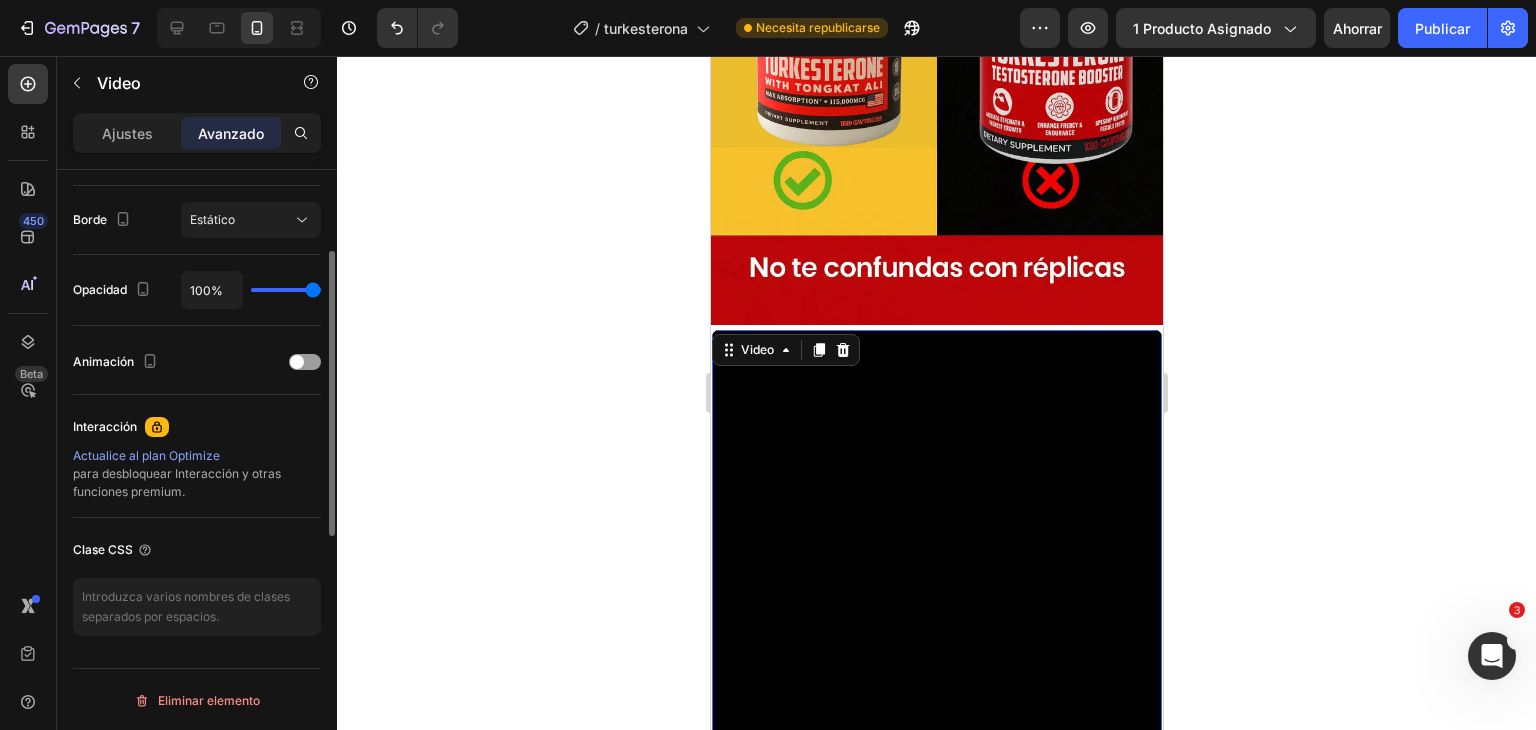 scroll, scrollTop: 538, scrollLeft: 0, axis: vertical 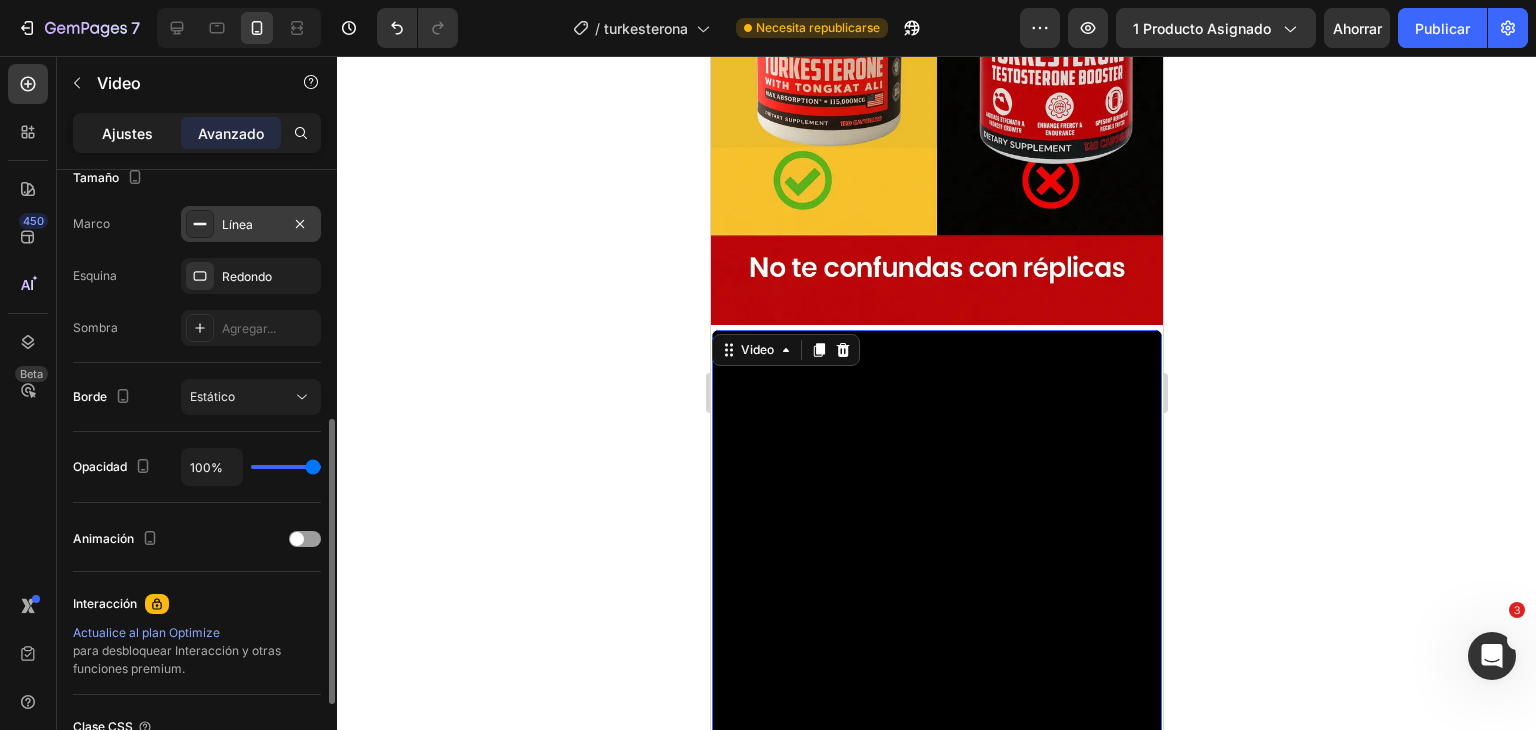 click on "Ajustes" at bounding box center [127, 133] 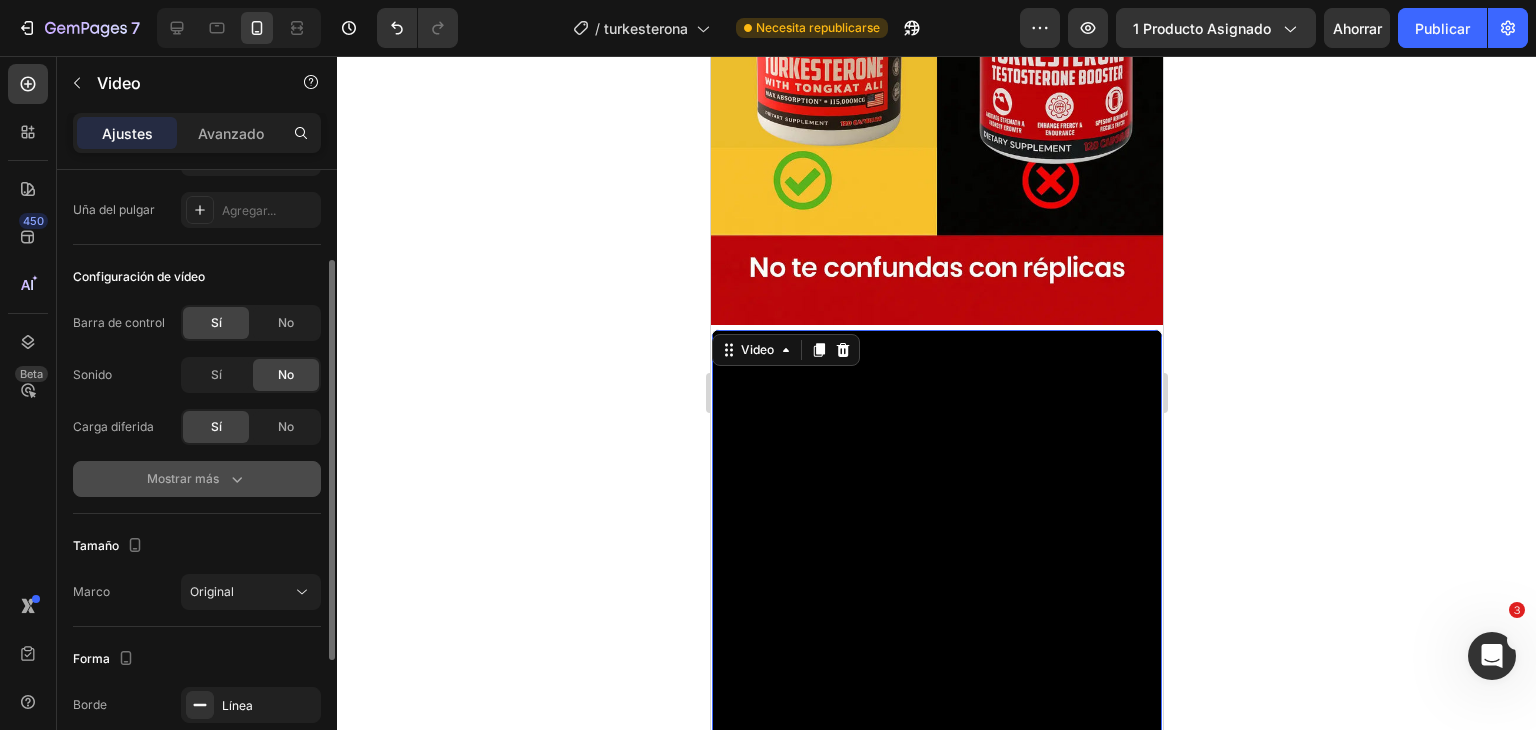 scroll, scrollTop: 141, scrollLeft: 0, axis: vertical 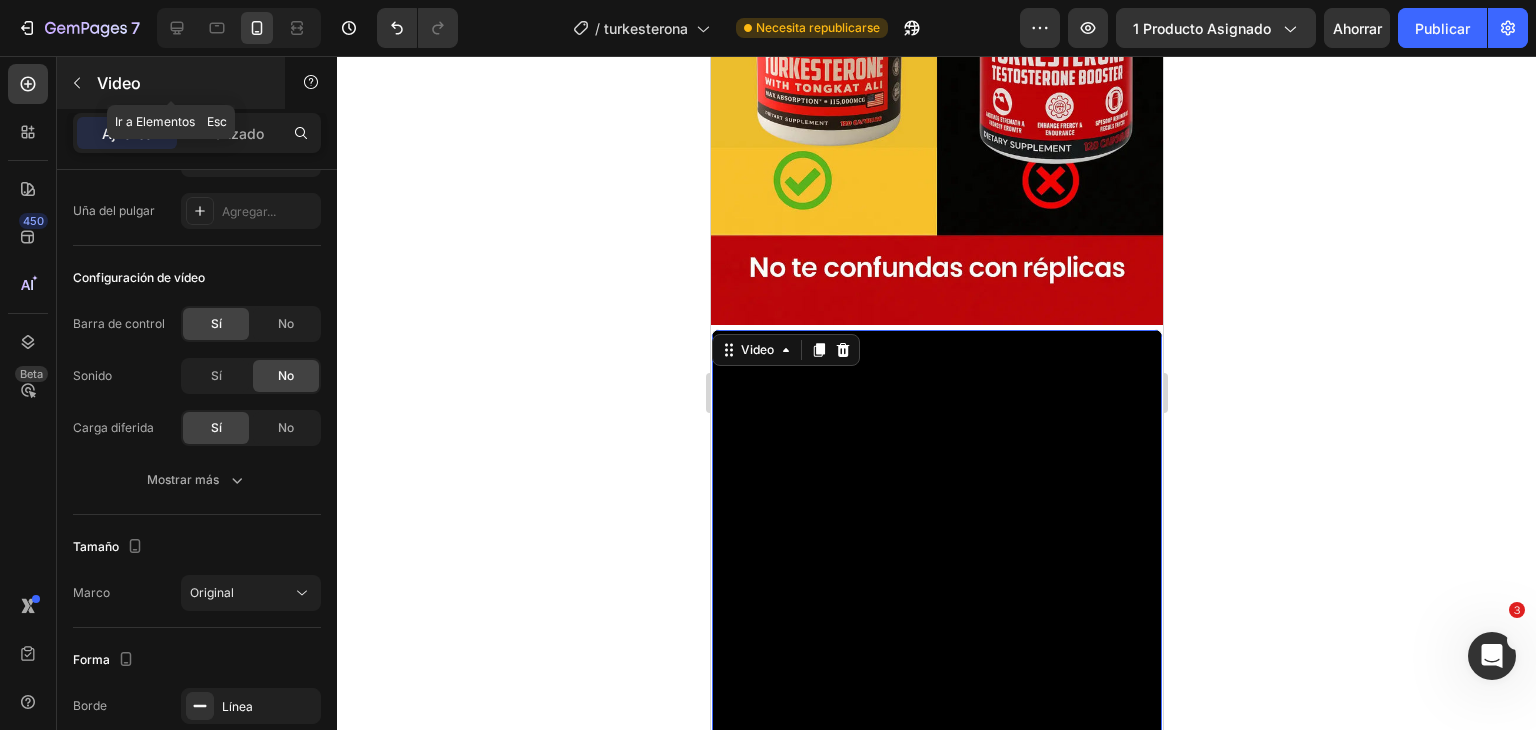 click at bounding box center [77, 83] 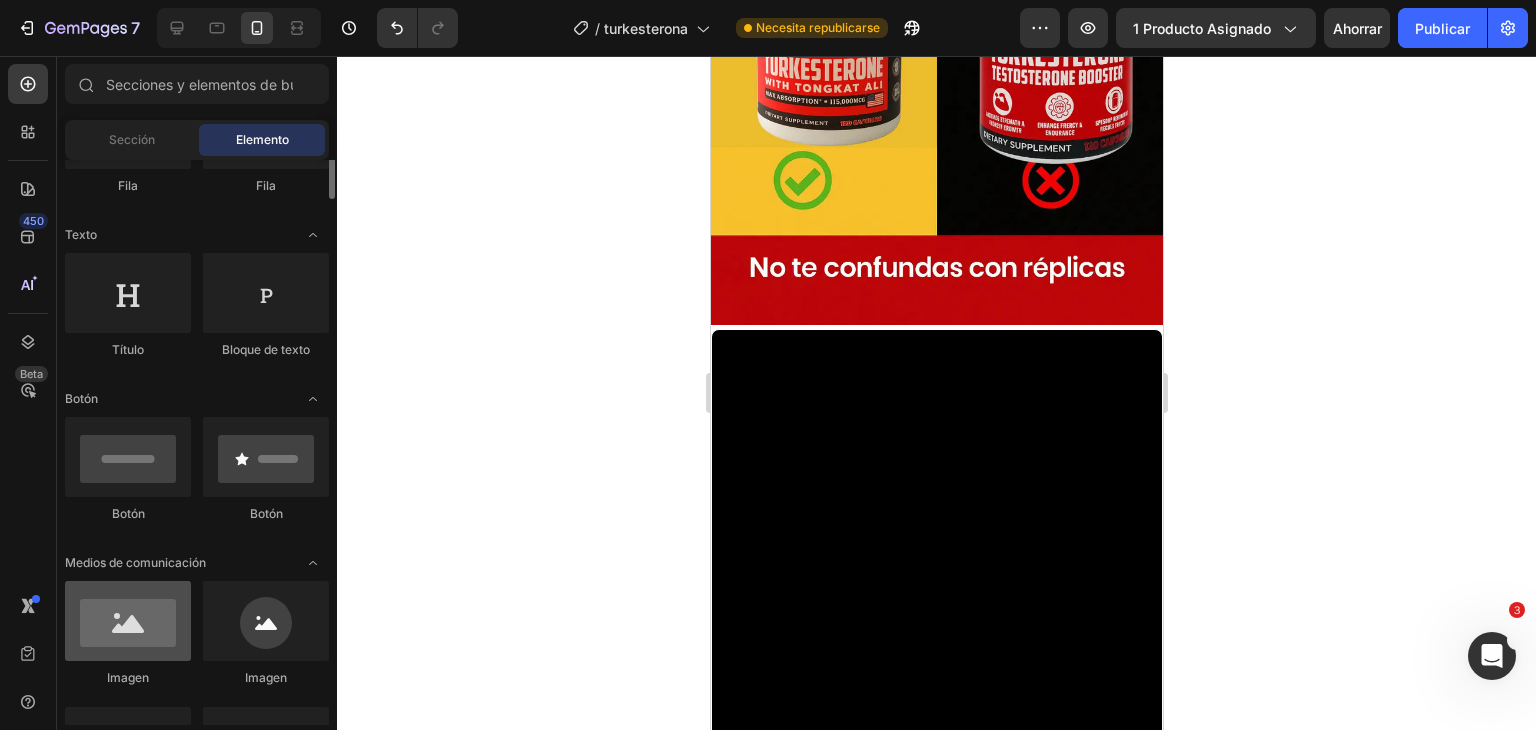 scroll, scrollTop: 114, scrollLeft: 0, axis: vertical 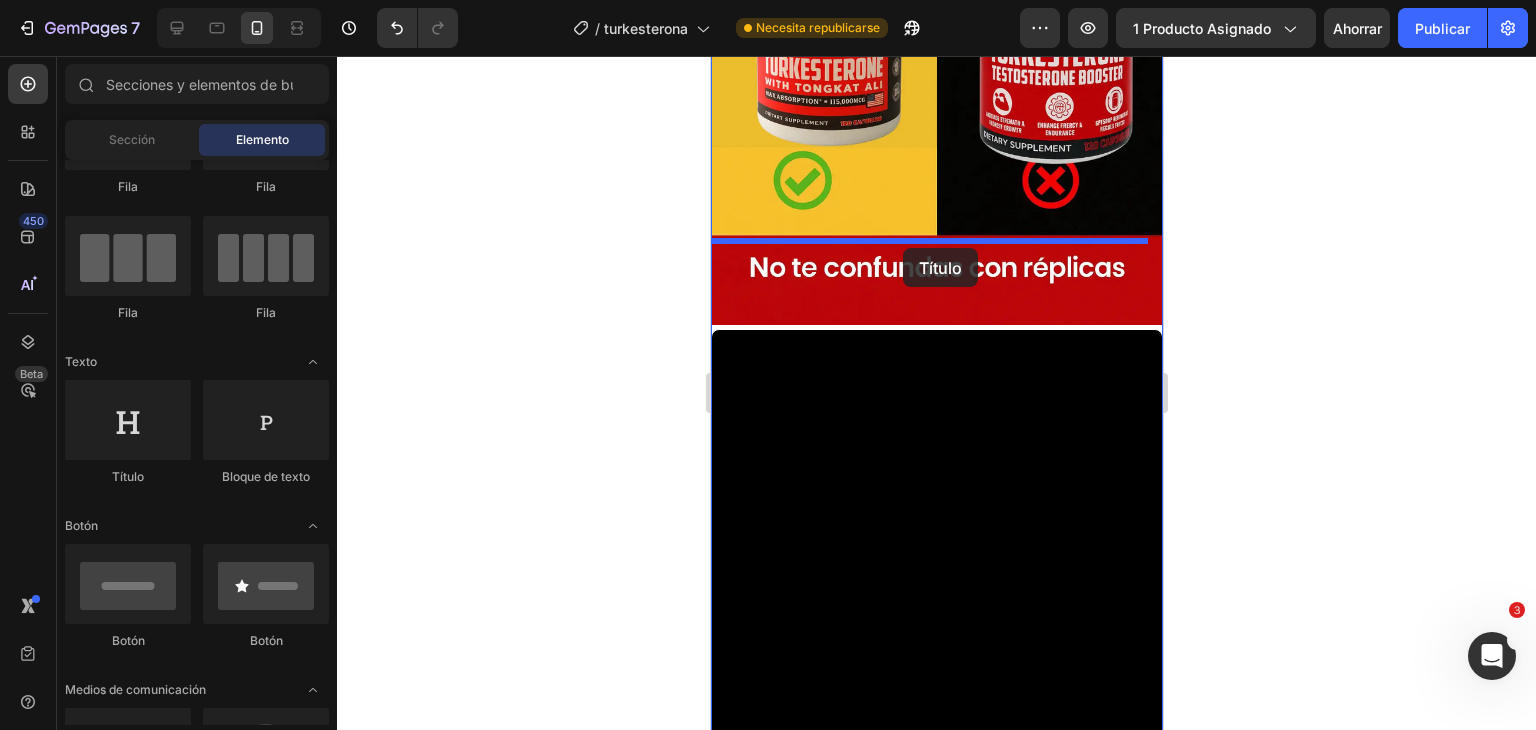 drag, startPoint x: 729, startPoint y: 256, endPoint x: 902, endPoint y: 248, distance: 173.18488 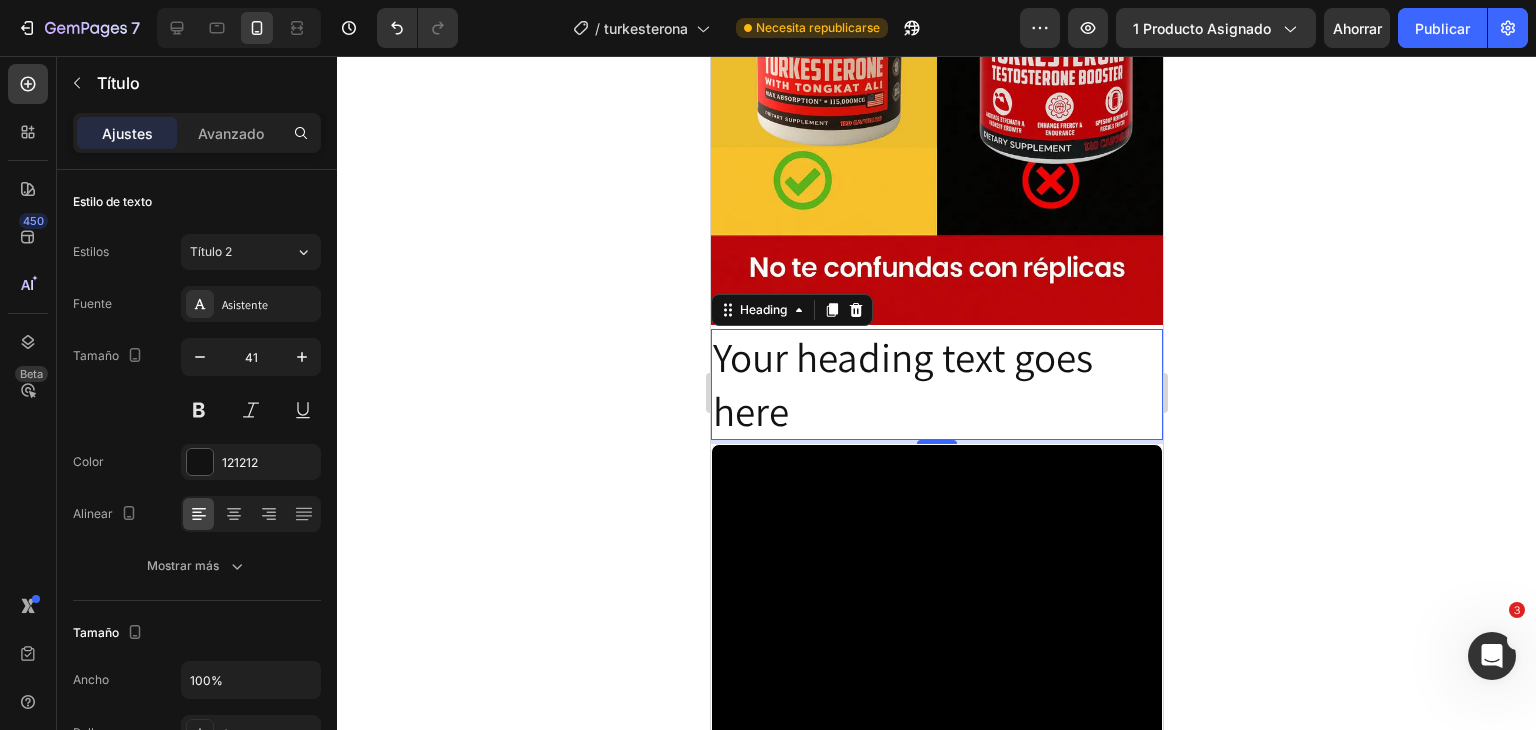 click on "Your heading text goes here" at bounding box center (936, 384) 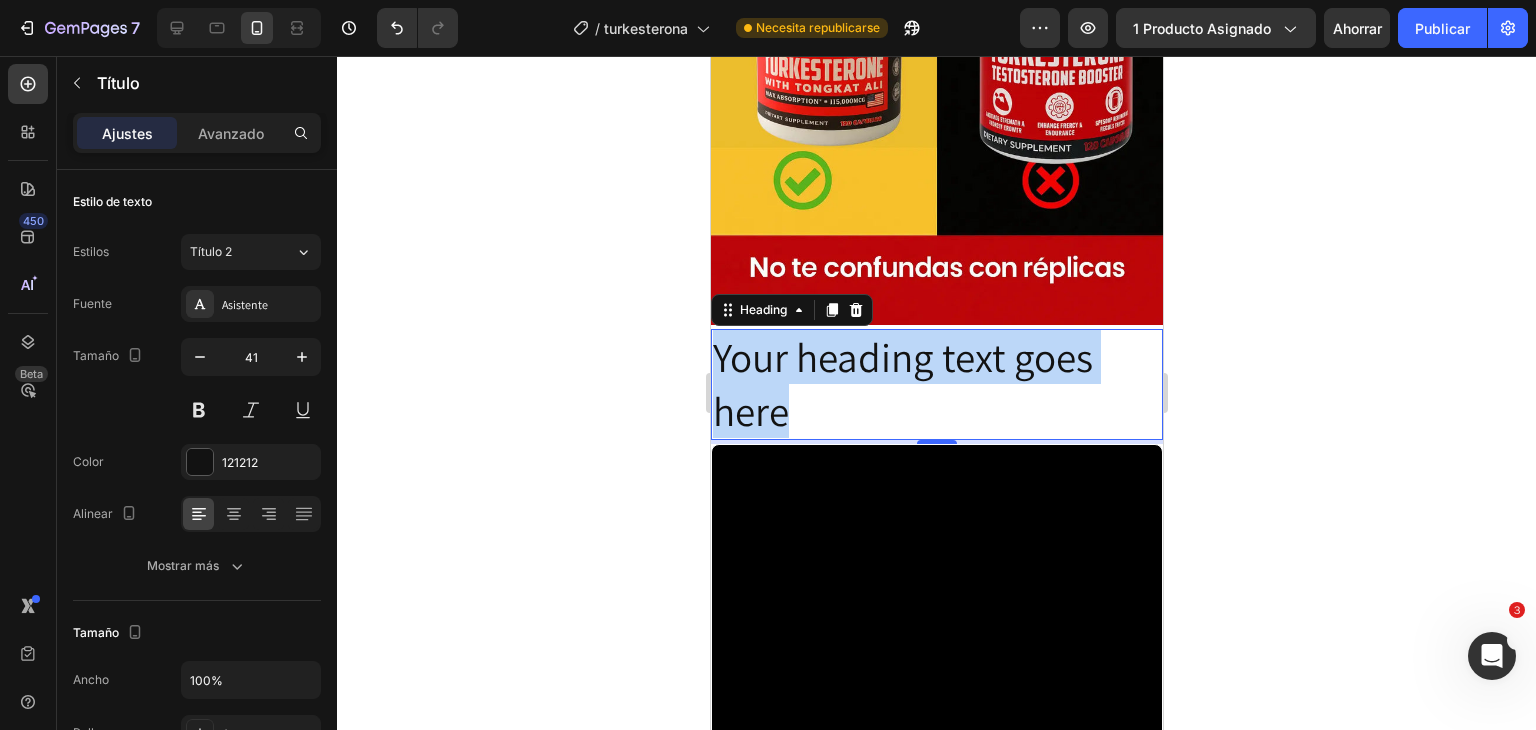 click on "Your heading text goes here" at bounding box center [936, 384] 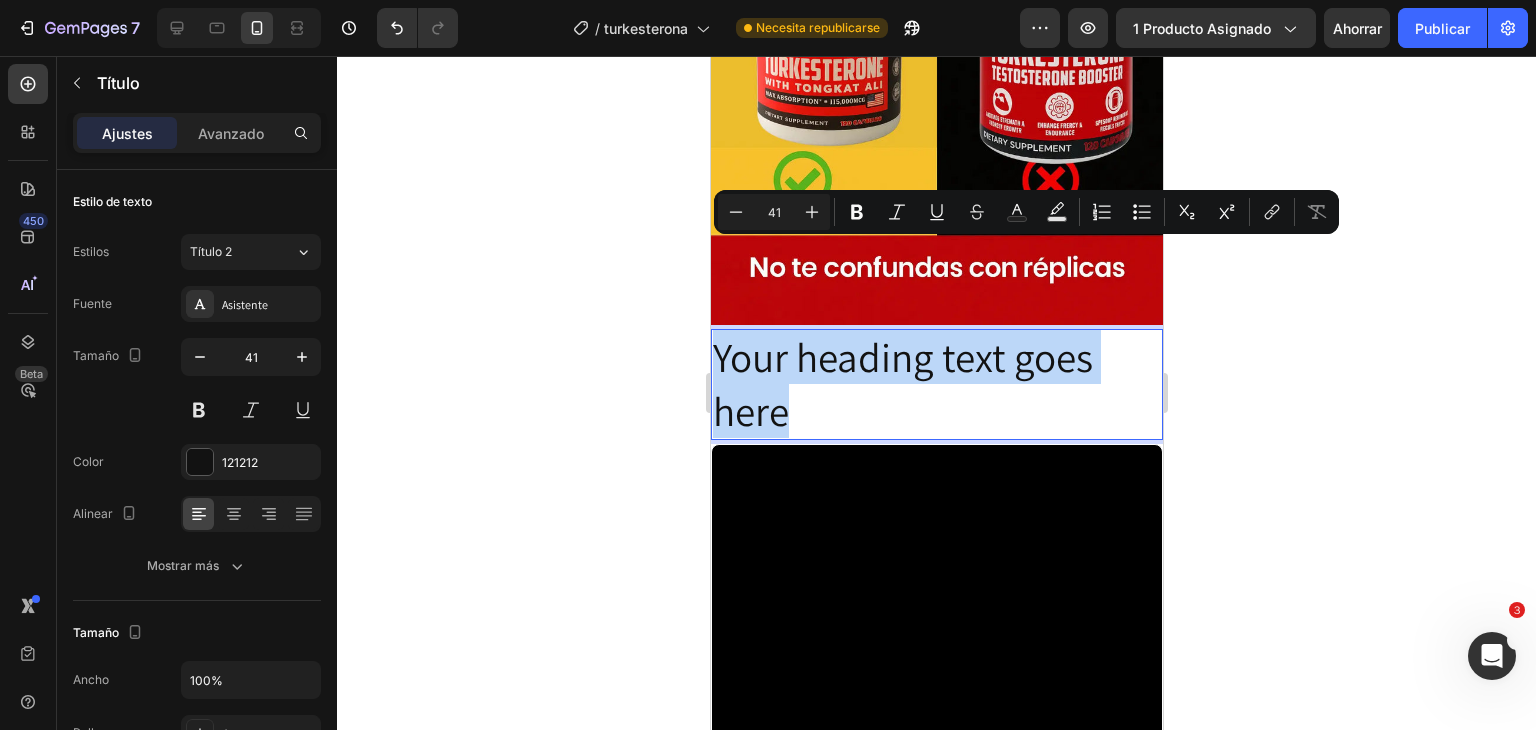 click on "Your heading text goes here" at bounding box center (936, 384) 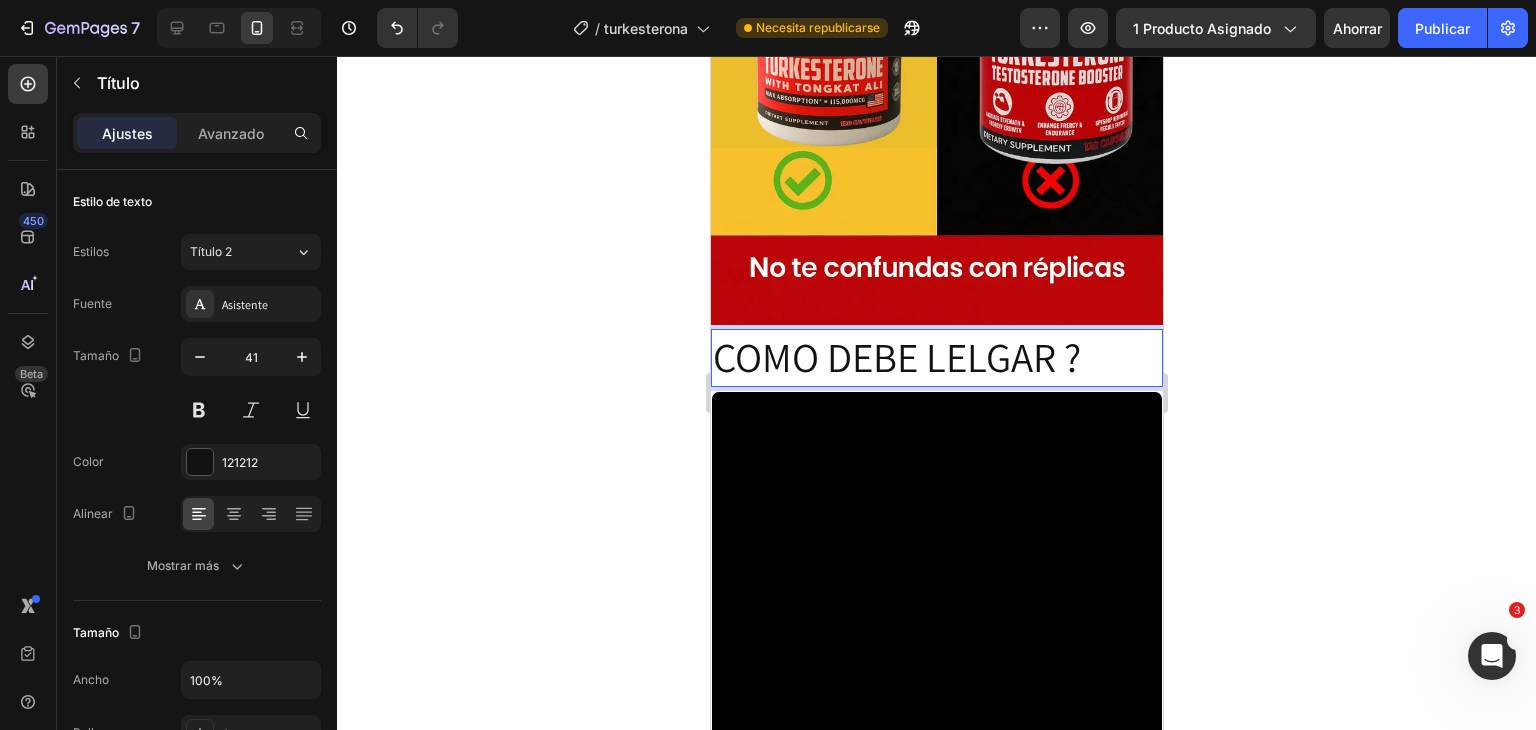 click on "COMO DEBE LELGAR ?" at bounding box center [936, 357] 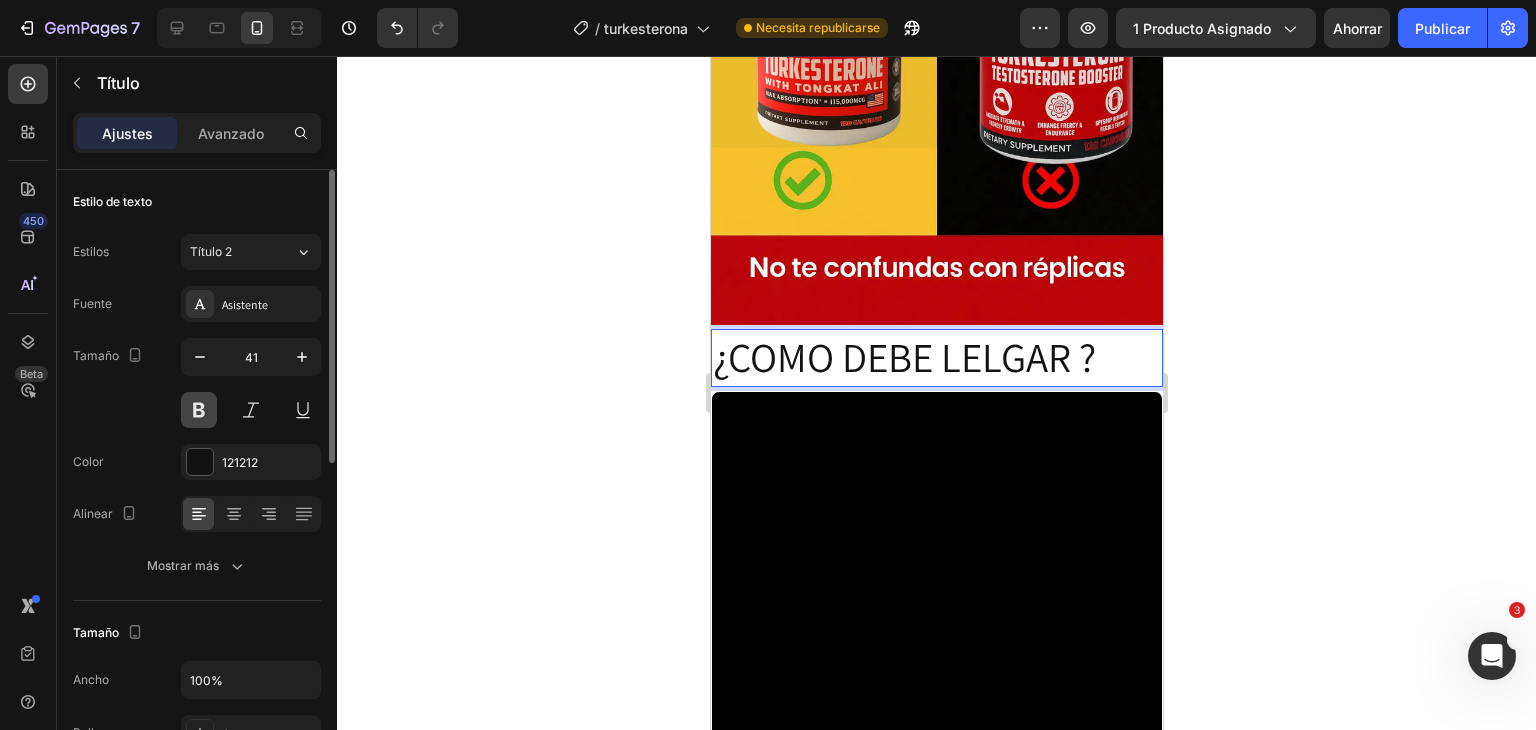 click at bounding box center [199, 410] 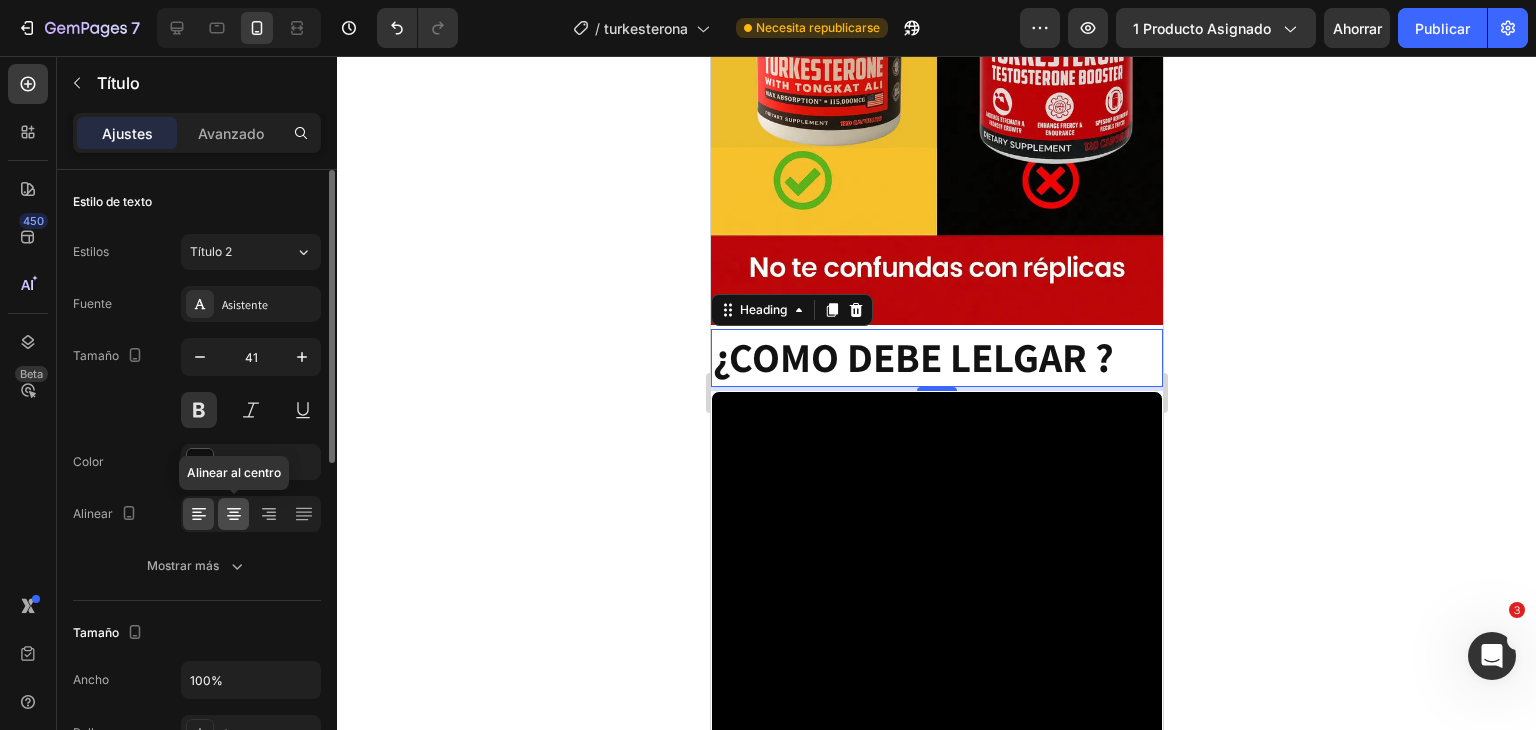 click 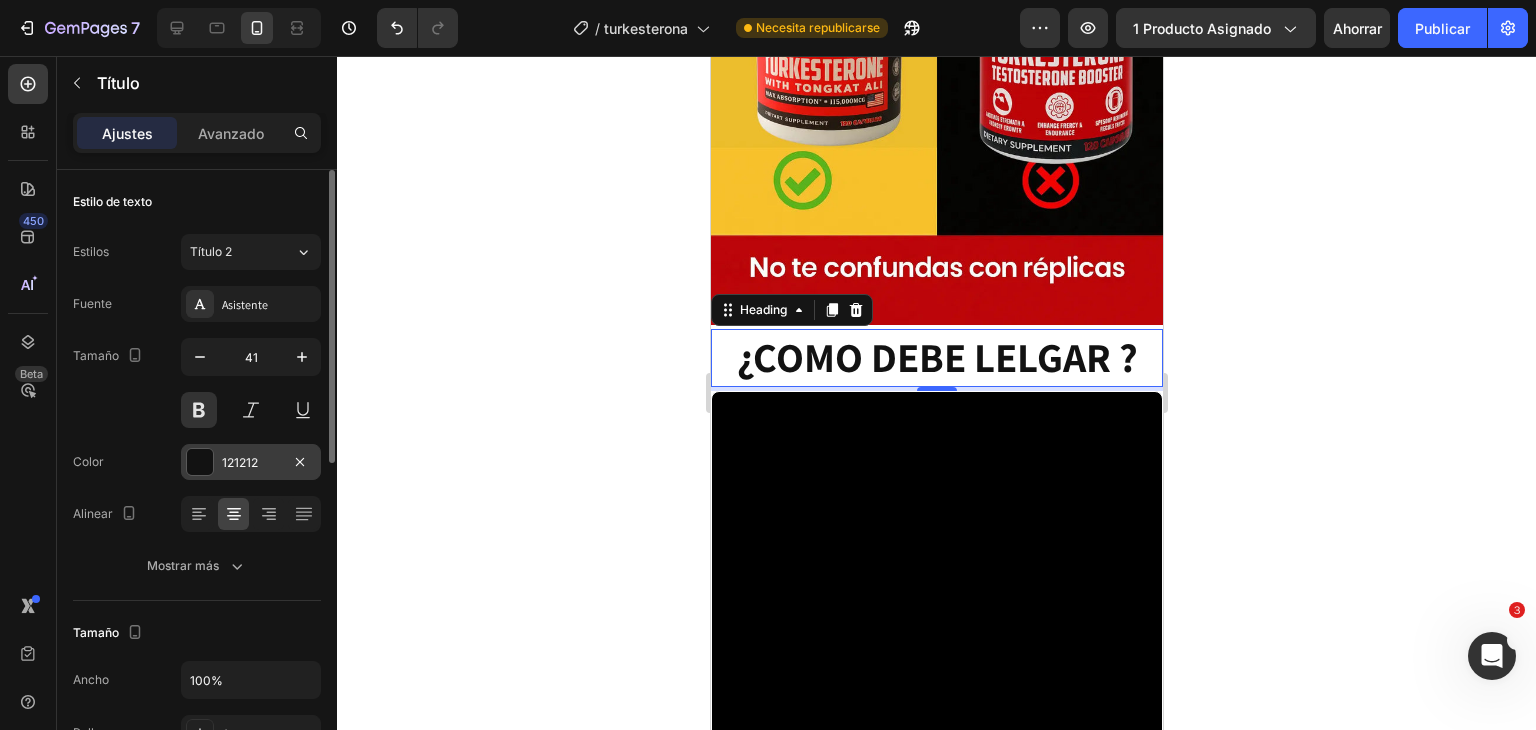 scroll, scrollTop: 24, scrollLeft: 0, axis: vertical 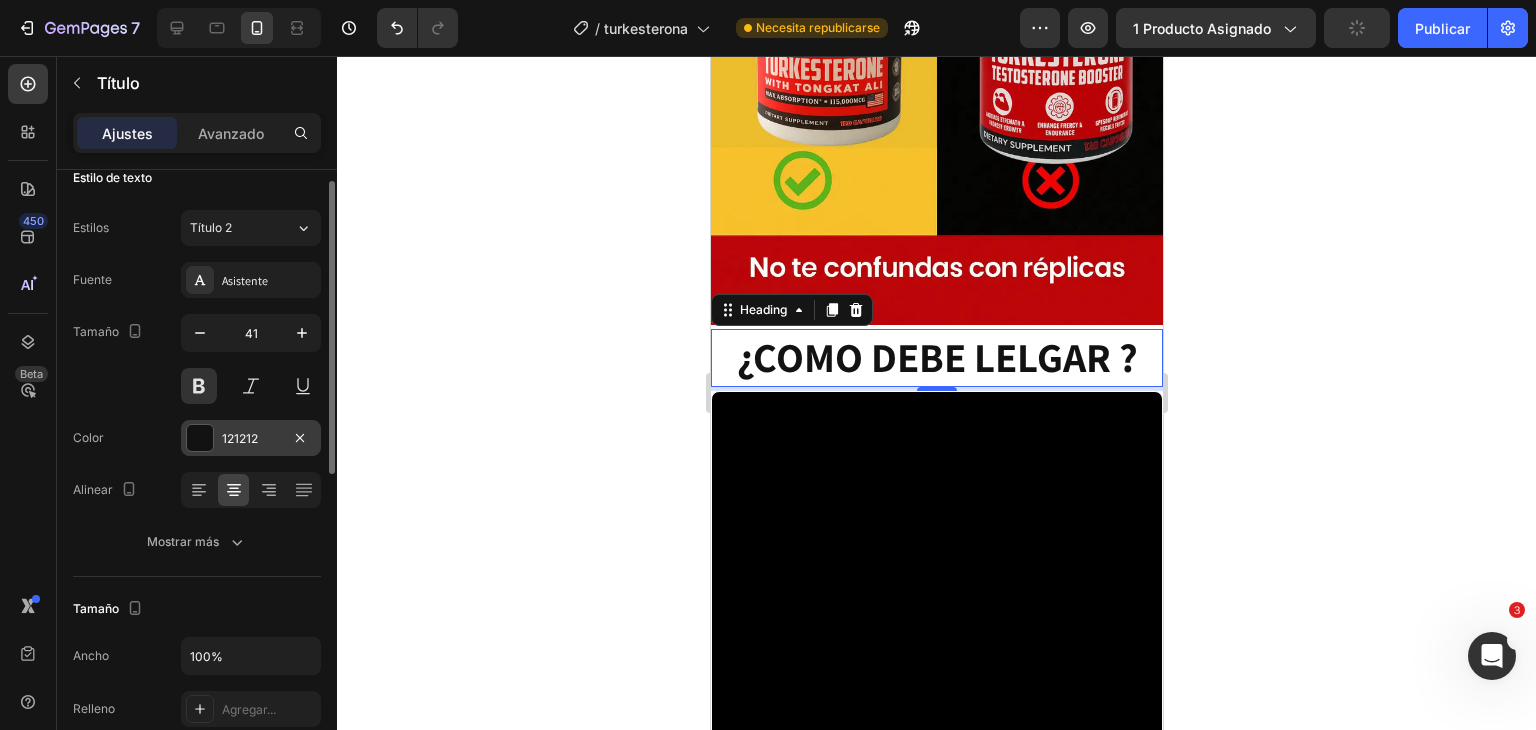 click at bounding box center (200, 438) 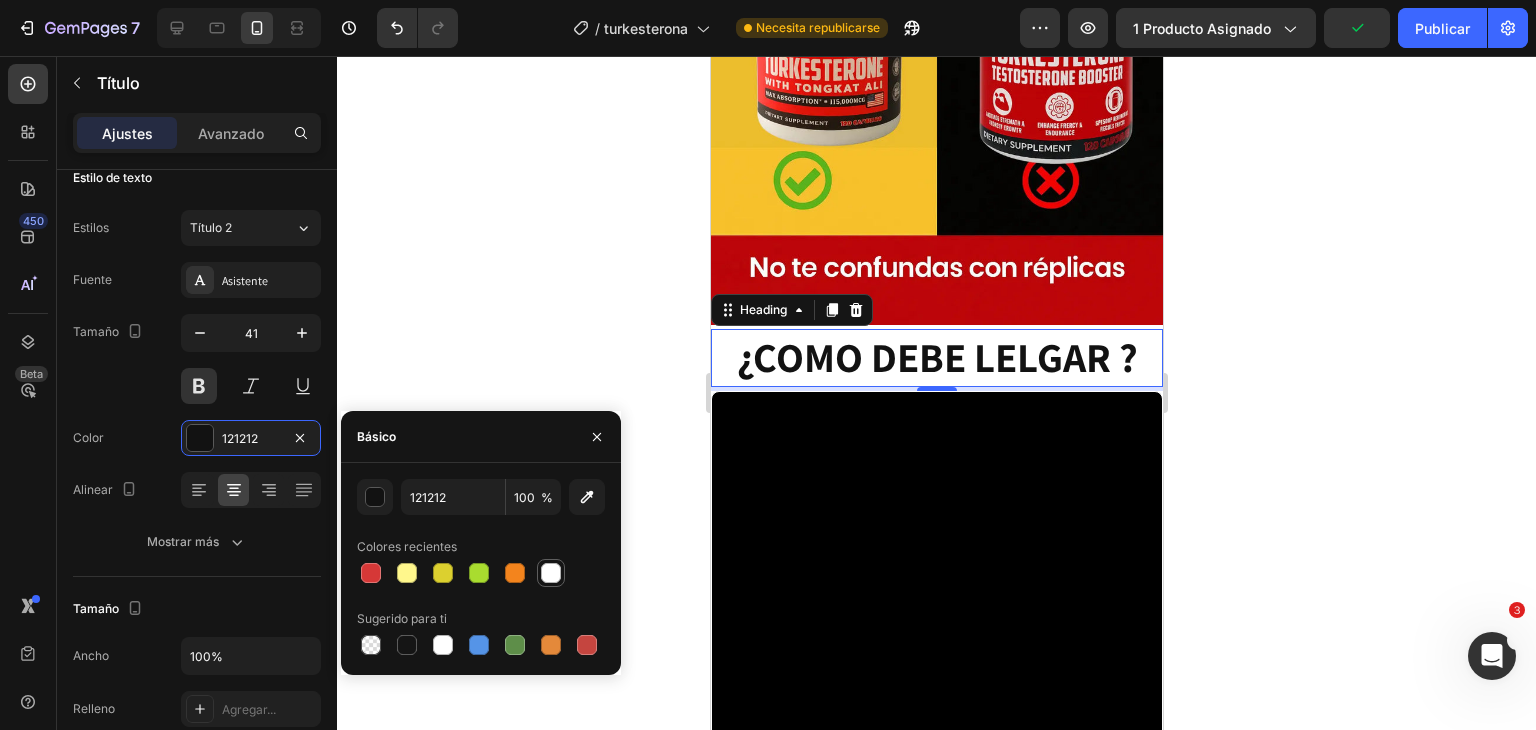 click at bounding box center [551, 573] 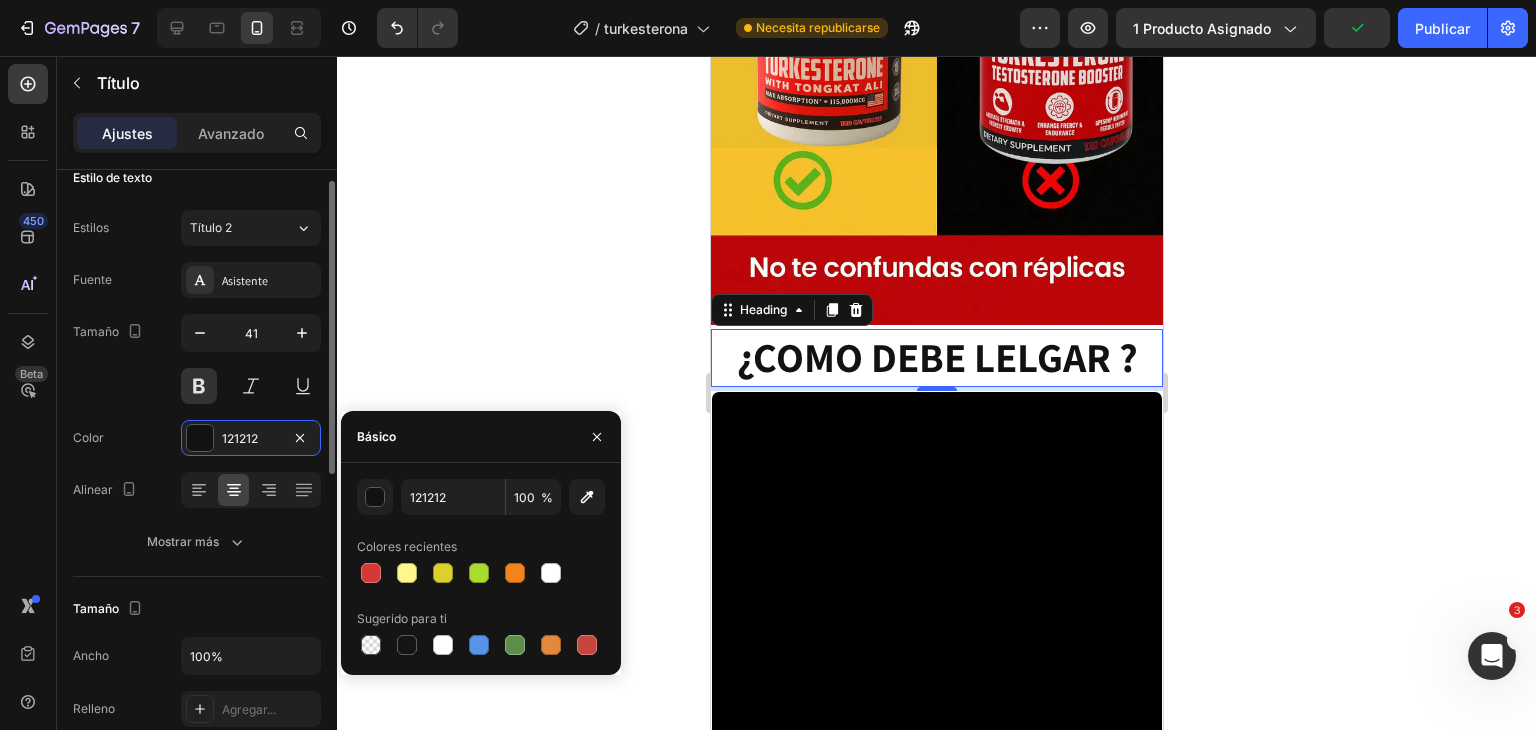 type on "FFFFFF" 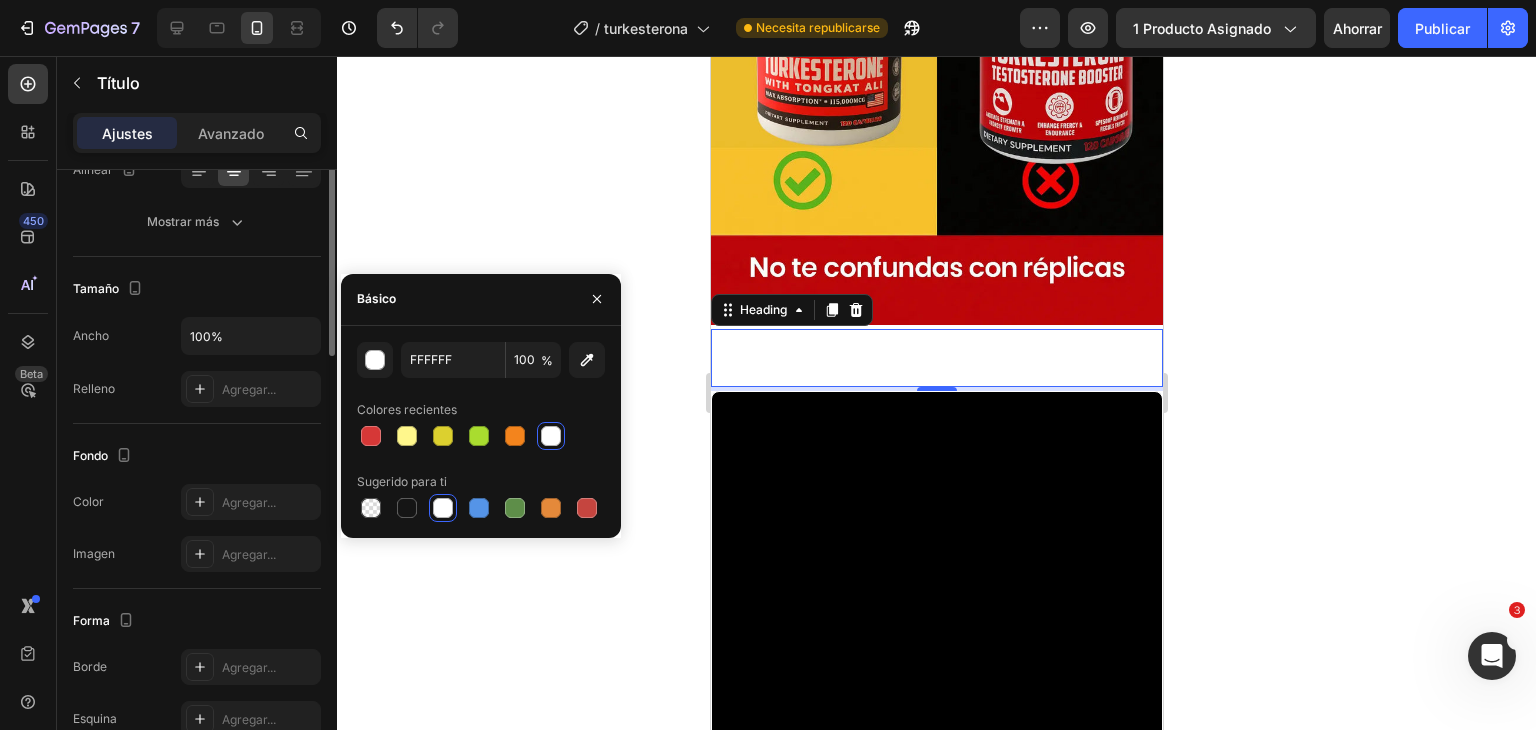 scroll, scrollTop: 161, scrollLeft: 0, axis: vertical 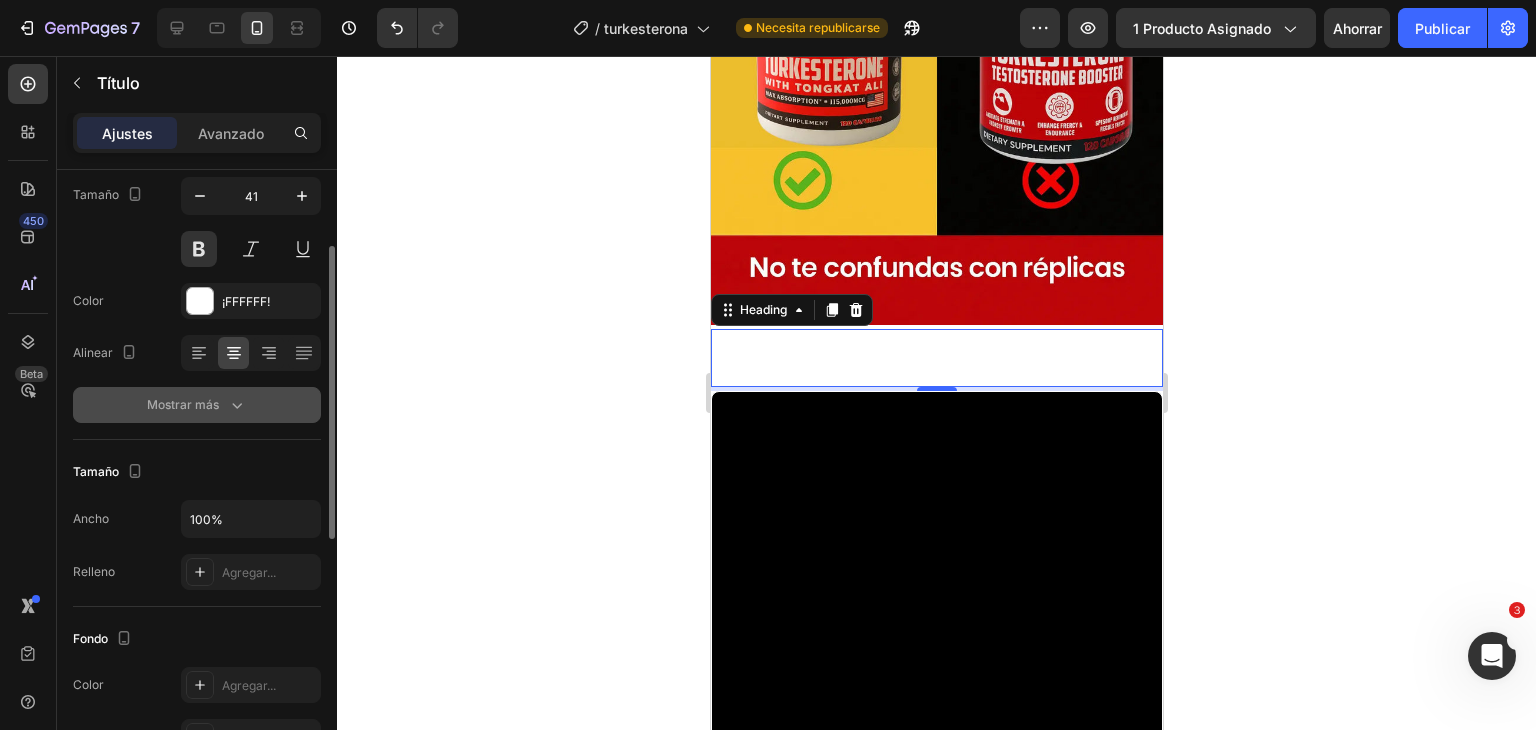 click on "Mostrar más" at bounding box center [197, 405] 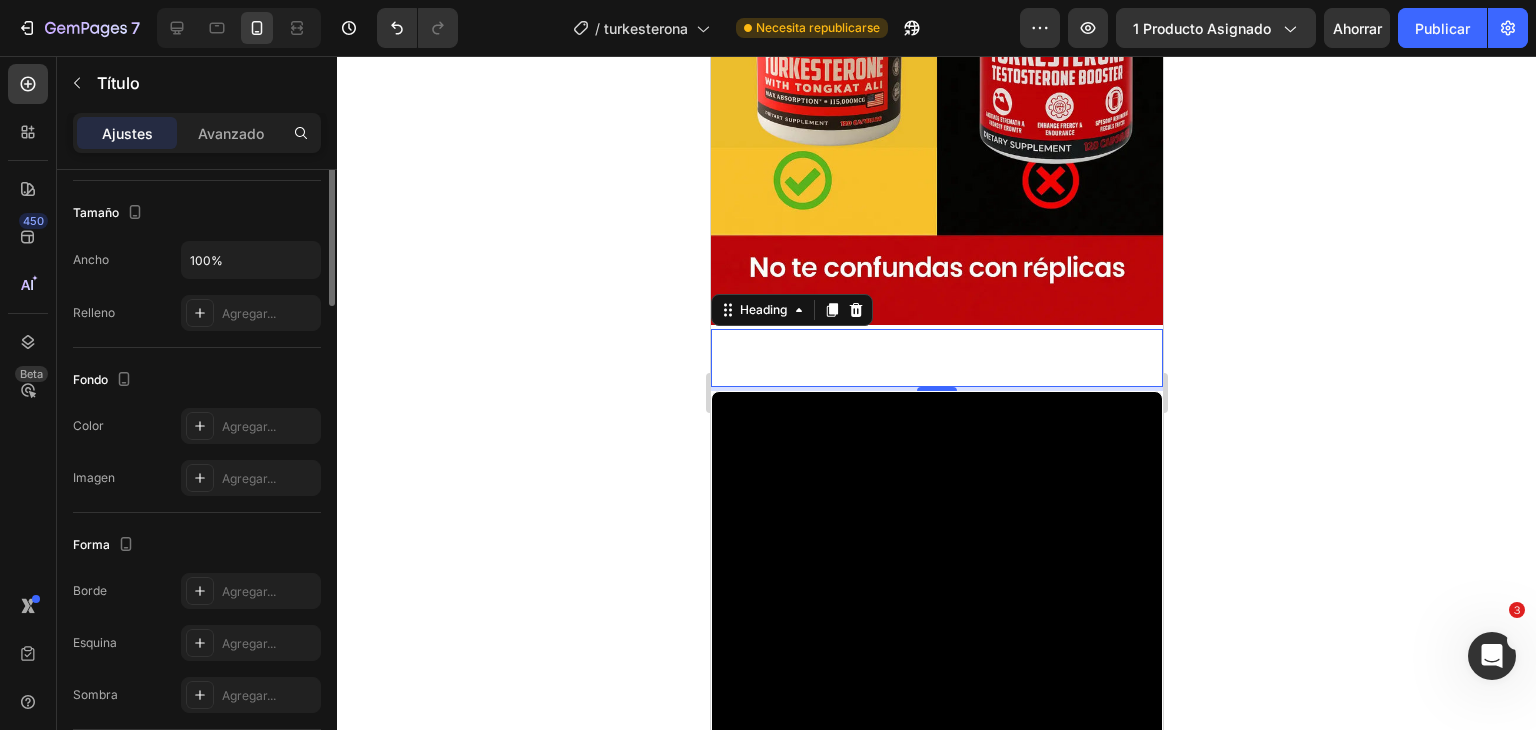 scroll, scrollTop: 413, scrollLeft: 0, axis: vertical 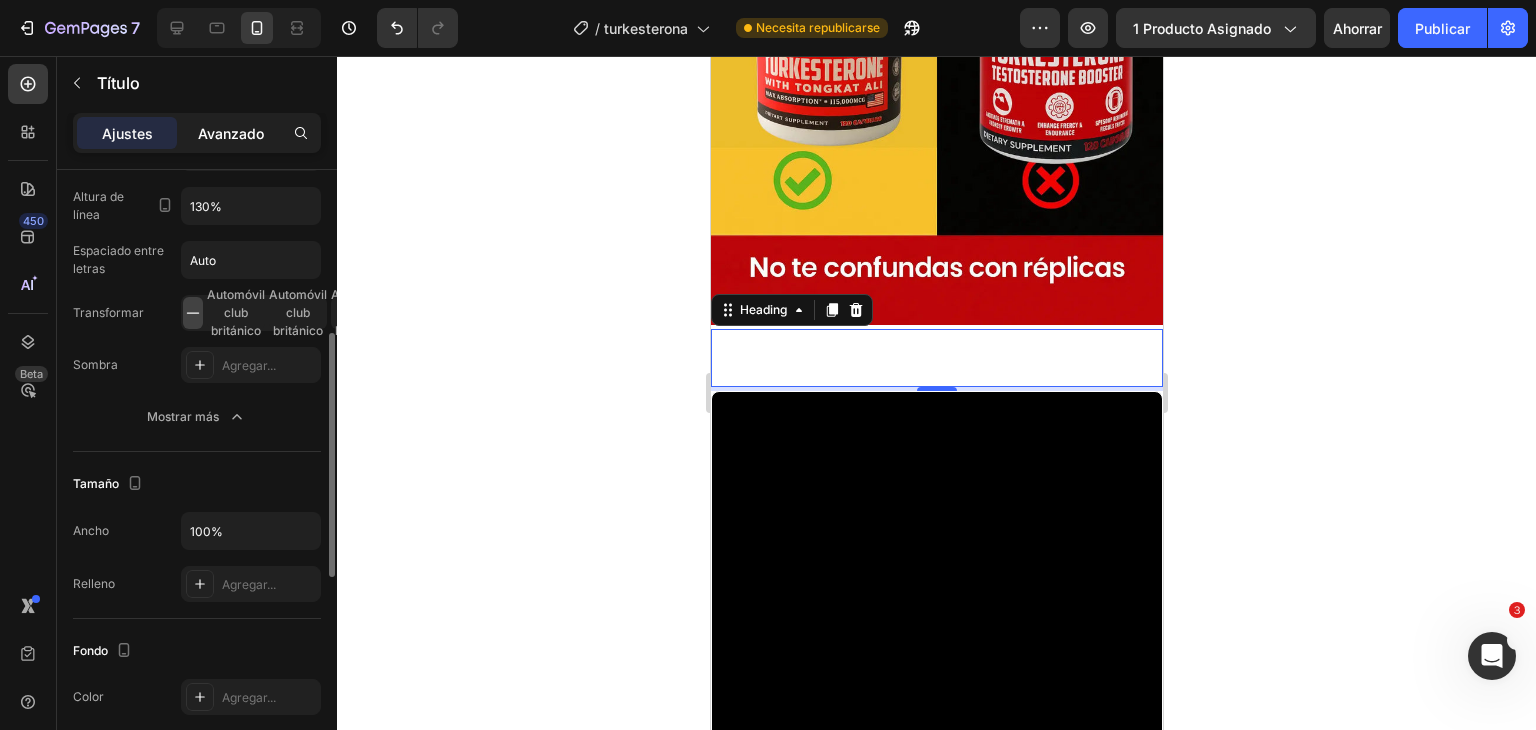 click on "Avanzado" at bounding box center [231, 133] 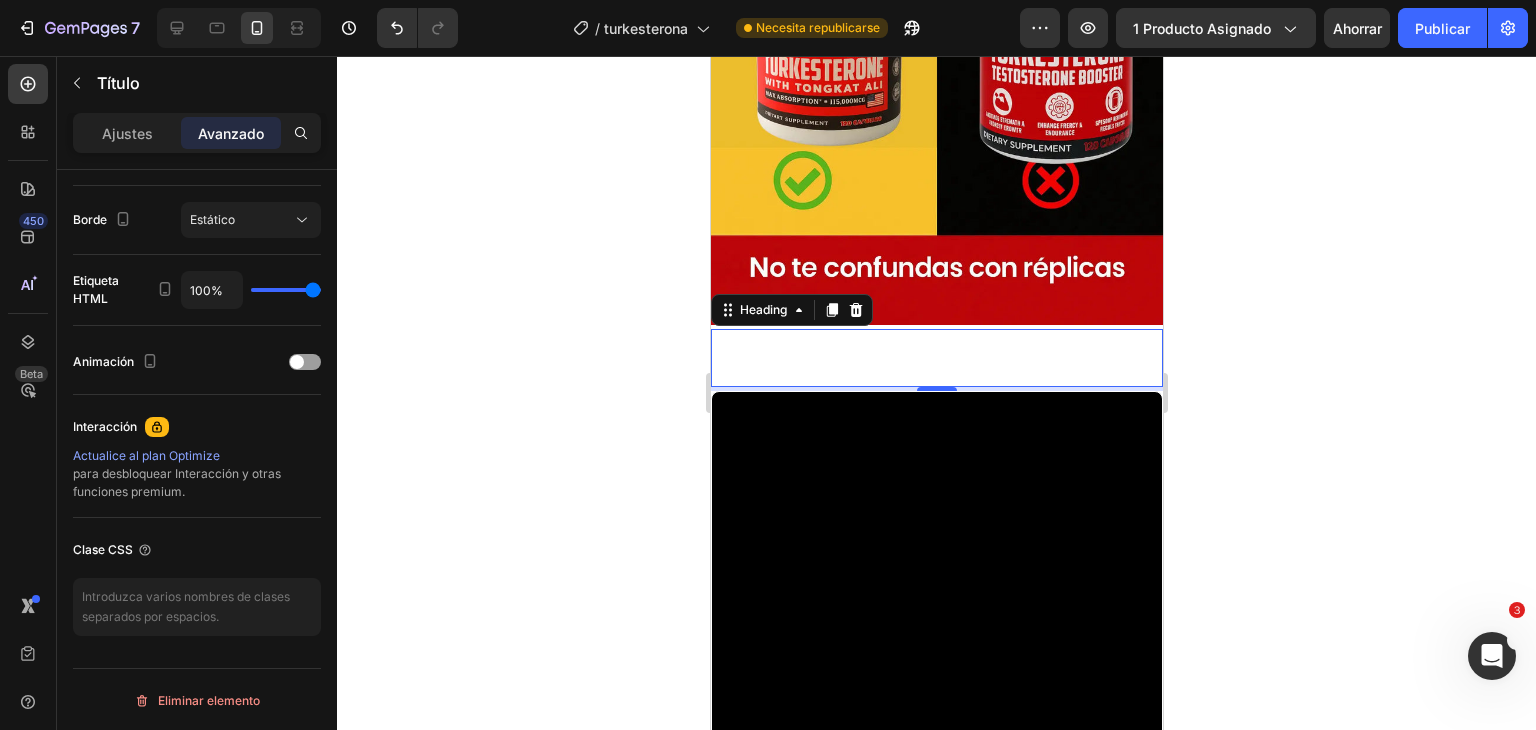 scroll, scrollTop: 281, scrollLeft: 0, axis: vertical 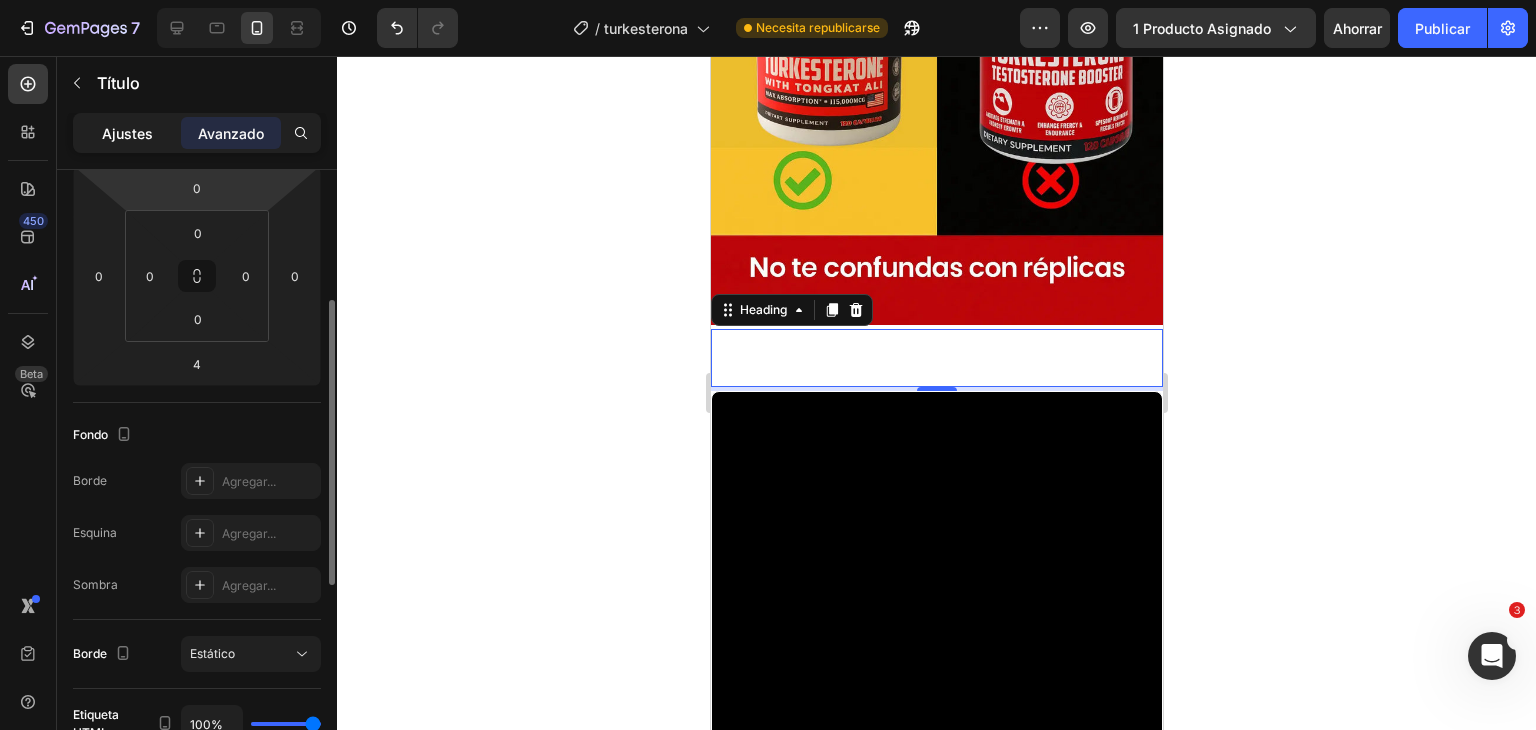 drag, startPoint x: 129, startPoint y: 137, endPoint x: 96, endPoint y: 153, distance: 36.67424 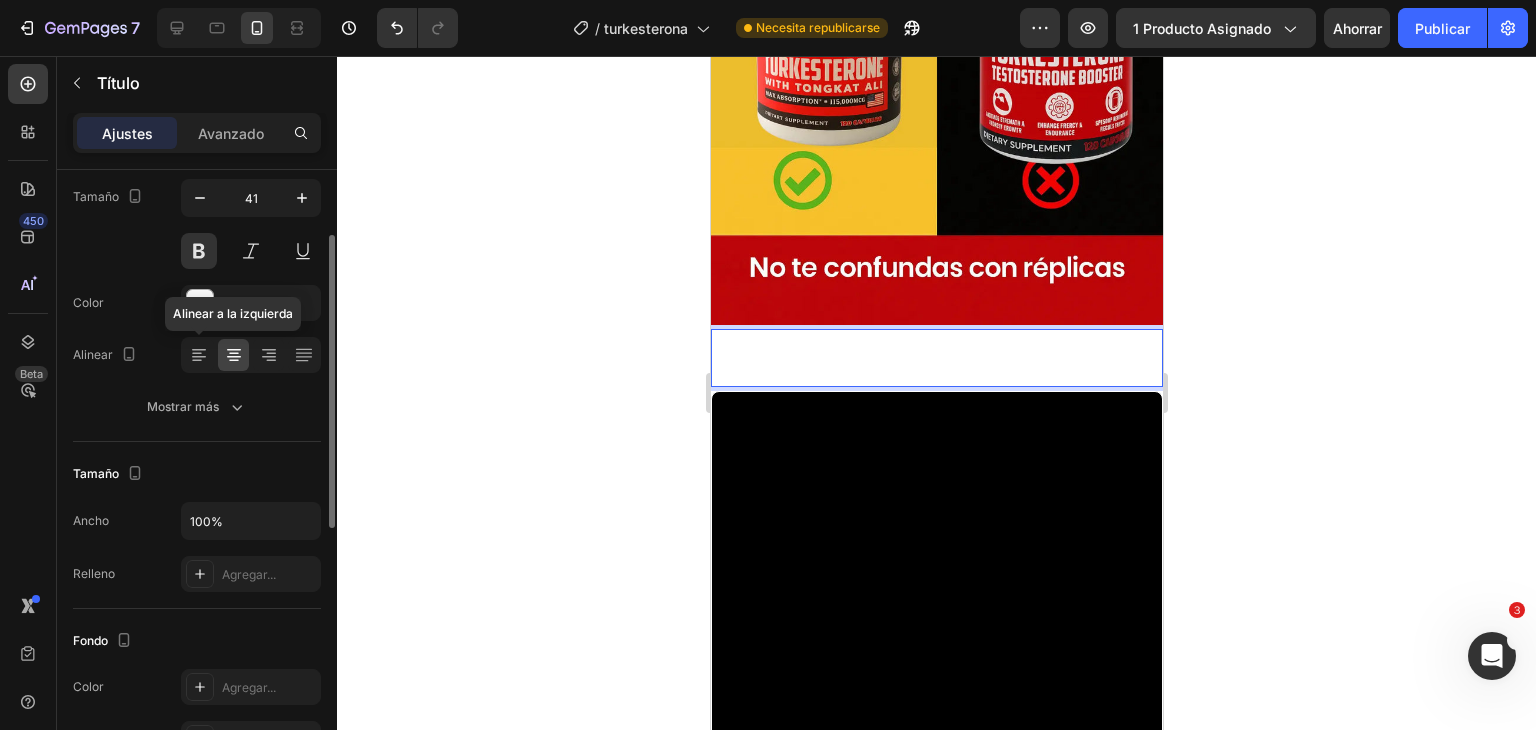 scroll, scrollTop: 151, scrollLeft: 0, axis: vertical 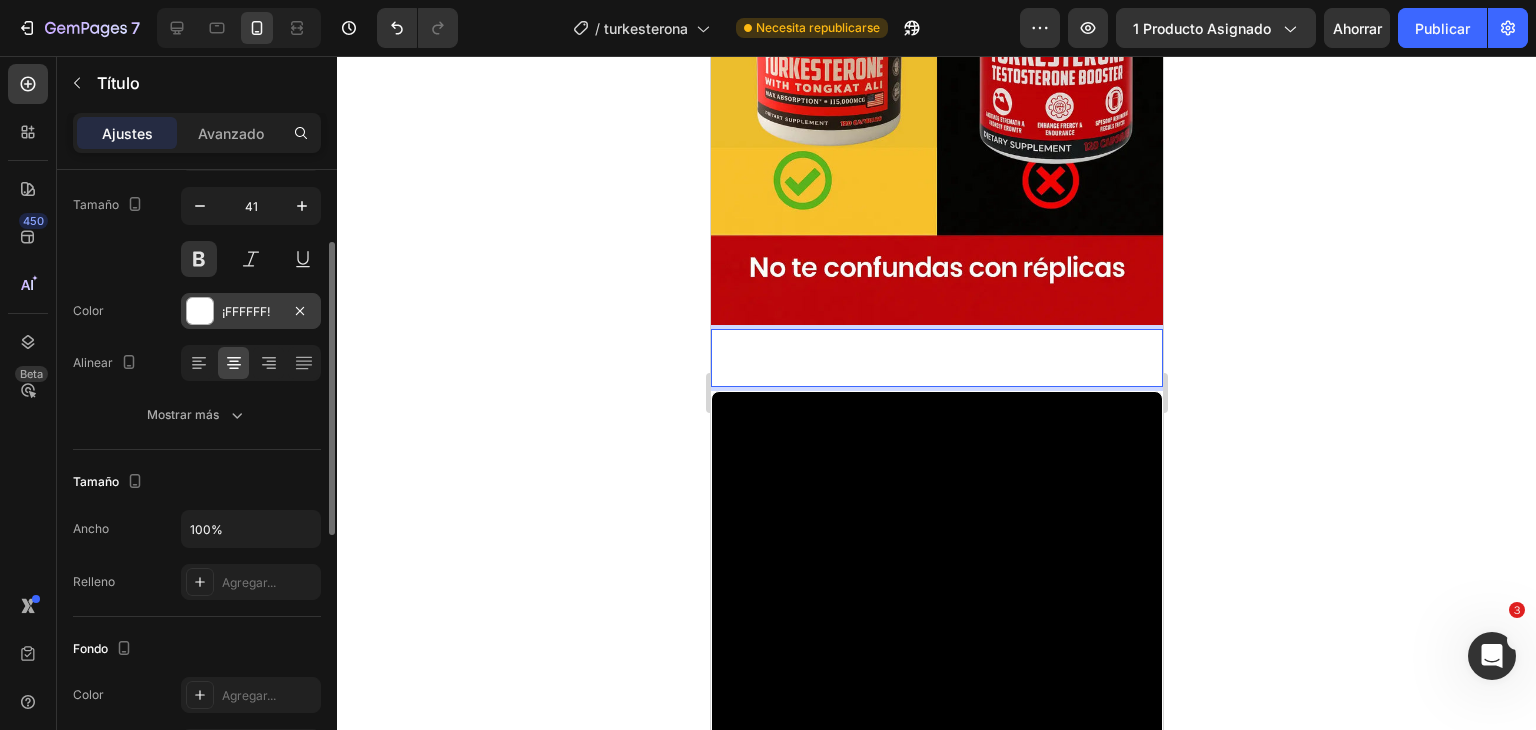 click on "¡FFFFFF!" at bounding box center (251, 311) 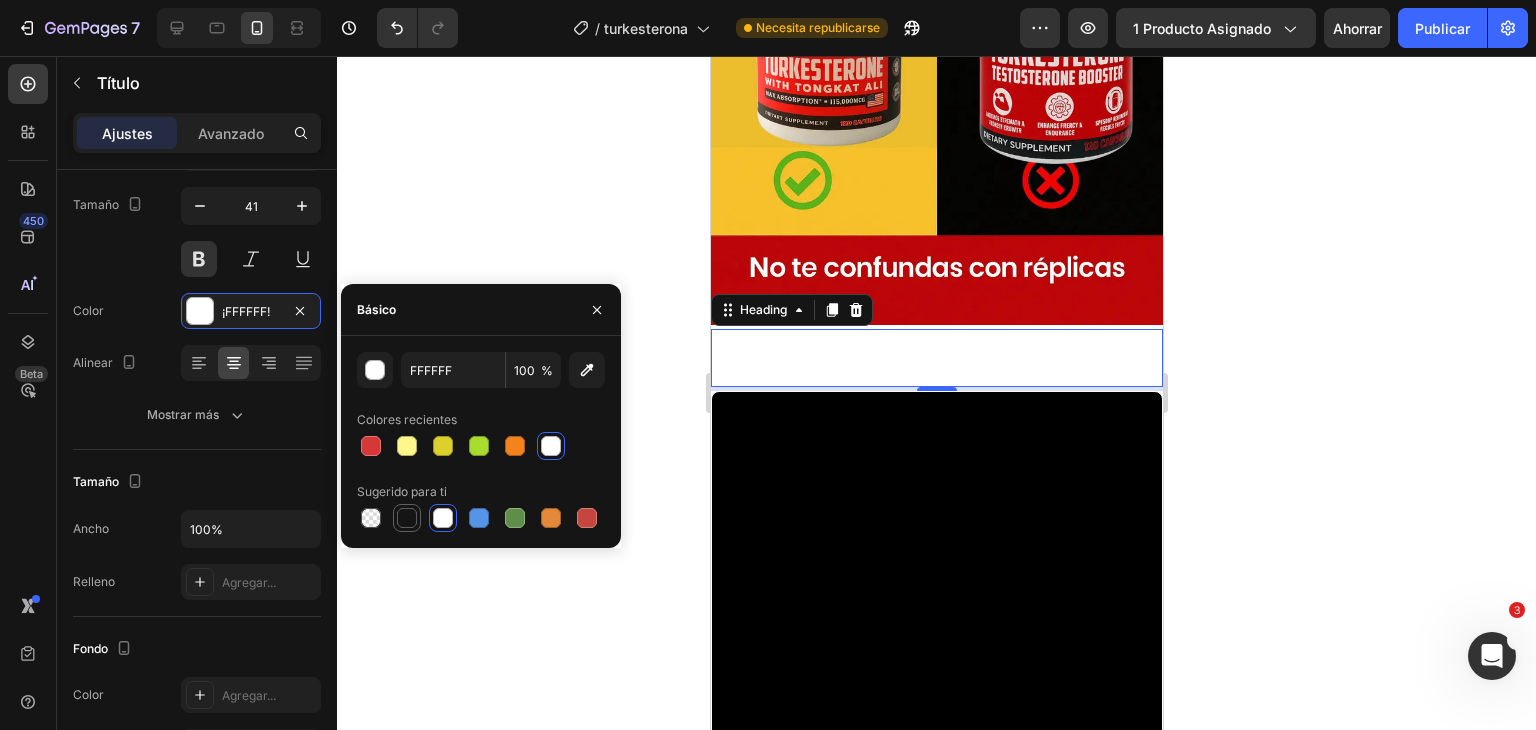 click at bounding box center [407, 518] 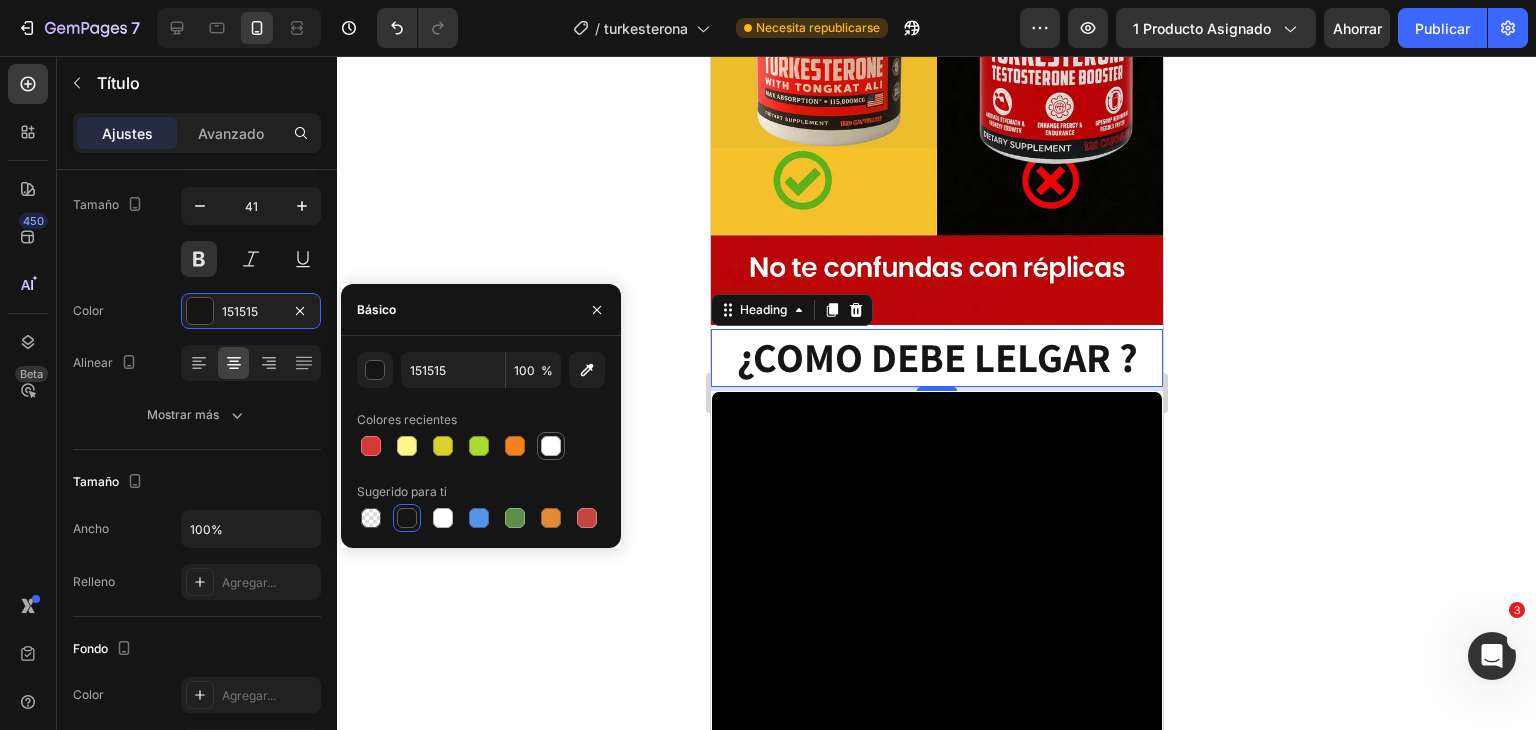 click at bounding box center [551, 446] 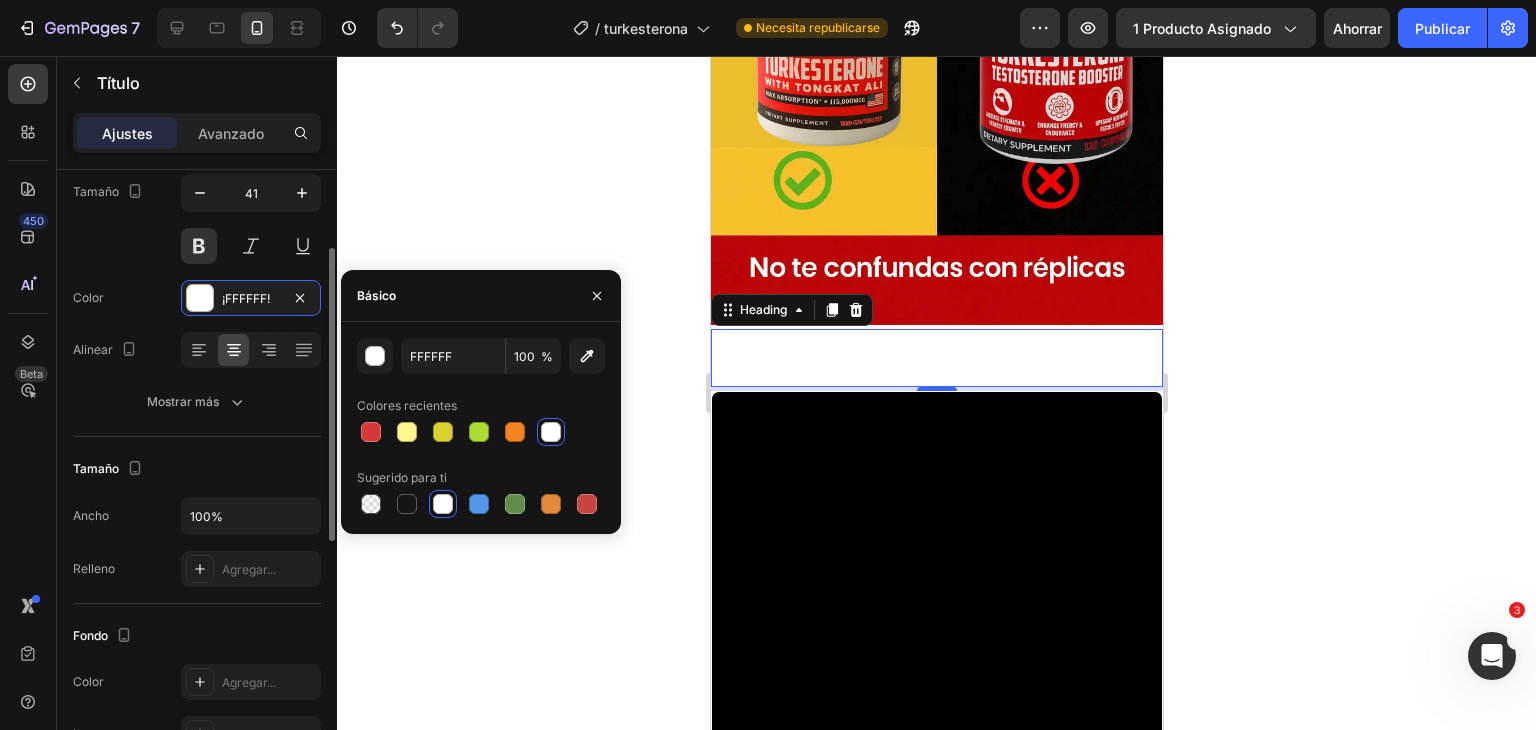scroll, scrollTop: 220, scrollLeft: 0, axis: vertical 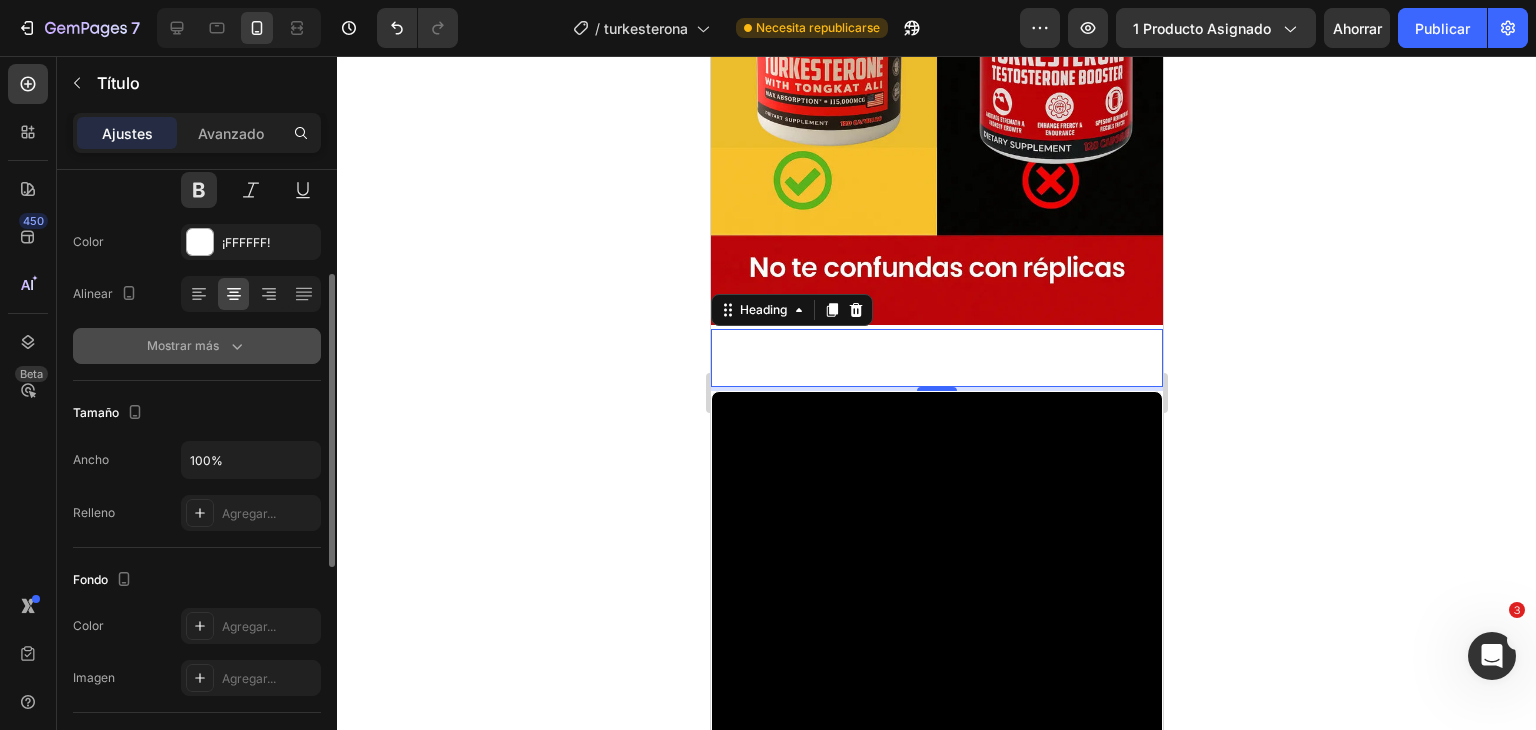 click on "Mostrar más" at bounding box center [197, 346] 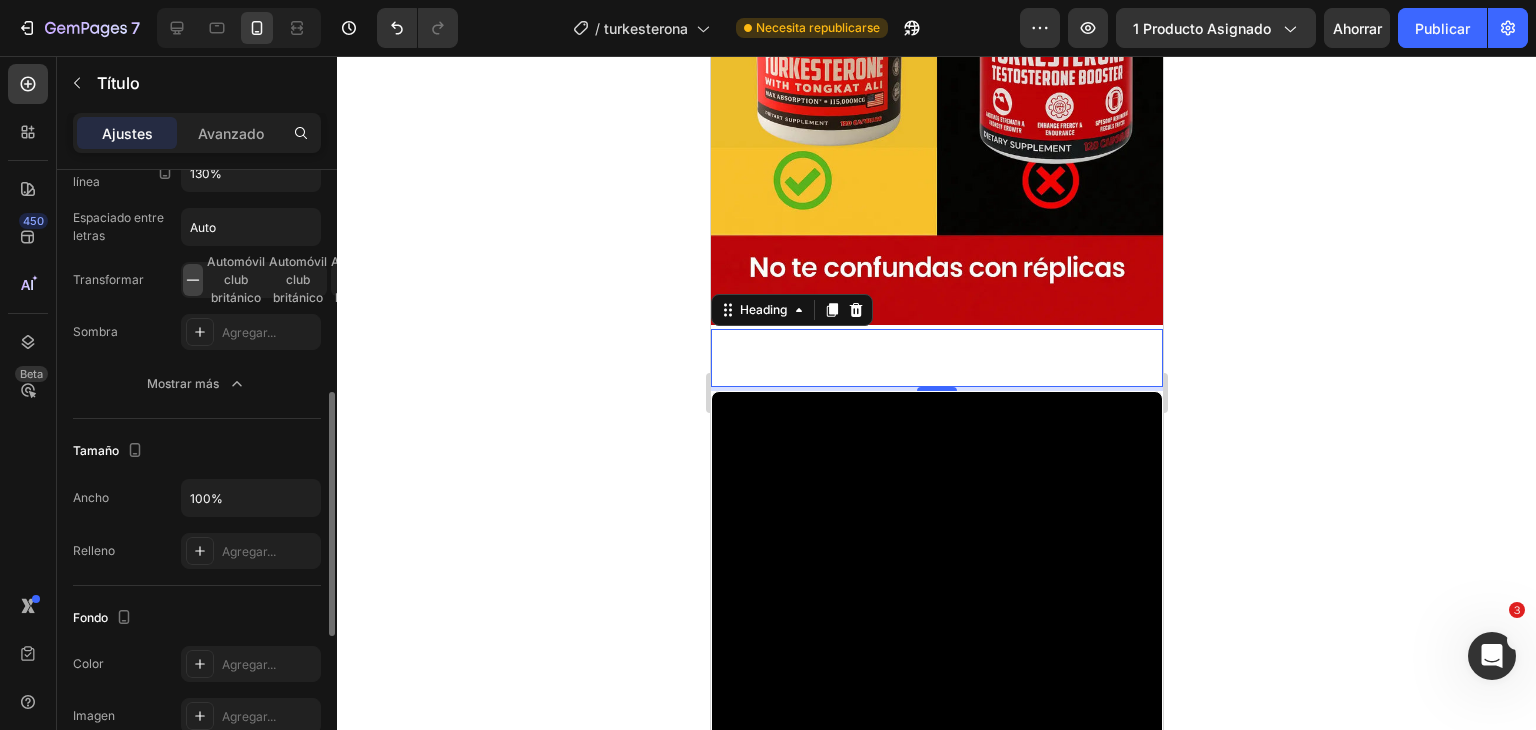 scroll, scrollTop: 504, scrollLeft: 0, axis: vertical 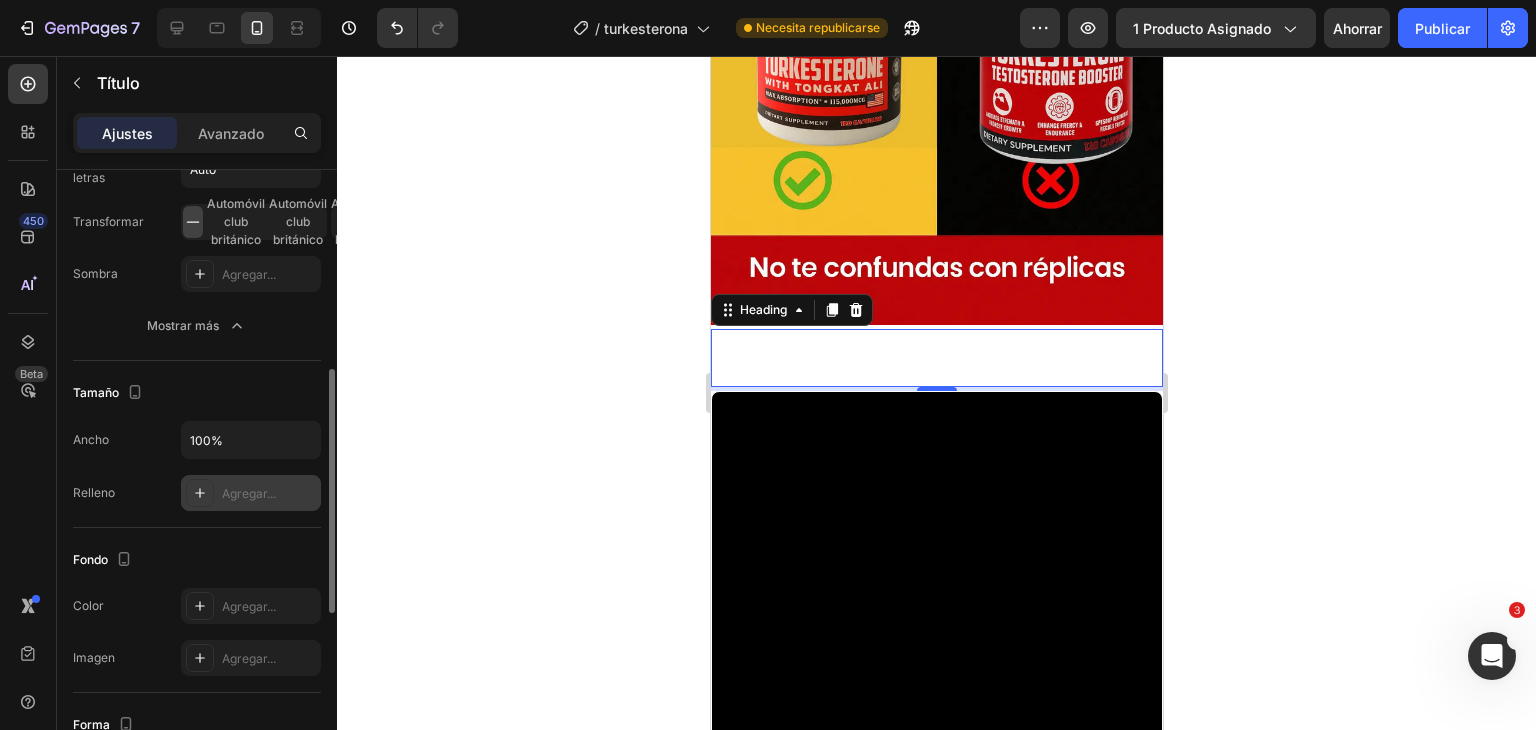 click 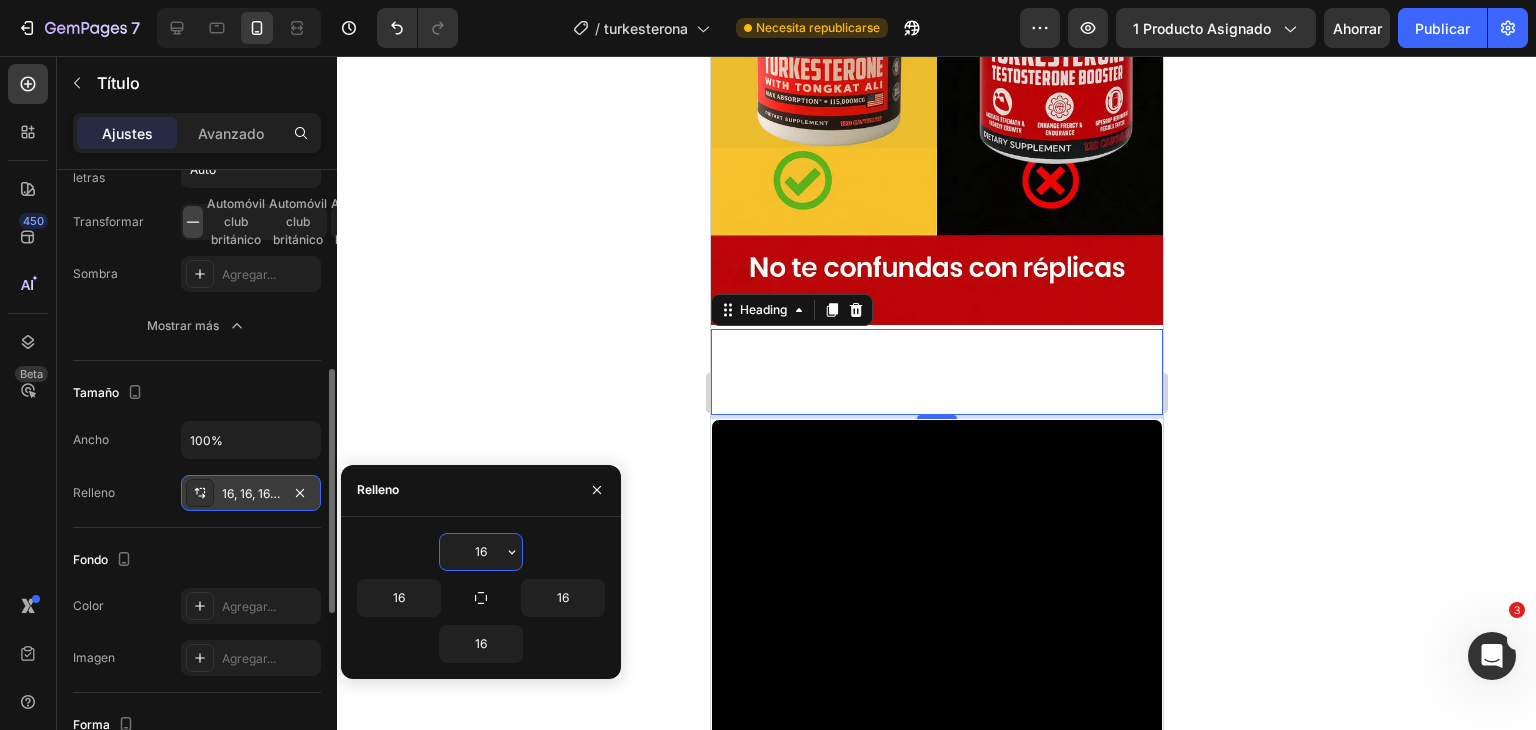 click on "Relleno 16, 16, 16, 16" at bounding box center [197, 493] 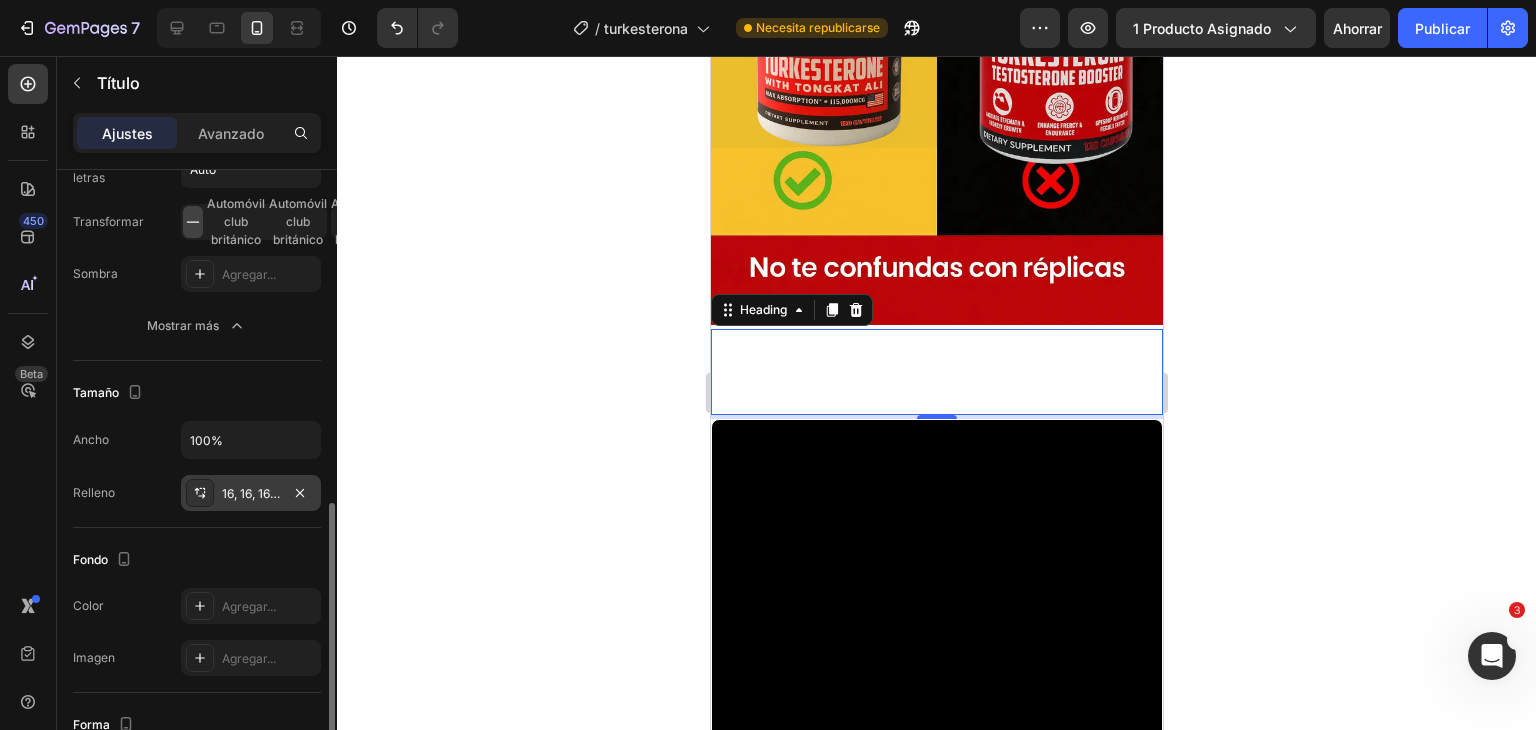scroll, scrollTop: 600, scrollLeft: 0, axis: vertical 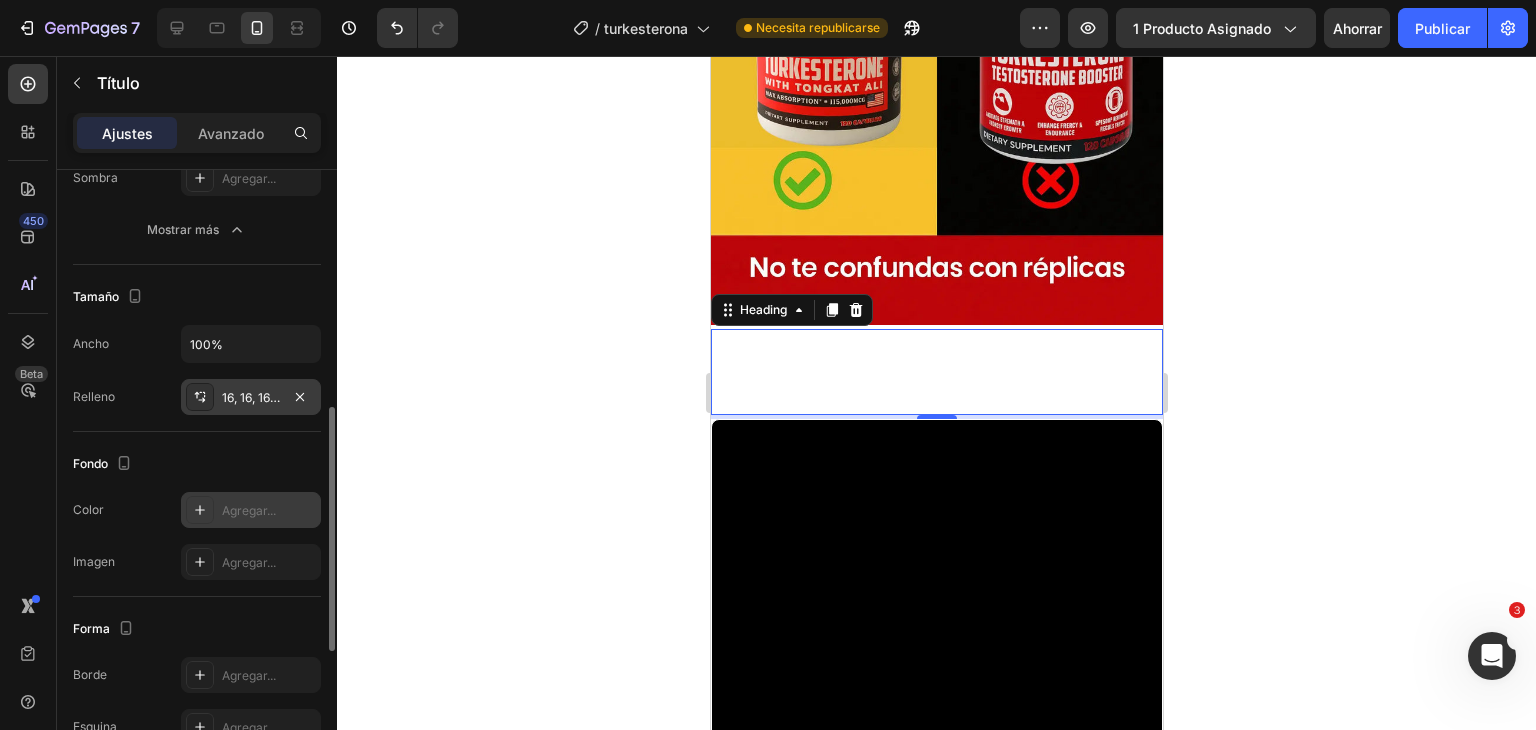 click 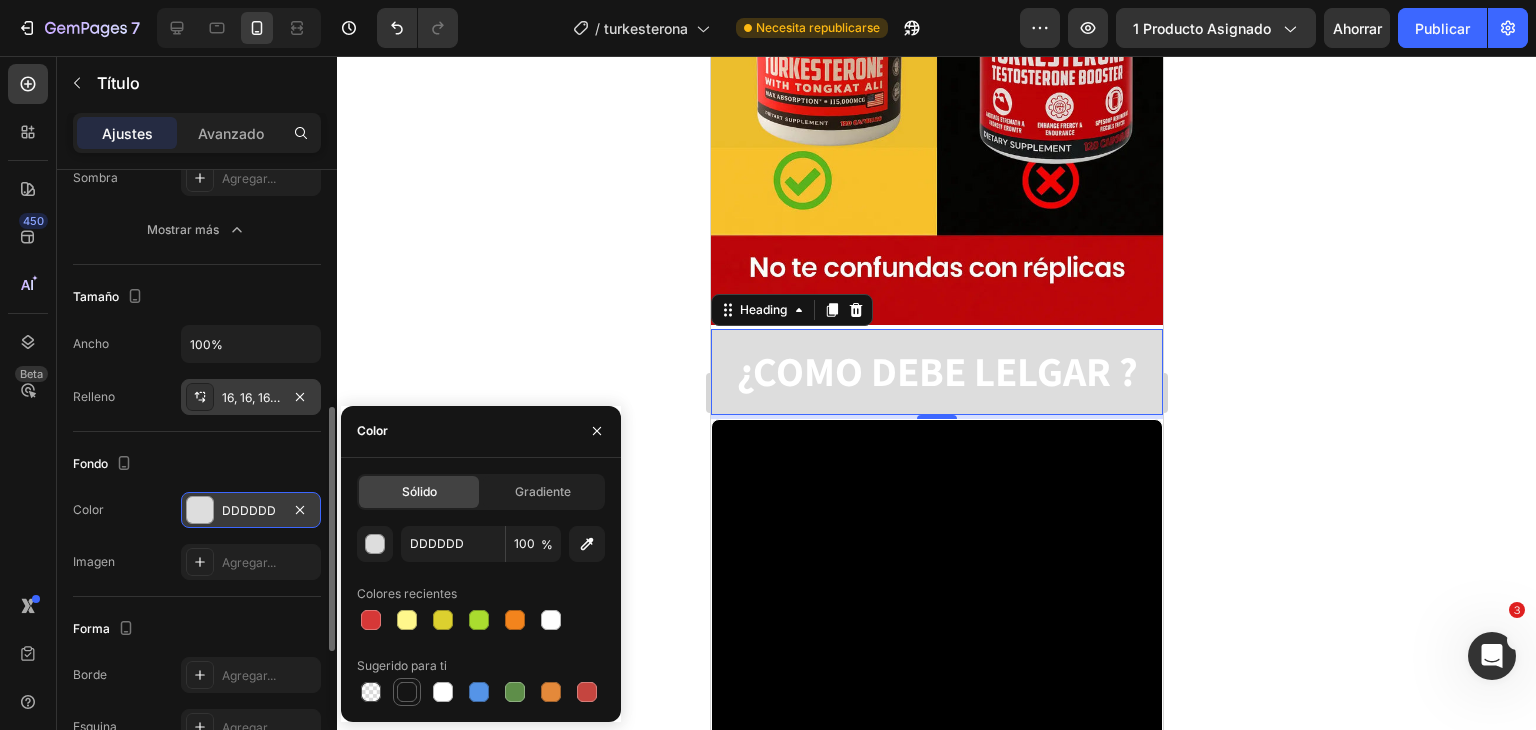 click at bounding box center [407, 692] 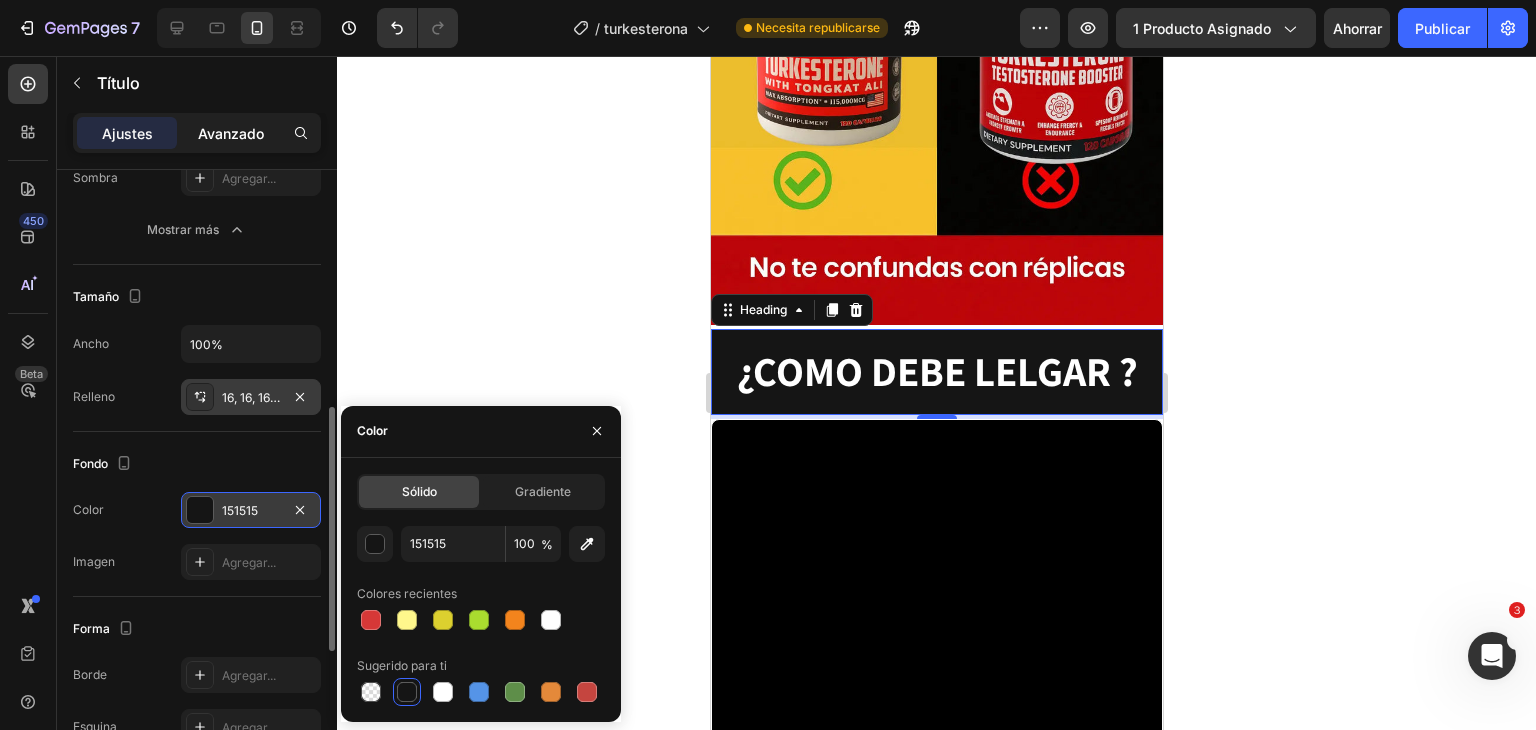 click on "Avanzado" at bounding box center [231, 133] 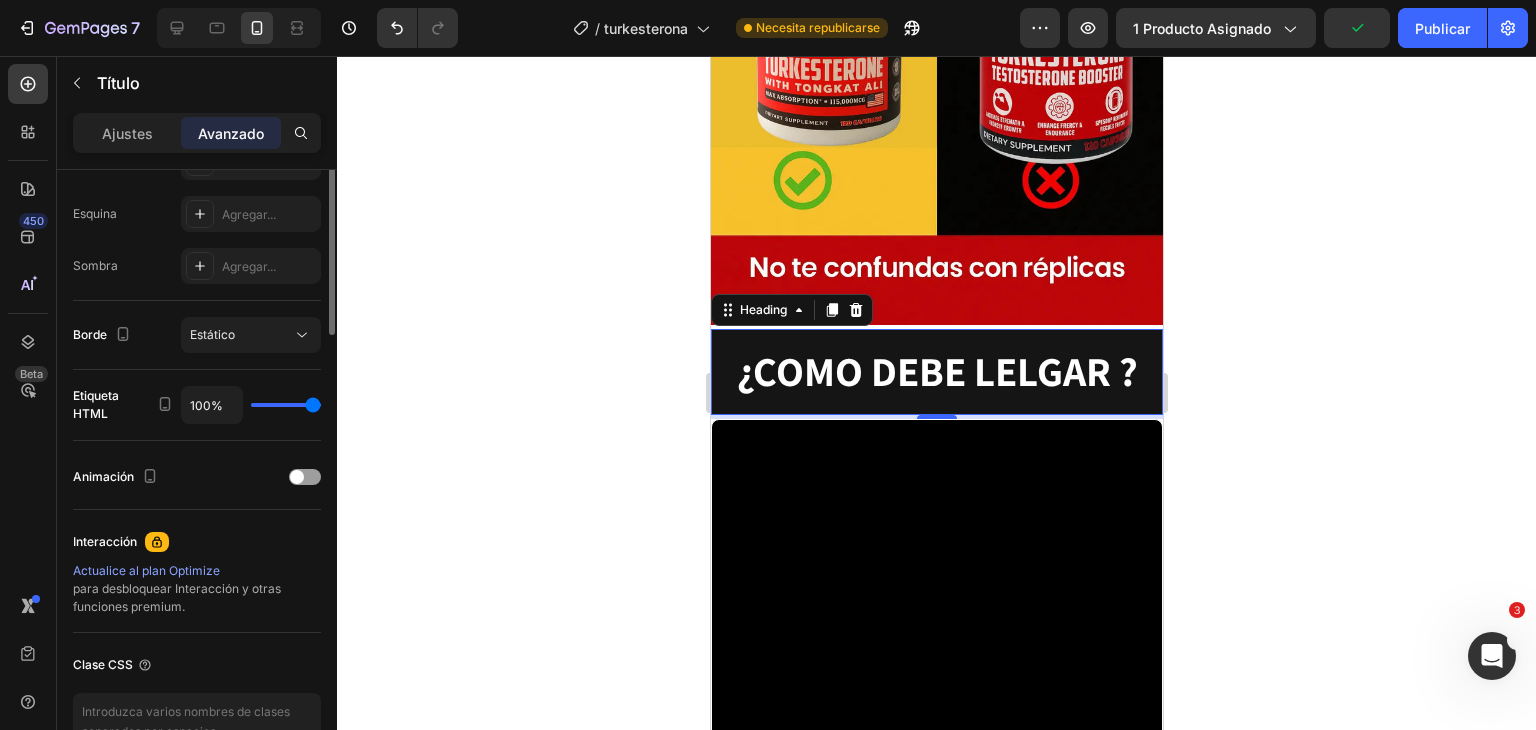 scroll, scrollTop: 0, scrollLeft: 0, axis: both 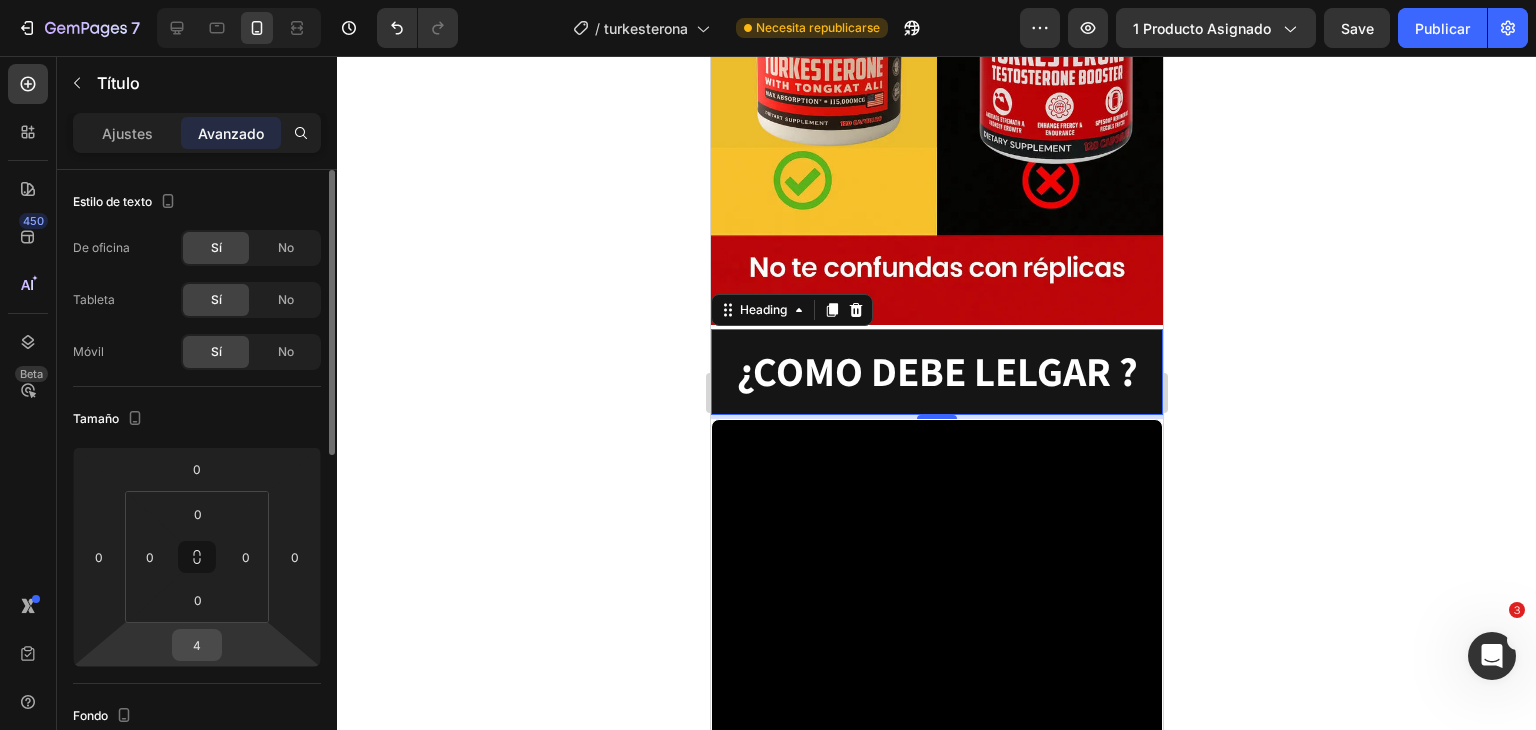 click on "4" at bounding box center [197, 645] 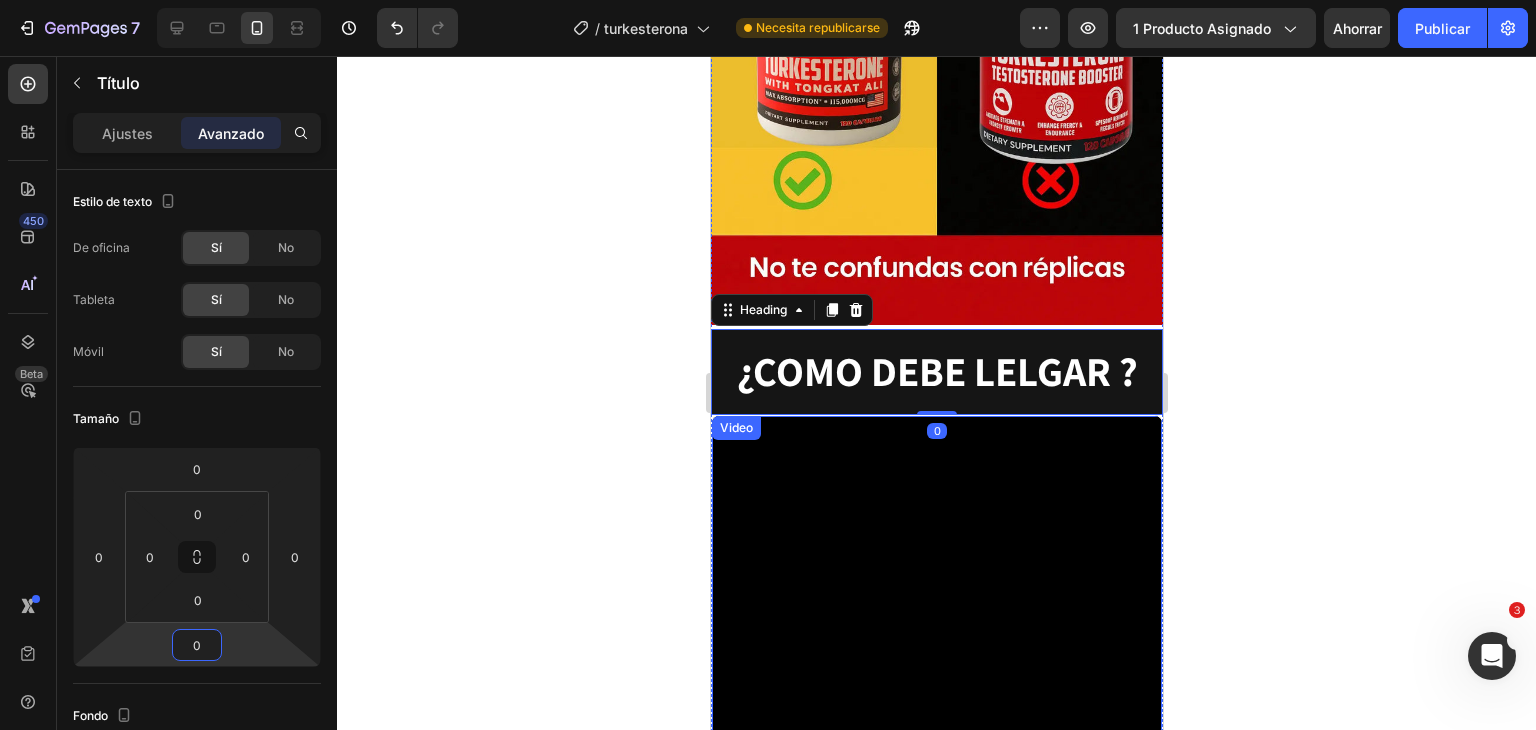 type on "0" 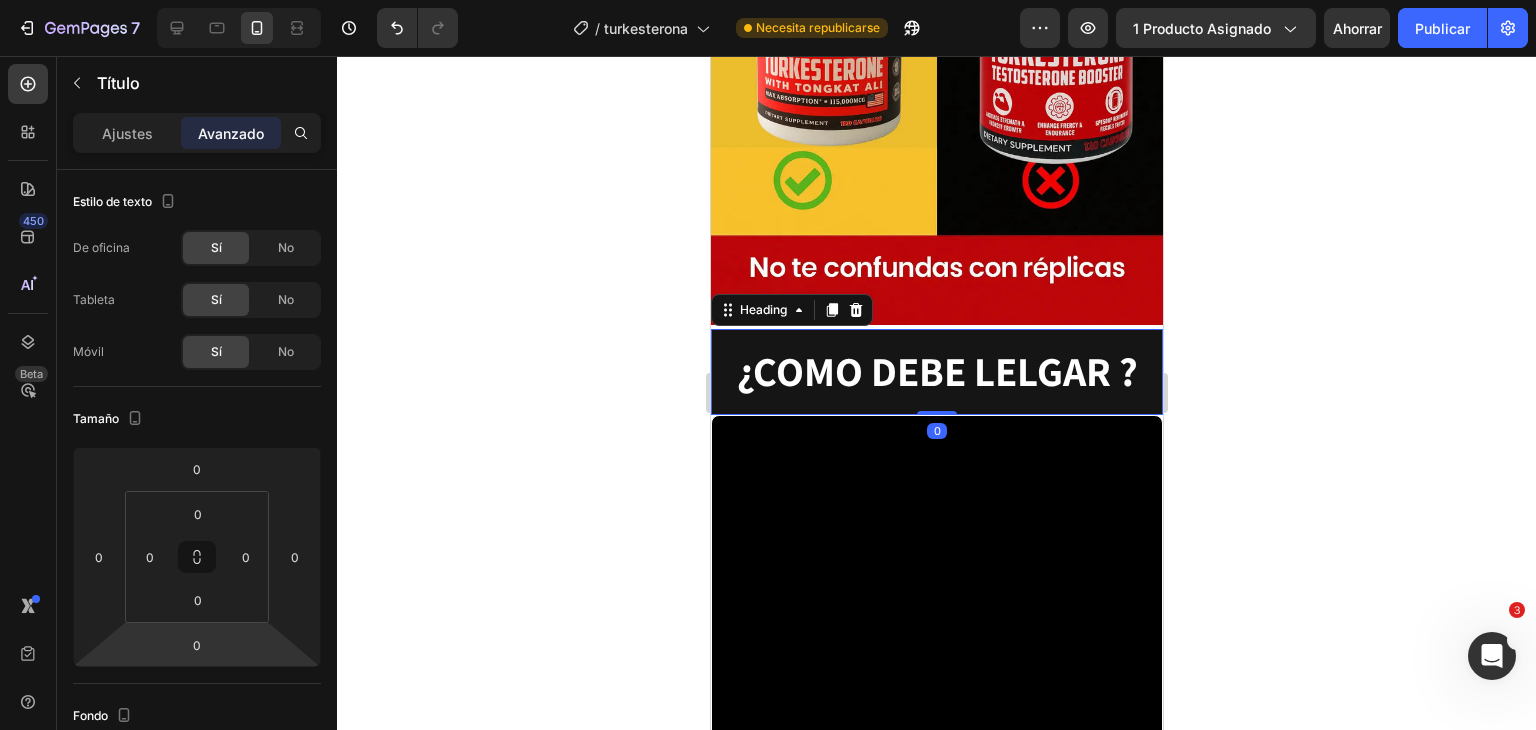 drag, startPoint x: 922, startPoint y: 323, endPoint x: 917, endPoint y: 303, distance: 20.615528 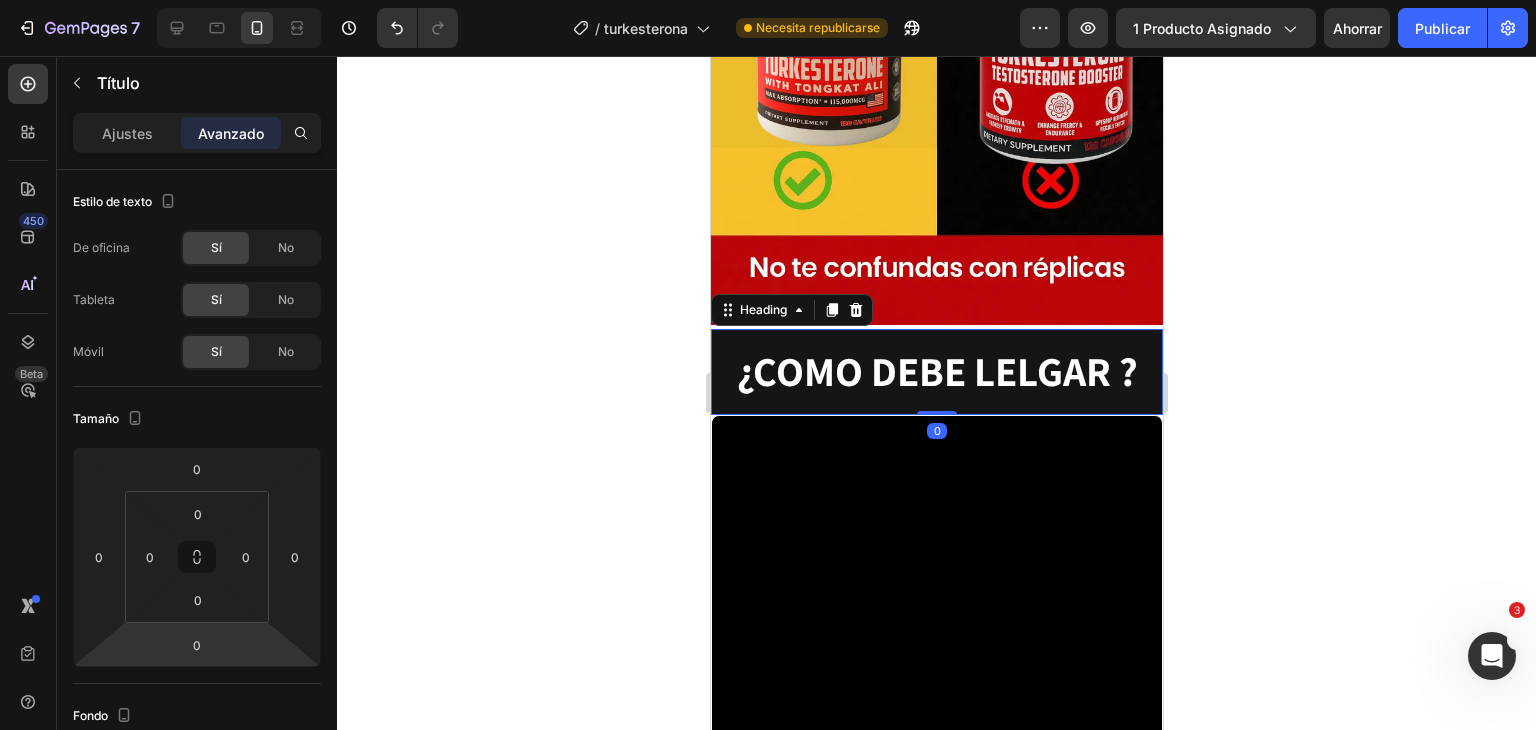 click on "¿COMO DEBE LELGAR ? Heading   0" at bounding box center (936, 371) 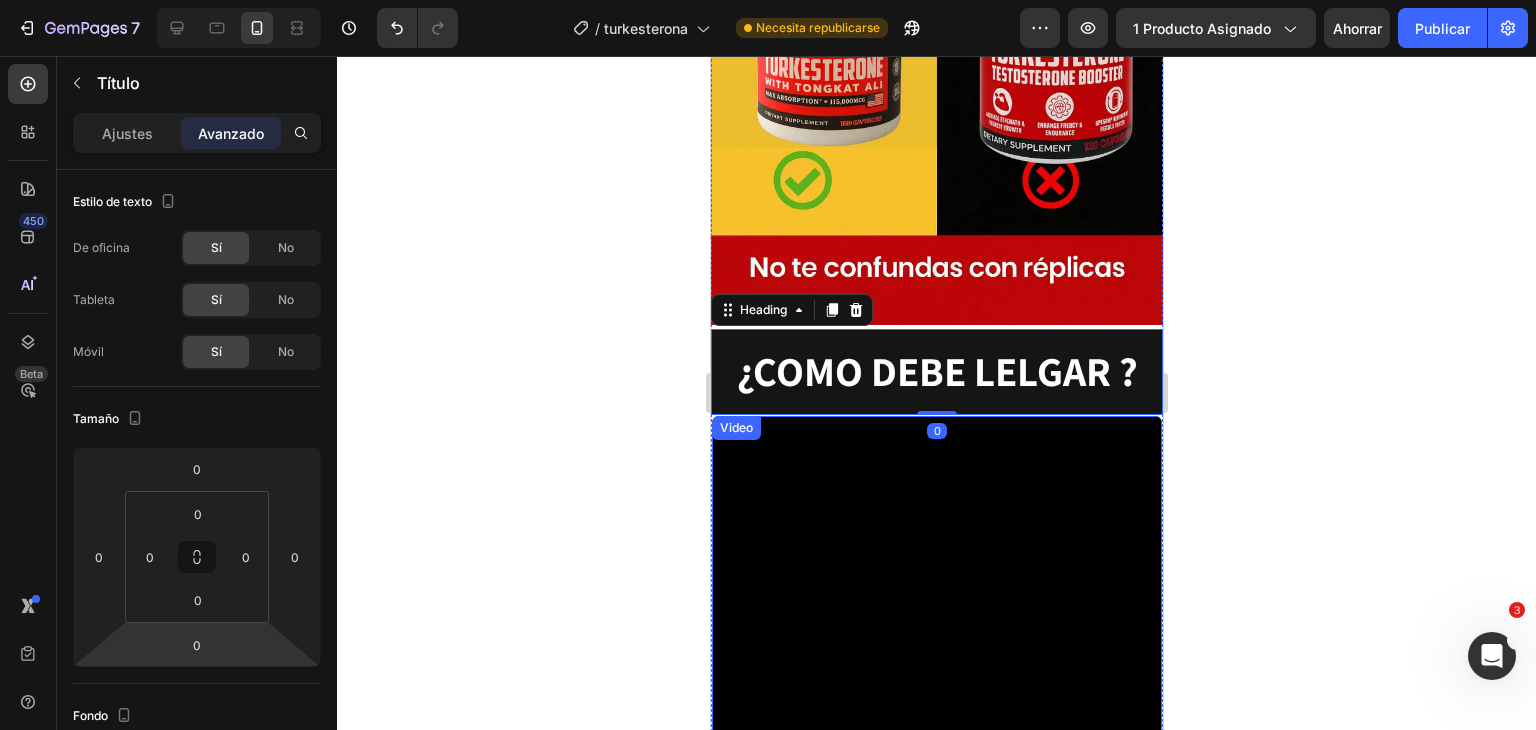 click 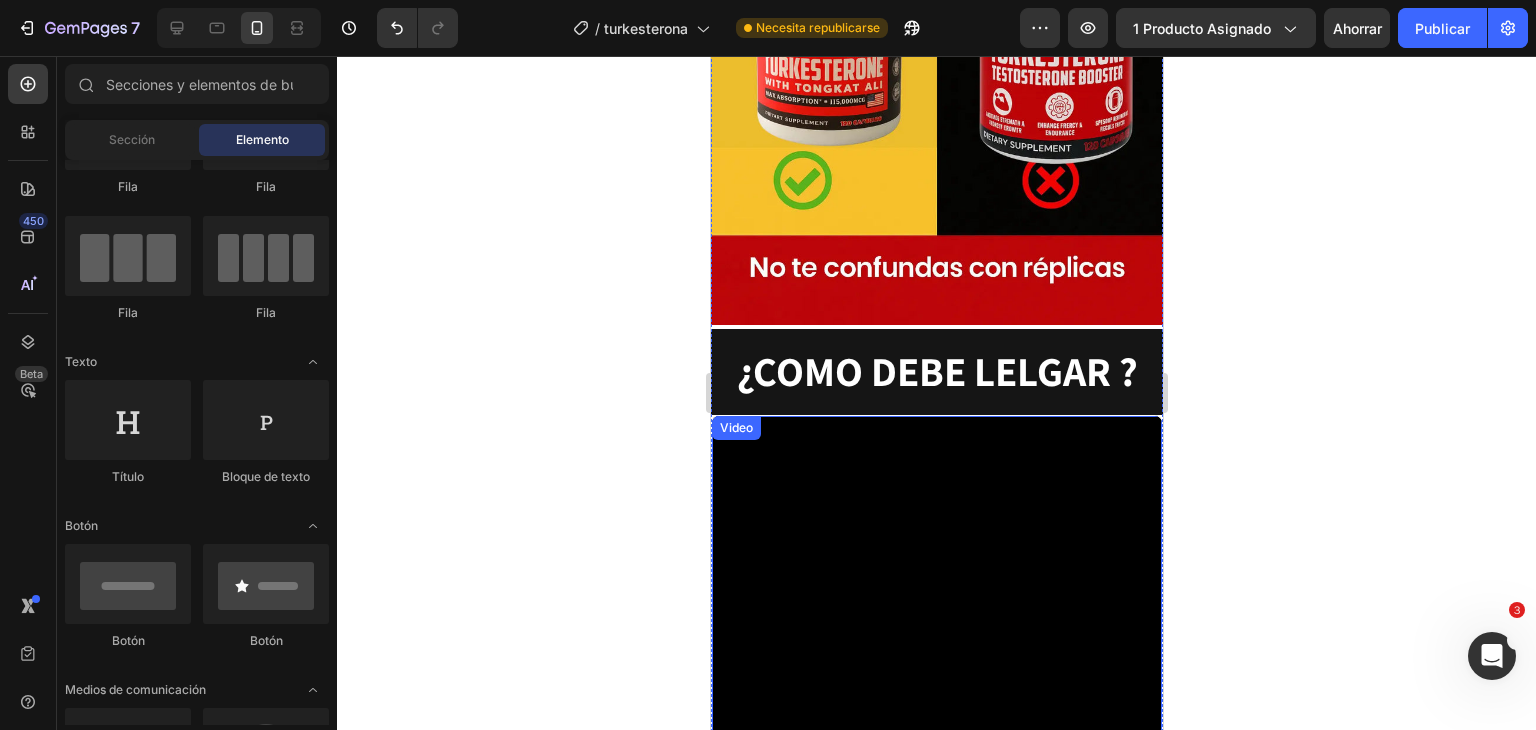 click on "Video" at bounding box center (936, 746) 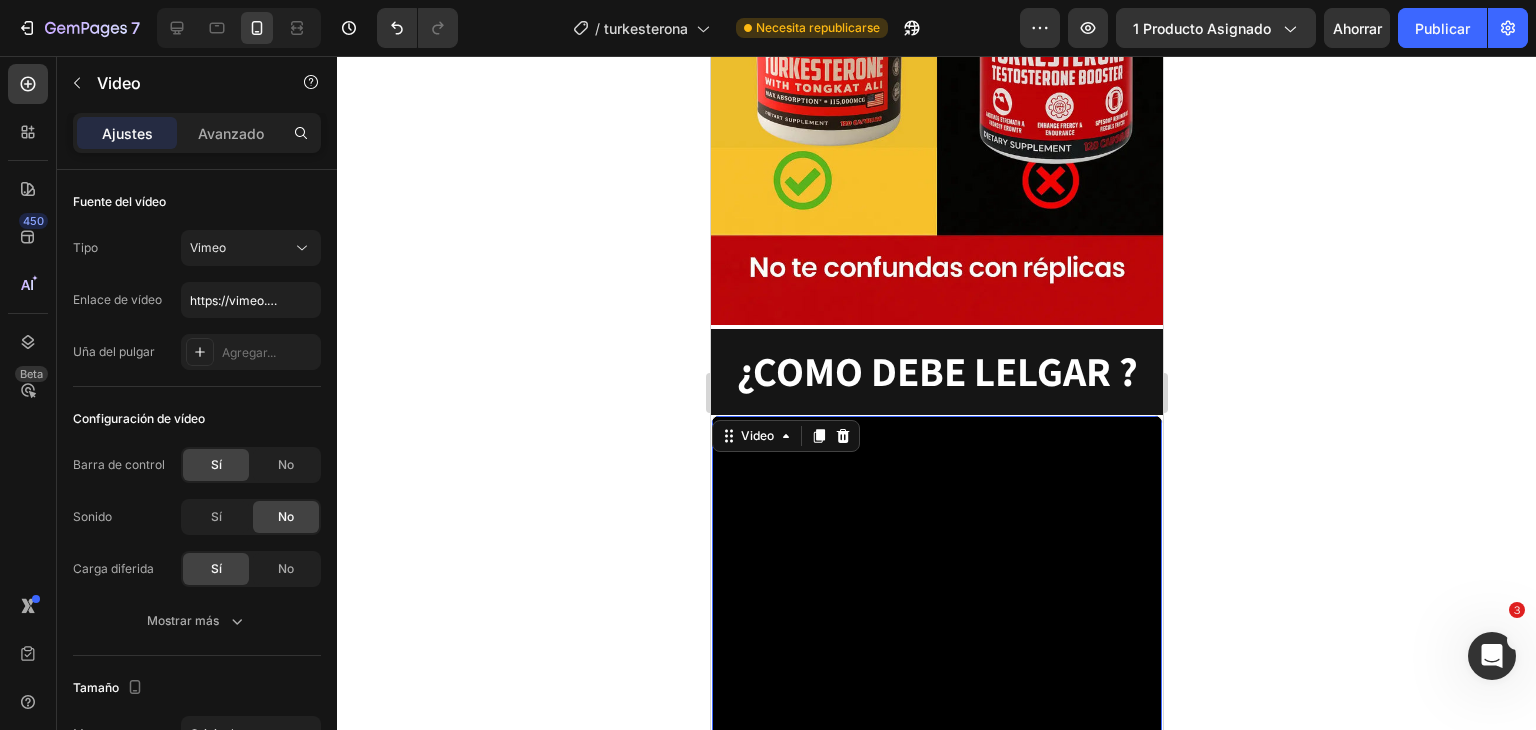 click on "Video   4" at bounding box center [936, 746] 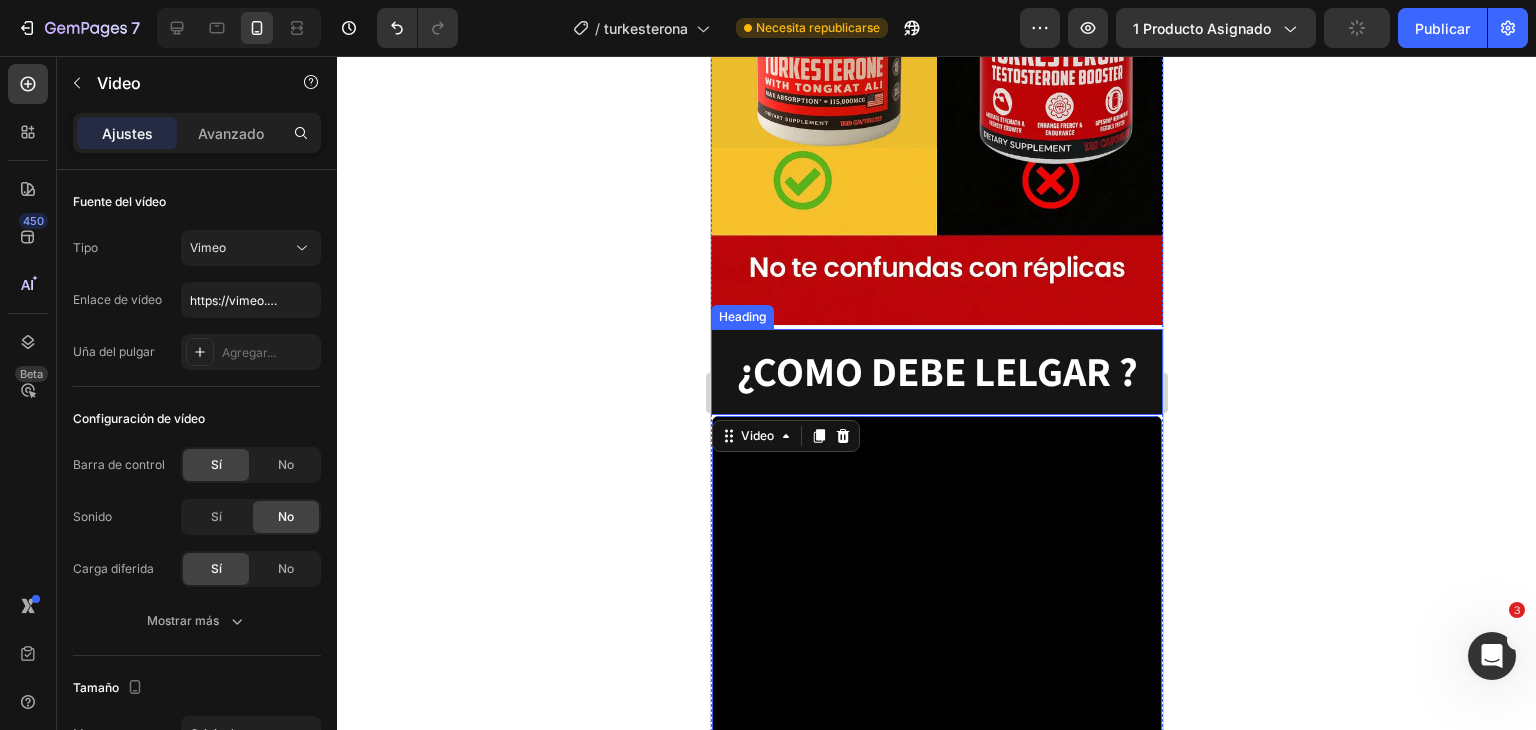scroll, scrollTop: 3538, scrollLeft: 0, axis: vertical 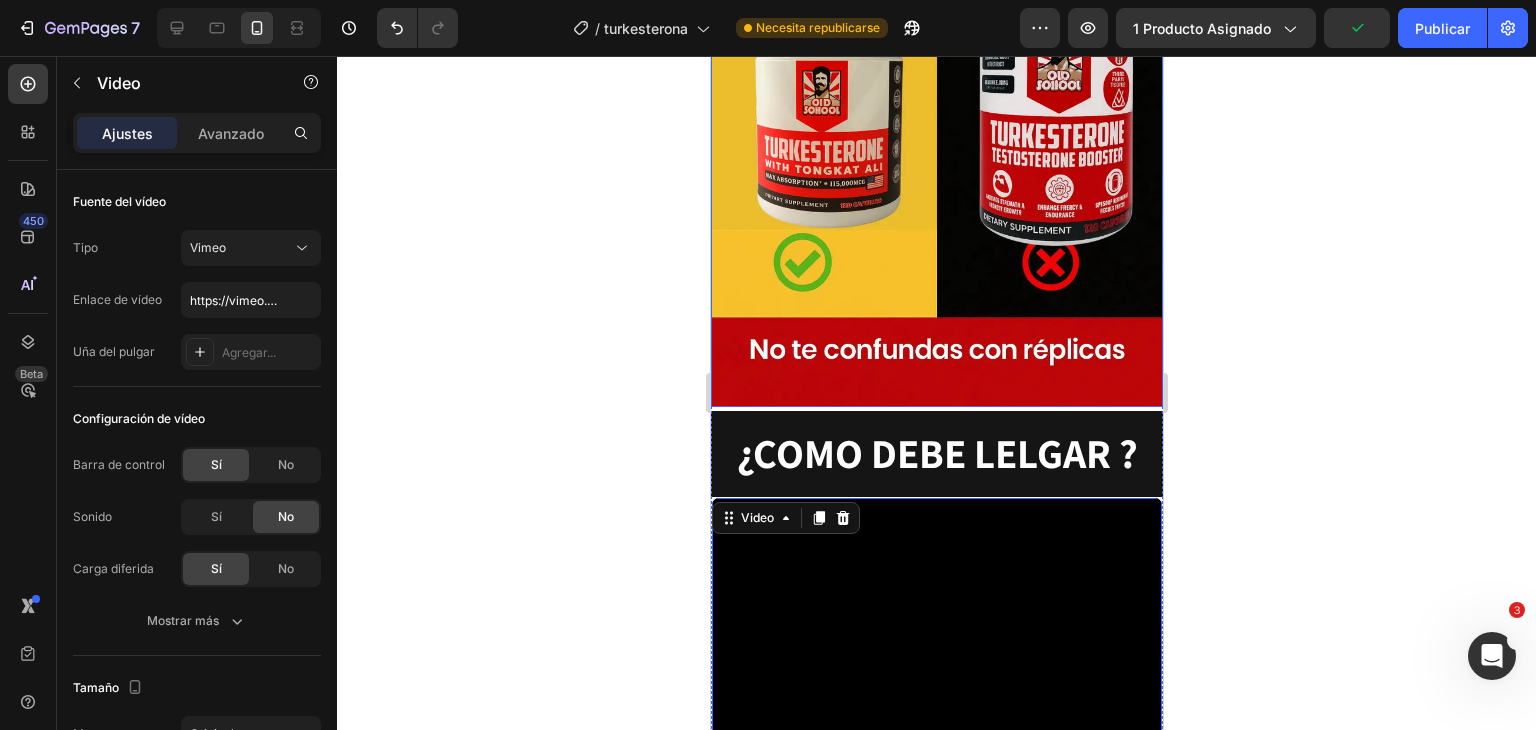 click at bounding box center (936, 68) 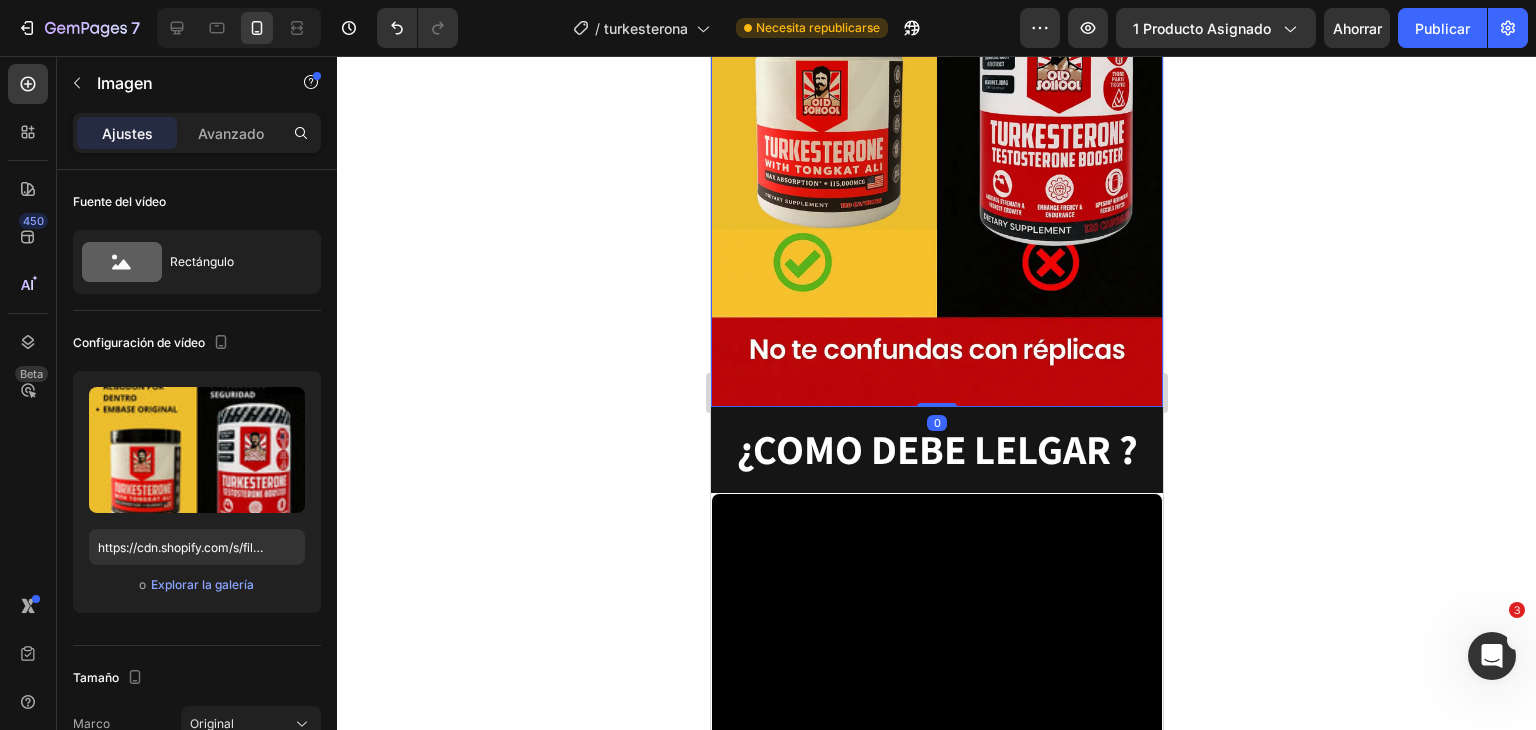 drag, startPoint x: 921, startPoint y: 320, endPoint x: 921, endPoint y: 307, distance: 13 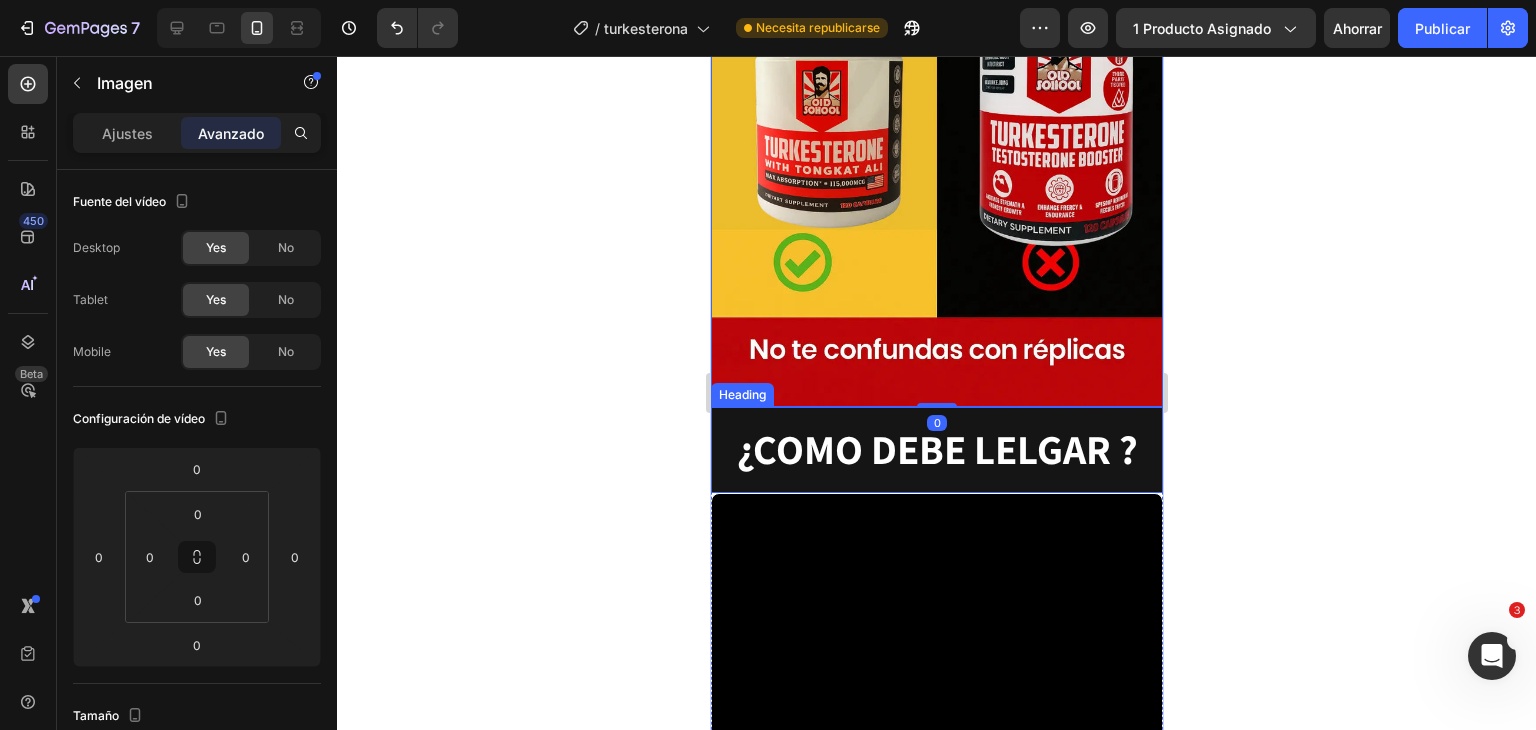 click on "¿COMO DEBE LELGAR ?" at bounding box center [936, 449] 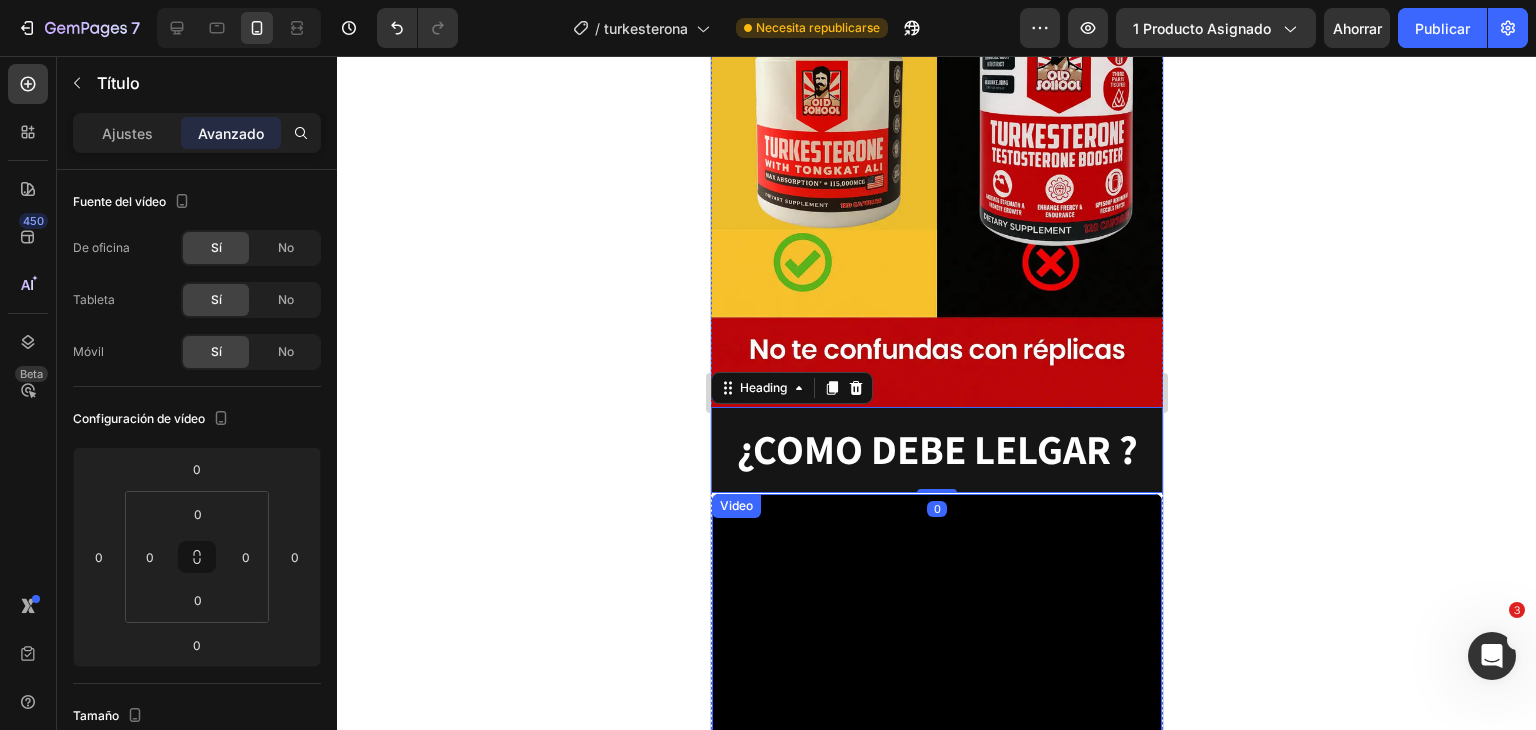 click on "Video" at bounding box center (936, 824) 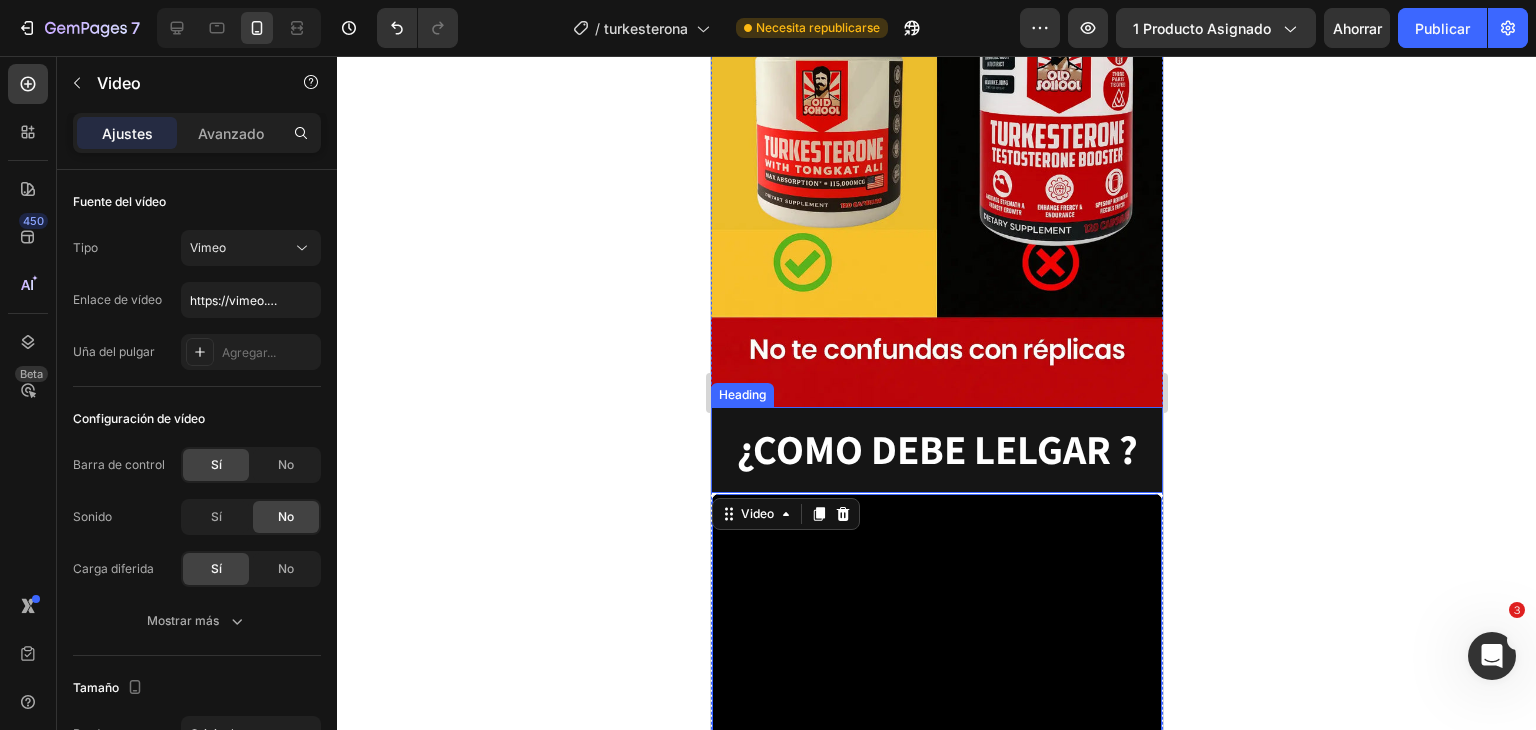 click on "¿COMO DEBE LELGAR ?" at bounding box center (936, 449) 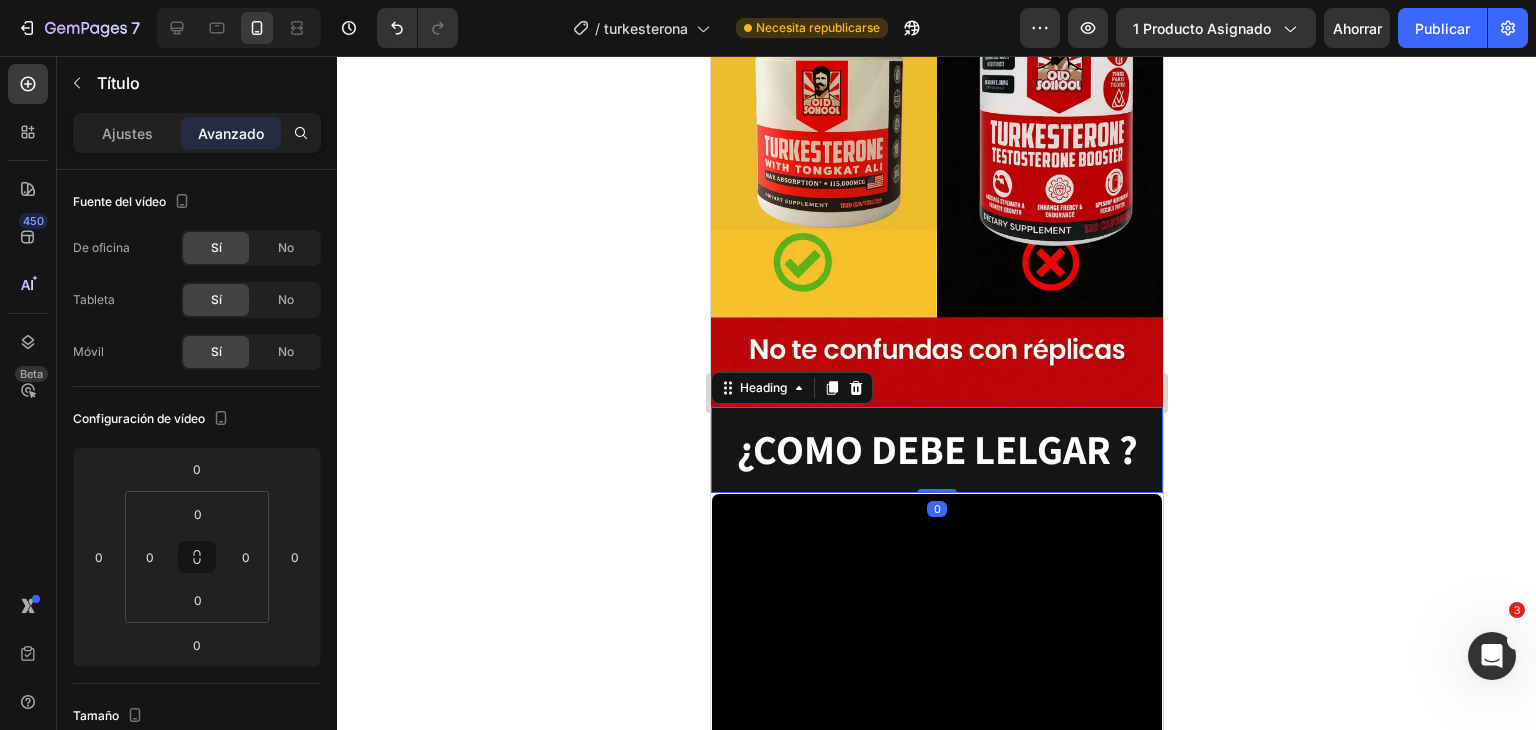 drag, startPoint x: 927, startPoint y: 403, endPoint x: 930, endPoint y: 357, distance: 46.09772 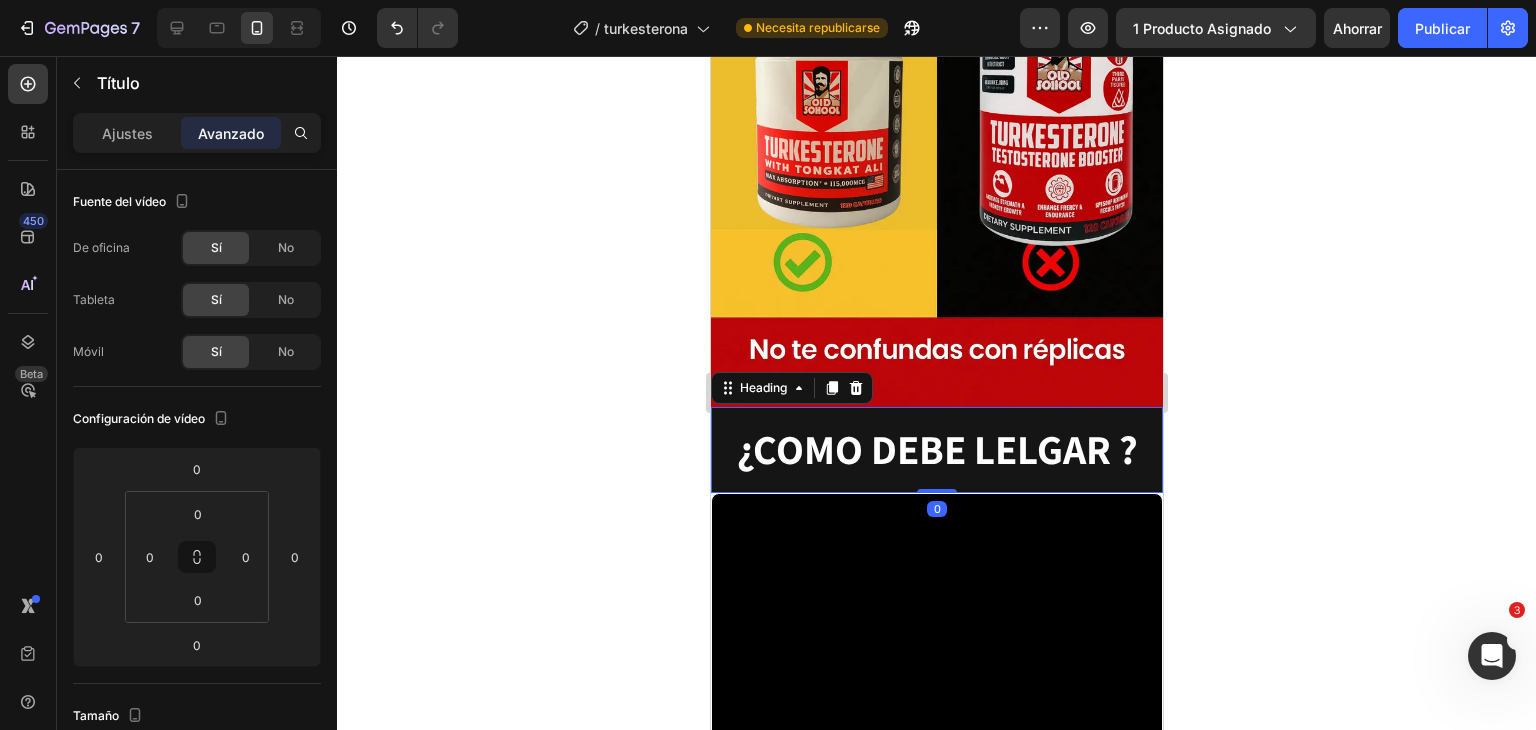 click on "¿COMO DEBE LELGAR ? Heading   0" at bounding box center [936, 449] 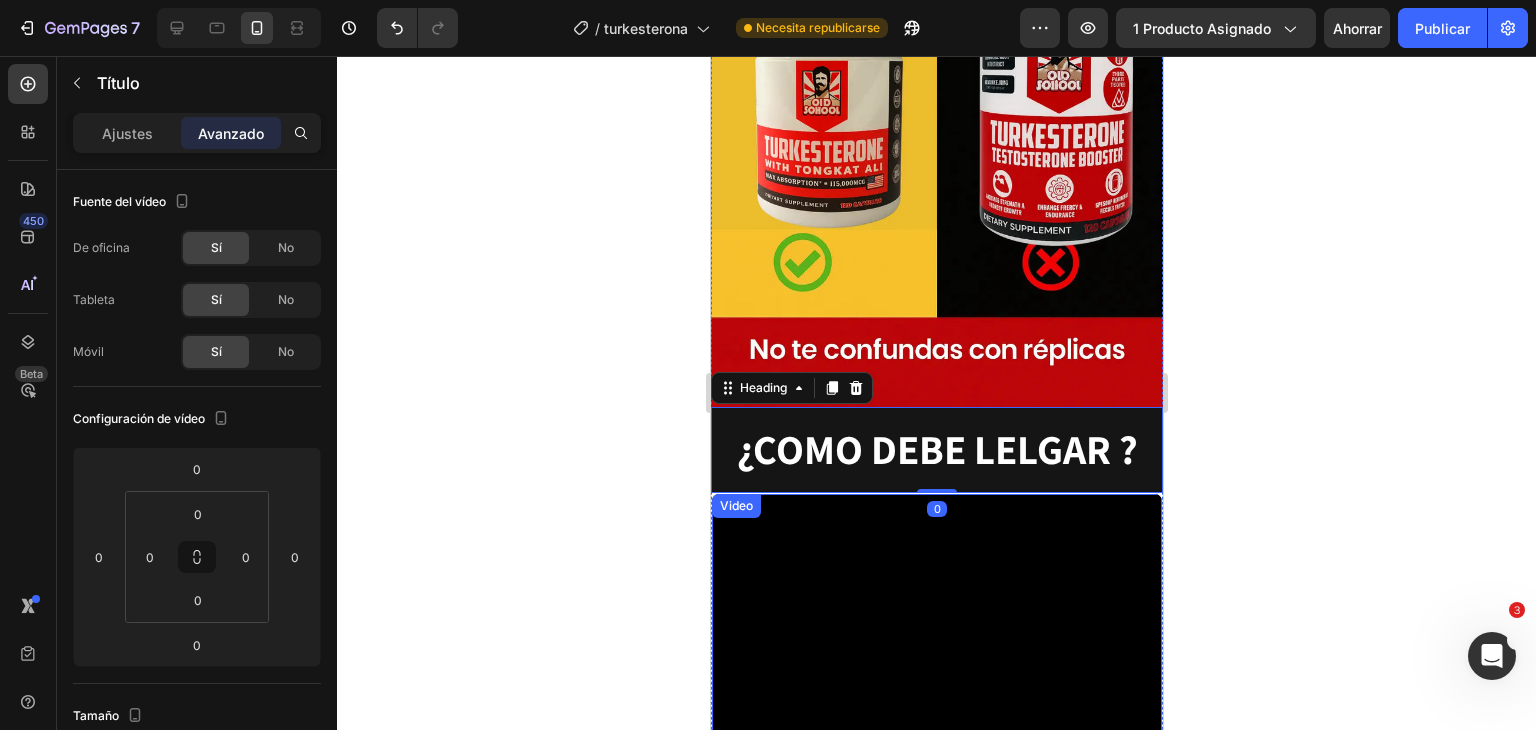 click on "Video" at bounding box center (936, 824) 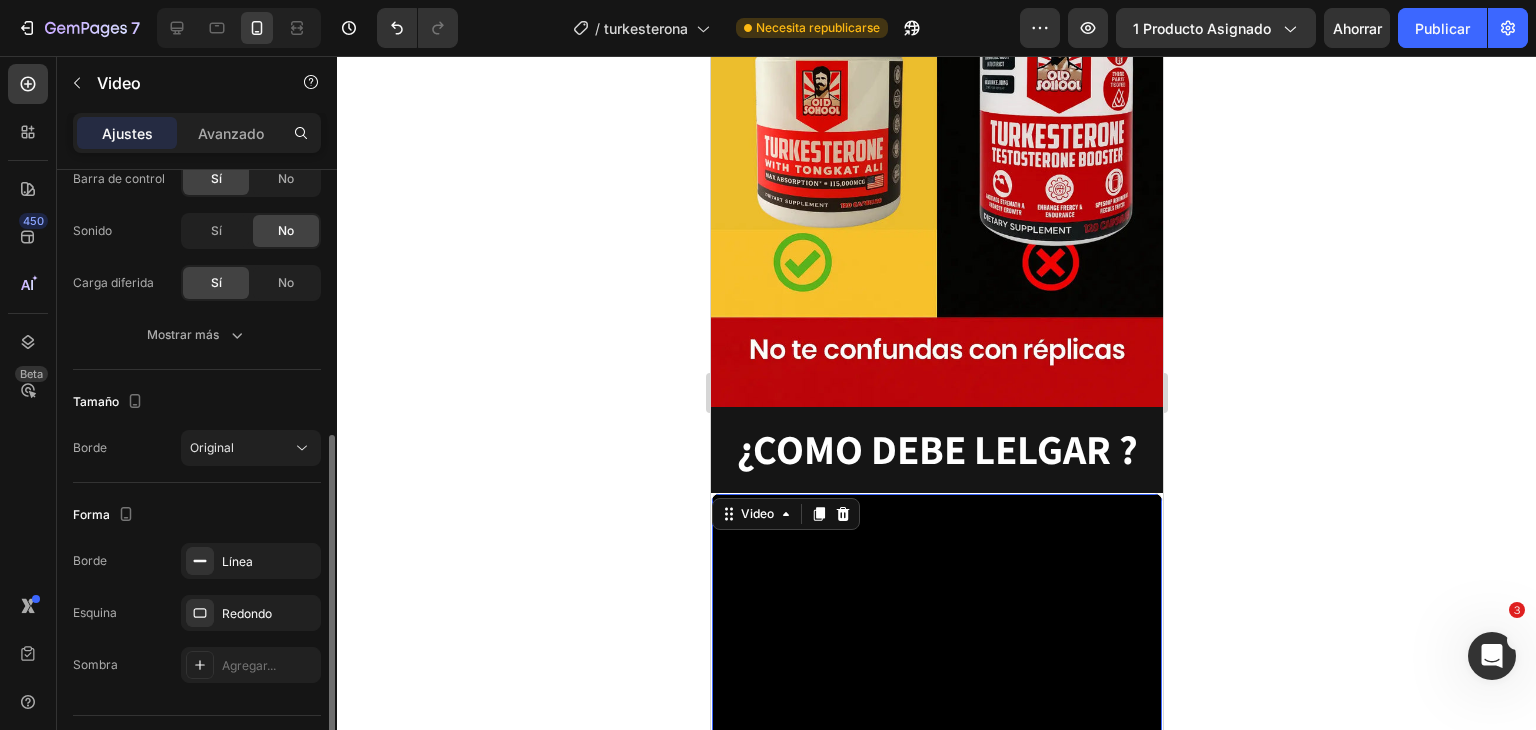 scroll, scrollTop: 334, scrollLeft: 0, axis: vertical 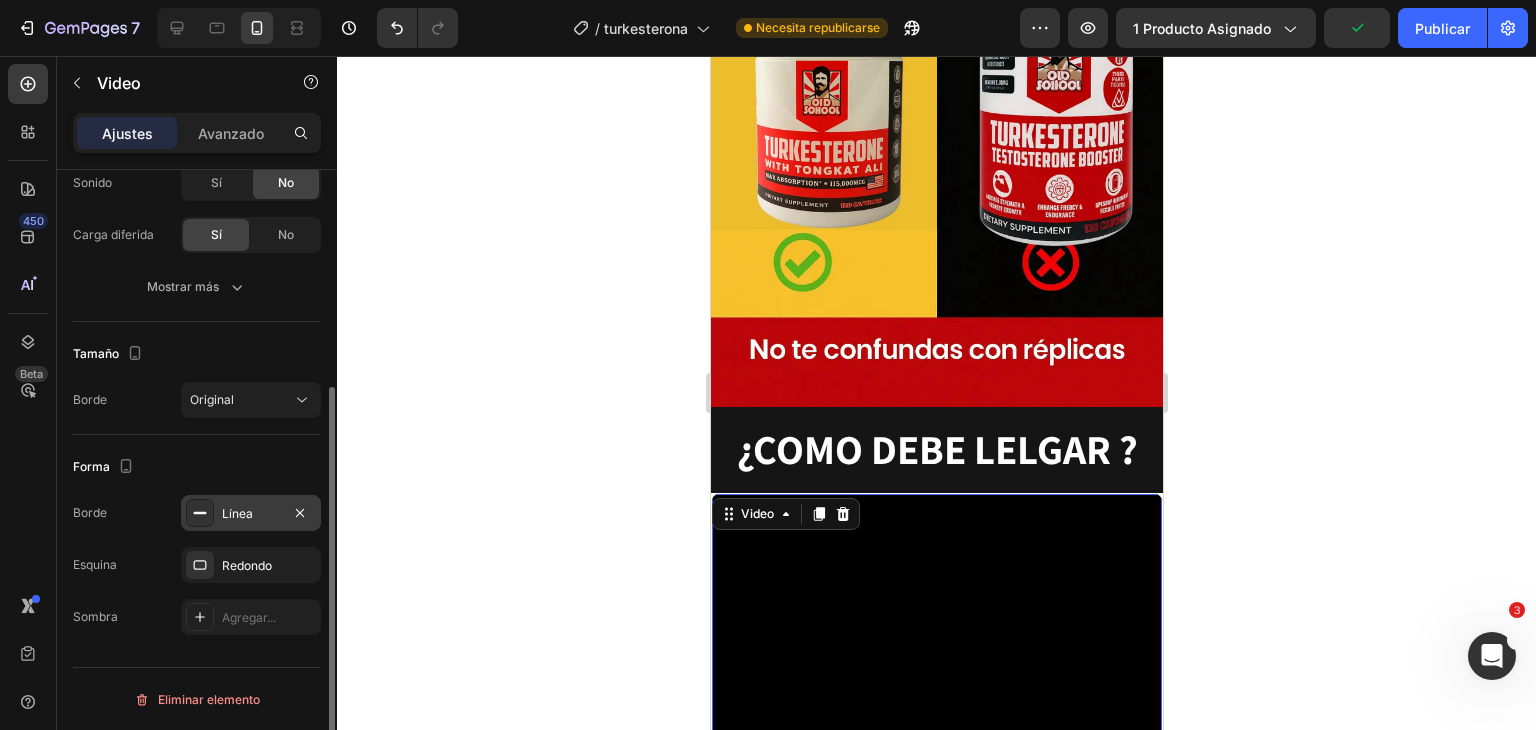 click 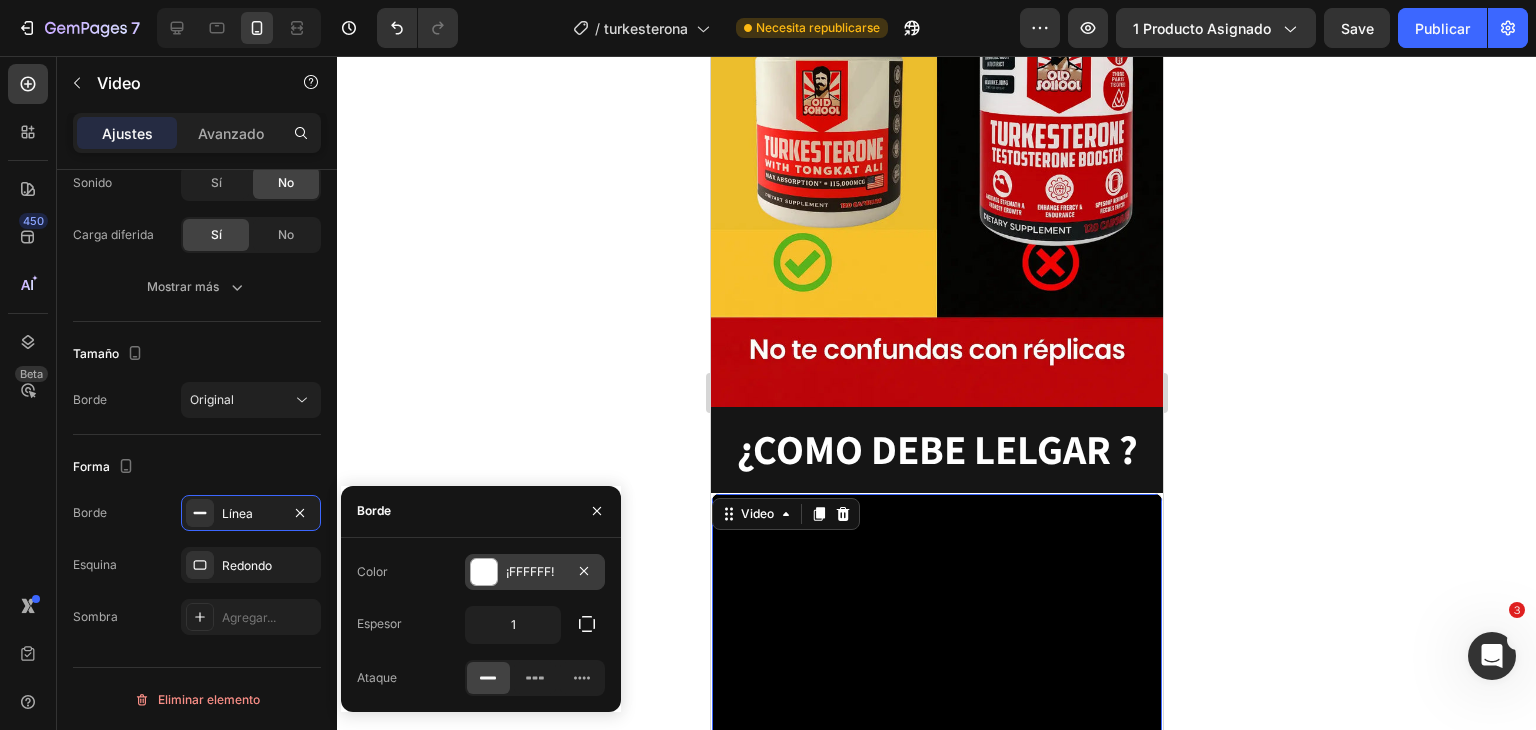 click at bounding box center [484, 572] 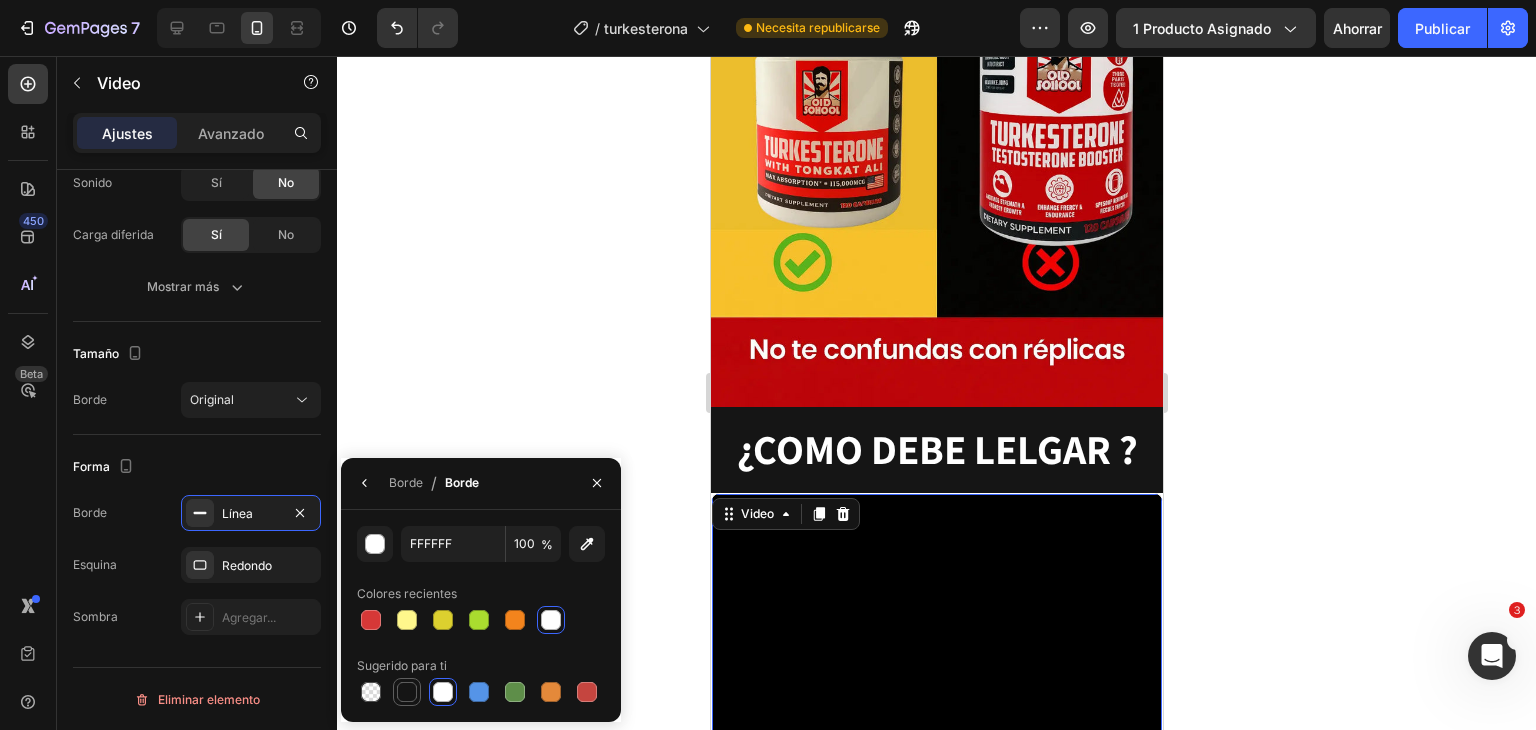 click at bounding box center [407, 692] 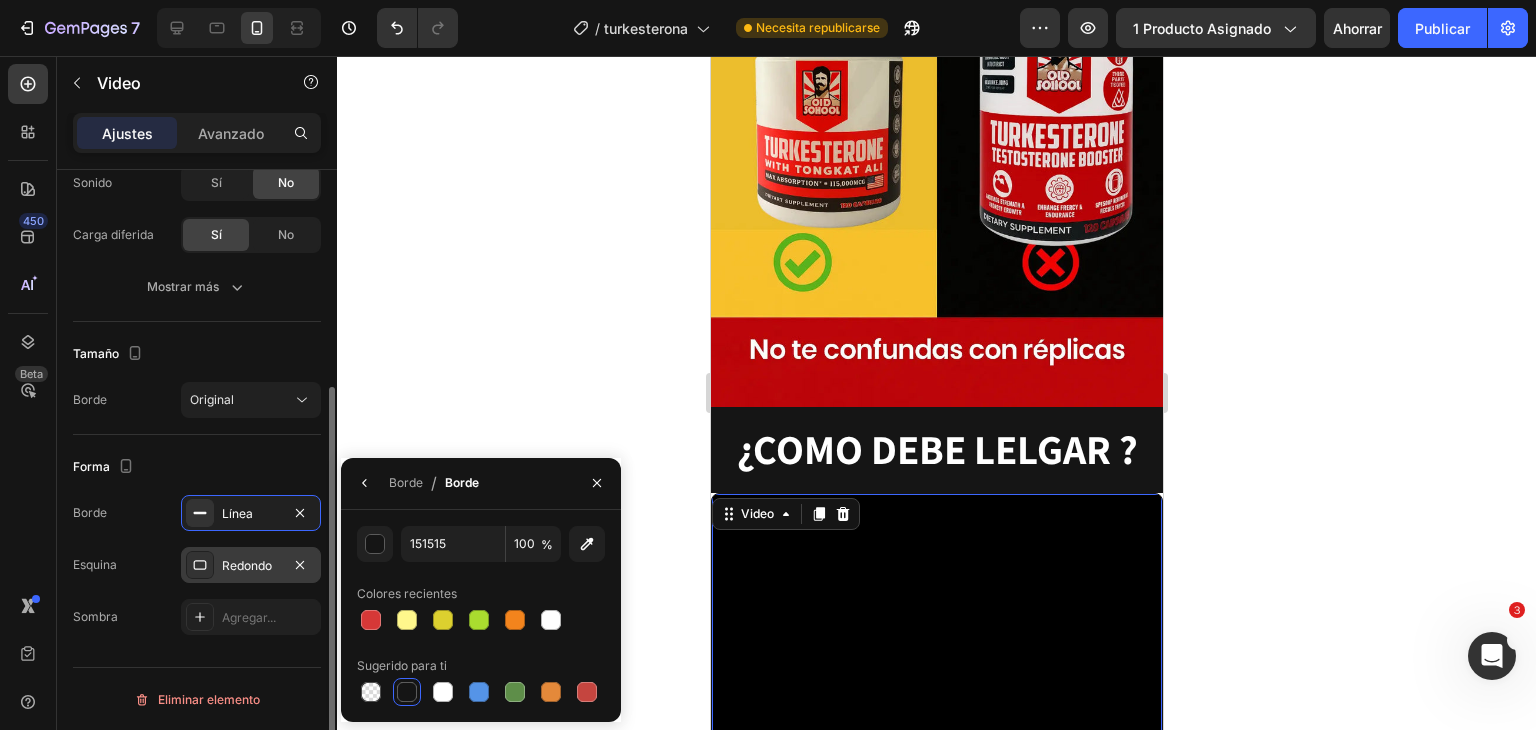 click on "Redondo" at bounding box center [247, 565] 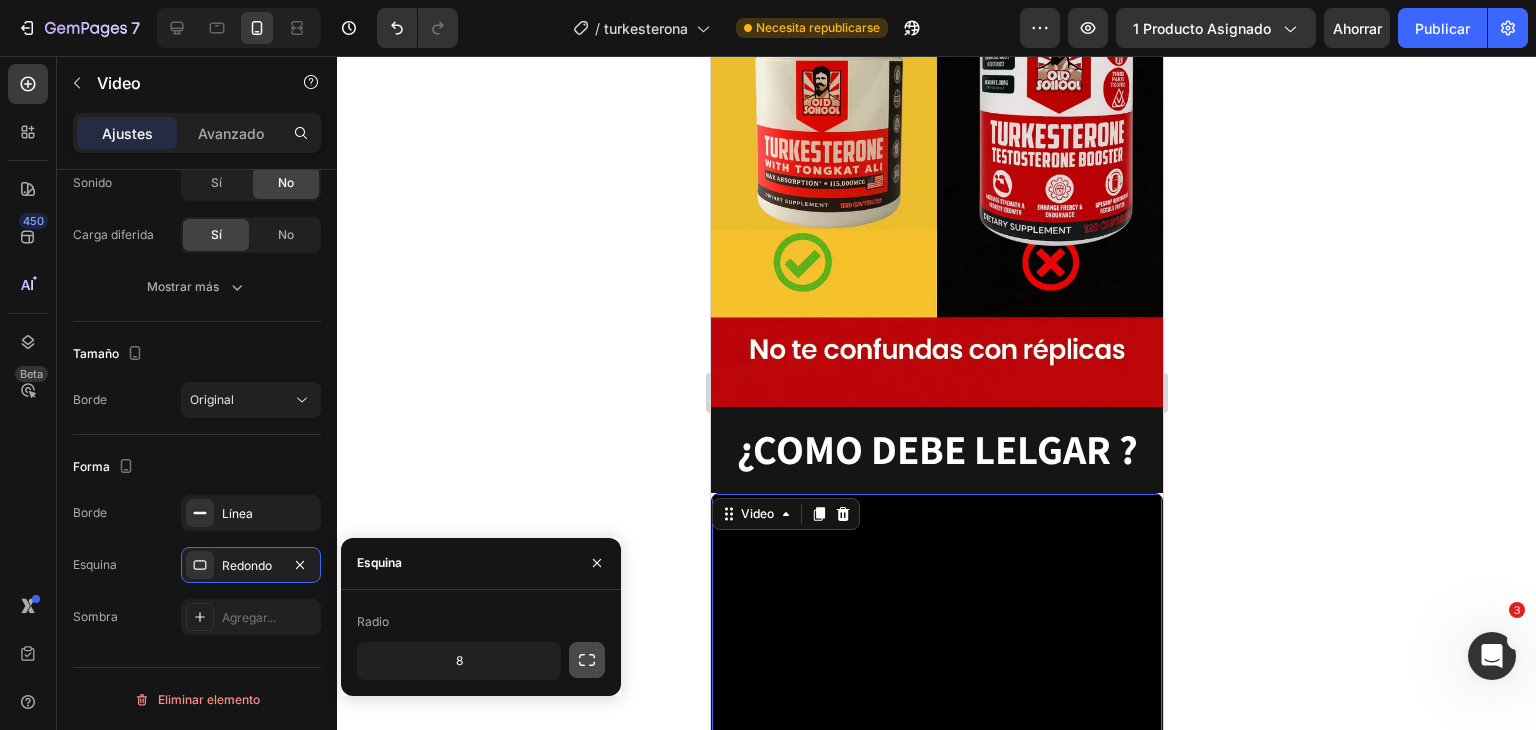 click 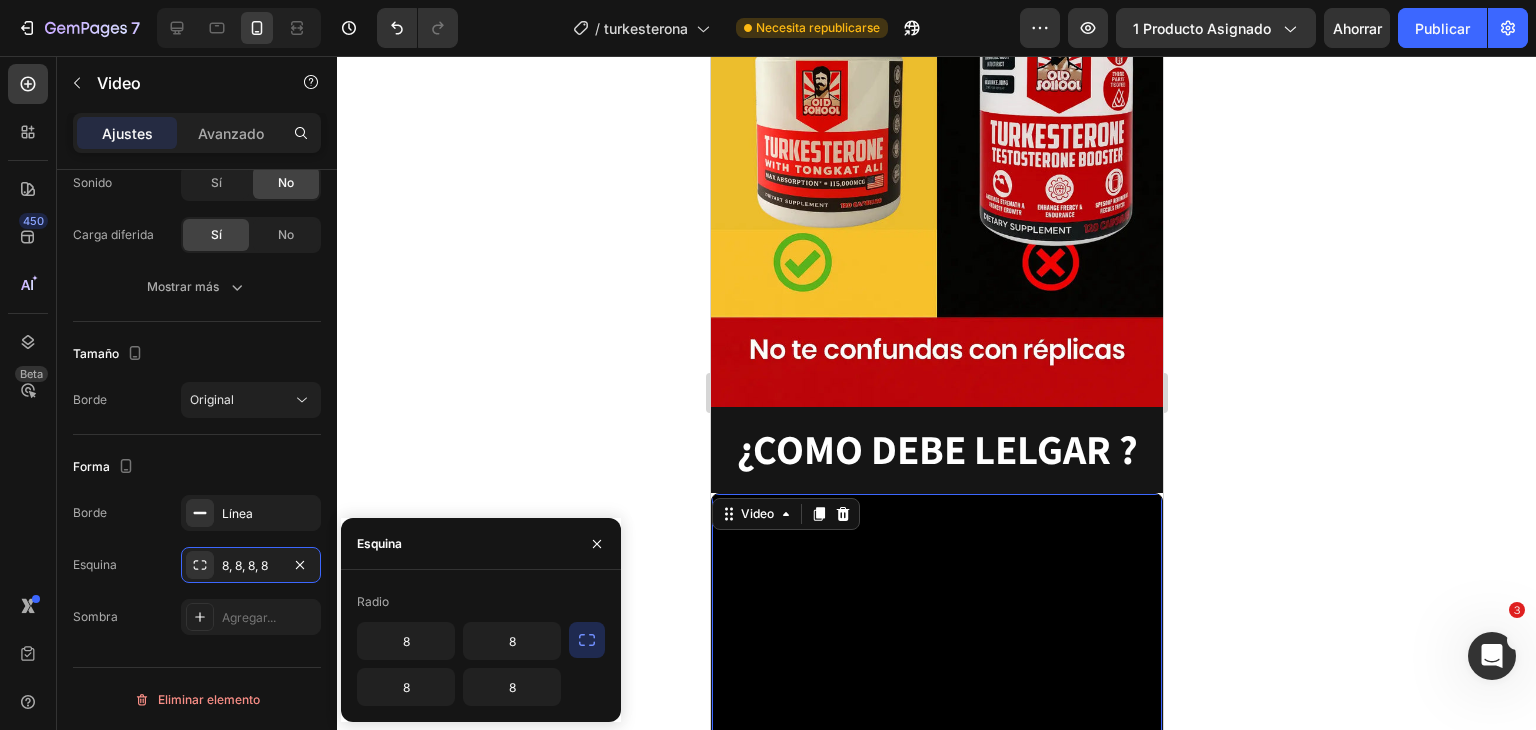 click on "Radio 8 8 8 8" at bounding box center [481, 646] 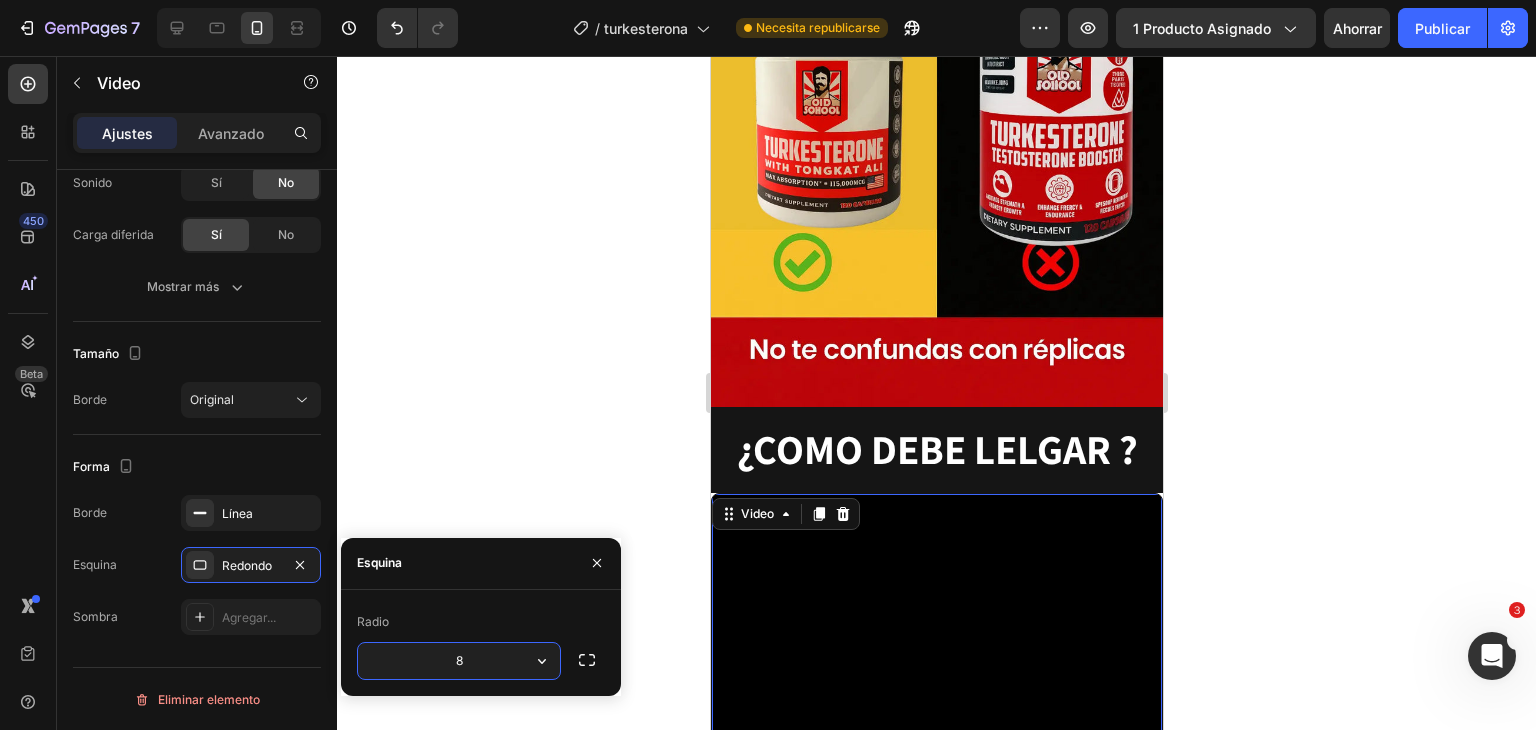 click on "8" at bounding box center (459, 661) 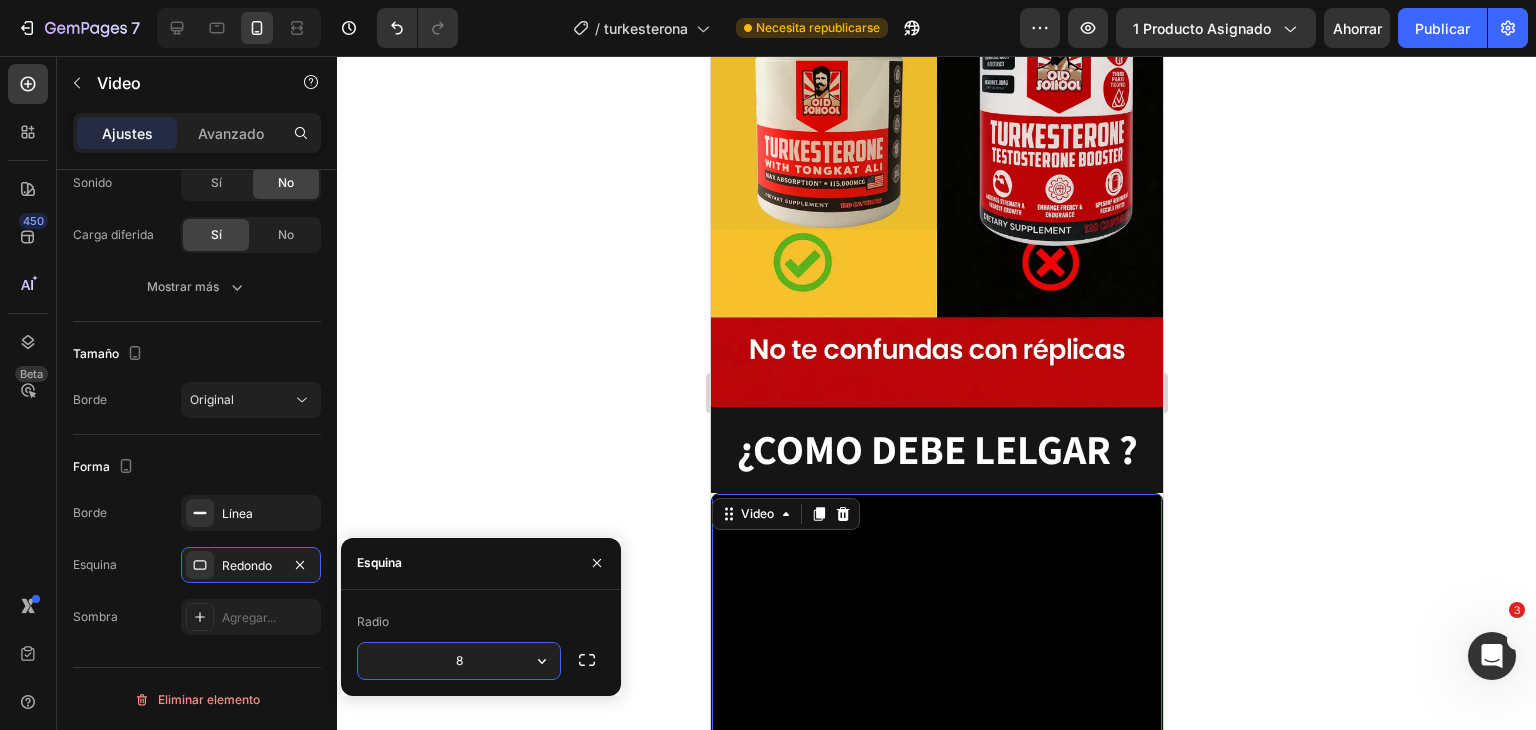 type on "0" 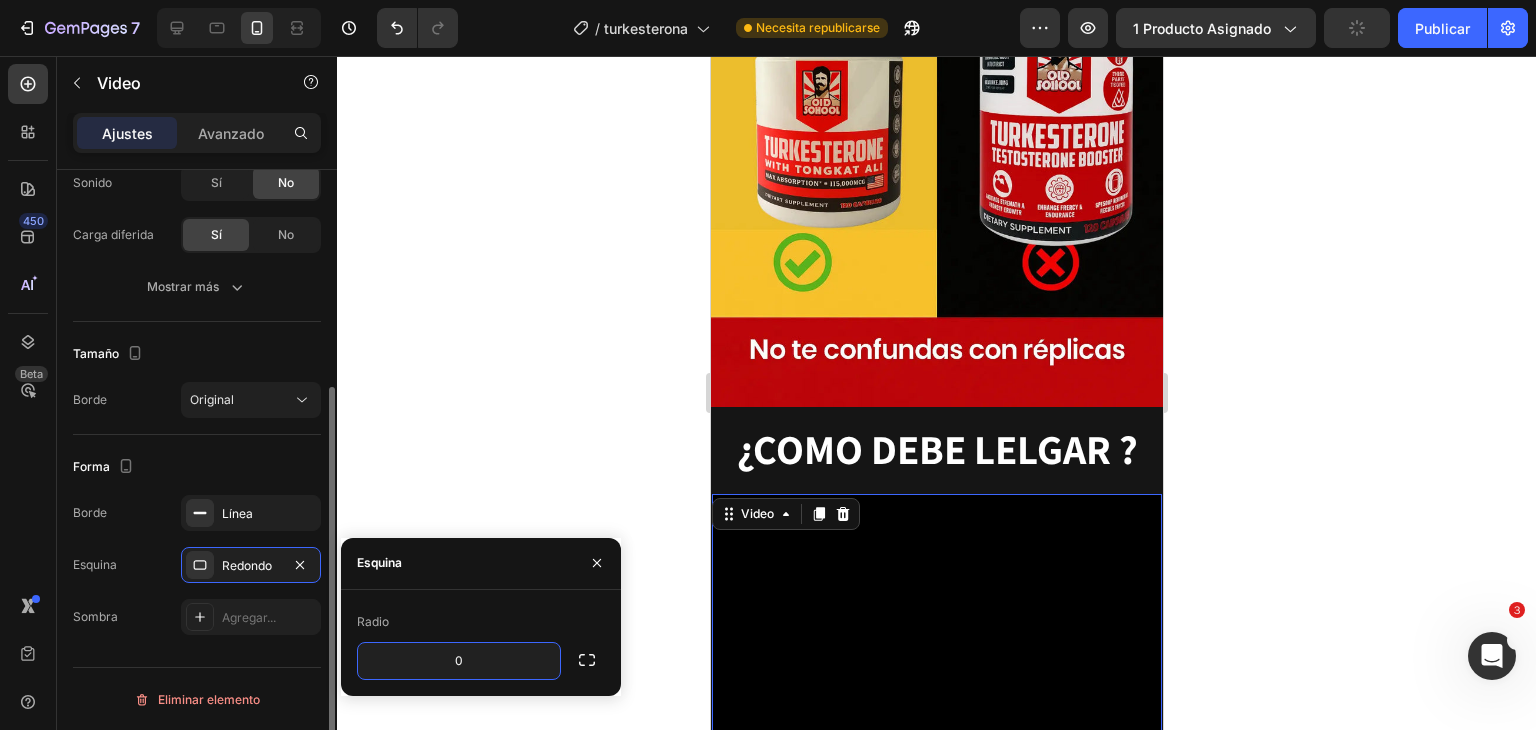 click on "Forma" at bounding box center (197, 467) 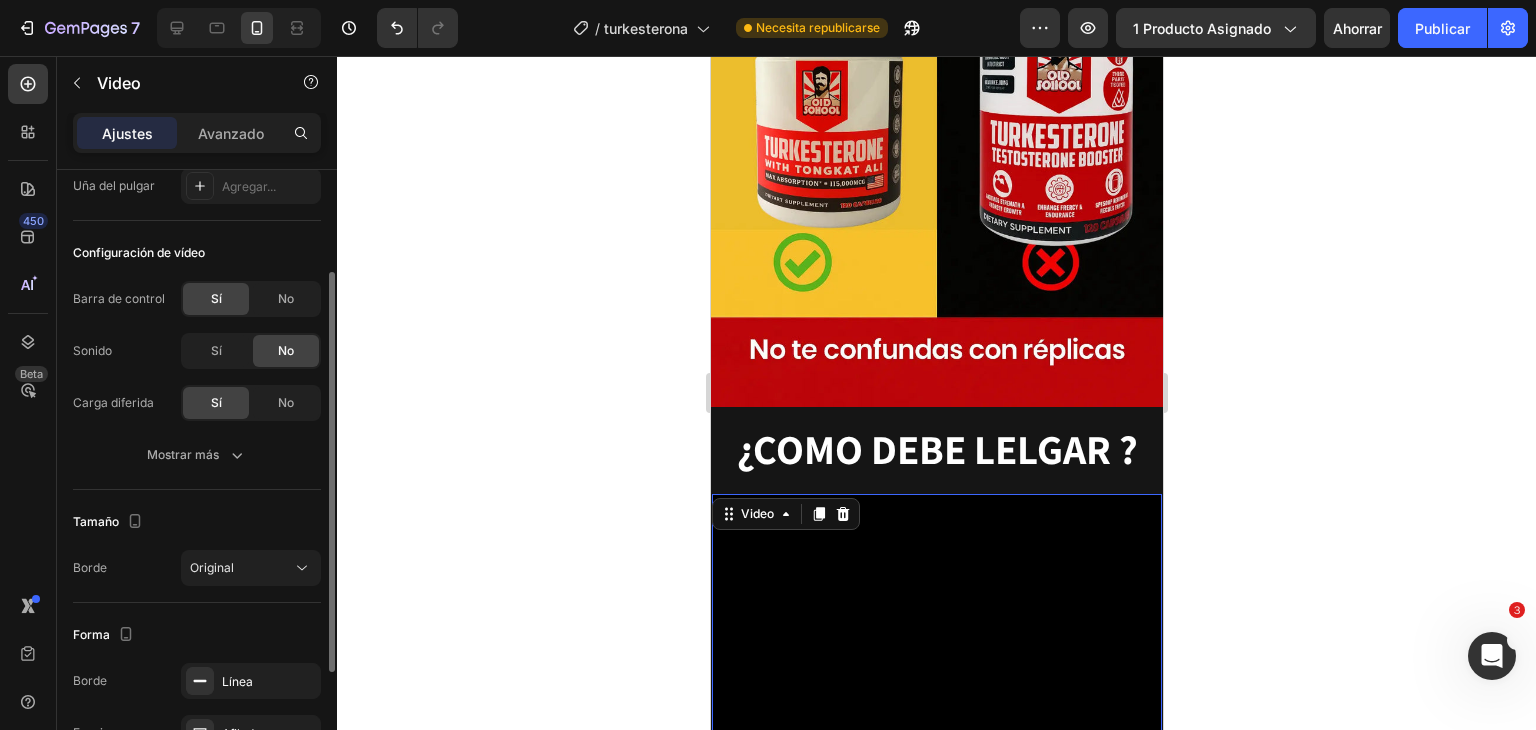 scroll, scrollTop: 163, scrollLeft: 0, axis: vertical 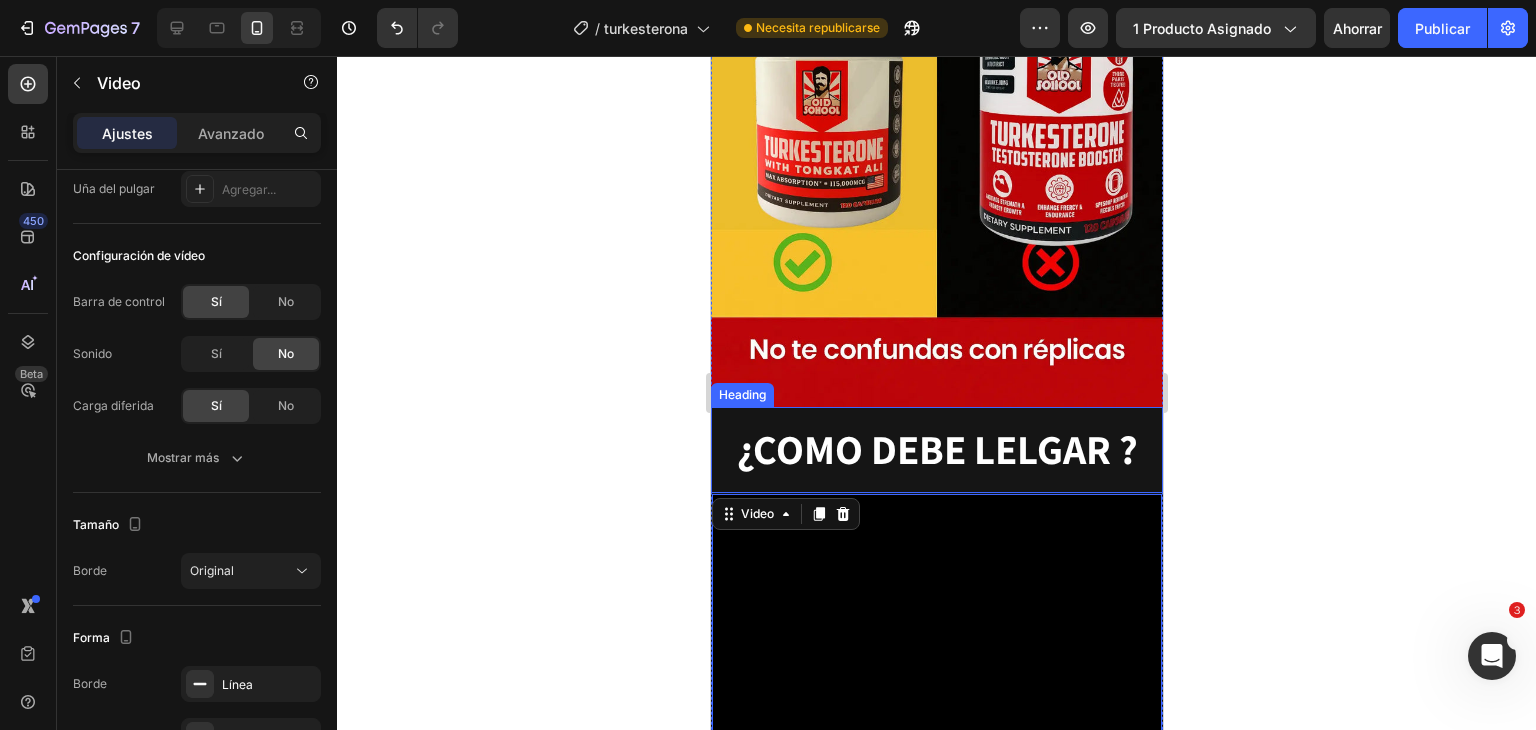 click on "¿COMO DEBE LELGAR ?" at bounding box center [936, 449] 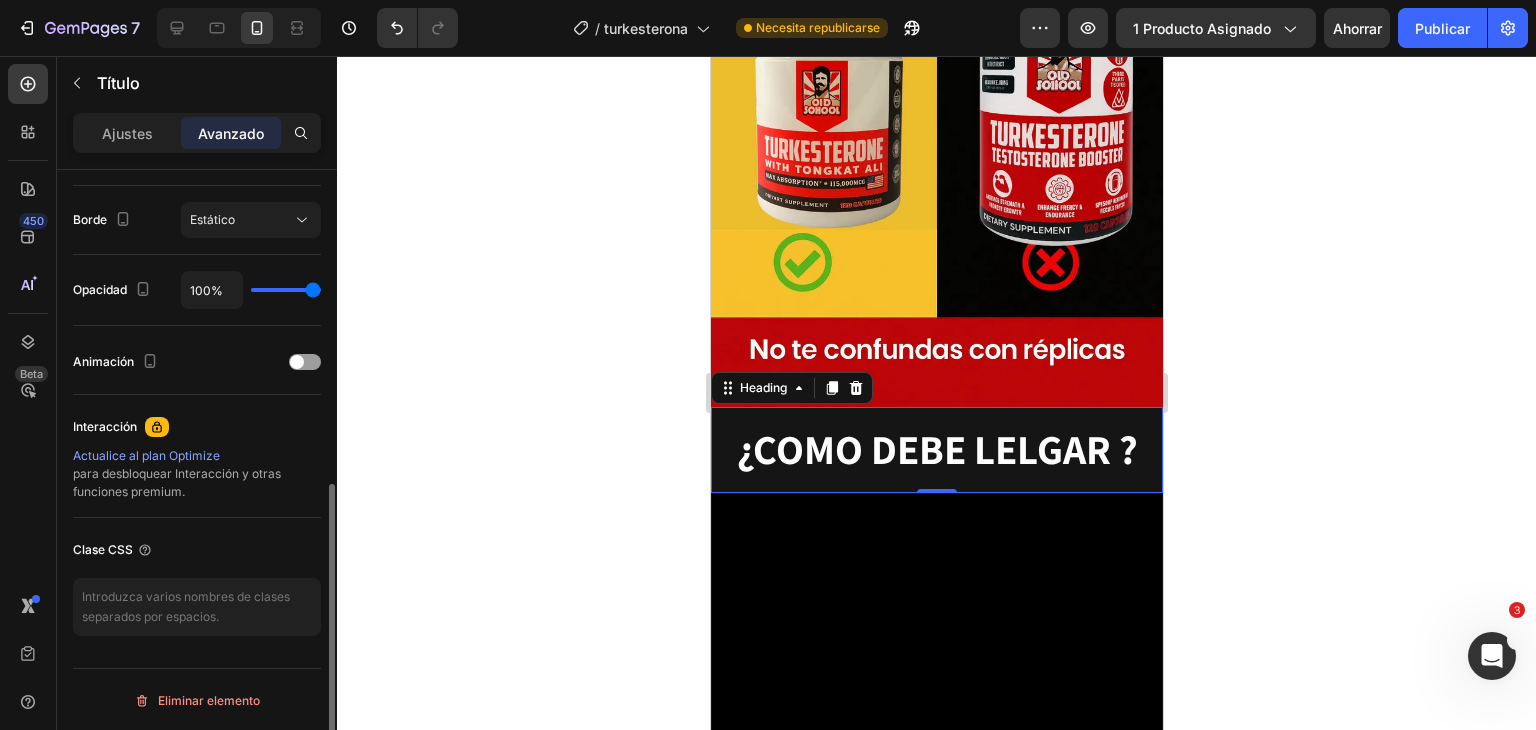 scroll, scrollTop: 703, scrollLeft: 0, axis: vertical 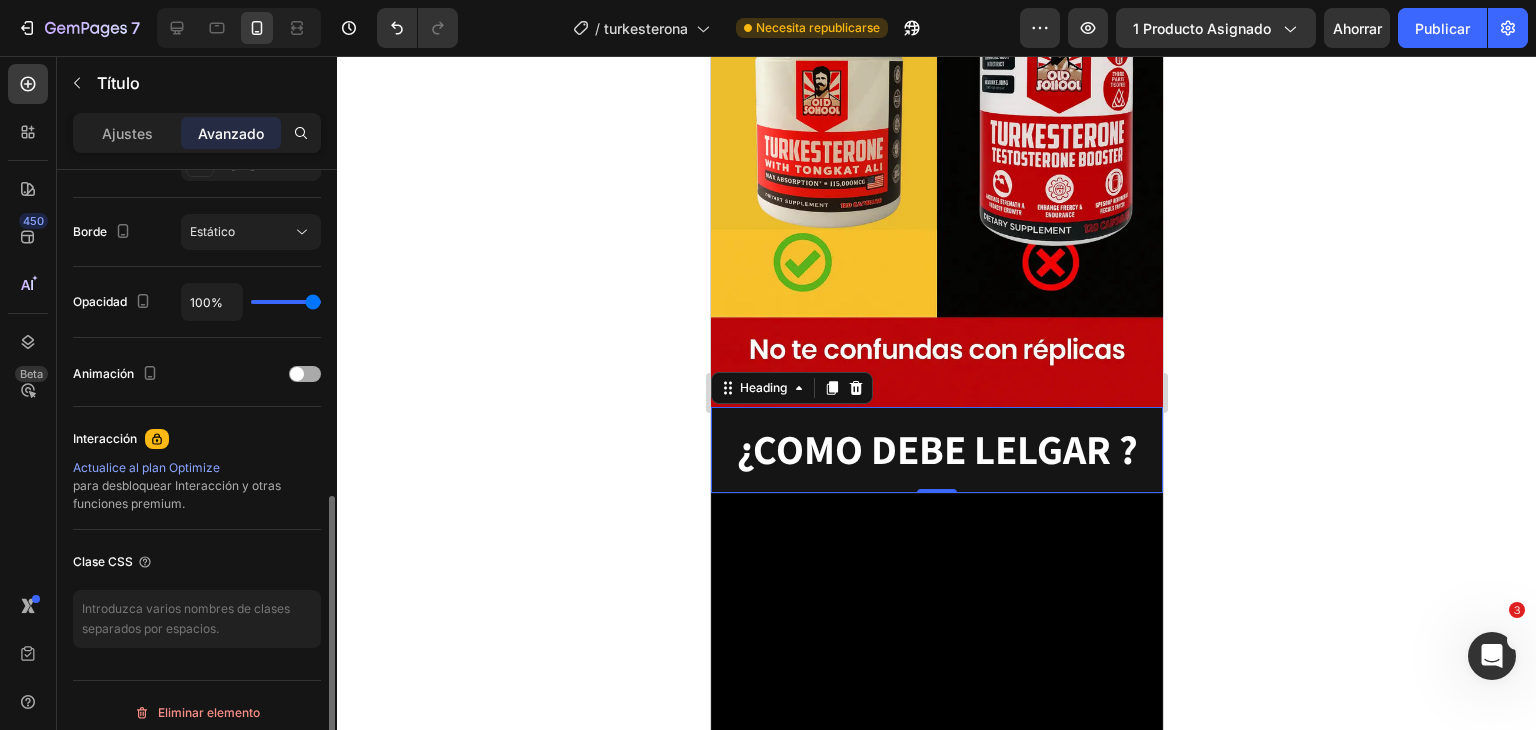click at bounding box center (305, 374) 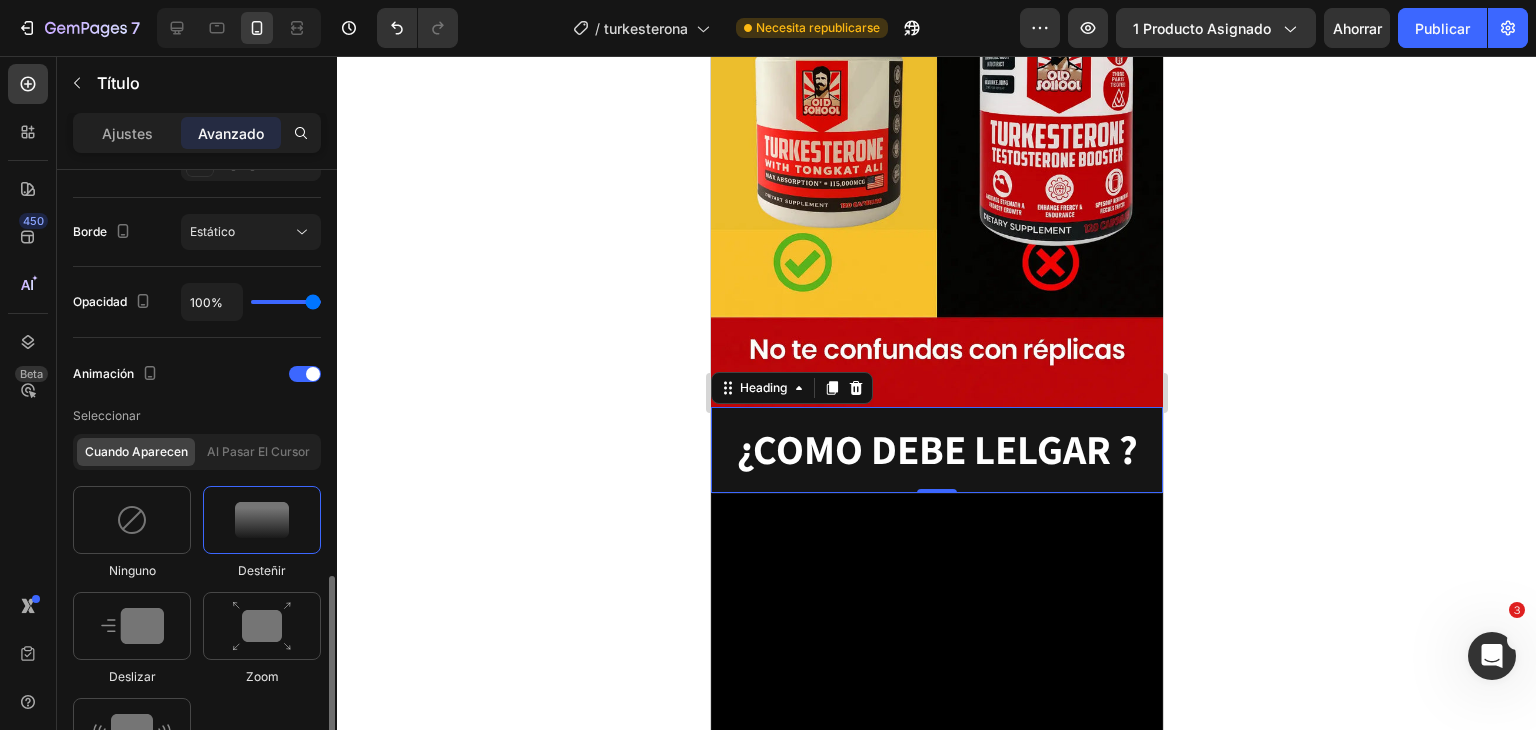 scroll, scrollTop: 836, scrollLeft: 0, axis: vertical 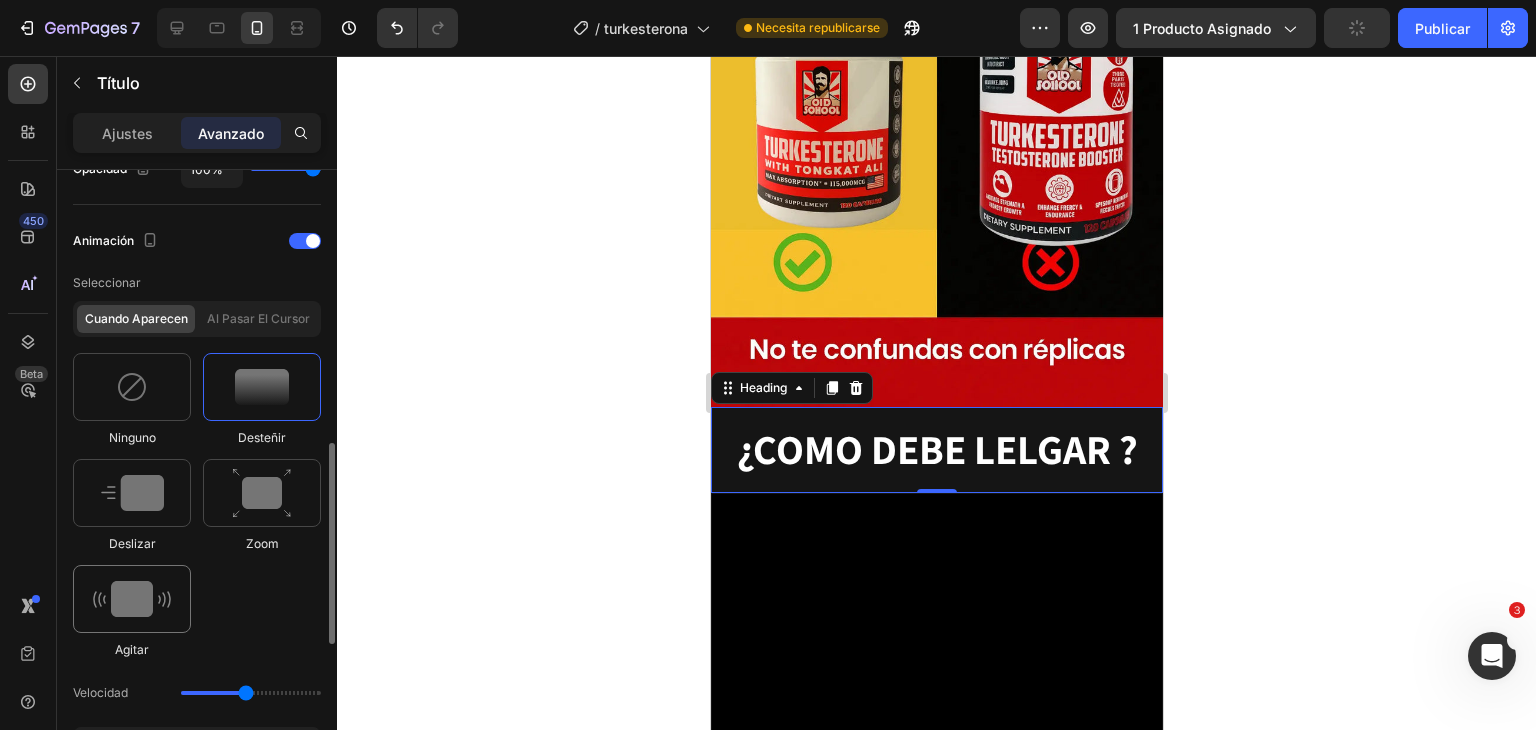 click at bounding box center [132, 599] 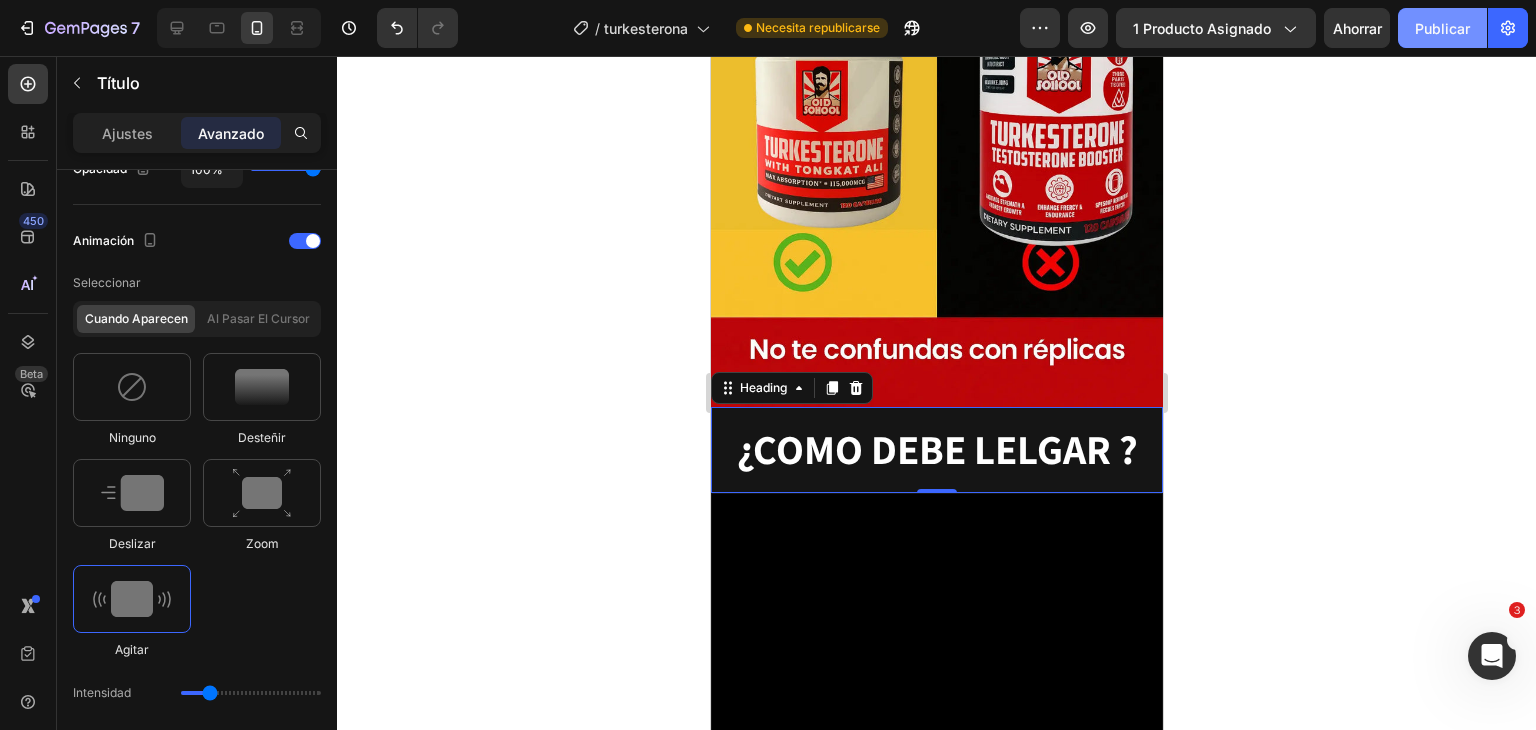 click on "Publicar" at bounding box center (1442, 28) 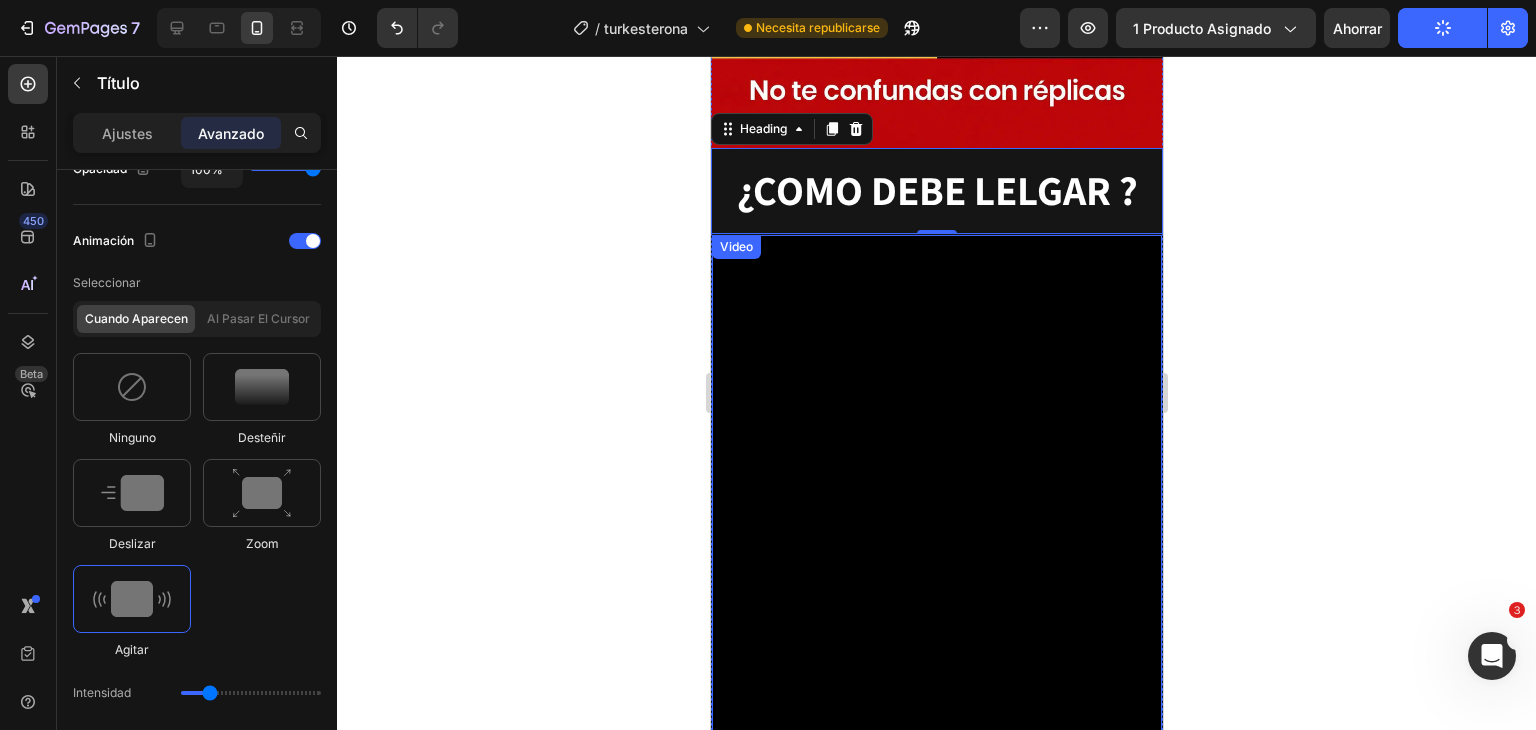 scroll, scrollTop: 3788, scrollLeft: 0, axis: vertical 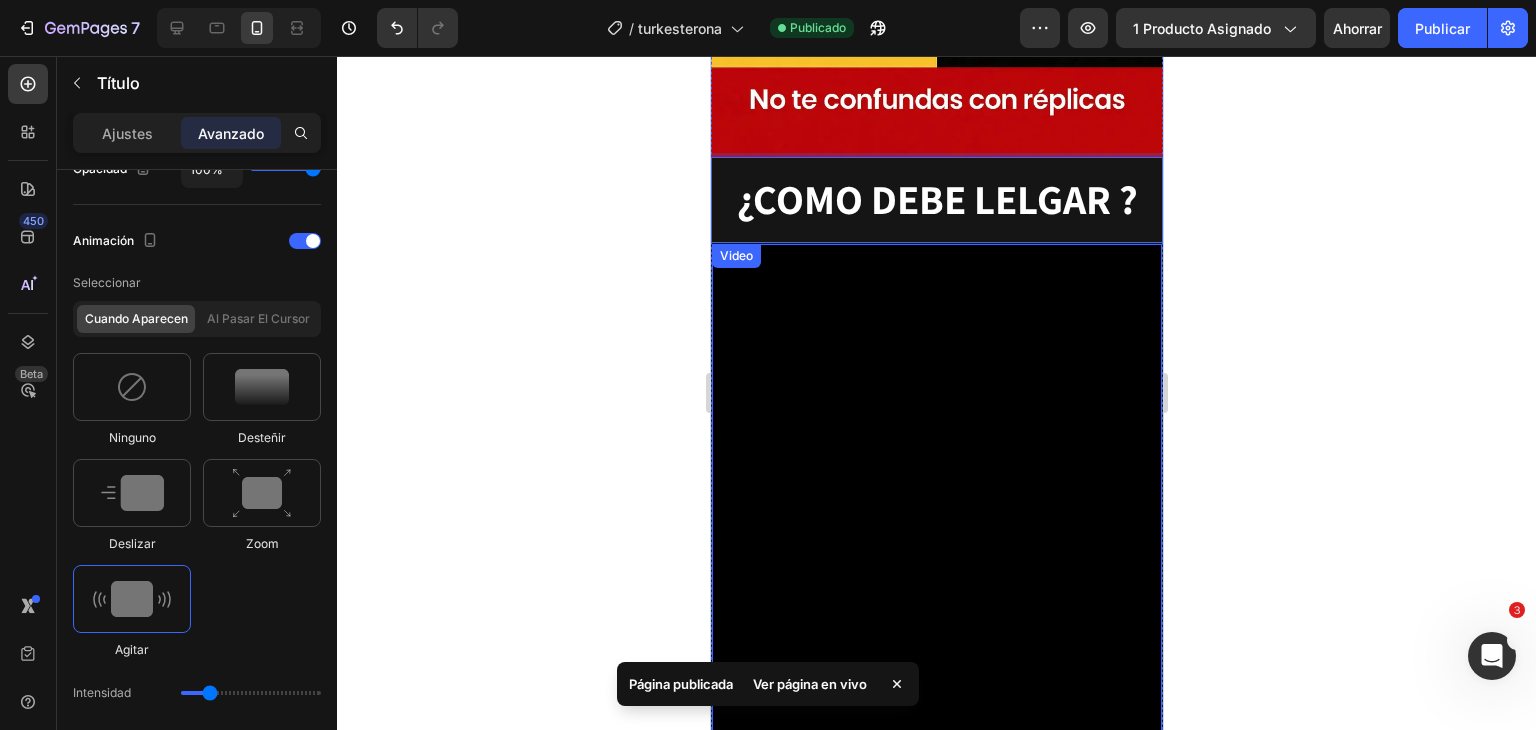 click on "Video" at bounding box center [735, 256] 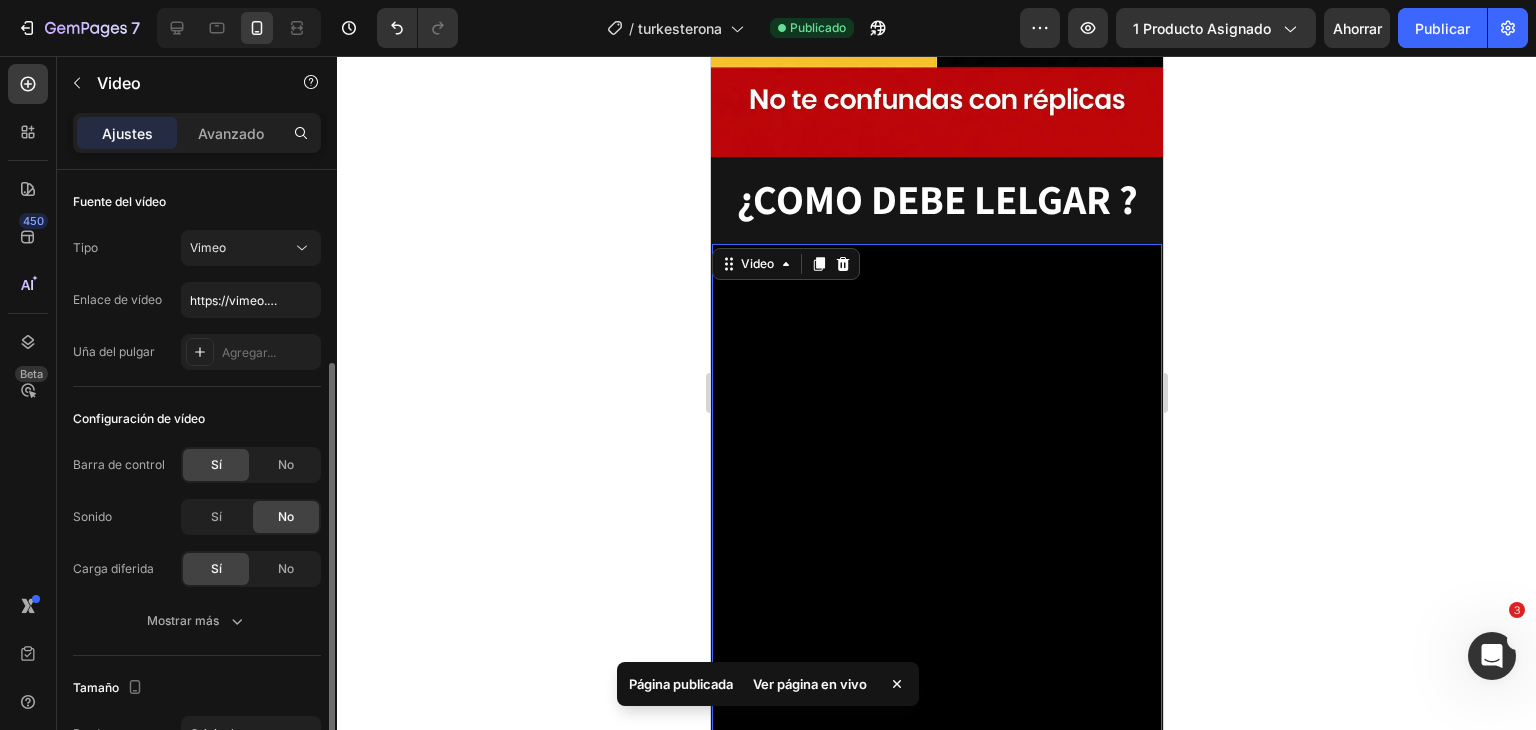 scroll, scrollTop: 121, scrollLeft: 0, axis: vertical 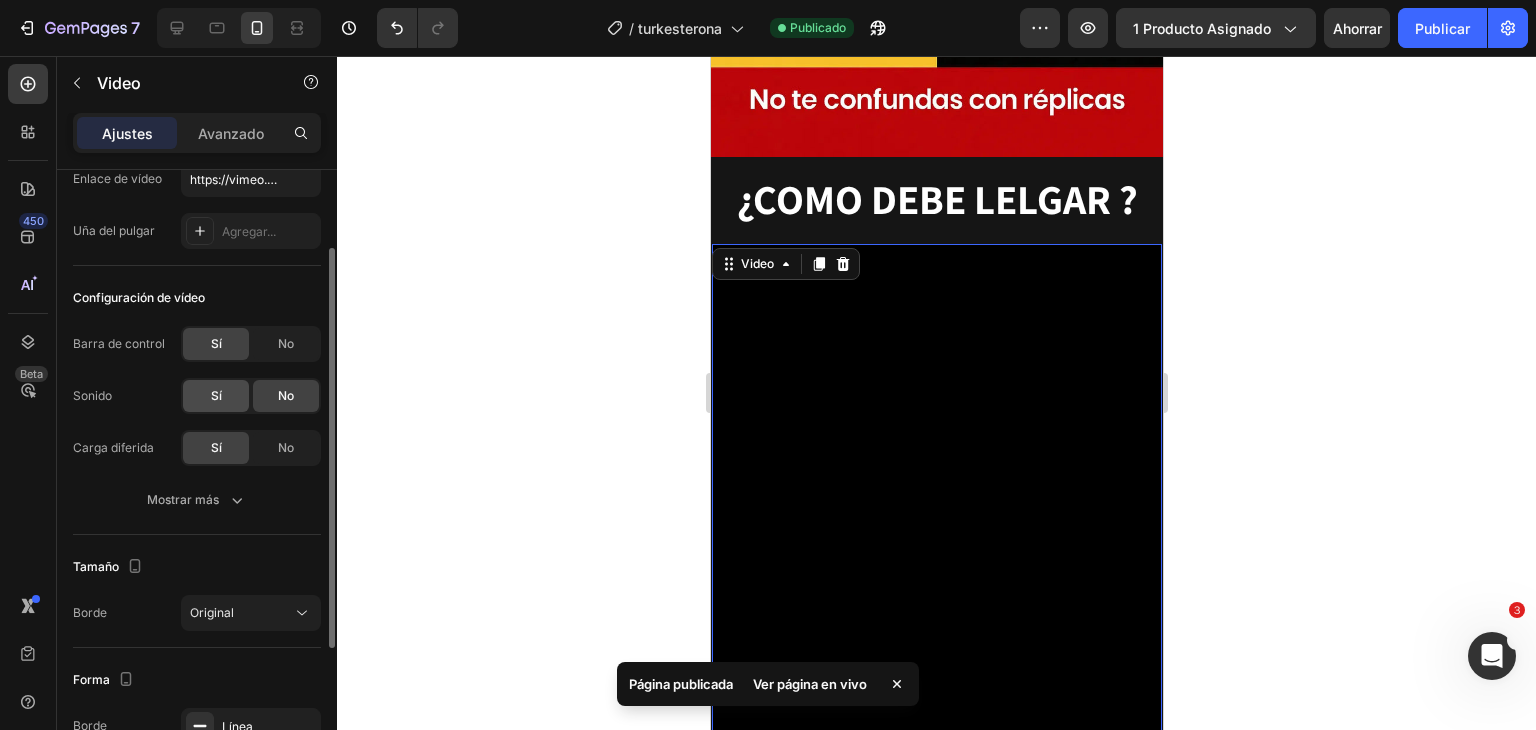 click on "Sí" 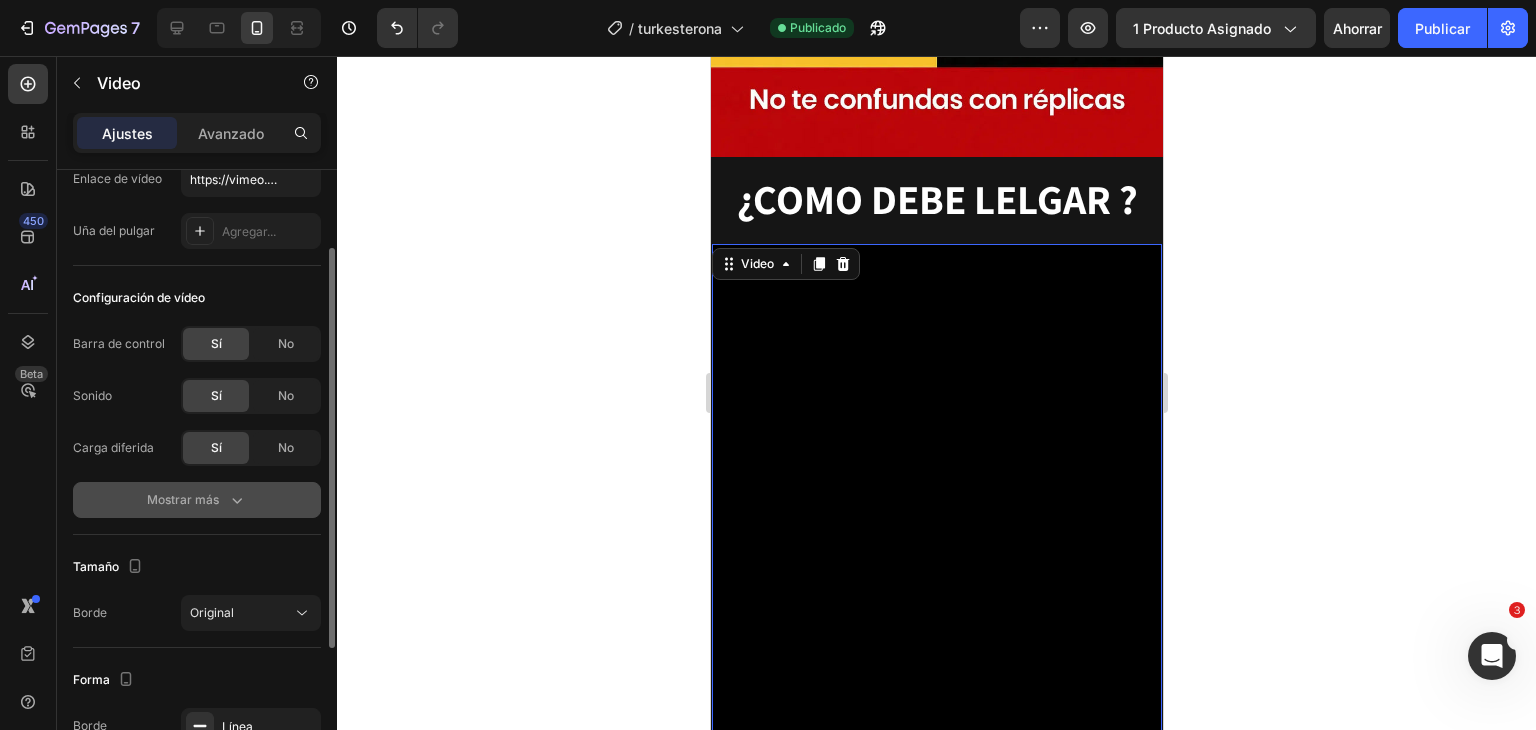 click 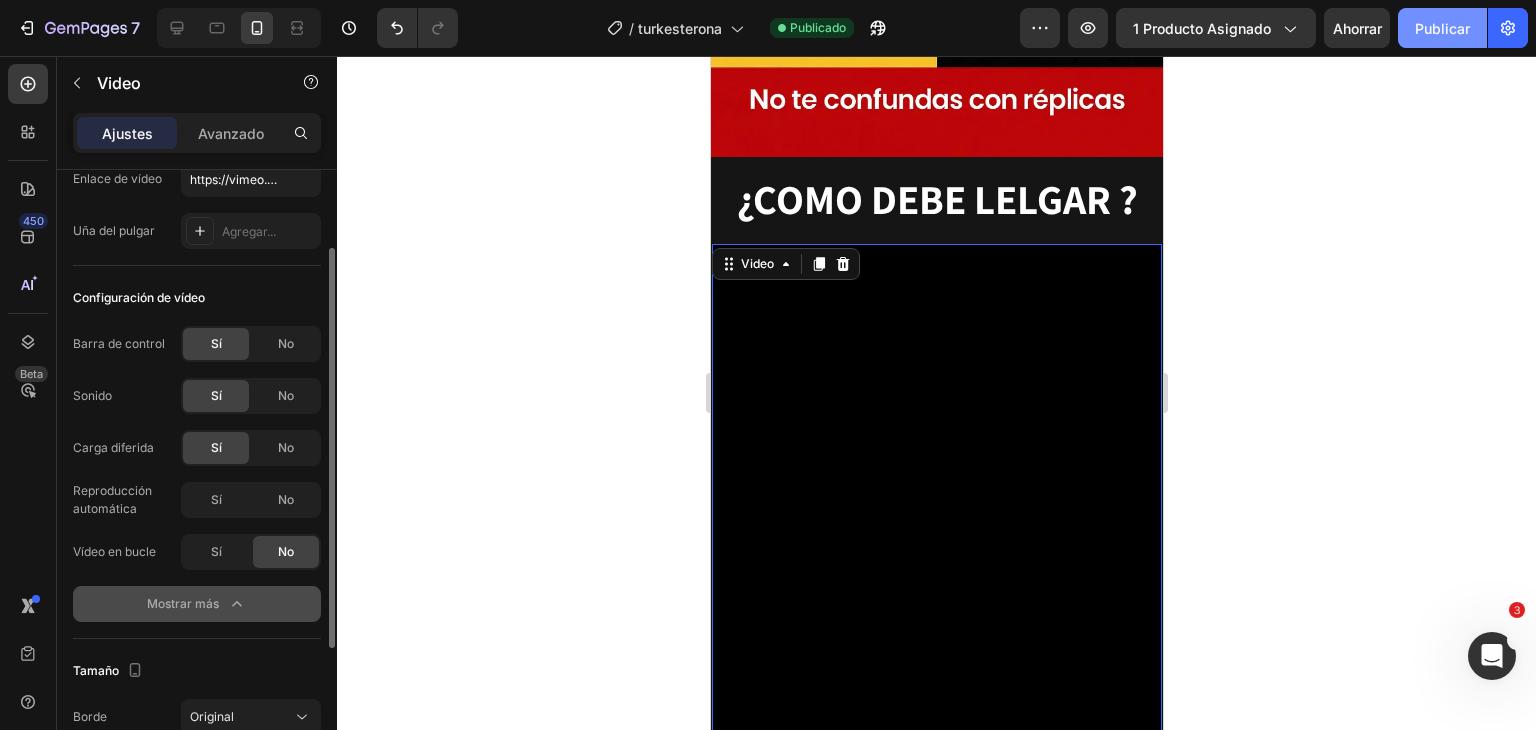 click on "Publicar" 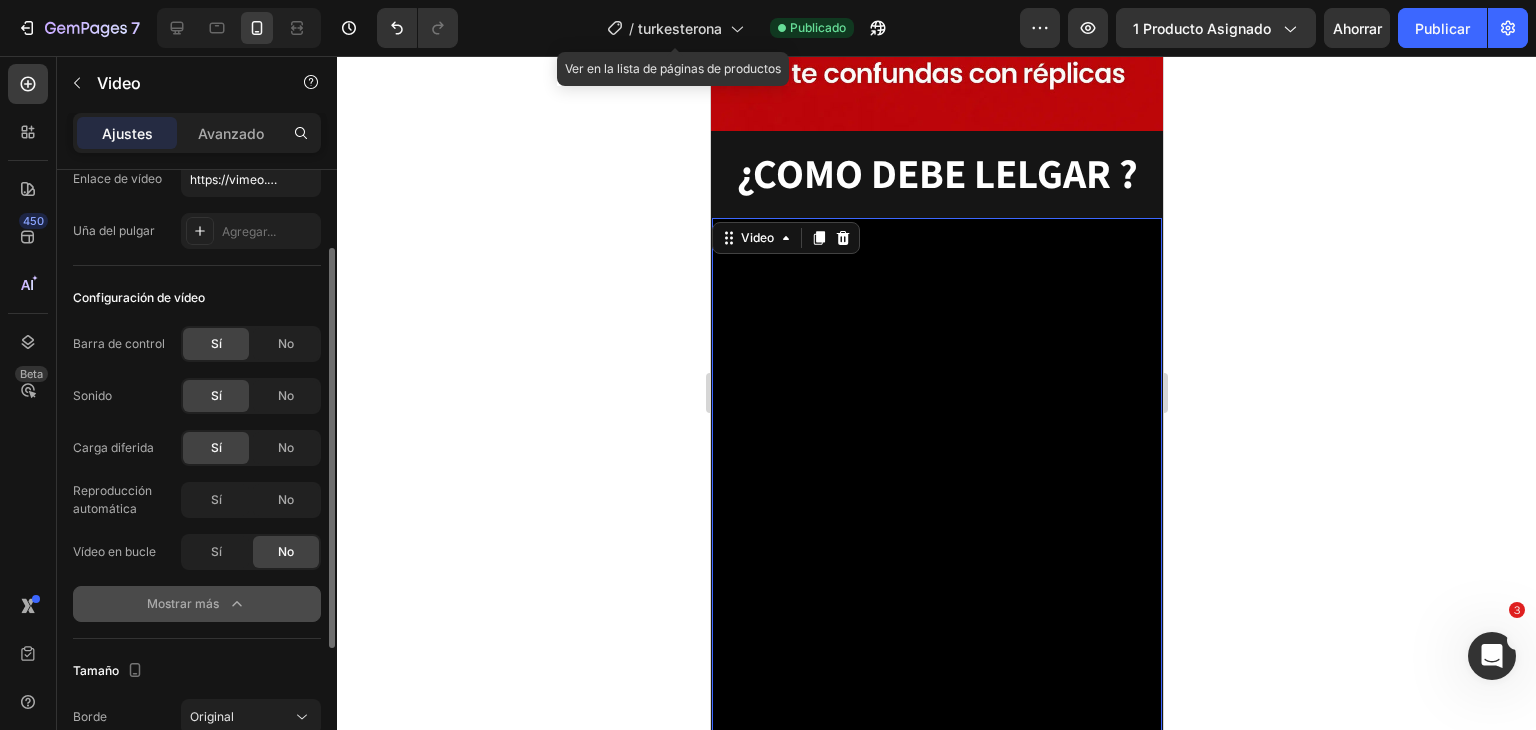 scroll, scrollTop: 3798, scrollLeft: 0, axis: vertical 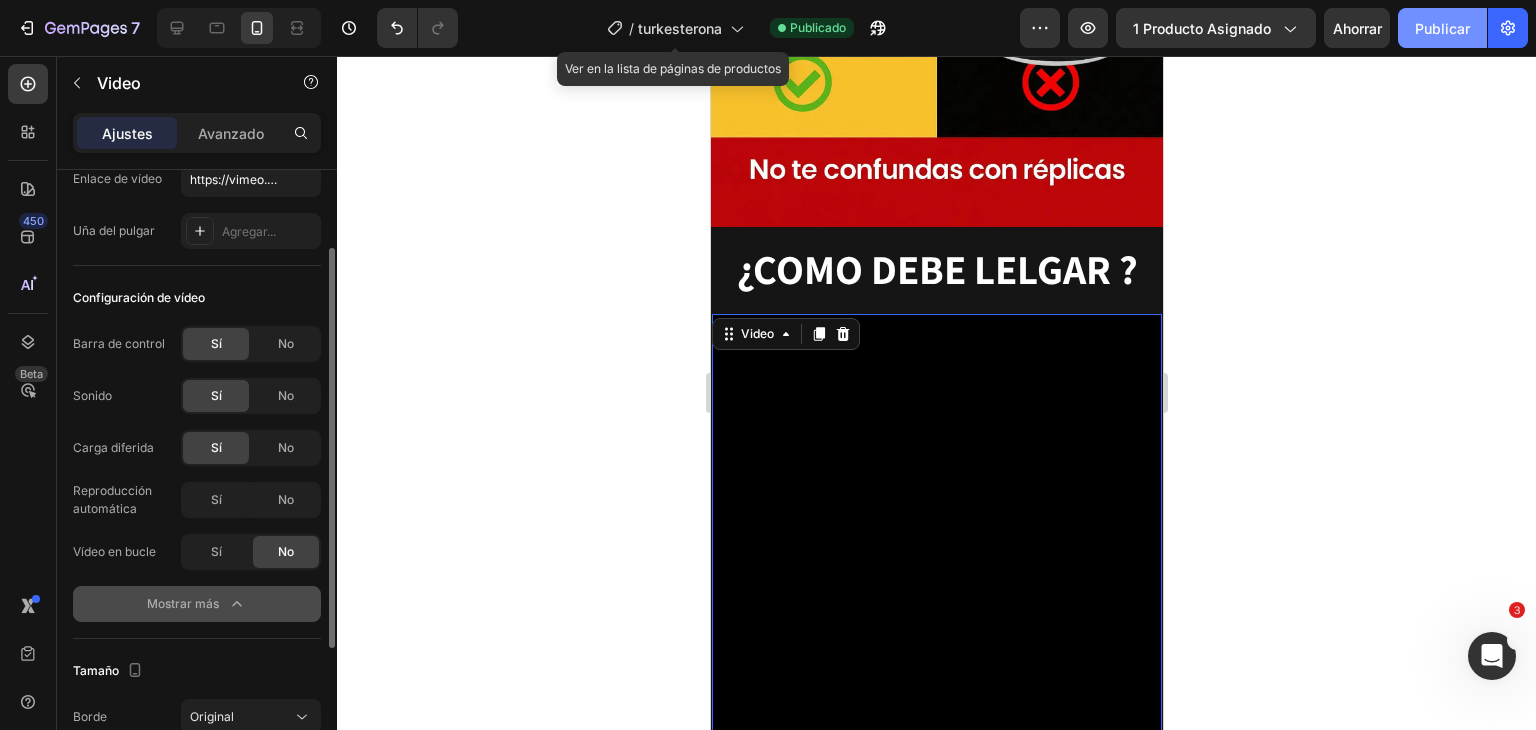 click on "Publicar" at bounding box center (1442, 28) 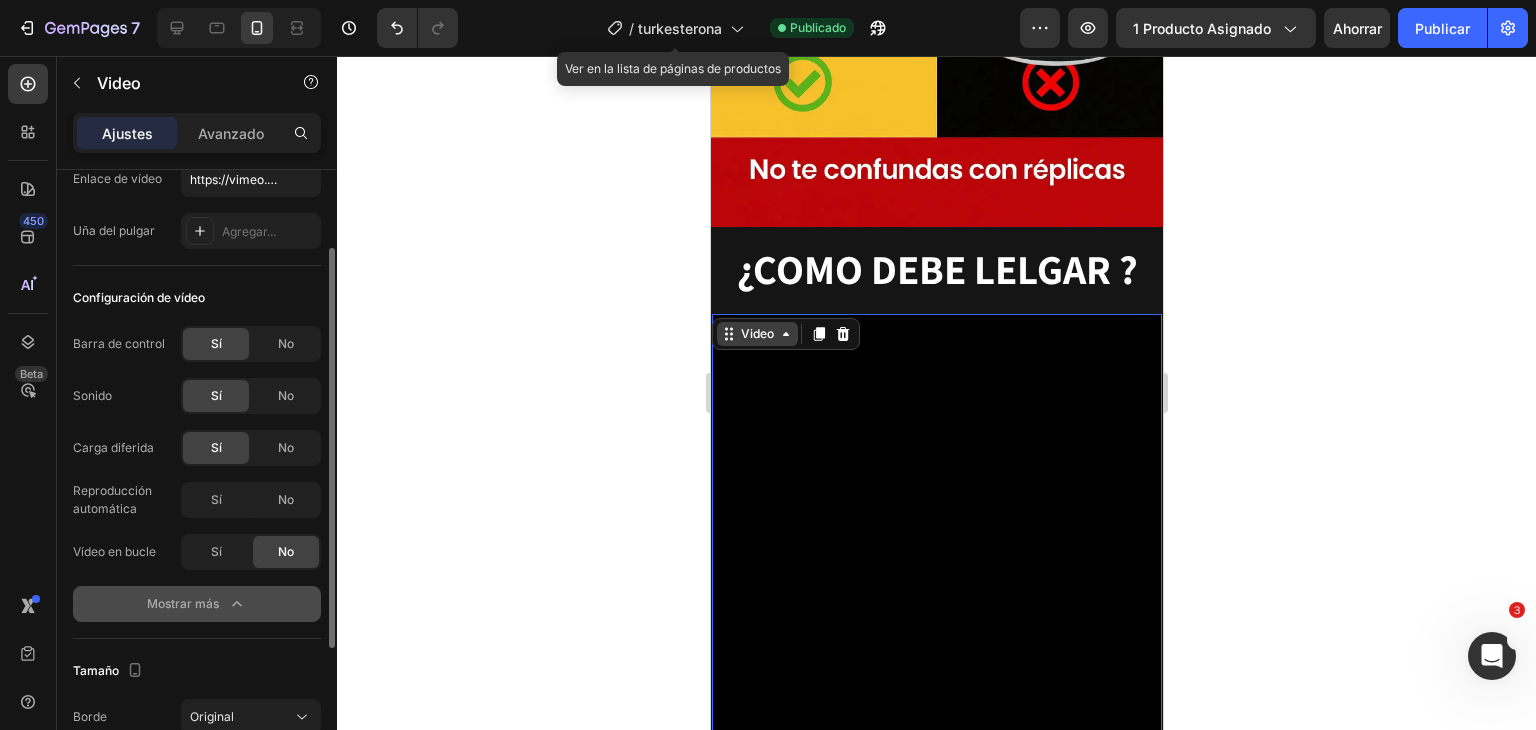 click on "Video" at bounding box center [756, 334] 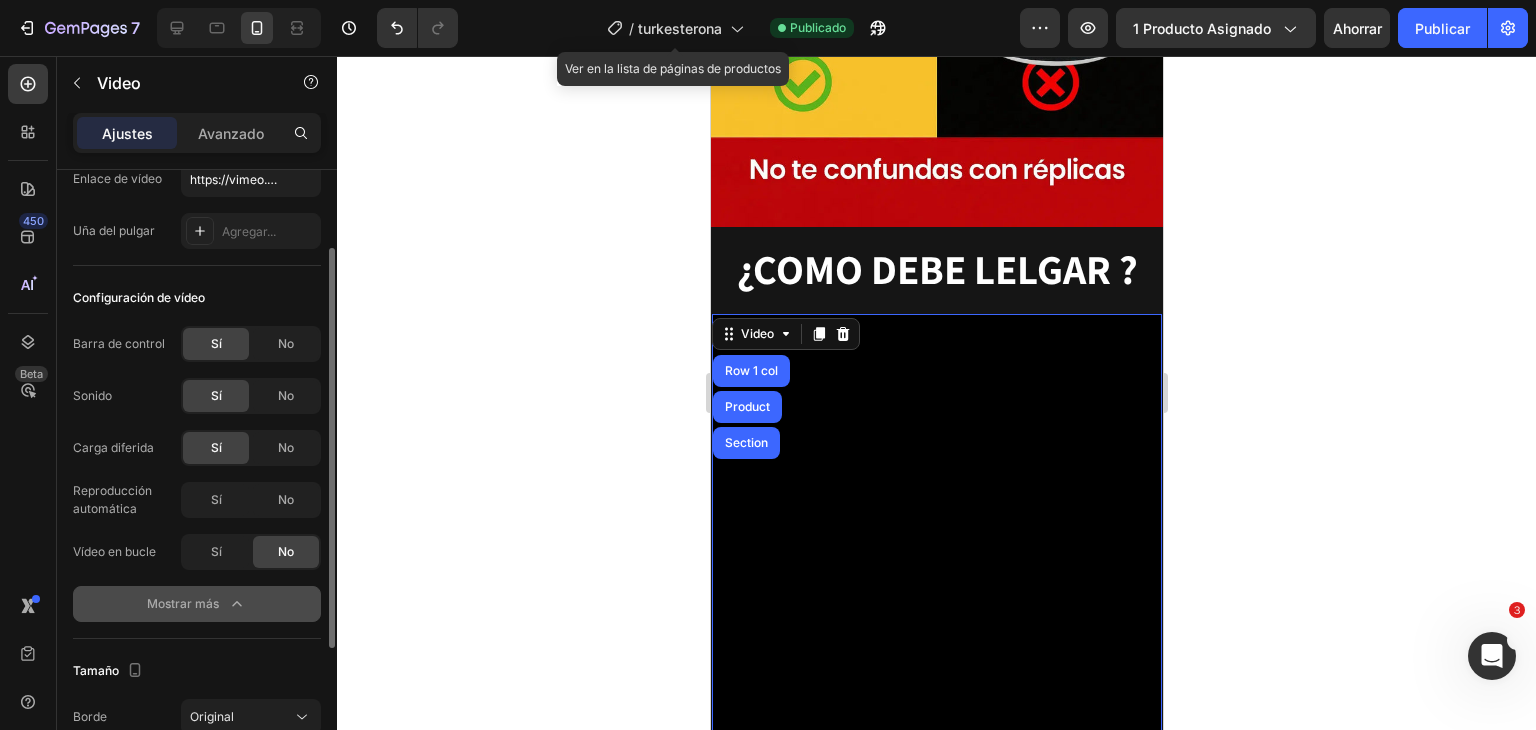 click on "¿COMO DEBE LELGAR ?" at bounding box center [936, 269] 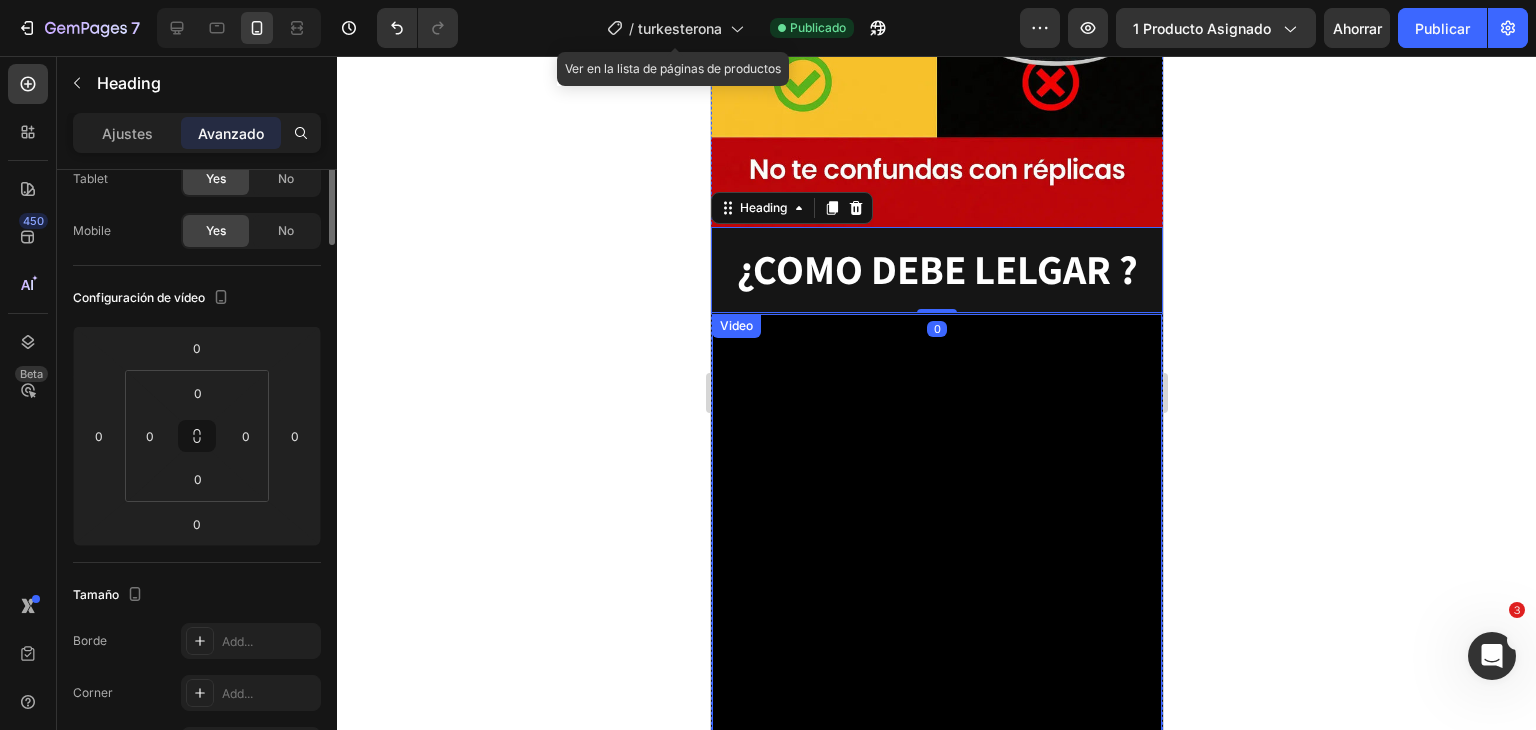 scroll, scrollTop: 0, scrollLeft: 0, axis: both 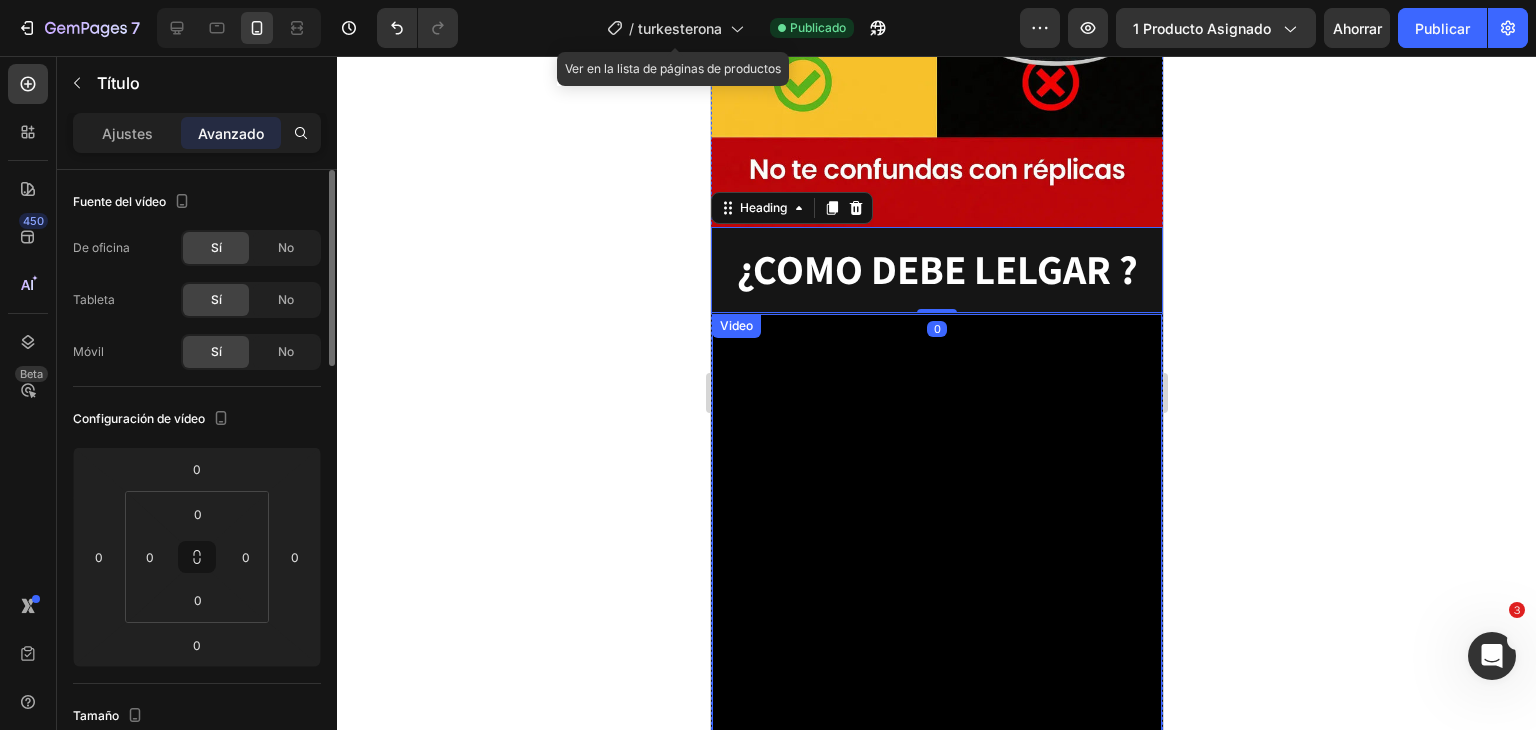 click on "Video" at bounding box center [735, 326] 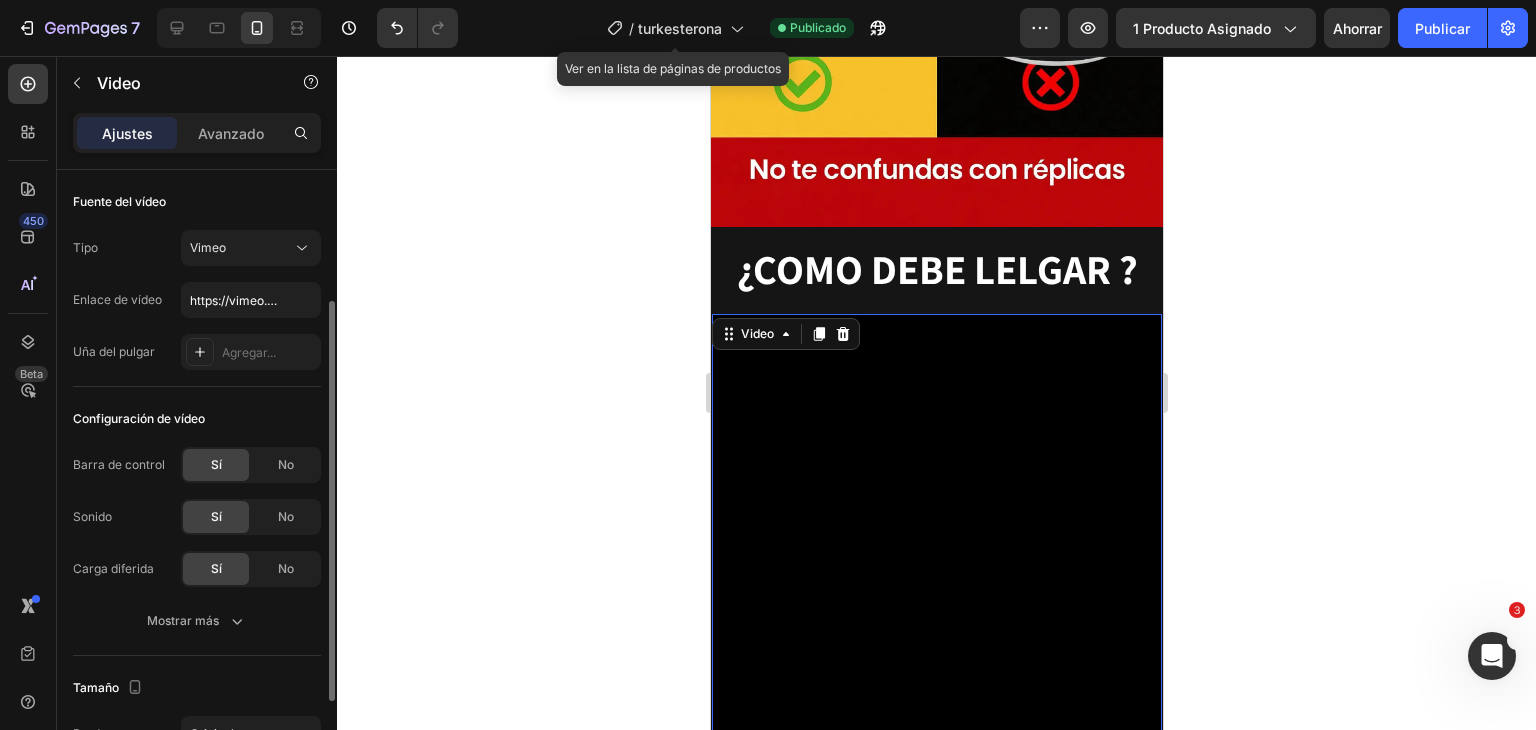 scroll, scrollTop: 80, scrollLeft: 0, axis: vertical 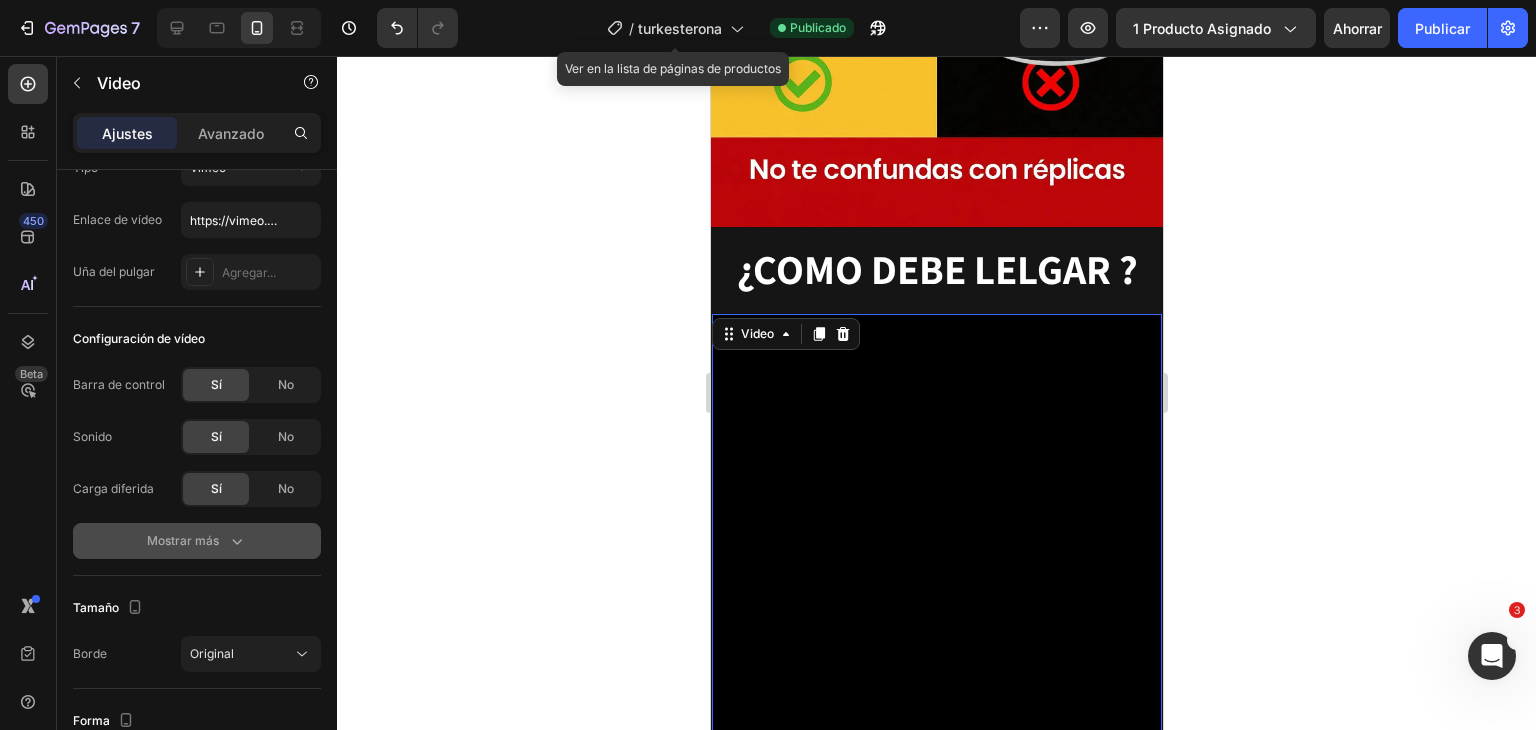 click on "Mostrar más" at bounding box center [183, 540] 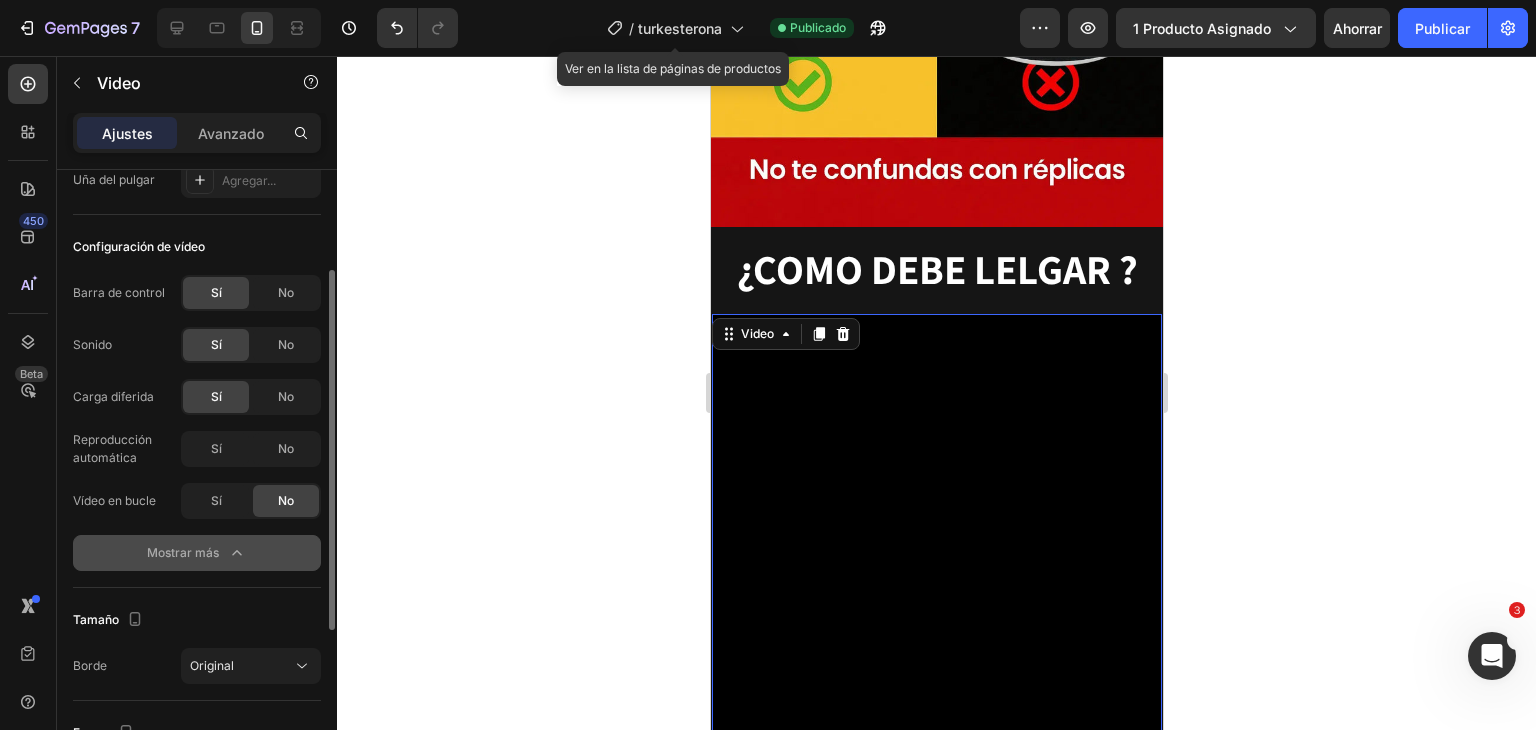 scroll, scrollTop: 172, scrollLeft: 0, axis: vertical 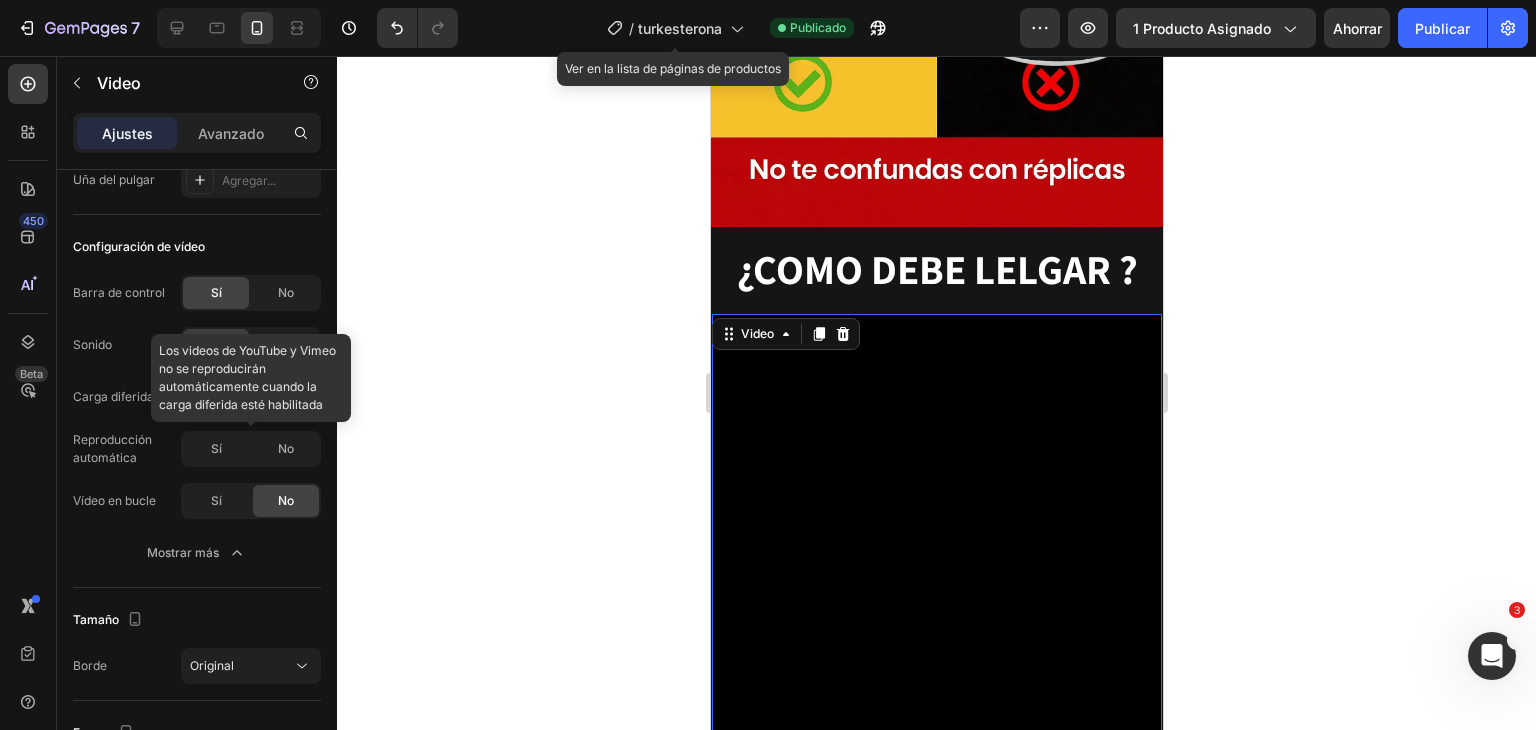 click 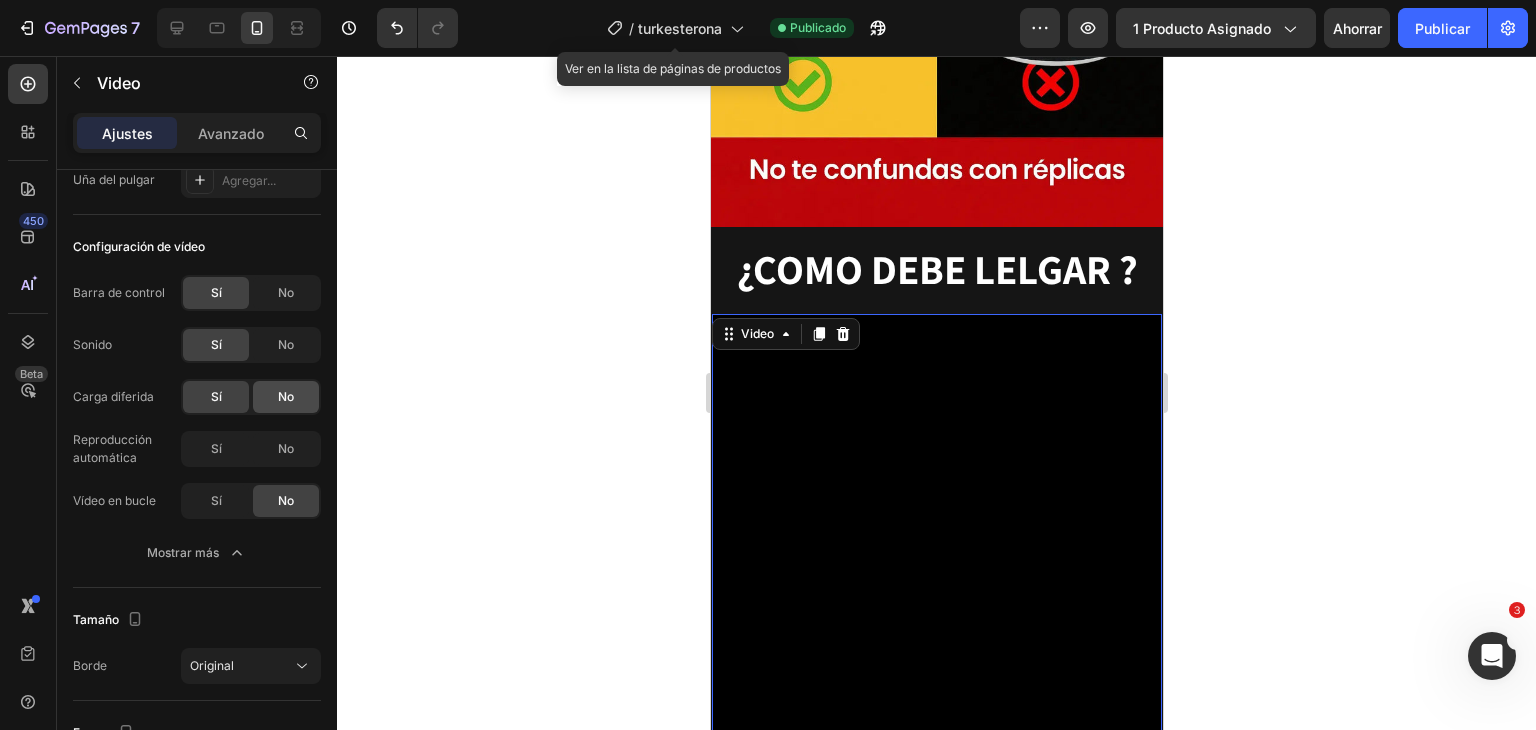 click on "No" 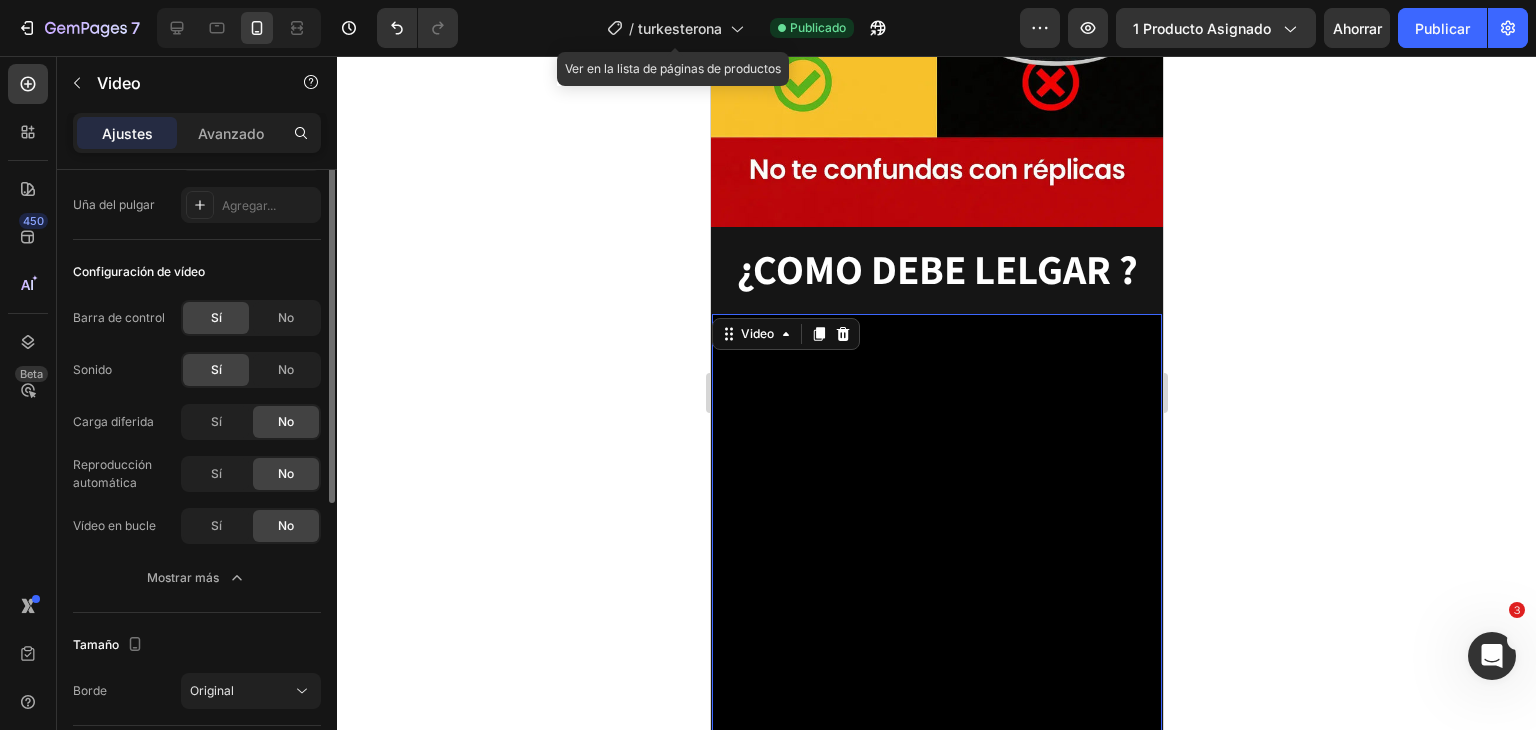 scroll, scrollTop: 0, scrollLeft: 0, axis: both 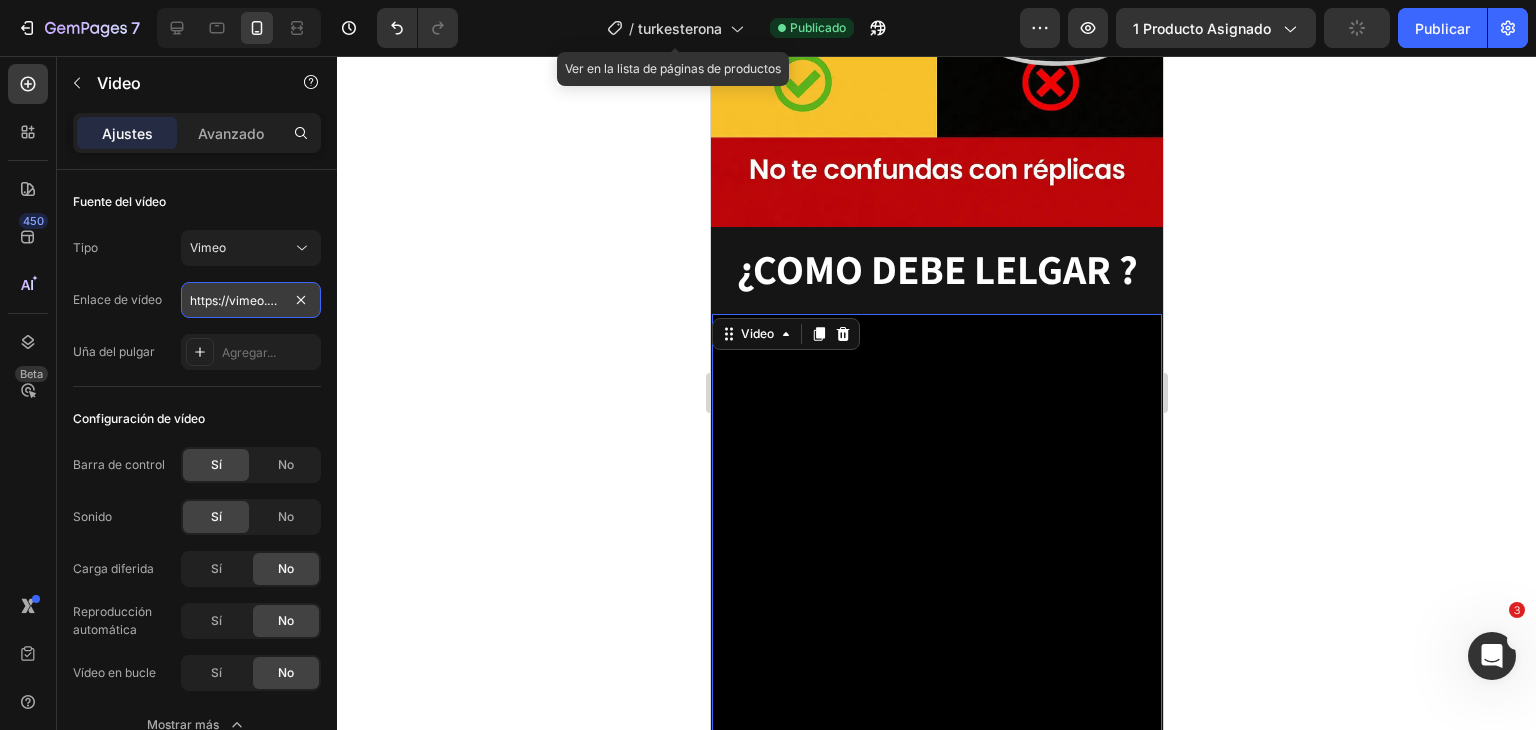 click on "https://vimeo.com/1106665373?share=copy" at bounding box center (251, 300) 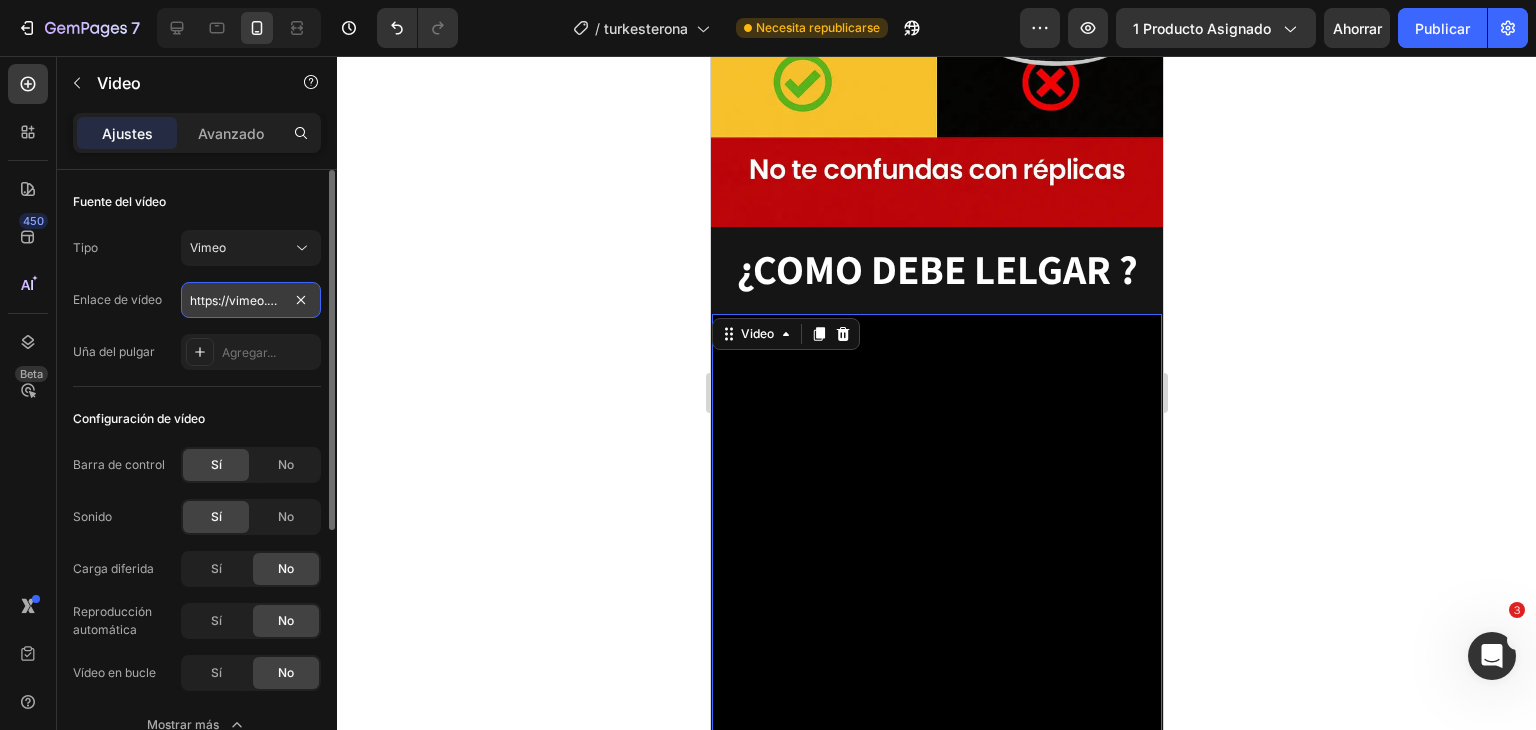 click on "https://vimeo.com/1106665373?share=copy" at bounding box center (251, 300) 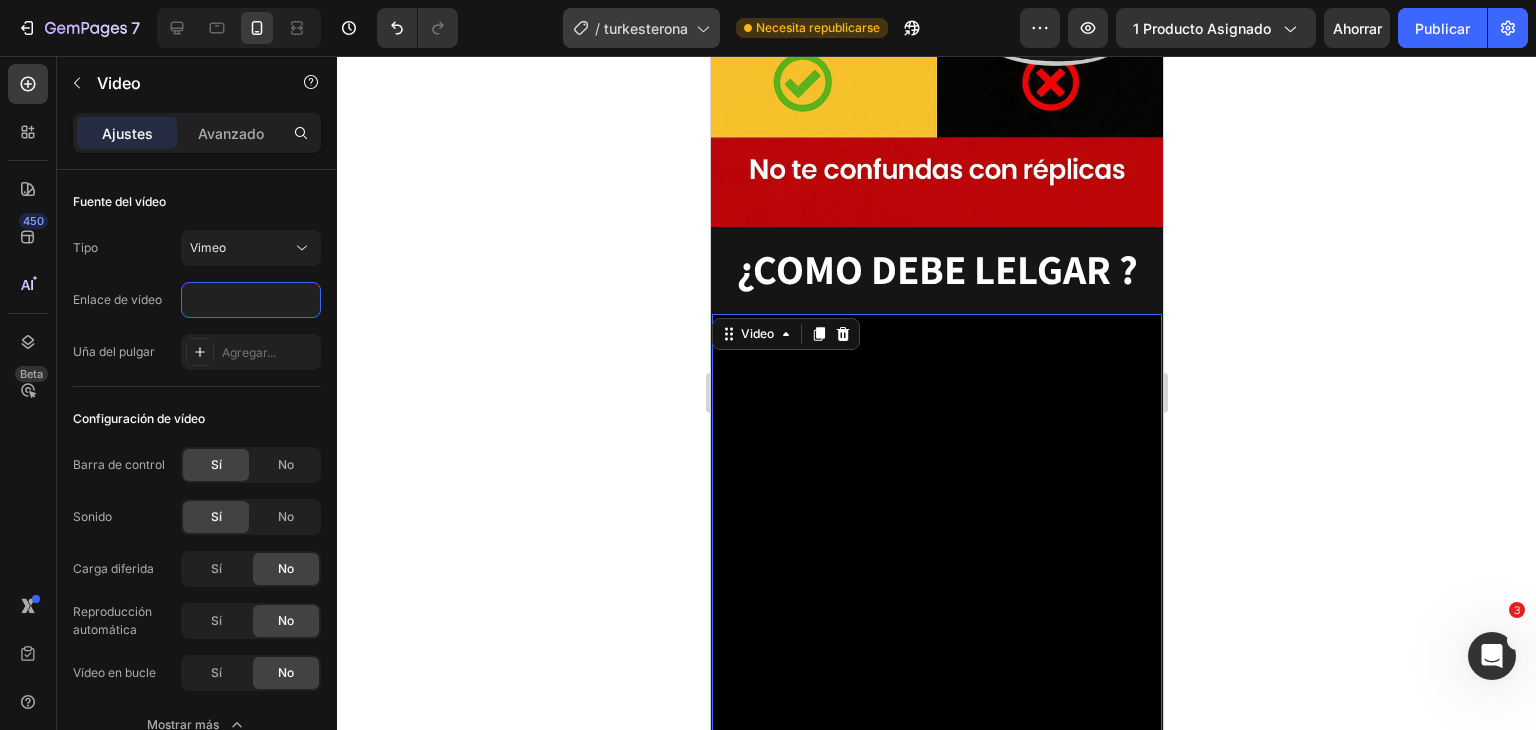 scroll, scrollTop: 0, scrollLeft: 0, axis: both 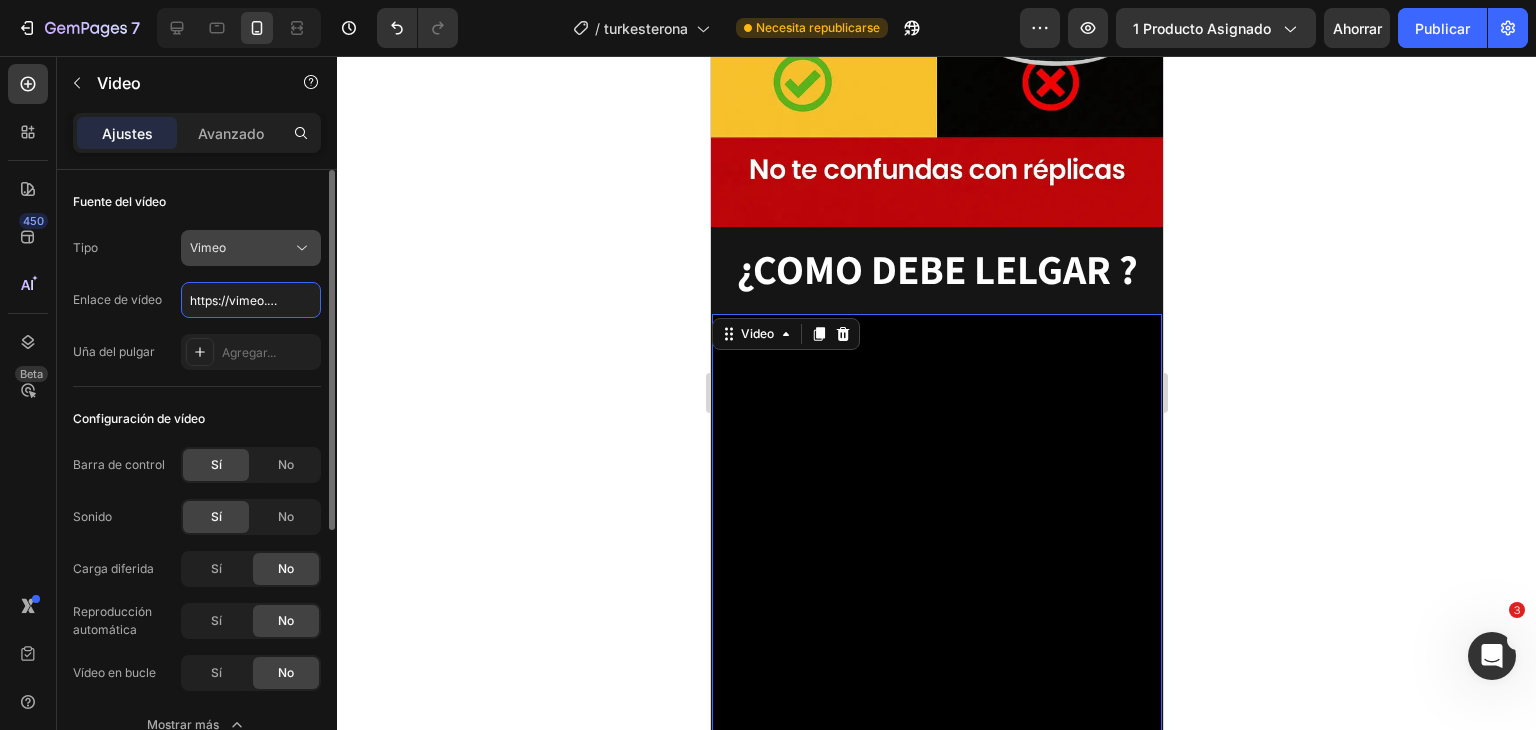 paste on "<iframe title="vimeo-player" src="https://player.vimeo.com/video/1106665373?h=0bacf656e2" width="640" height="360" frameborder="0" referrerpolicy="strict-origin-when-cross-origin" allow="autoplay; fullscreen; picture-in-picture; clipboard-write; encrypted-media; web-share"   allowfullscreen></iframe>" 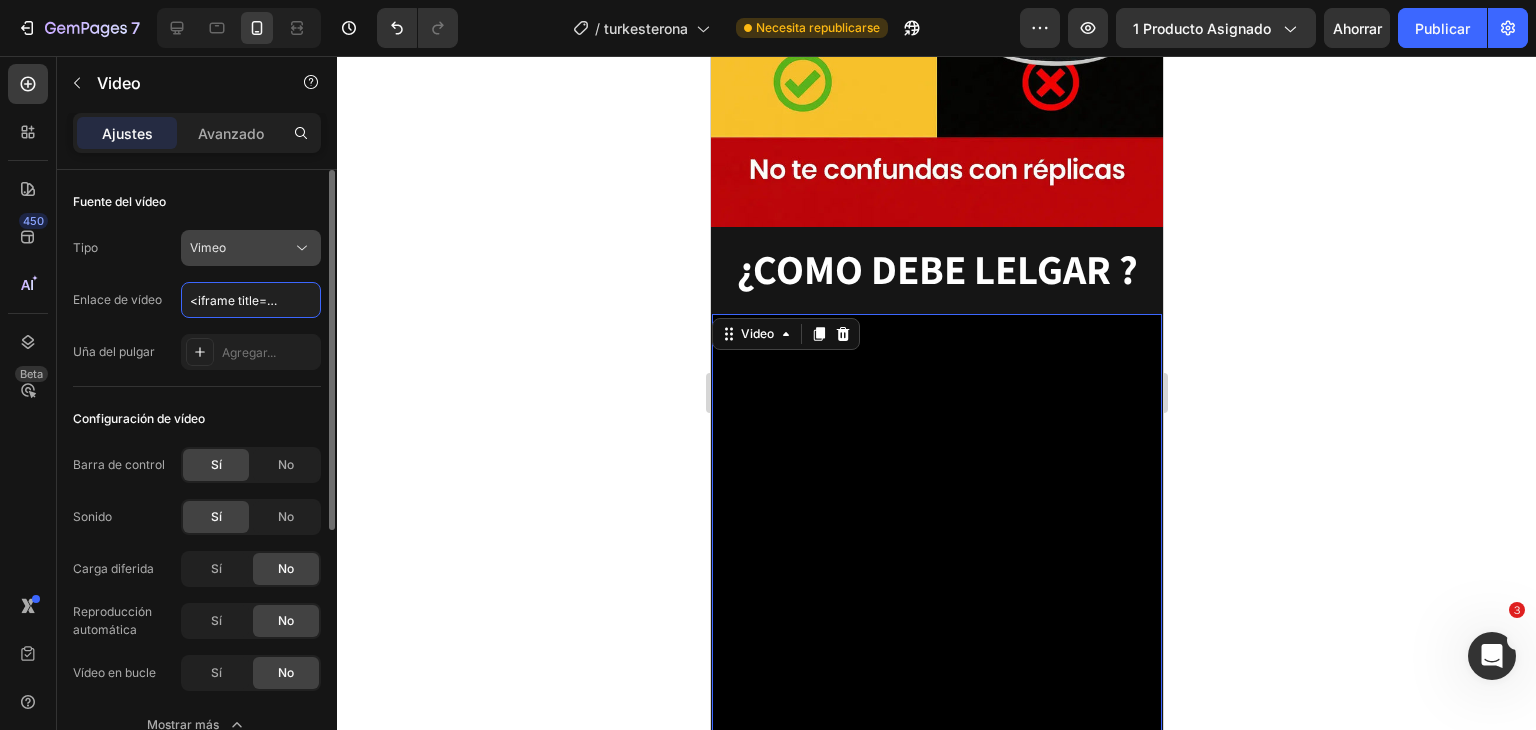 scroll, scrollTop: 0, scrollLeft: 1680, axis: horizontal 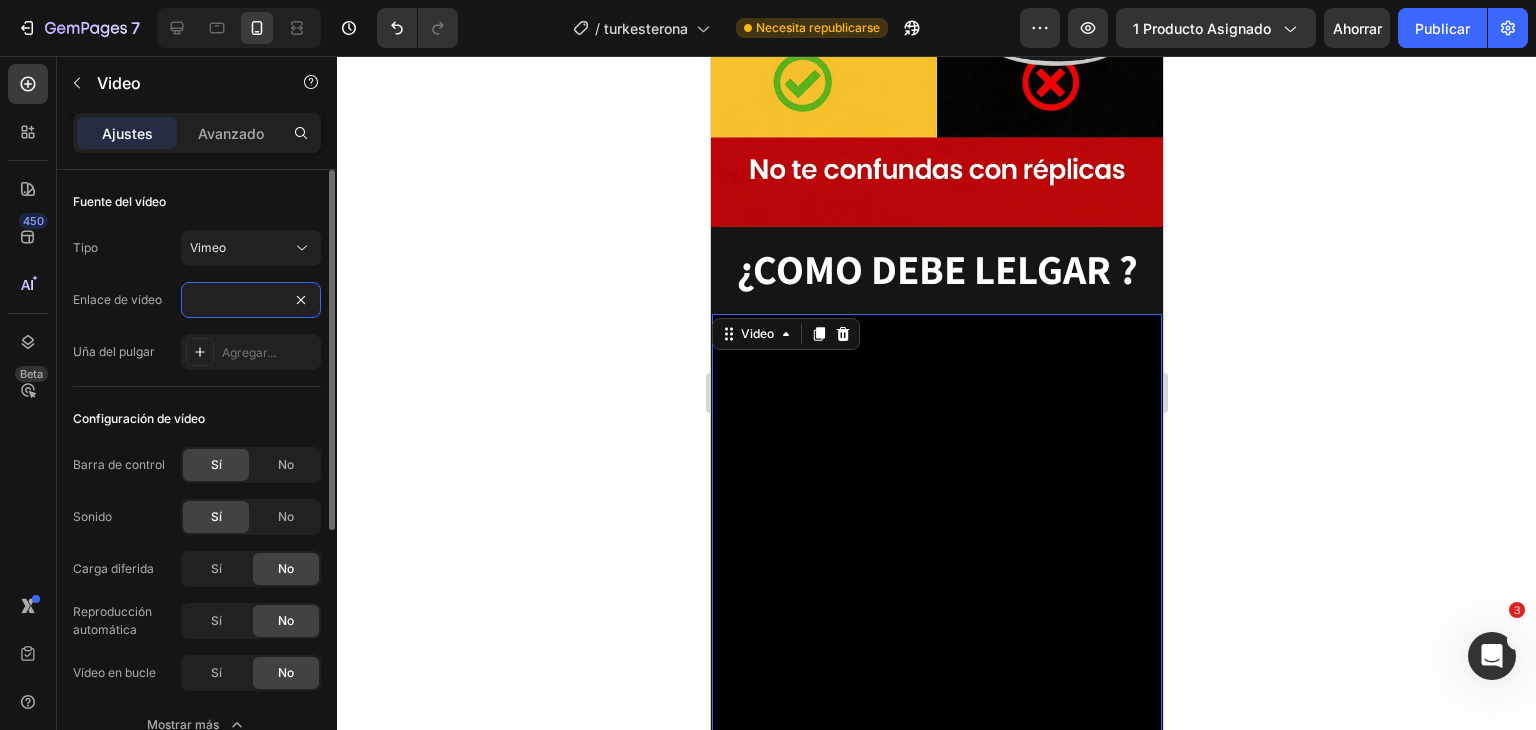 type on "<iframe title="vimeo-player" src="https://player.vimeo.com/video/1106665373?h=0bacf656e2" width="640" height="360" frameborder="0" referrerpolicy="strict-origin-when-cross-origin" allow="autoplay; fullscreen; picture-in-picture; clipboard-write; encrypted-media; web-share"   allowfullscreen></iframe>" 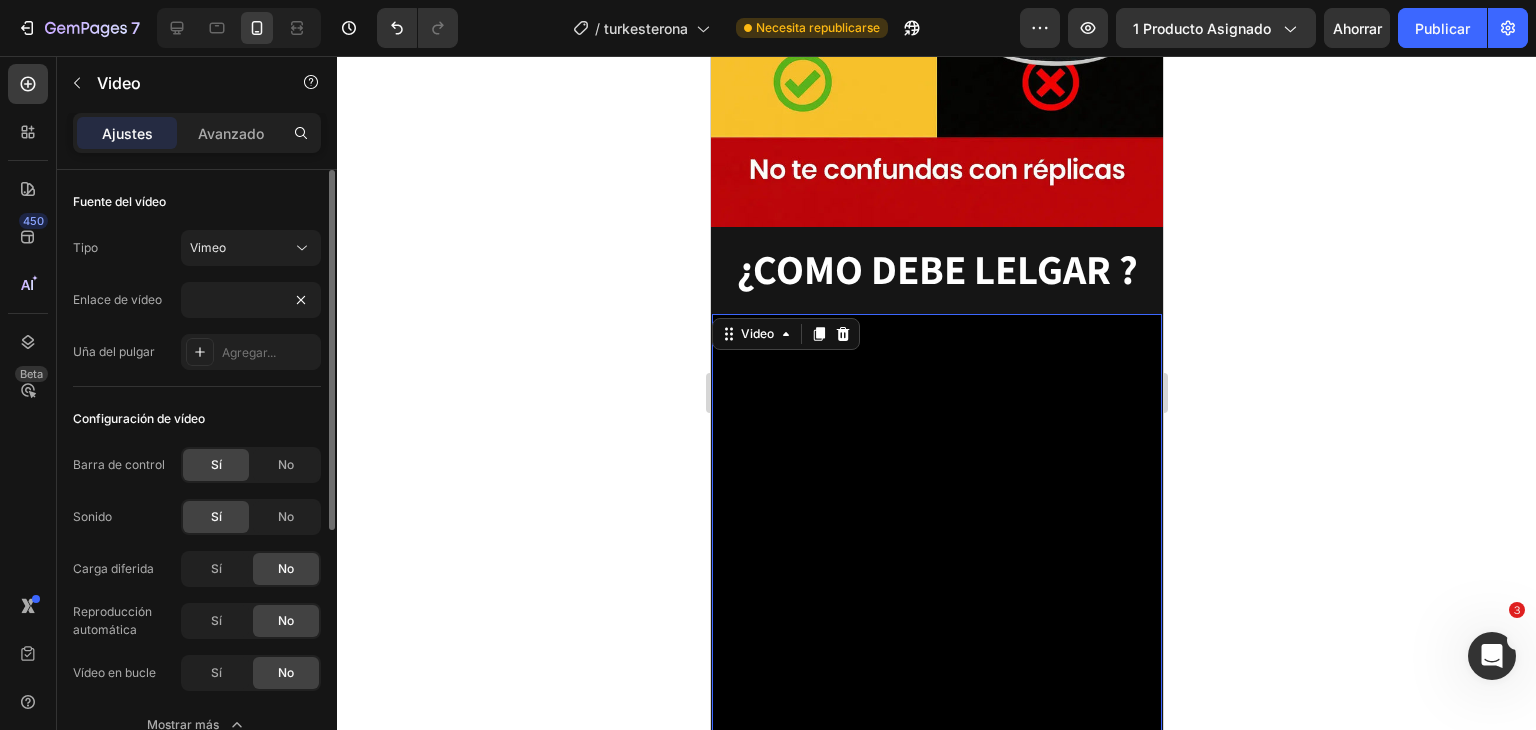 click on "Tipo Vimeo Enlace de vídeo <iframe title="vimeo-player" src="https://player.vimeo.com/video/1106665373?h=0bacf656e2" width="640" height="360" frameborder="0" referrerpolicy="strict-origin-when-cross-origin" allow="autoplay; fullscreen; picture-in-picture; clipboard-write; encrypted-media; web-share"   allowfullscreen></iframe> Uña del pulgar Agregar..." at bounding box center [197, 300] 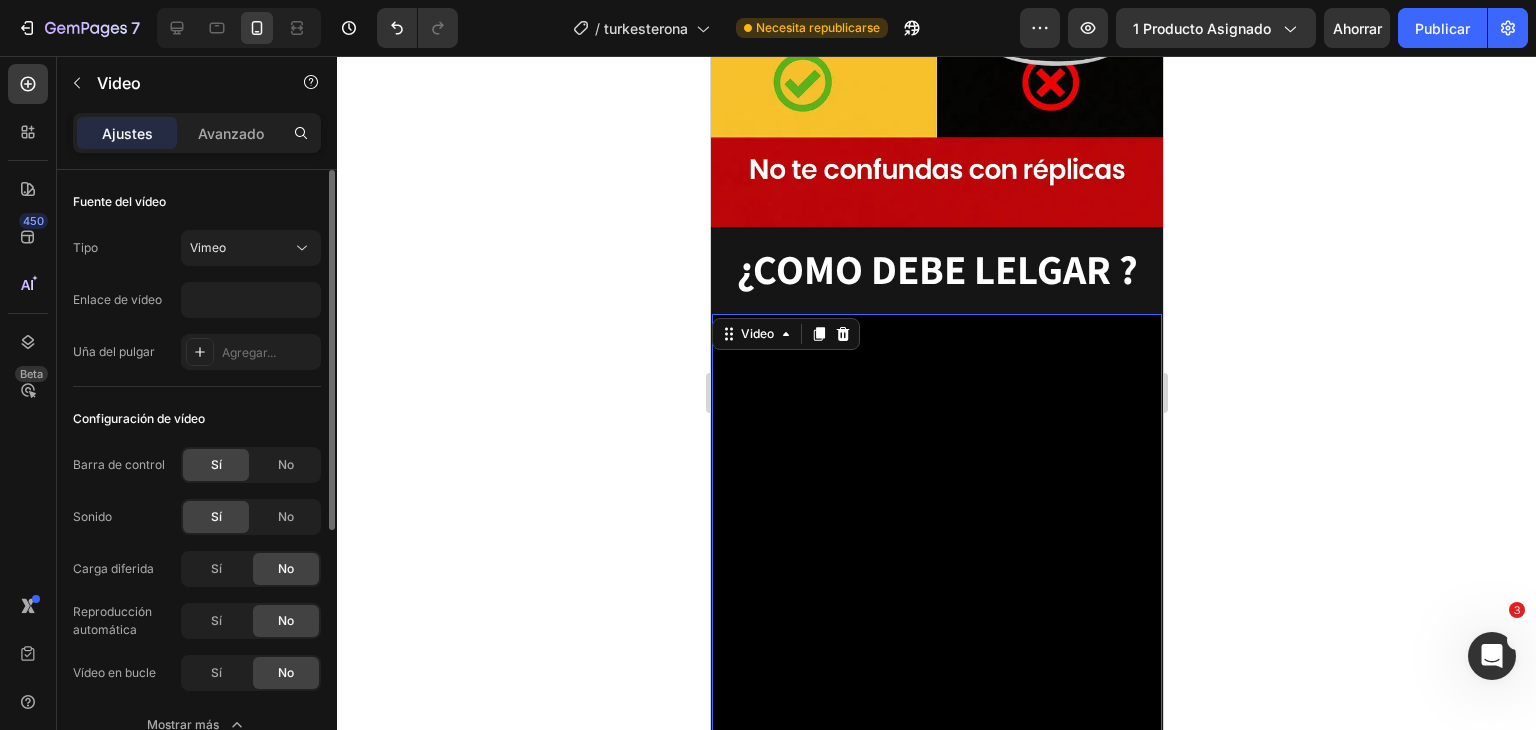 scroll, scrollTop: 0, scrollLeft: 0, axis: both 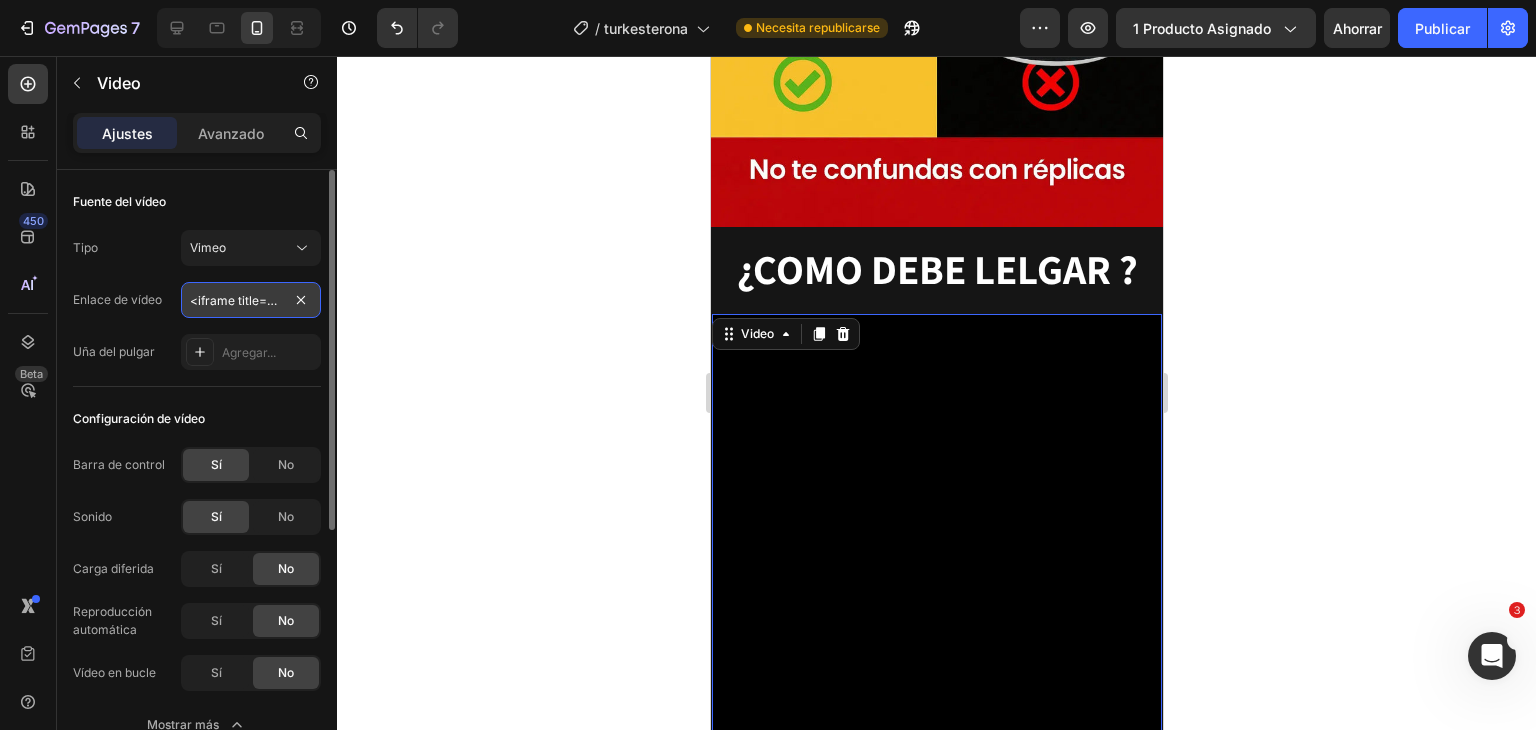 click on "<iframe title="vimeo-player" src="https://player.vimeo.com/video/1106665373?h=0bacf656e2" width="640" height="360" frameborder="0" referrerpolicy="strict-origin-when-cross-origin" allow="autoplay; fullscreen; picture-in-picture; clipboard-write; encrypted-media; web-share"   allowfullscreen></iframe>" at bounding box center [251, 300] 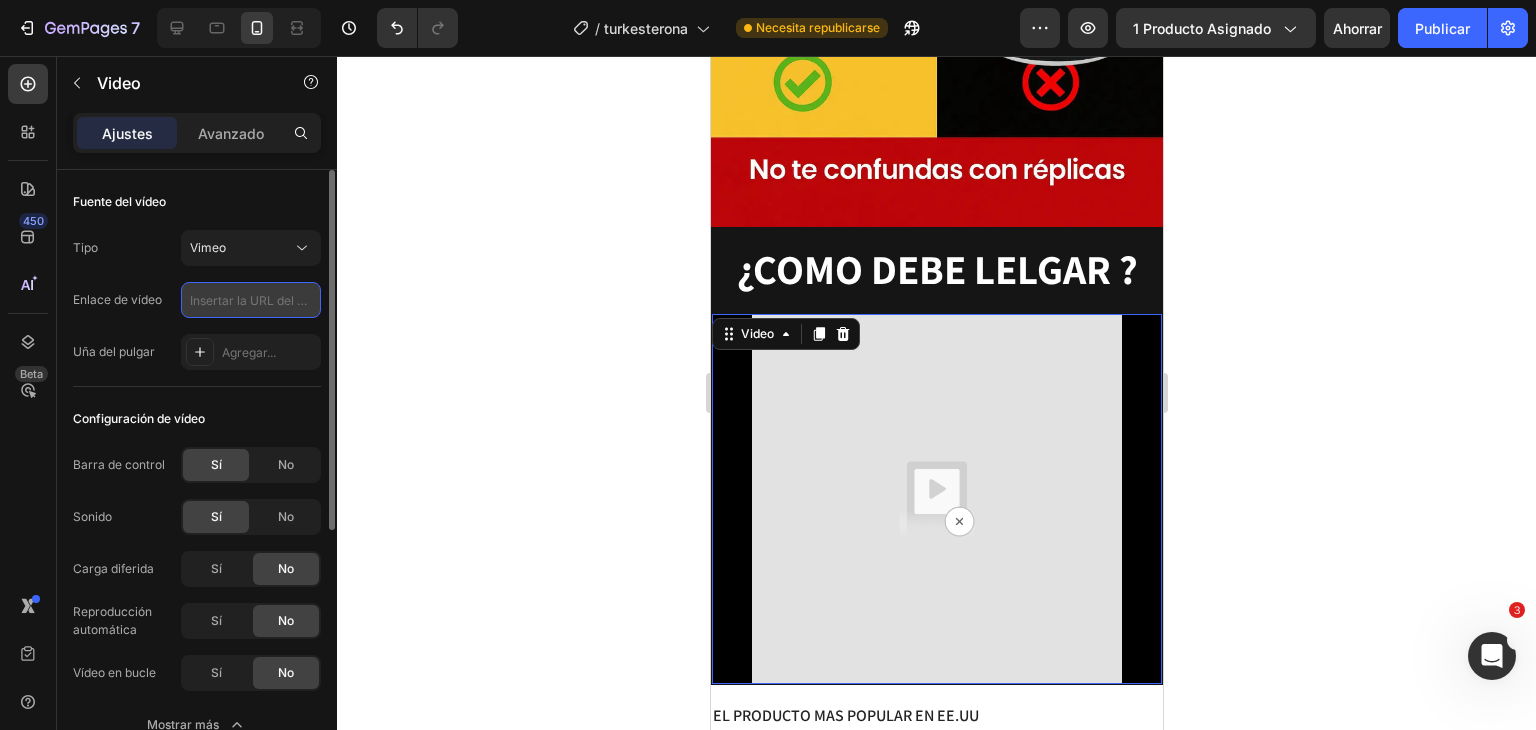 paste on "<iframe title="vimeo-player" src="https://player.vimeo.com/video/1106665373?h=0bacf656e2" width="640" height="360" frameborder="0" referrerpolicy="strict-origin-when-cross-origin" allow="autoplay; fullscreen; picture-in-picture; clipboard-write; encrypted-media; web-share"   allowfullscreen></iframe>" 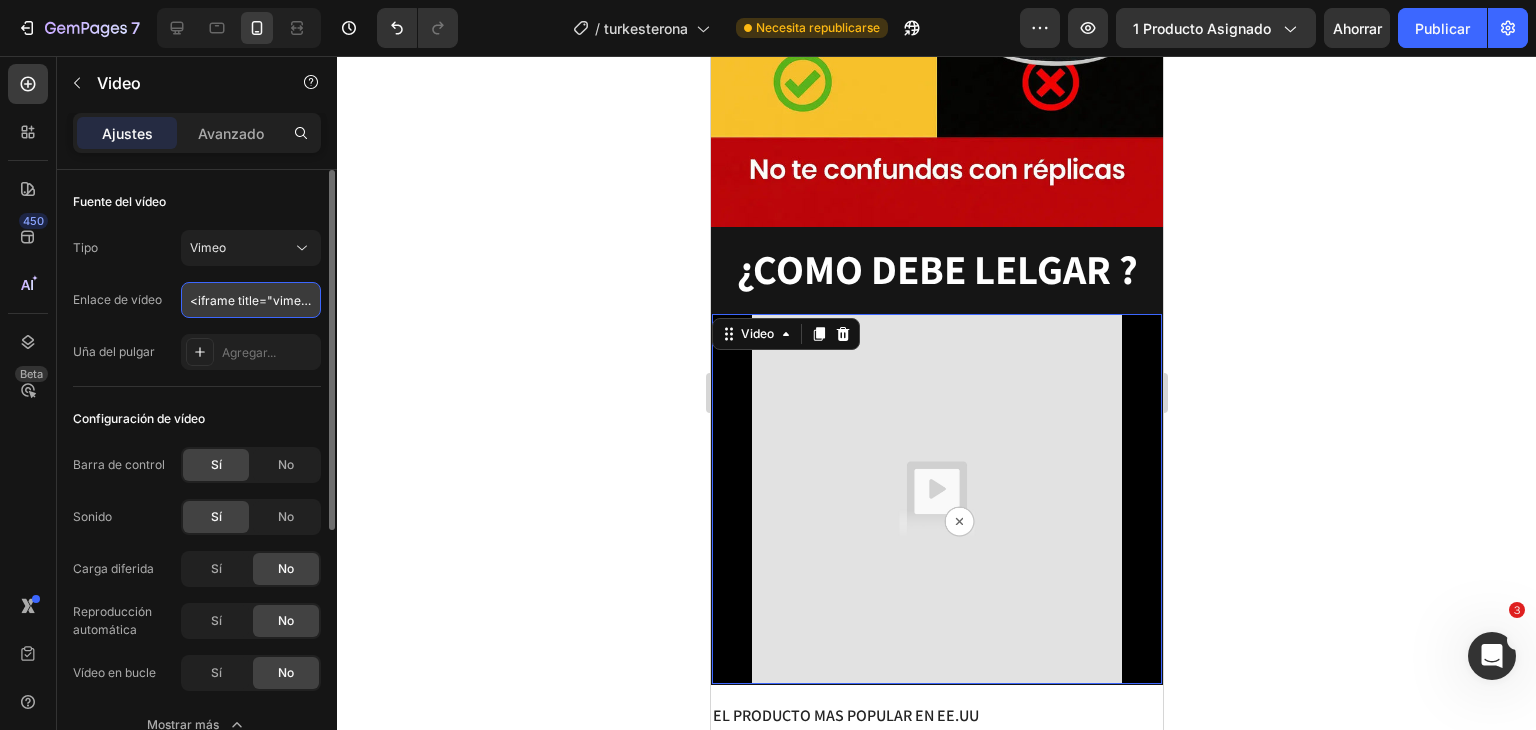 scroll, scrollTop: 0, scrollLeft: 1680, axis: horizontal 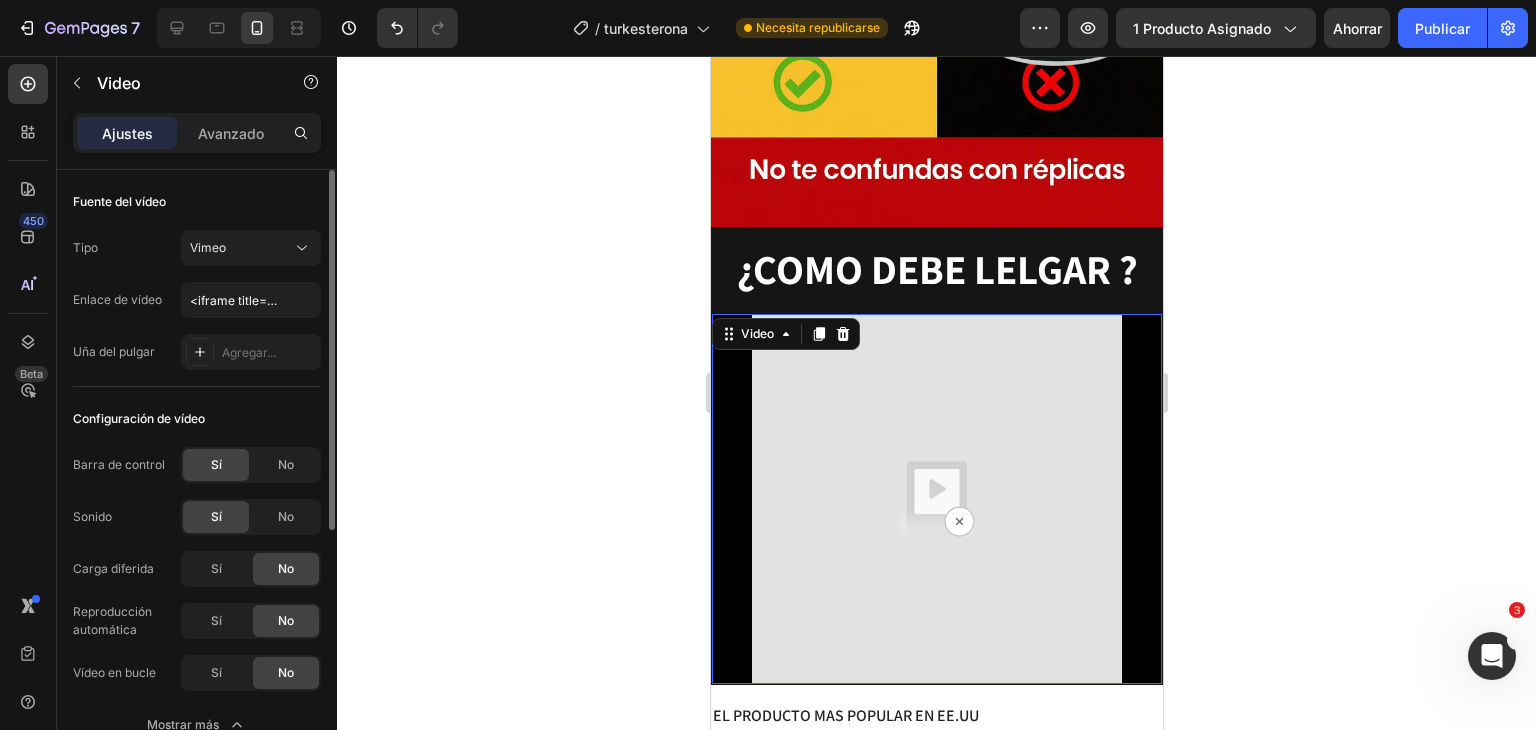 click on "Tipo Vimeo Enlace de vídeo <iframe title="vimeo-player" src="https://player.vimeo.com/video/1106665373?h=0bacf656e2" width="640" height="360" frameborder="0" referrerpolicy="strict-origin-when-cross-origin" allow="autoplay; fullscreen; picture-in-picture; clipboard-write; encrypted-media; web-share"   allowfullscreen></iframe> Uña del pulgar Agregar..." at bounding box center (197, 300) 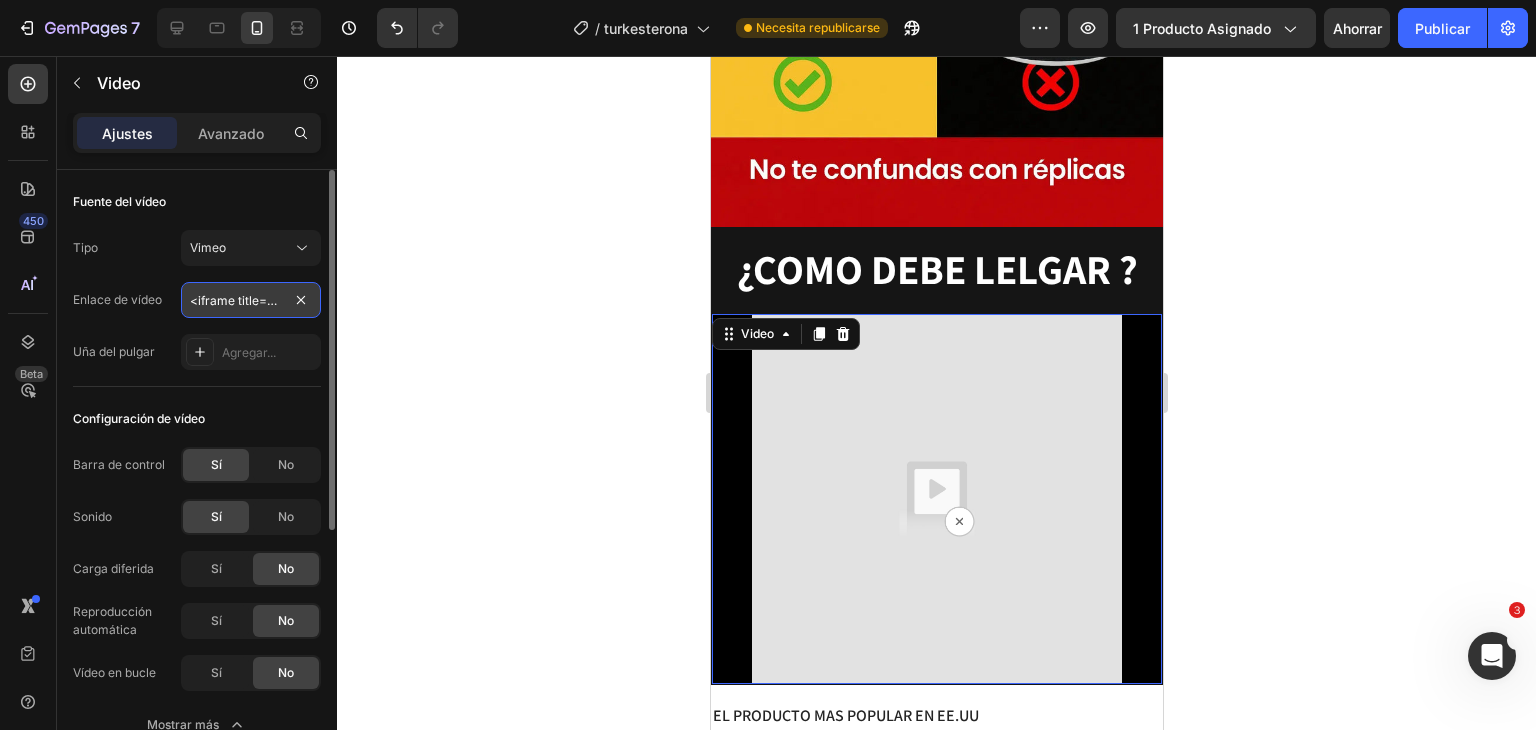 click on "<iframe title="vimeo-player" src="https://player.vimeo.com/video/1106665373?h=0bacf656e2" width="640" height="360" frameborder="0" referrerpolicy="strict-origin-when-cross-origin" allow="autoplay; fullscreen; picture-in-picture; clipboard-write; encrypted-media; web-share"   allowfullscreen></iframe>" at bounding box center (251, 300) 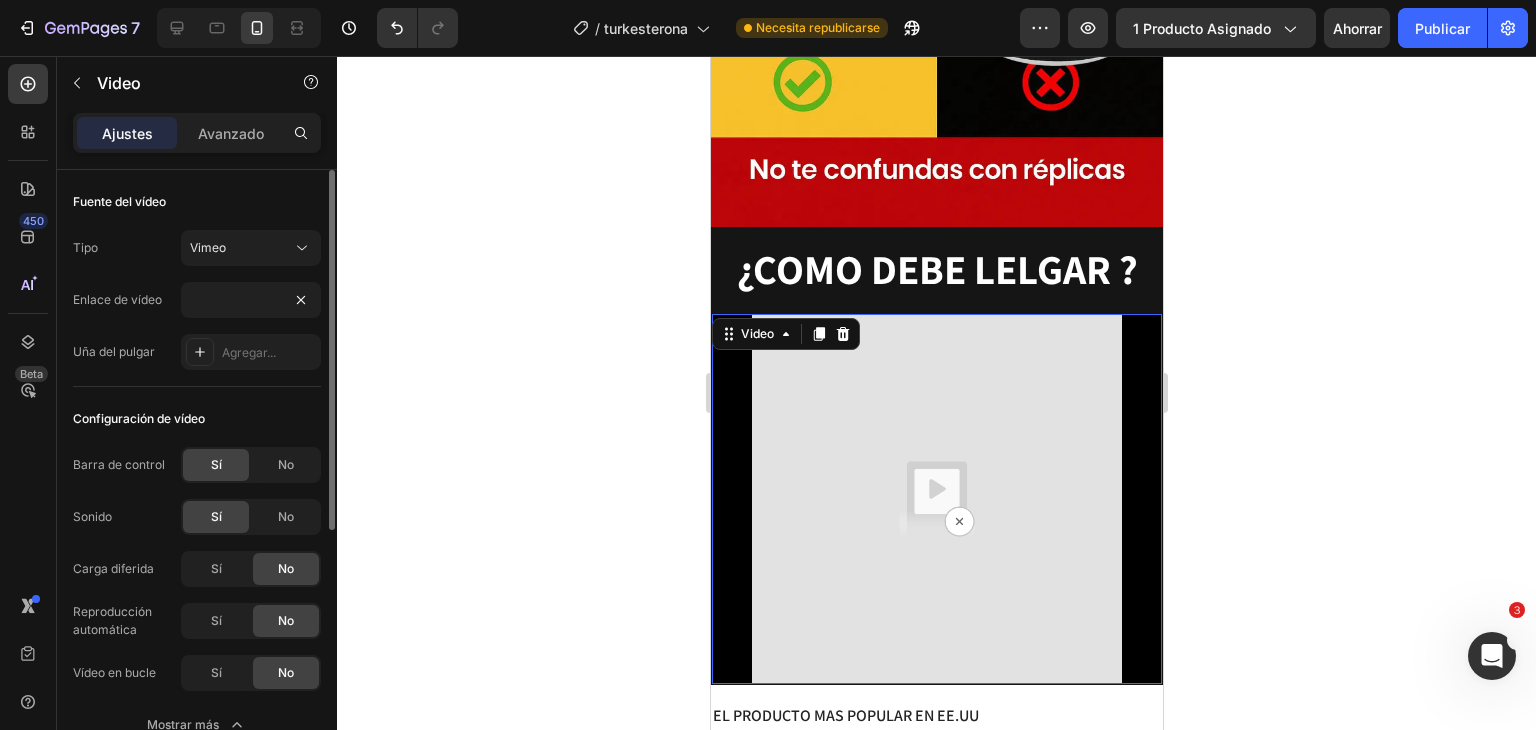 click on "Tipo Vimeo Enlace de vídeo <iframe title="vimeo-player" src="https://player.vimeo.com/video/1106665373?h=0bacf656e2" width="640" height="360" frameborder="0" referrerpolicy="strict-origin-when-cross-origin" allow="autoplay; fullscreen; picture-in-picture; clipboard-write; encrypted-media; web-share"   allowfullscreen></iframe> Uña del pulgar Agregar..." at bounding box center [197, 300] 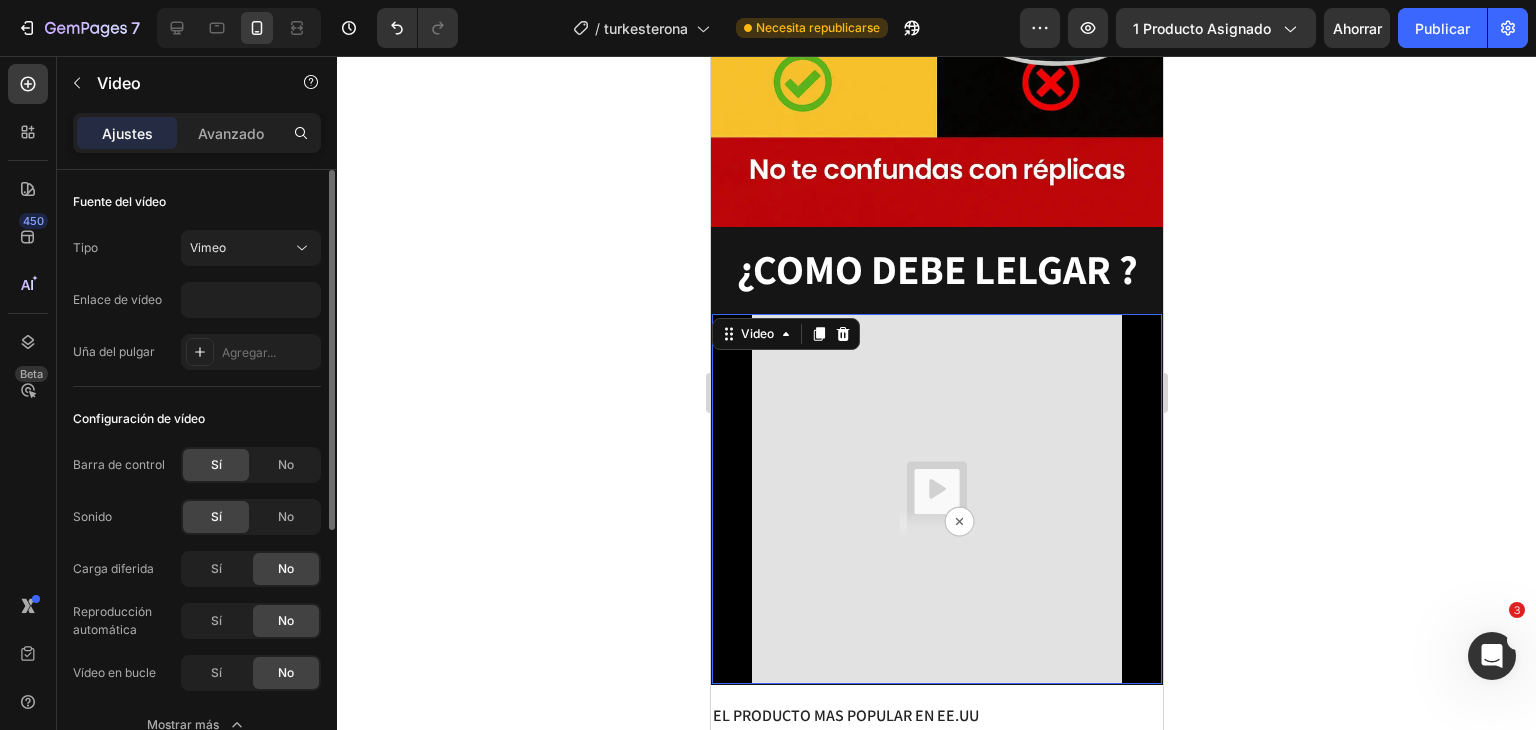 scroll, scrollTop: 0, scrollLeft: 0, axis: both 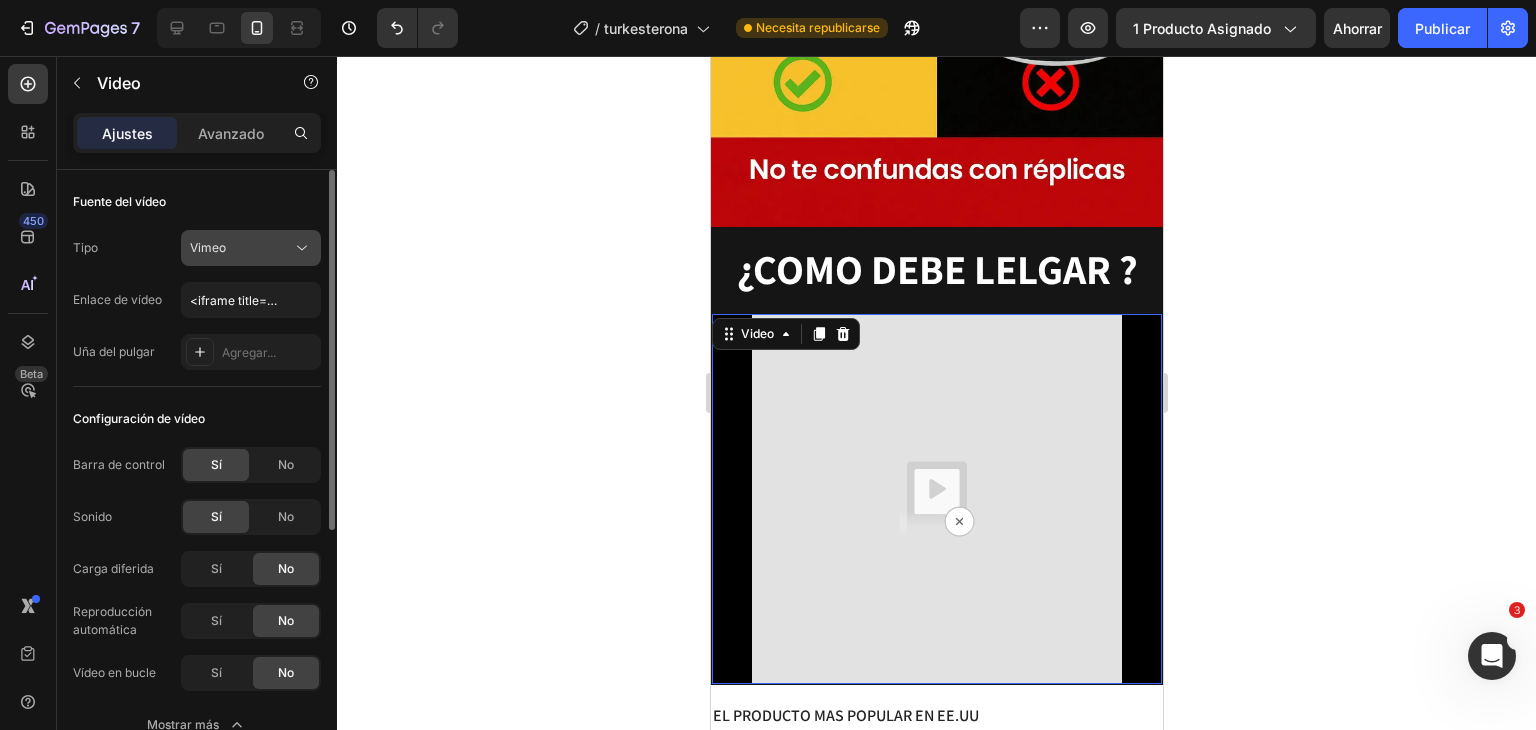 click on "Vimeo" at bounding box center (241, 248) 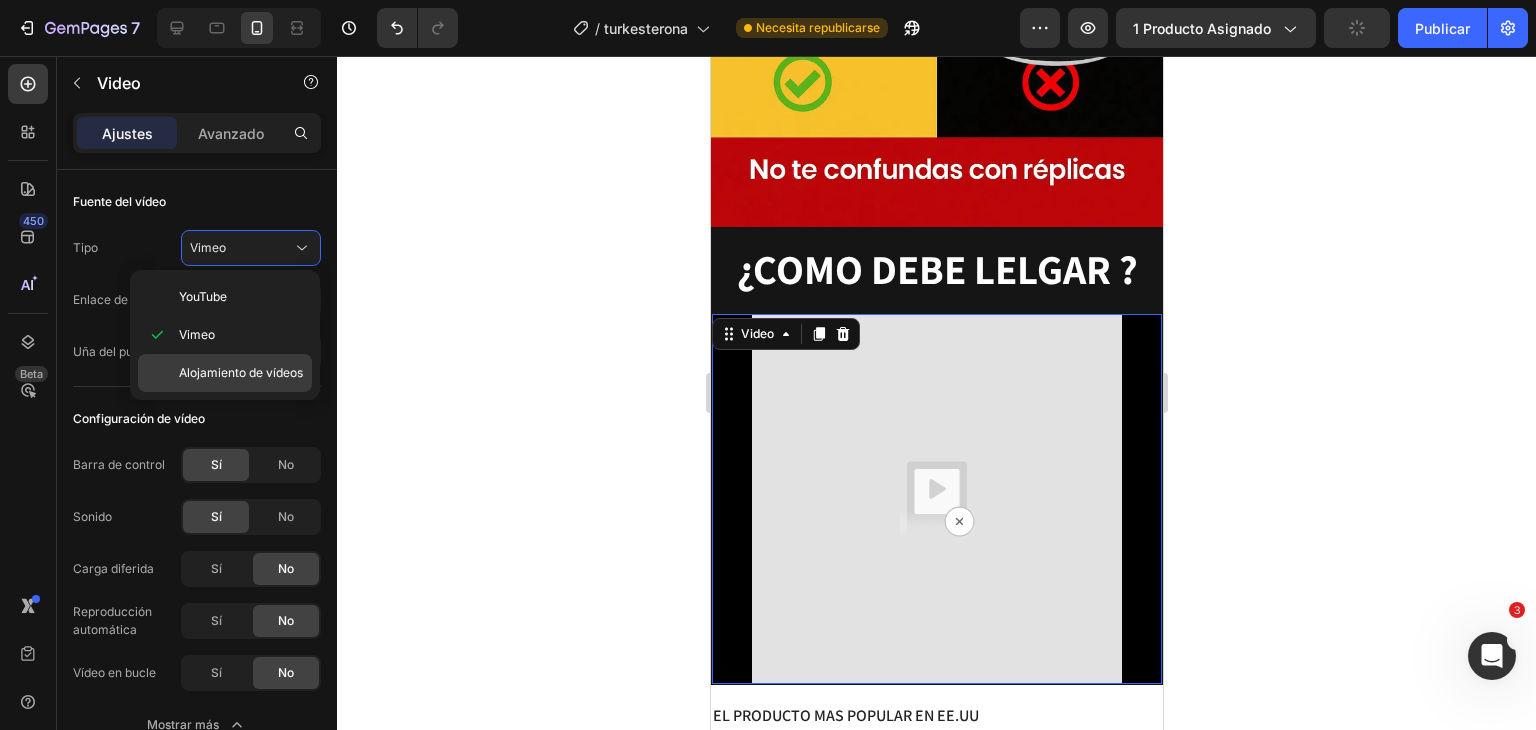 click on "Alojamiento de vídeos" at bounding box center (241, 372) 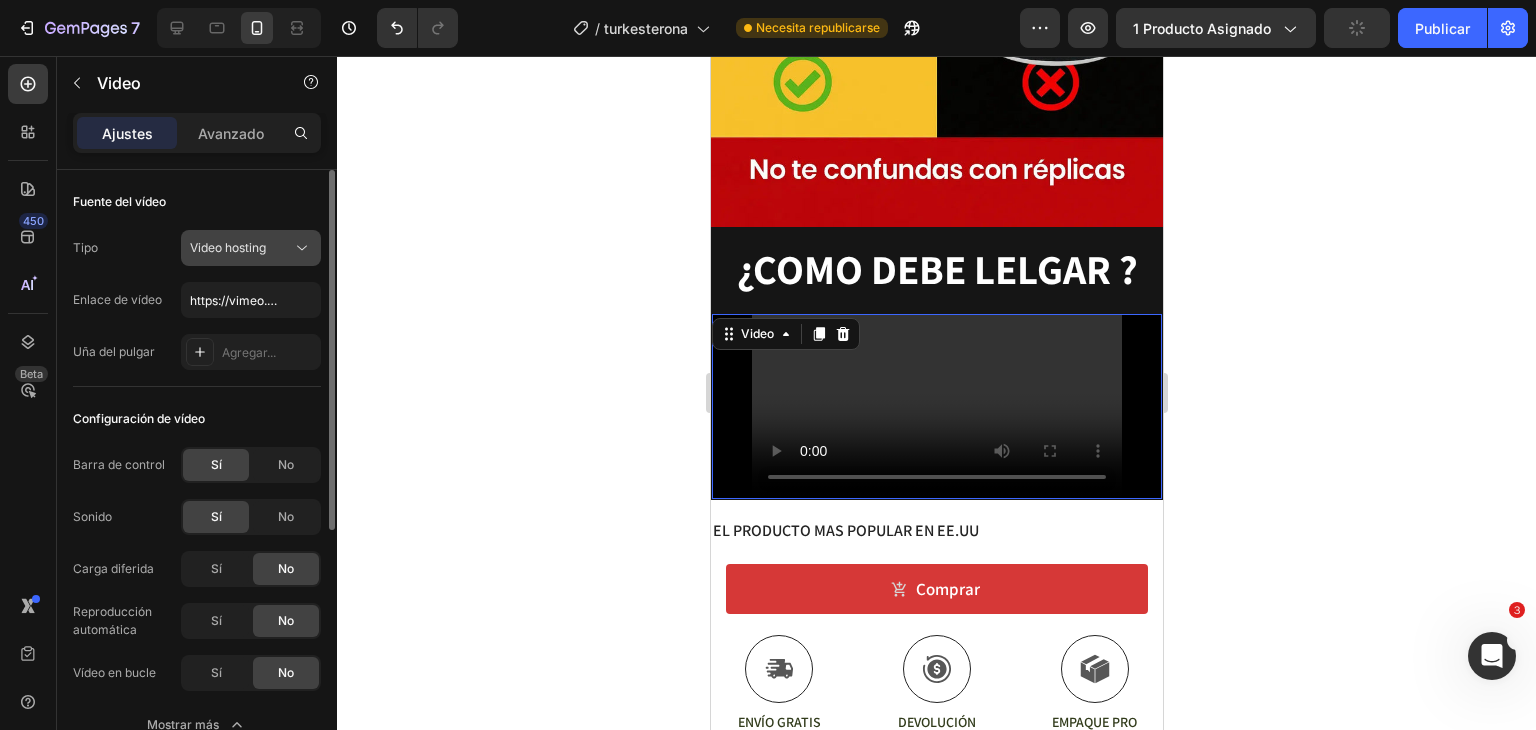 click on "Video hosting" at bounding box center [228, 247] 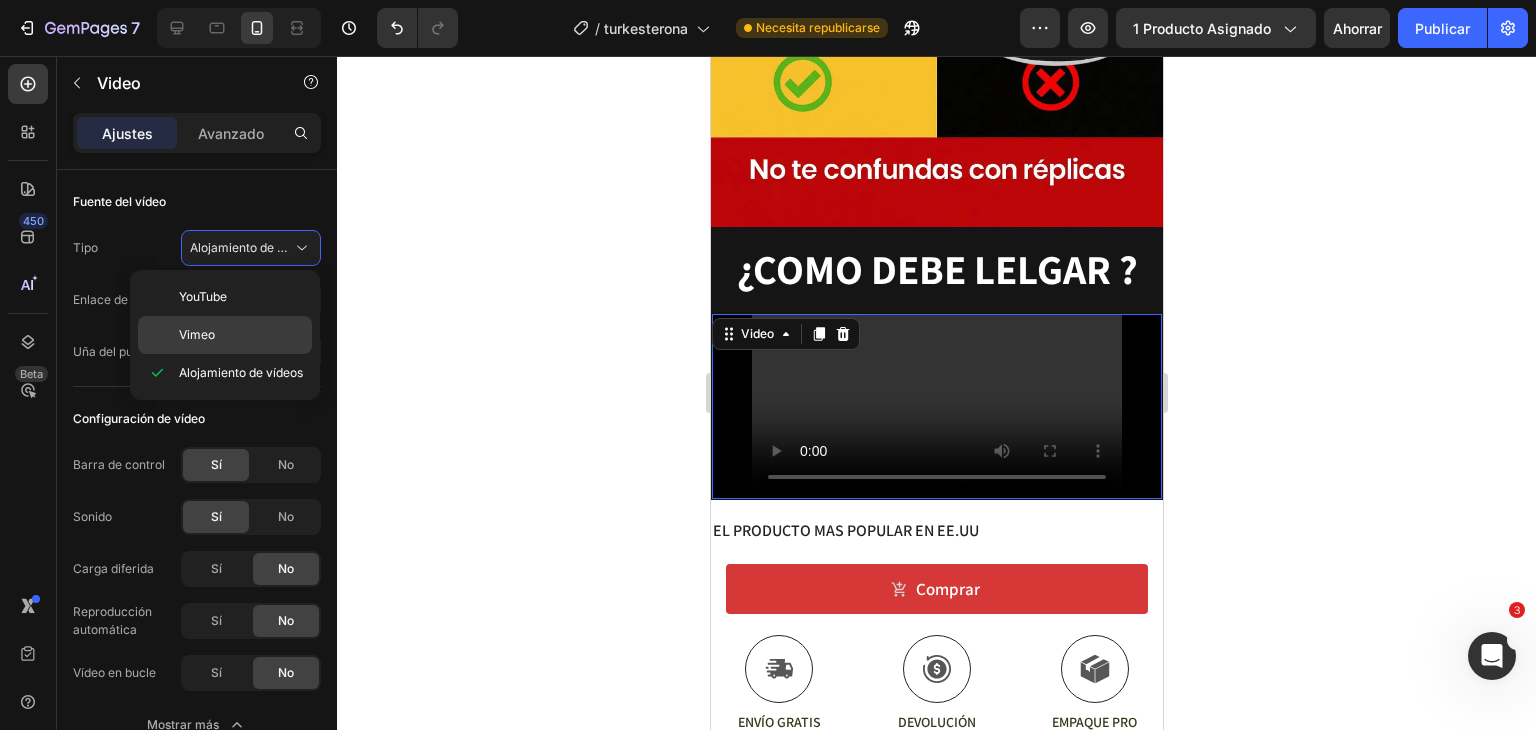 click on "Vimeo" at bounding box center [241, 335] 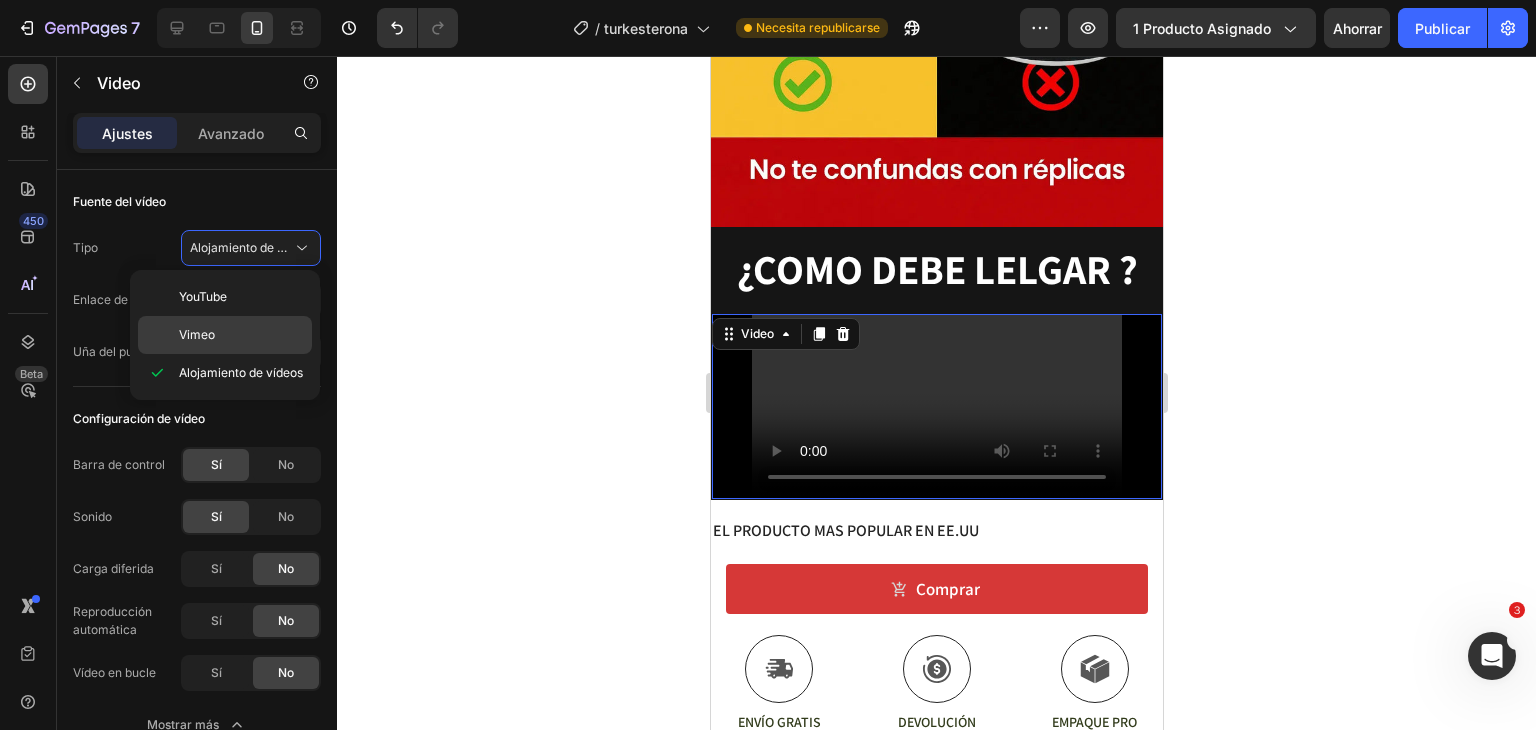 type on "<iframe title="vimeo-player" src="https://player.vimeo.com/video/1106665373?h=0bacf656e2" width="640" height="360" frameborder="0" referrerpolicy="strict-origin-when-cross-origin" allow="autoplay; fullscreen; picture-in-picture; clipboard-write; encrypted-media; web-share"   allowfullscreen></iframe>" 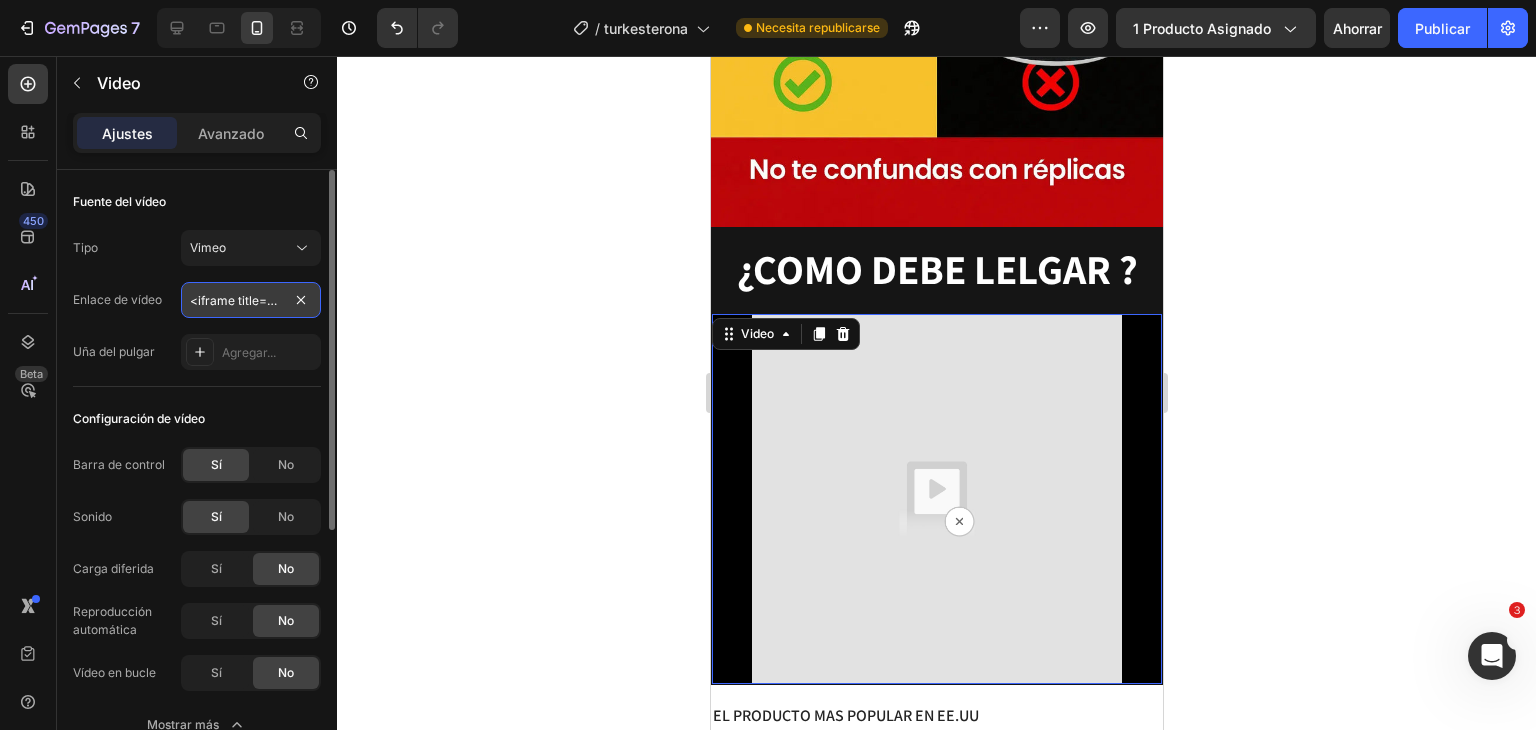 click on "<iframe title="vimeo-player" src="https://player.vimeo.com/video/1106665373?h=0bacf656e2" width="640" height="360" frameborder="0" referrerpolicy="strict-origin-when-cross-origin" allow="autoplay; fullscreen; picture-in-picture; clipboard-write; encrypted-media; web-share"   allowfullscreen></iframe>" at bounding box center [251, 300] 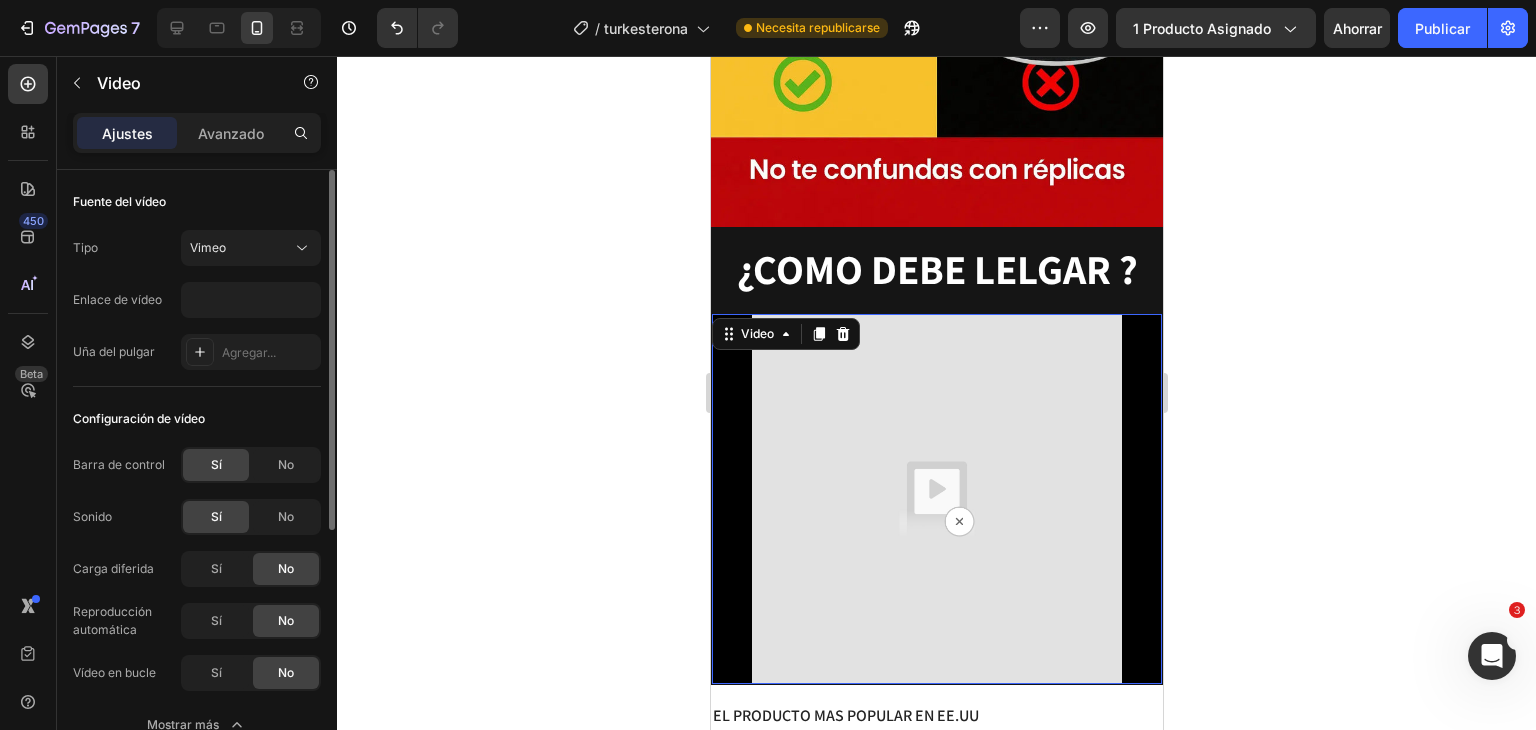 scroll, scrollTop: 0, scrollLeft: 0, axis: both 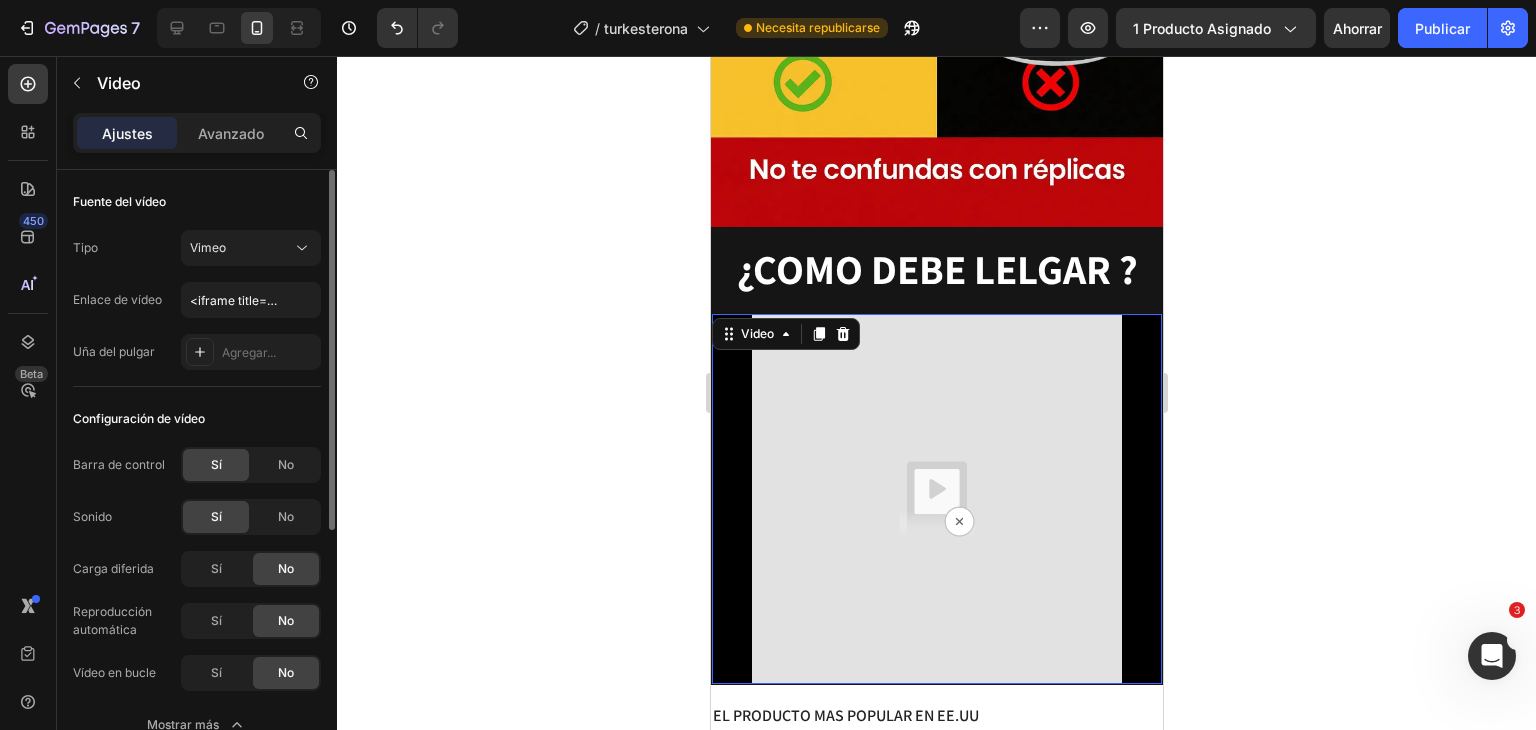 click on "Fuente del vídeo Tipo Vimeo Enlace de vídeo <iframe title="vimeo-player" src="https://player.vimeo.com/video/1106665373?h=0bacf656e2" width="640" height="360" frameborder="0" referrerpolicy="strict-origin-when-cross-origin" allow="autoplay; fullscreen; picture-in-picture; clipboard-write; encrypted-media; web-share"   allowfullscreen></iframe> Uña del pulgar Agregar..." 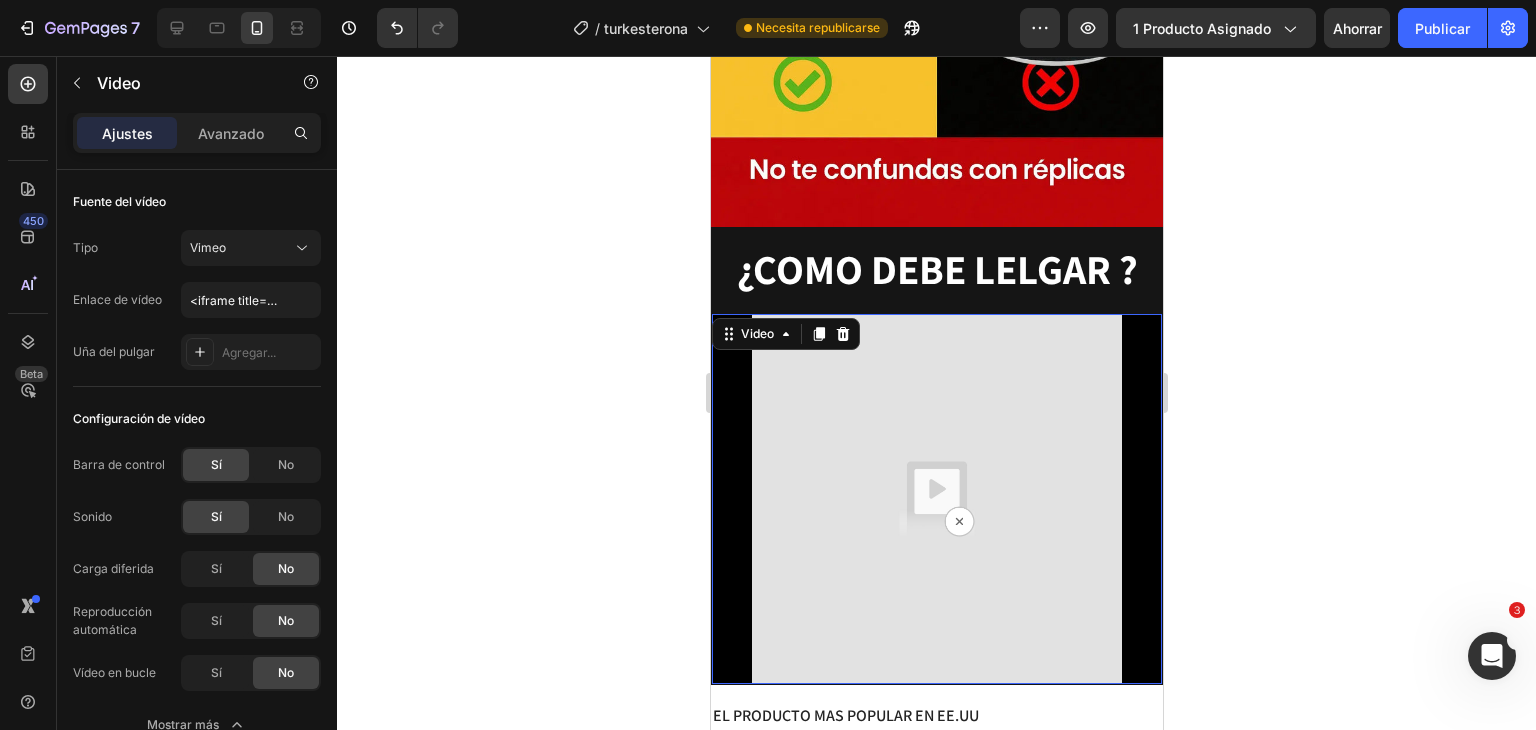click at bounding box center [936, 499] 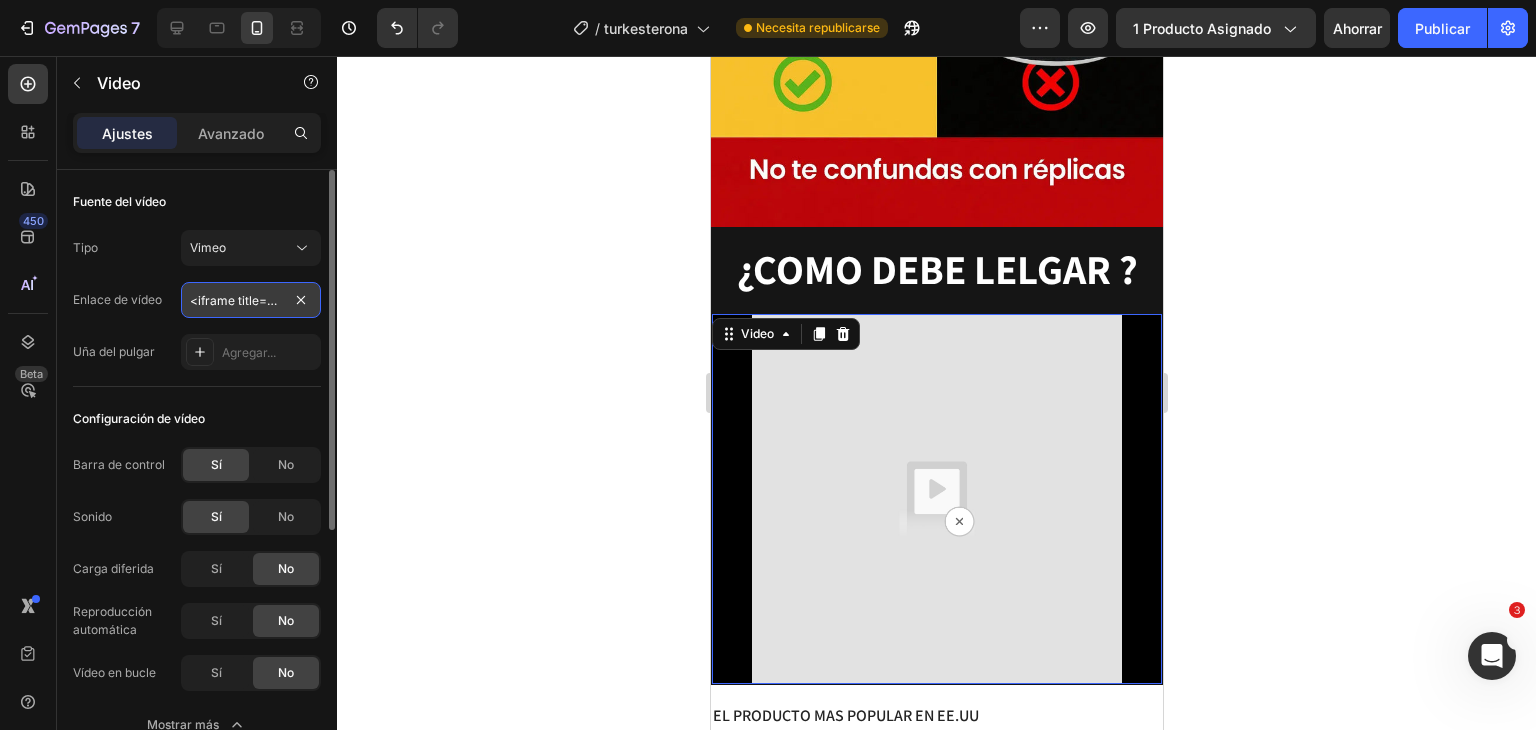 click on "<iframe title="vimeo-player" src="https://player.vimeo.com/video/1106665373?h=0bacf656e2" width="640" height="360" frameborder="0" referrerpolicy="strict-origin-when-cross-origin" allow="autoplay; fullscreen; picture-in-picture; clipboard-write; encrypted-media; web-share"   allowfullscreen></iframe>" at bounding box center (251, 300) 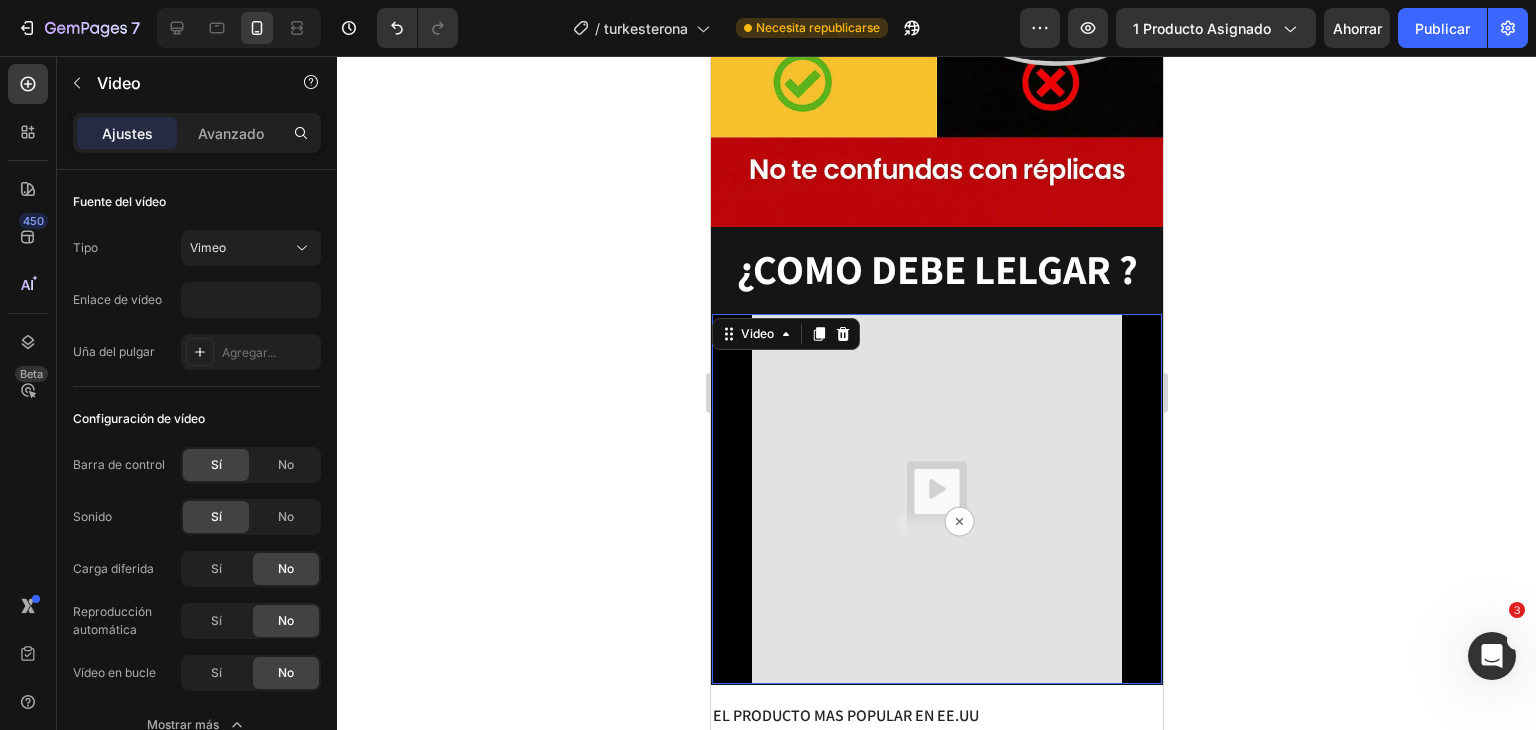 scroll, scrollTop: 0, scrollLeft: 0, axis: both 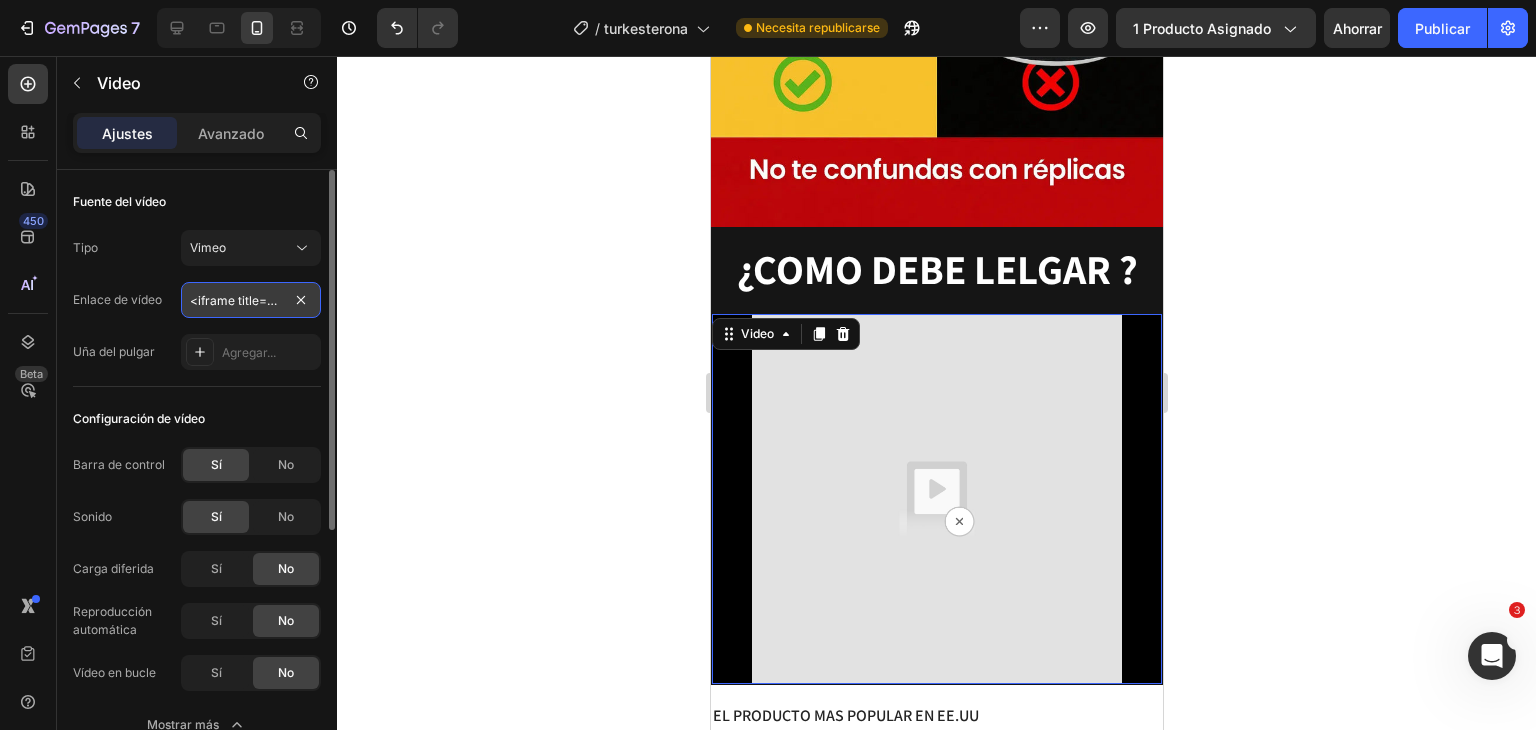 click on "<iframe title="vimeo-player" src="https://player.vimeo.com/video/1106665373?h=0bacf656e2" width="640" height="360" frameborder="0" referrerpolicy="strict-origin-when-cross-origin" allow="autoplay; fullscreen; picture-in-picture; clipboard-write; encrypted-media; web-share"   allowfullscreen></iframe>" at bounding box center [251, 300] 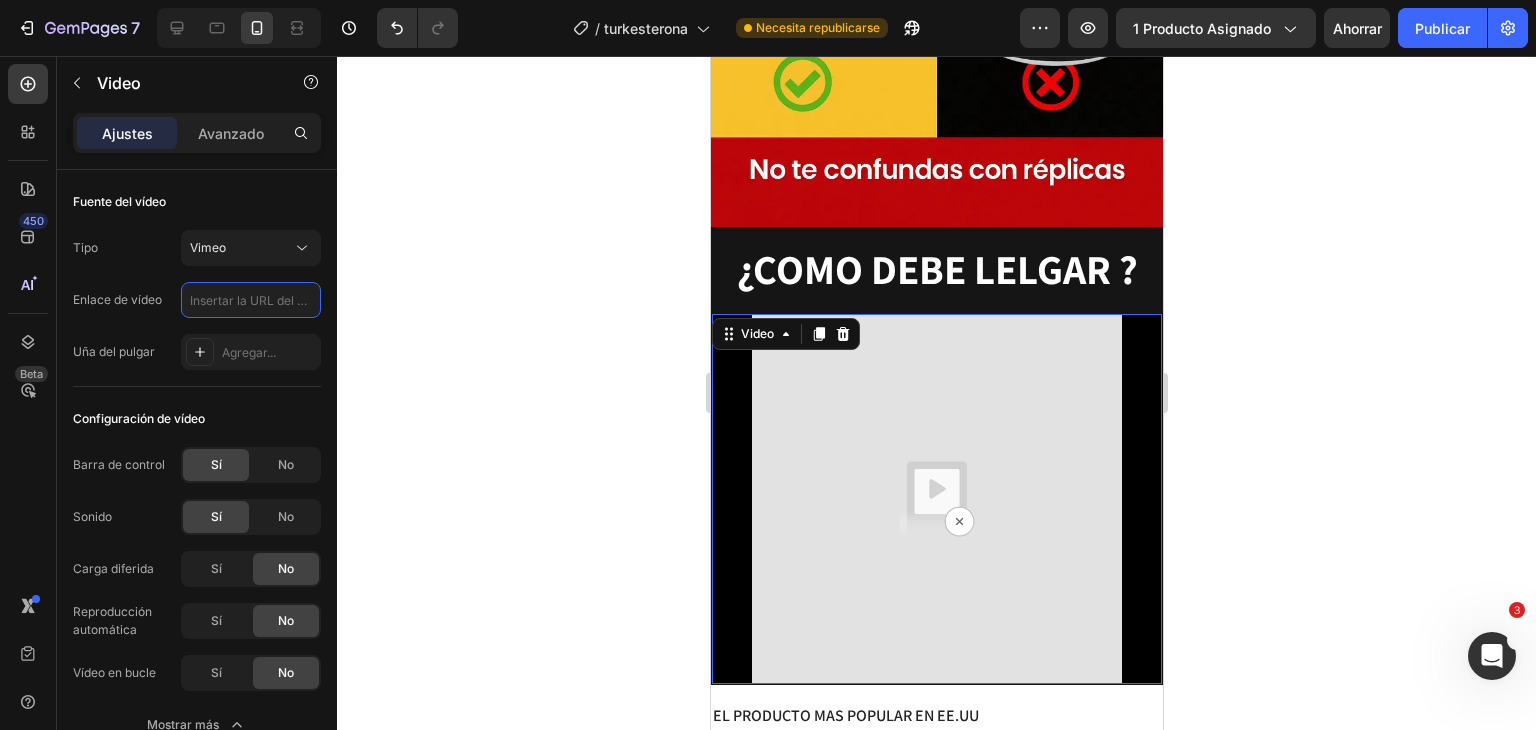 paste on "https://vimeo.com/1106665373?share=copy#t=1.458" 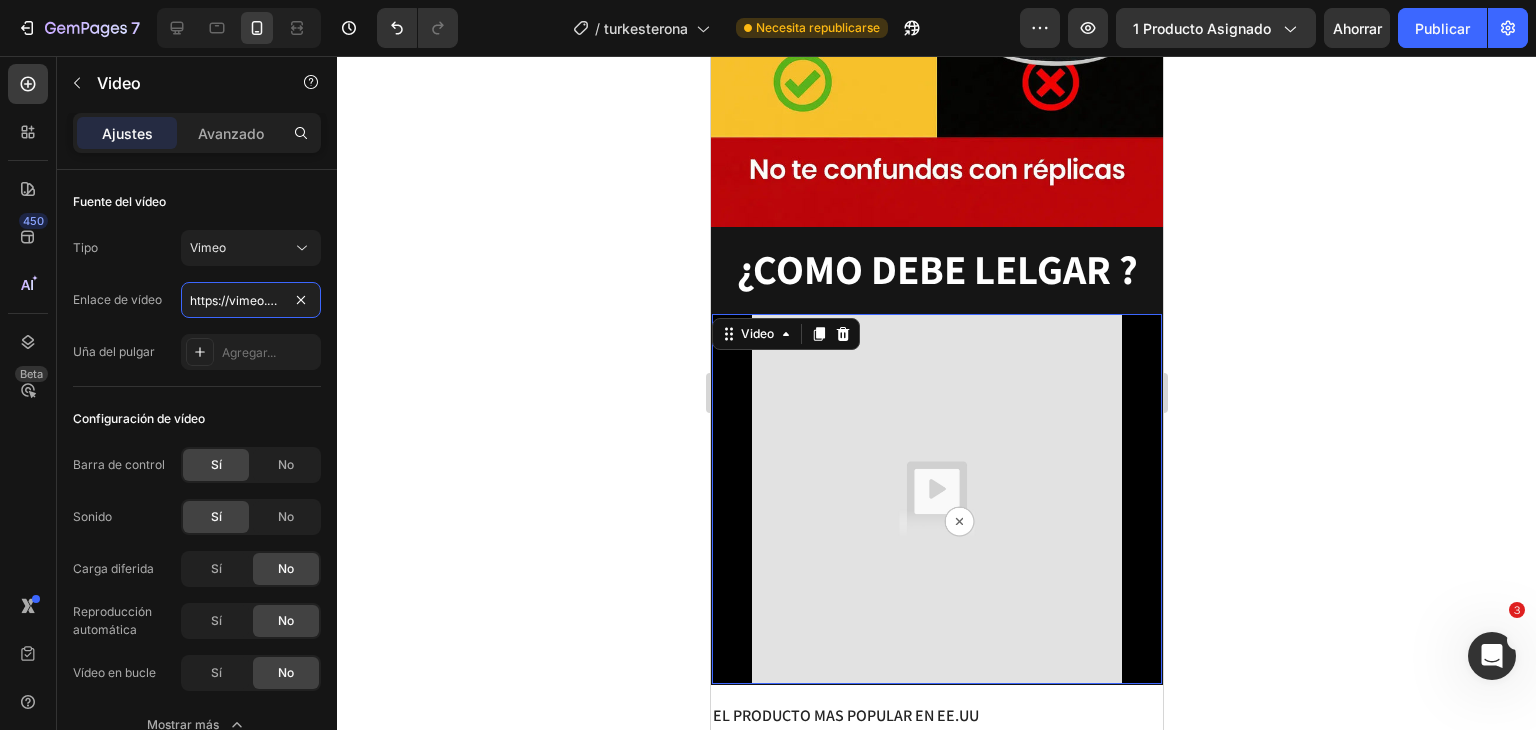 scroll, scrollTop: 0, scrollLeft: 208, axis: horizontal 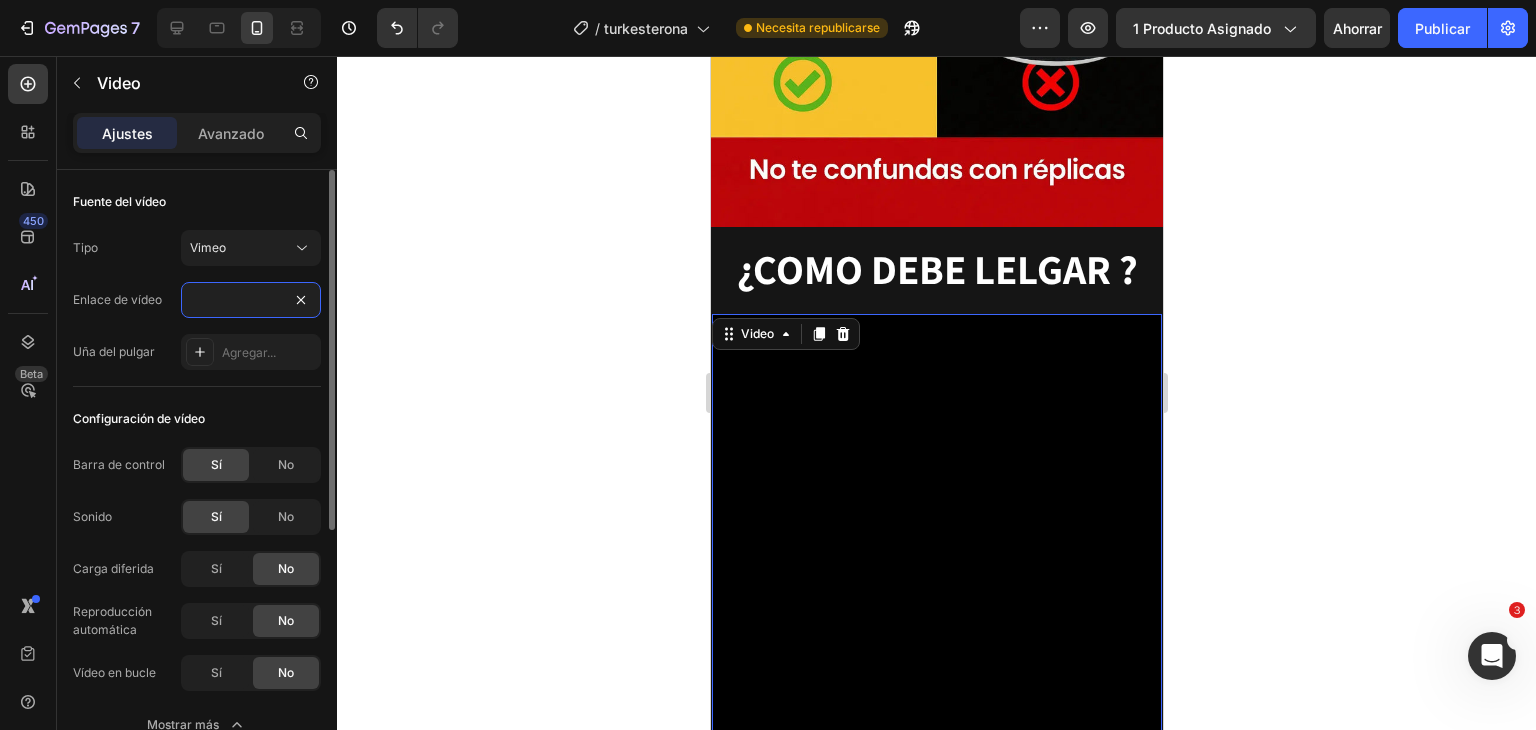 type on "https://vimeo.com/1106665373?share=copy#t=1.458" 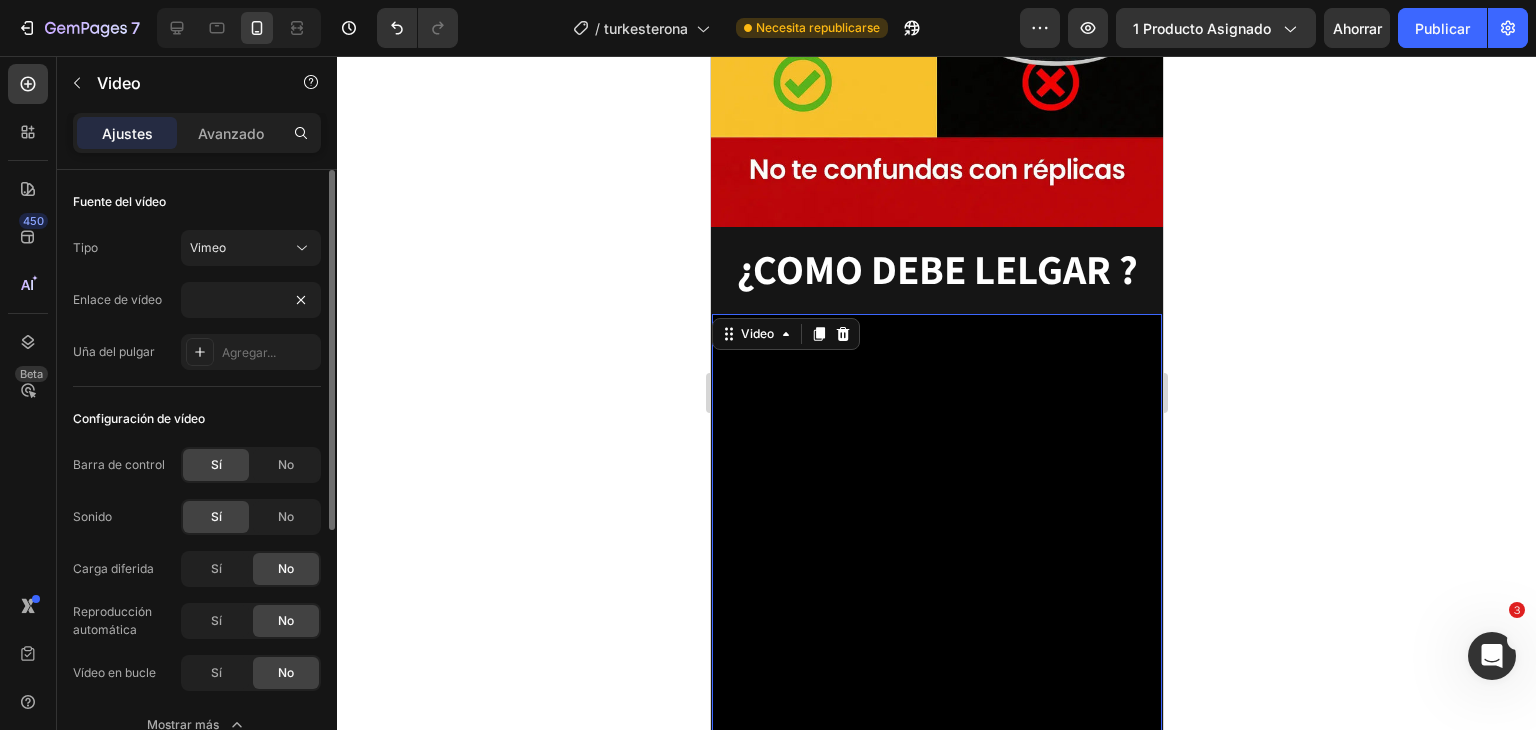 click on "Tipo Vimeo Enlace de vídeo https://vimeo.com/1106665373?share=copy#t=1.458 Uña del pulgar Agregar..." at bounding box center (197, 300) 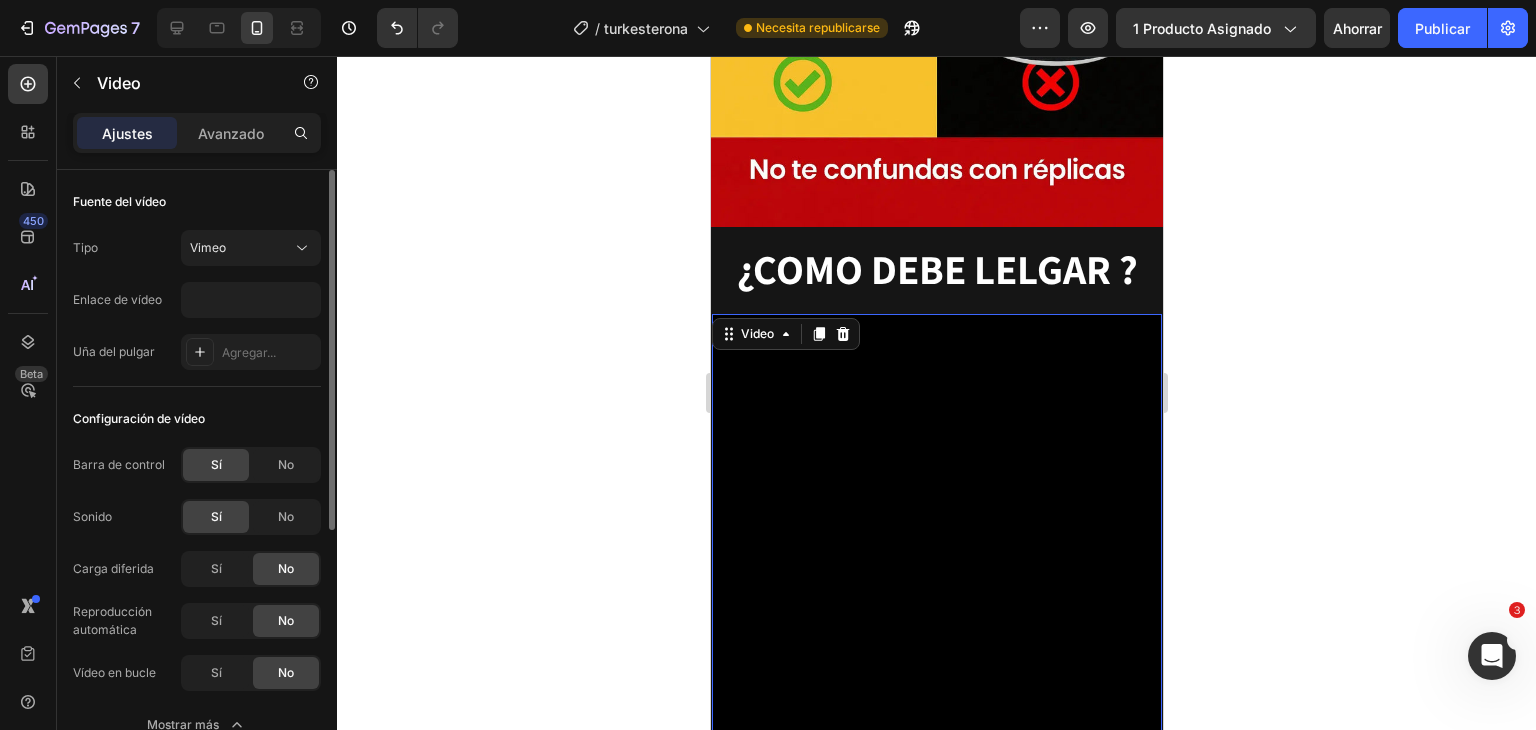 scroll, scrollTop: 0, scrollLeft: 0, axis: both 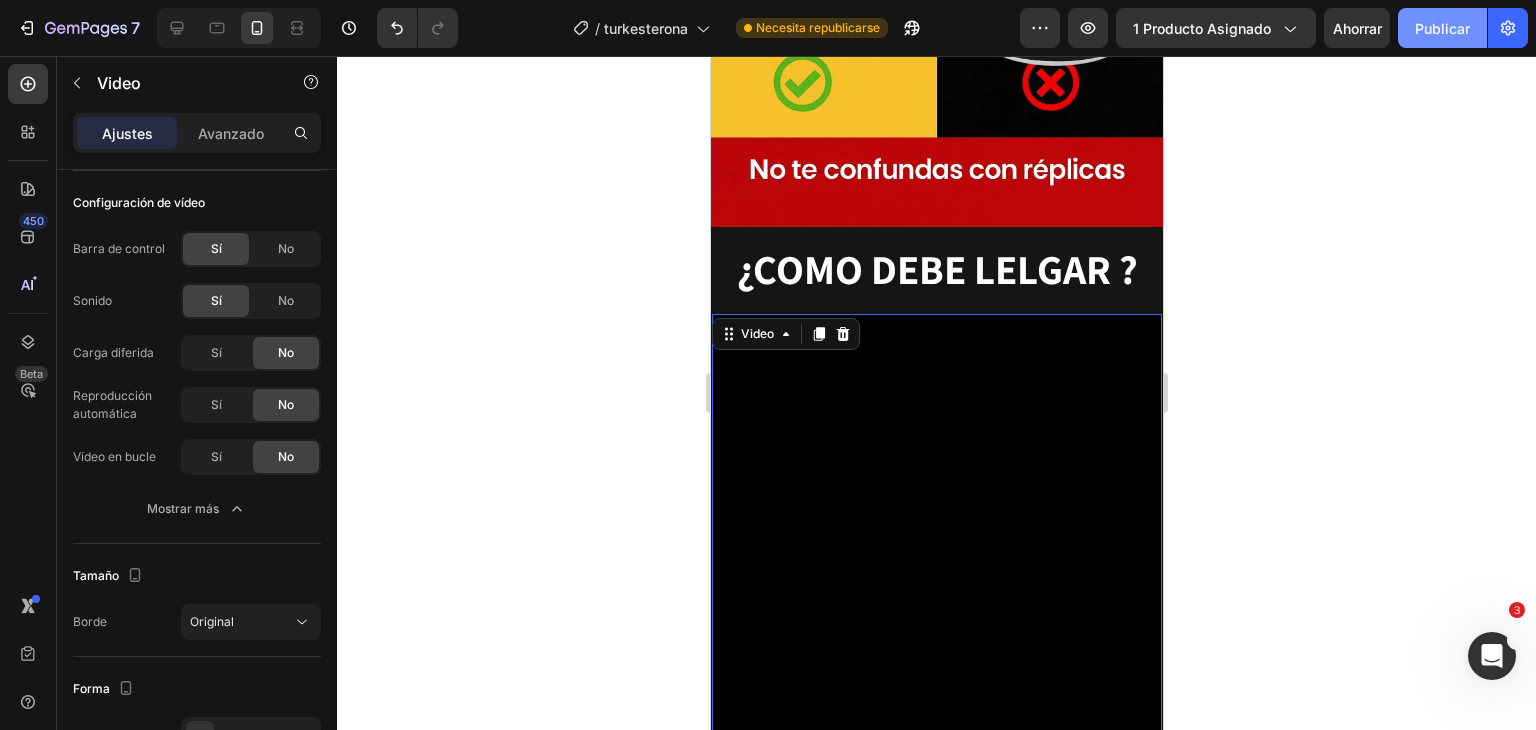 click on "Publicar" at bounding box center (1442, 28) 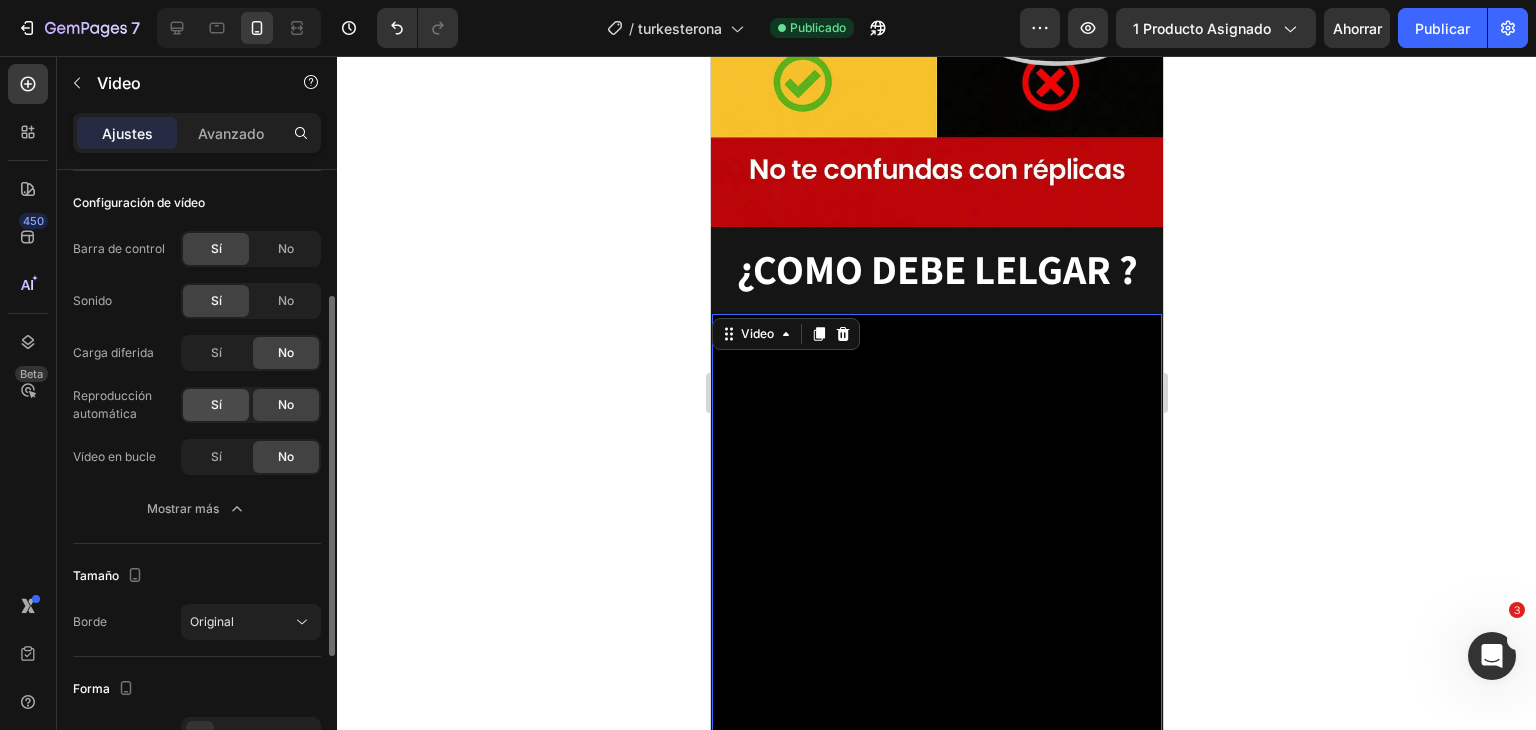 click on "Sí" 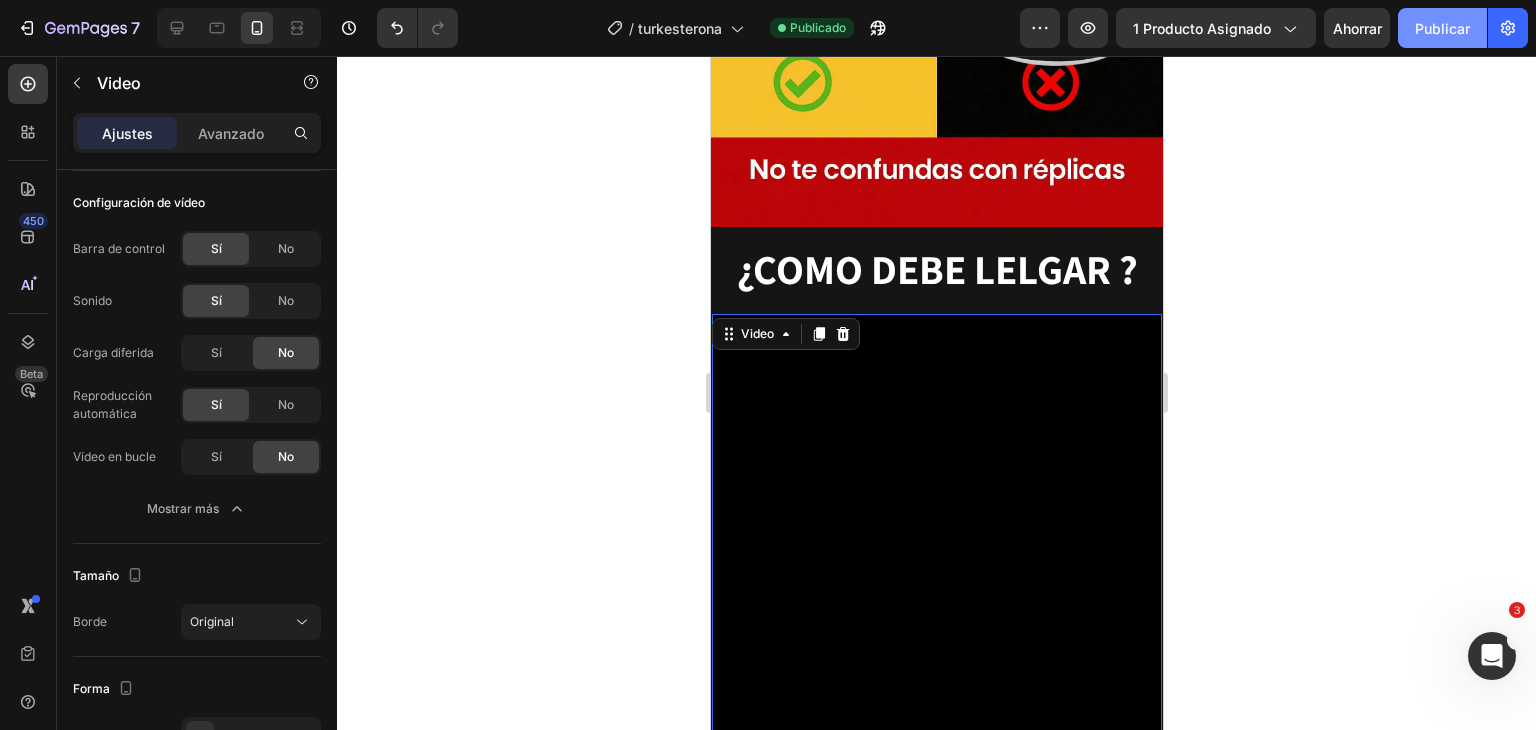 click on "Publicar" at bounding box center (1442, 28) 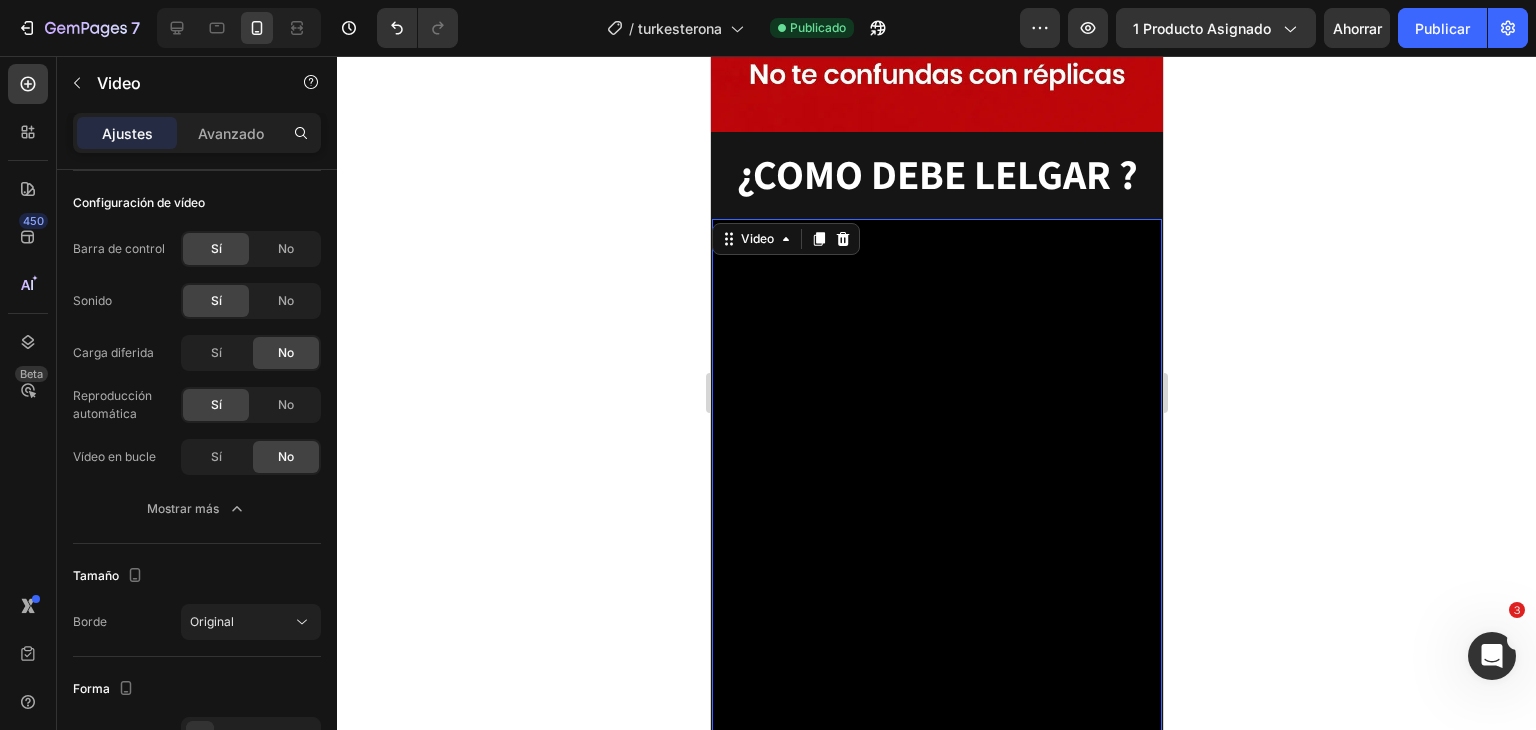 scroll, scrollTop: 3777, scrollLeft: 0, axis: vertical 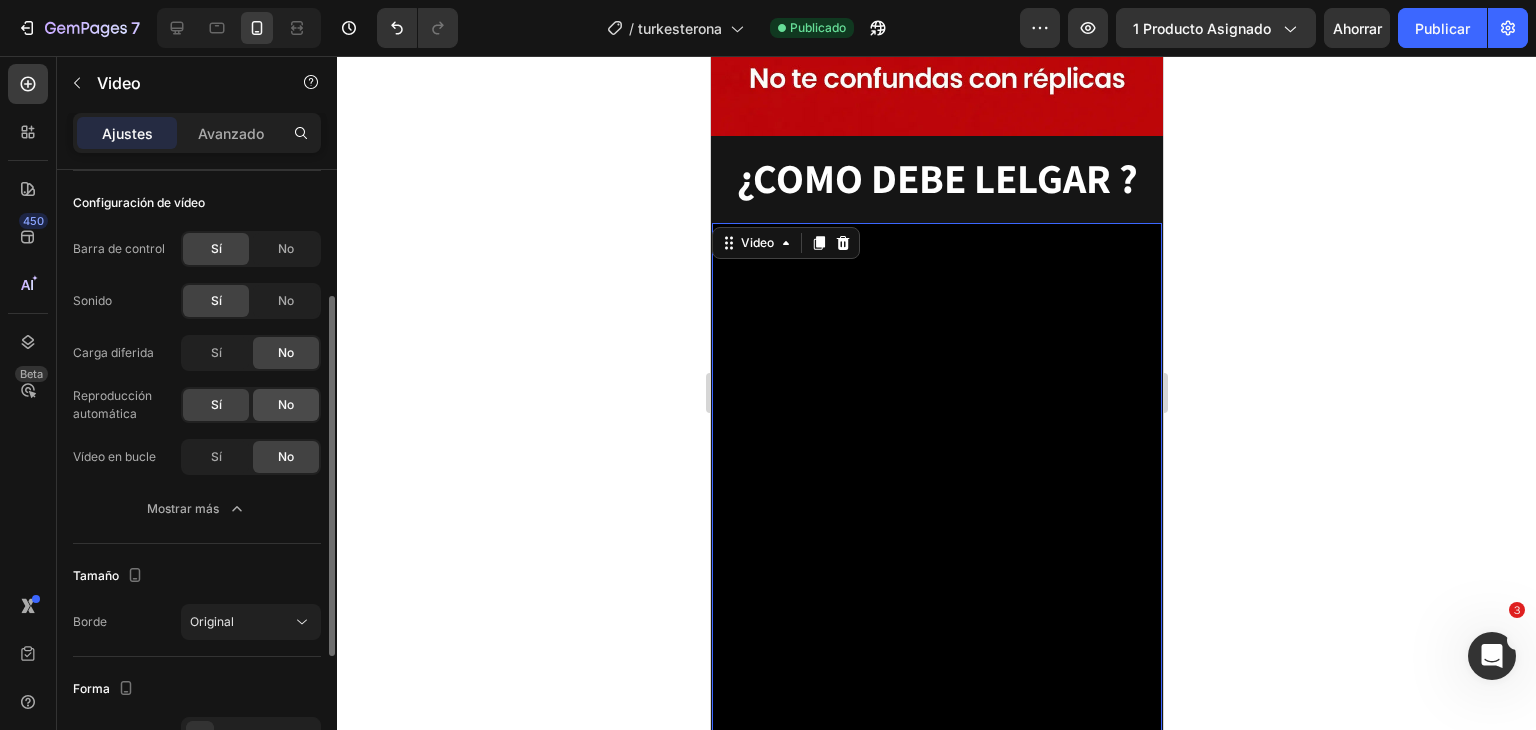 click on "No" at bounding box center (286, 404) 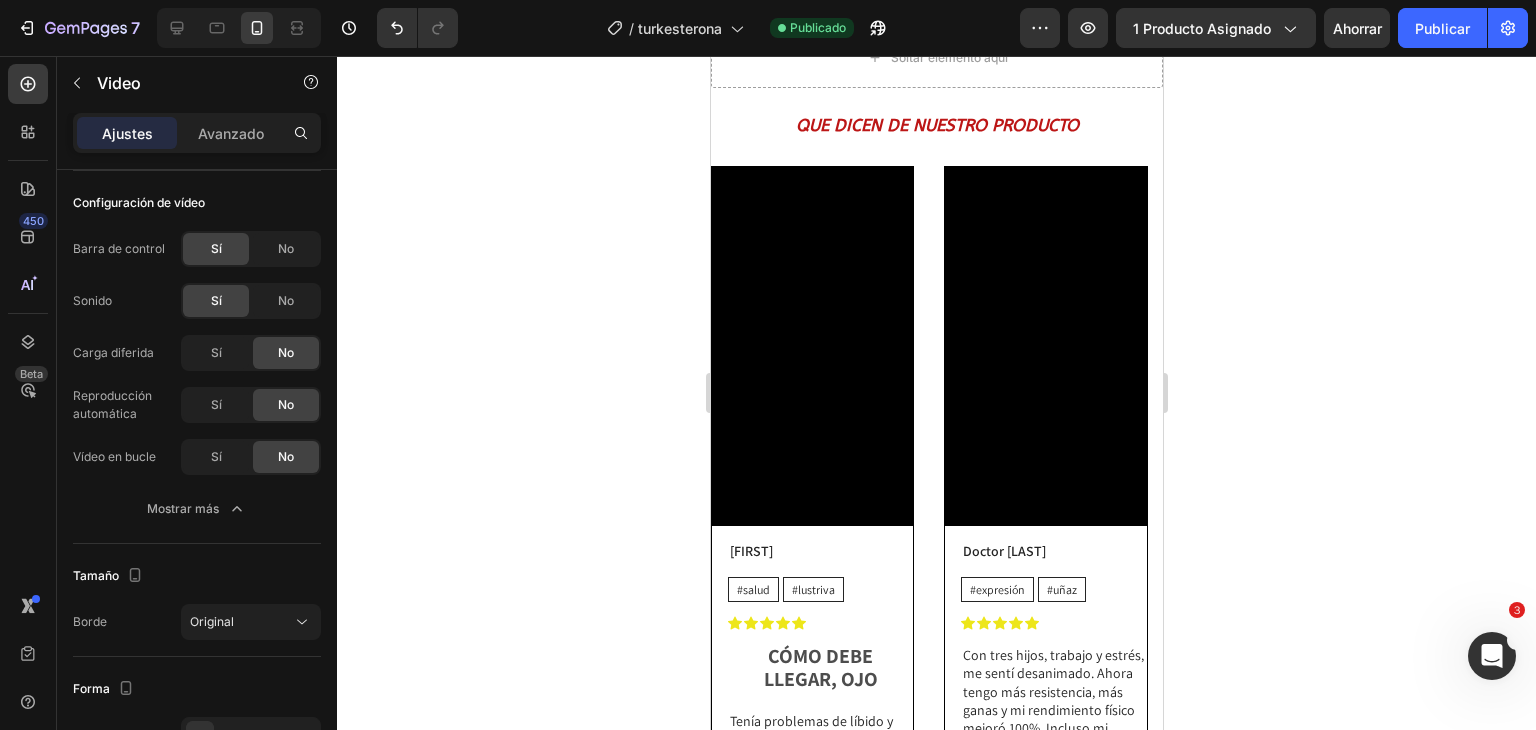 scroll, scrollTop: 2074, scrollLeft: 0, axis: vertical 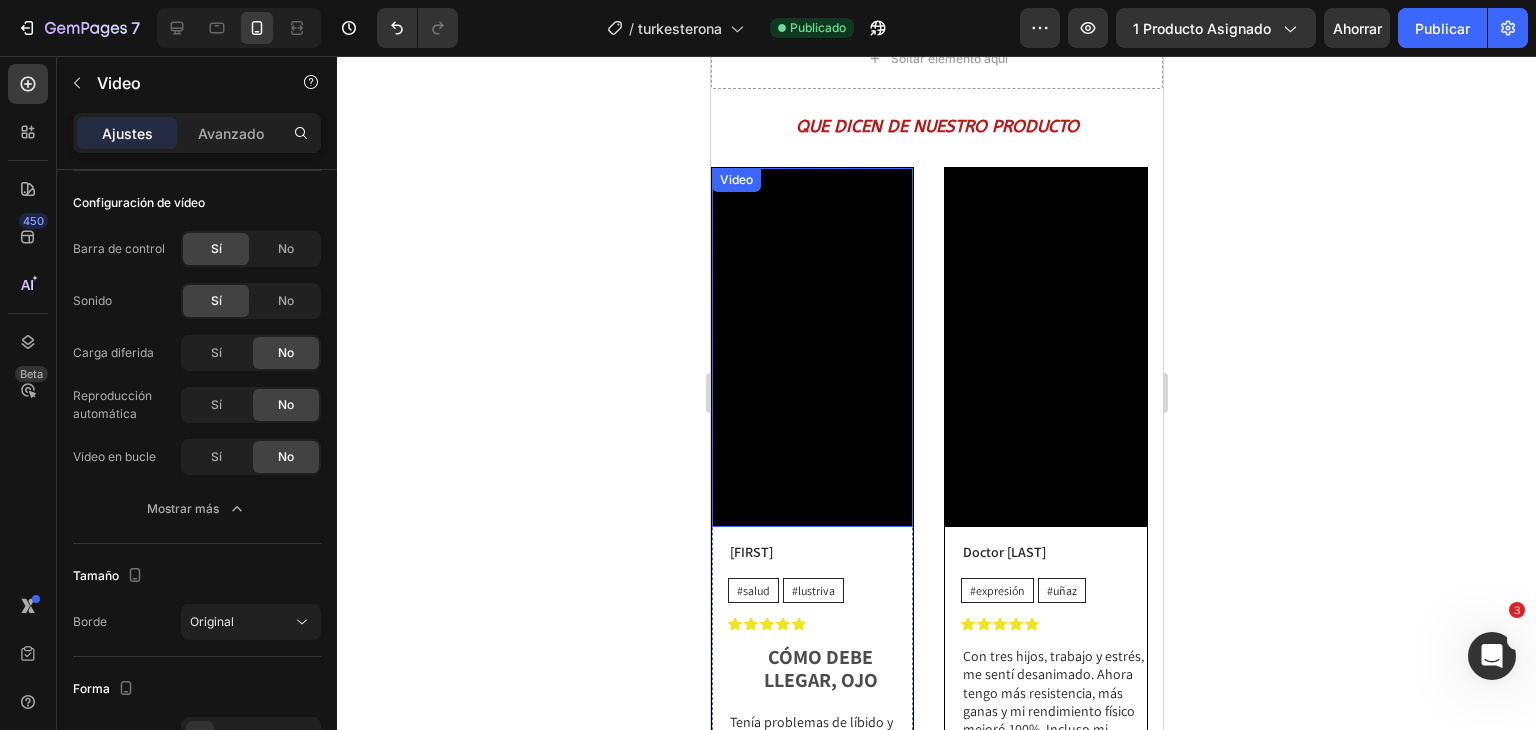 click on "Video" at bounding box center (735, 180) 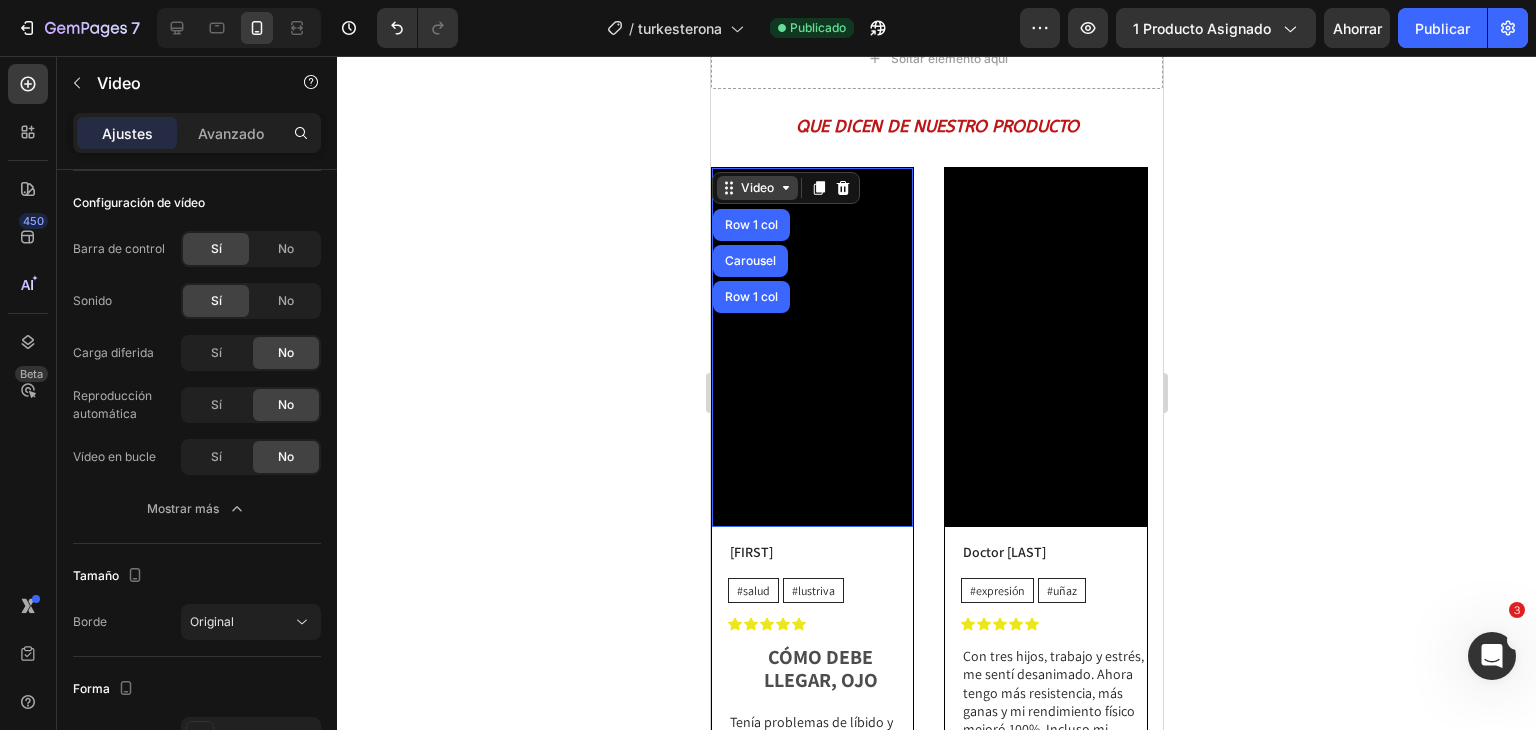 click on "Video" at bounding box center [756, 188] 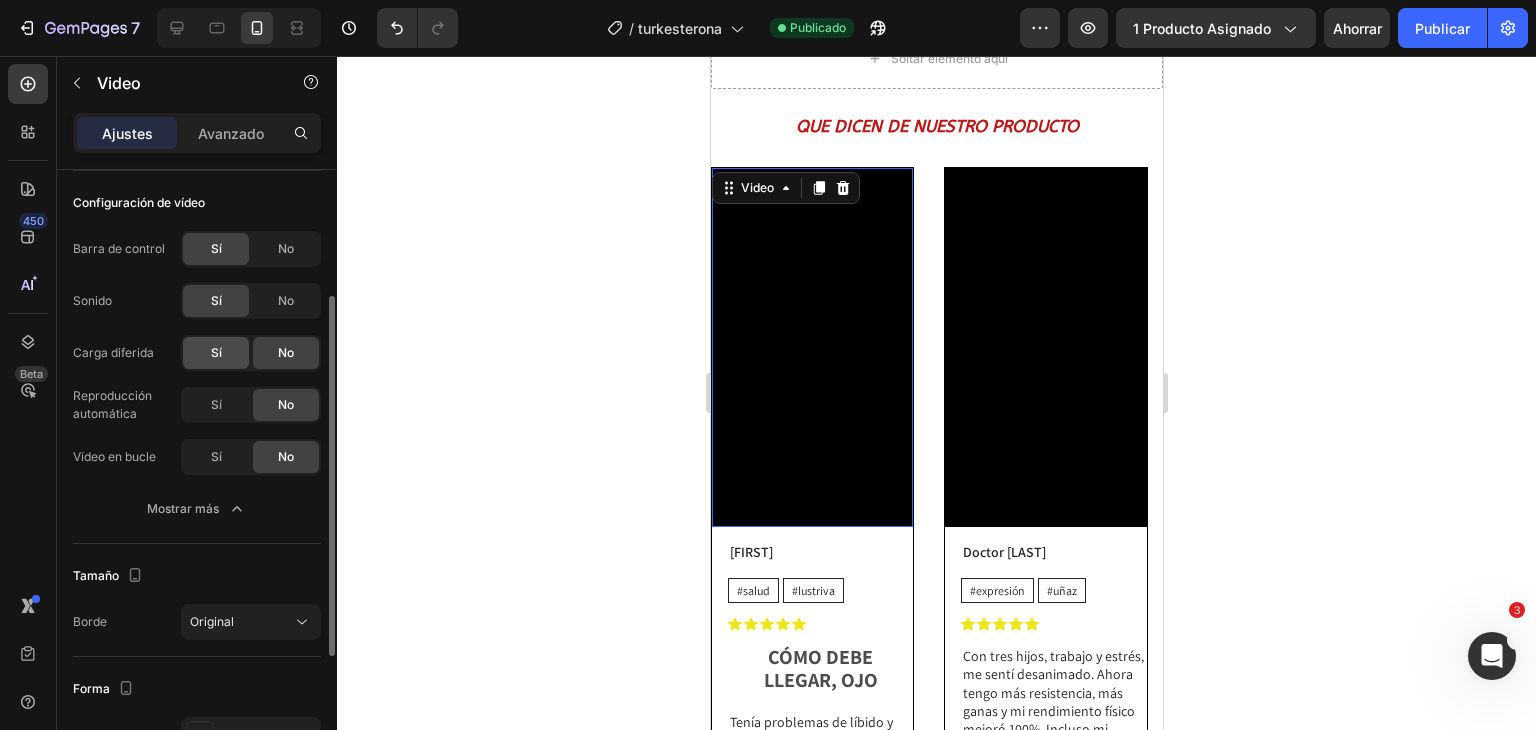 click on "Sí" 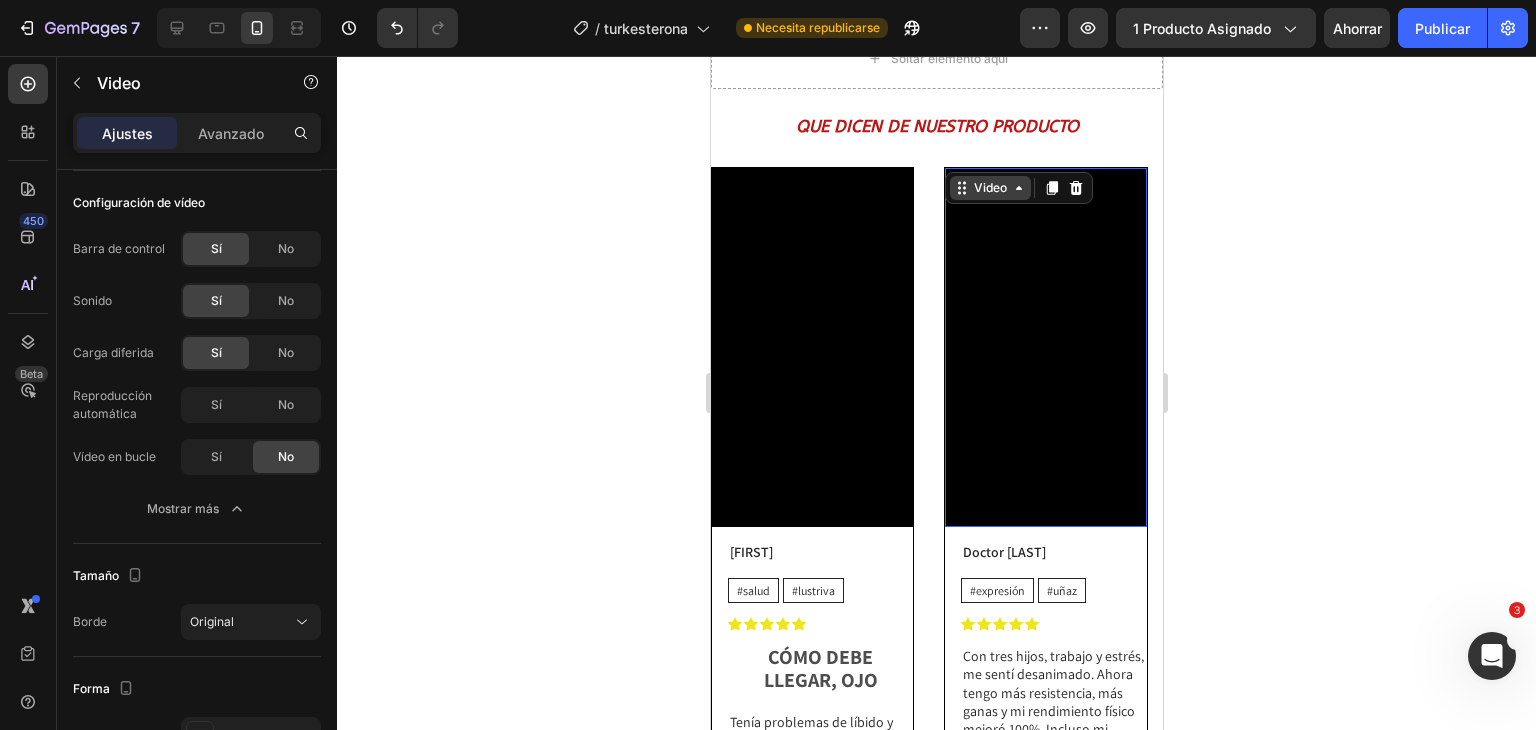 click on "Video" at bounding box center (989, 188) 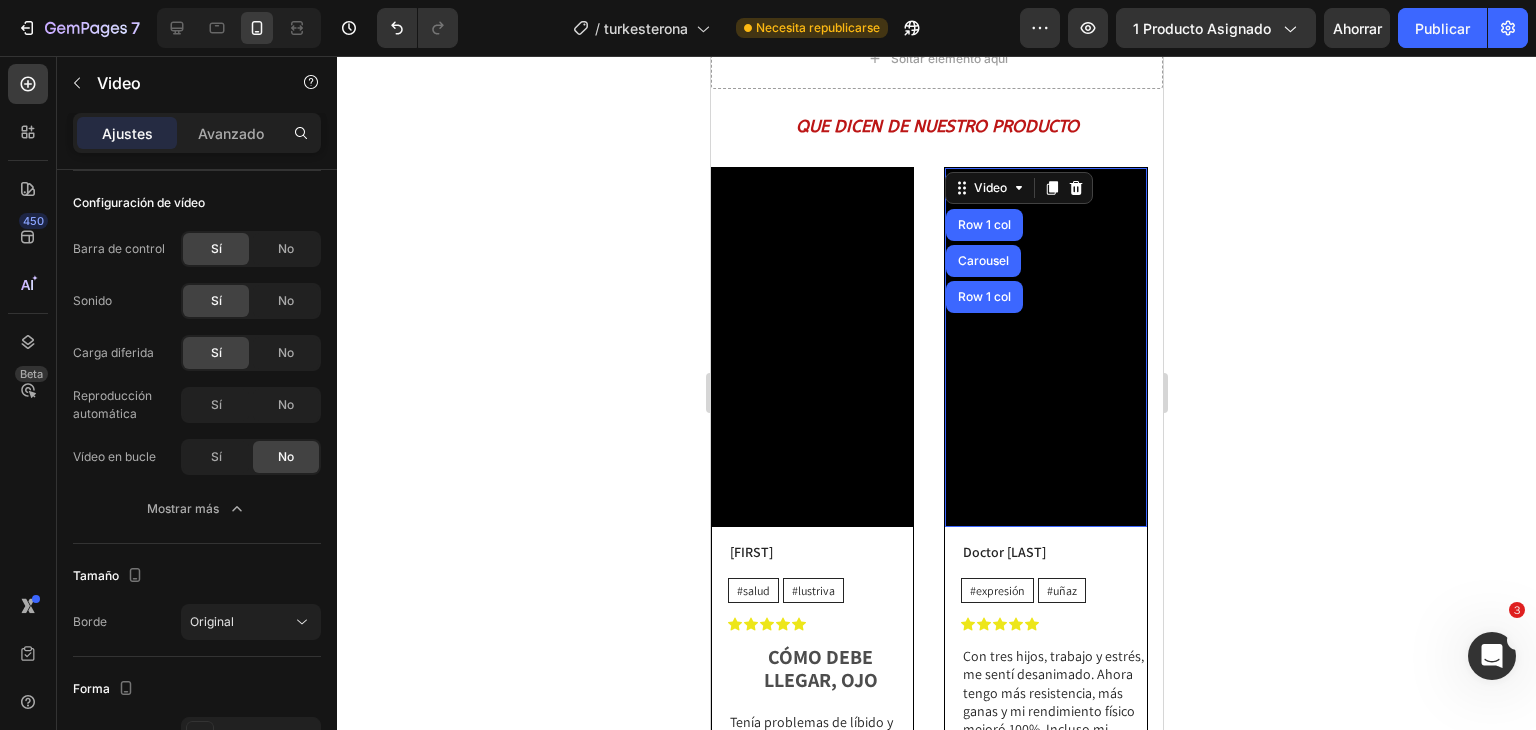 scroll, scrollTop: 2200, scrollLeft: 0, axis: vertical 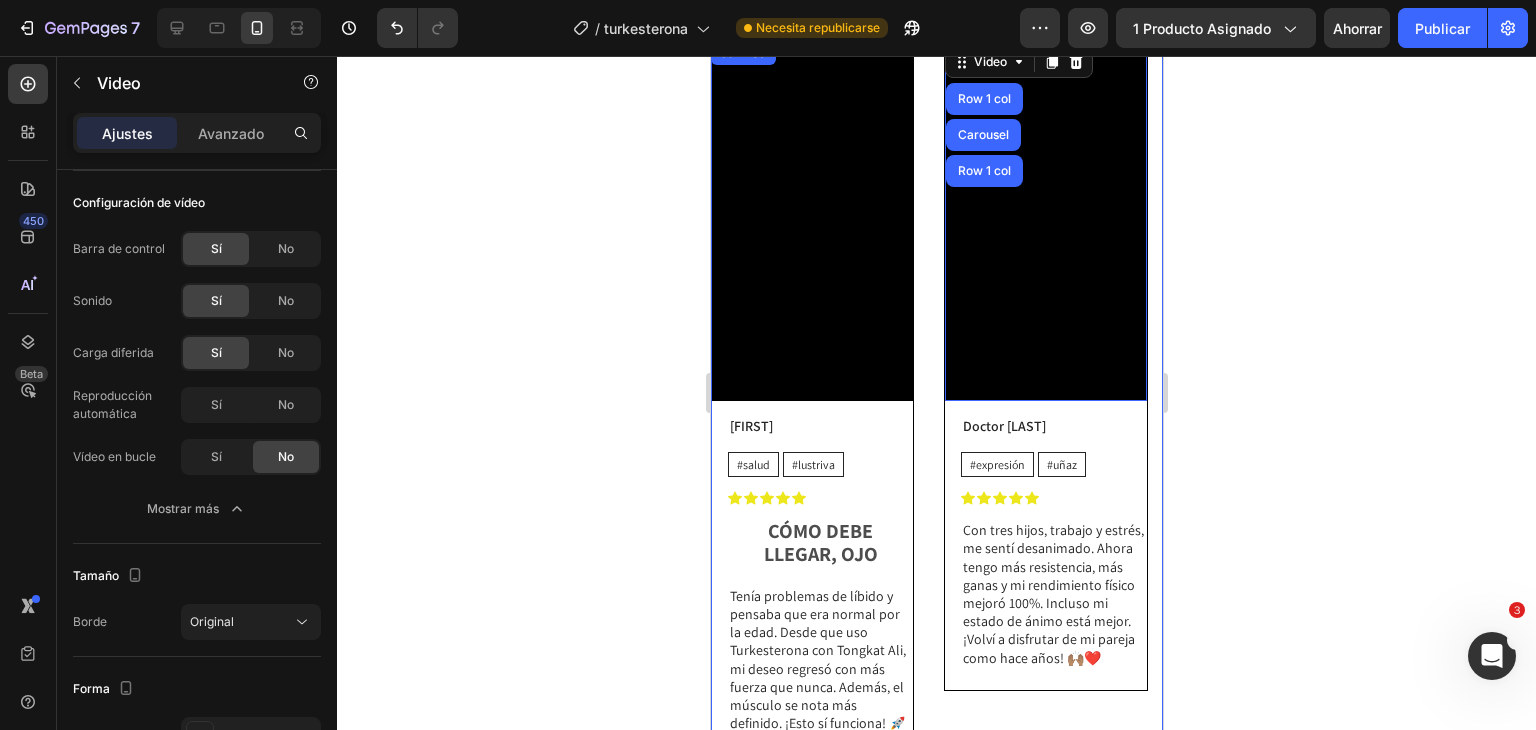 click at bounding box center [946, 753] 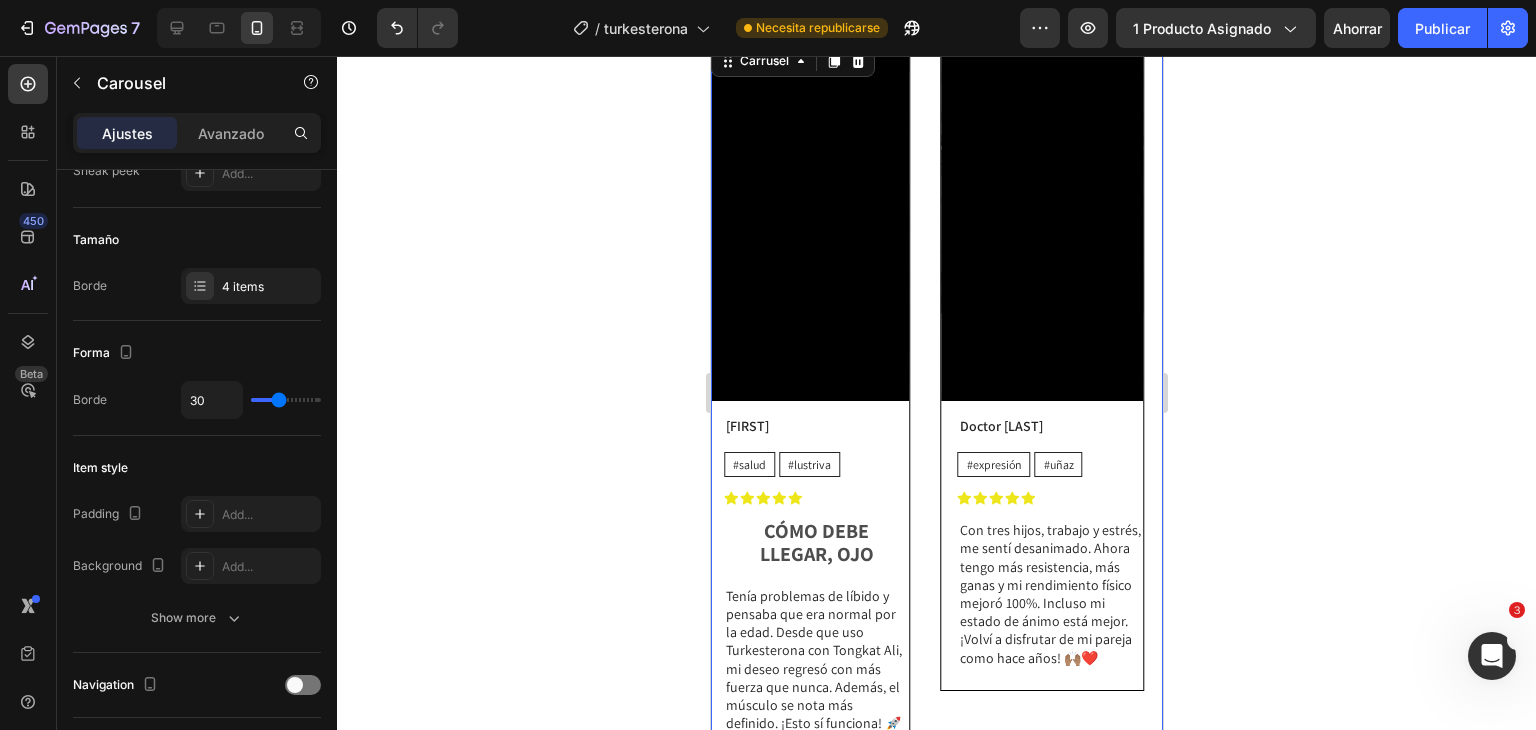 scroll, scrollTop: 0, scrollLeft: 0, axis: both 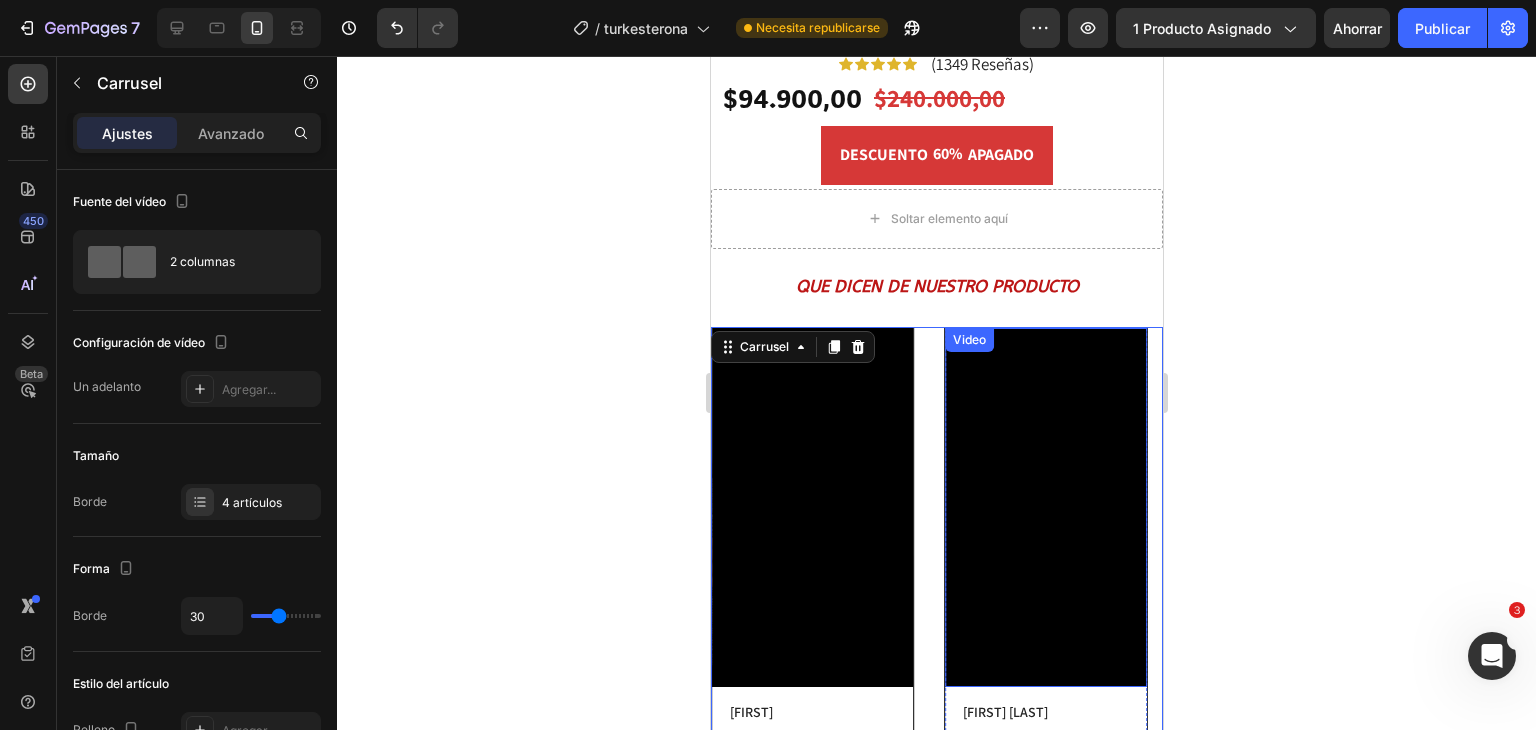 click on "Video" at bounding box center [968, 339] 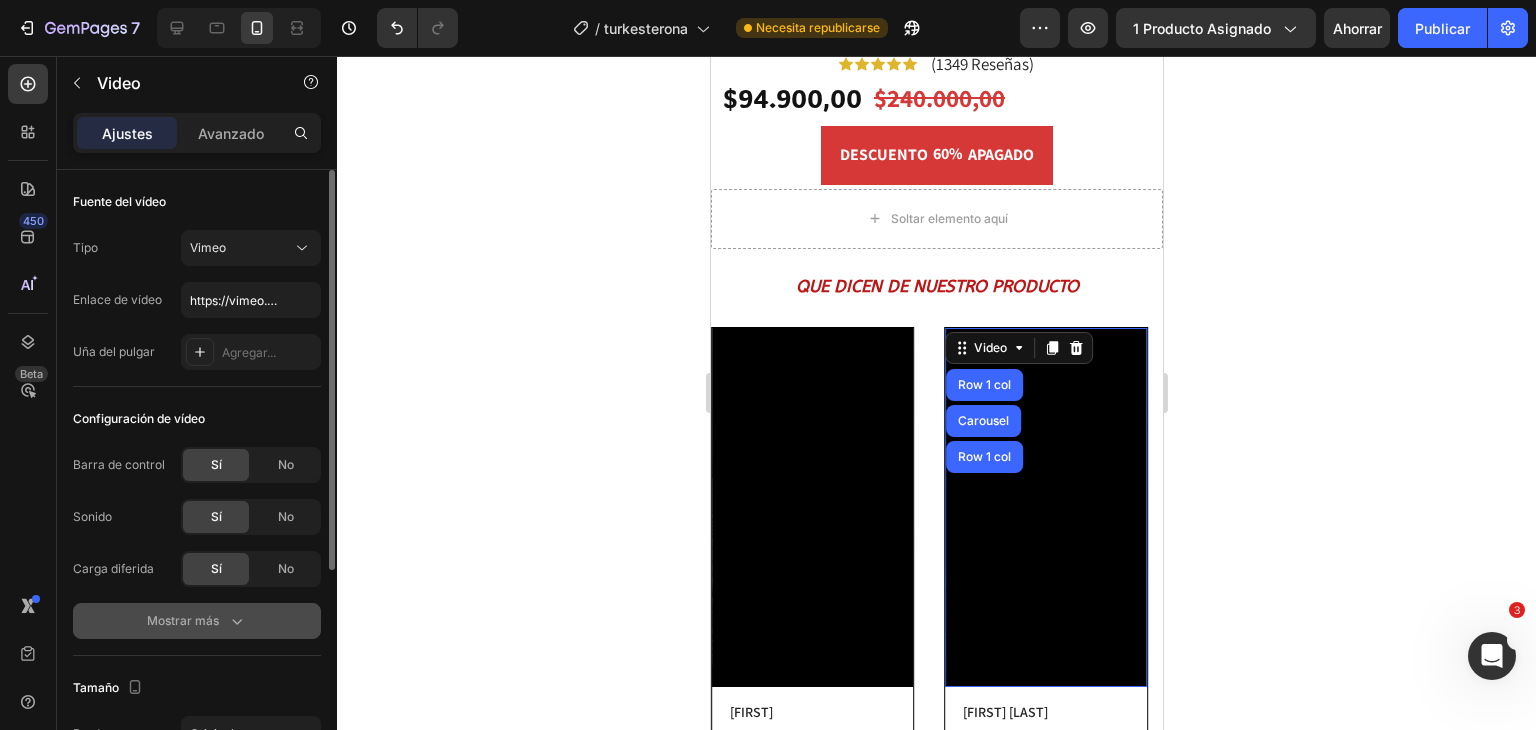 click 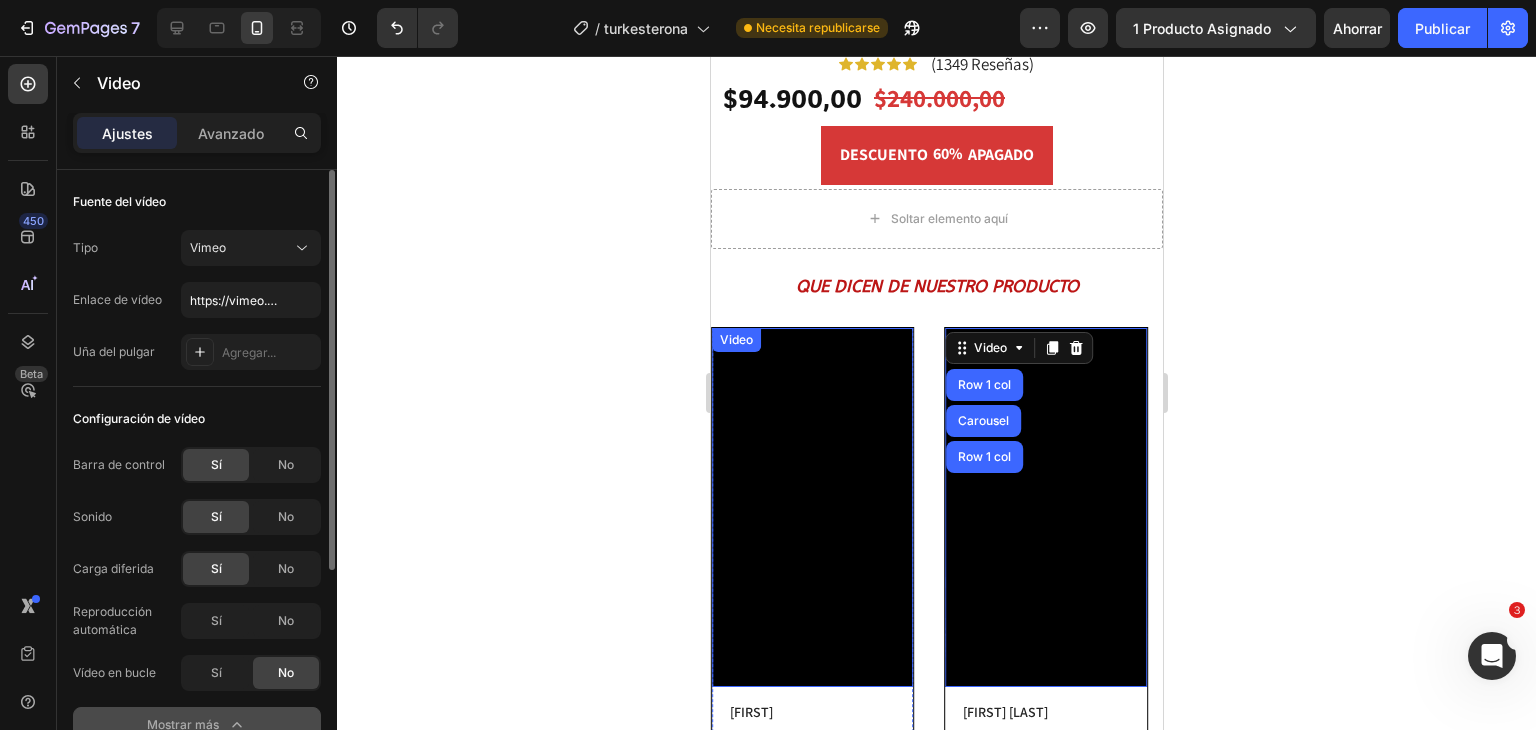 click on "Video" at bounding box center [735, 340] 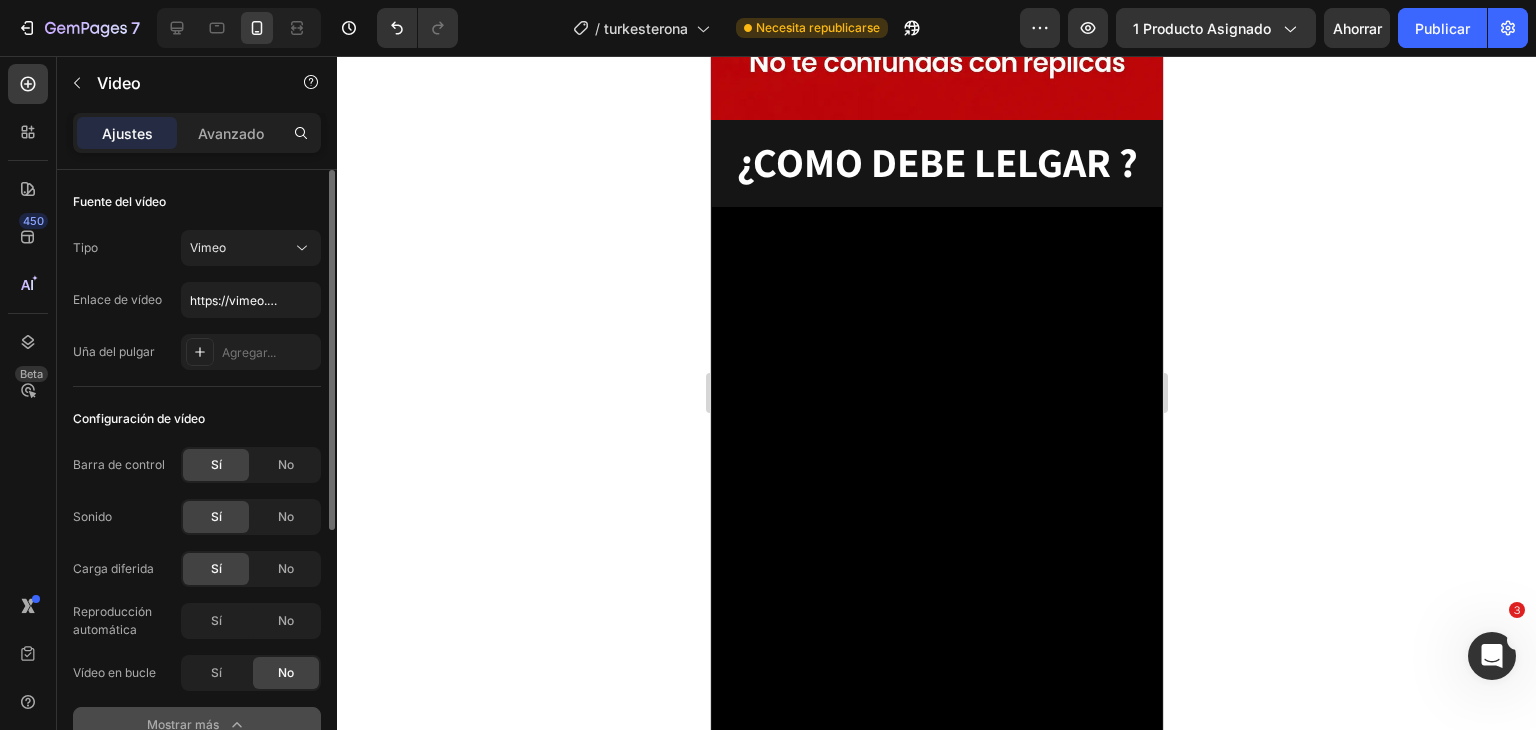 scroll, scrollTop: 3812, scrollLeft: 0, axis: vertical 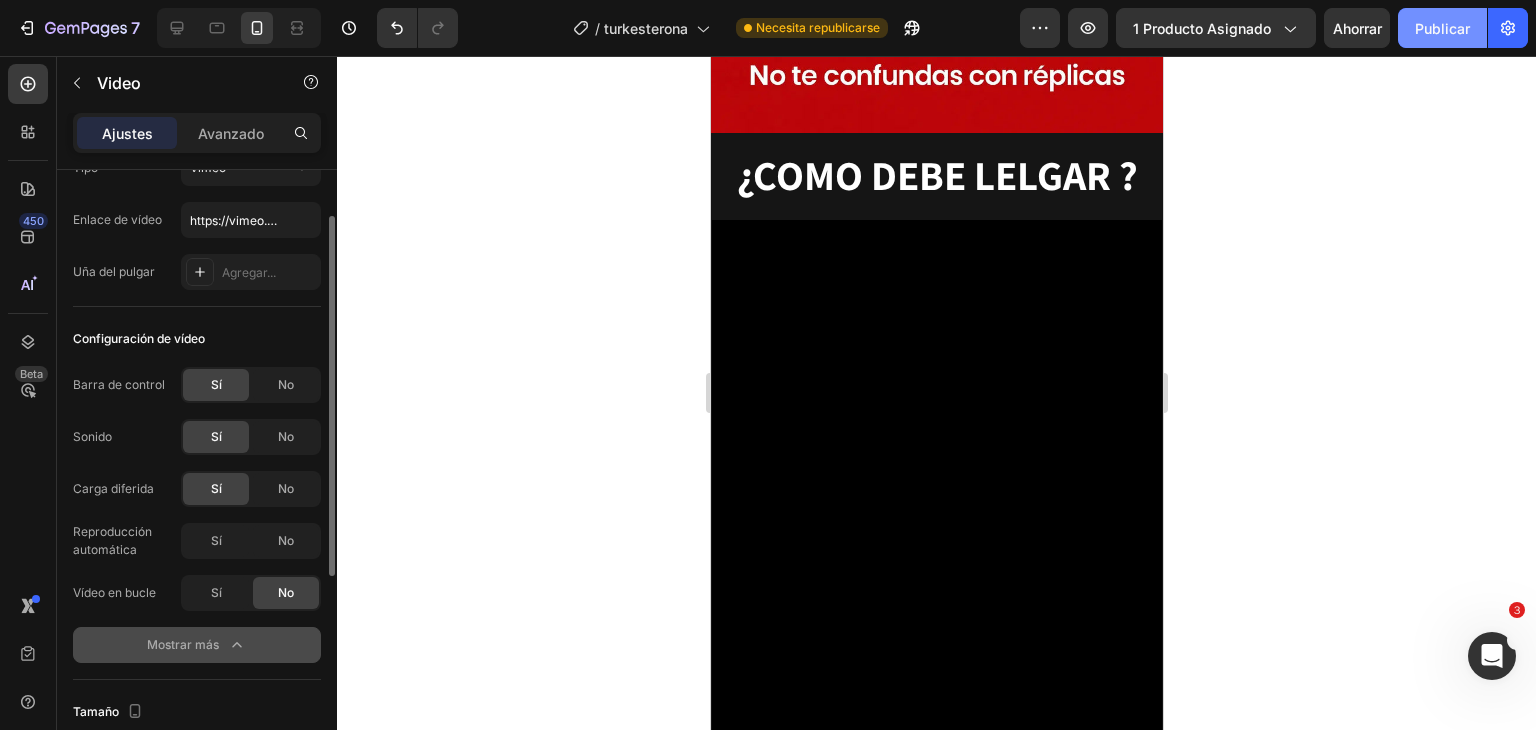 click on "Publicar" at bounding box center [1442, 28] 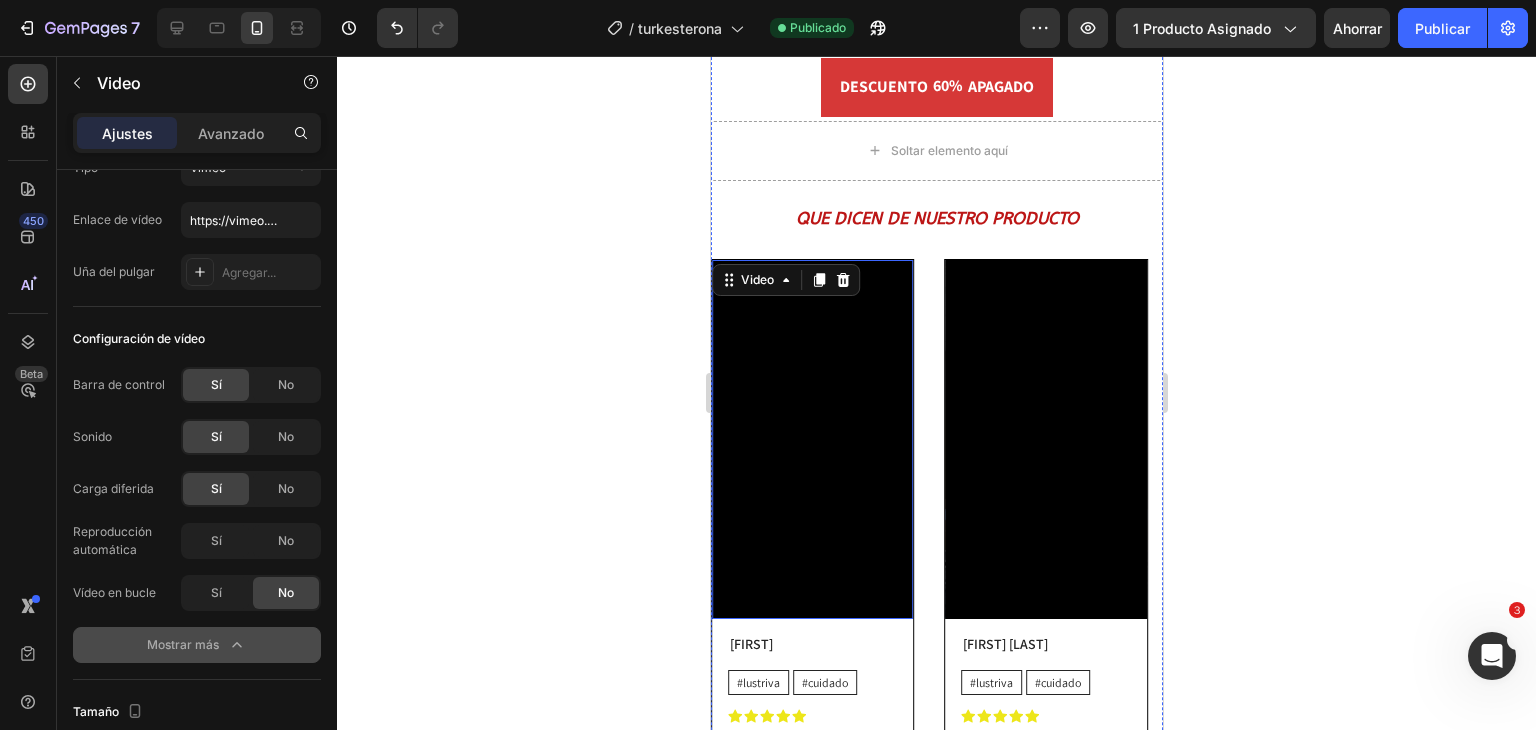 scroll, scrollTop: 1979, scrollLeft: 0, axis: vertical 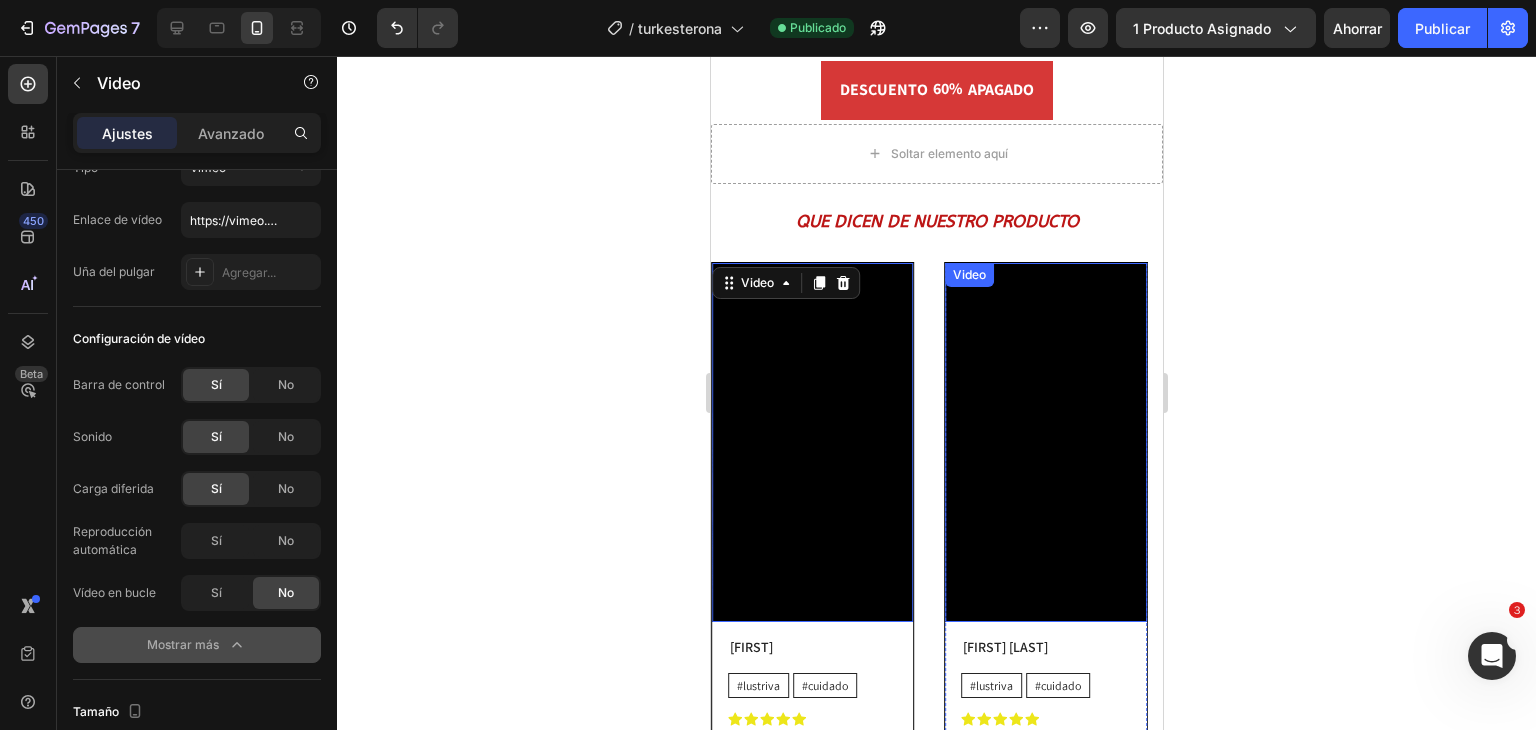 click on "Video" at bounding box center [968, 275] 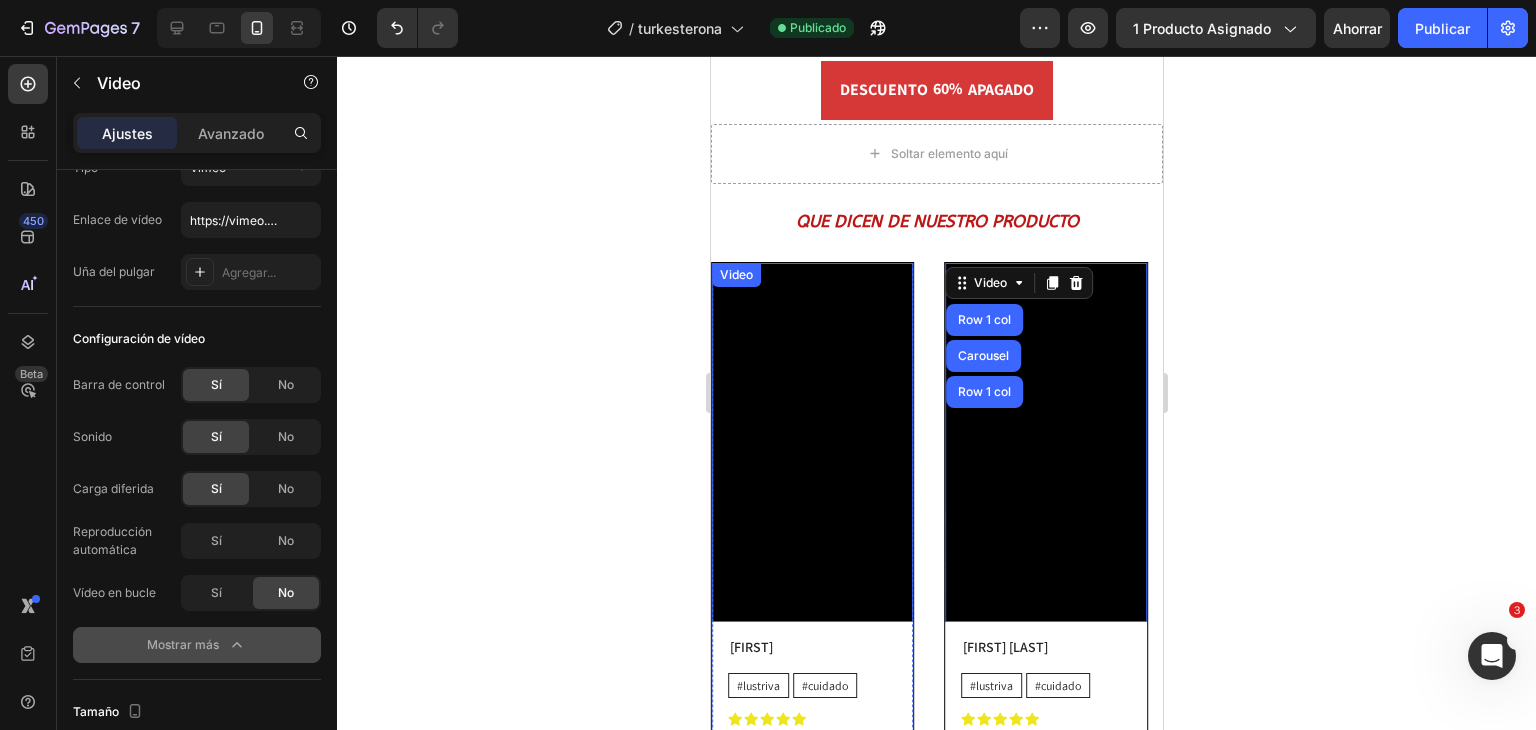 click on "Video" at bounding box center (735, 274) 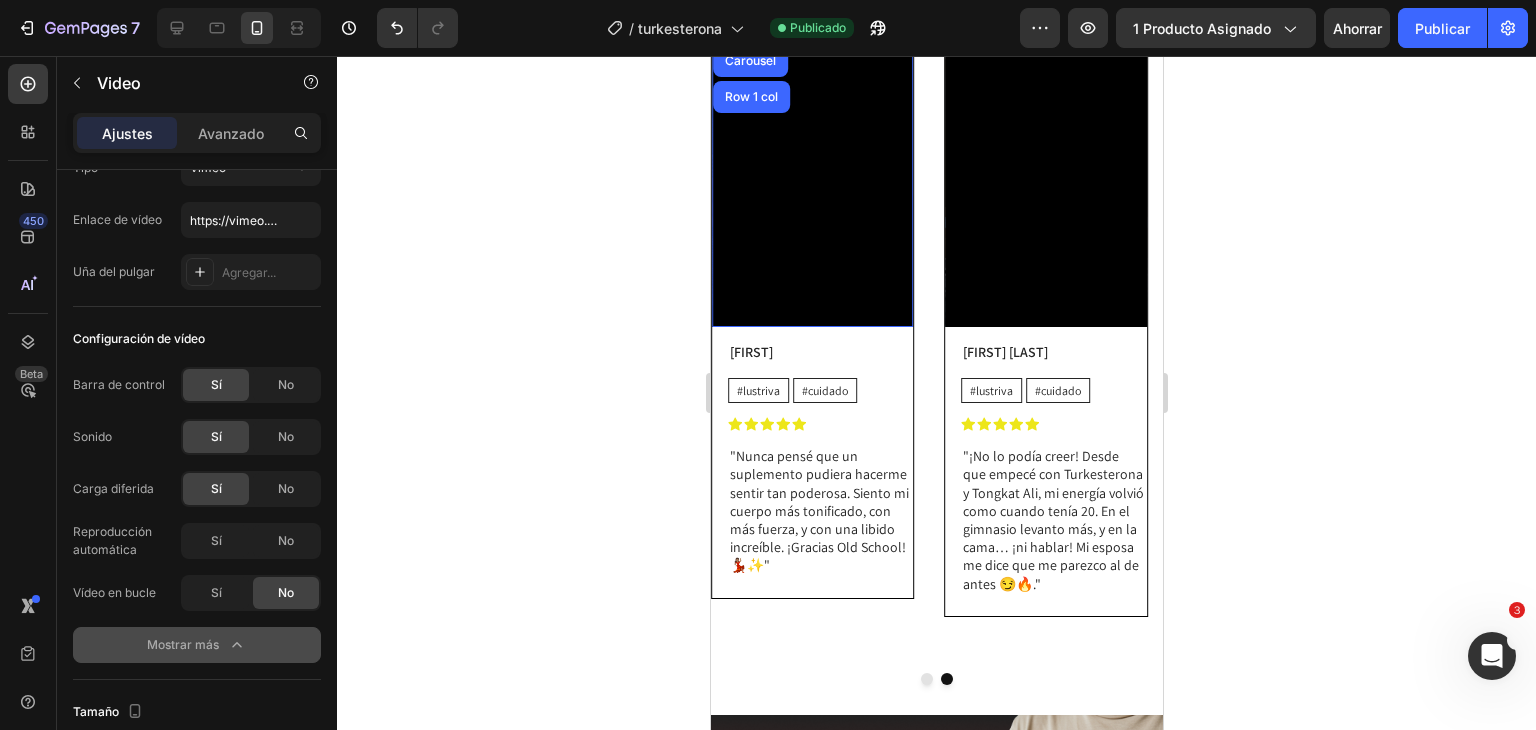 scroll, scrollTop: 2275, scrollLeft: 0, axis: vertical 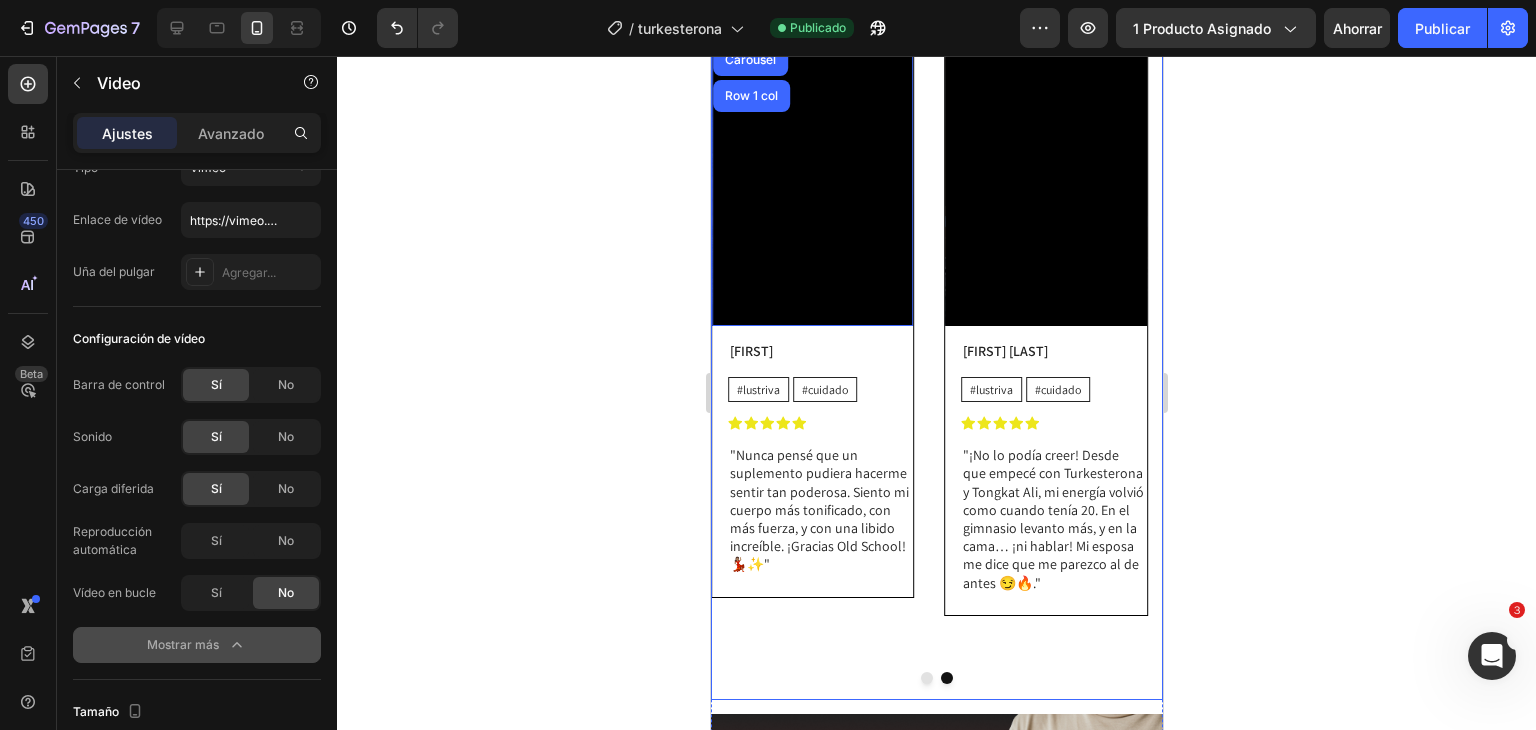 click at bounding box center [926, 678] 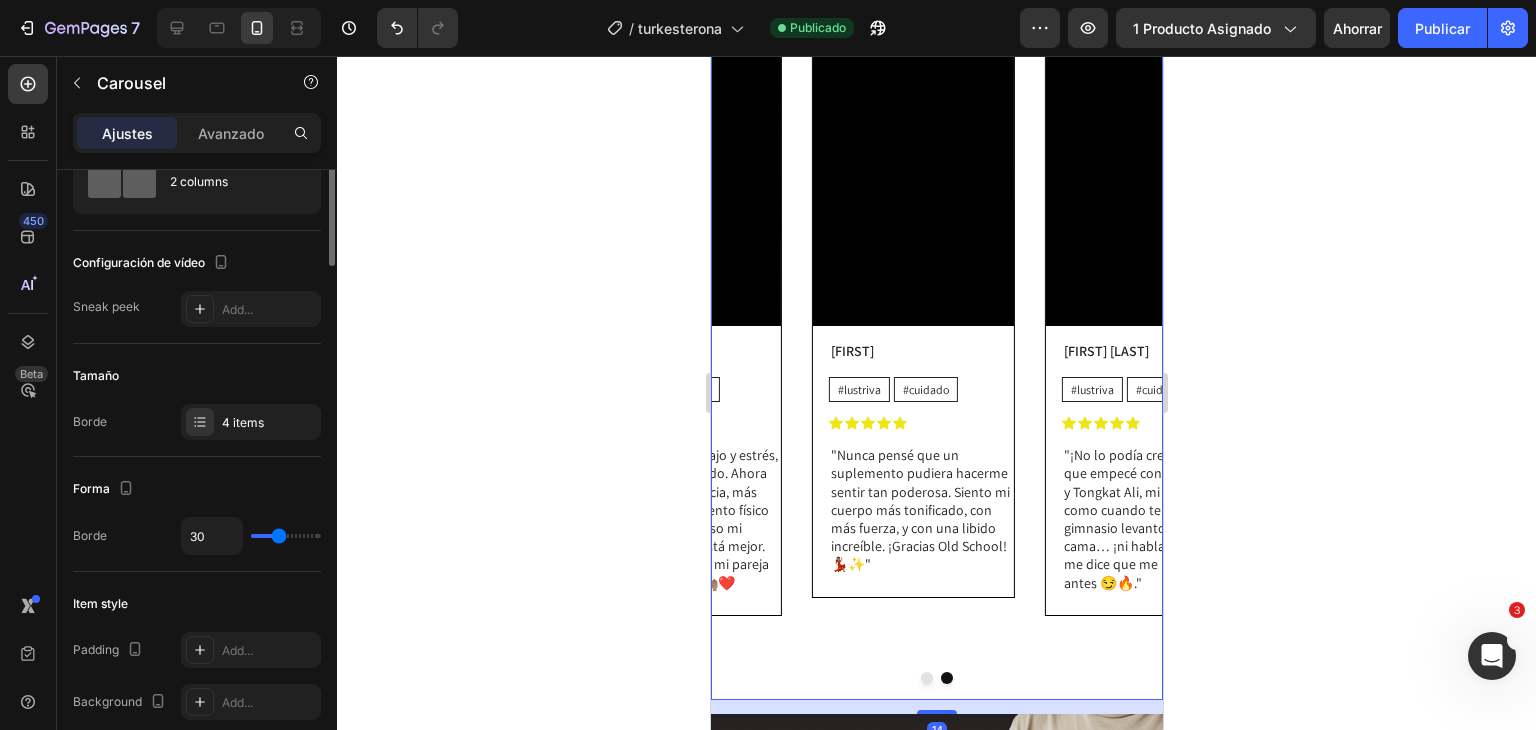 scroll, scrollTop: 0, scrollLeft: 0, axis: both 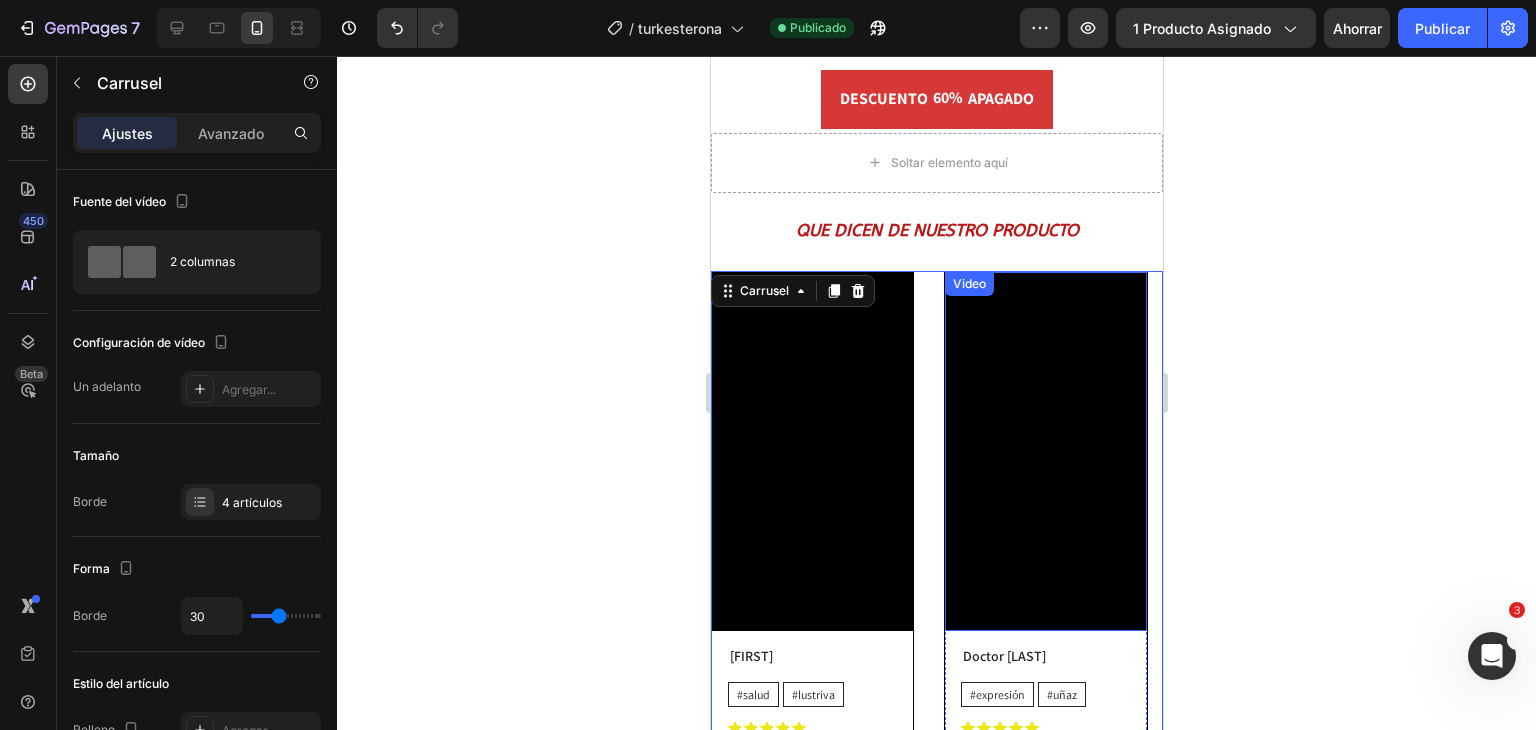 click on "Video" at bounding box center (968, 284) 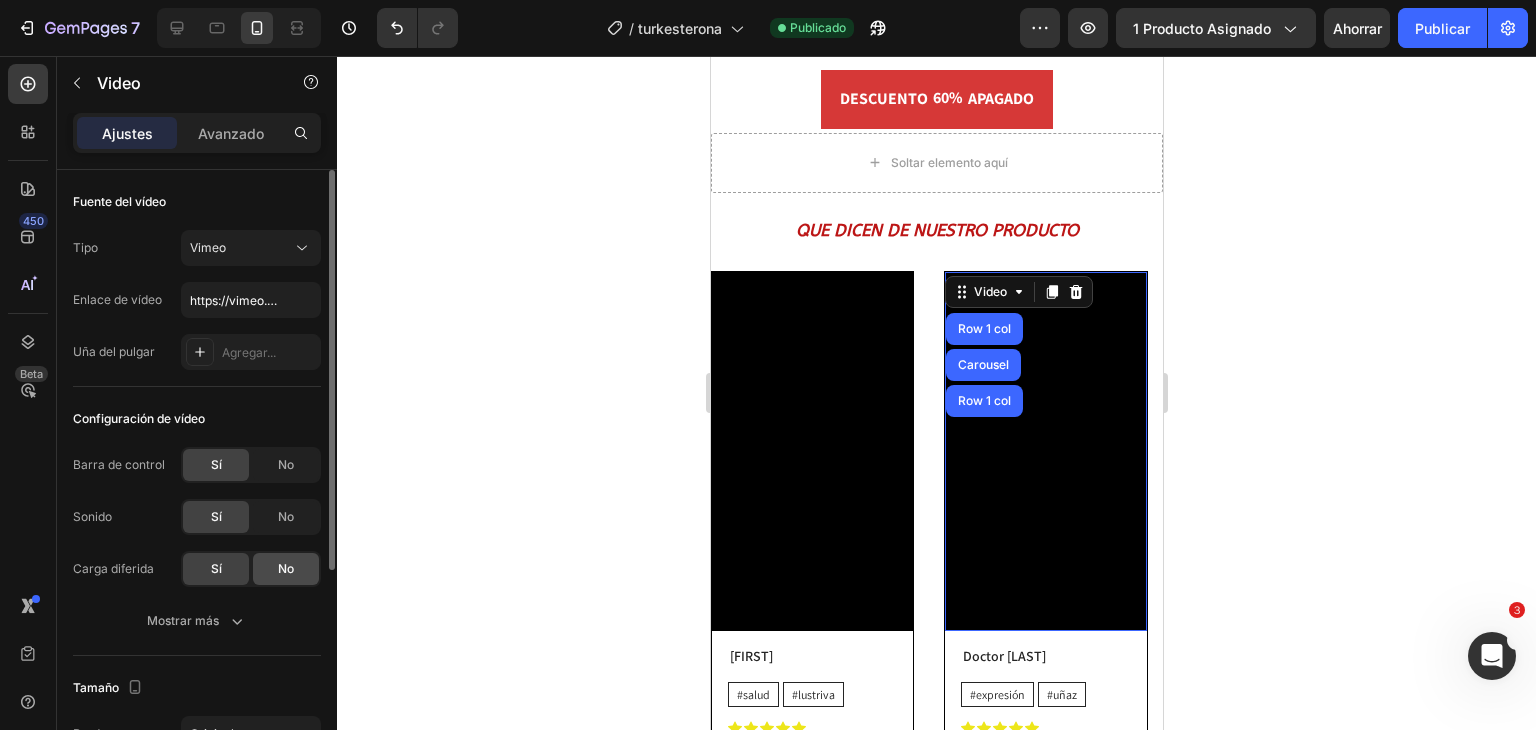 click on "No" 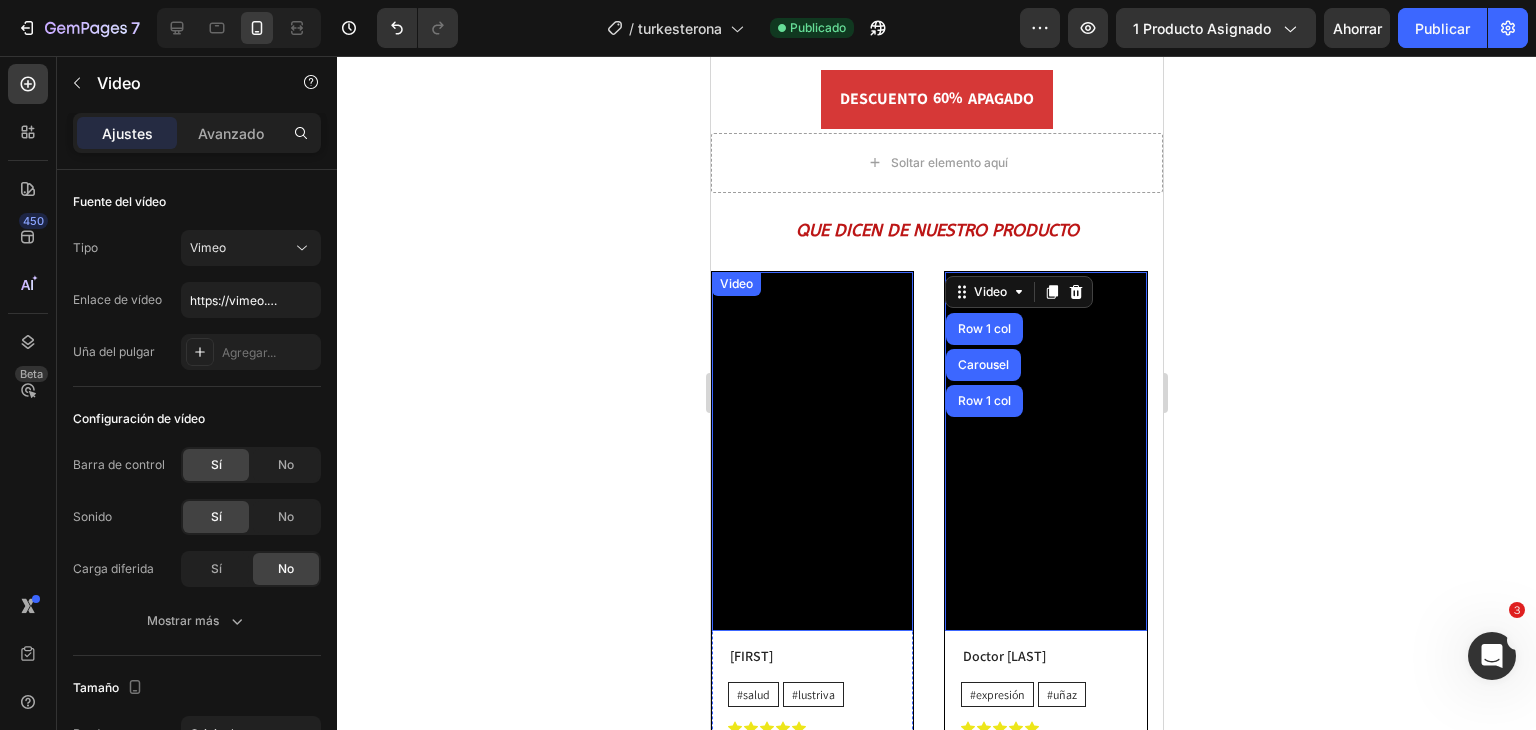 scroll, scrollTop: 2022, scrollLeft: 0, axis: vertical 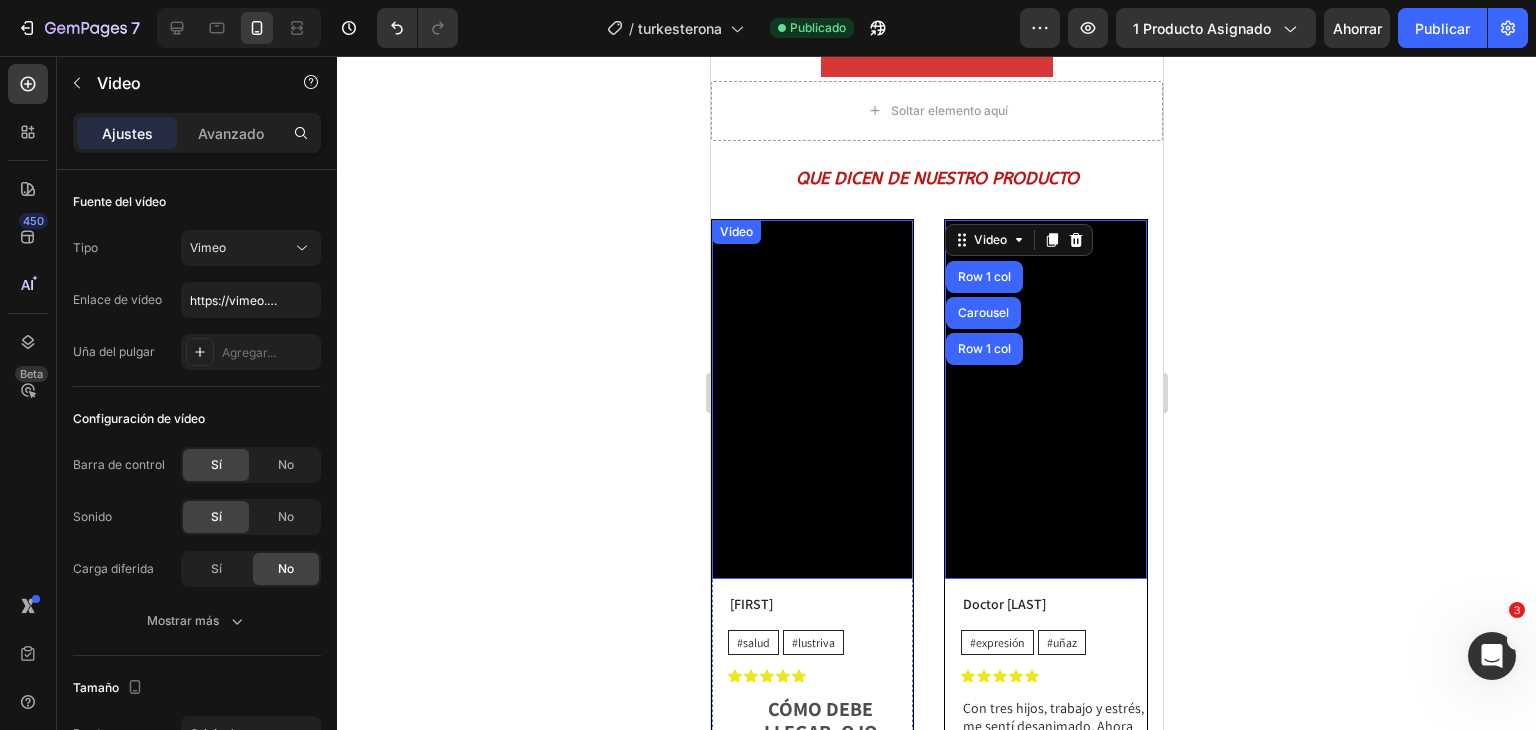 click on "Video" at bounding box center (735, 231) 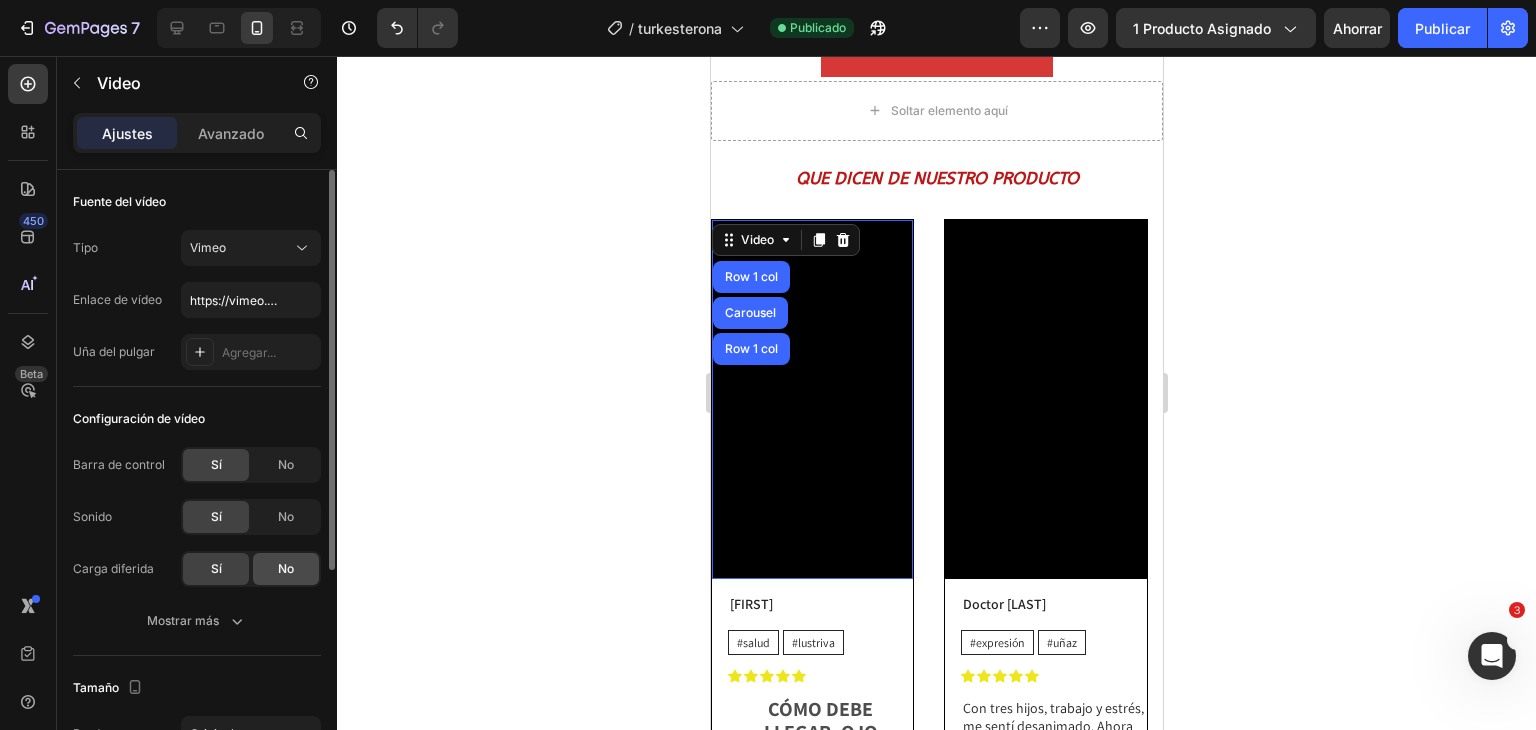 click on "No" 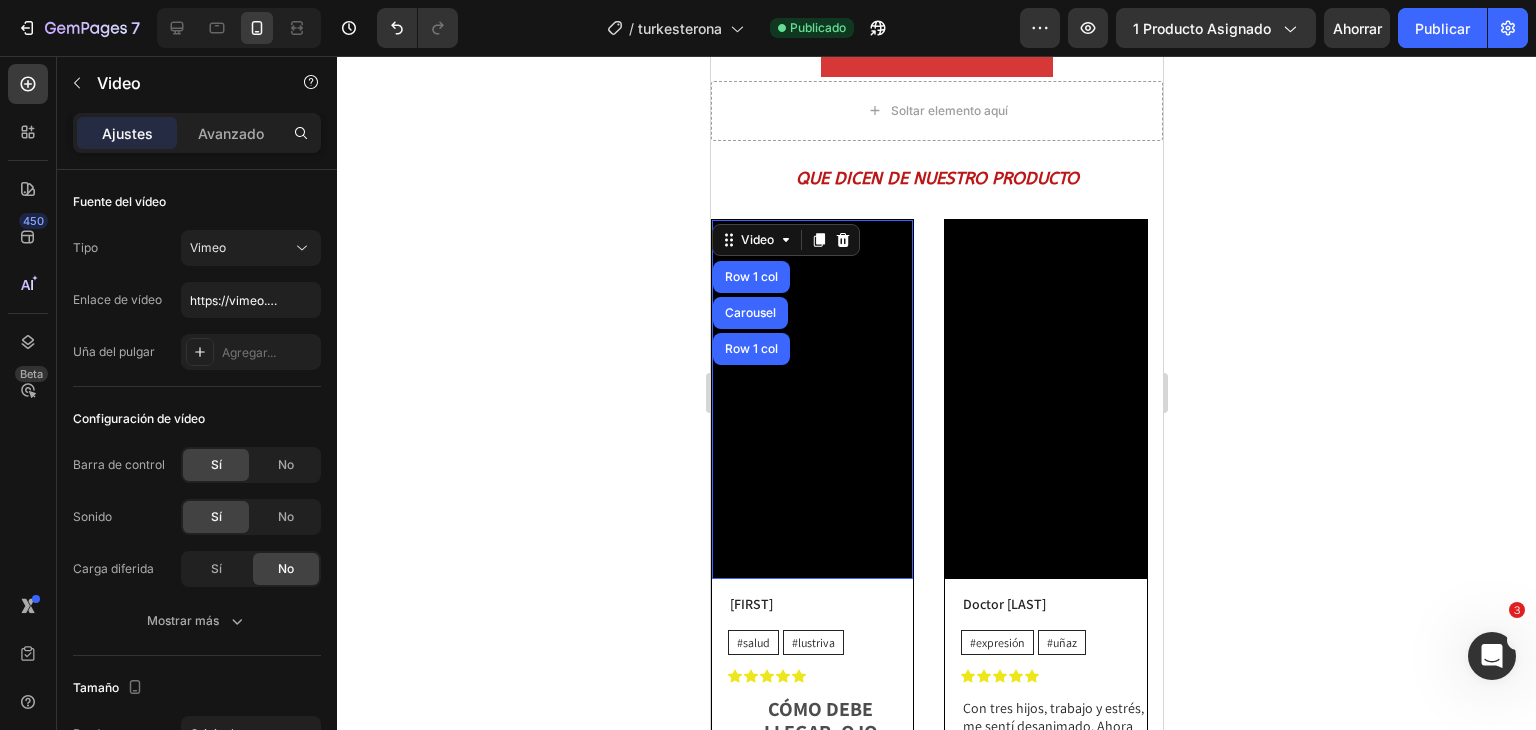 scroll, scrollTop: 2234, scrollLeft: 0, axis: vertical 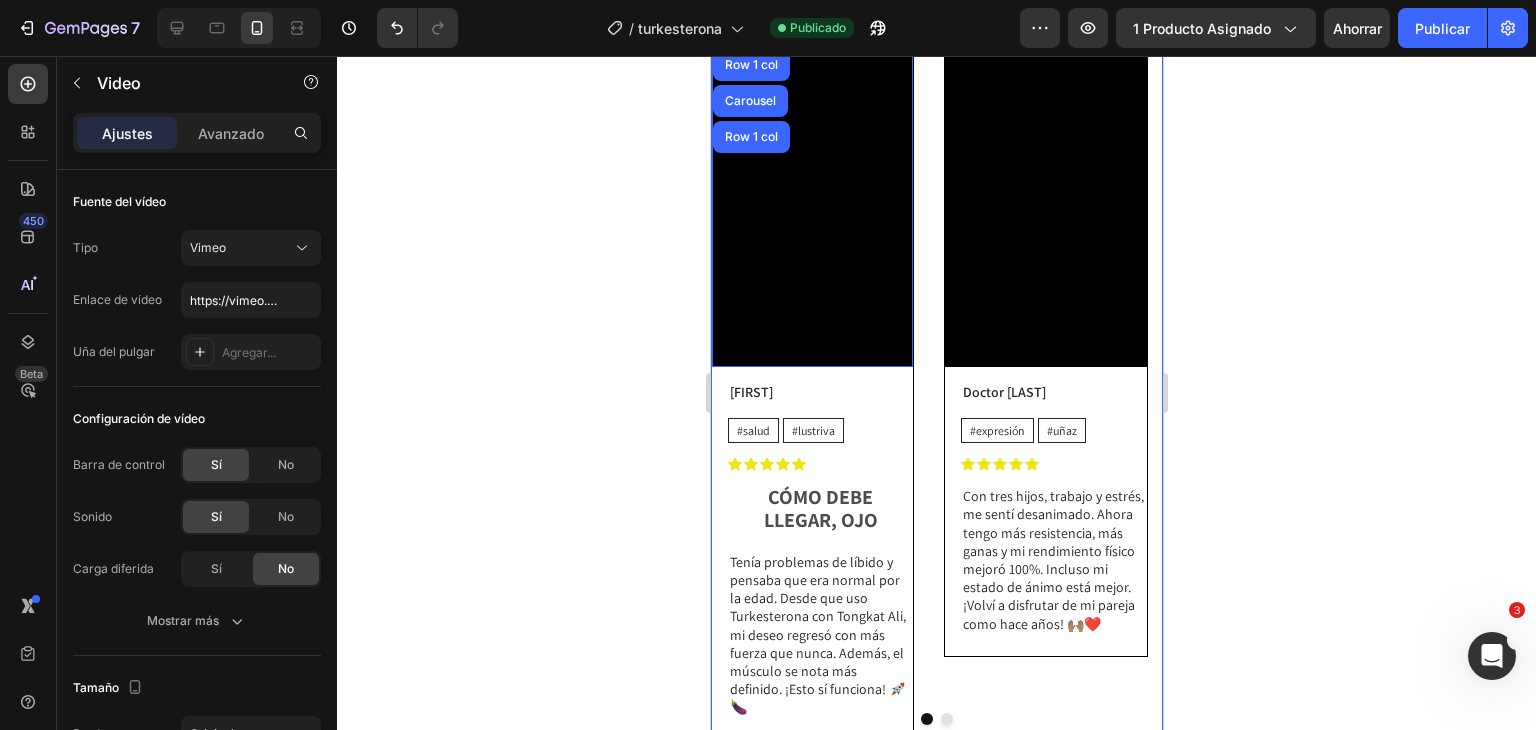 click at bounding box center [946, 719] 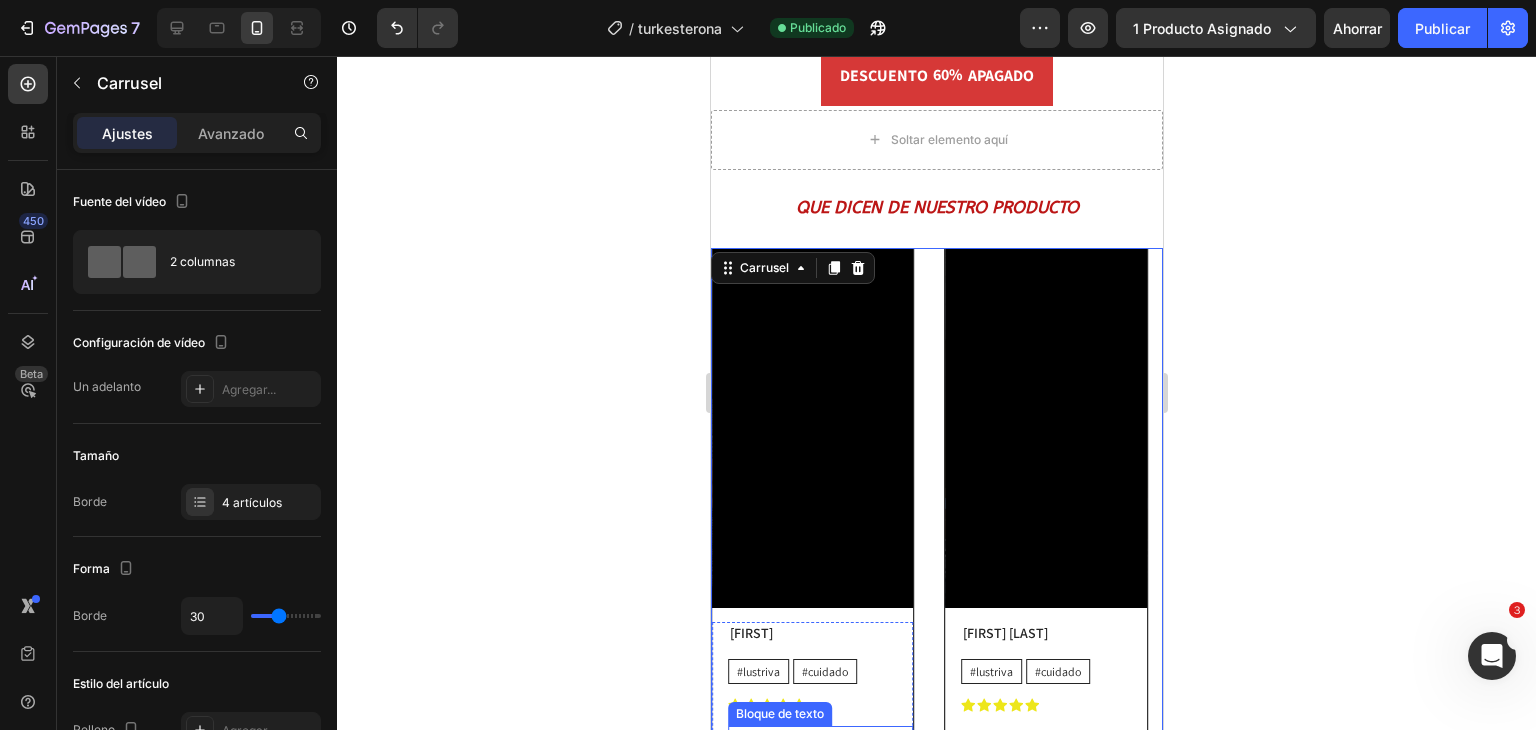 scroll, scrollTop: 1992, scrollLeft: 0, axis: vertical 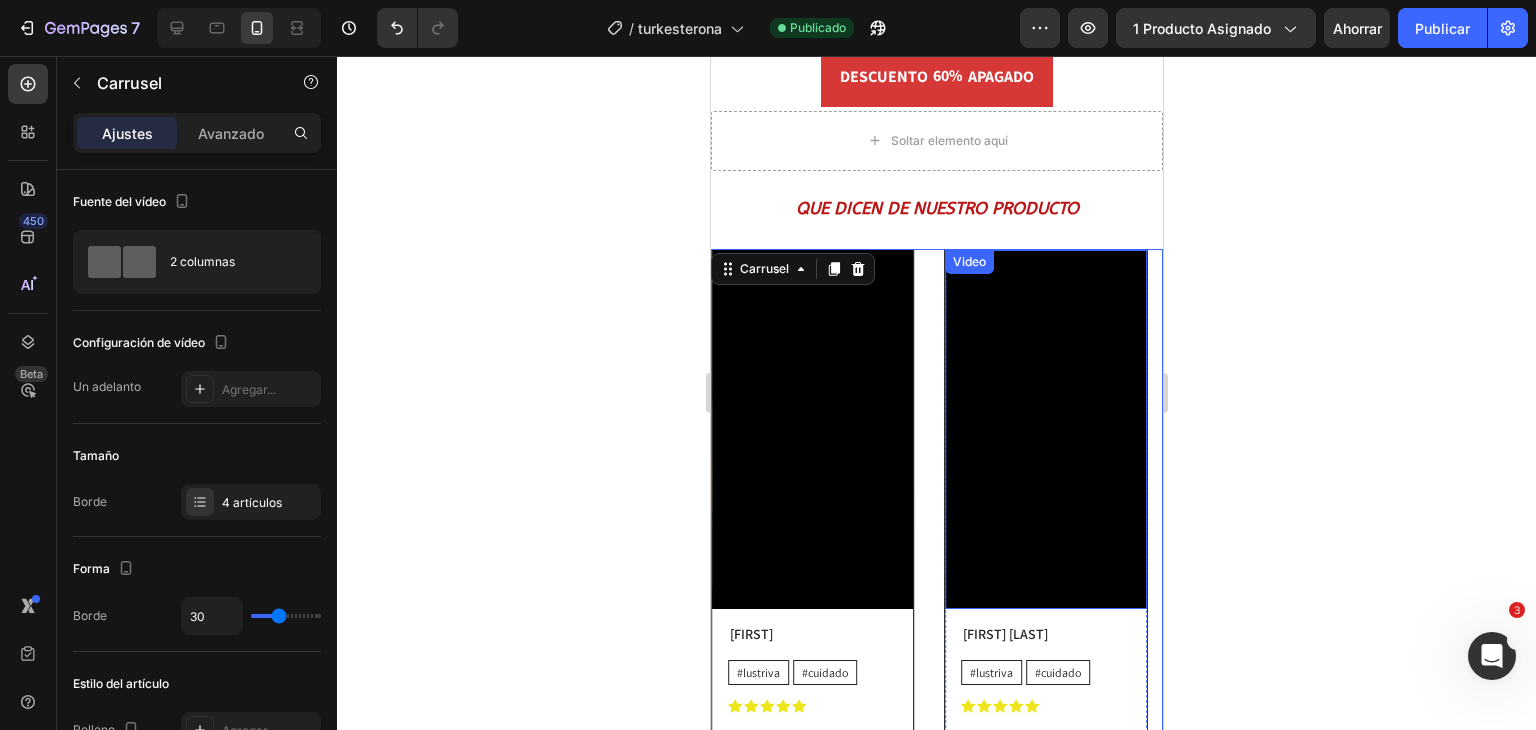 click on "Video" at bounding box center (968, 261) 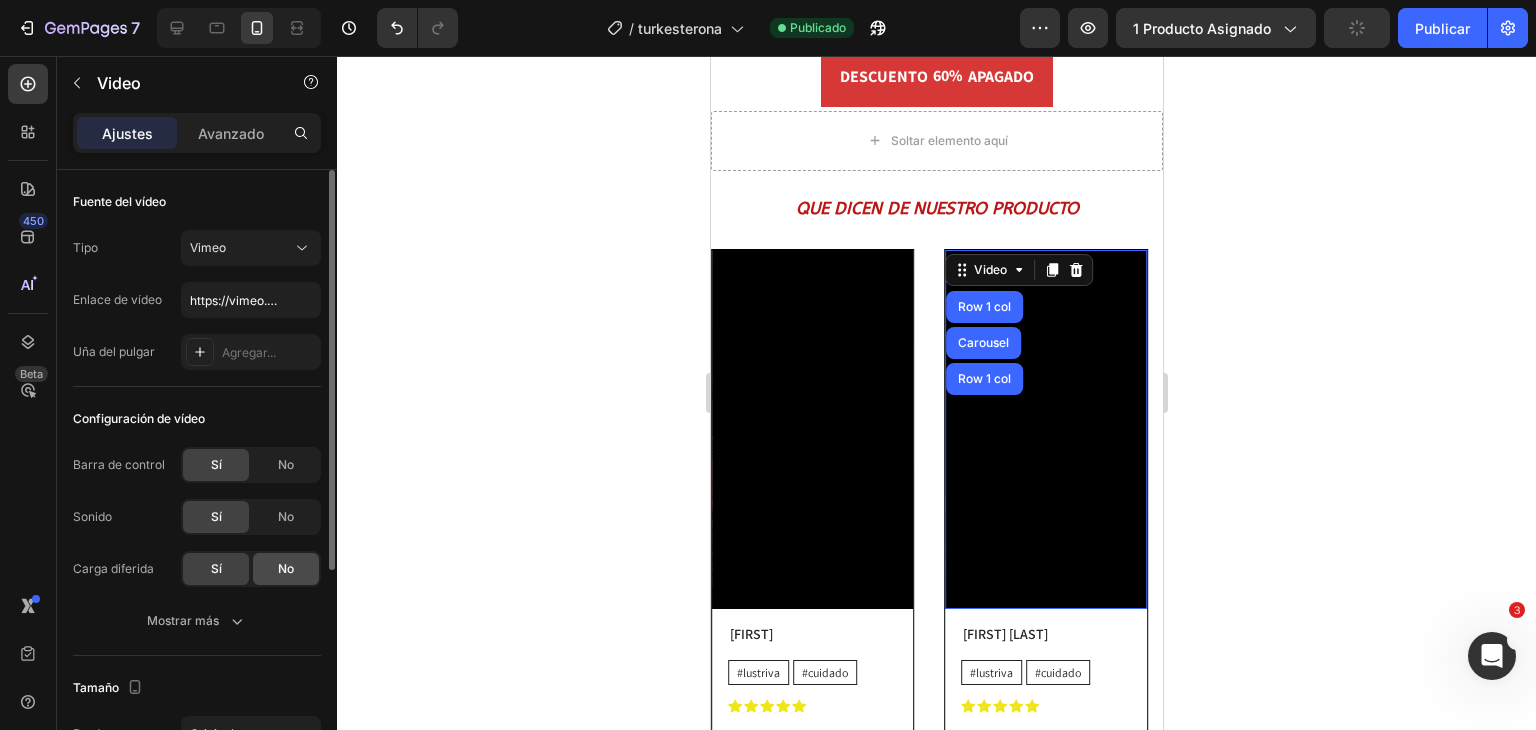click on "No" 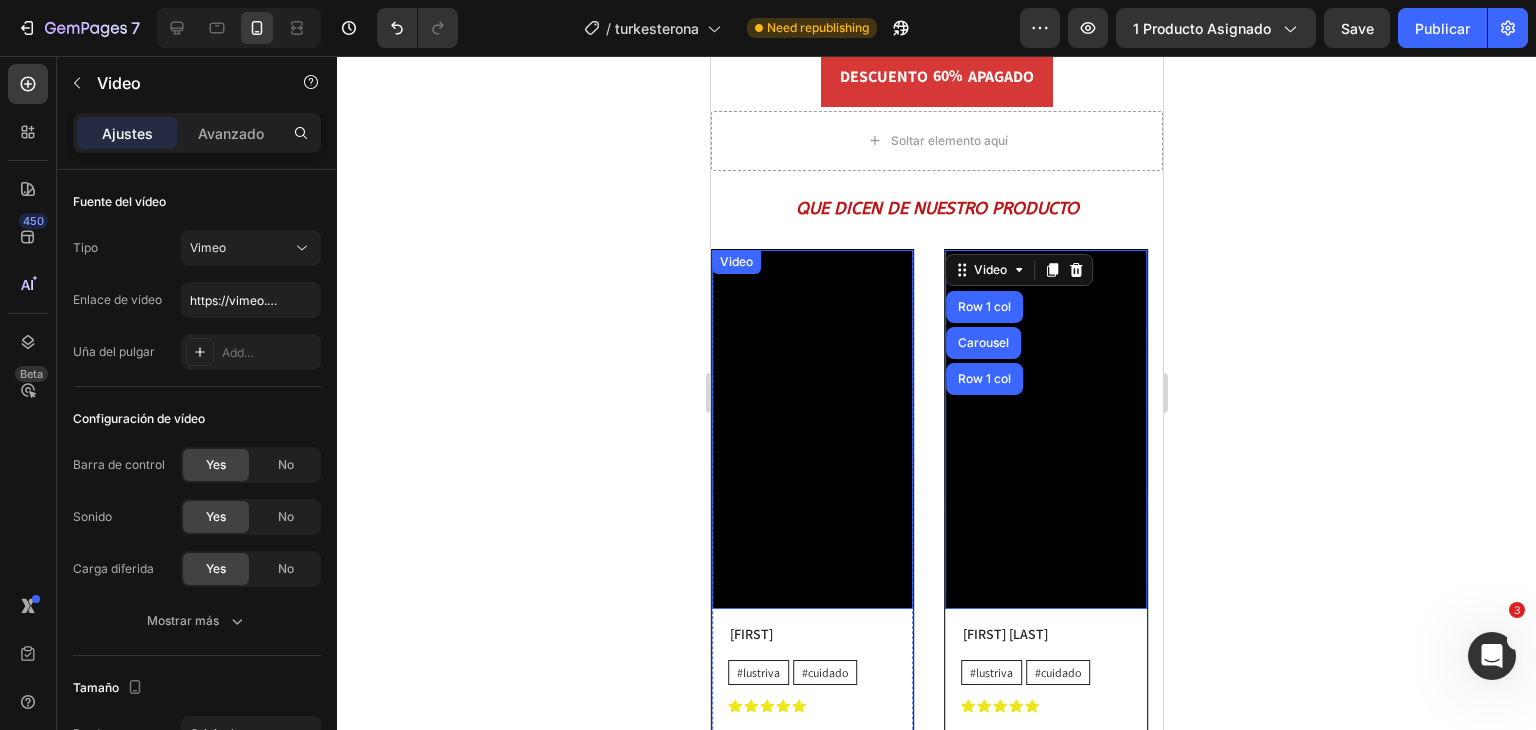 click on "Video" at bounding box center [735, 261] 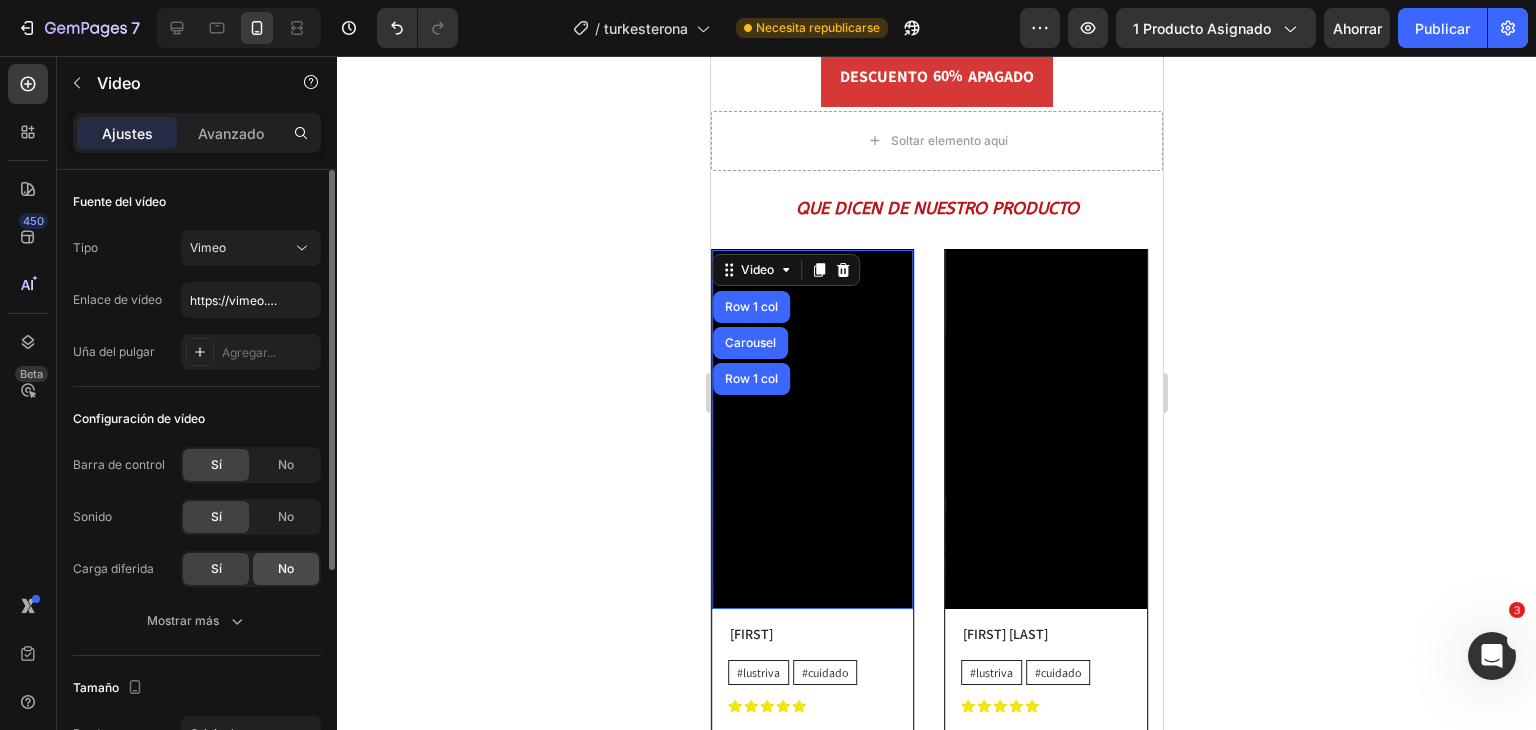 click on "No" at bounding box center (286, 568) 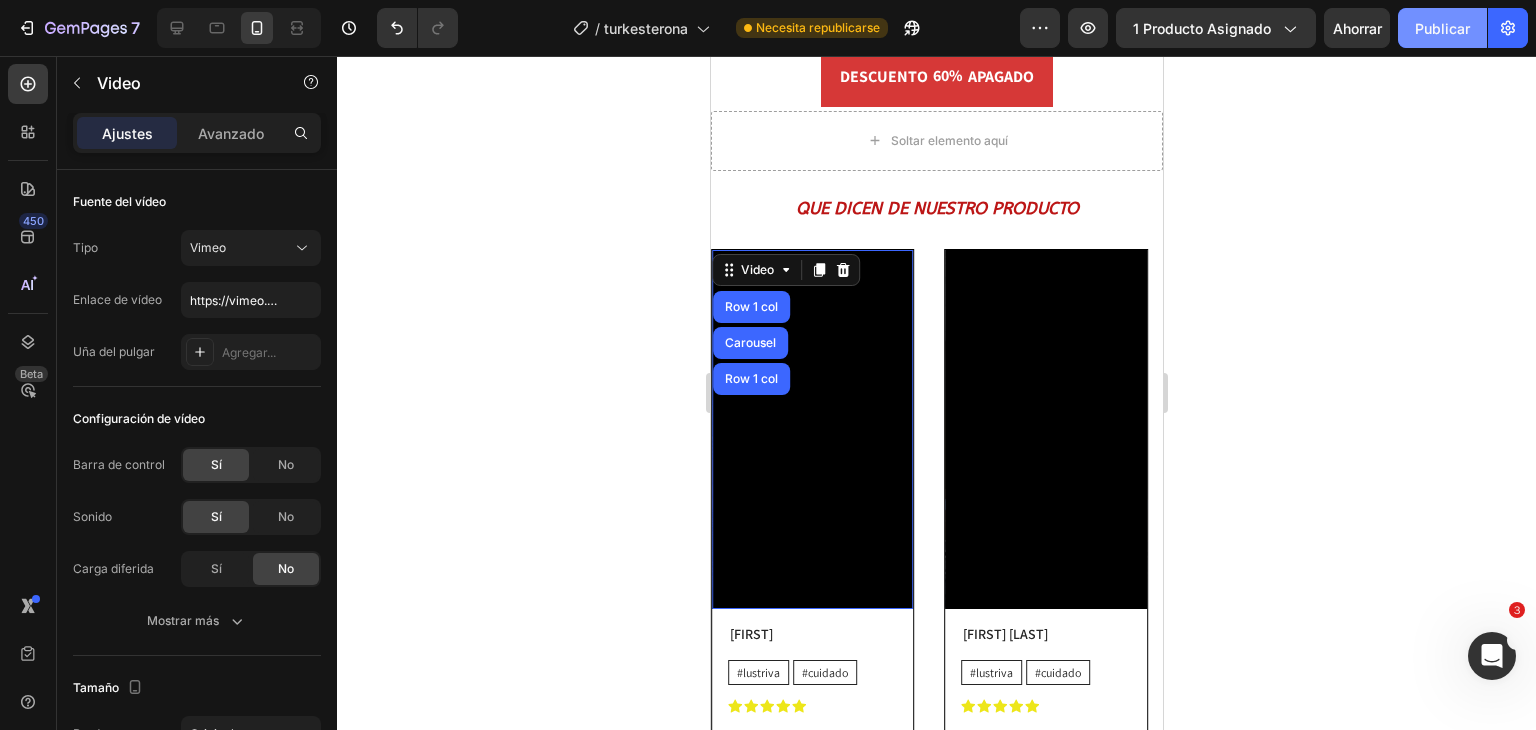 click on "Publicar" at bounding box center (1442, 28) 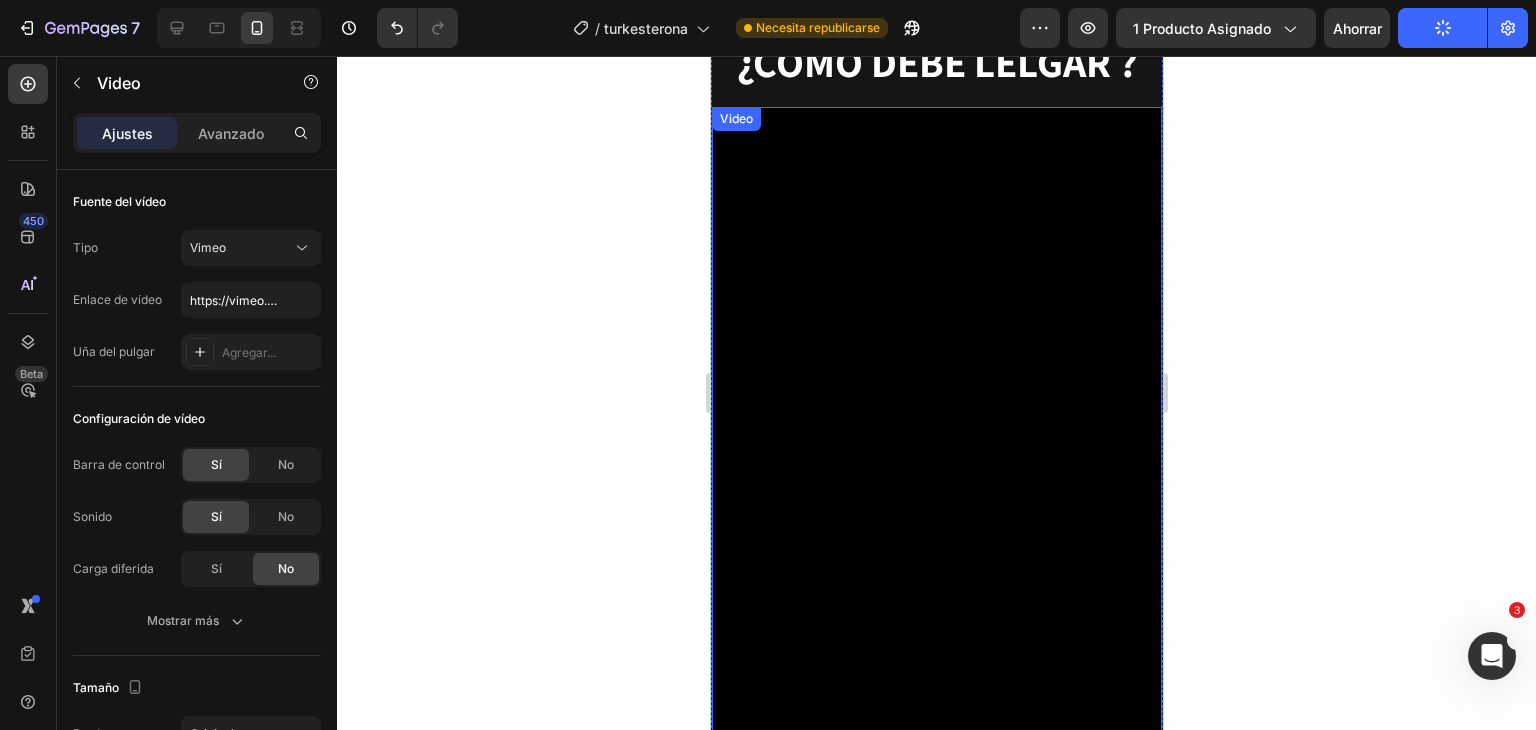 scroll, scrollTop: 3599, scrollLeft: 0, axis: vertical 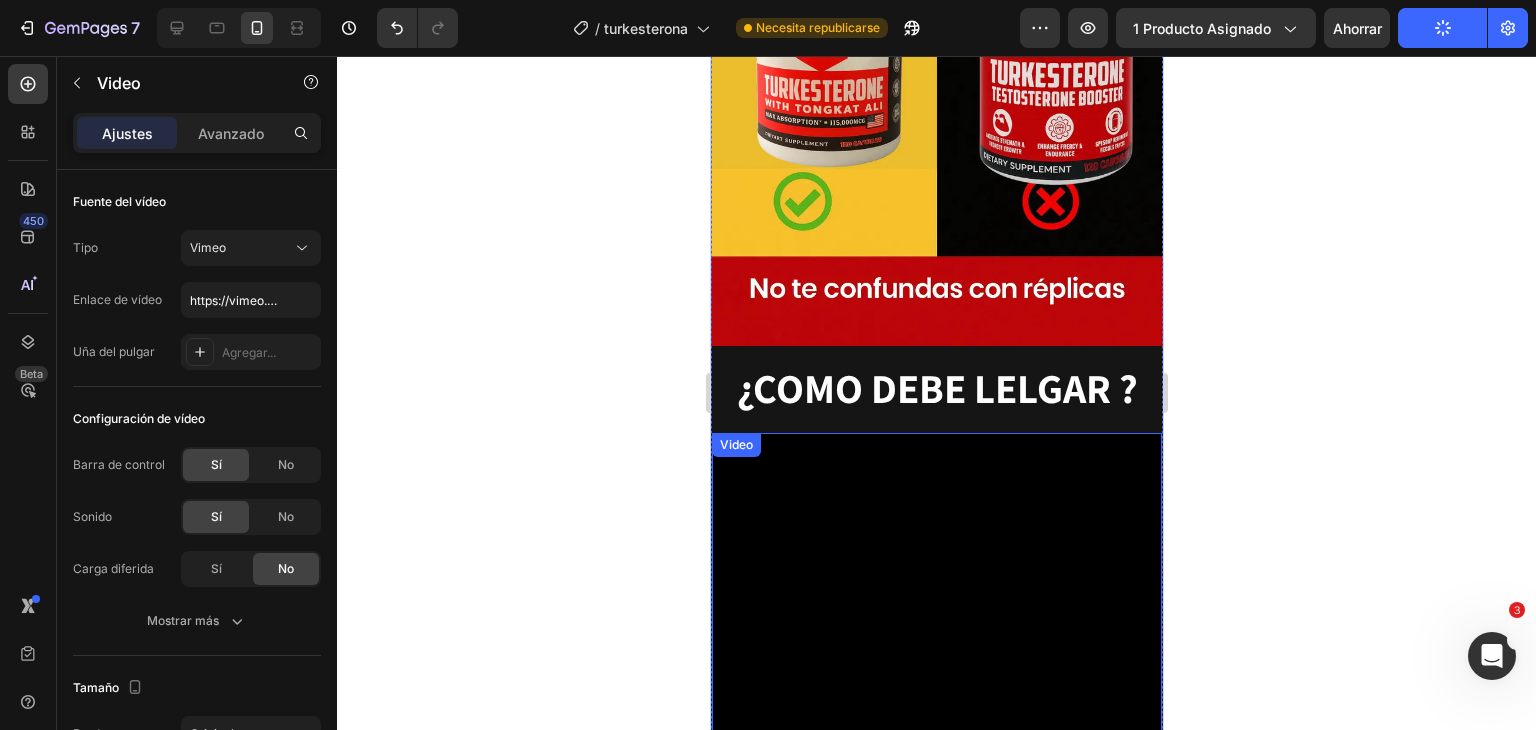 click on "Video" at bounding box center (735, 445) 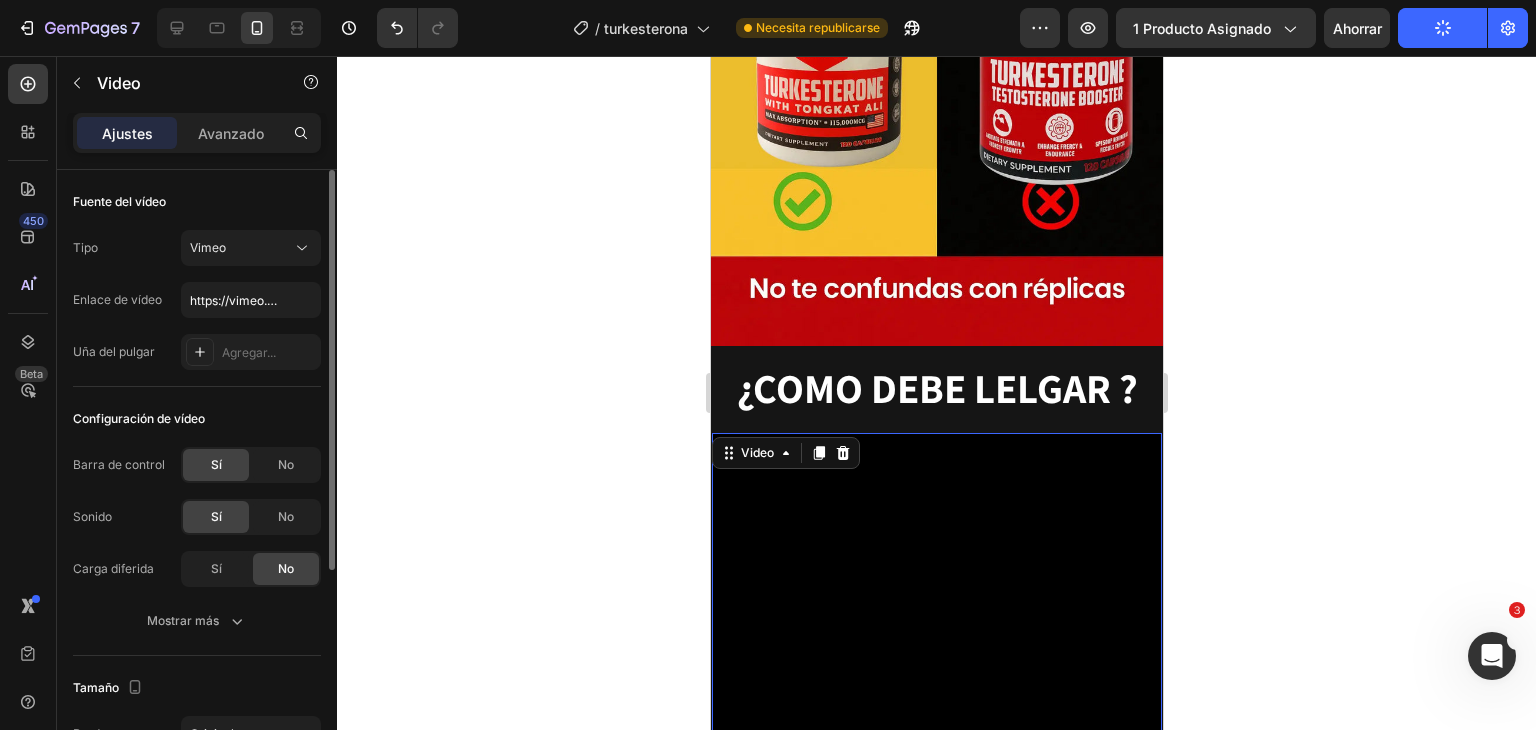 scroll, scrollTop: 84, scrollLeft: 0, axis: vertical 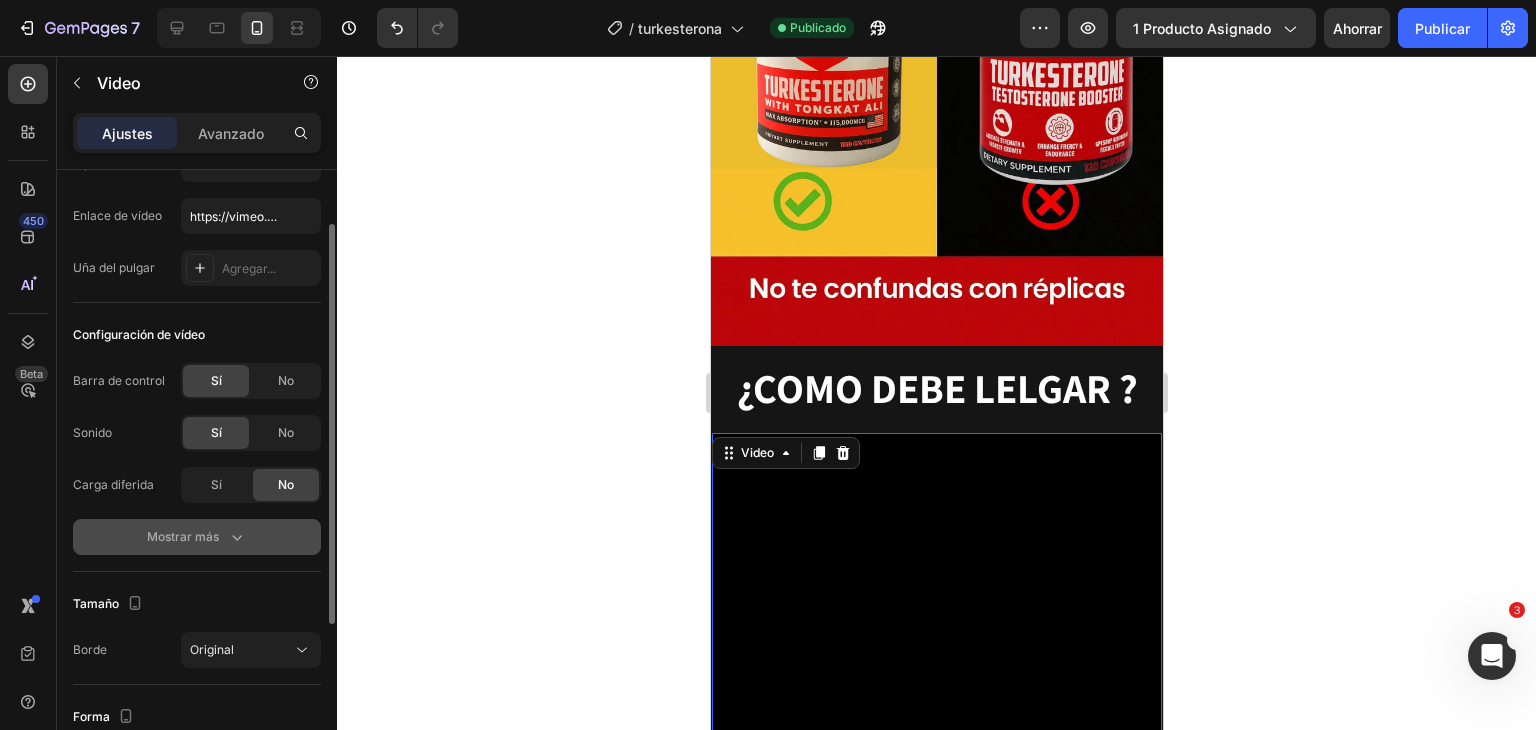 click on "Mostrar más" at bounding box center (197, 537) 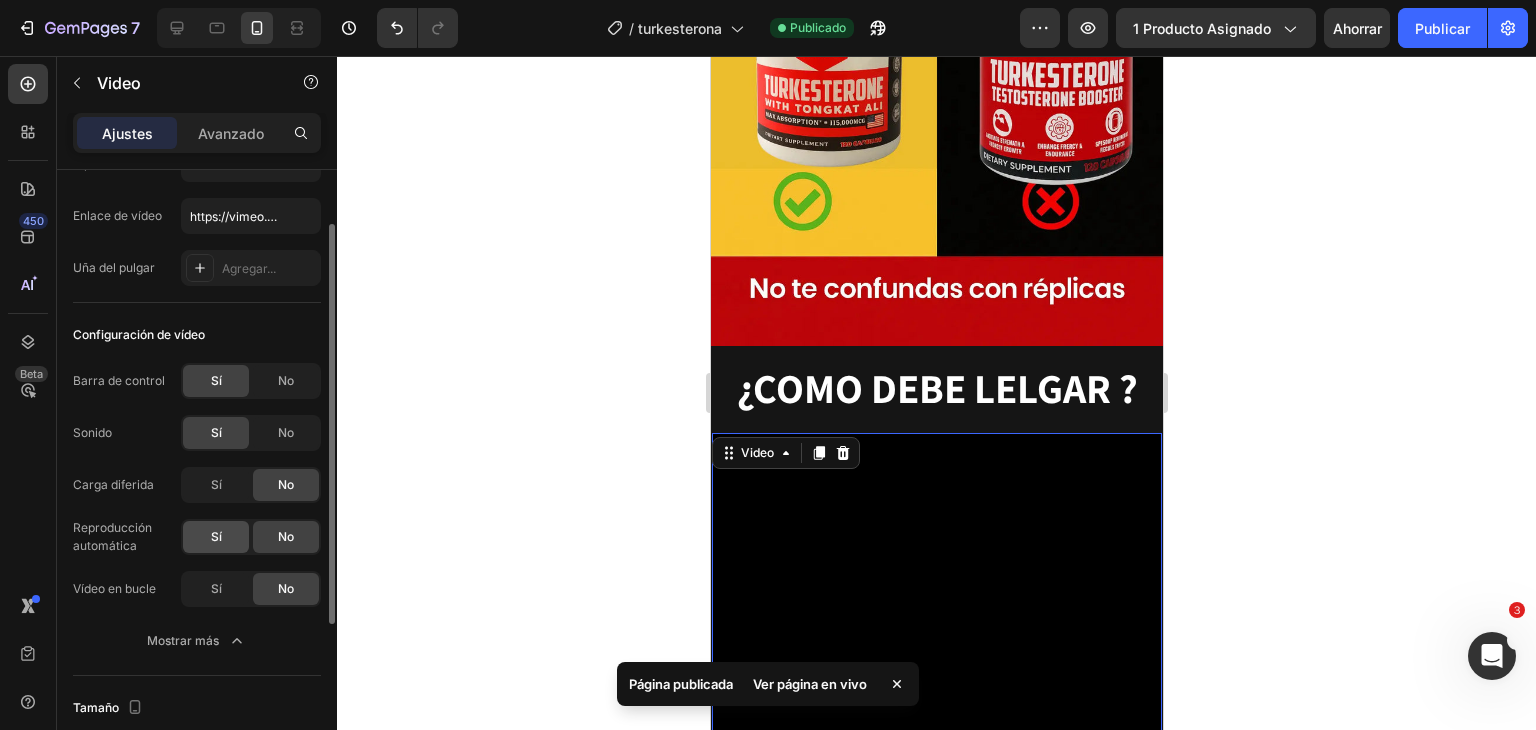 click on "Sí" 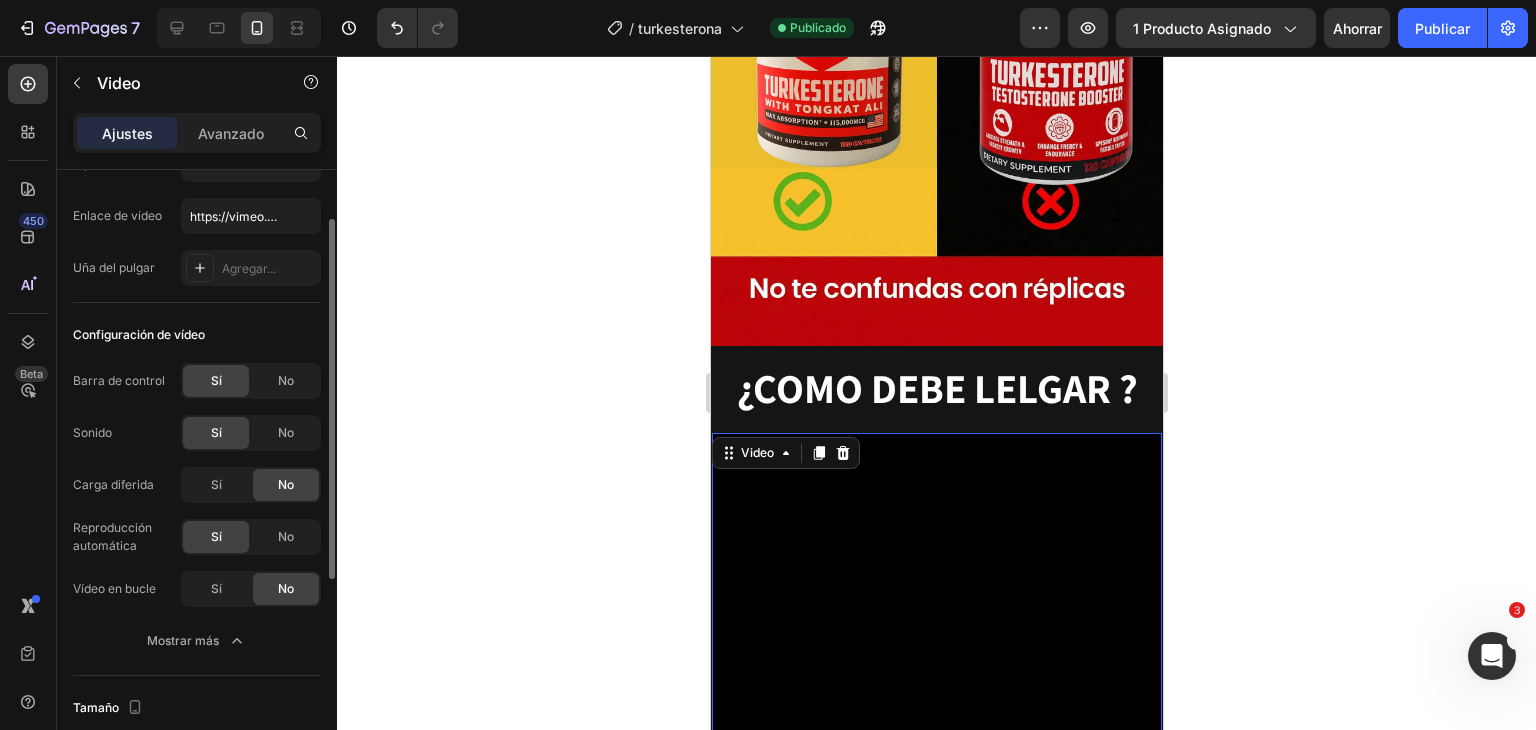 click on "No" at bounding box center [286, 484] 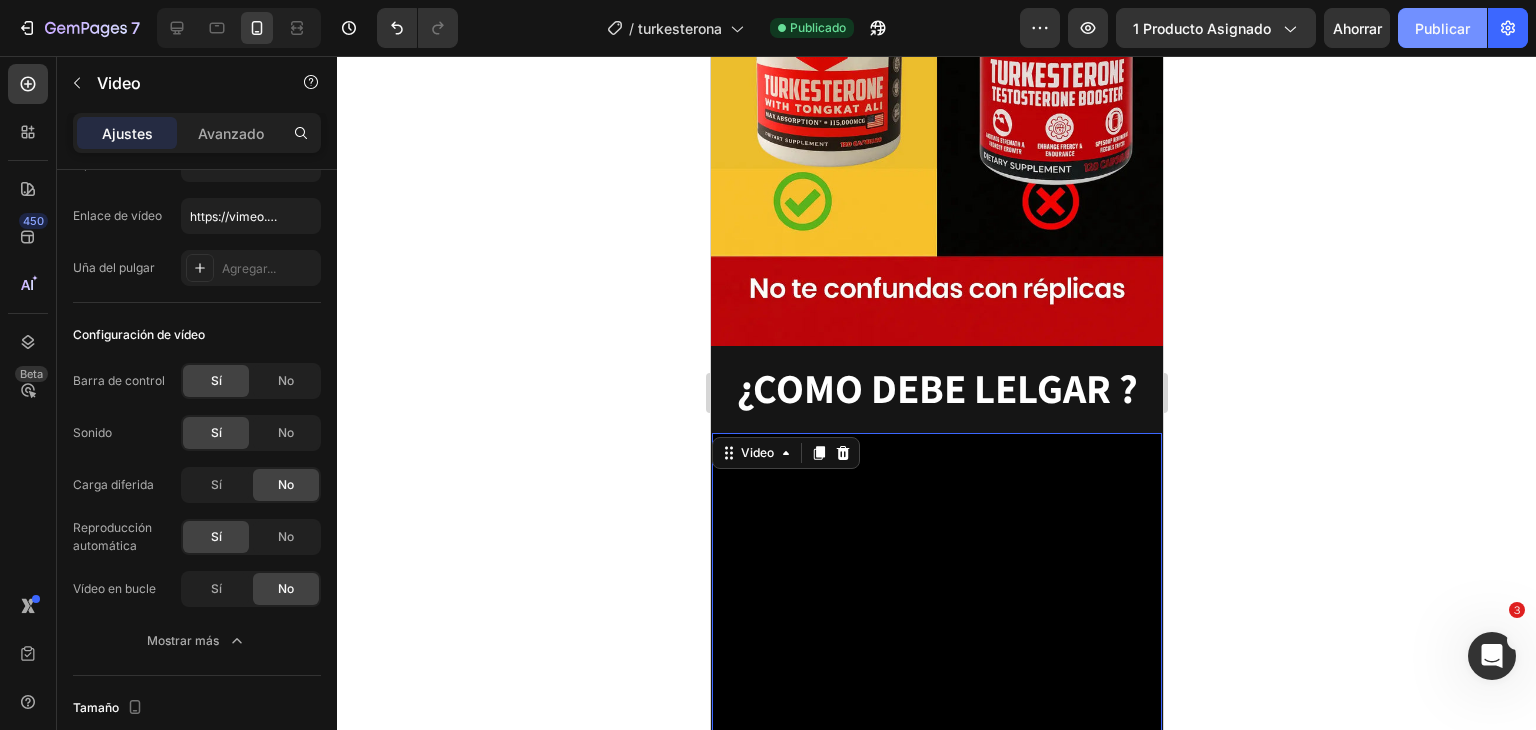 click on "Publicar" at bounding box center (1442, 28) 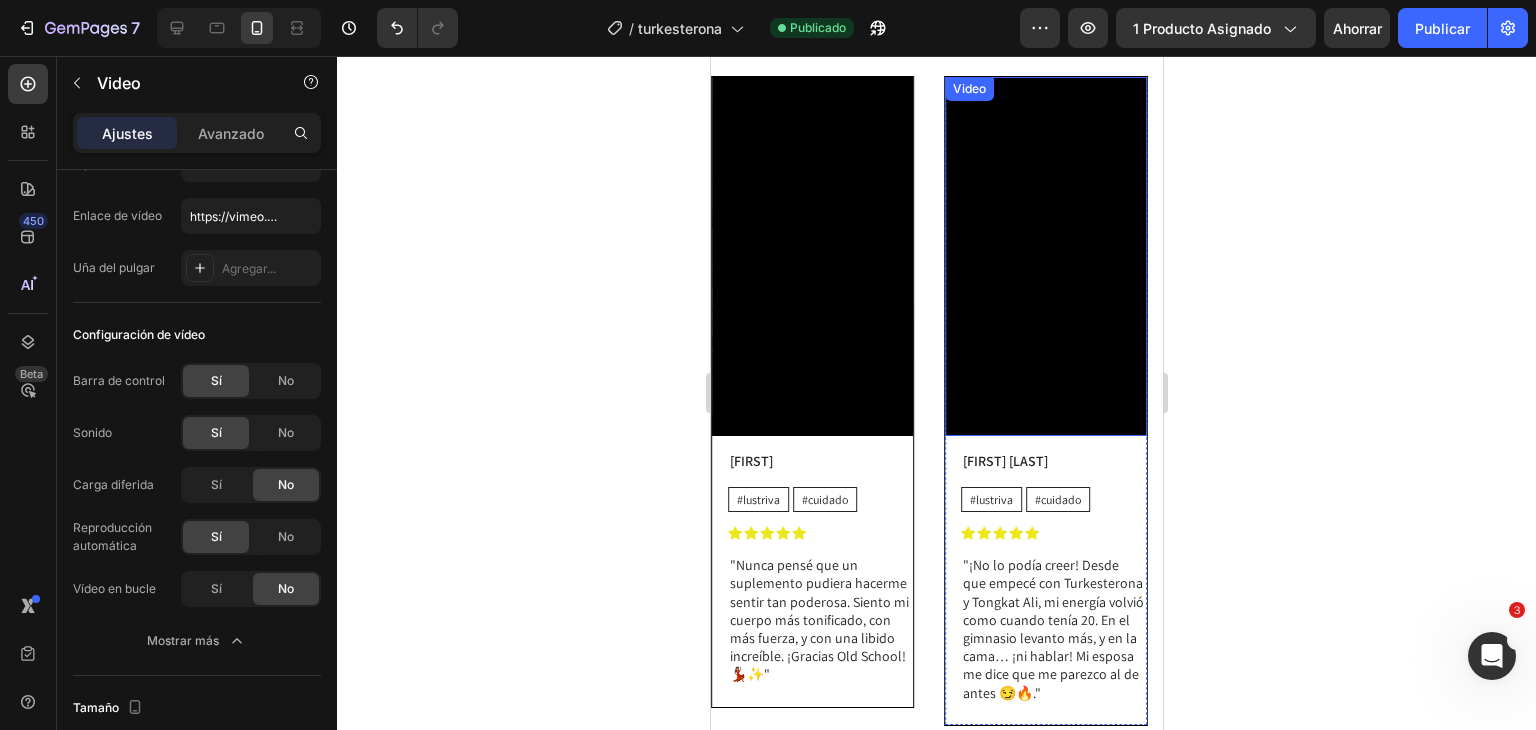 scroll, scrollTop: 2002, scrollLeft: 0, axis: vertical 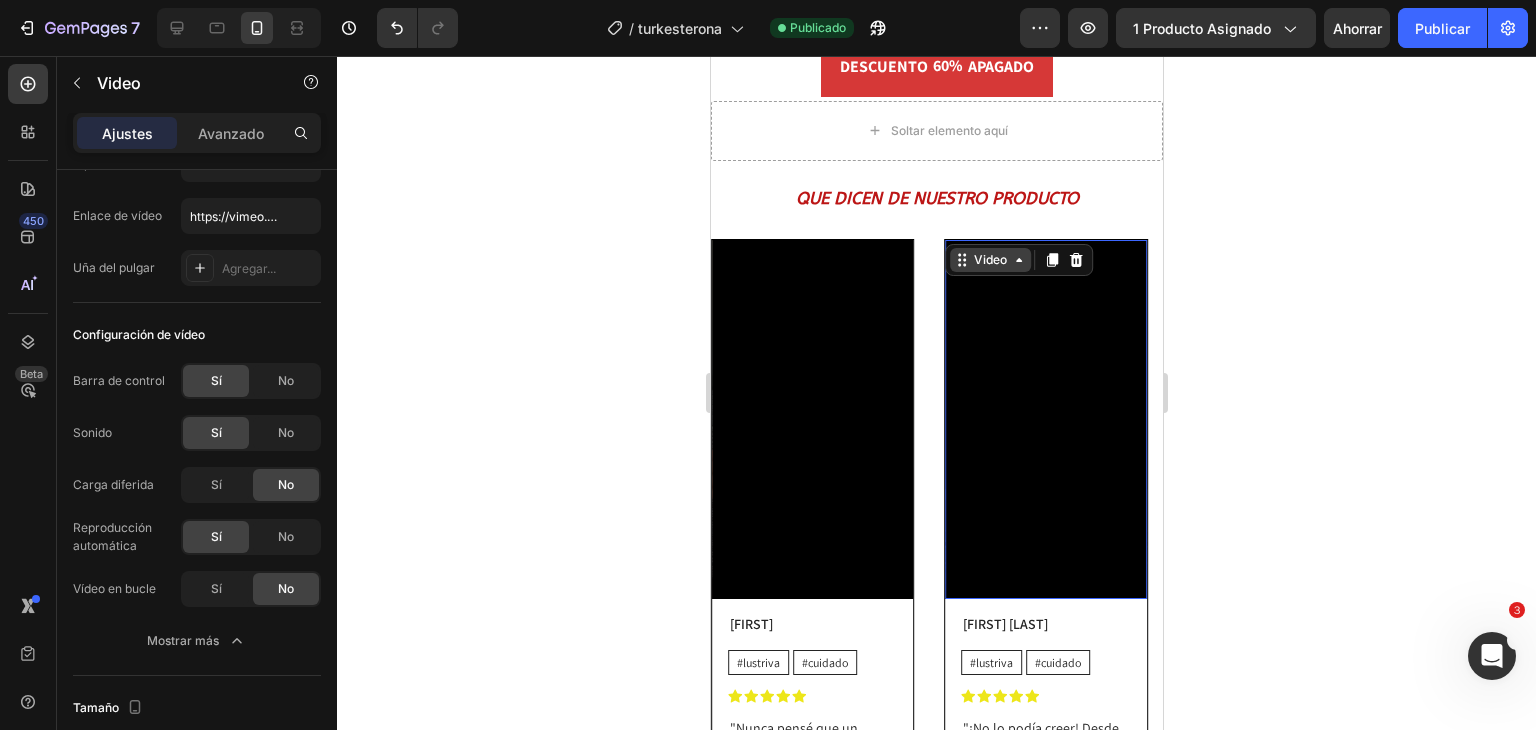 click on "Video" at bounding box center [1018, 260] 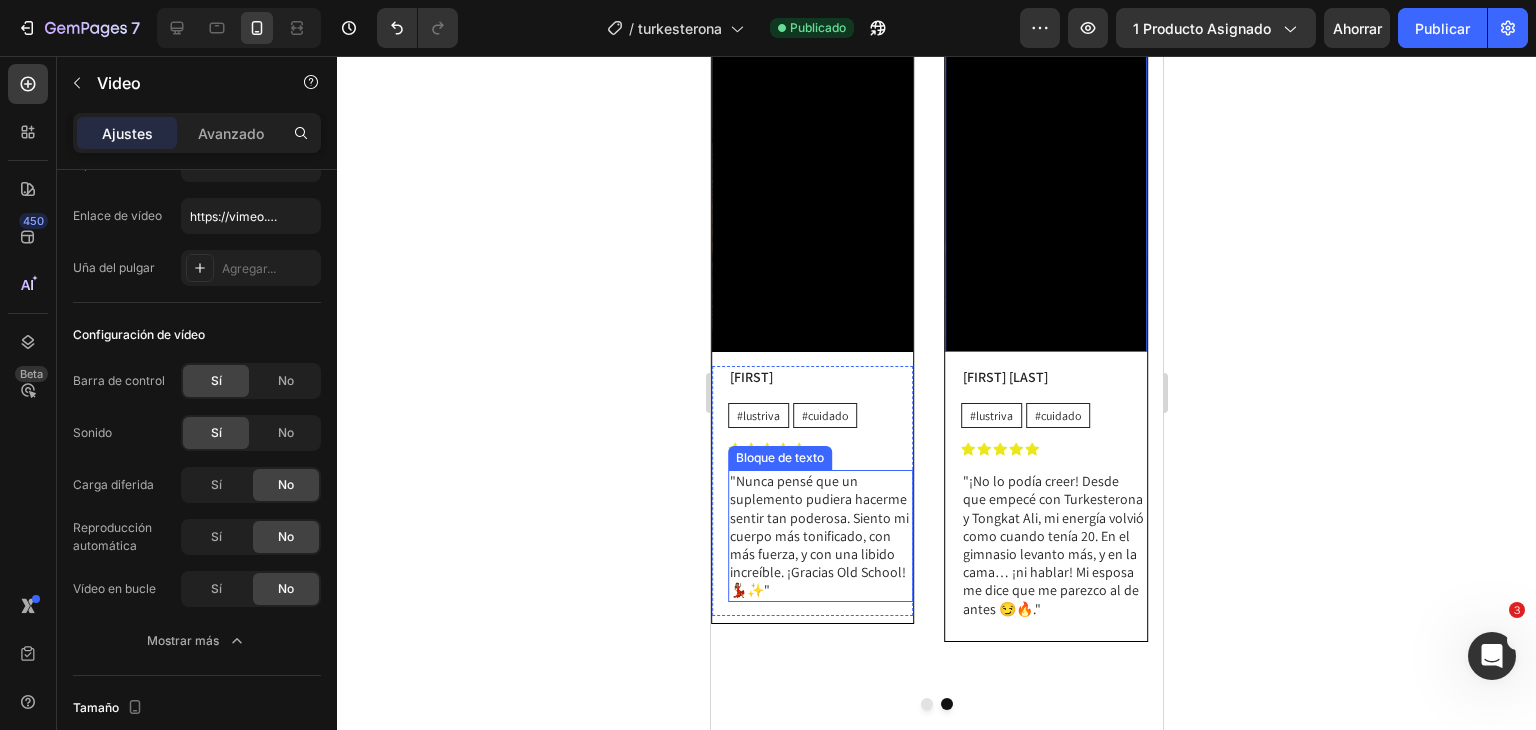 scroll, scrollTop: 1973, scrollLeft: 0, axis: vertical 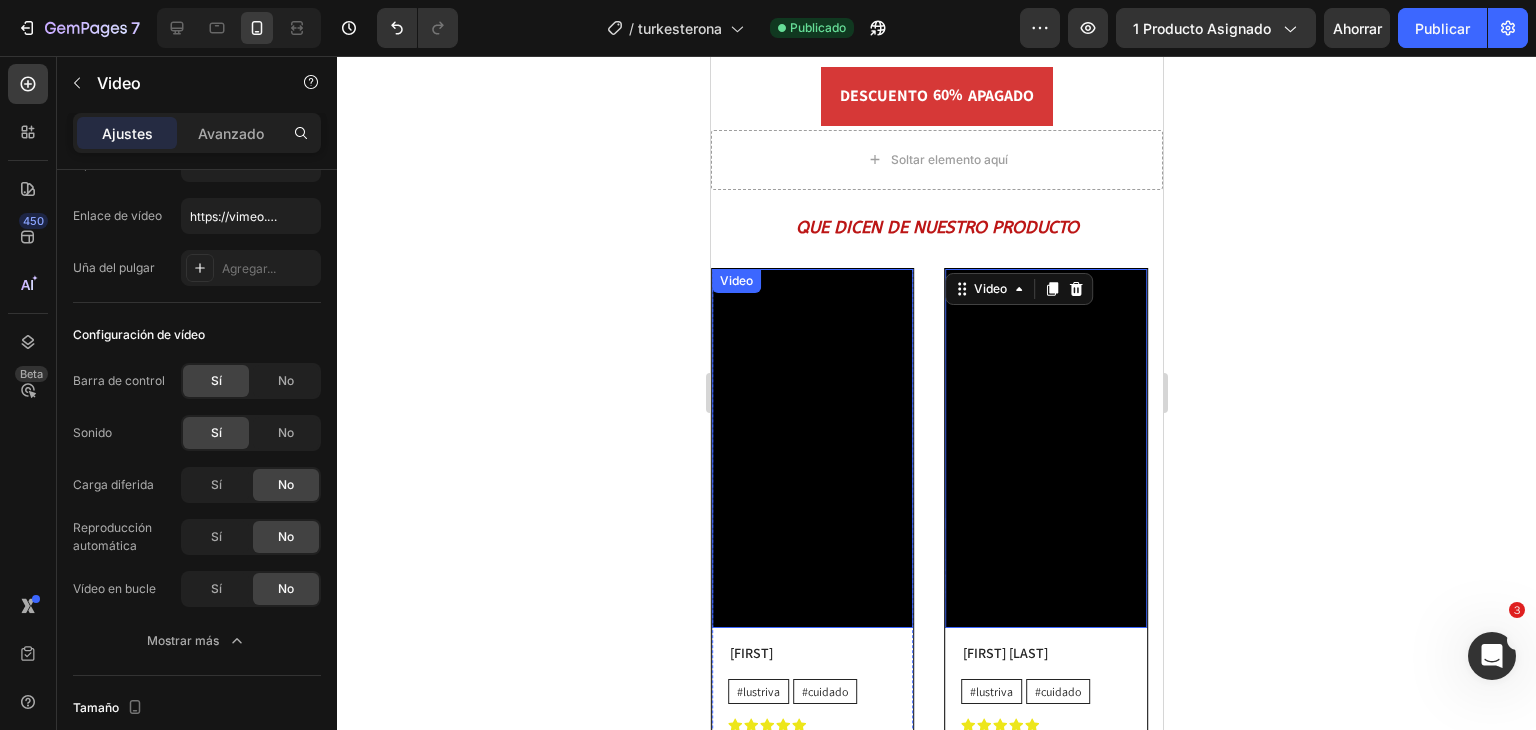 click on "Video" at bounding box center [735, 281] 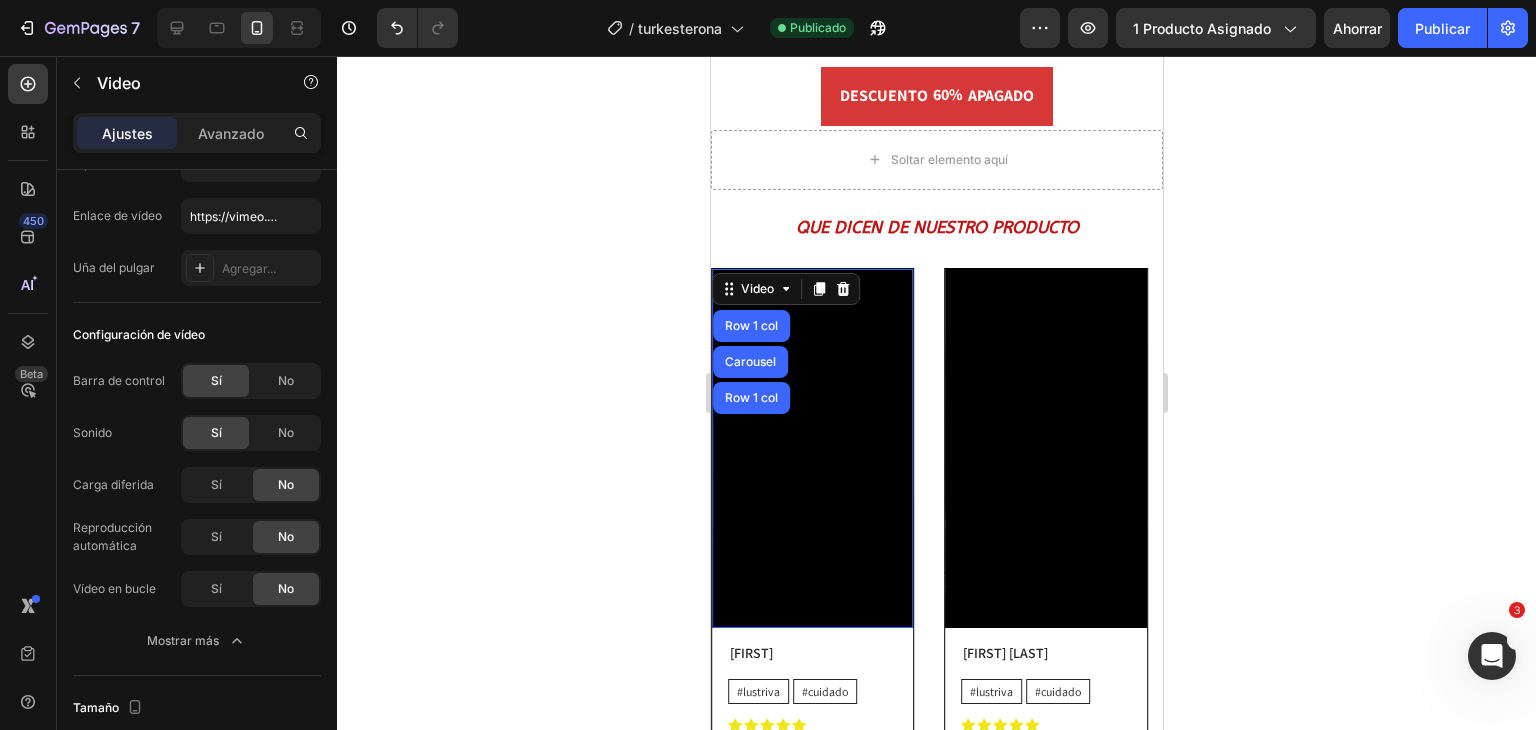scroll, scrollTop: 2281, scrollLeft: 0, axis: vertical 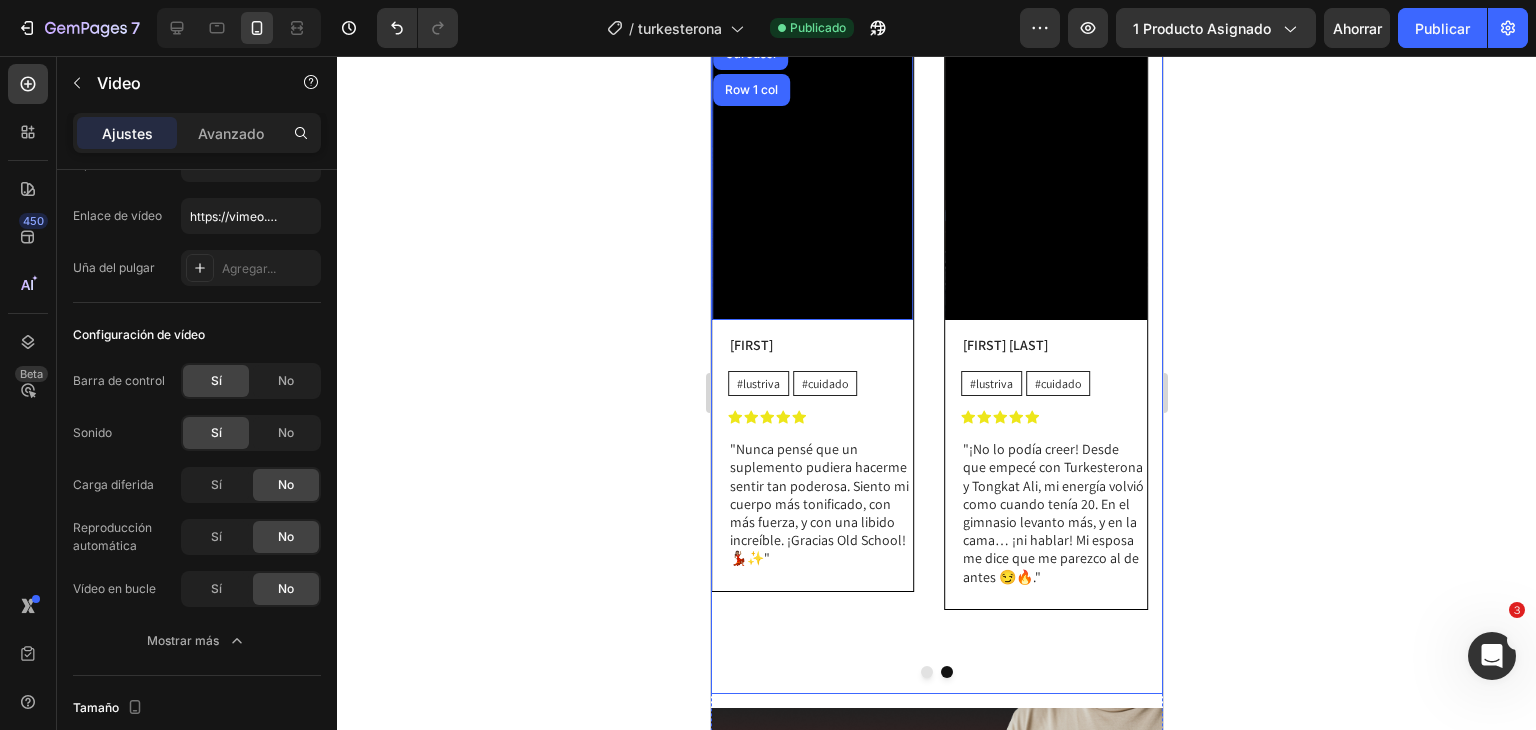 click at bounding box center [926, 672] 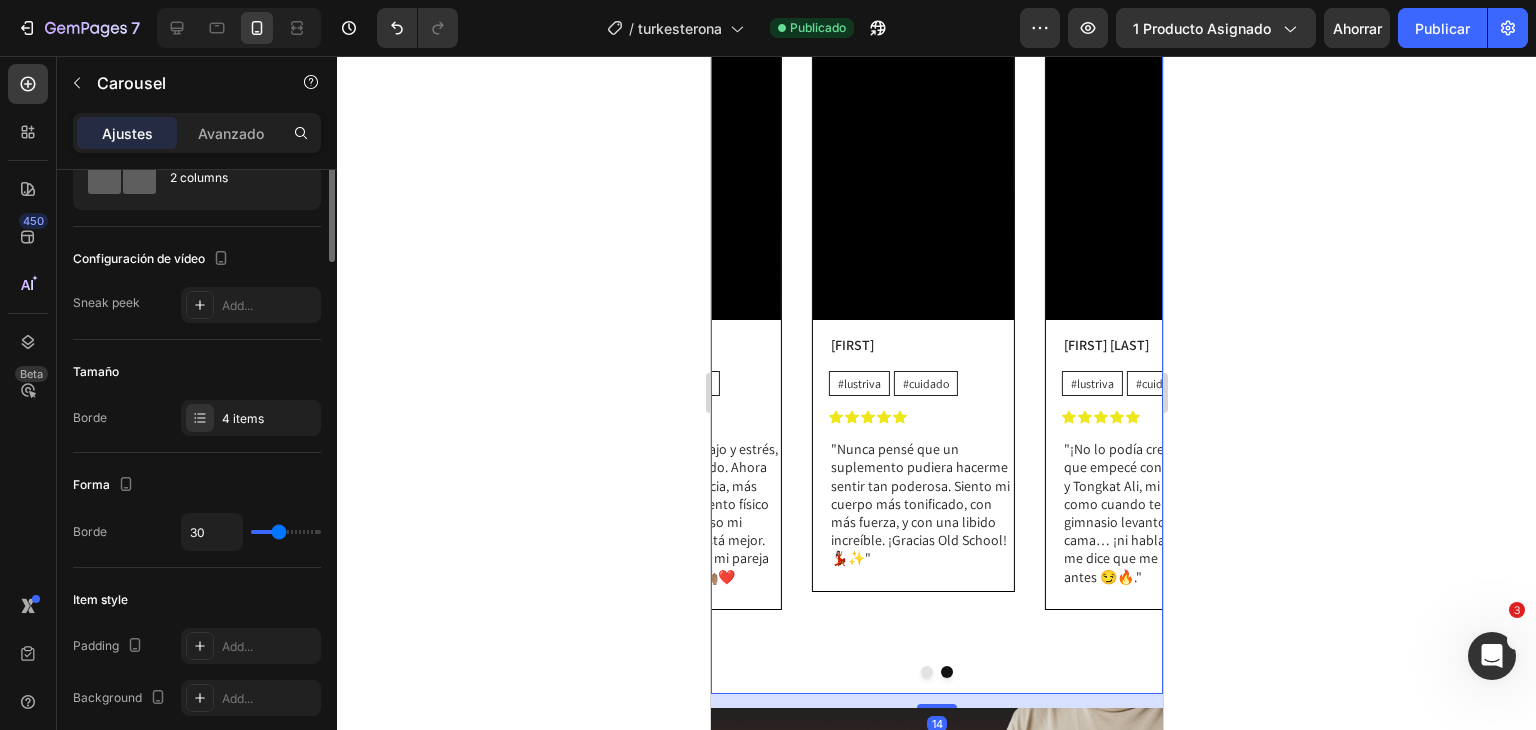 scroll, scrollTop: 0, scrollLeft: 0, axis: both 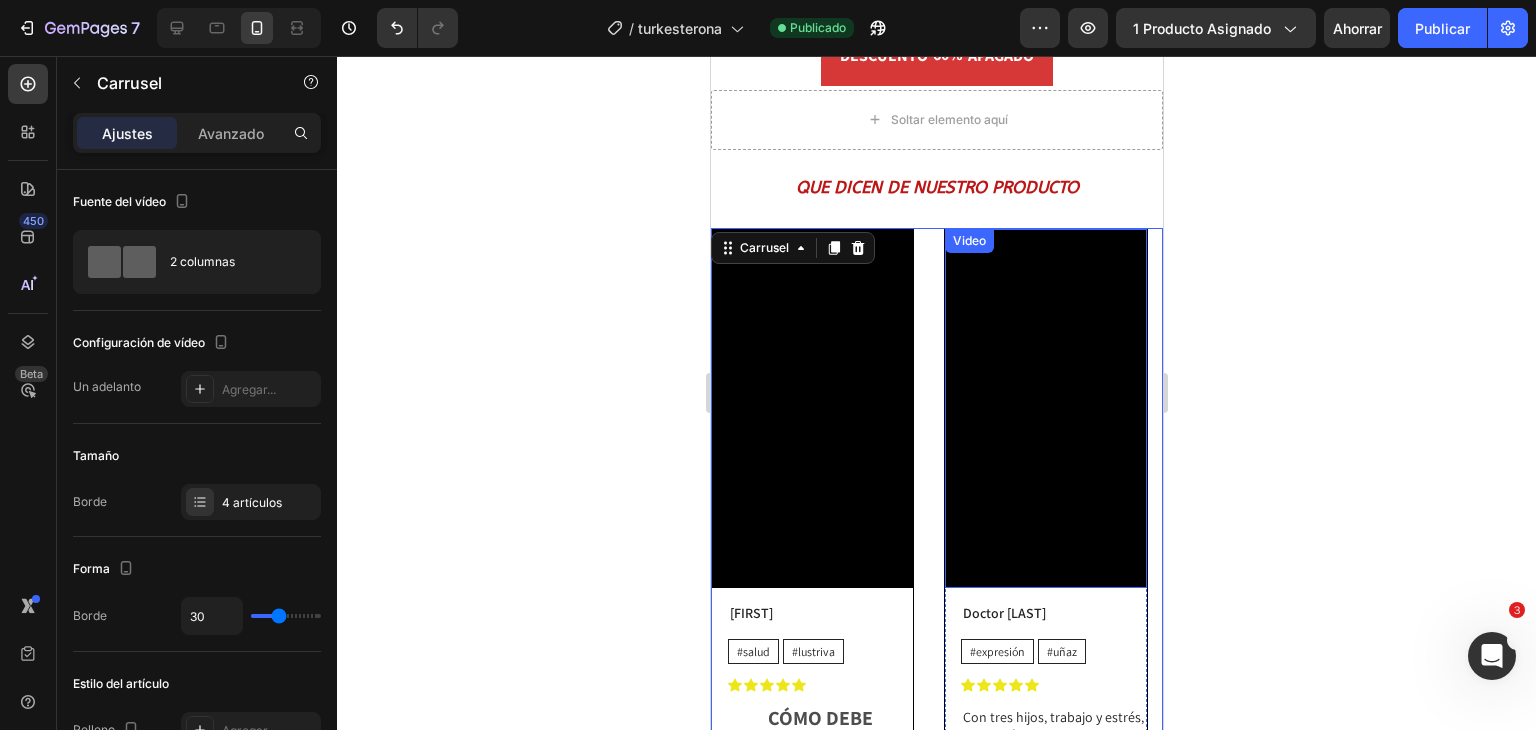 click on "Video" at bounding box center [968, 240] 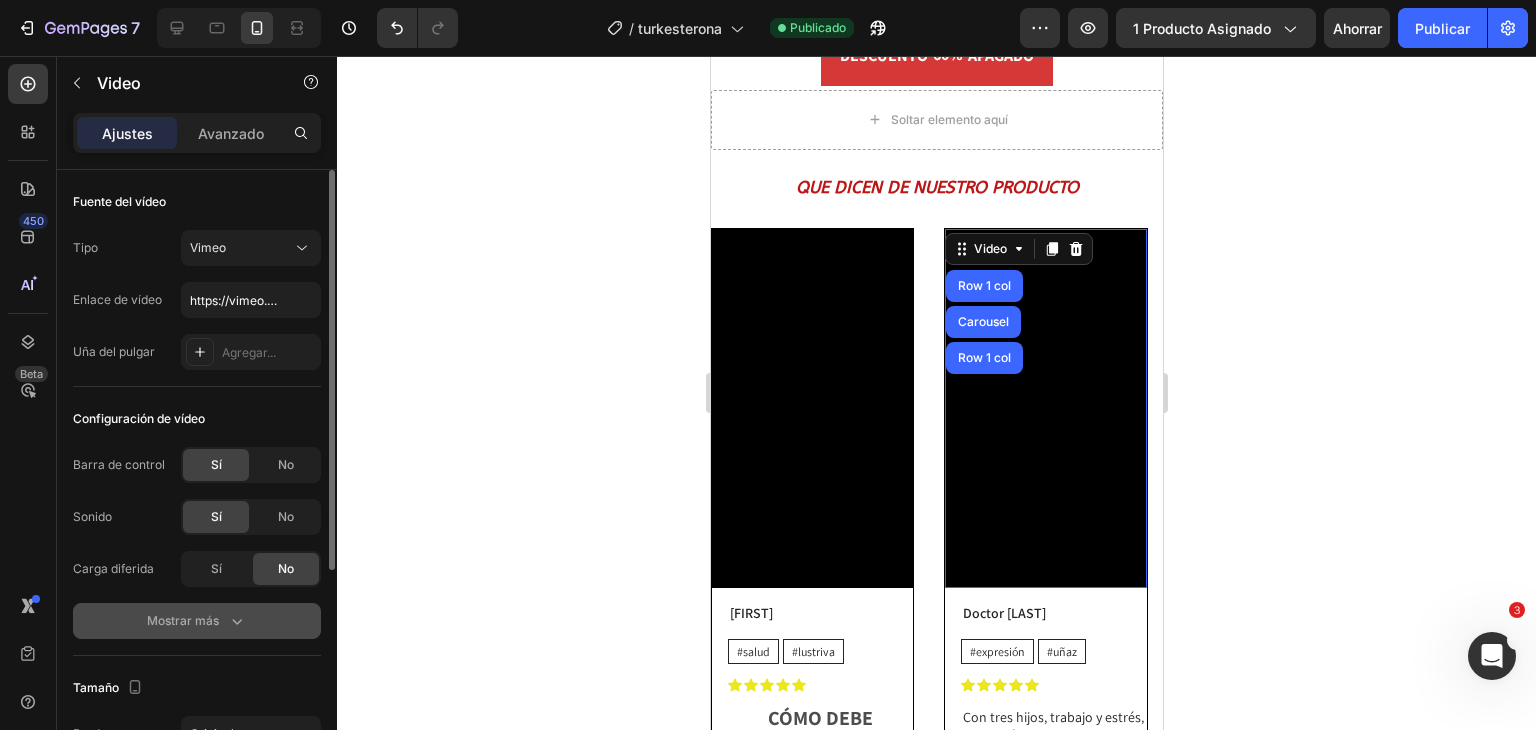 click on "Mostrar más" at bounding box center (183, 620) 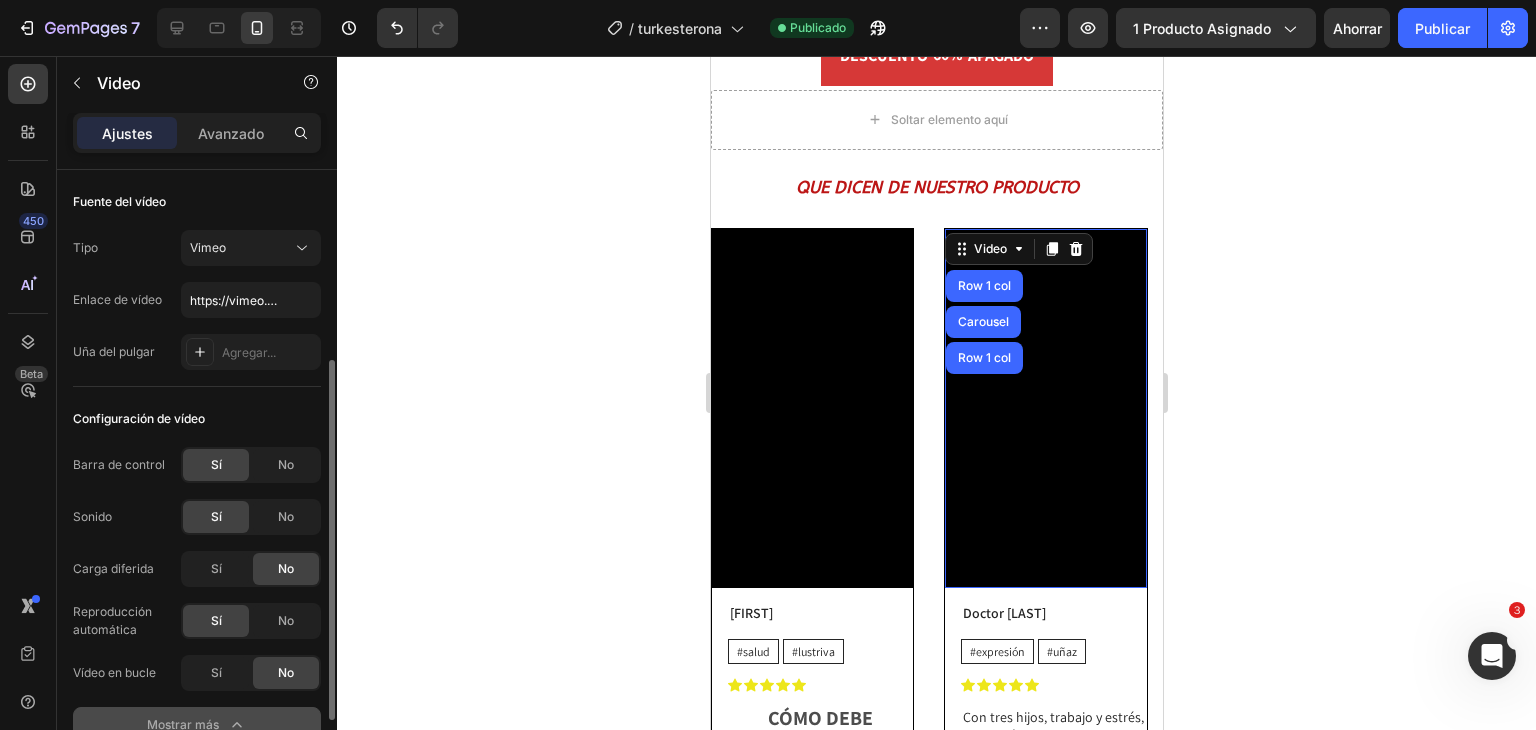 scroll, scrollTop: 133, scrollLeft: 0, axis: vertical 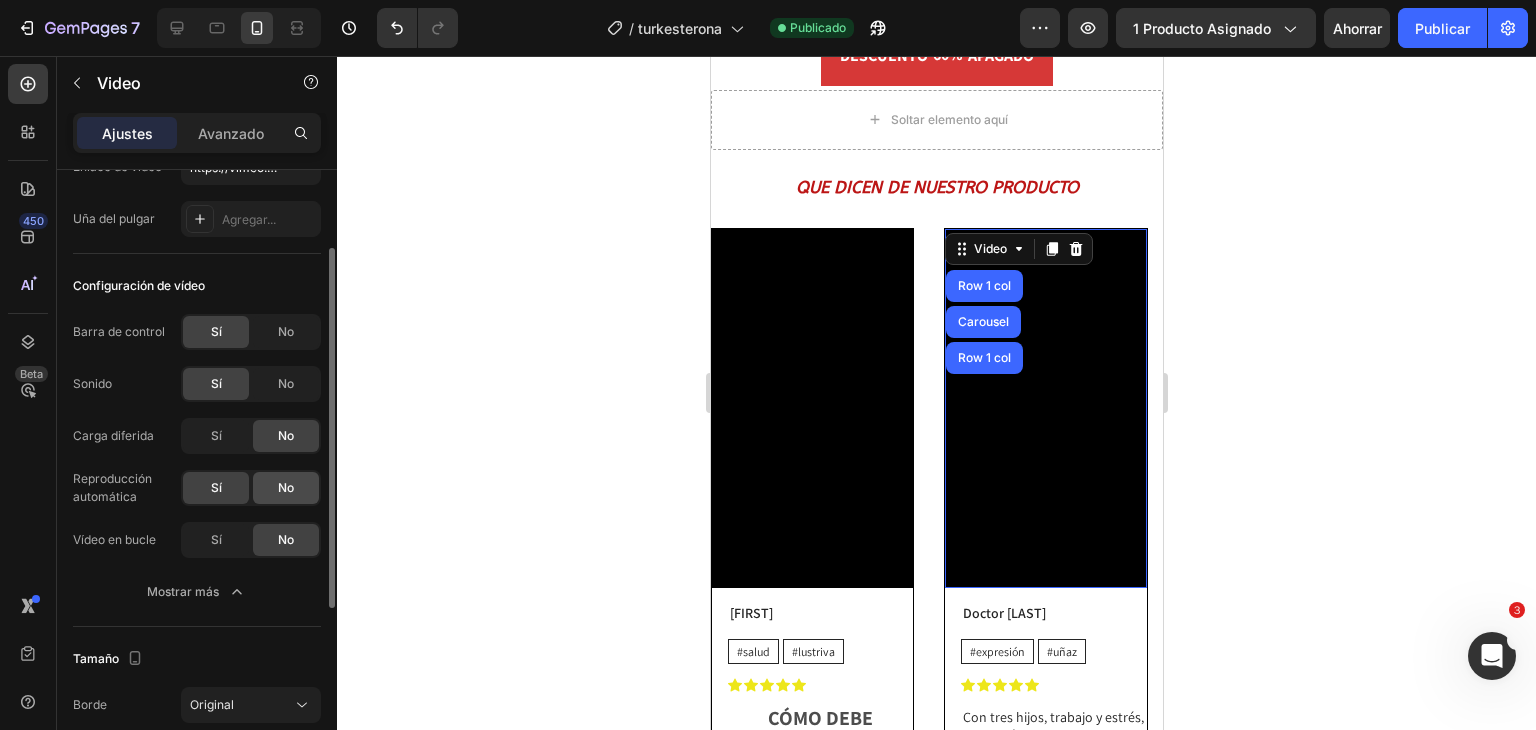click on "No" at bounding box center [286, 487] 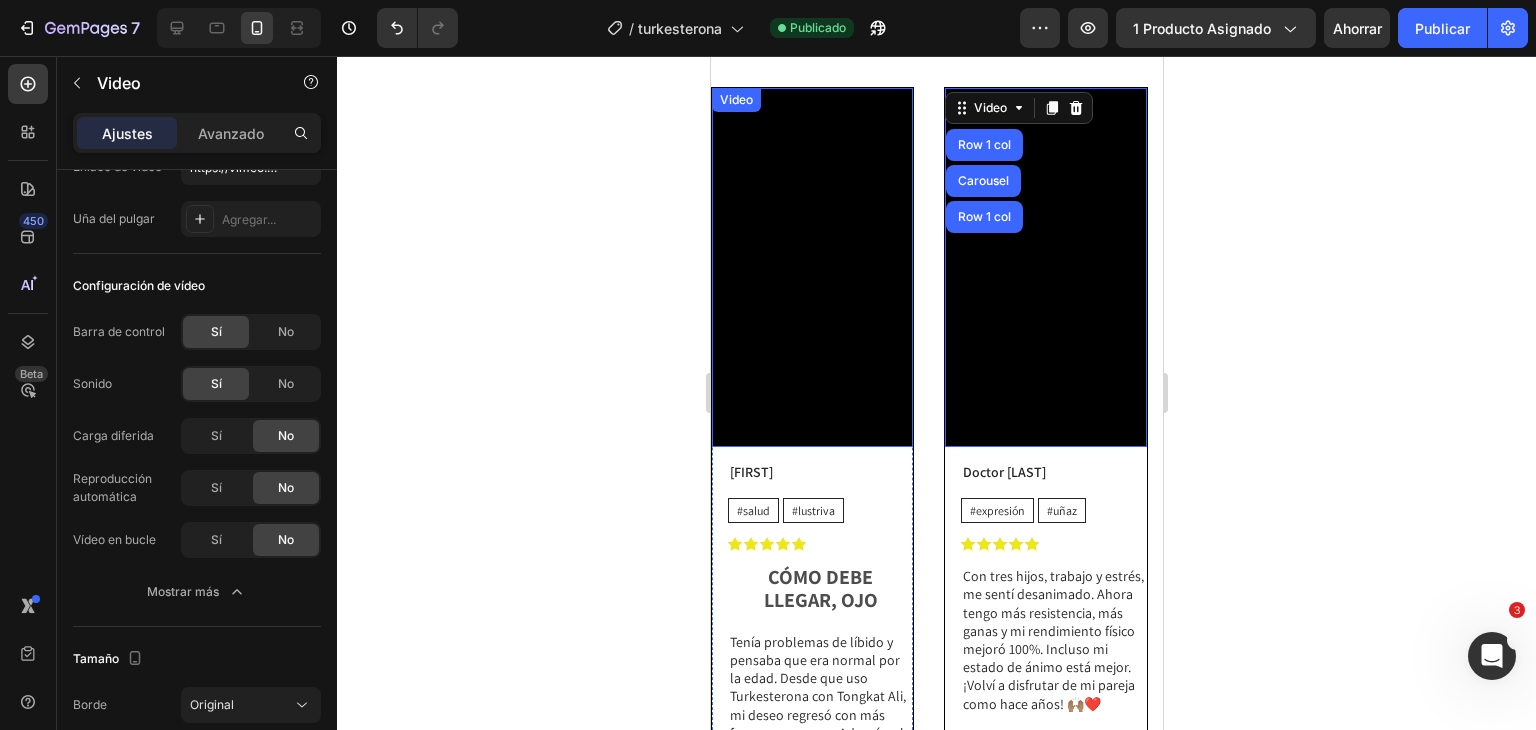 scroll, scrollTop: 2082, scrollLeft: 0, axis: vertical 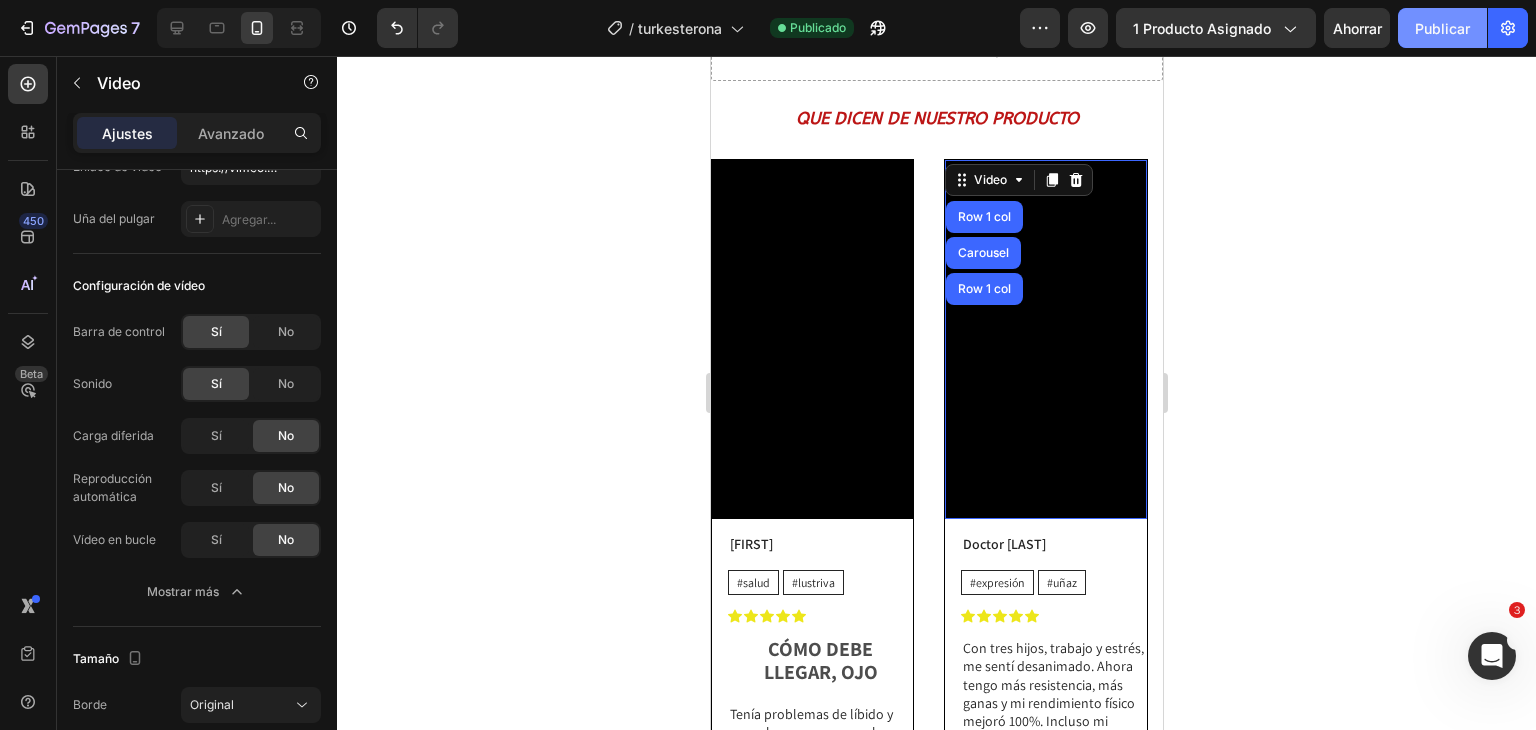 click on "Publicar" at bounding box center [1442, 28] 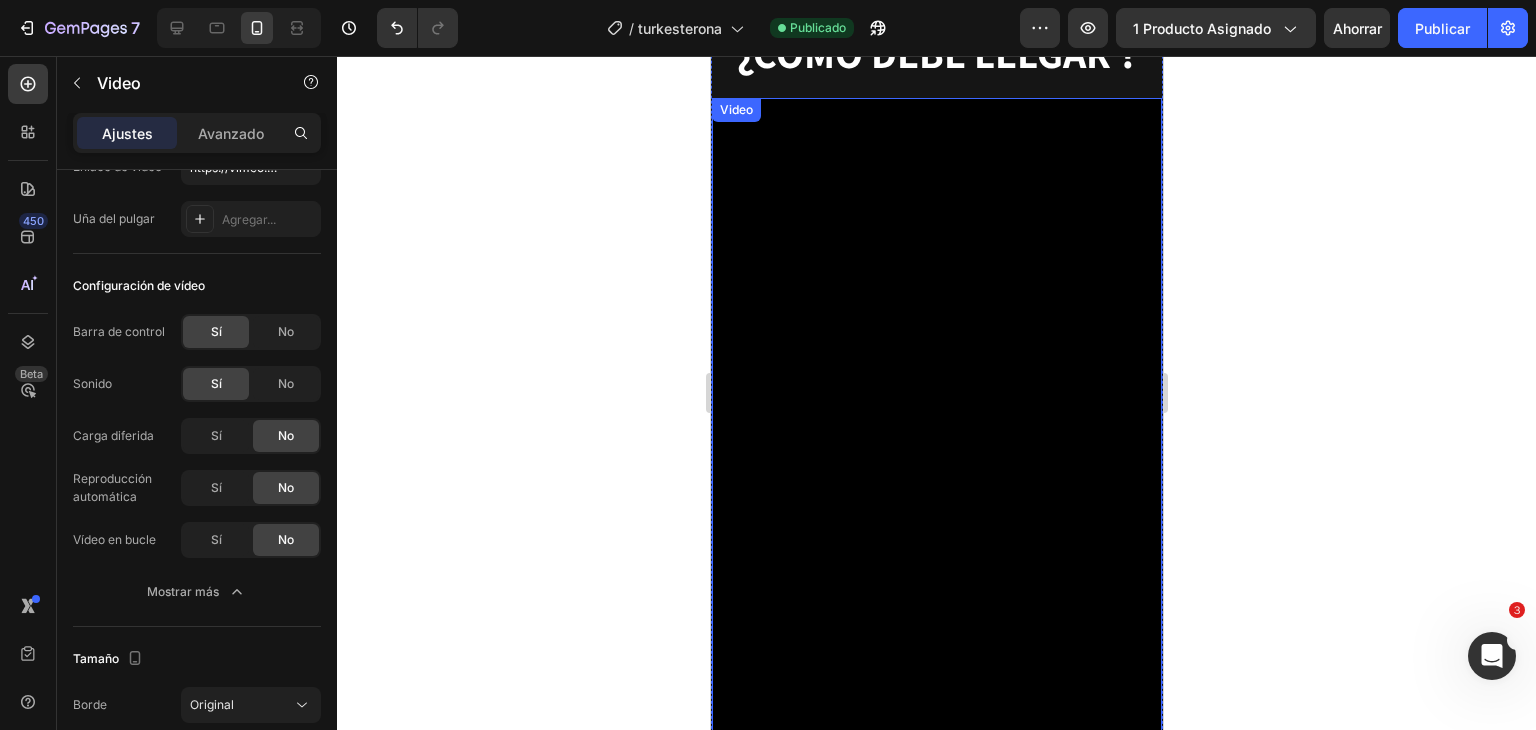 scroll, scrollTop: 3719, scrollLeft: 0, axis: vertical 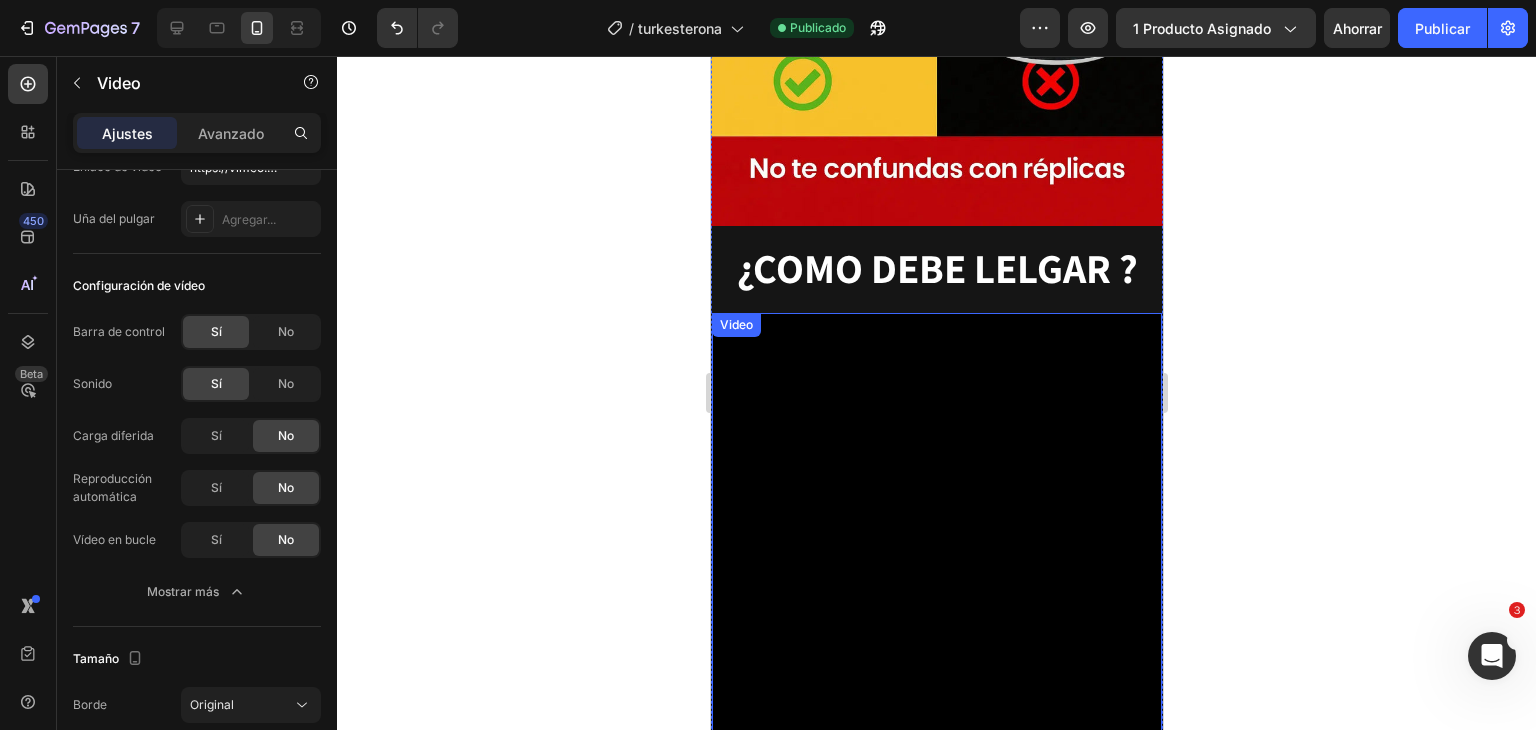 click on "Video" at bounding box center [735, 325] 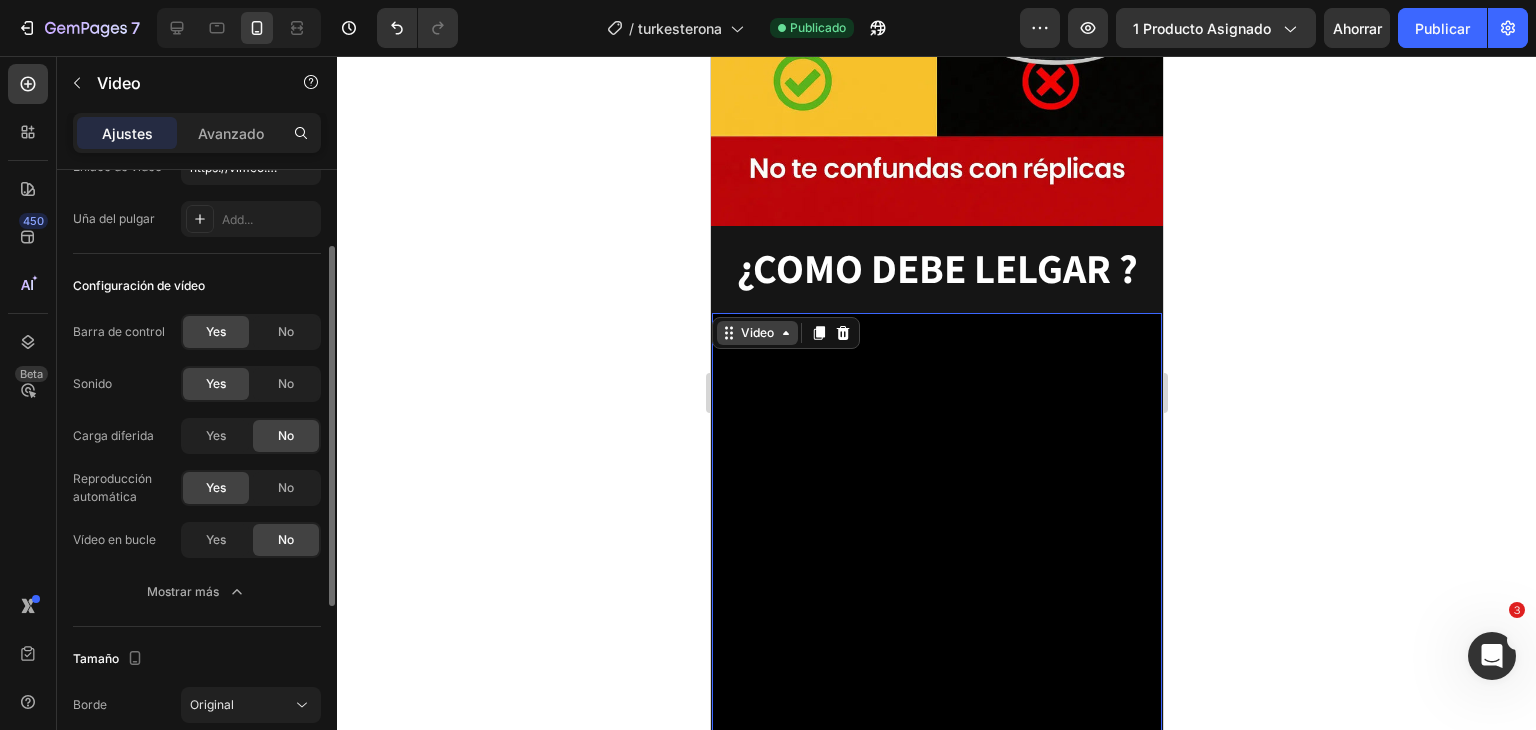 scroll, scrollTop: 132, scrollLeft: 0, axis: vertical 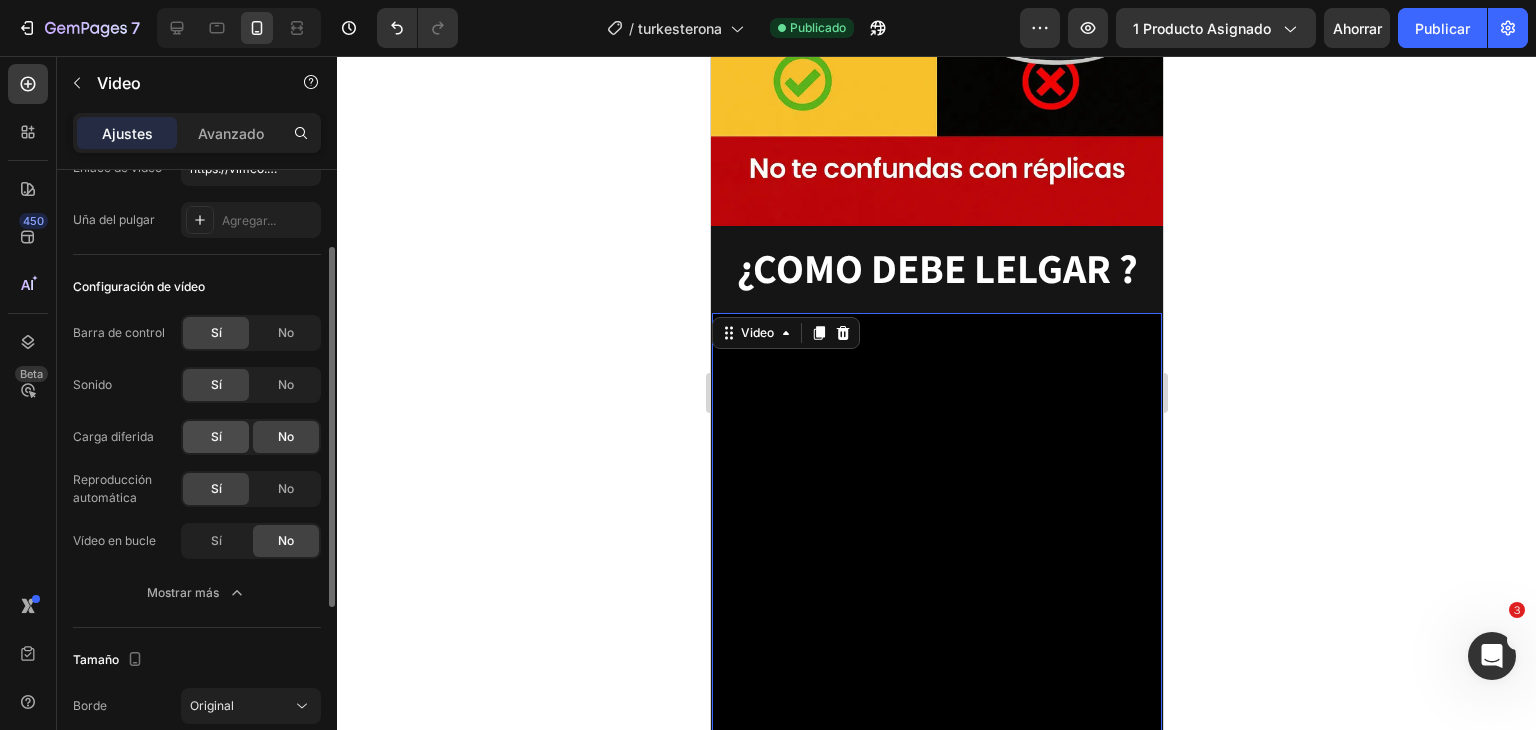 click on "Sí" 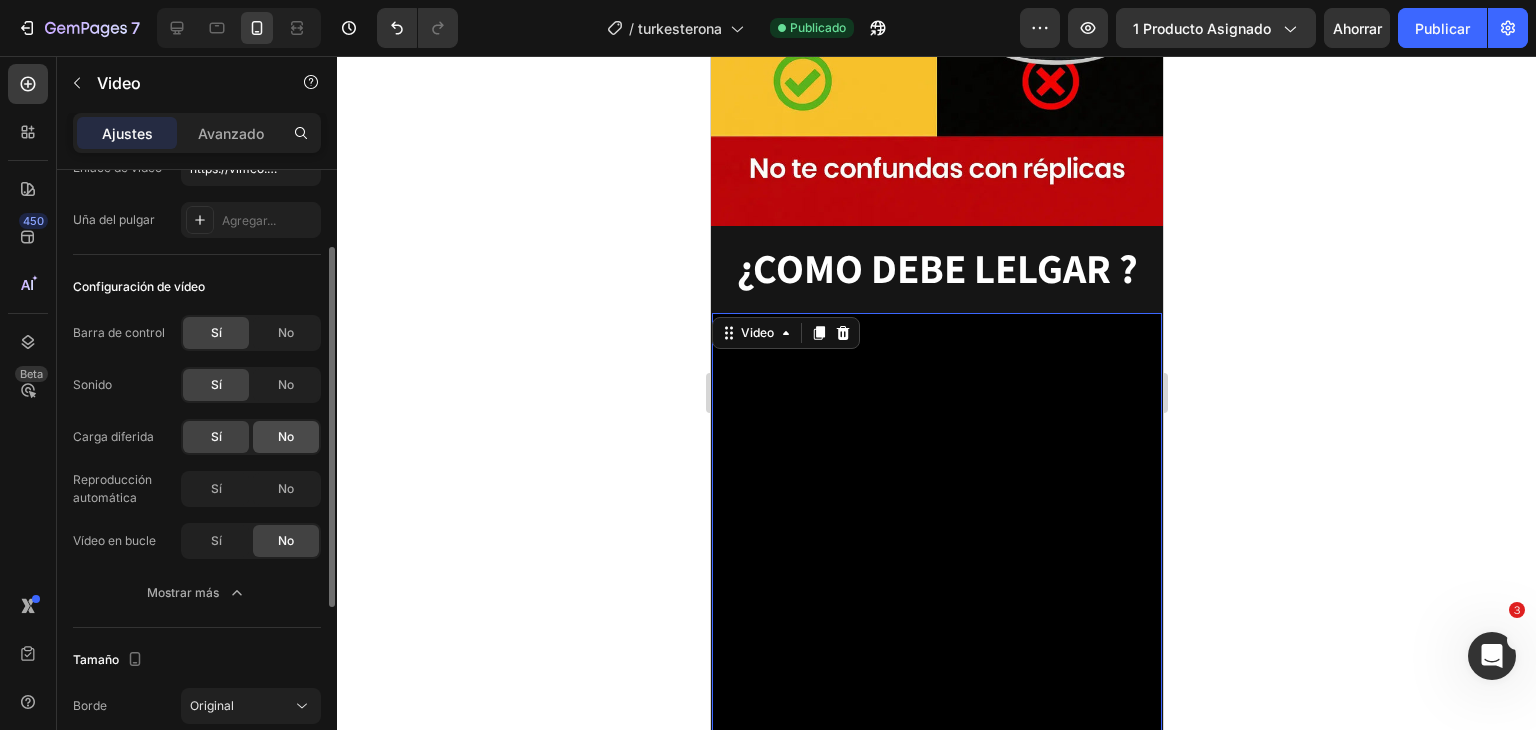 click on "No" 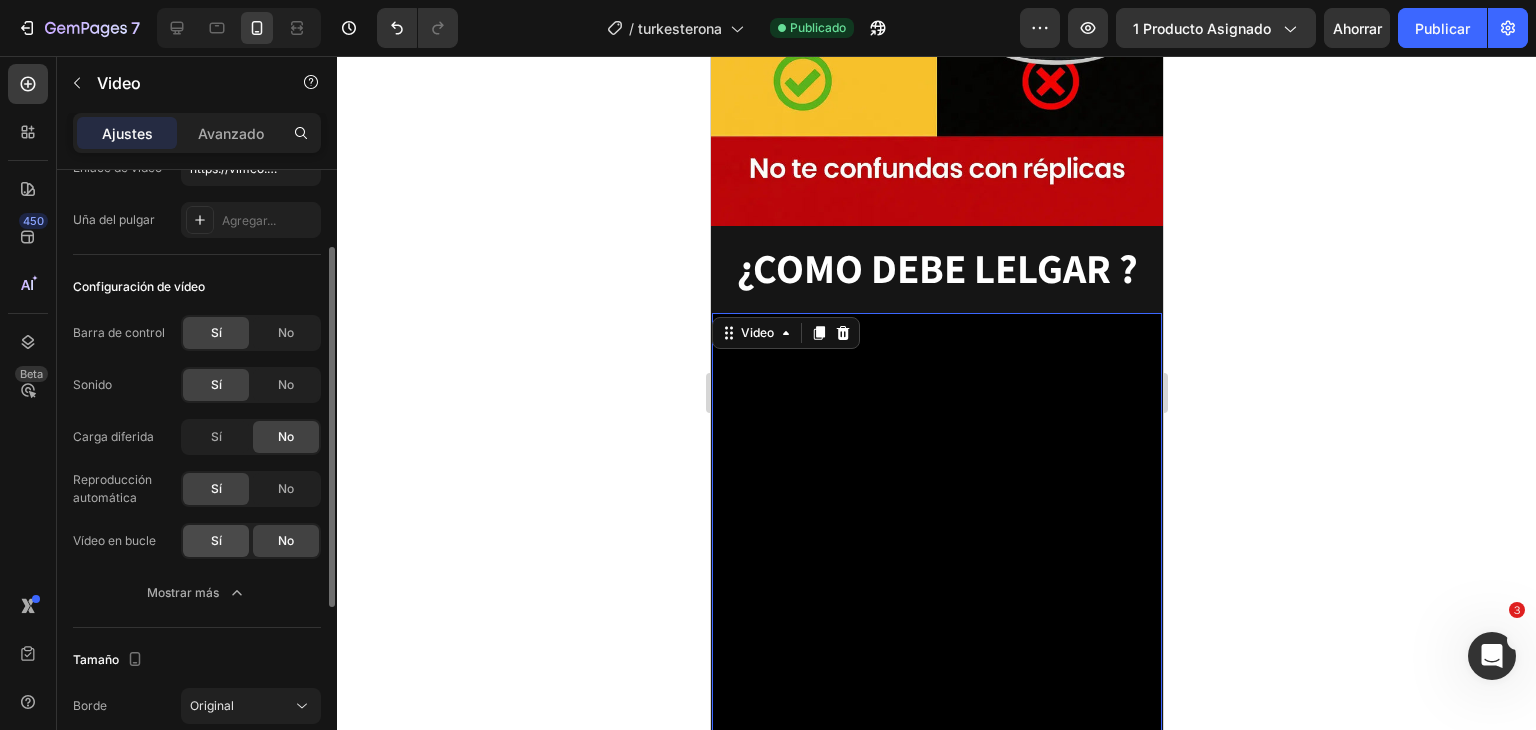 click on "Sí" at bounding box center [216, 540] 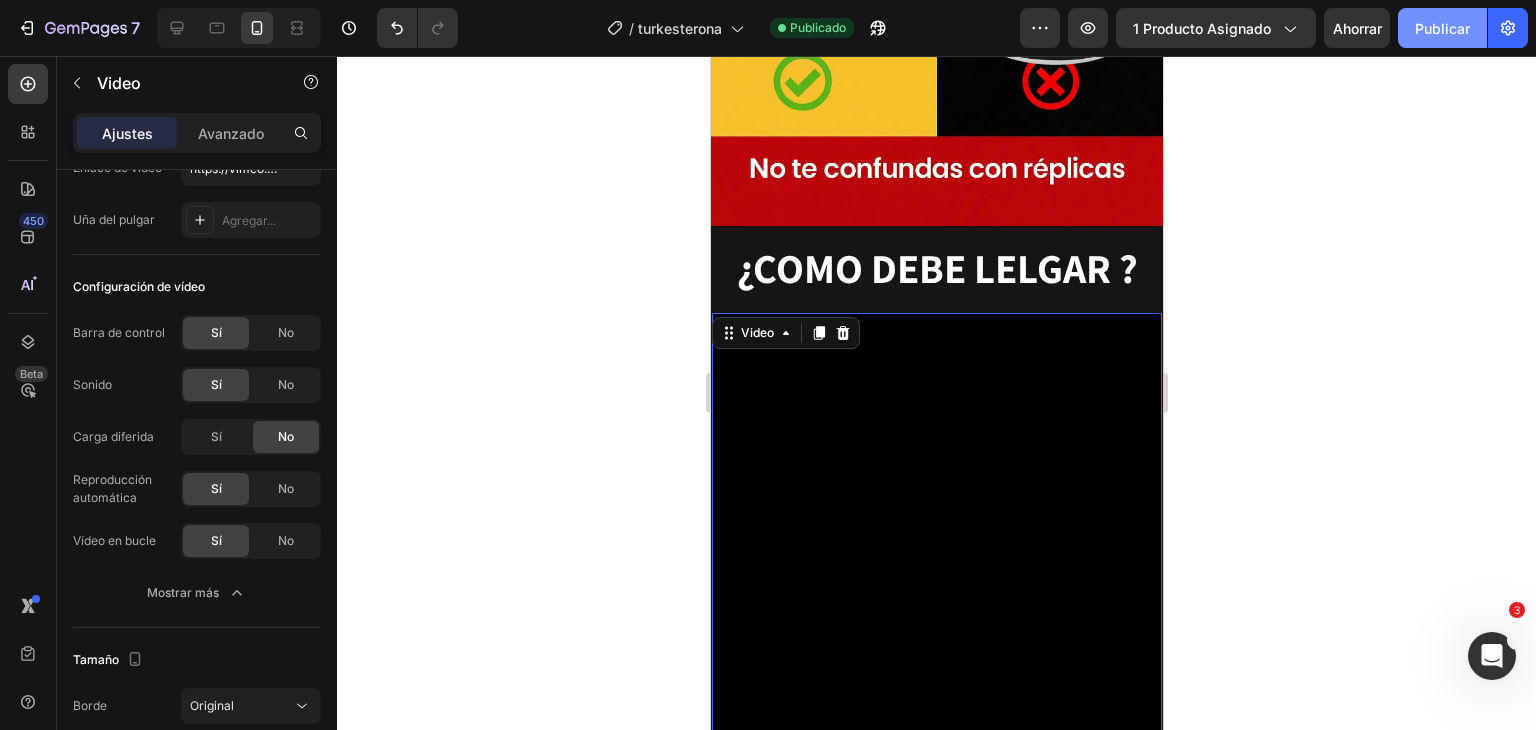 click on "Publicar" at bounding box center [1442, 28] 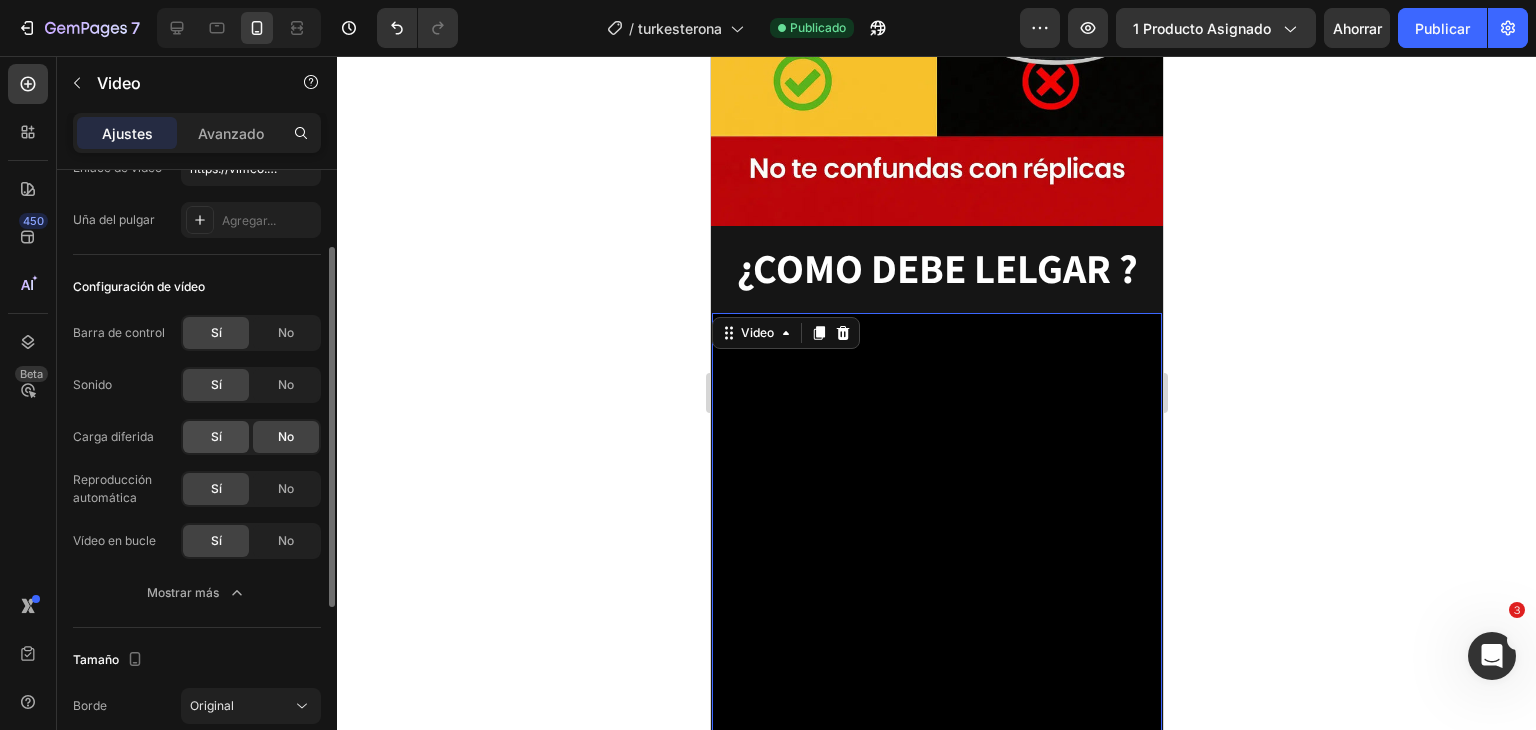 click on "Sí" 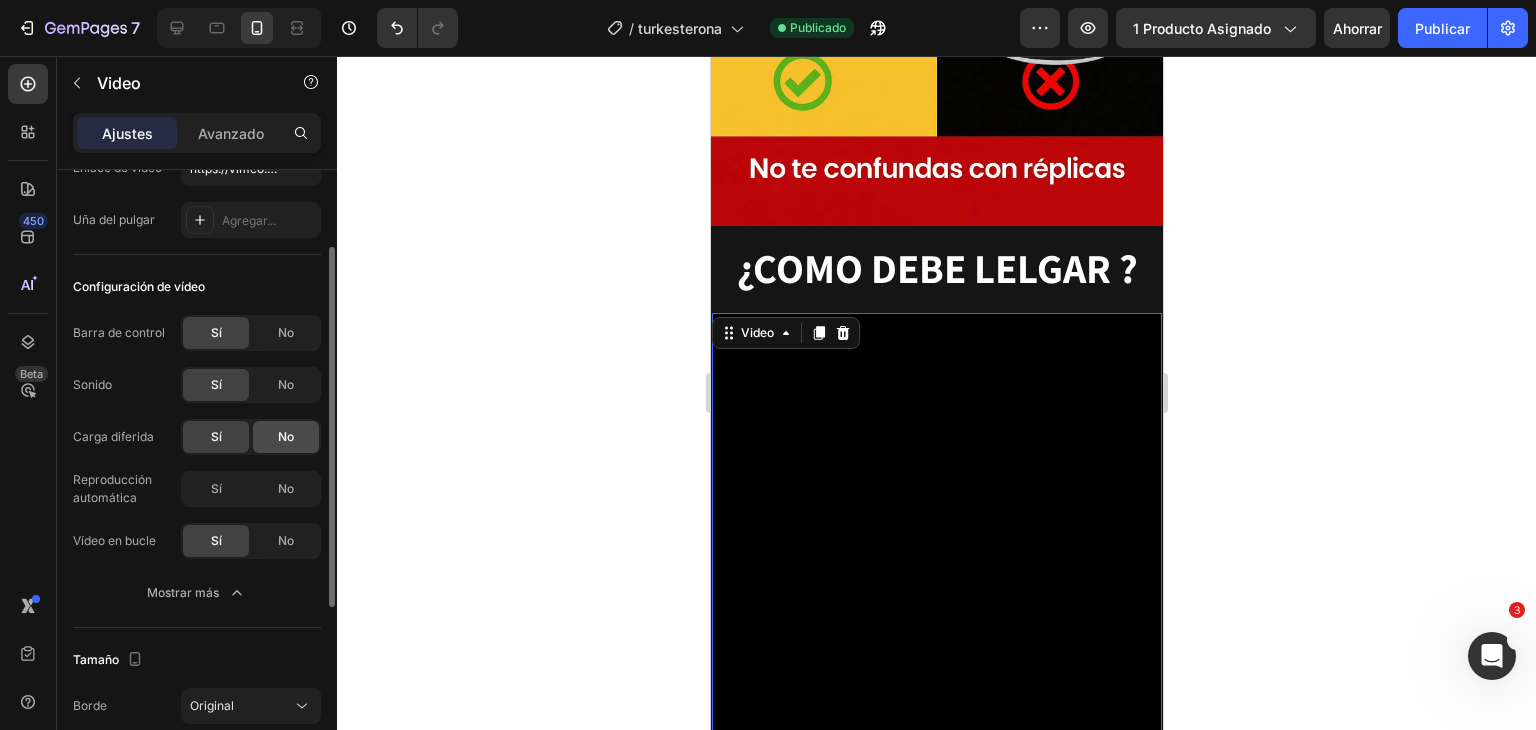 click on "No" at bounding box center (286, 436) 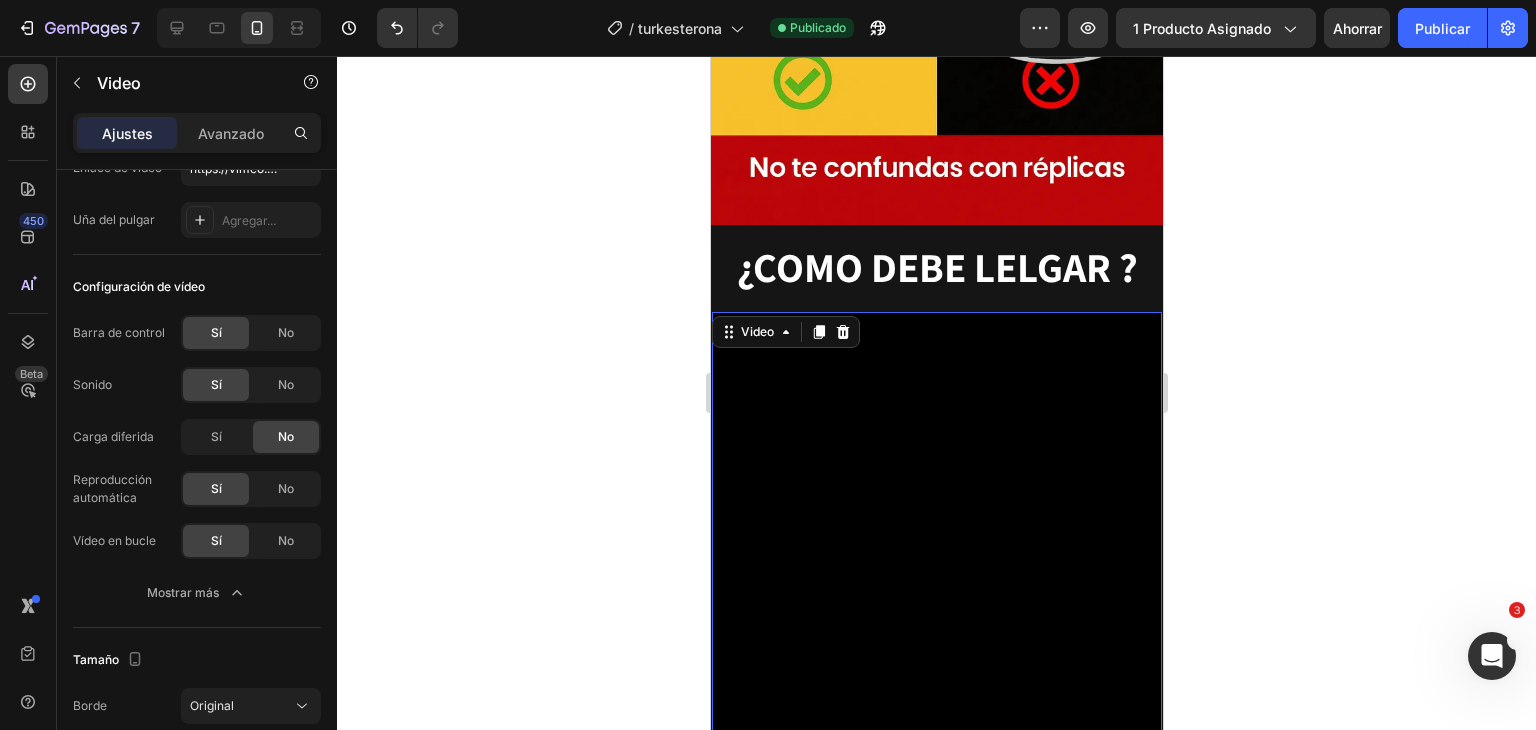 scroll, scrollTop: 3708, scrollLeft: 0, axis: vertical 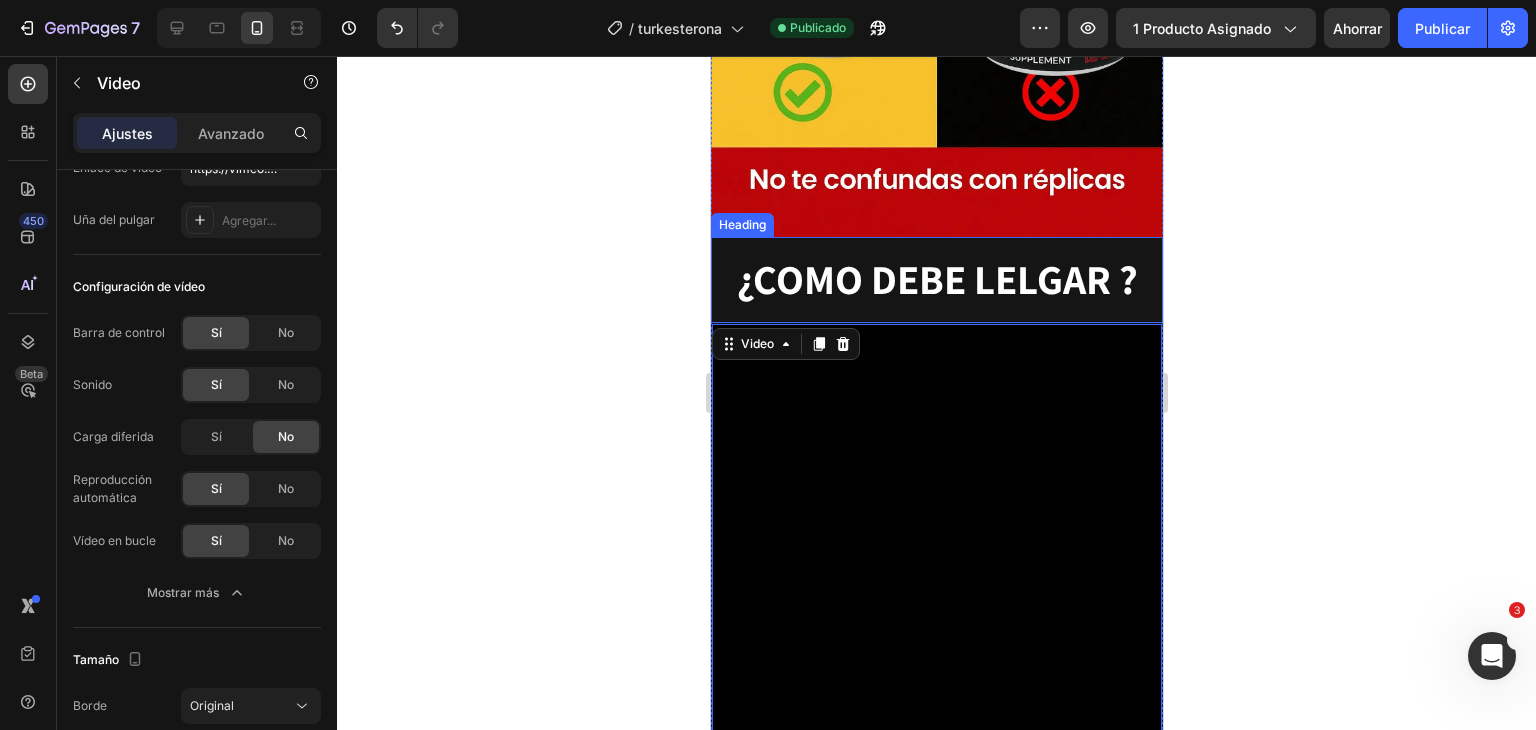 click on "¿COMO DEBE LELGAR ?" at bounding box center [936, 279] 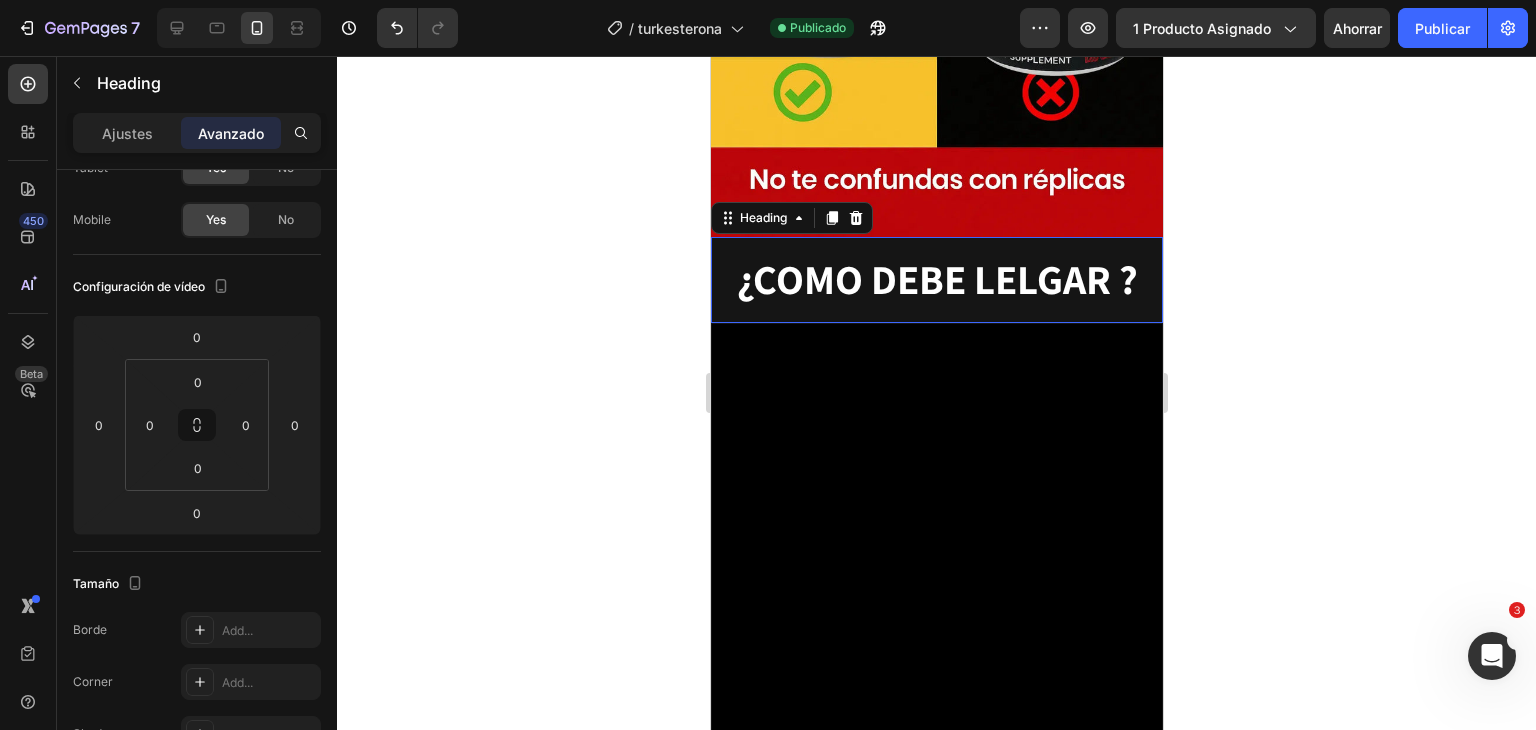scroll, scrollTop: 0, scrollLeft: 0, axis: both 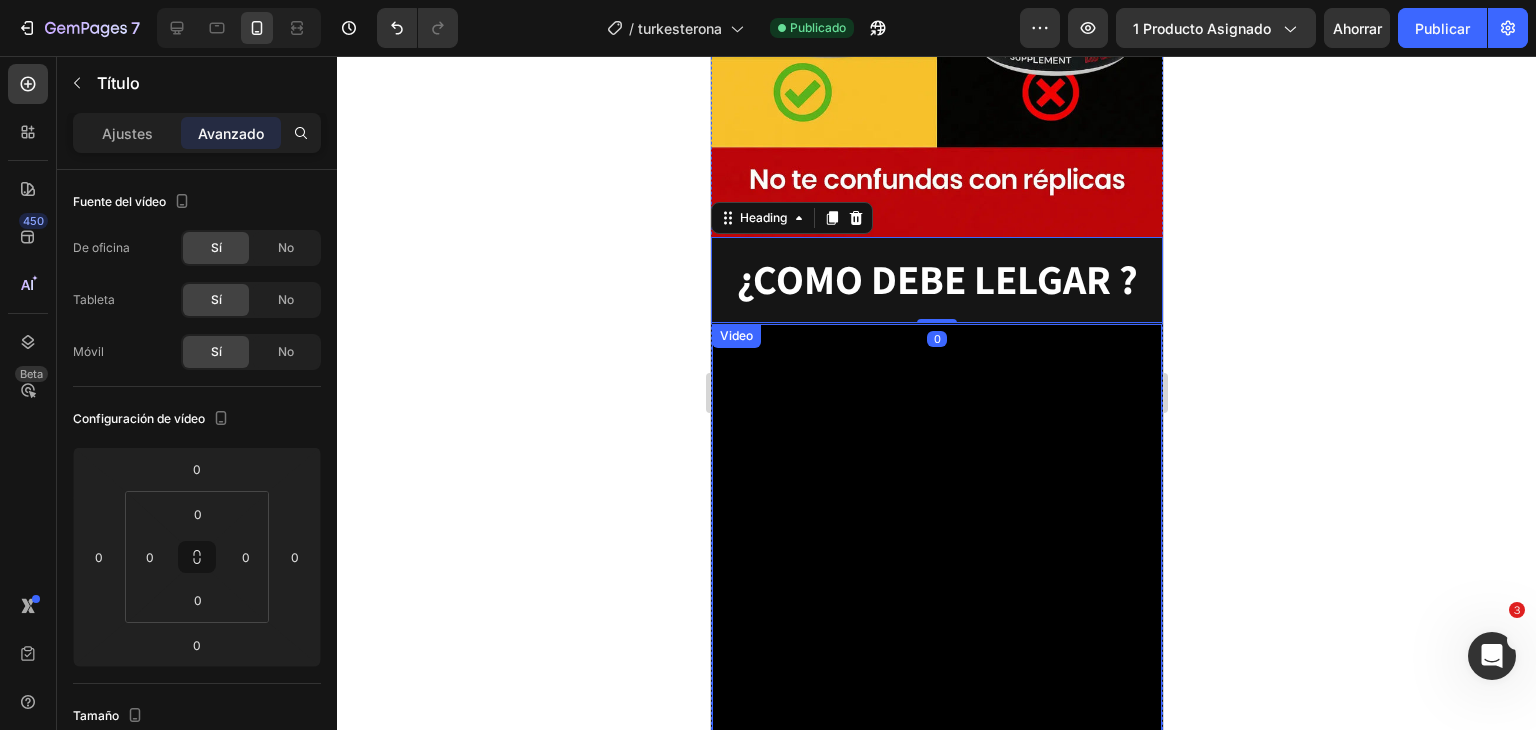 click on "Video" at bounding box center (735, 336) 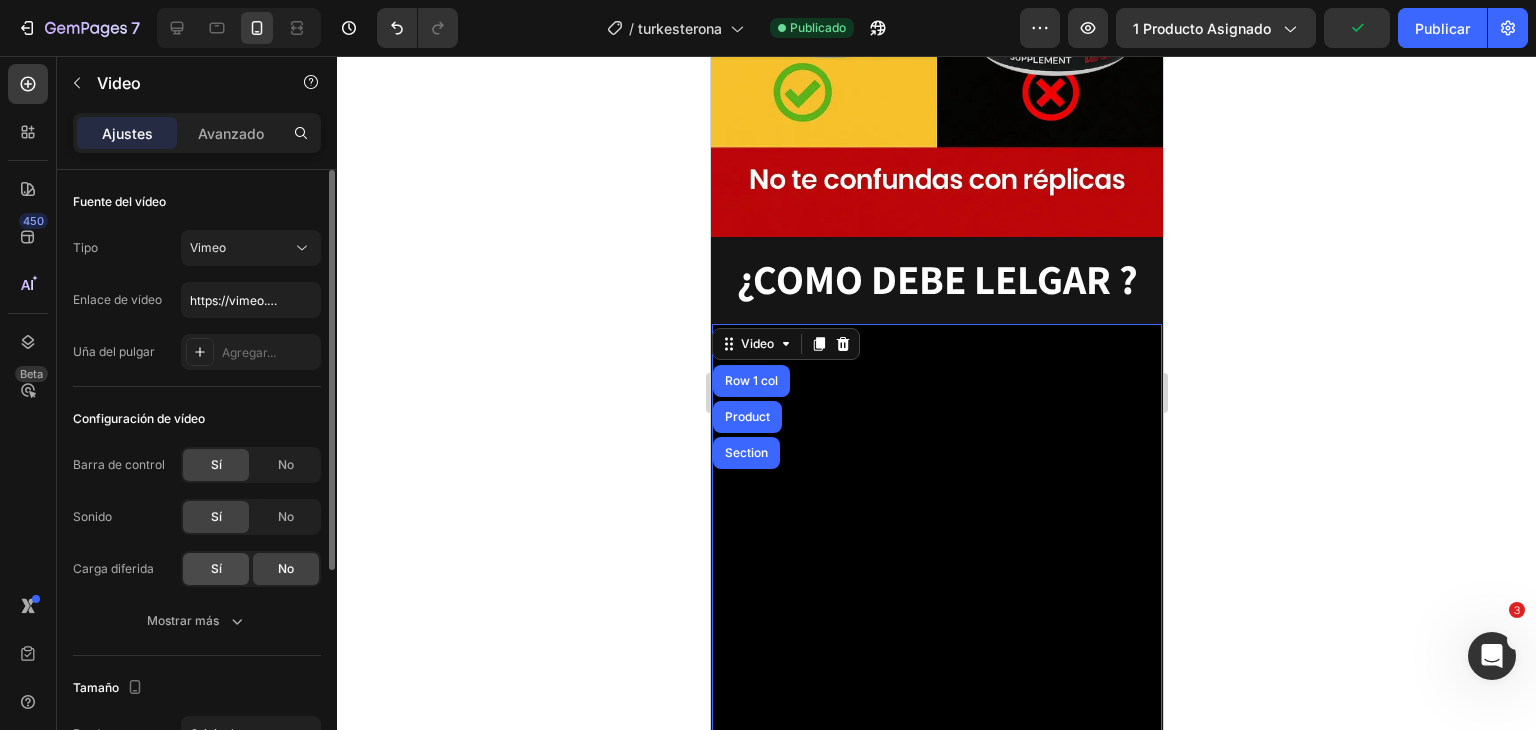 scroll, scrollTop: 97, scrollLeft: 0, axis: vertical 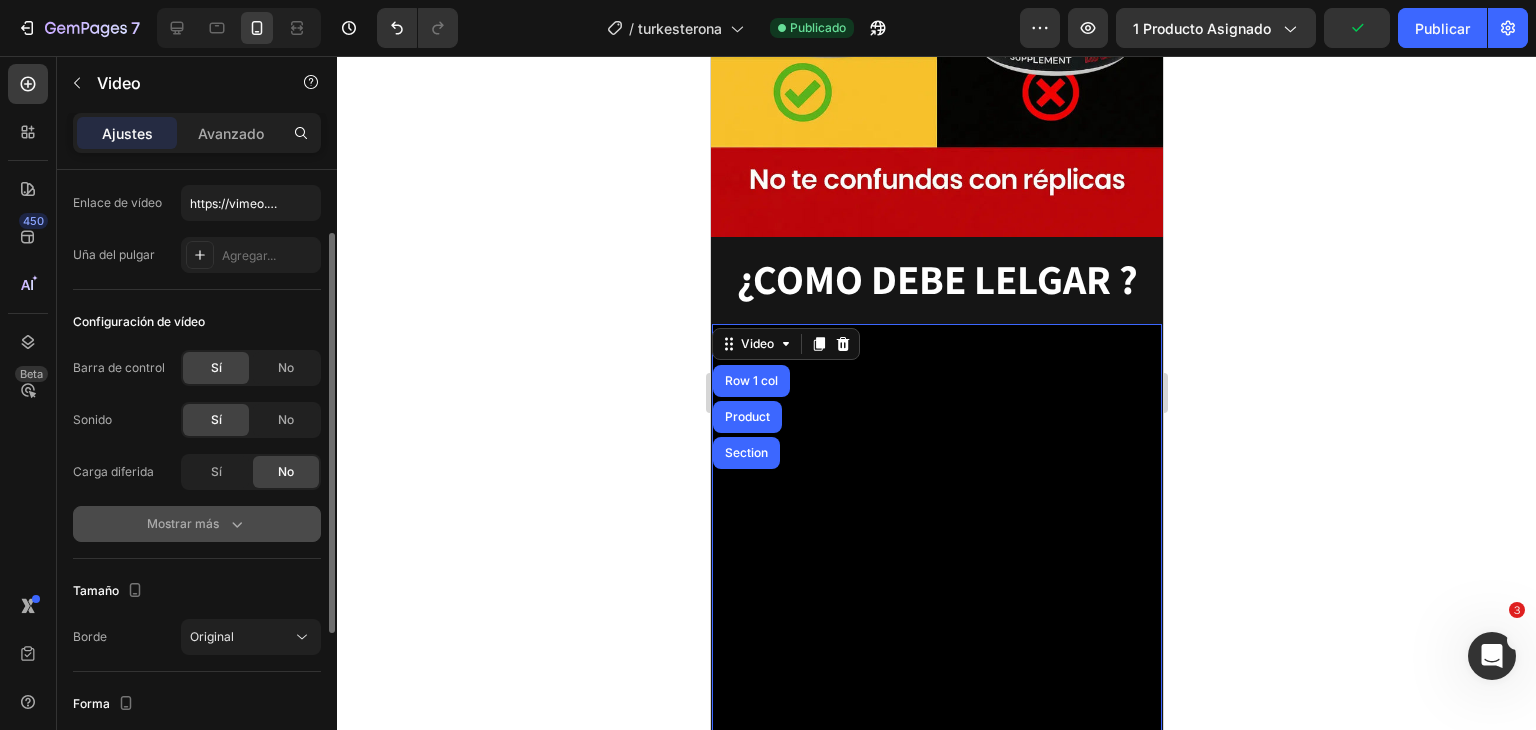 click on "Mostrar más" at bounding box center (197, 524) 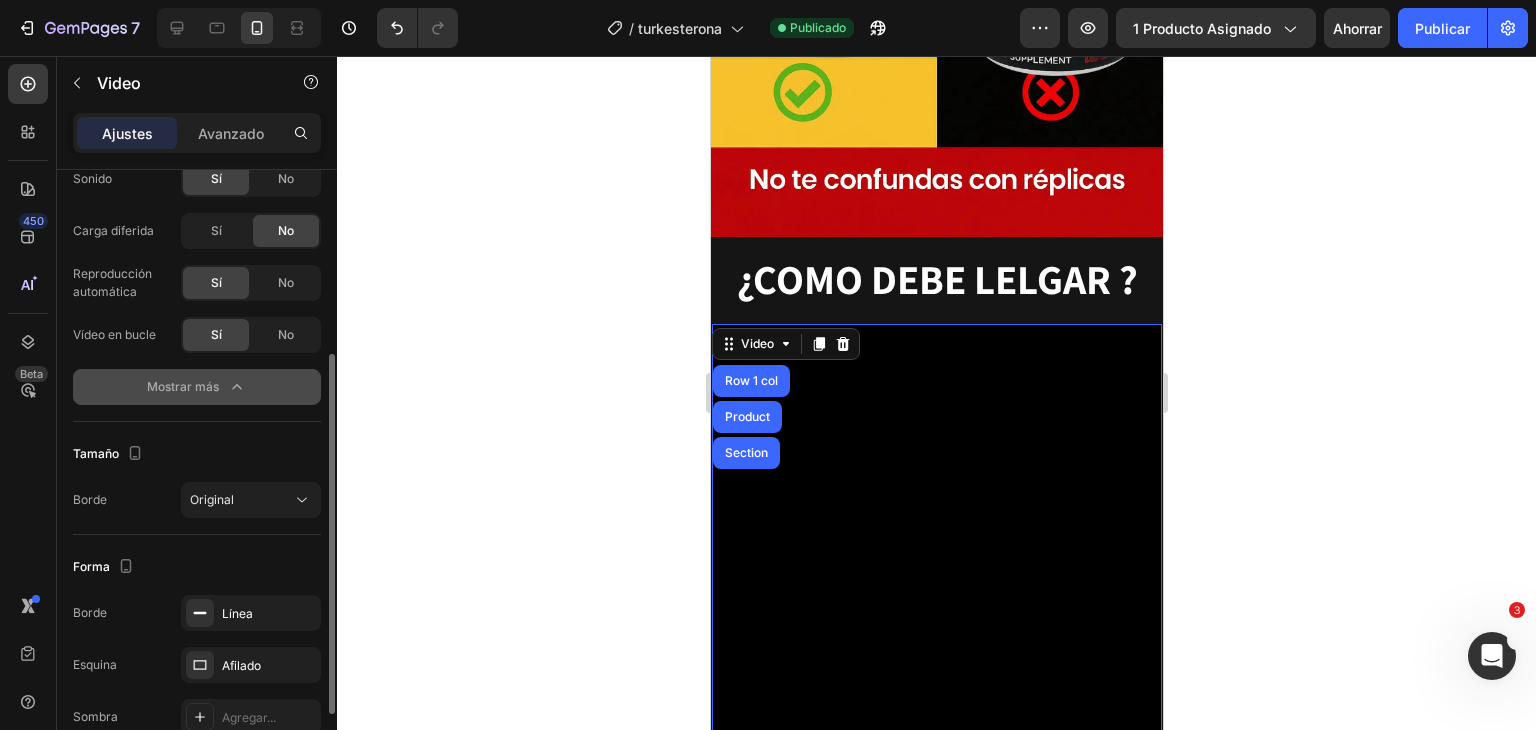 scroll, scrollTop: 329, scrollLeft: 0, axis: vertical 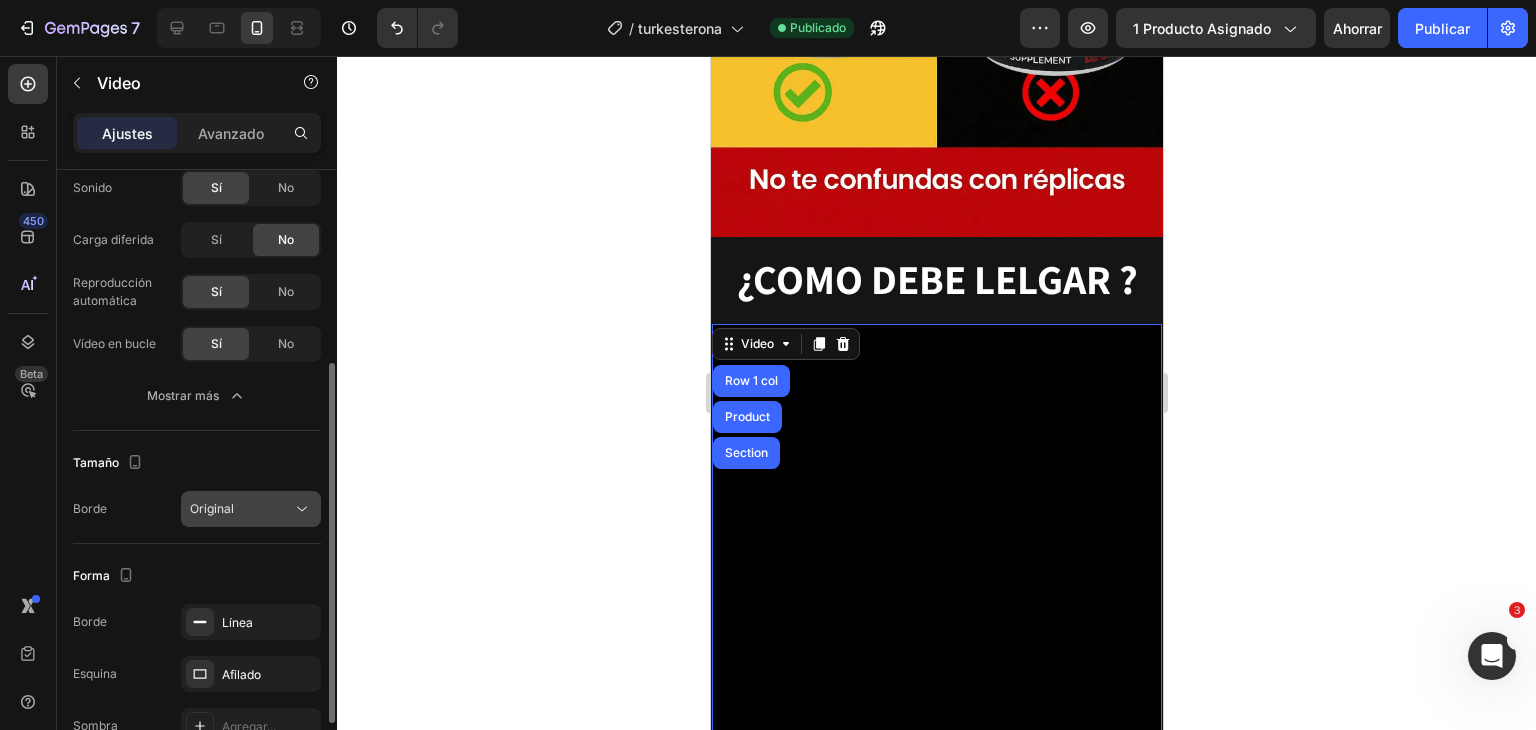 click on "Original" 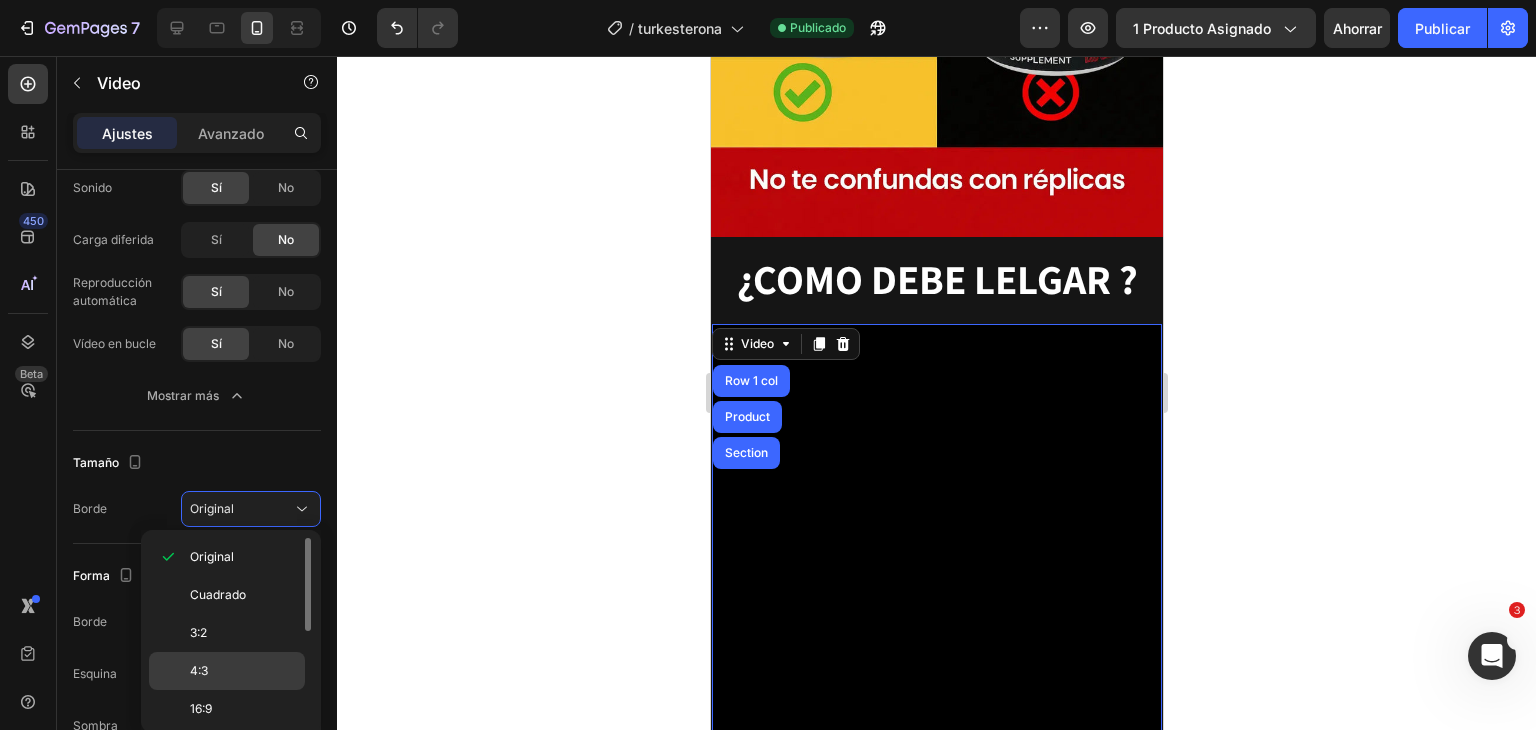 click on "4:3" at bounding box center [243, 671] 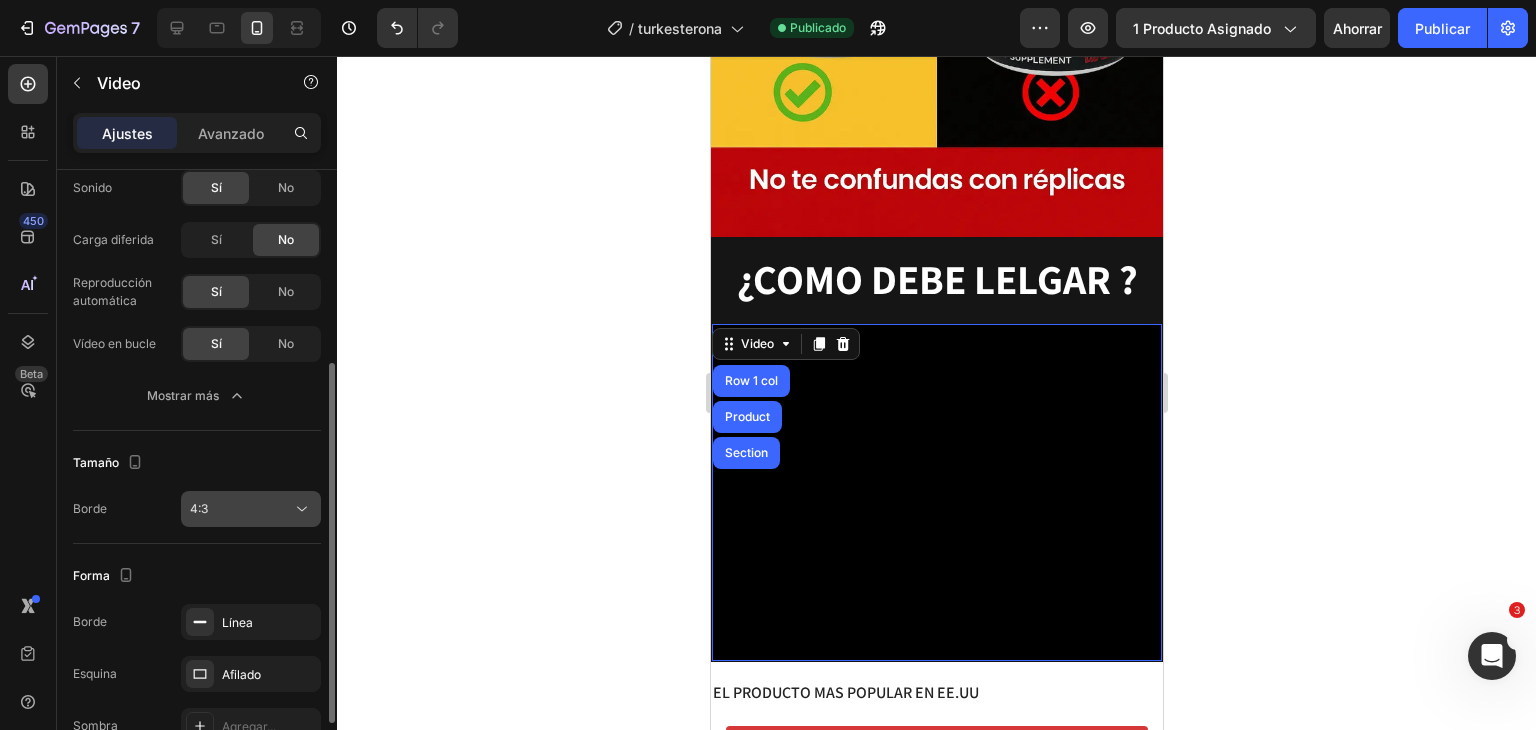click on "4:3" at bounding box center [251, 509] 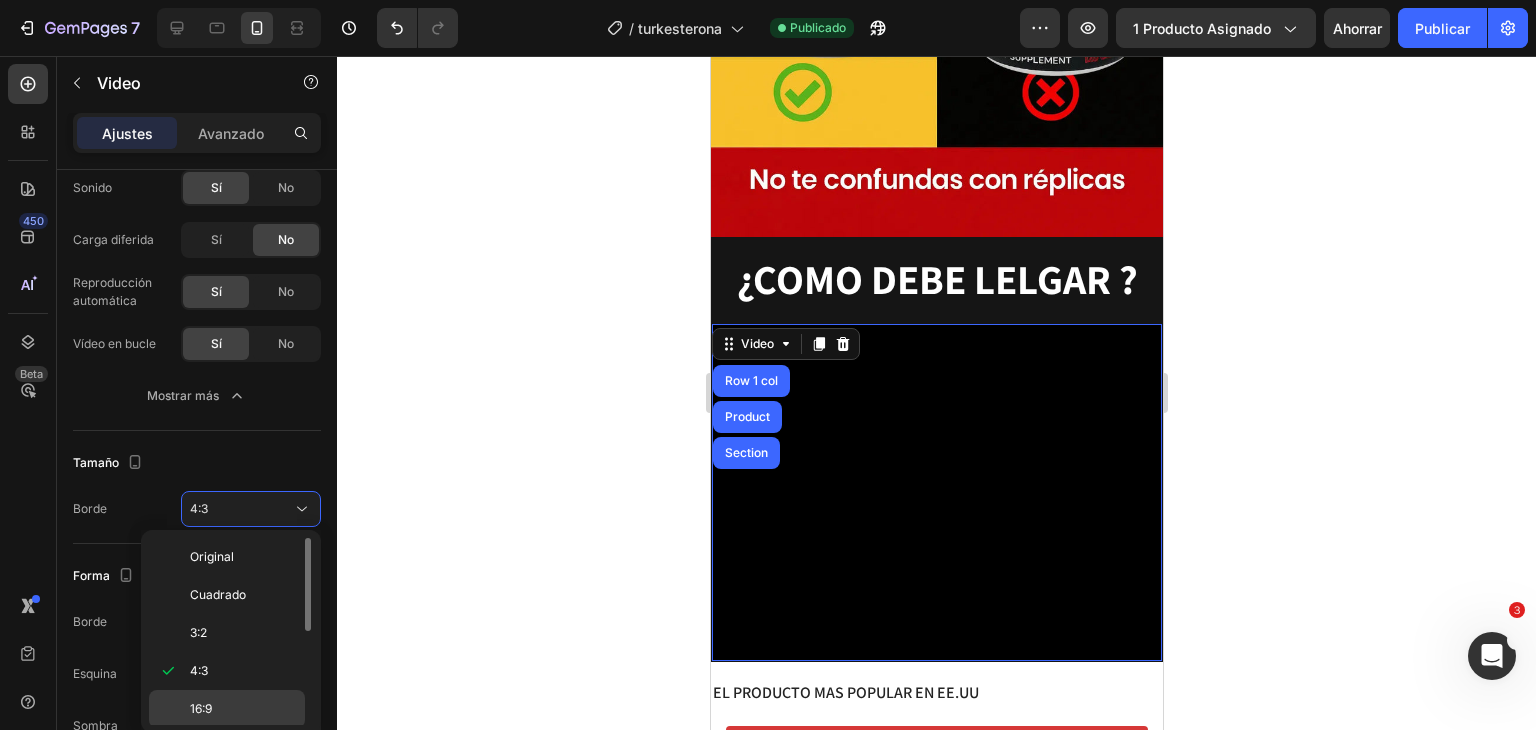 click on "16:9" at bounding box center (201, 708) 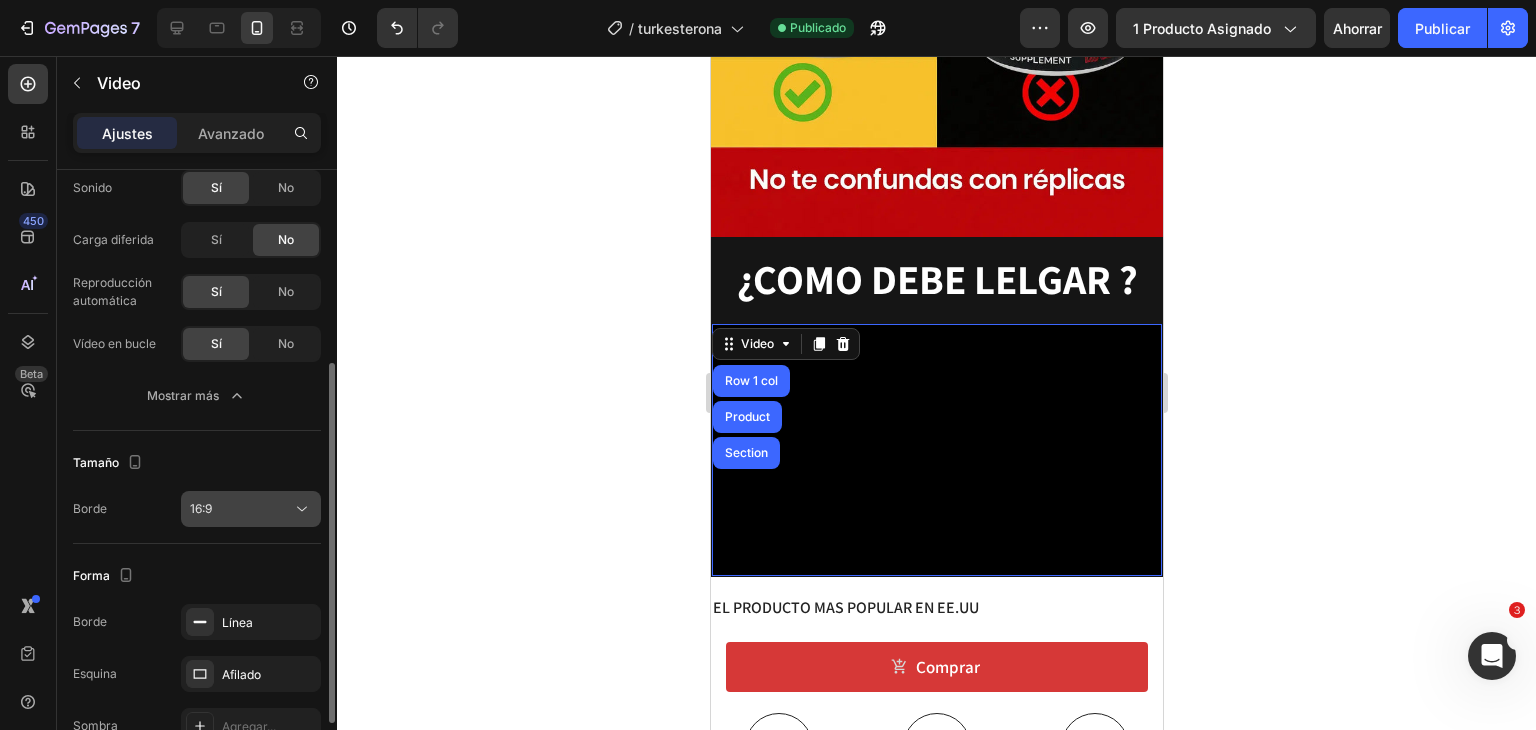 click on "16:9" 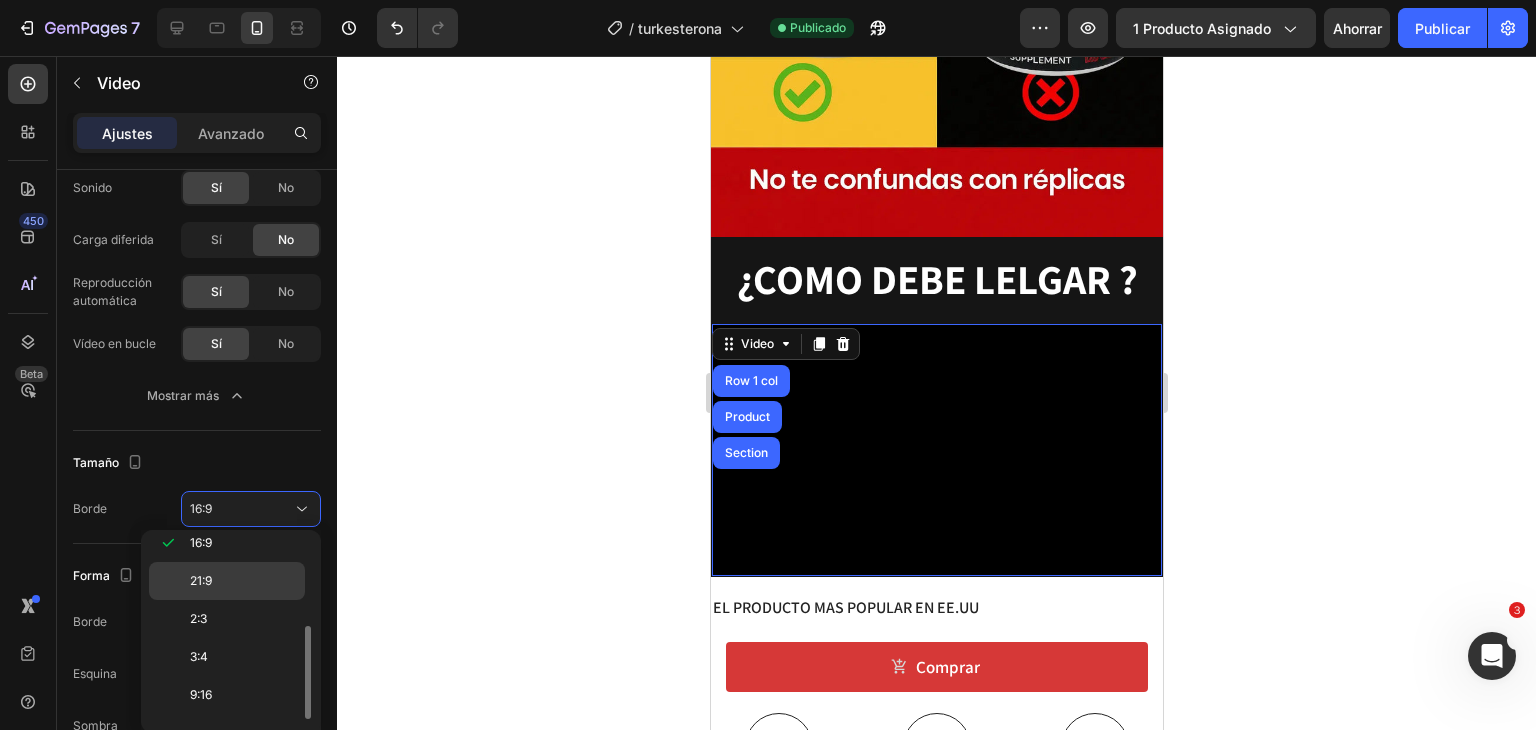 scroll, scrollTop: 170, scrollLeft: 0, axis: vertical 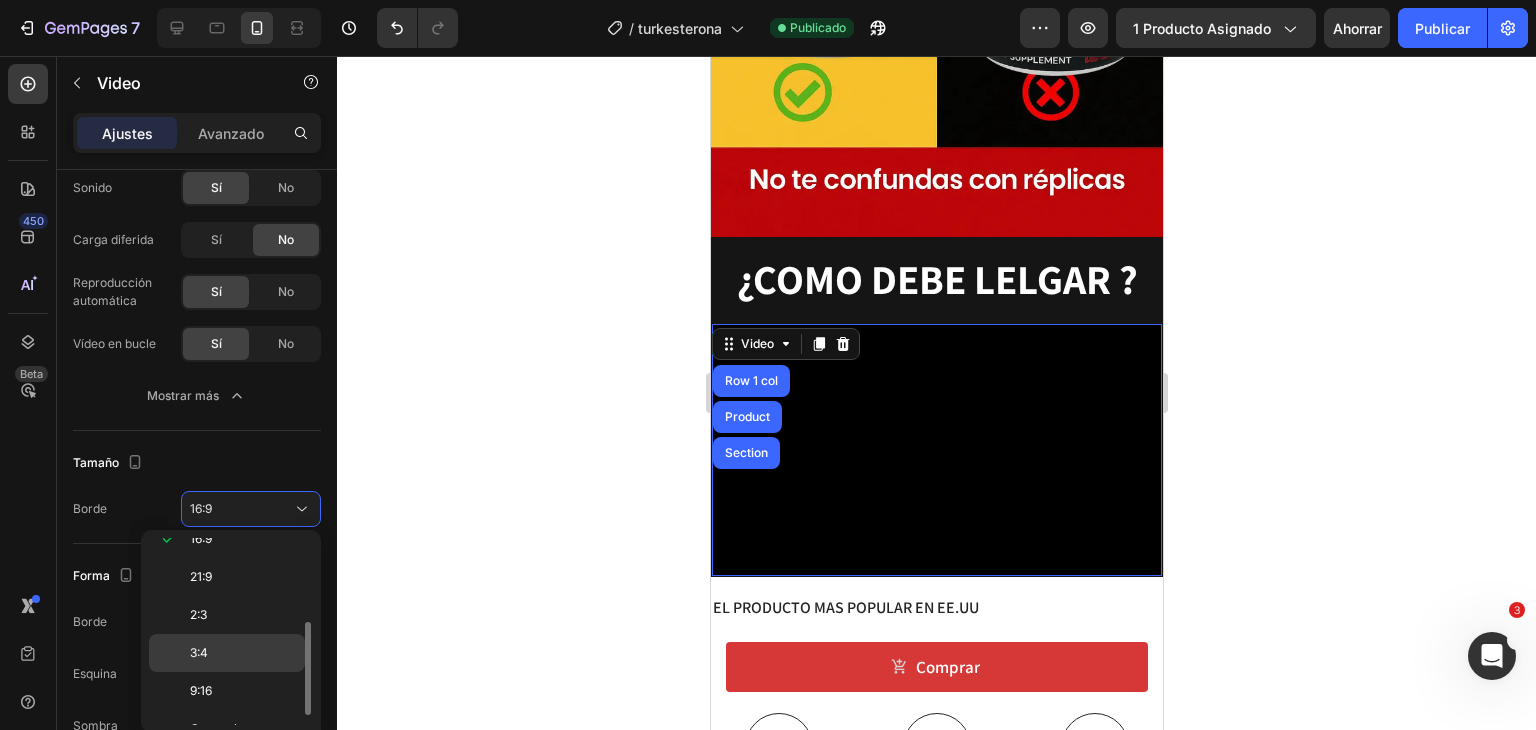 click on "3:4" at bounding box center [243, 653] 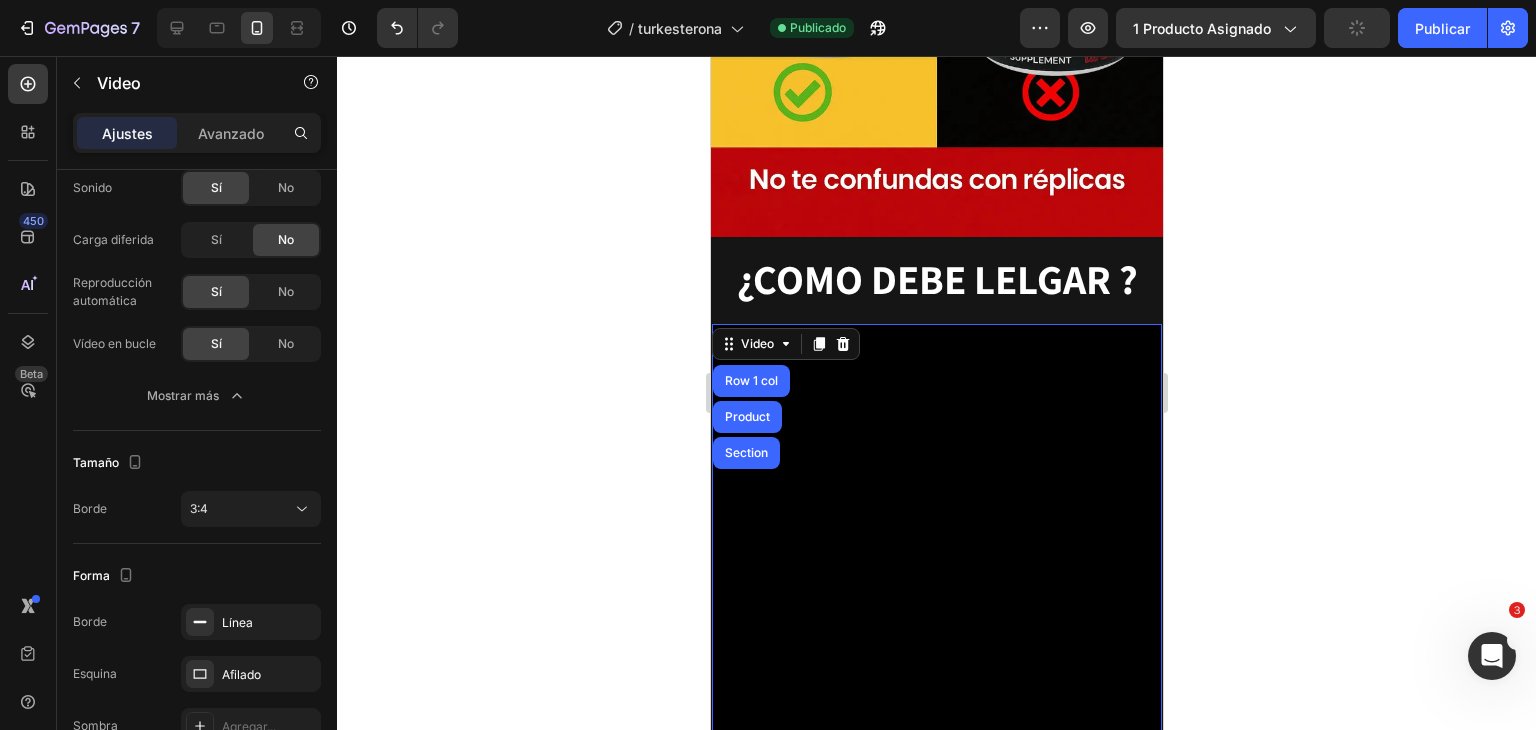 scroll, scrollTop: 3939, scrollLeft: 0, axis: vertical 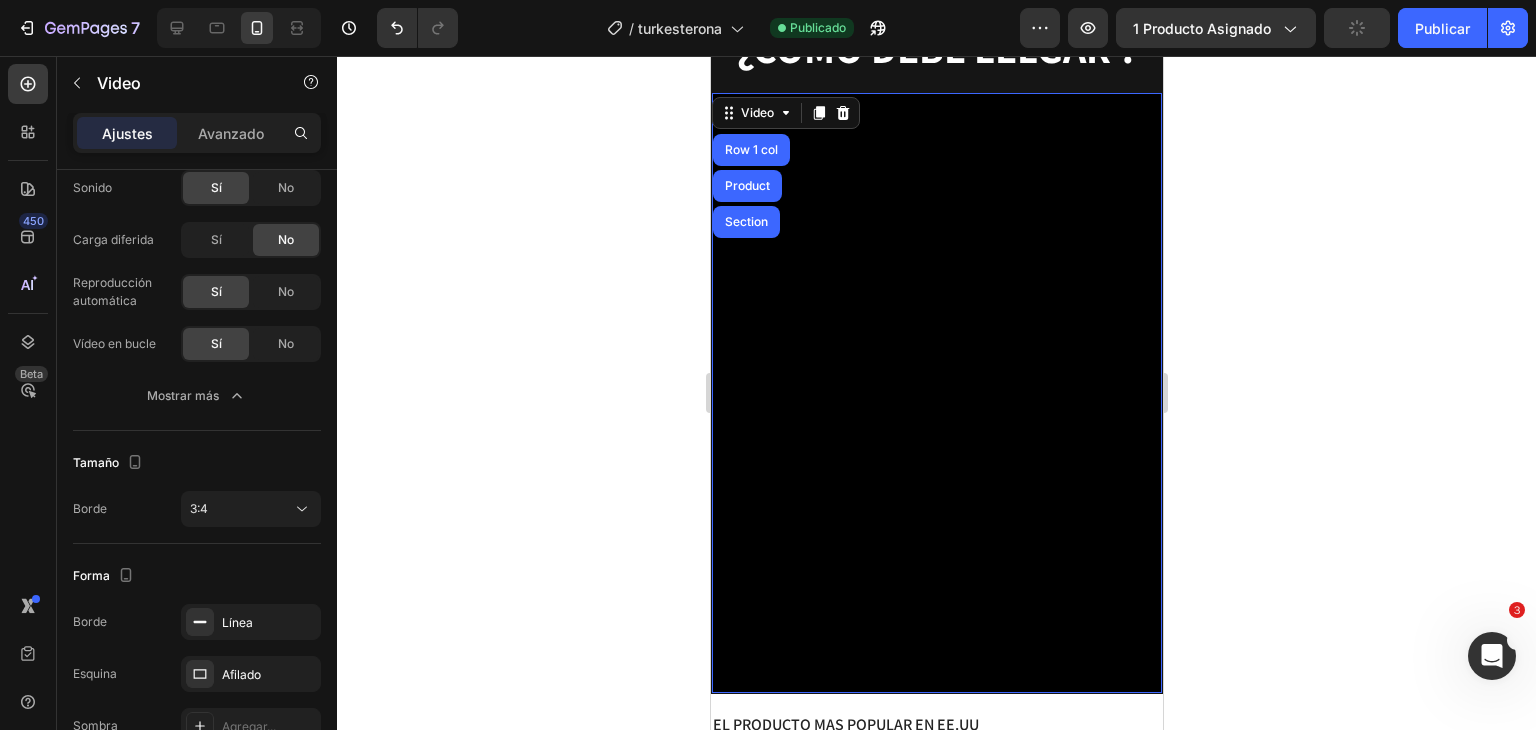 click on "Video Row 1 col Product Section   4" at bounding box center [936, 393] 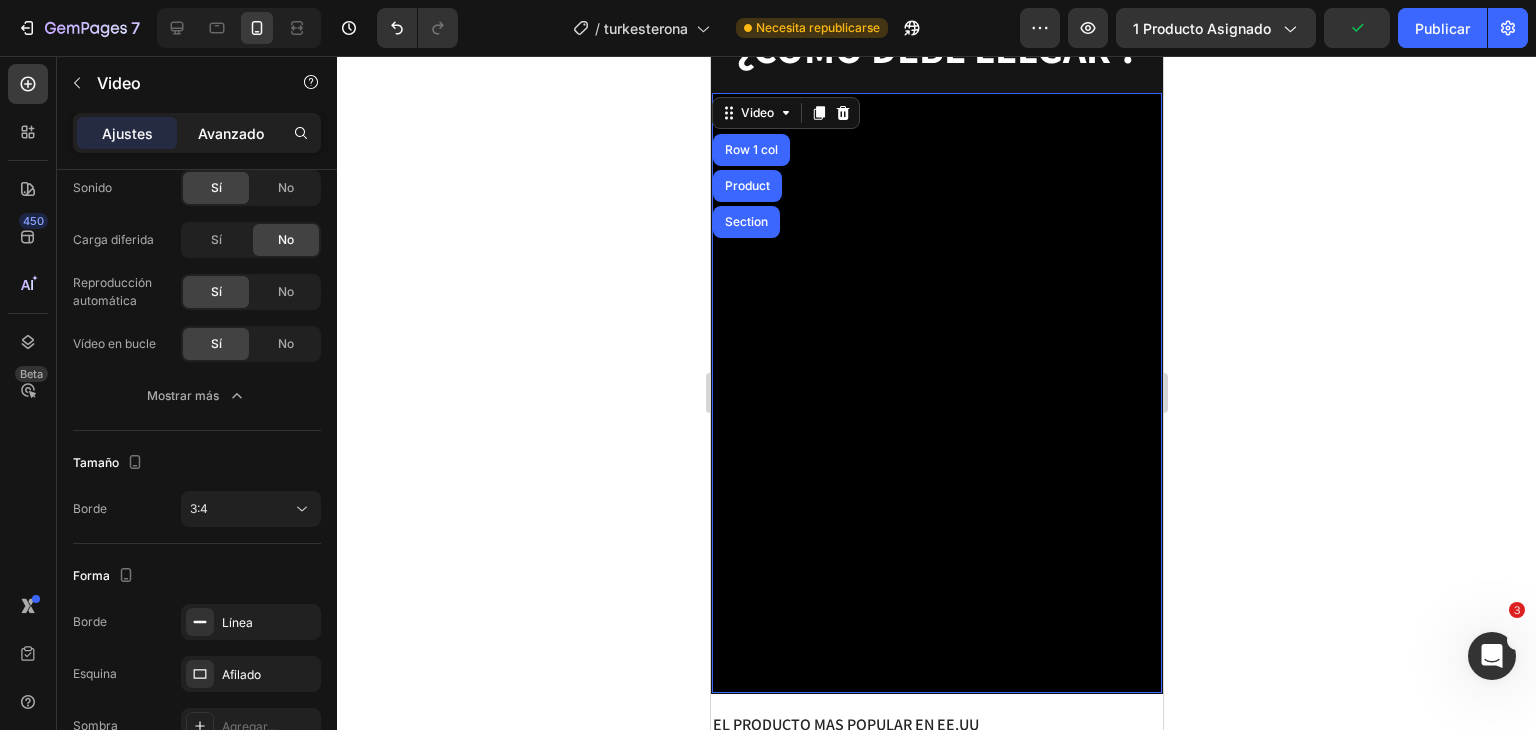 click on "Avanzado" at bounding box center [231, 133] 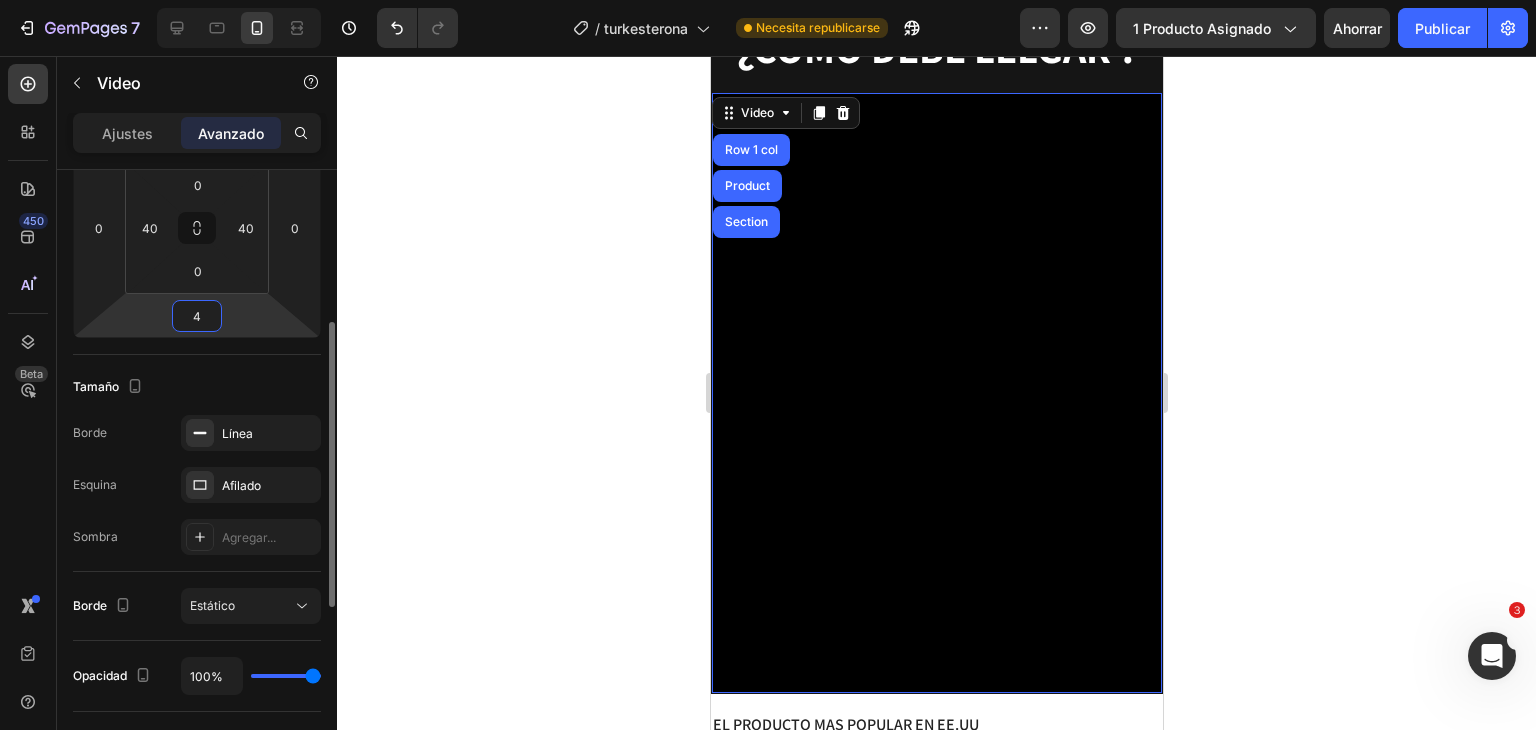 click on "4" at bounding box center (197, 316) 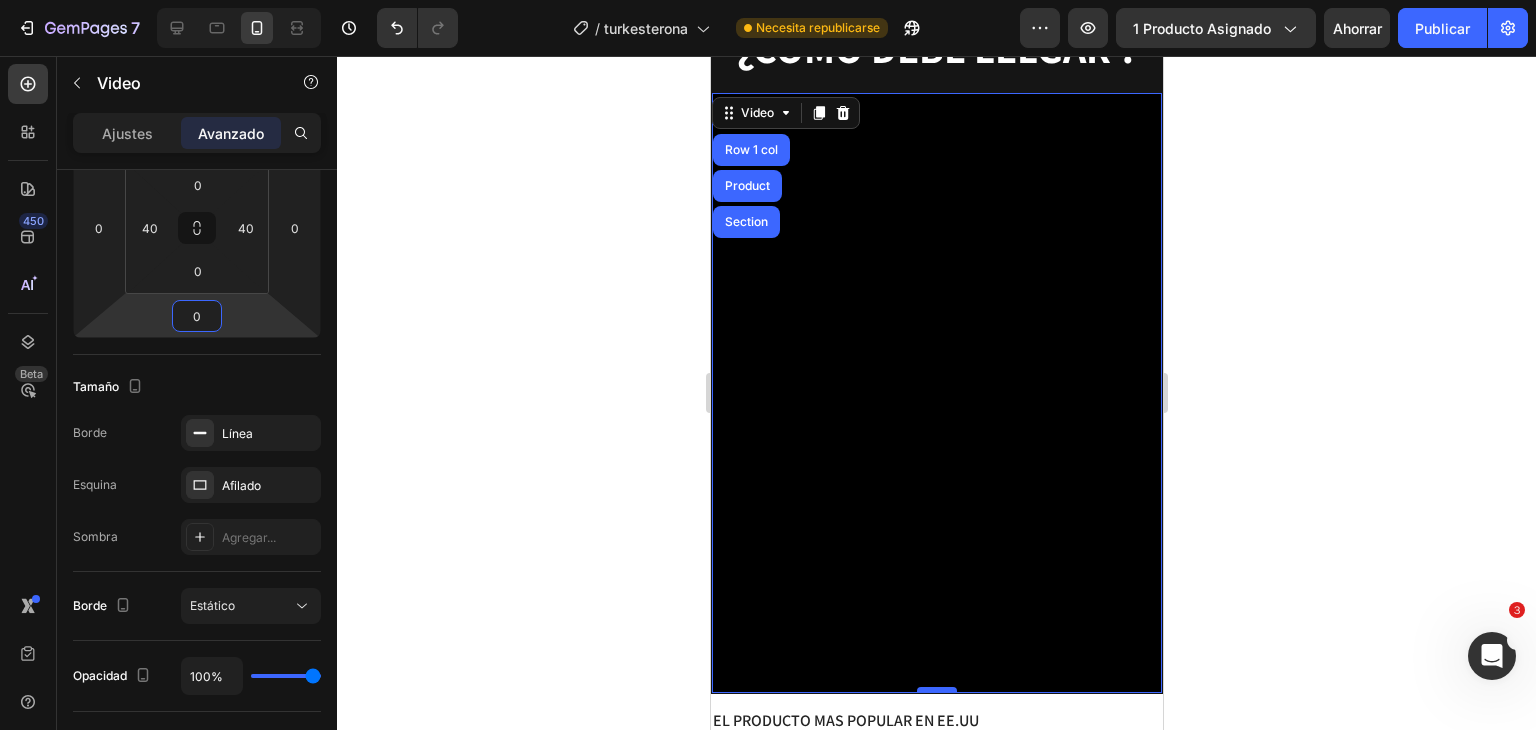 type on "0" 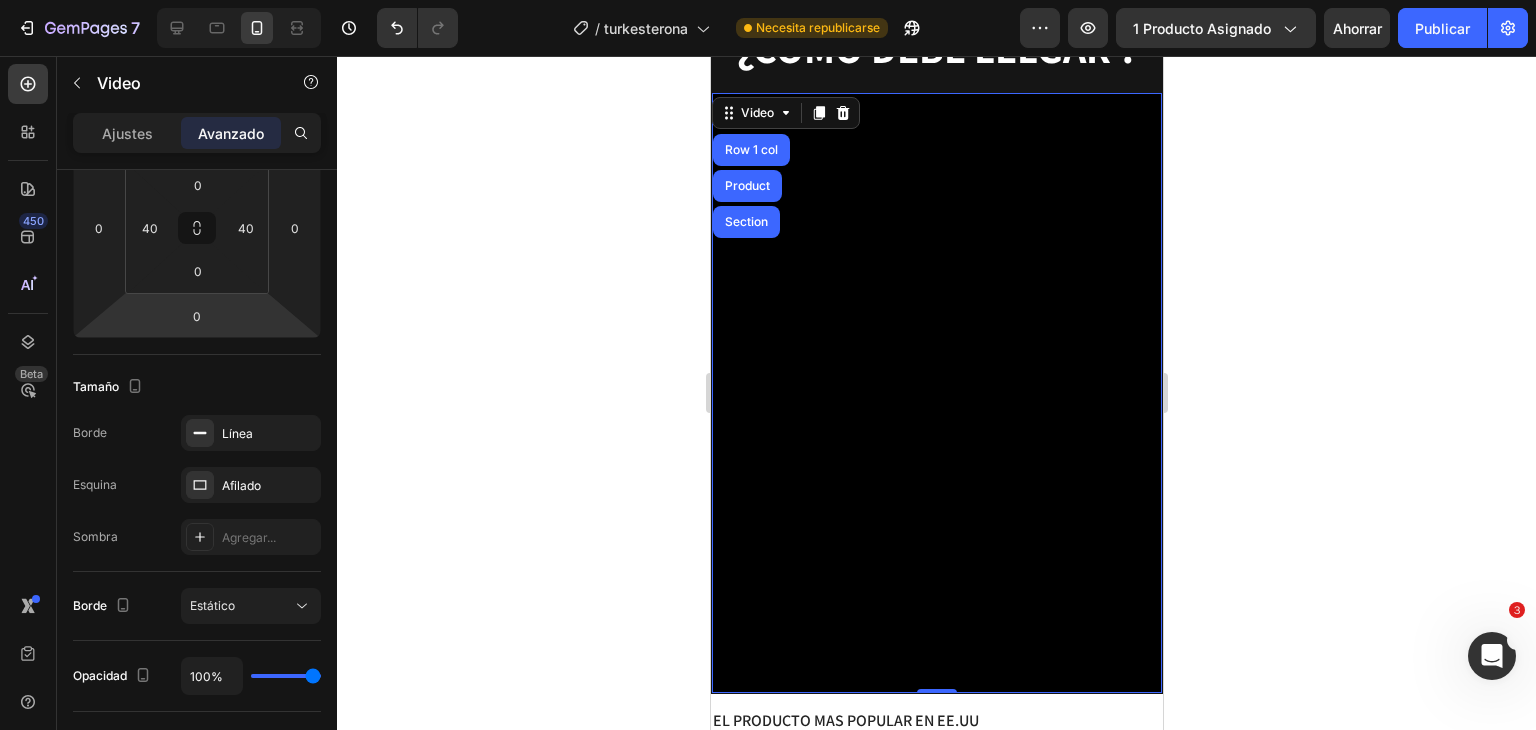 drag, startPoint x: 938, startPoint y: 579, endPoint x: 927, endPoint y: 472, distance: 107.563934 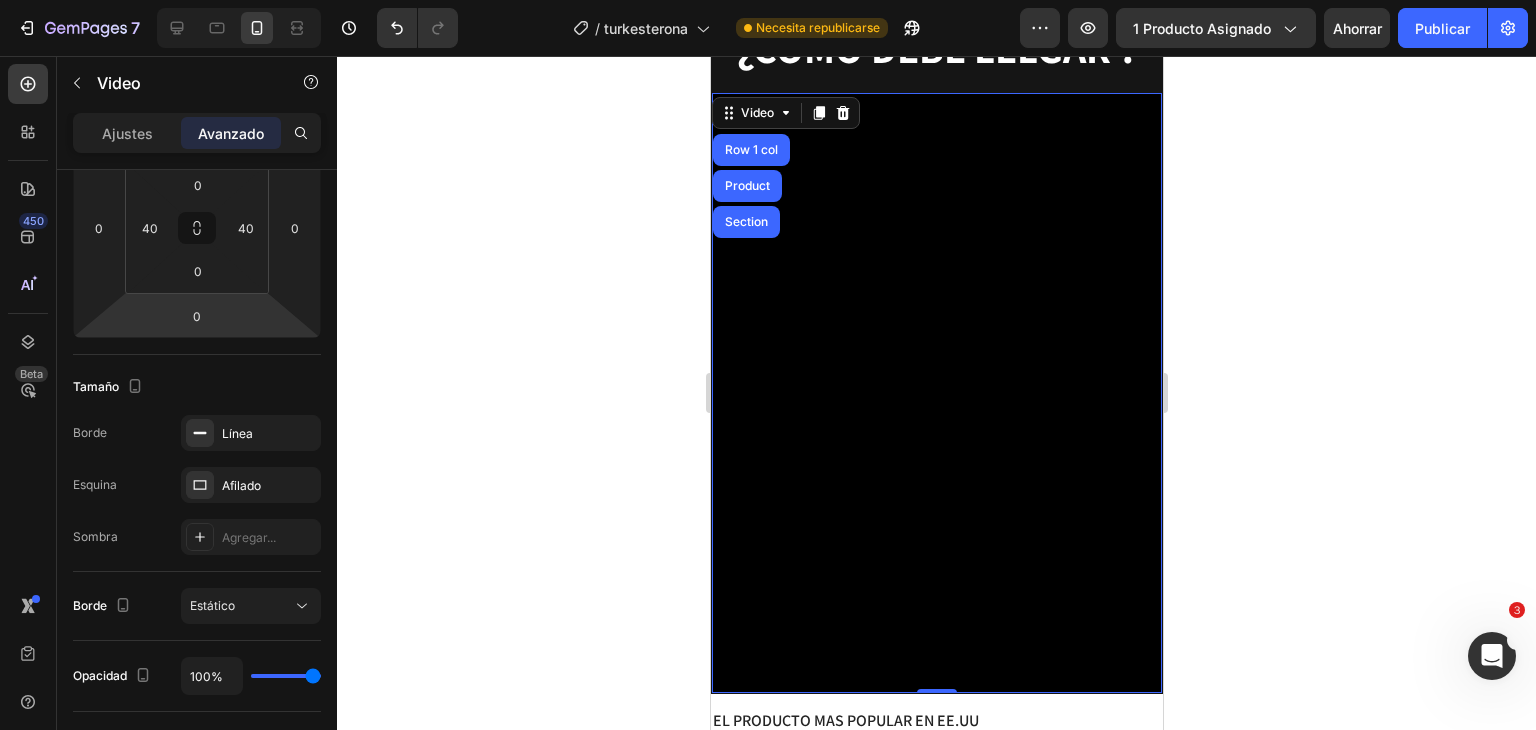 click on "Video Row 1 col Product Section   0" at bounding box center [936, 393] 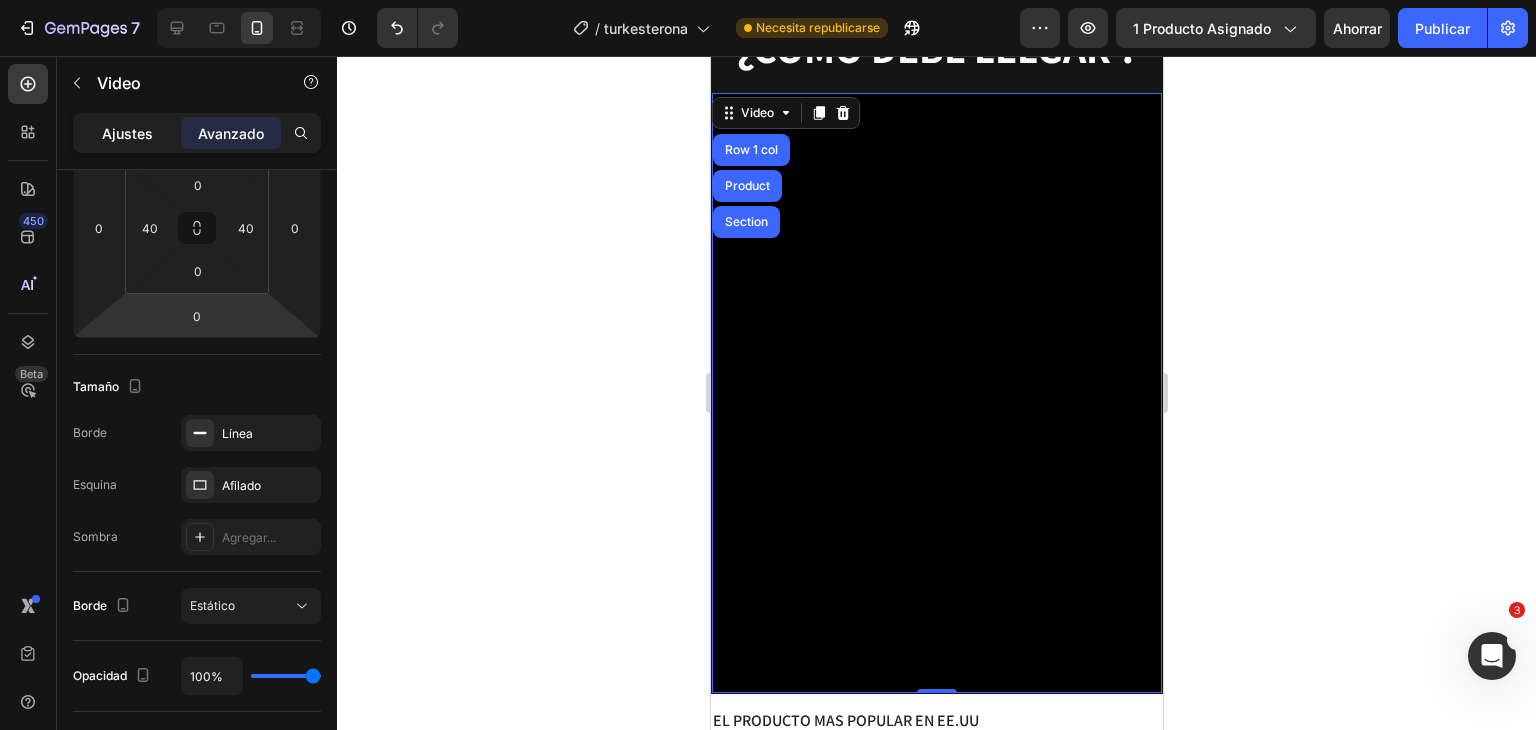 click on "Ajustes" at bounding box center (127, 133) 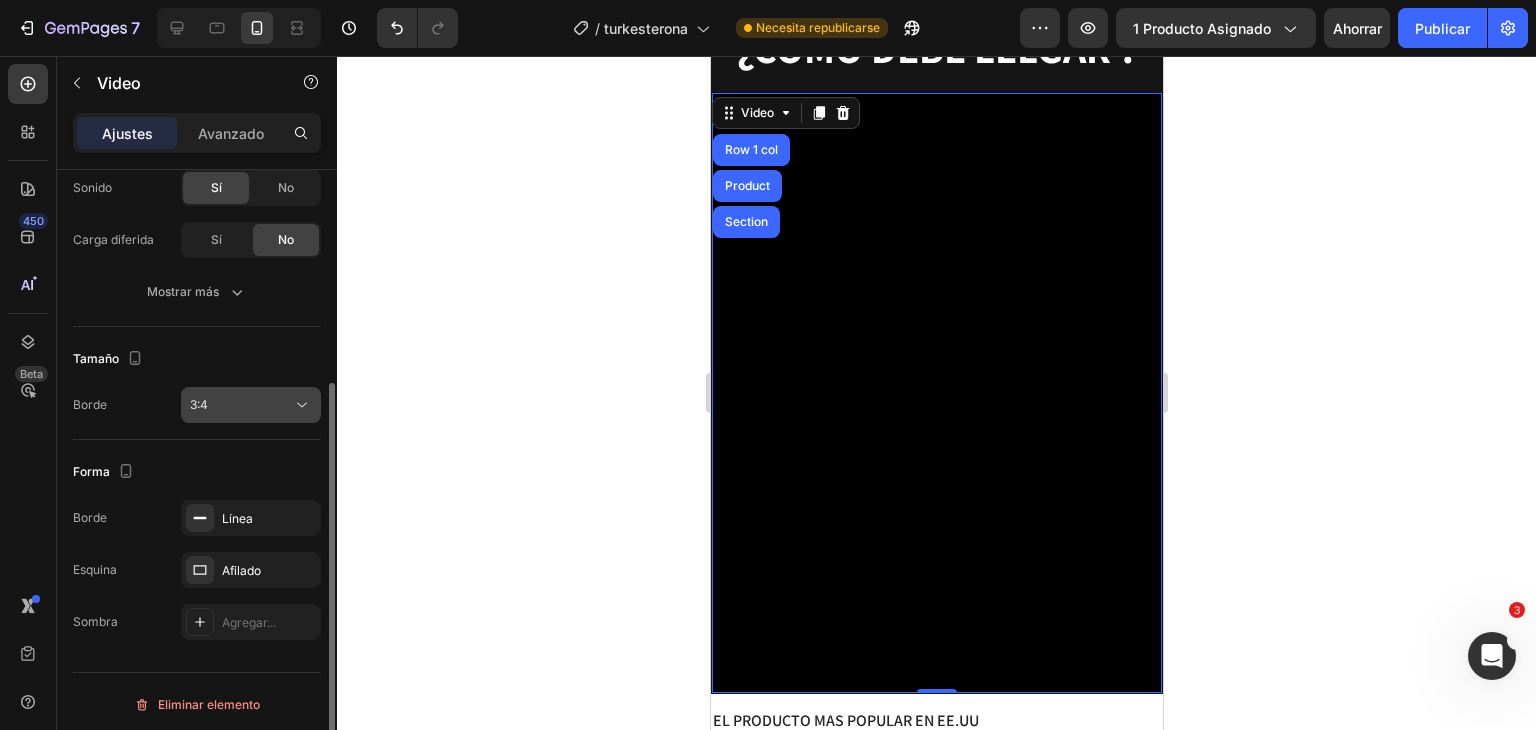 click on "3:4" at bounding box center [251, 405] 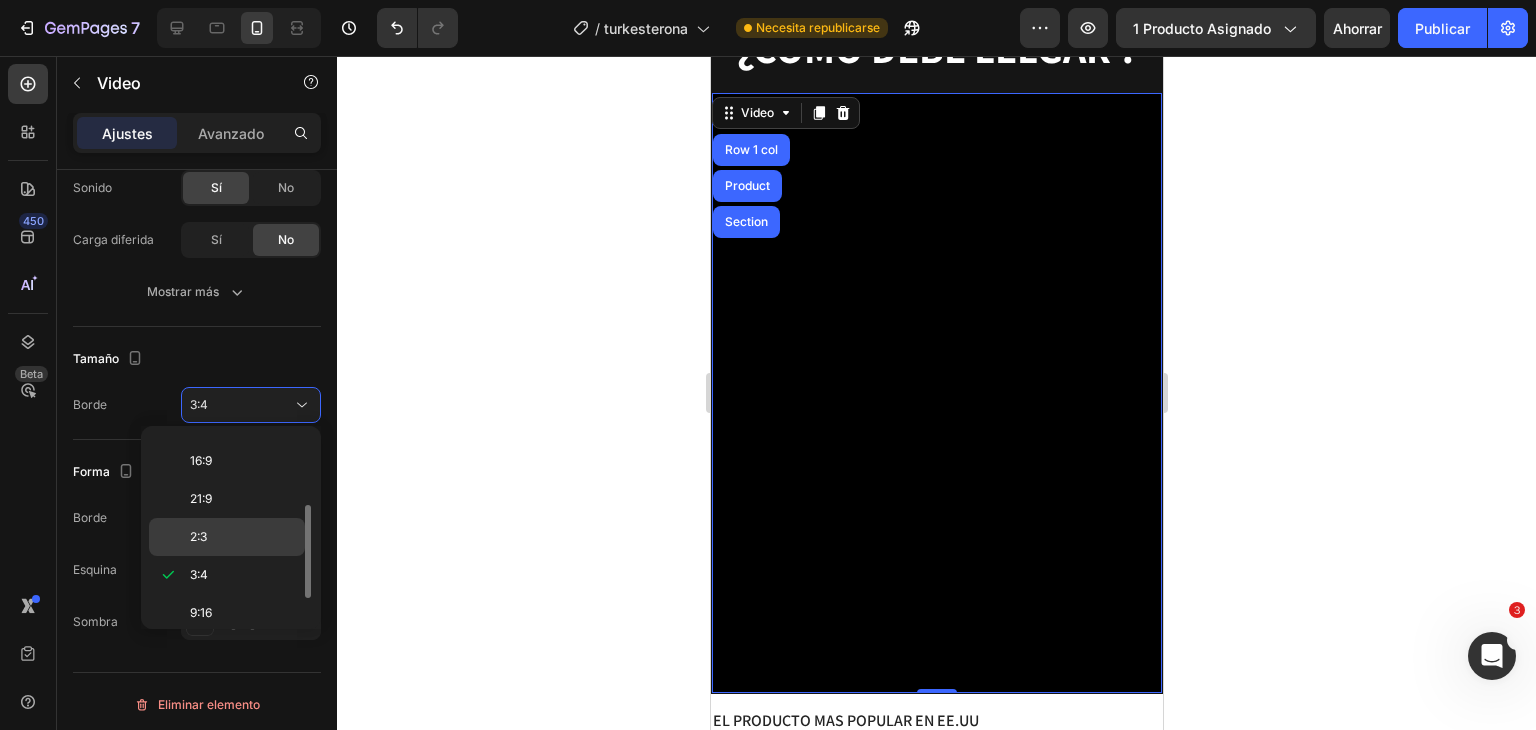 scroll, scrollTop: 0, scrollLeft: 0, axis: both 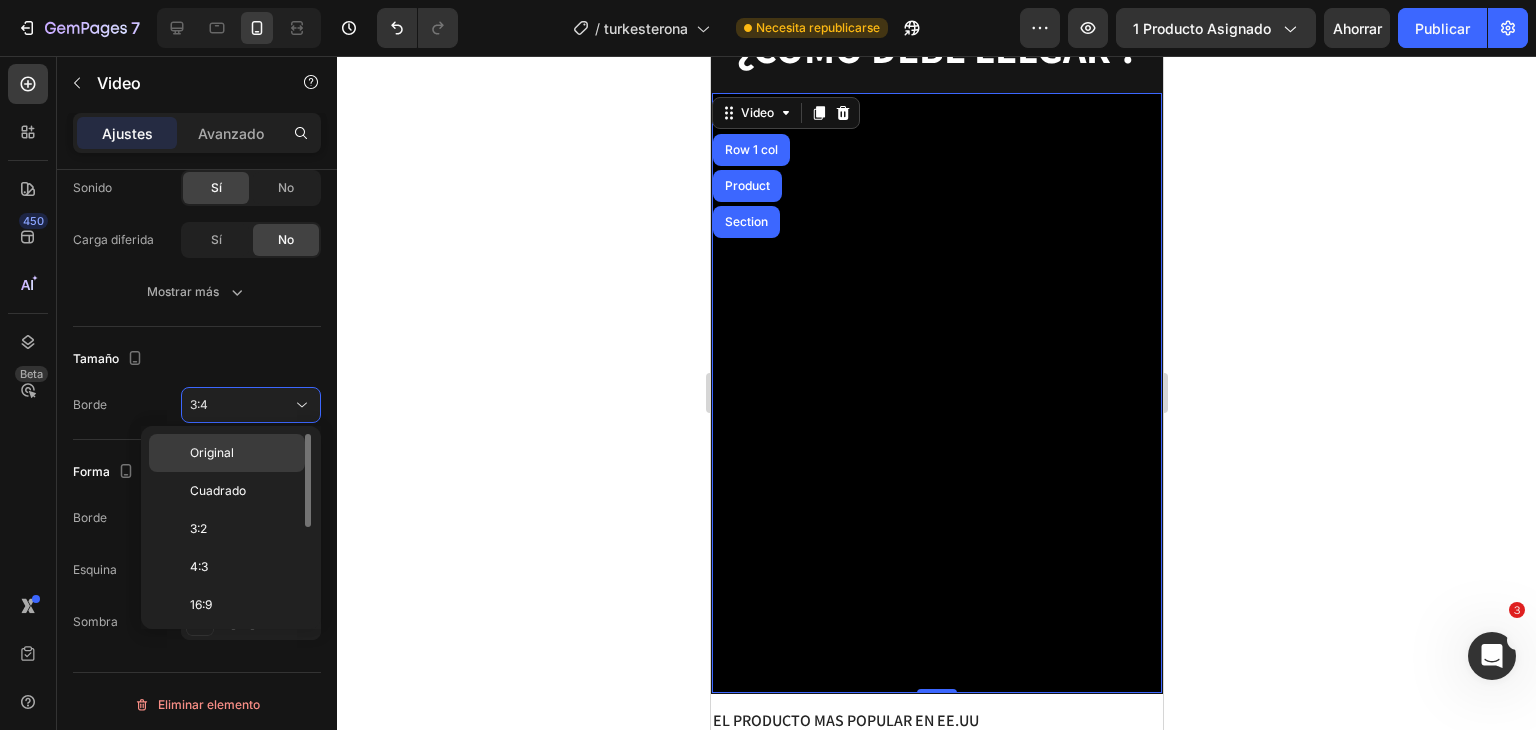 click on "Original" at bounding box center (212, 452) 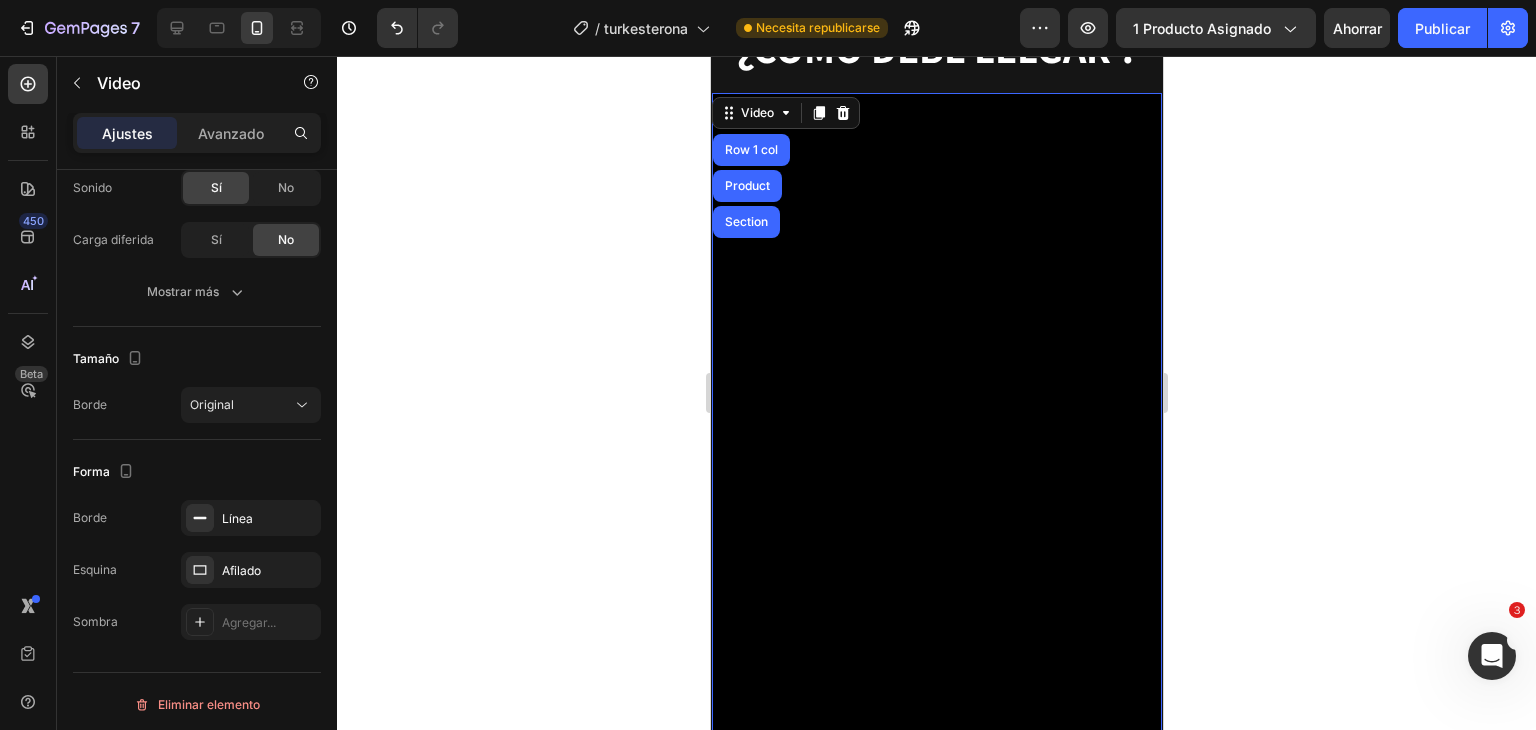 scroll, scrollTop: 3612, scrollLeft: 0, axis: vertical 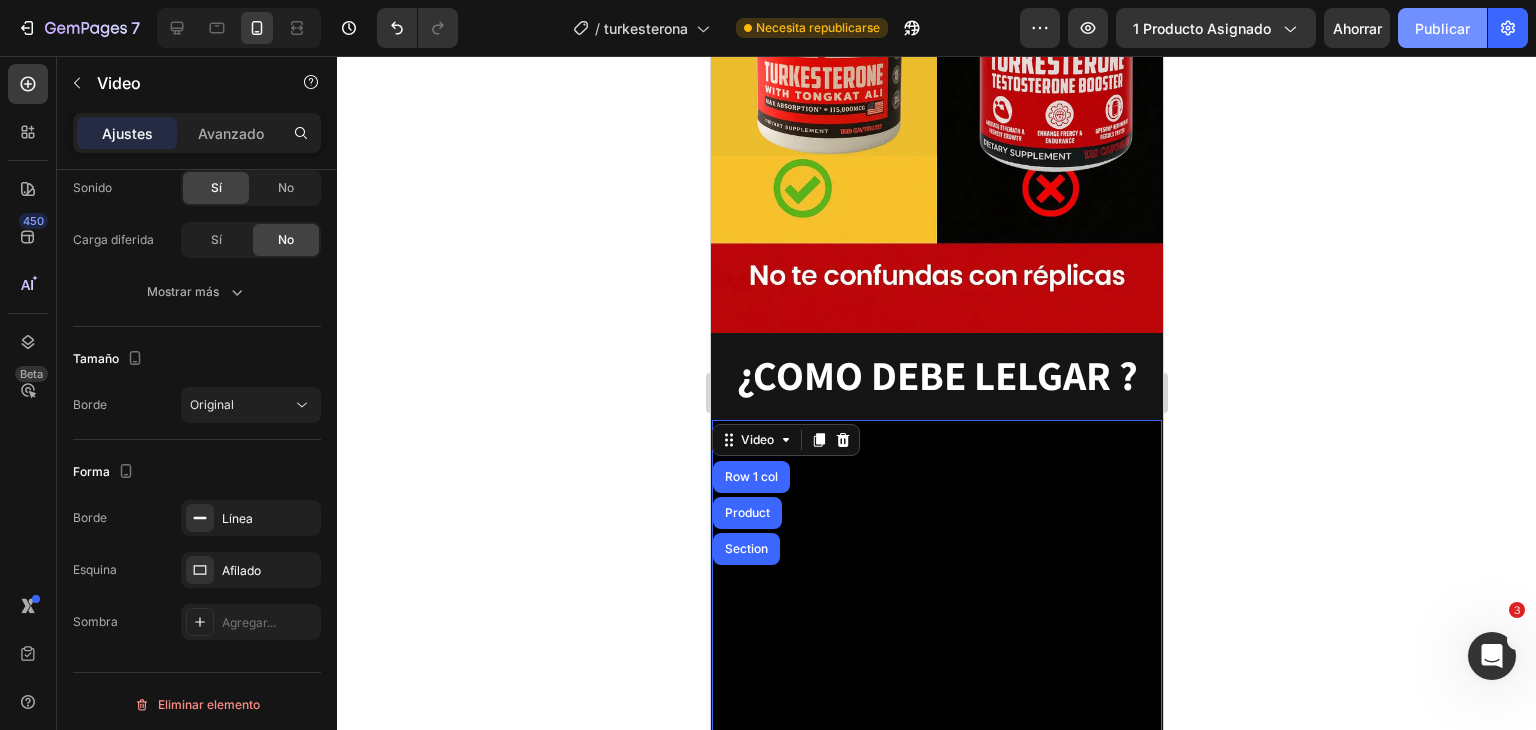 click on "Publicar" 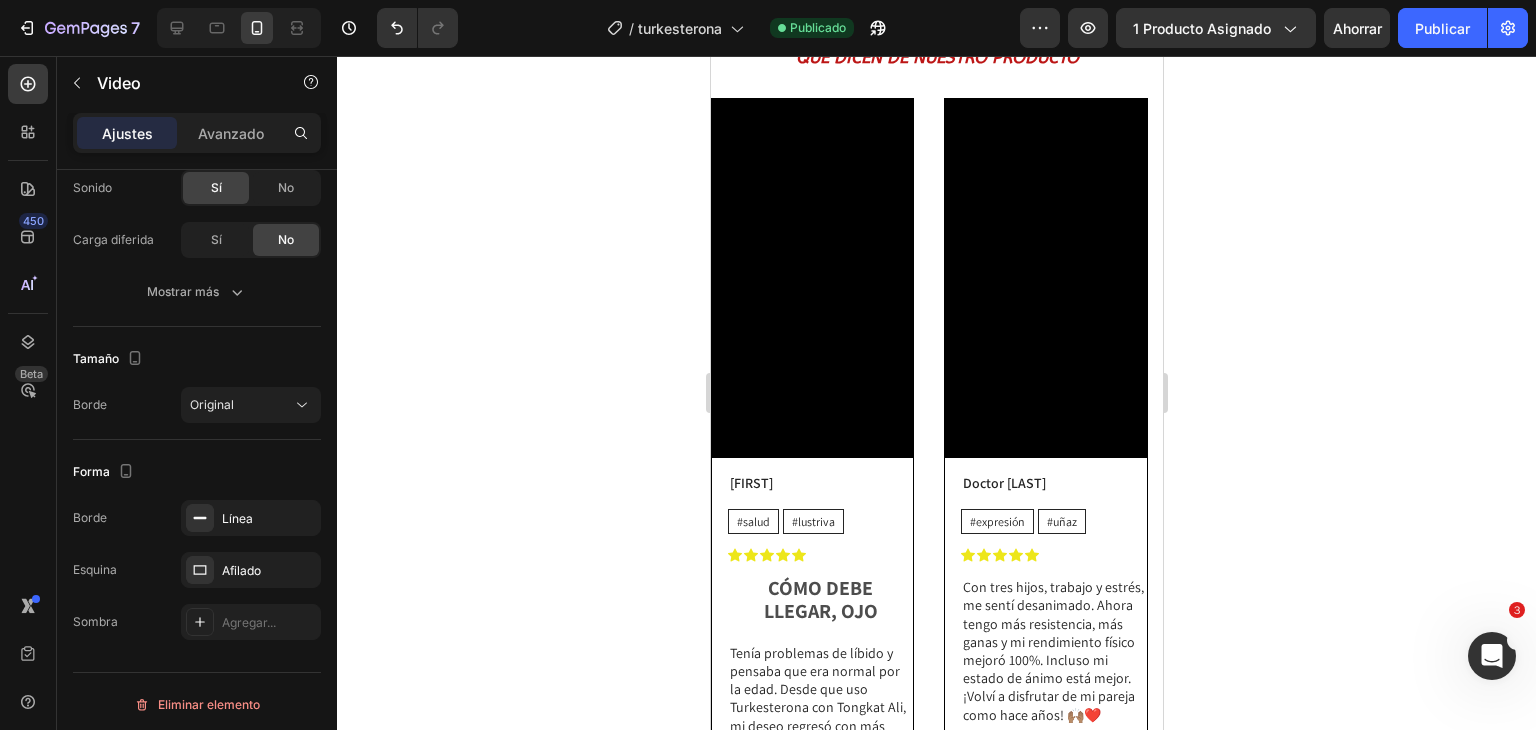 scroll, scrollTop: 2000, scrollLeft: 0, axis: vertical 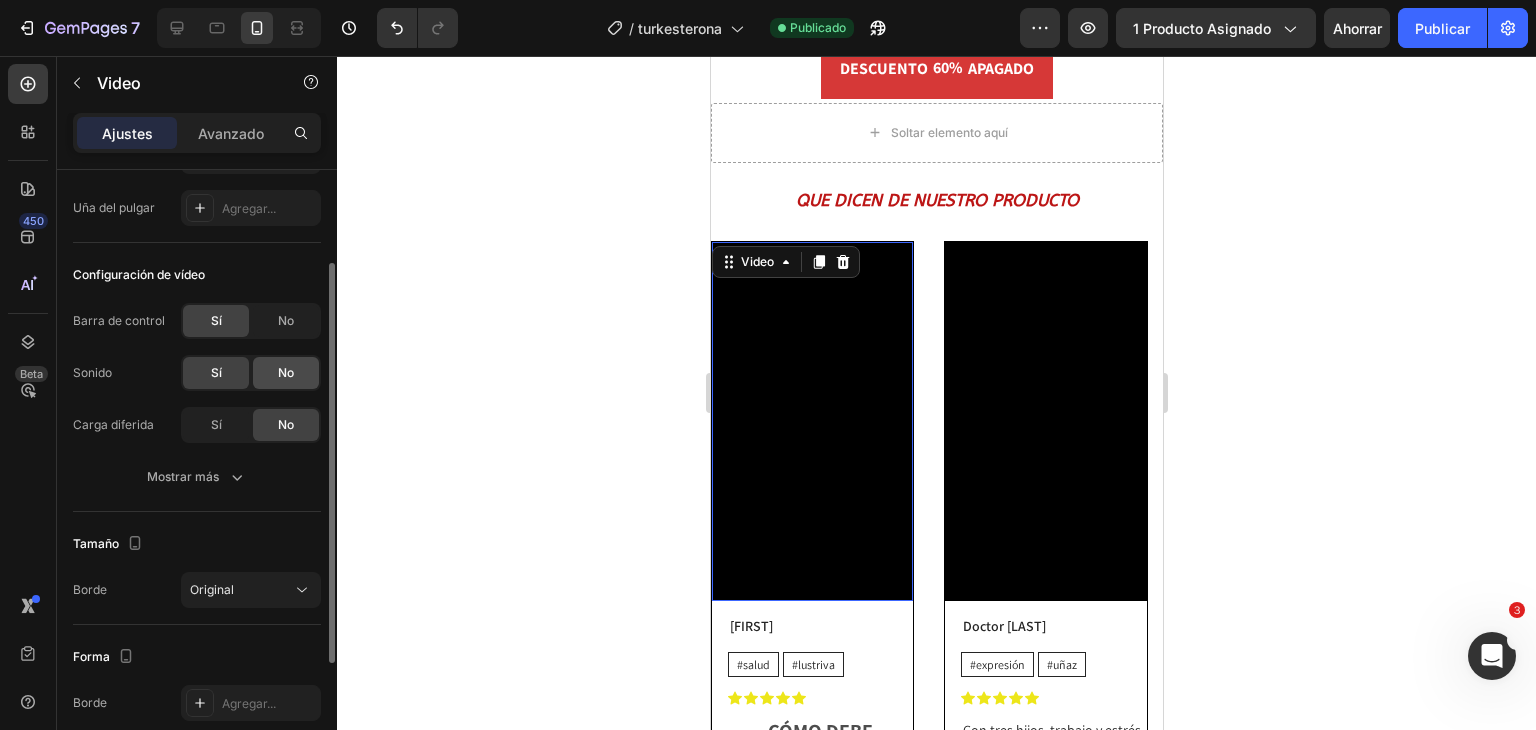 click on "No" 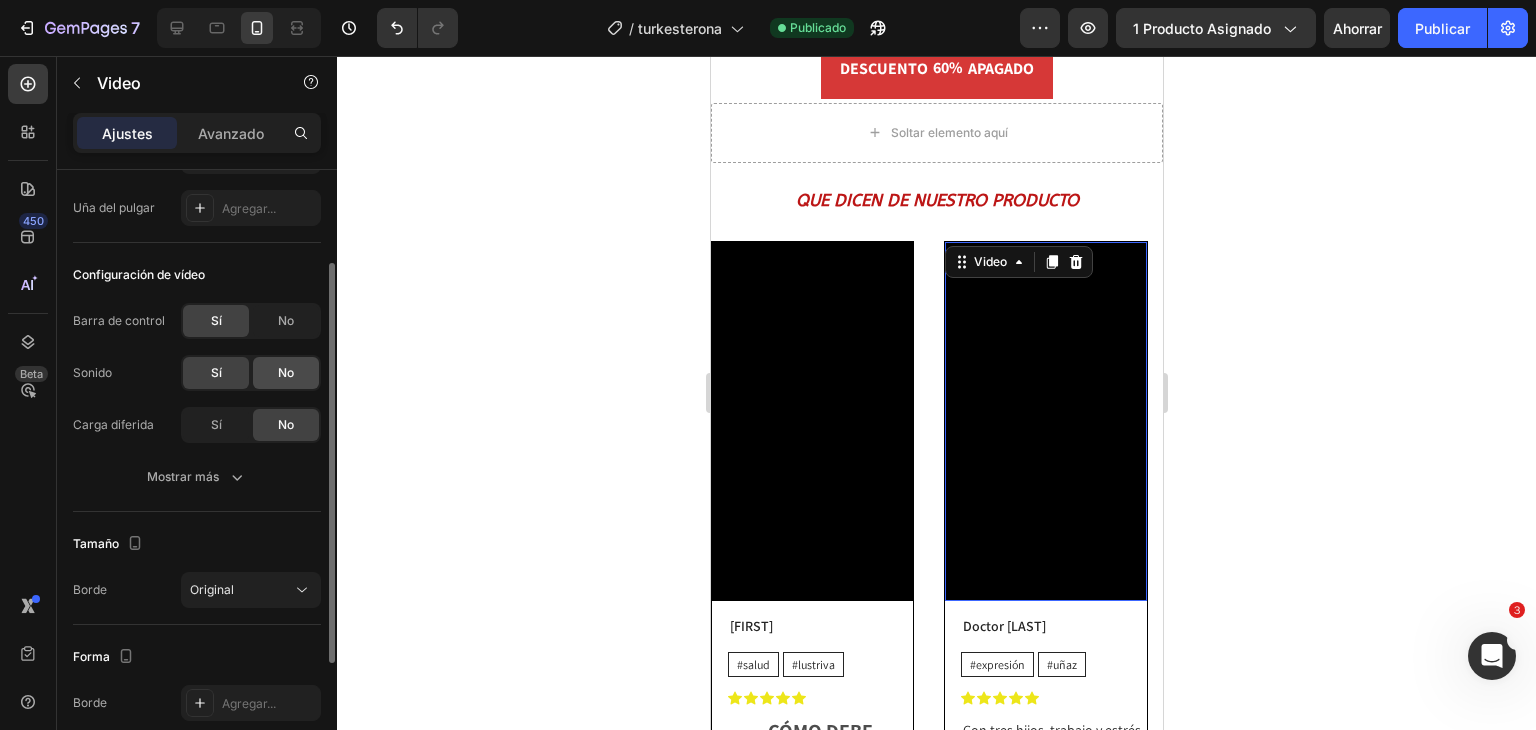 click on "No" 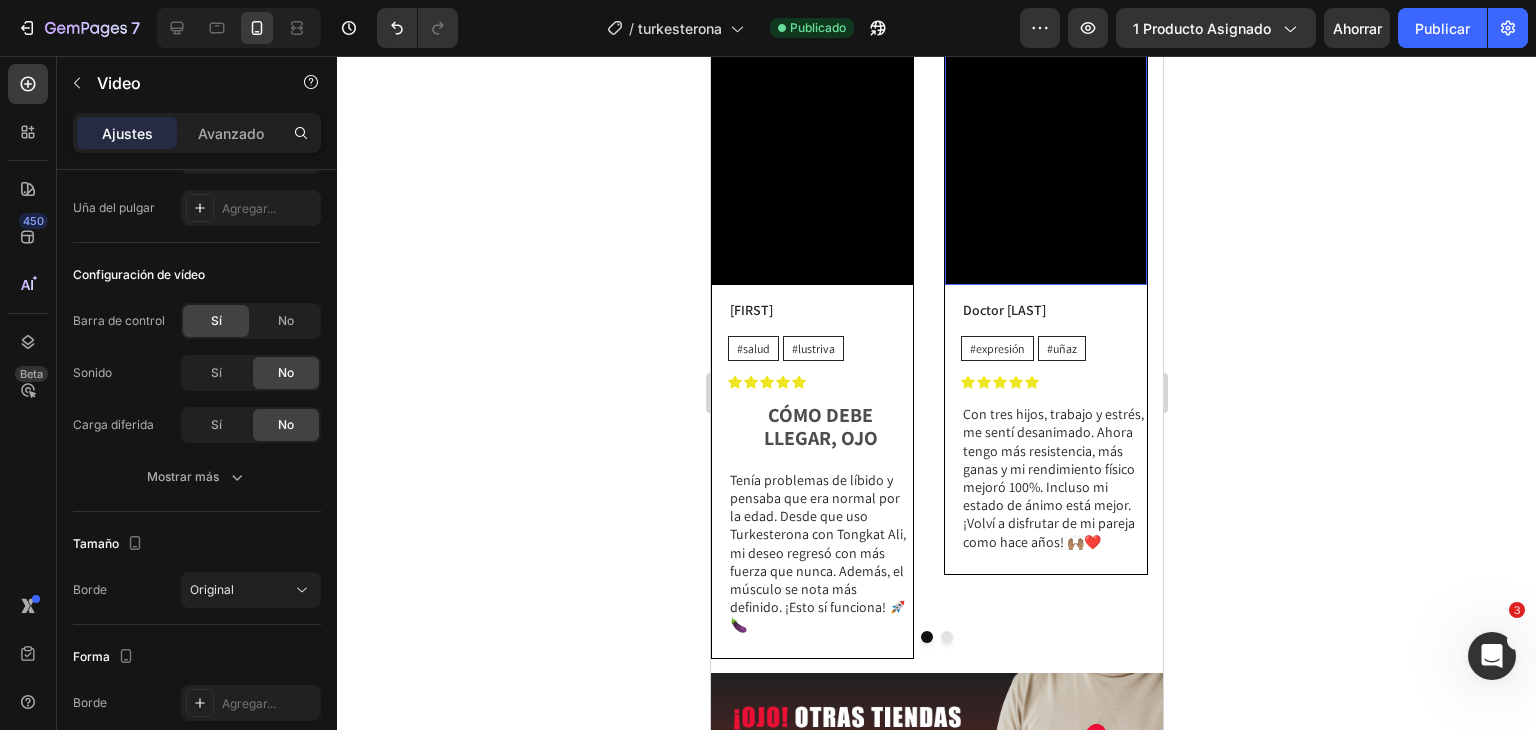 scroll, scrollTop: 2408, scrollLeft: 0, axis: vertical 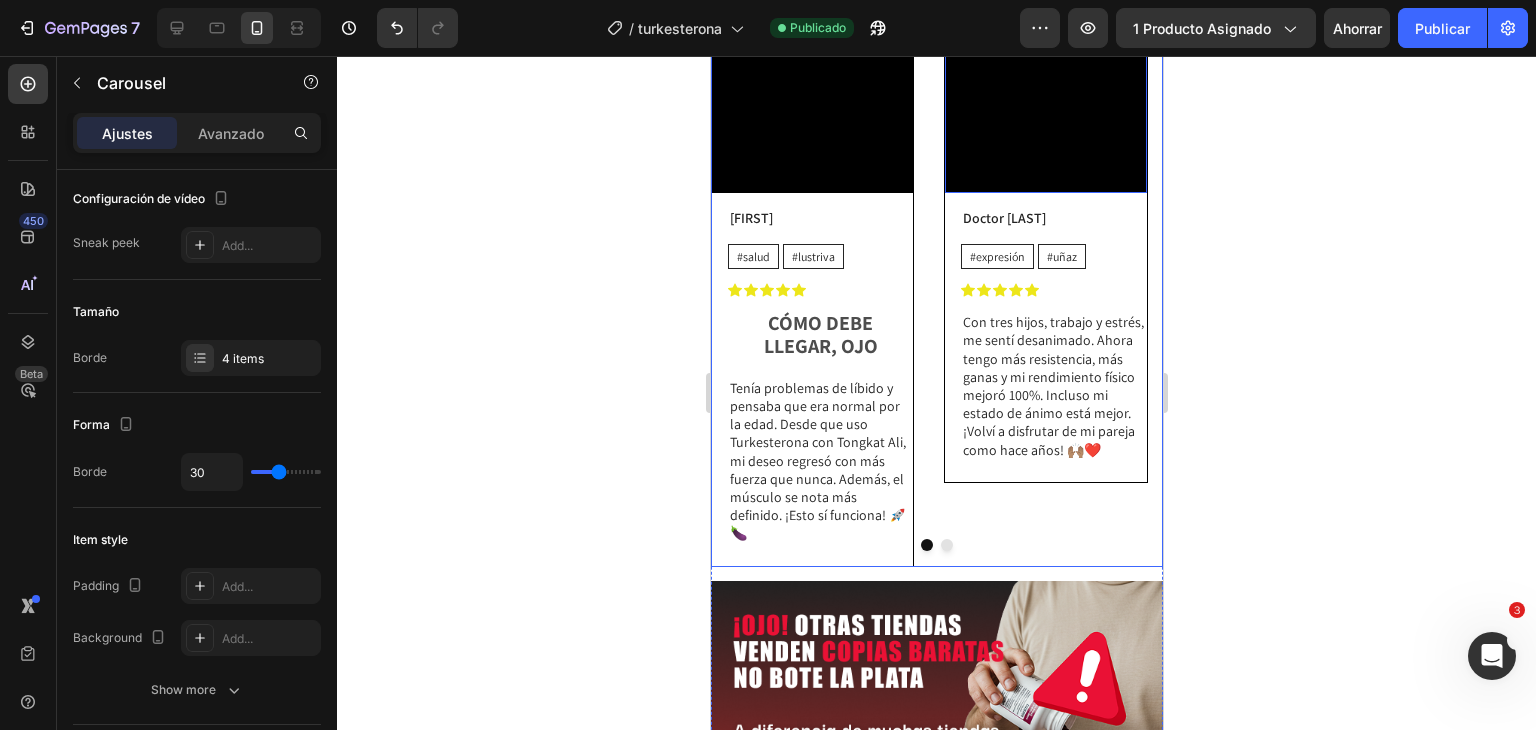 click on "Video JHONATAN Bloque de texto #salud Bloque de texto #lustriva Bloque de texto Fila Icono Icono Icono Icono Icono Lista de iconos CÓMO DEBE LLEGAR, OJO Bloque de texto Tenía problemas de líbido y pensaba que era normal por la edad. Desde que uso Turkesterona con Tongkat Ali, mi deseo regresó con más fuerza que nunca. Además, el músculo se nota más definido. ¡Esto sí funciona! 🚀🍆 Bloque de texto Fila Fila Video   14 Doctor Gamboz Bloque de texto #expresión Bloque de texto #uñaz Bloque de texto Fila Icono Icono Icono Icono Icono Lista de iconos Con tres hijos, trabajo y estrés, me sentí desanimado. Ahora tengo más resistencia, más ganas y mi rendimiento físico mejoró 100%. Incluso mi estado de ánimo está mejor. ¡Volví a disfrutar de mi pareja como hace años! 🙌🏽❤️ Bloque de texto Fila Fila Video Jorge Bloque de texto #lustriva Bloque de texto #cuidado Bloque de texto Fila Icono Icono Icono Icono Icono Lista de iconos Bloque de texto Fila Fila Video Carlos Ruiz #lustriva" at bounding box center [936, 200] 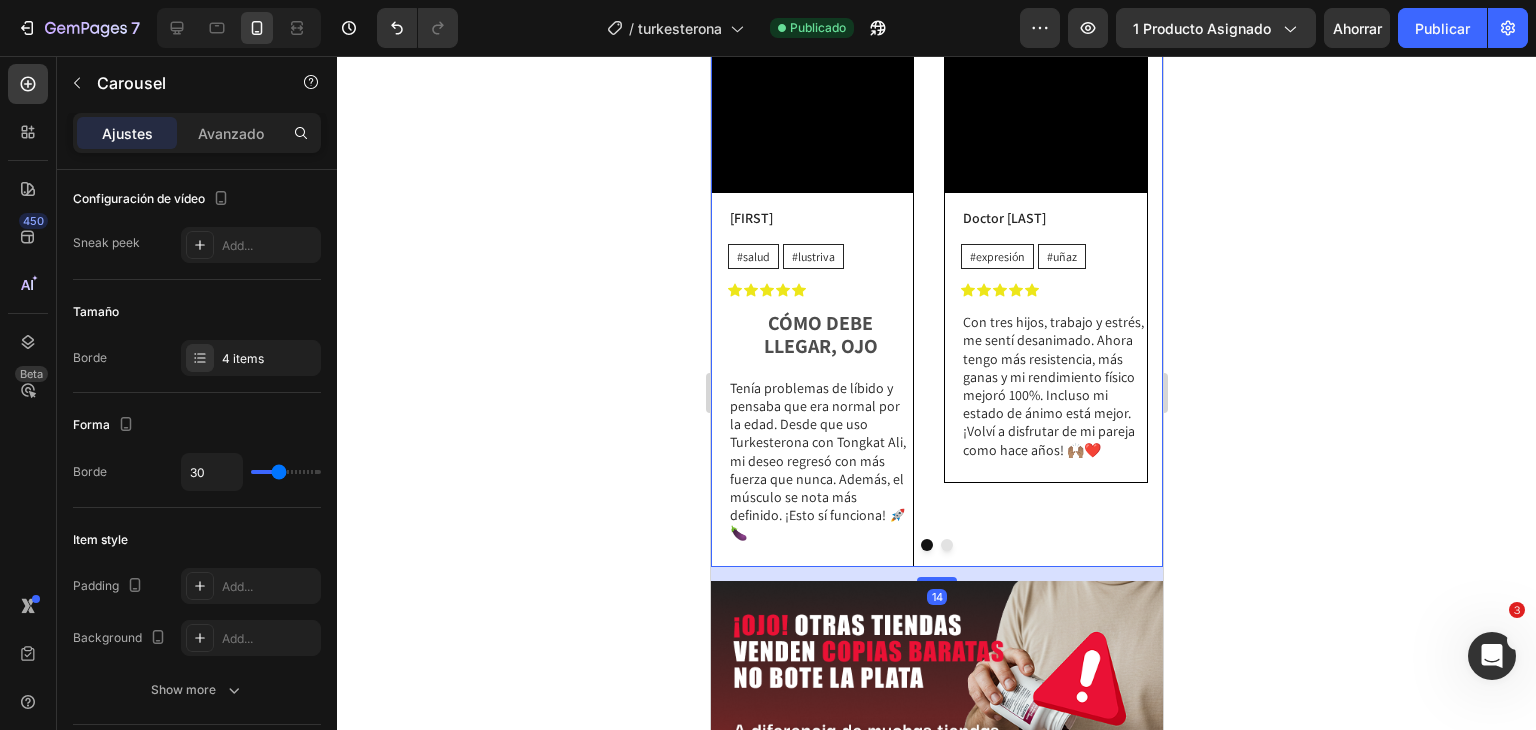 scroll, scrollTop: 0, scrollLeft: 0, axis: both 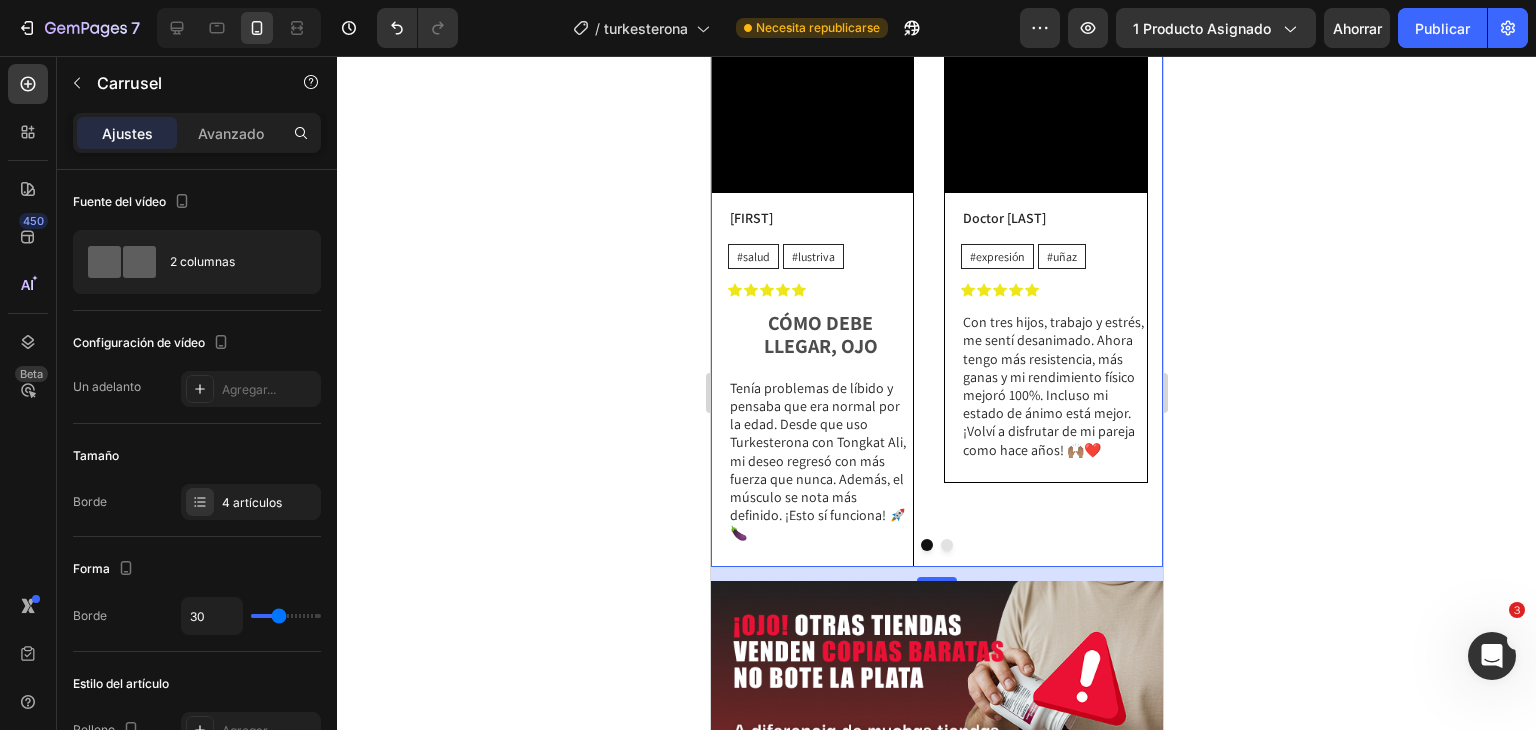 click at bounding box center (946, 545) 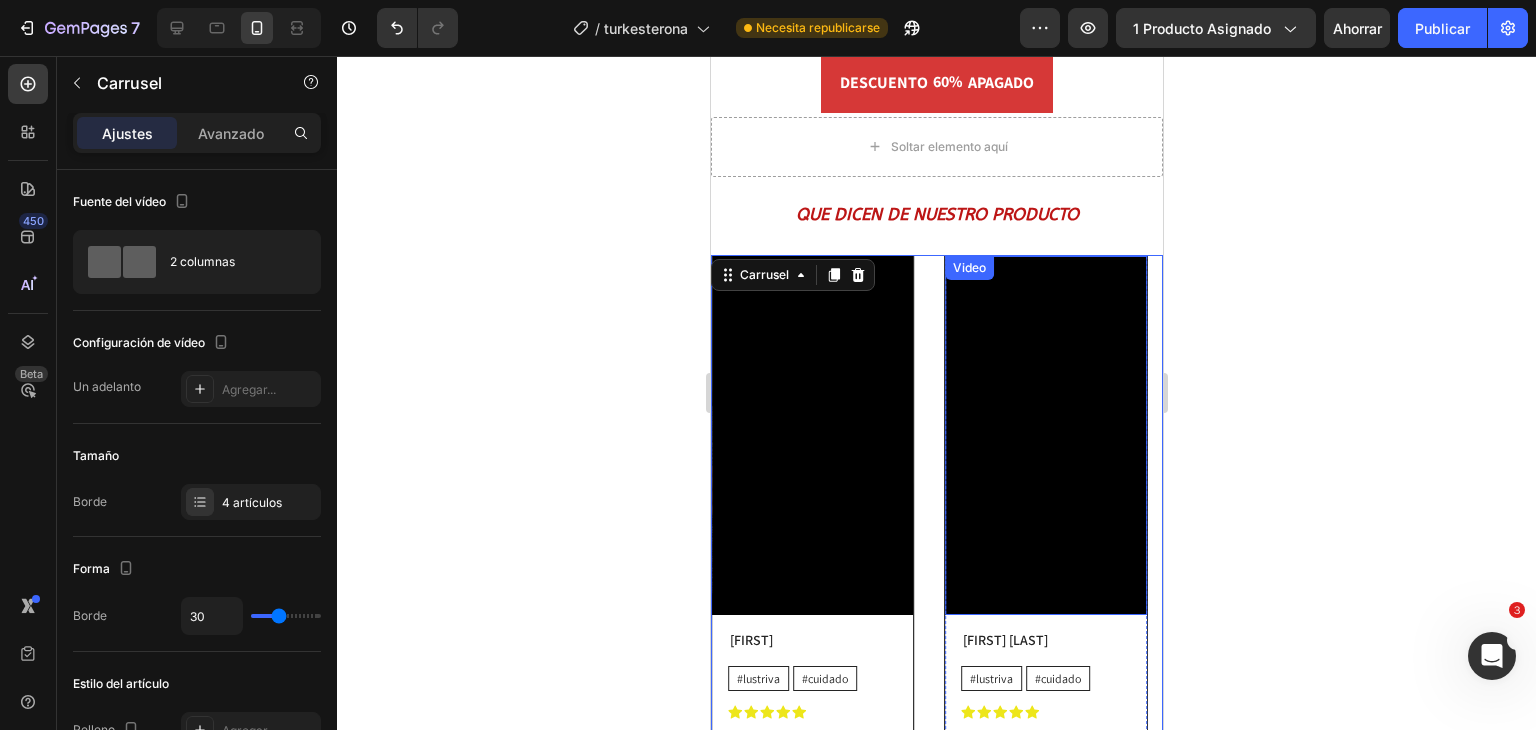 scroll, scrollTop: 1985, scrollLeft: 0, axis: vertical 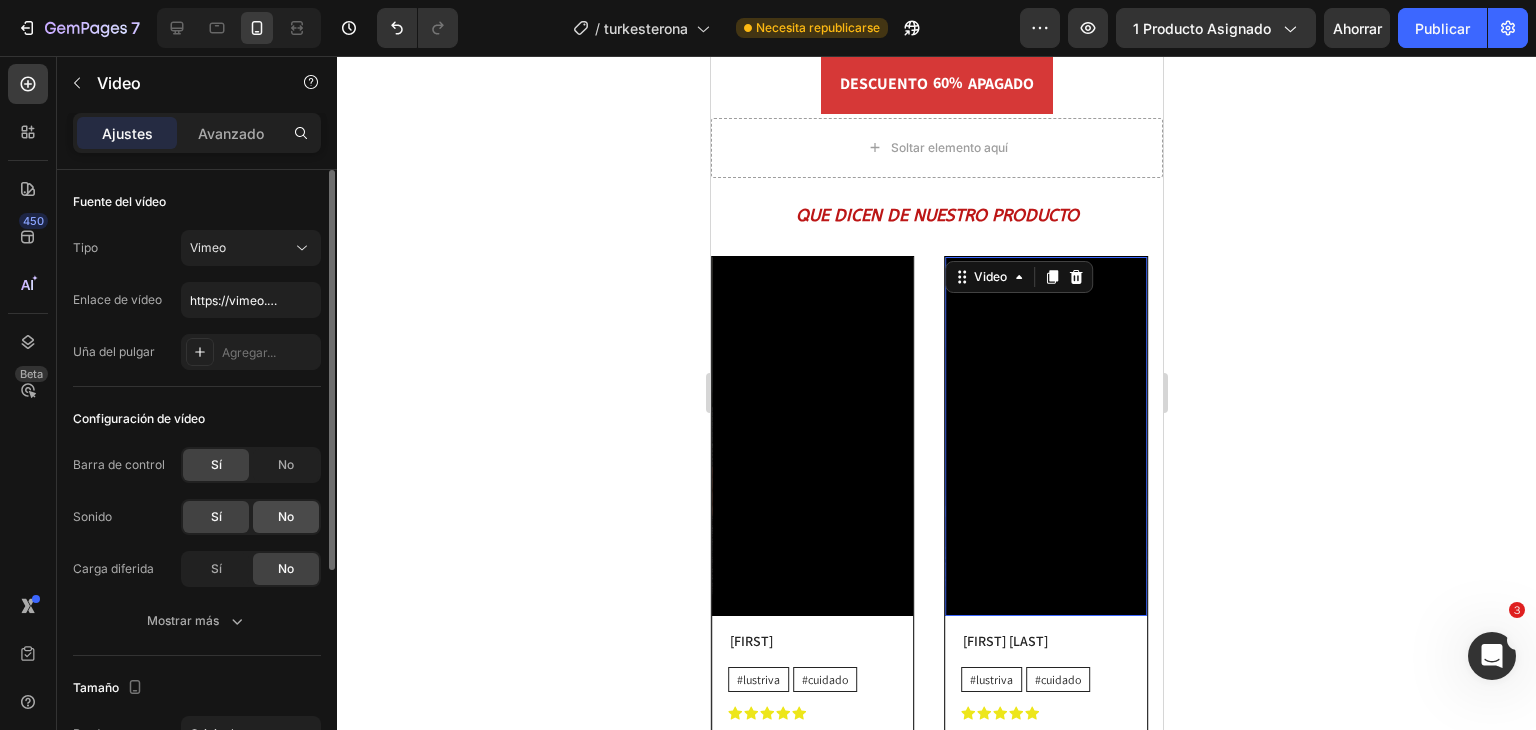 click on "No" 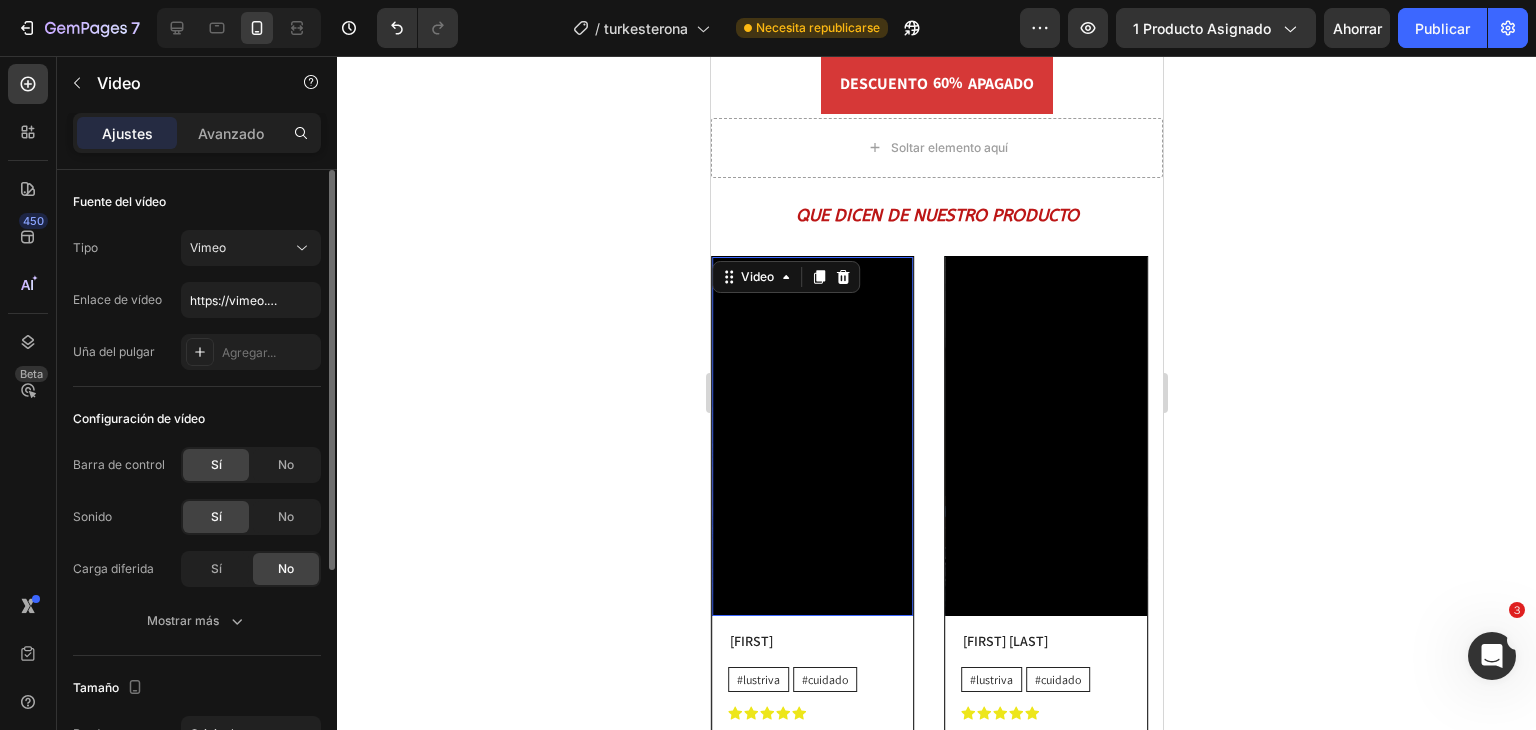 click on "Sí No" at bounding box center (251, 517) 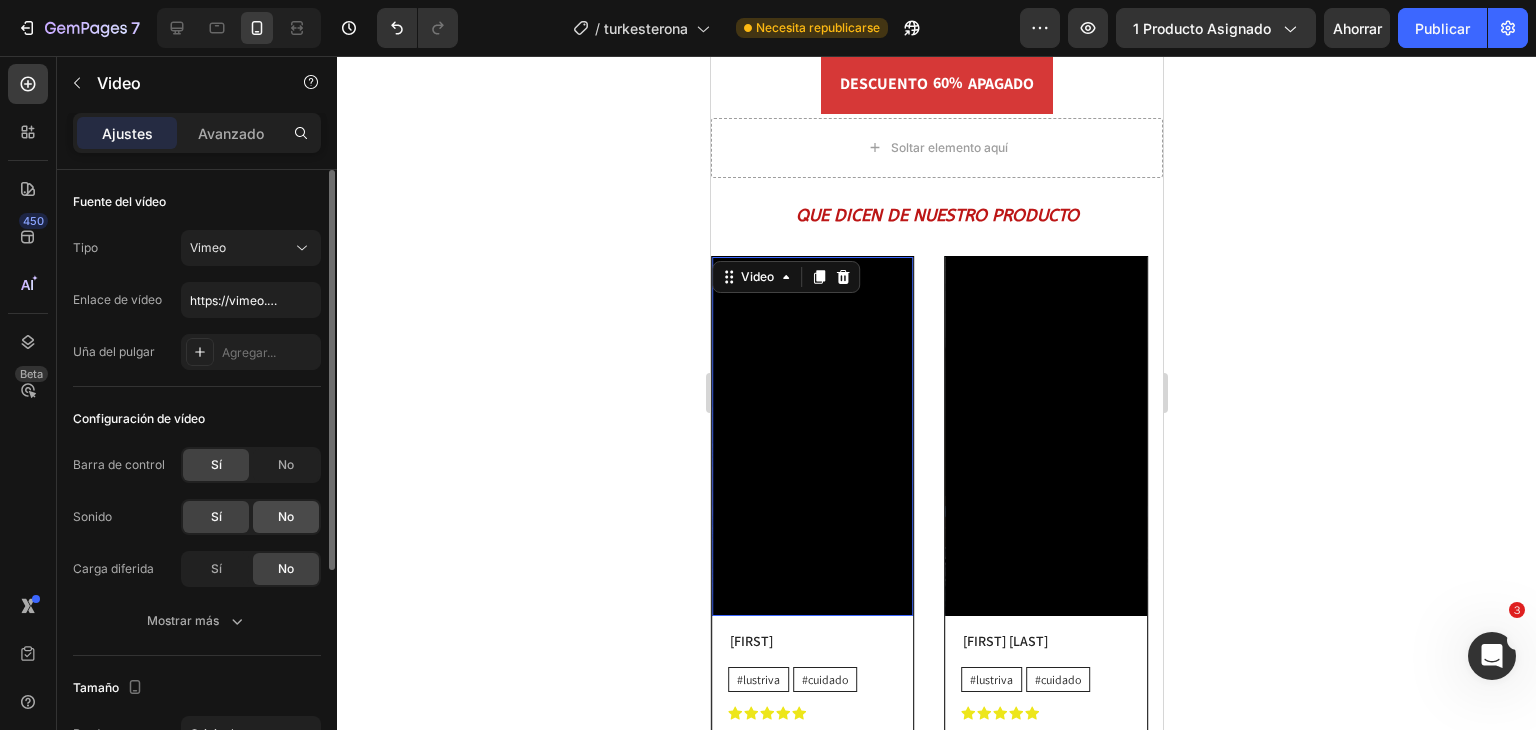 click on "No" at bounding box center (286, 516) 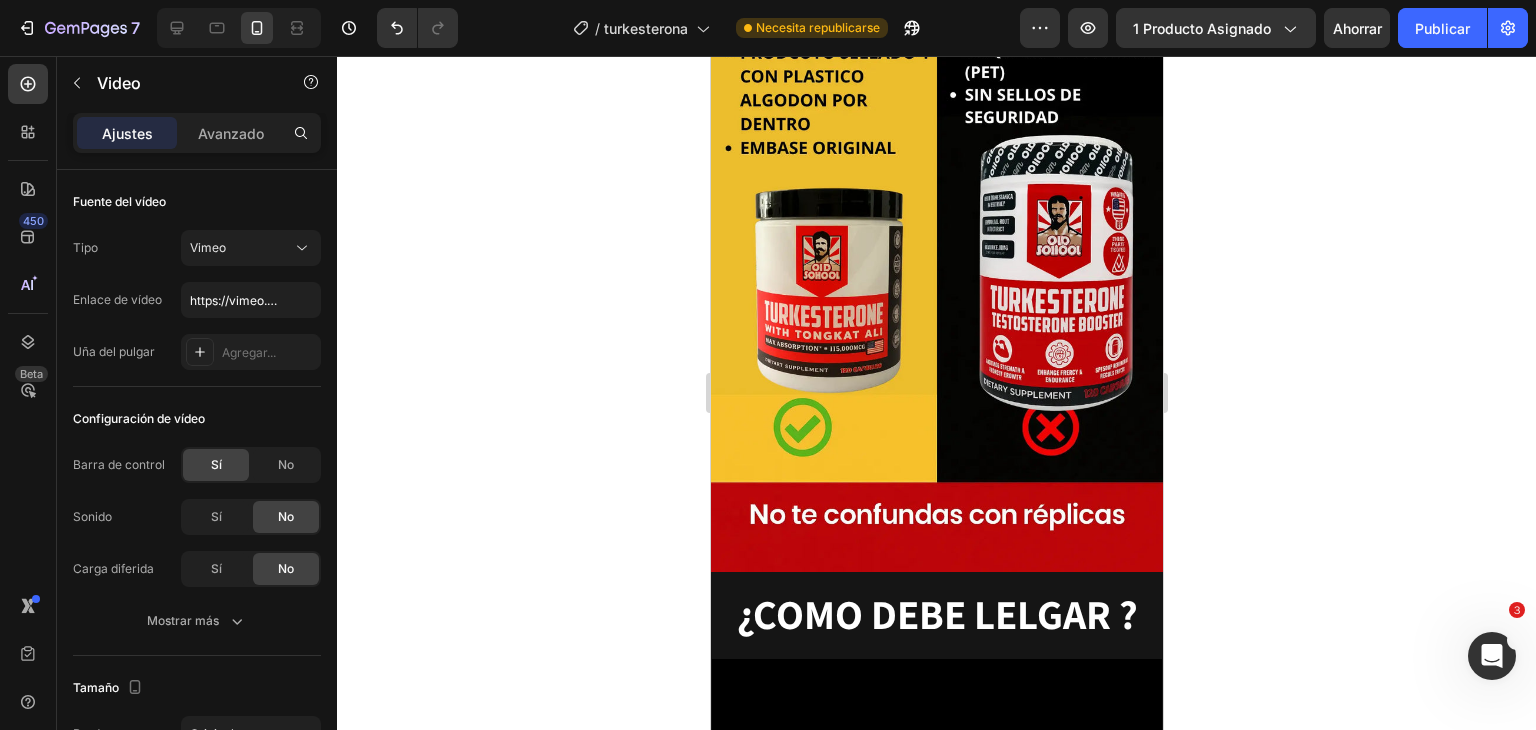 scroll, scrollTop: 3663, scrollLeft: 0, axis: vertical 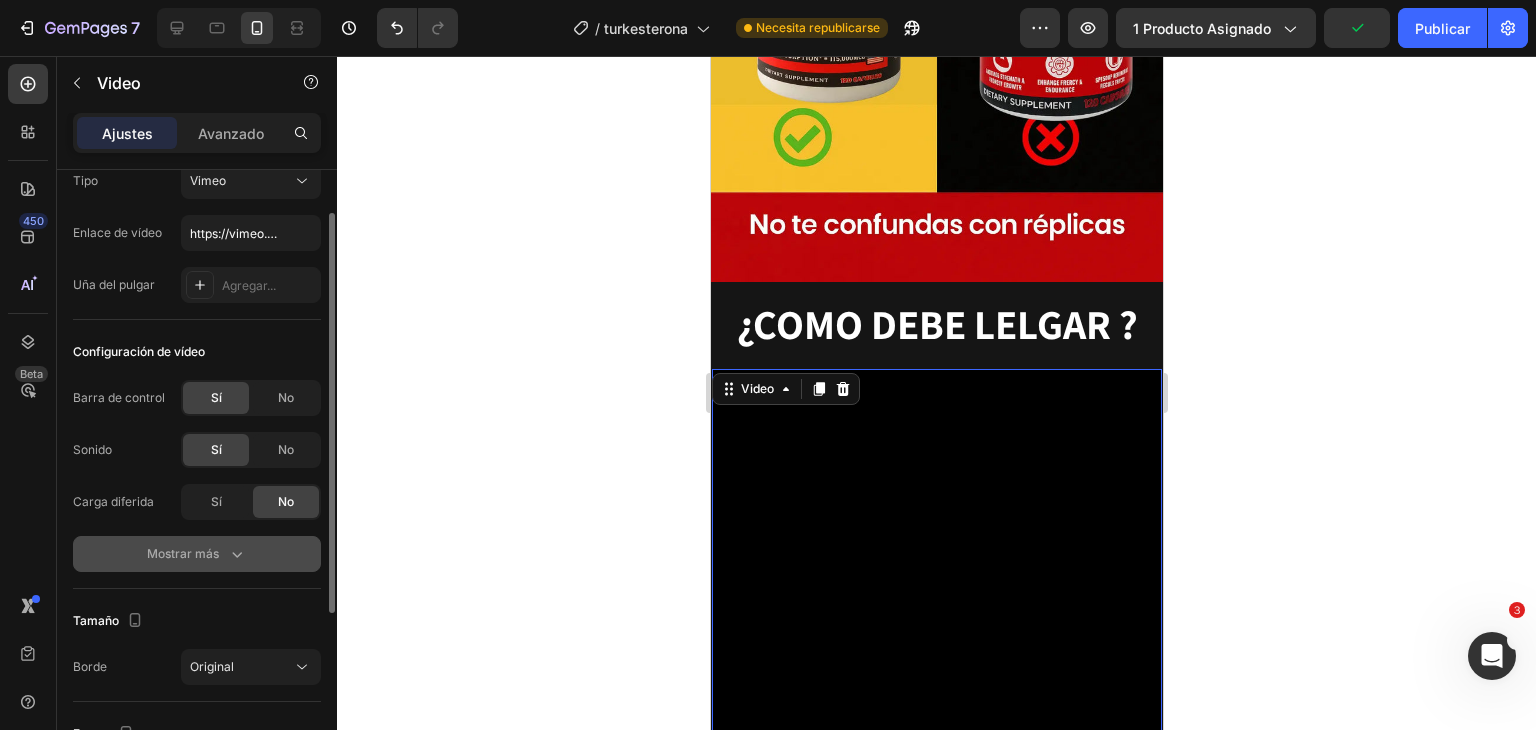 click on "Mostrar más" at bounding box center (183, 553) 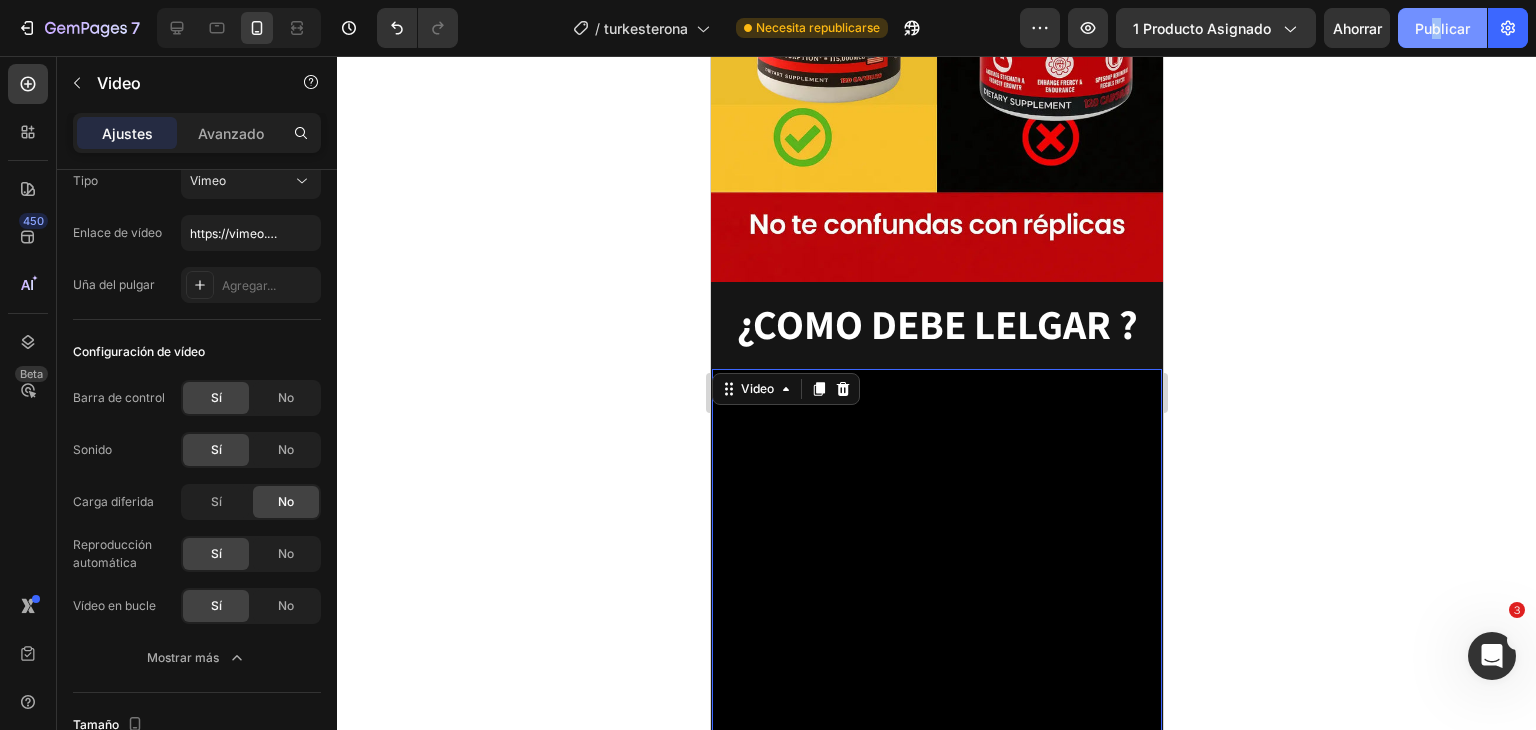 drag, startPoint x: 1441, startPoint y: 49, endPoint x: 1430, endPoint y: 31, distance: 21.095022 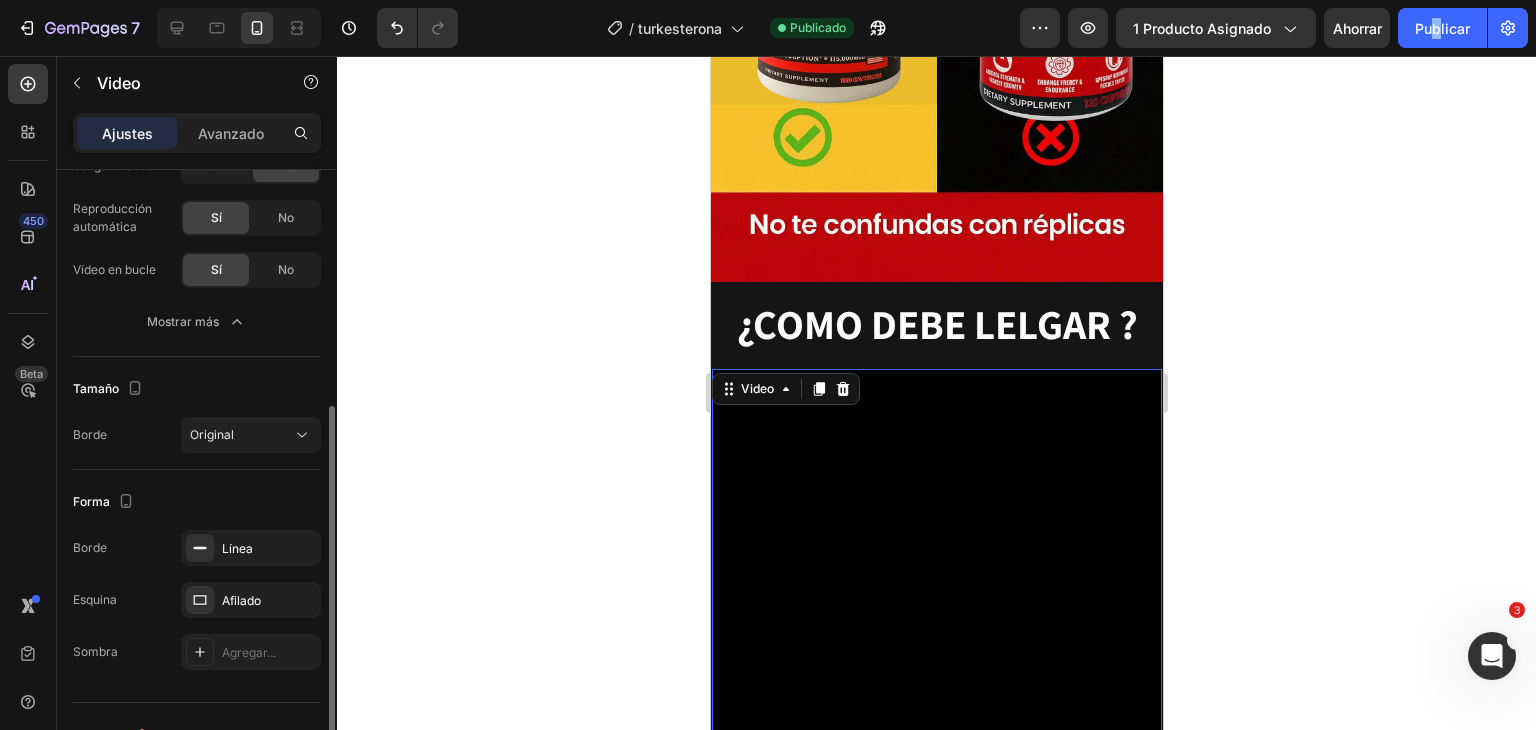 scroll, scrollTop: 438, scrollLeft: 0, axis: vertical 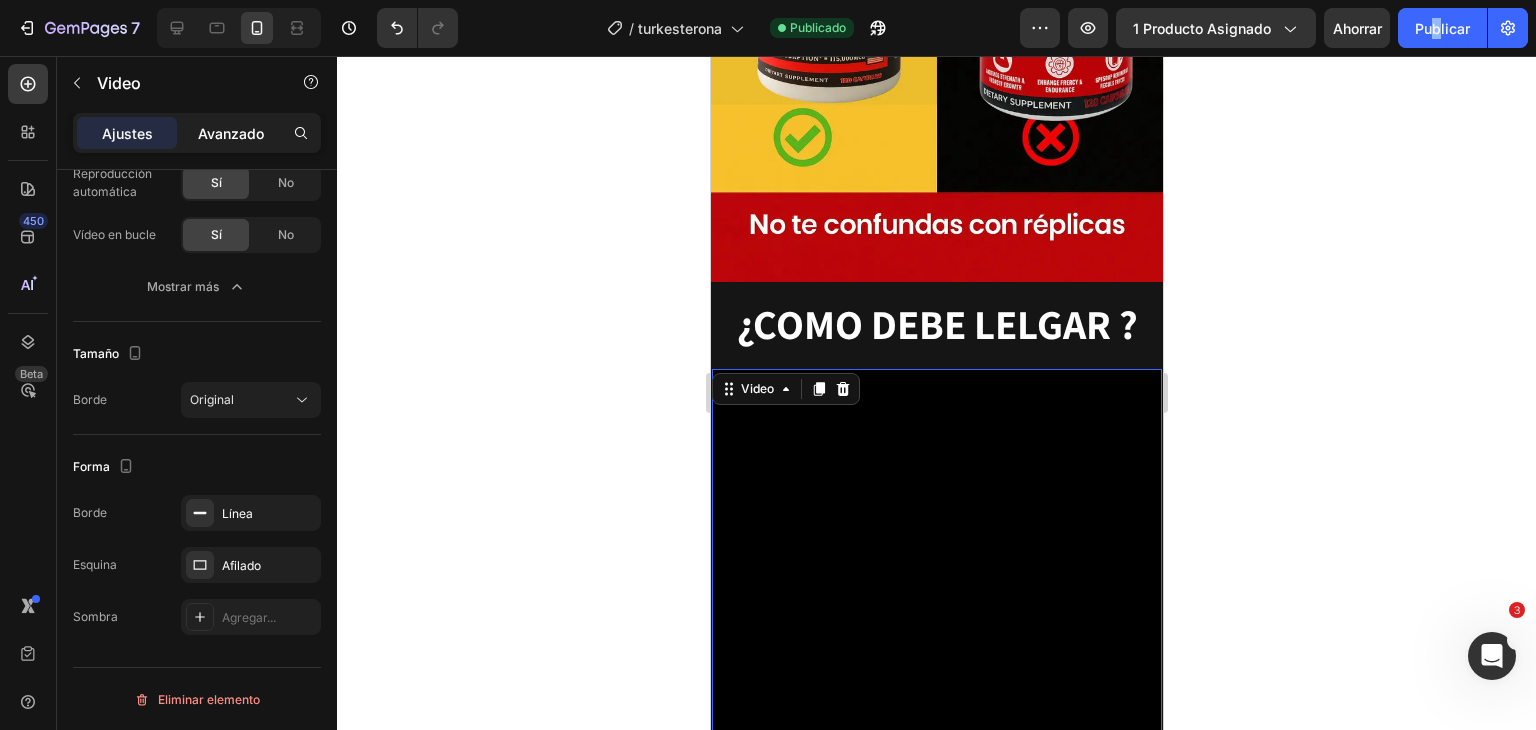 click on "Avanzado" at bounding box center [231, 133] 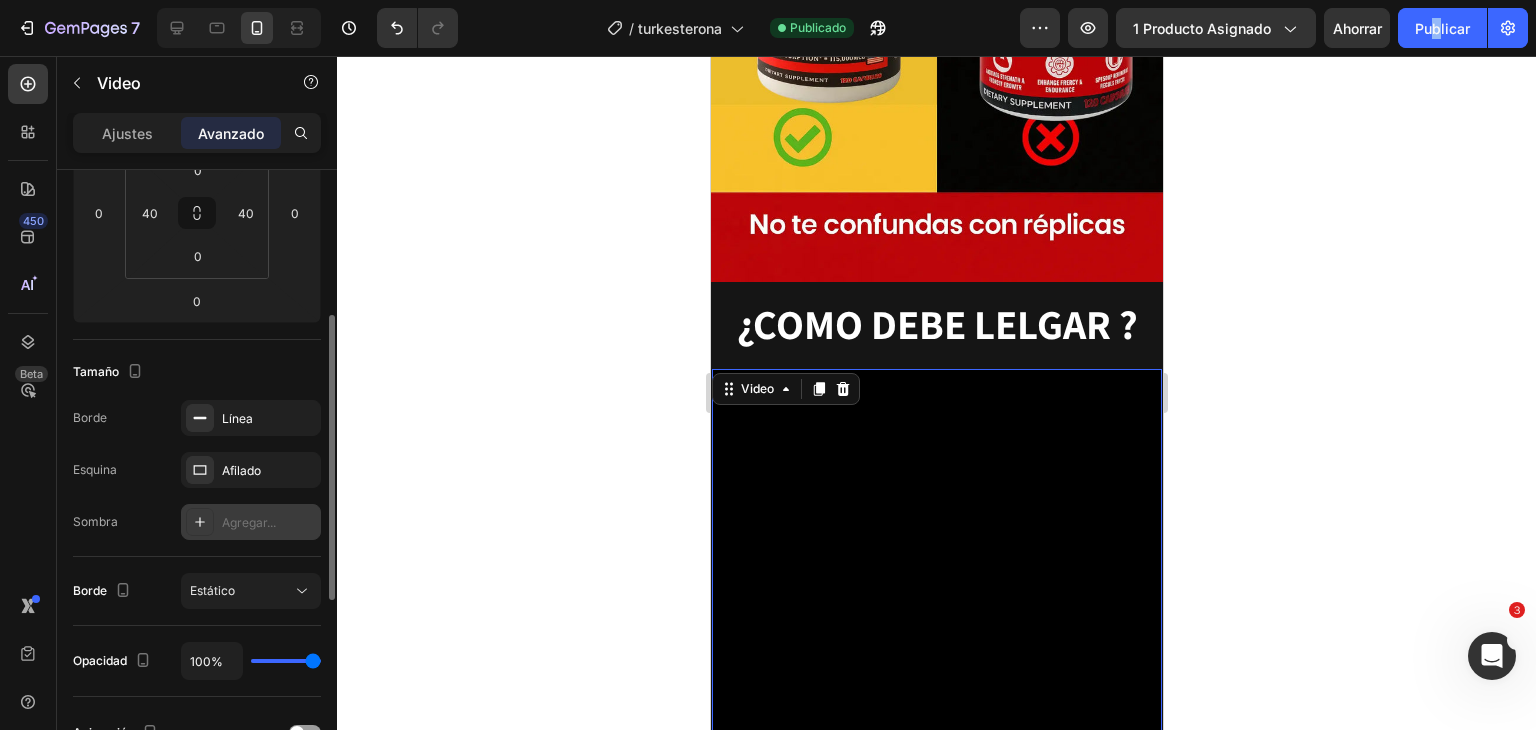 scroll, scrollTop: 332, scrollLeft: 0, axis: vertical 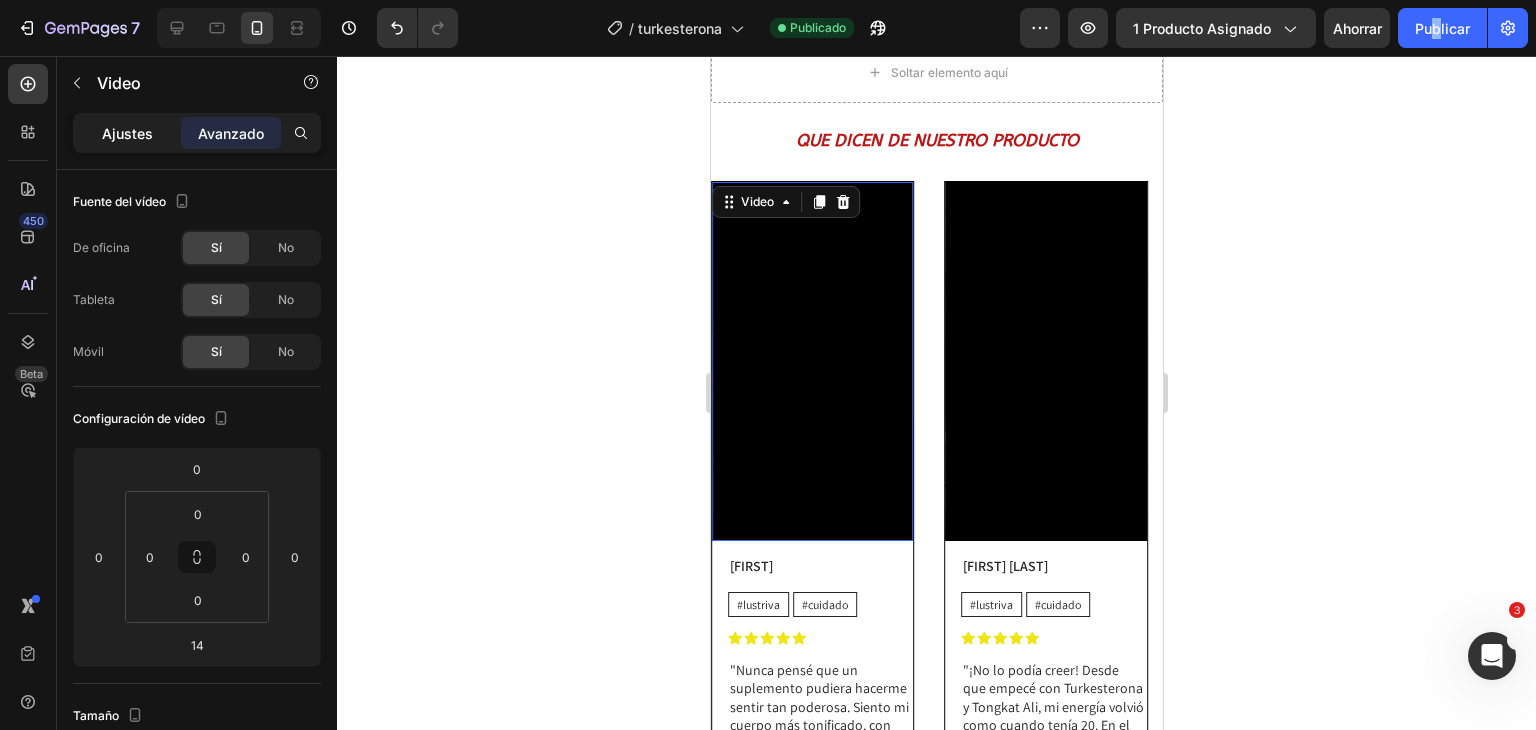 click on "Ajustes" at bounding box center (127, 133) 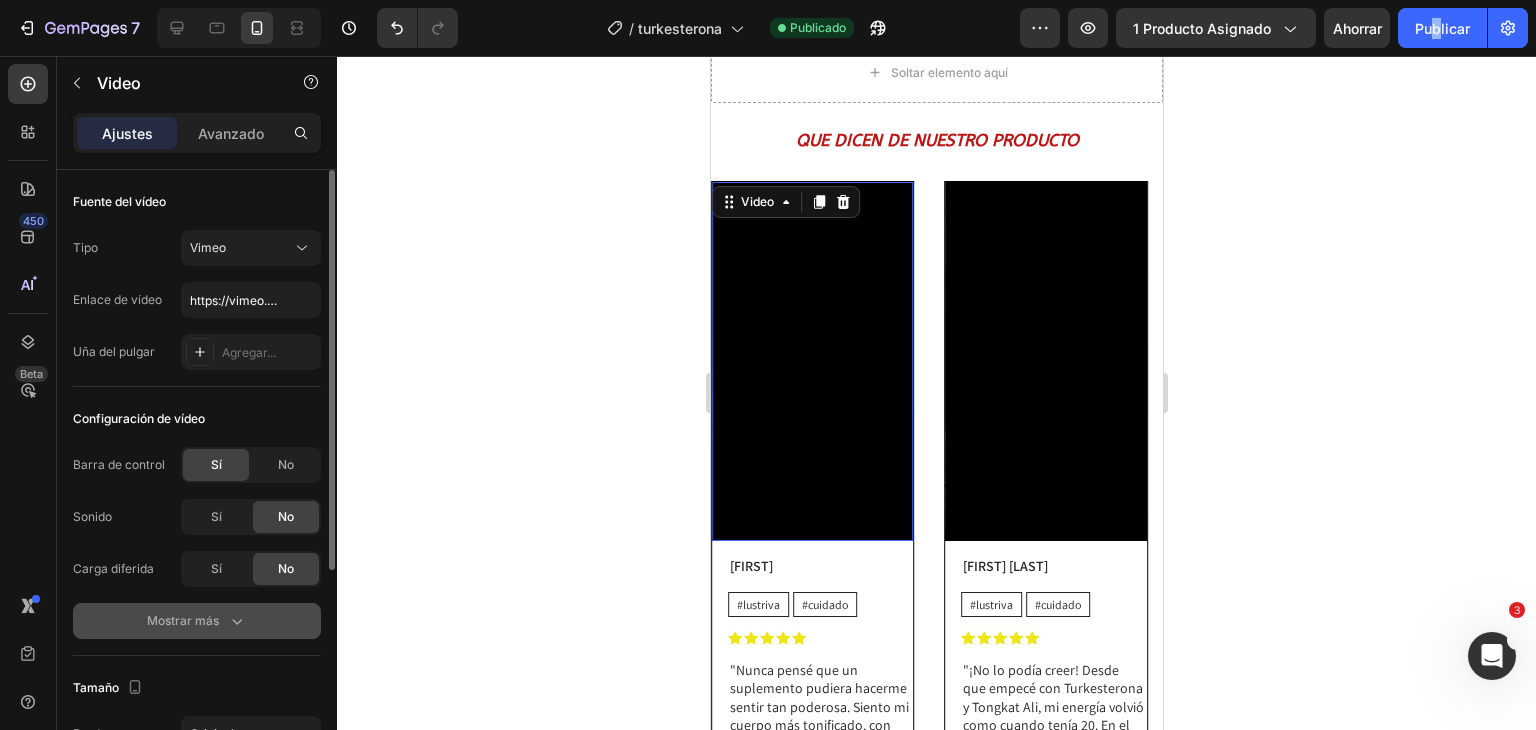 click on "Mostrar más" at bounding box center [183, 620] 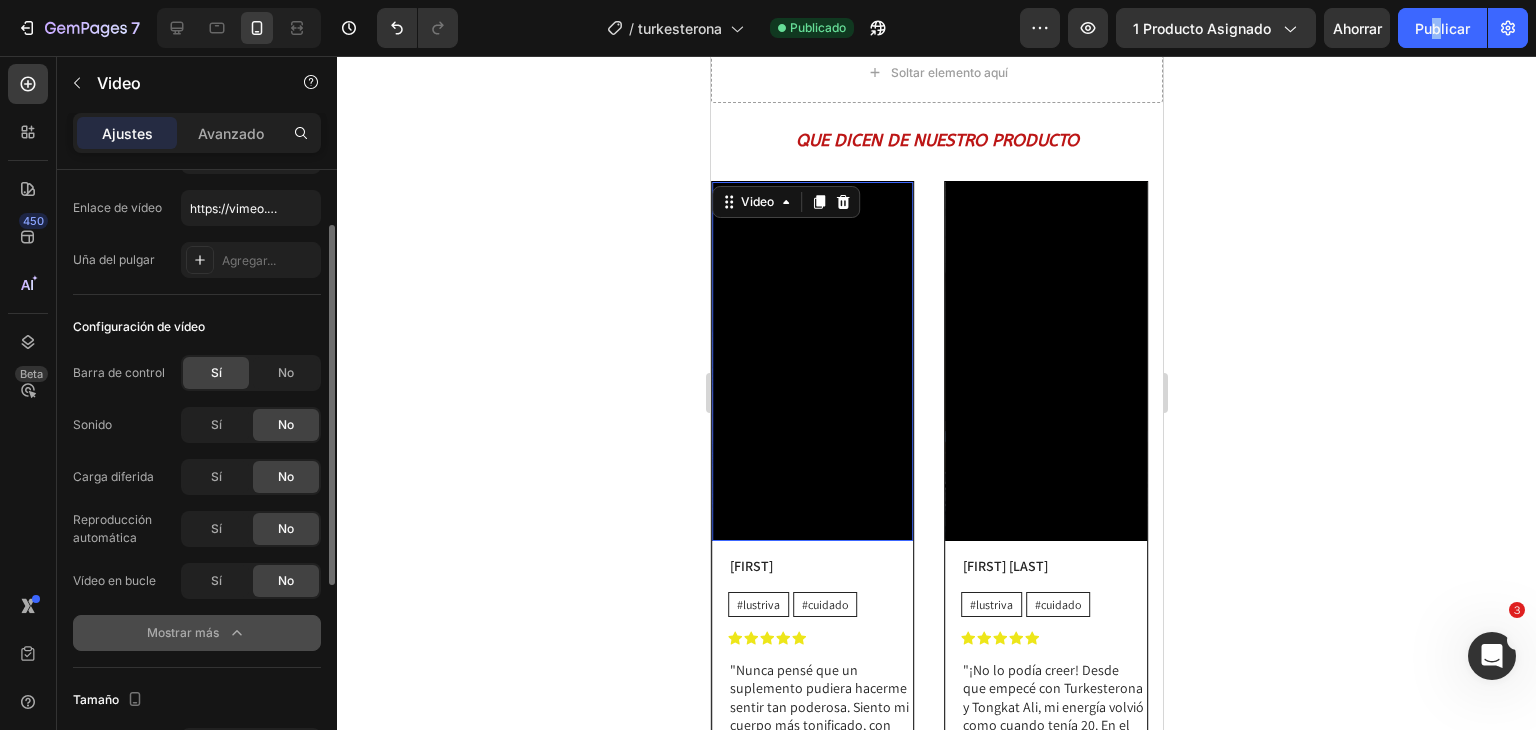 scroll, scrollTop: 93, scrollLeft: 0, axis: vertical 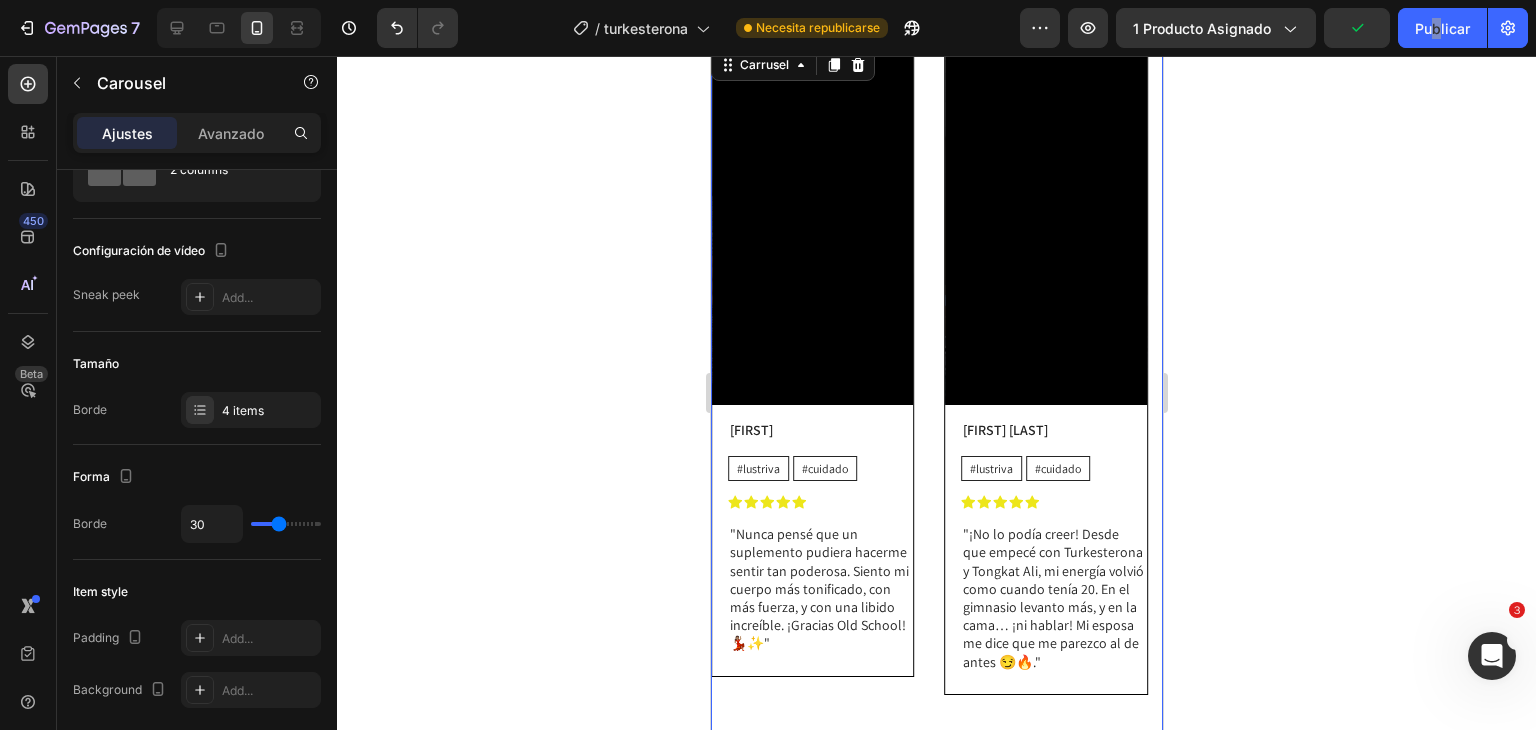 click at bounding box center (926, 757) 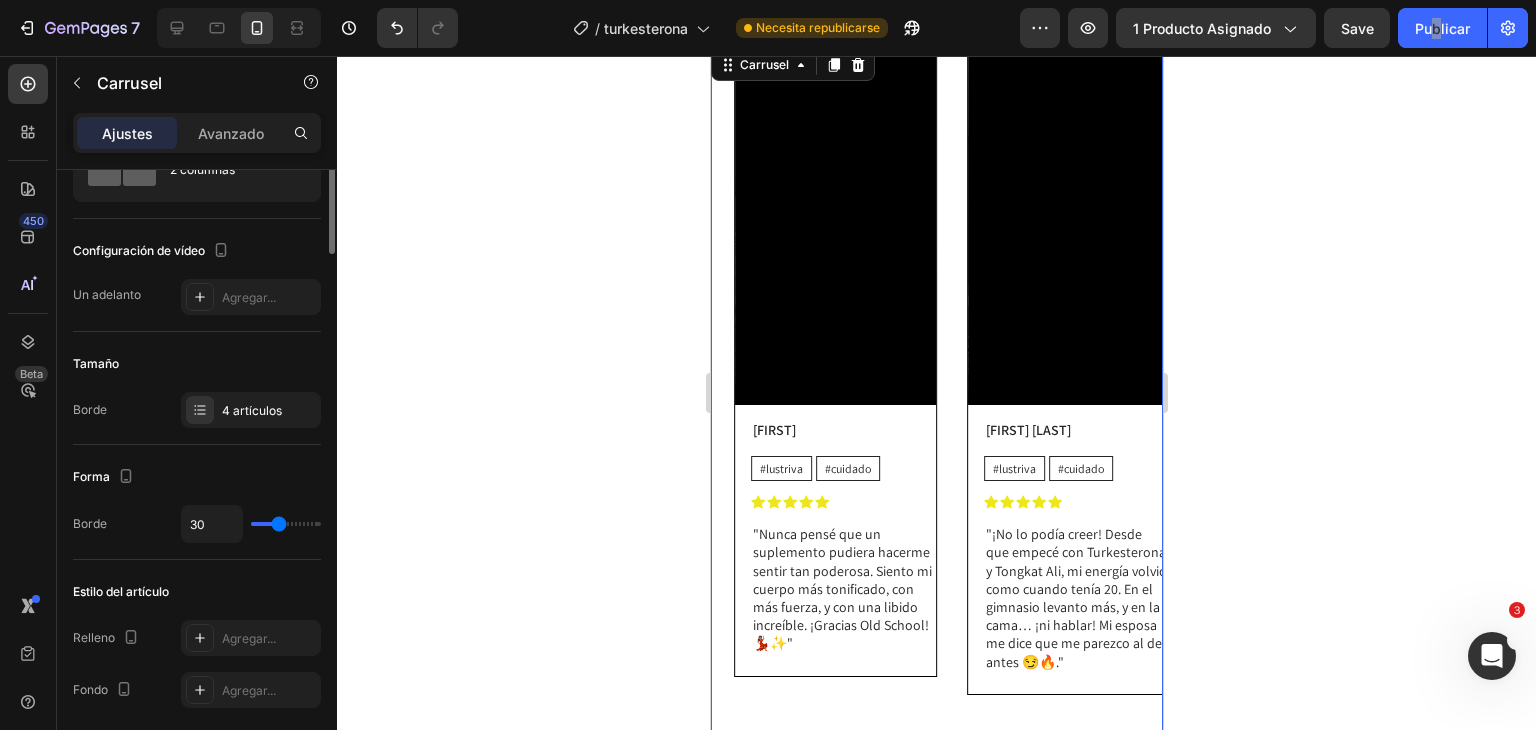 scroll, scrollTop: 0, scrollLeft: 0, axis: both 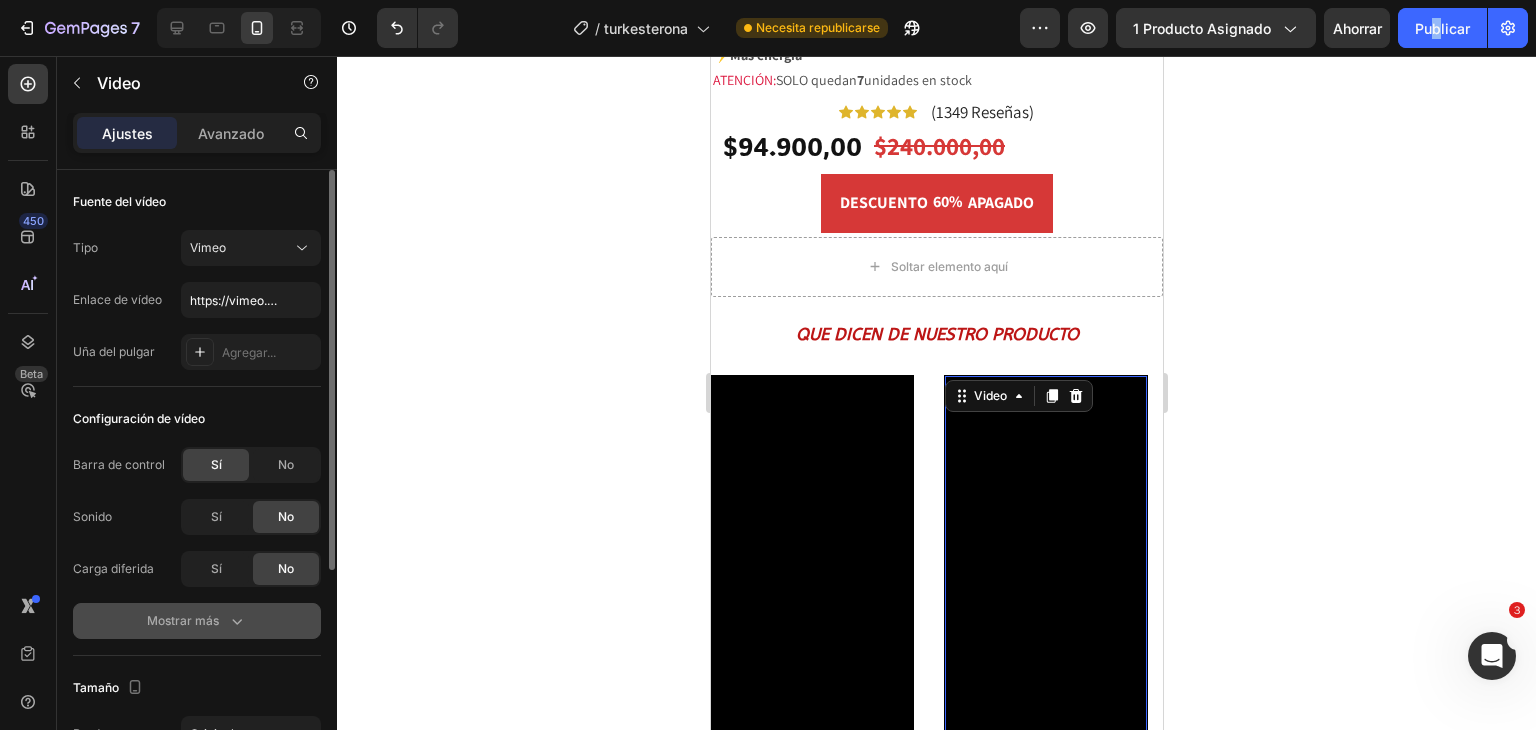 click on "Mostrar más" at bounding box center (183, 620) 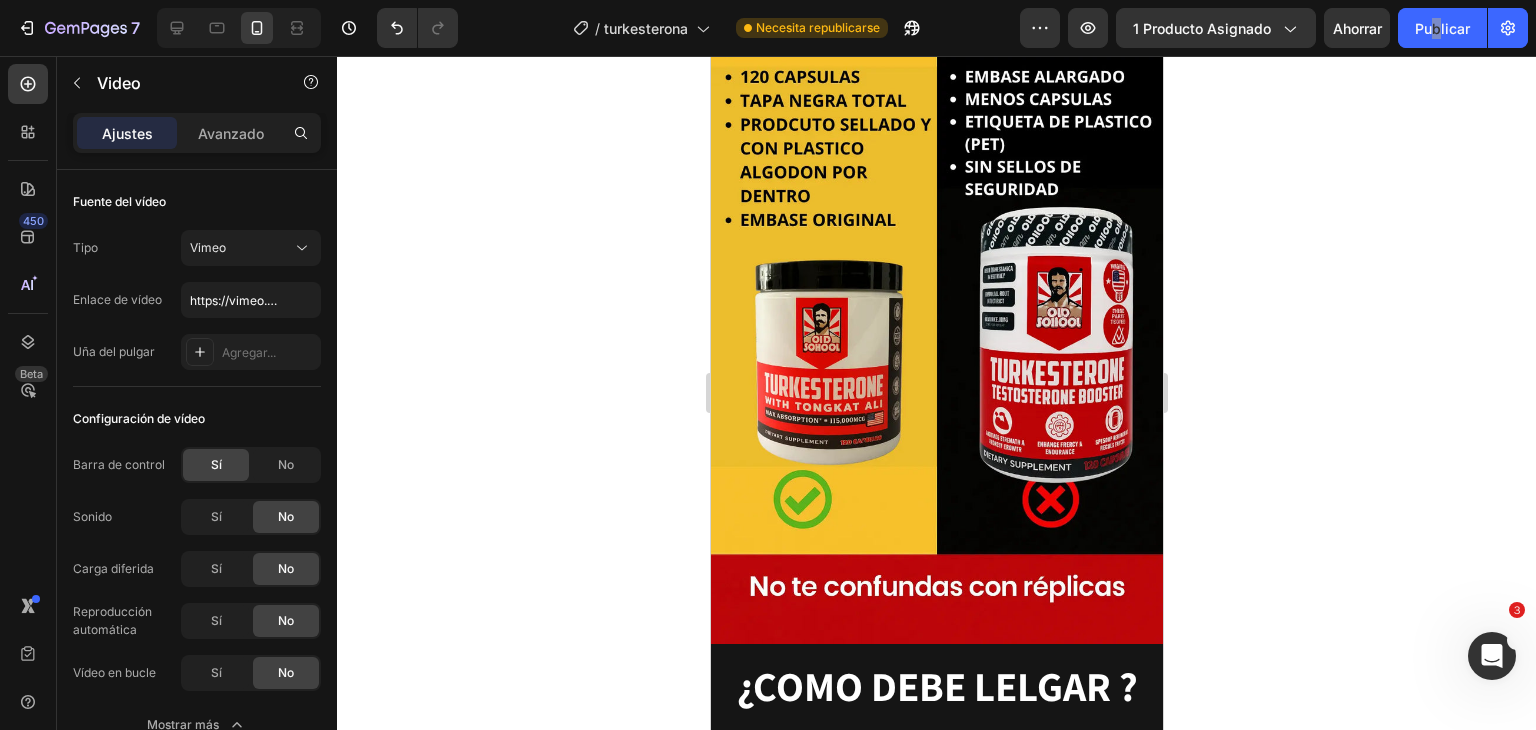 scroll, scrollTop: 3561, scrollLeft: 0, axis: vertical 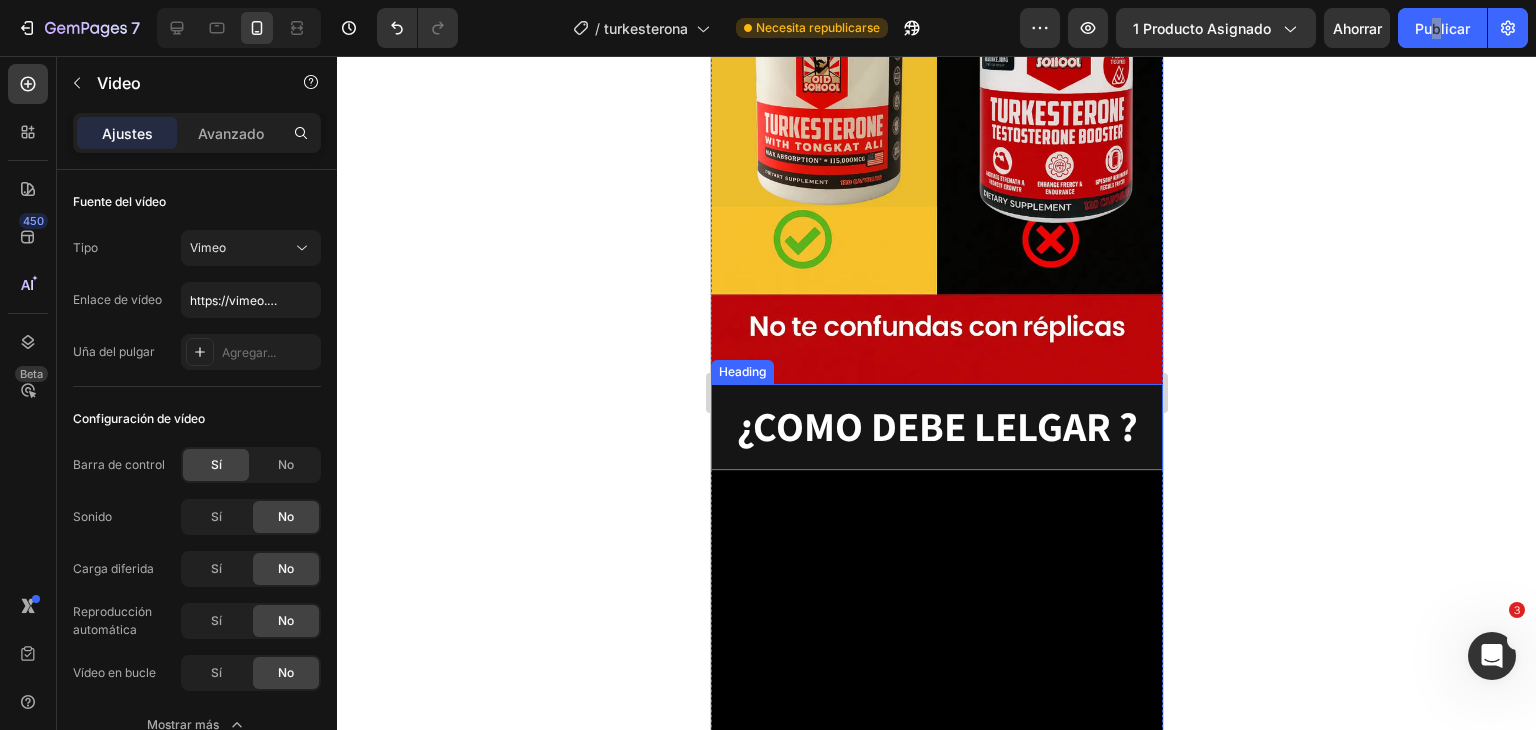 click on "¿COMO DEBE LELGAR ?" at bounding box center (936, 426) 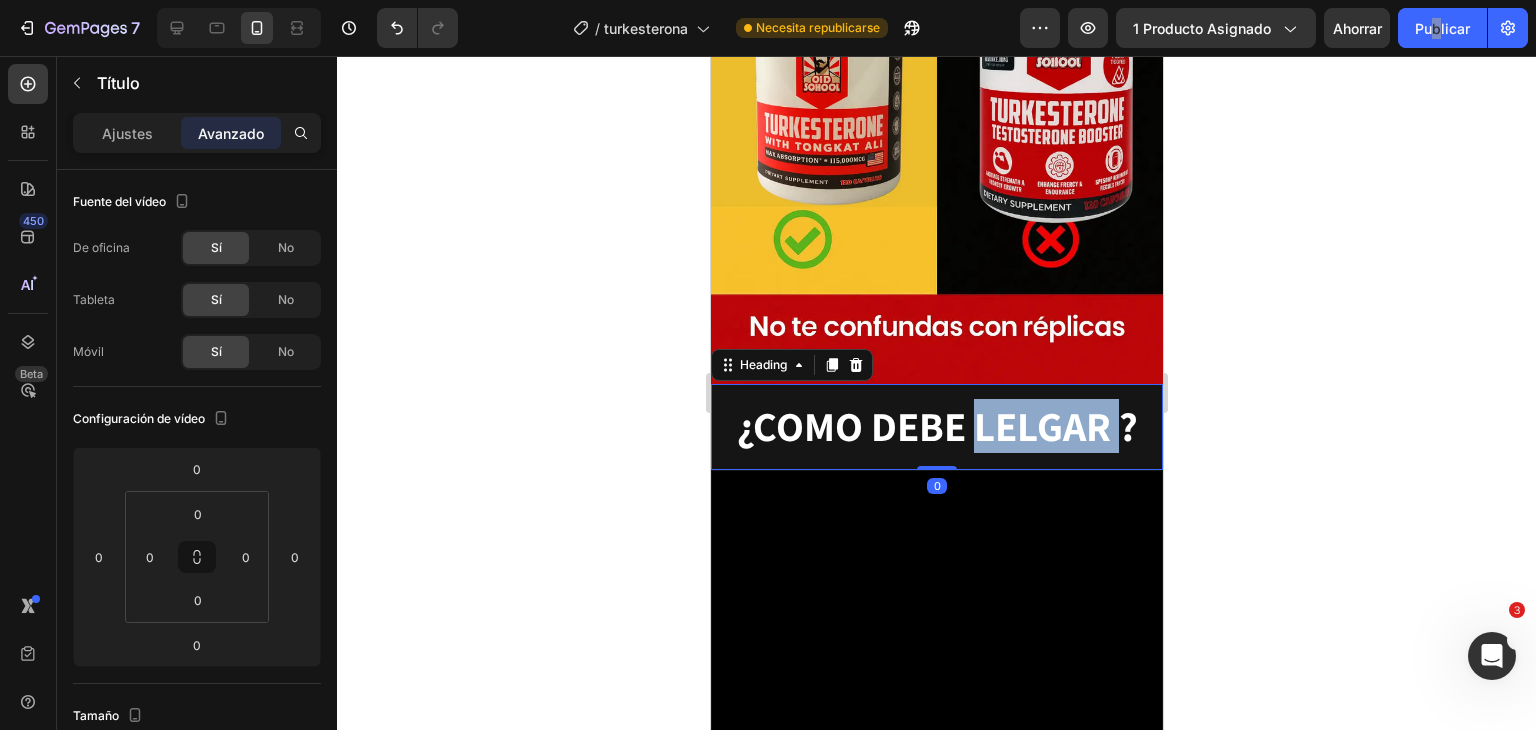 click on "¿COMO DEBE LELGAR ?" at bounding box center [936, 426] 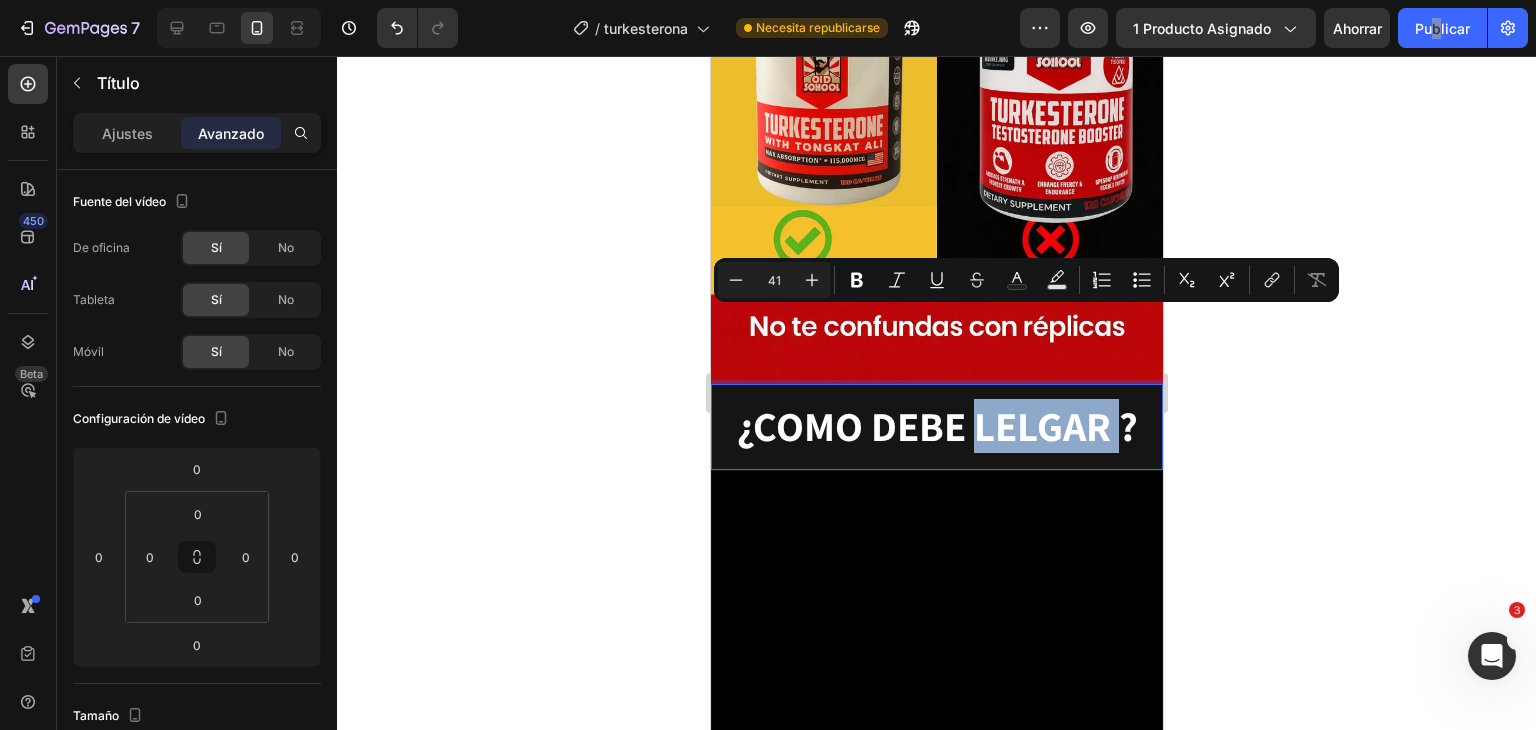 click on "¿COMO DEBE LELGAR ?" at bounding box center (936, 426) 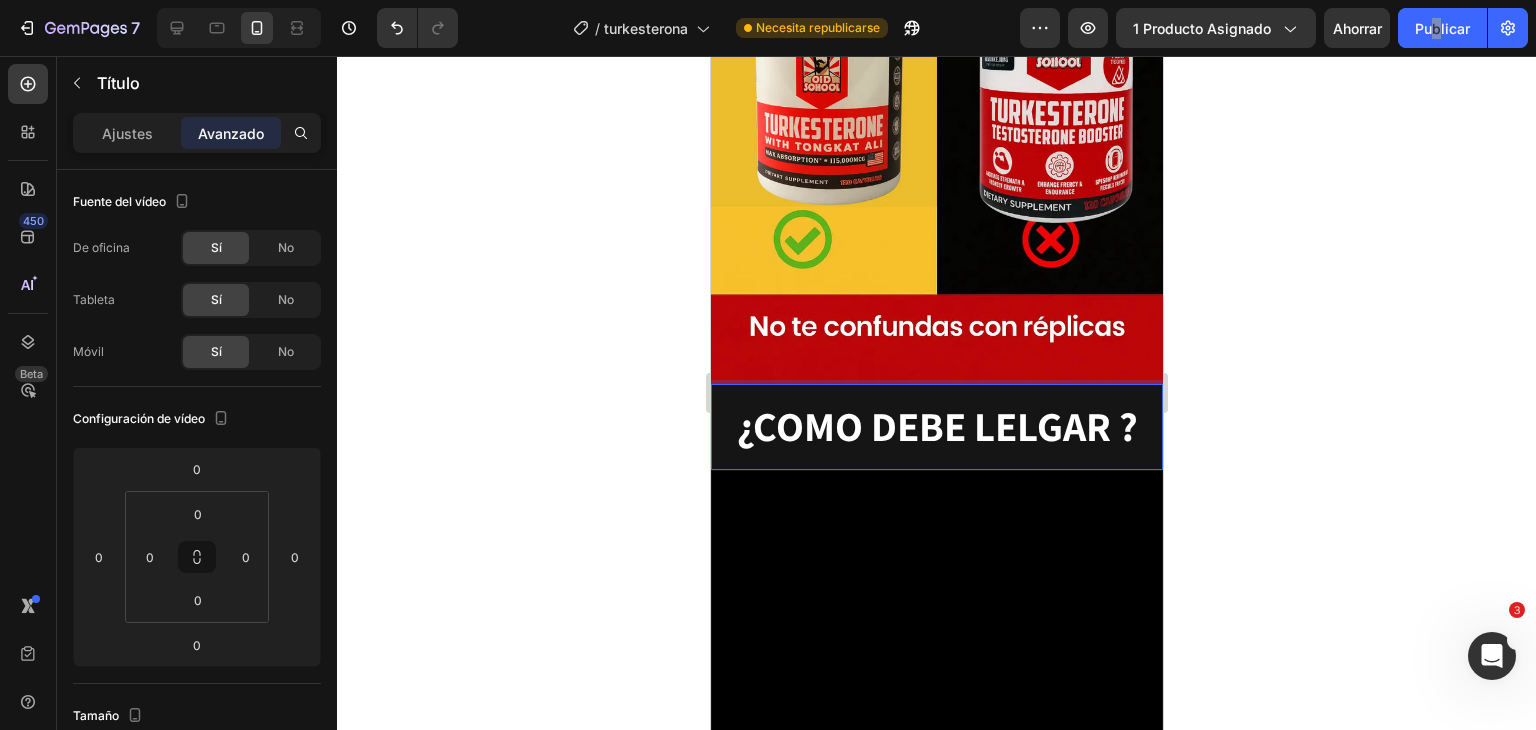 click on "¿COMO DEBE LELGAR ?" at bounding box center (936, 426) 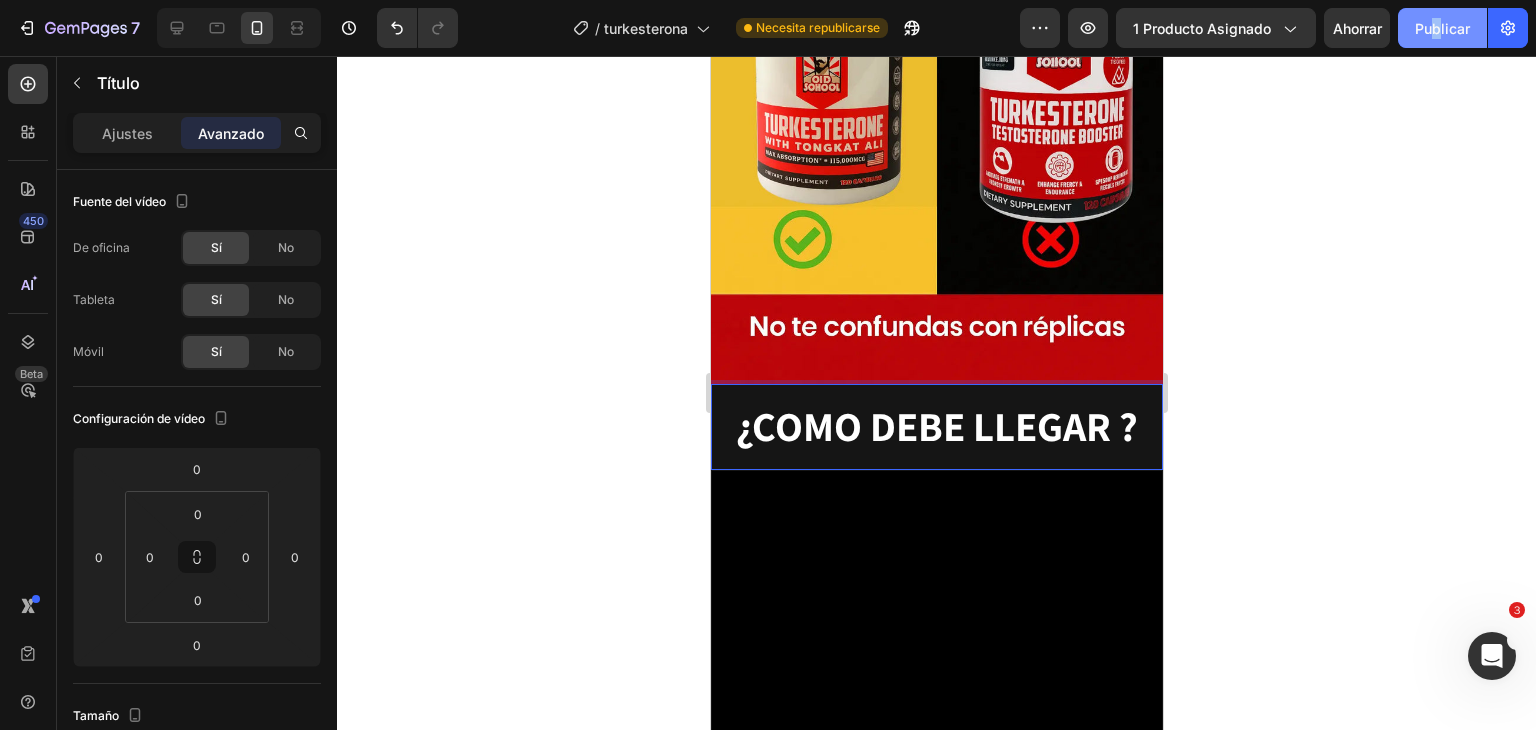 click on "Publicar" 